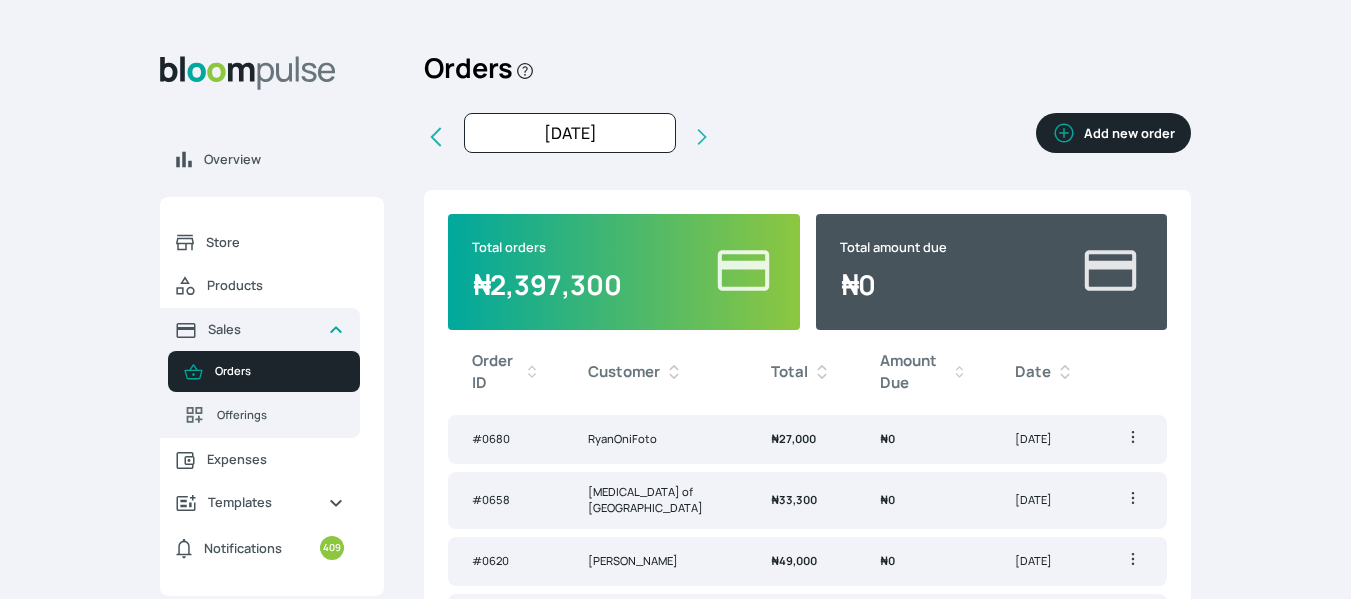 scroll, scrollTop: 0, scrollLeft: 0, axis: both 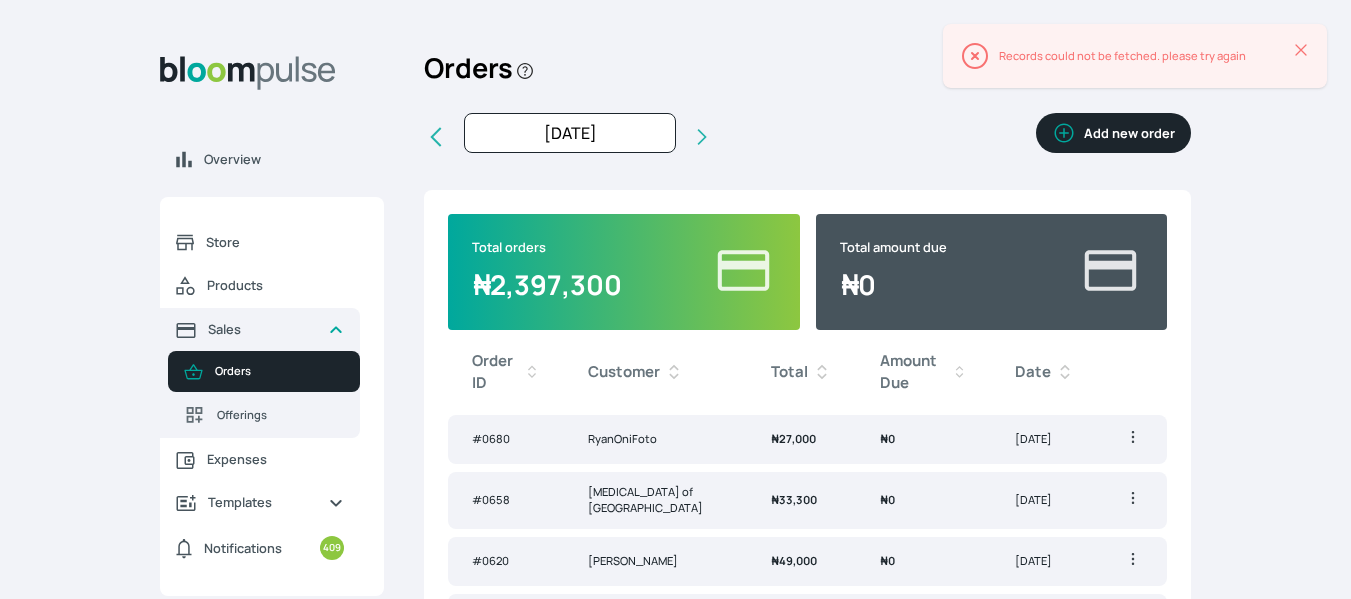 click 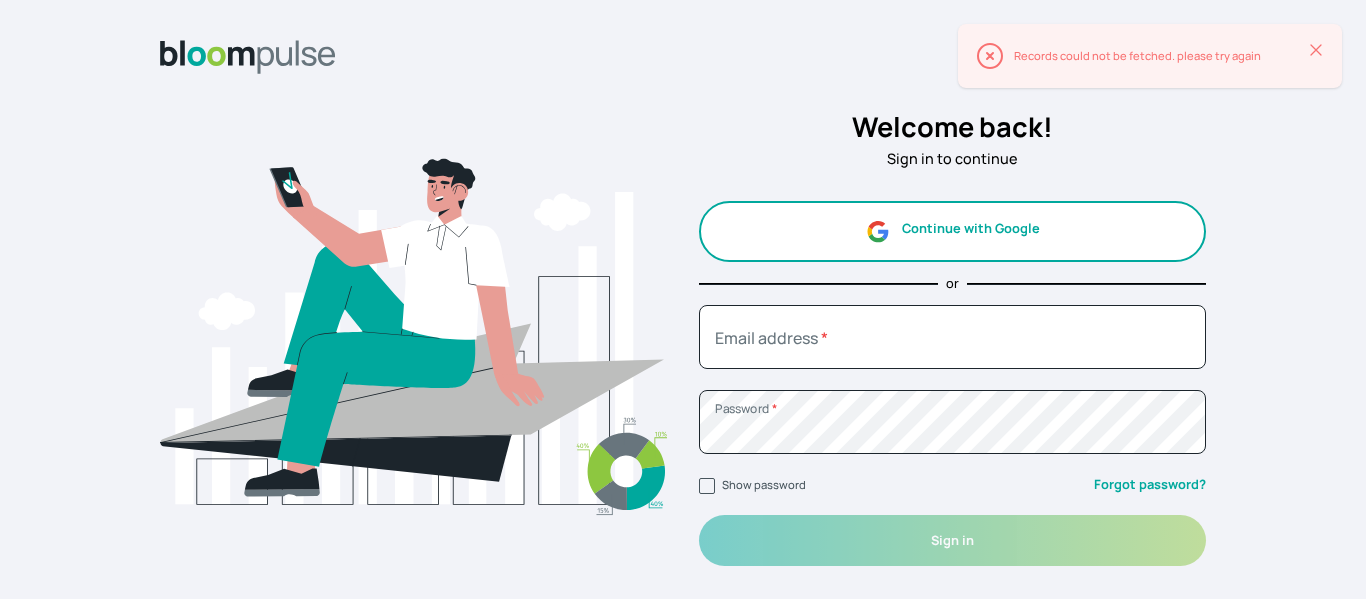 scroll, scrollTop: 0, scrollLeft: 0, axis: both 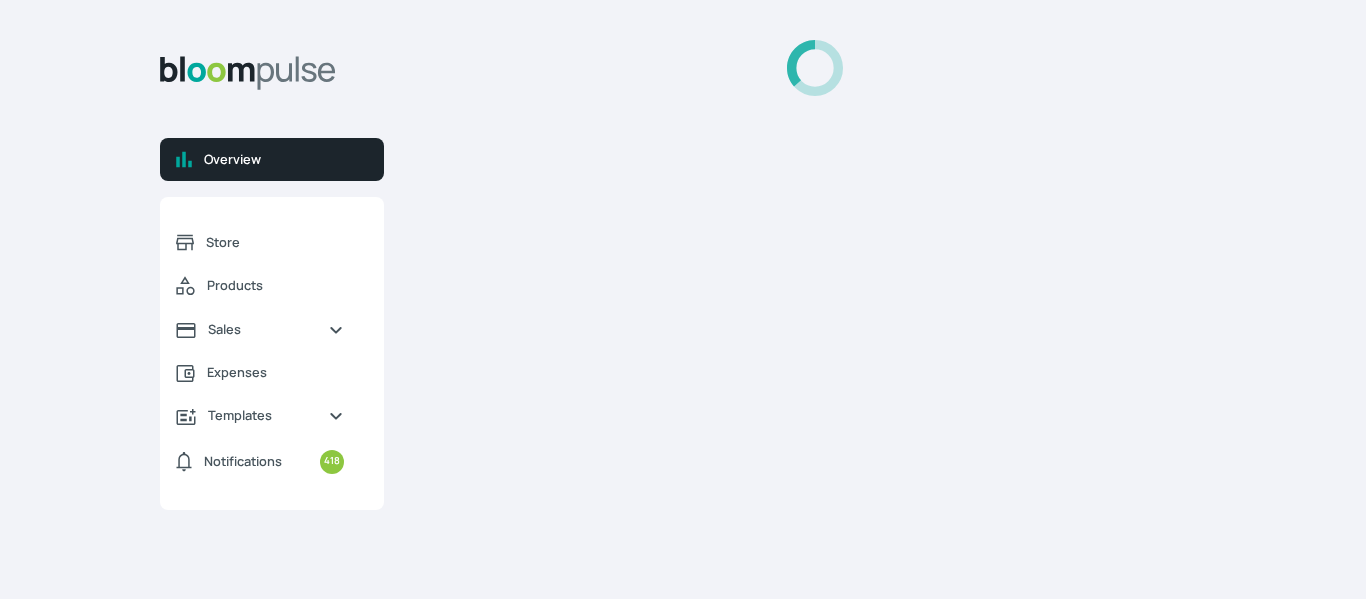 select on "2025" 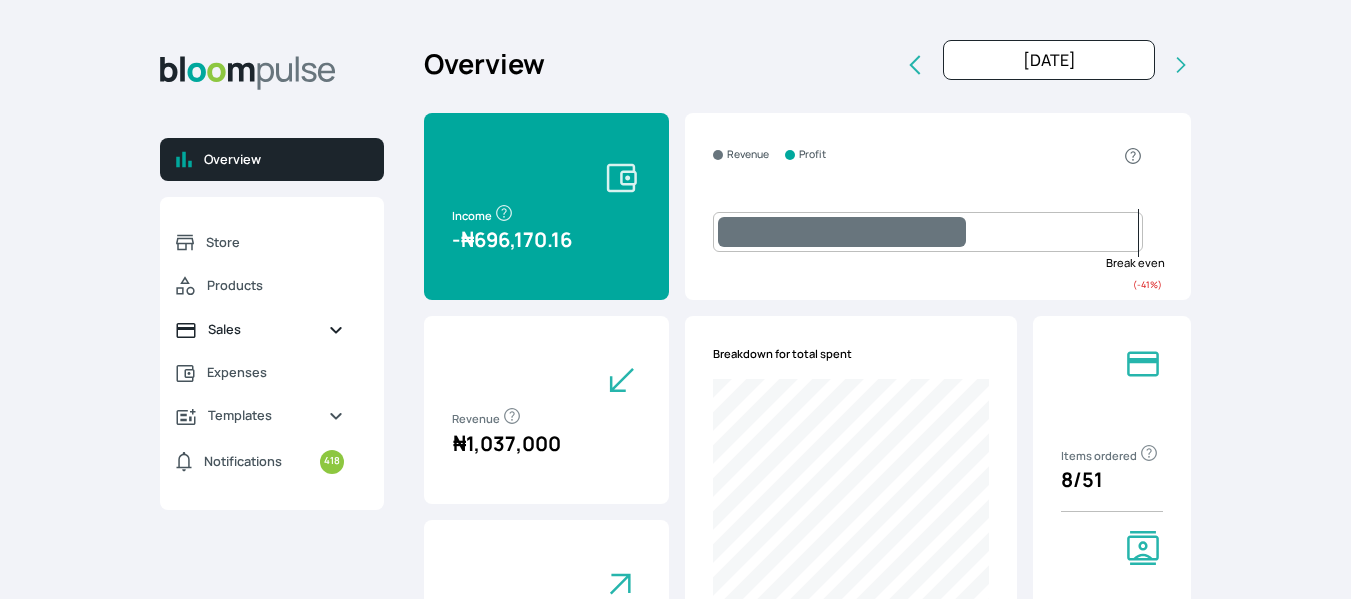 click on "Sales" at bounding box center [260, 329] 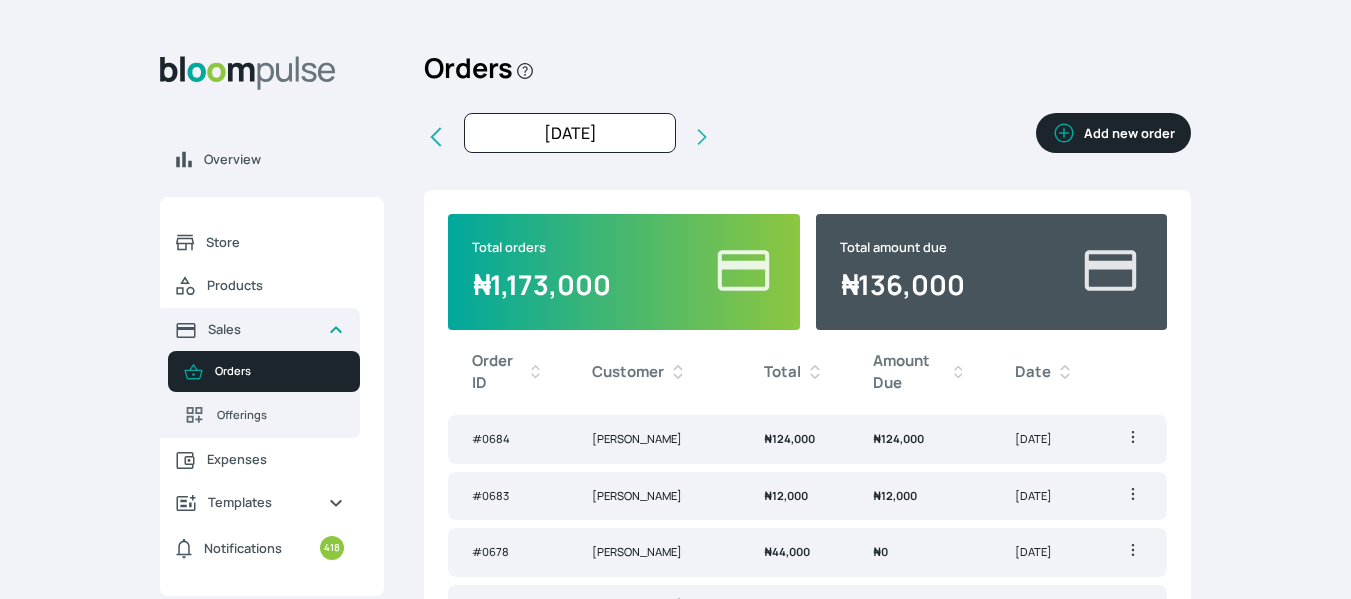 click 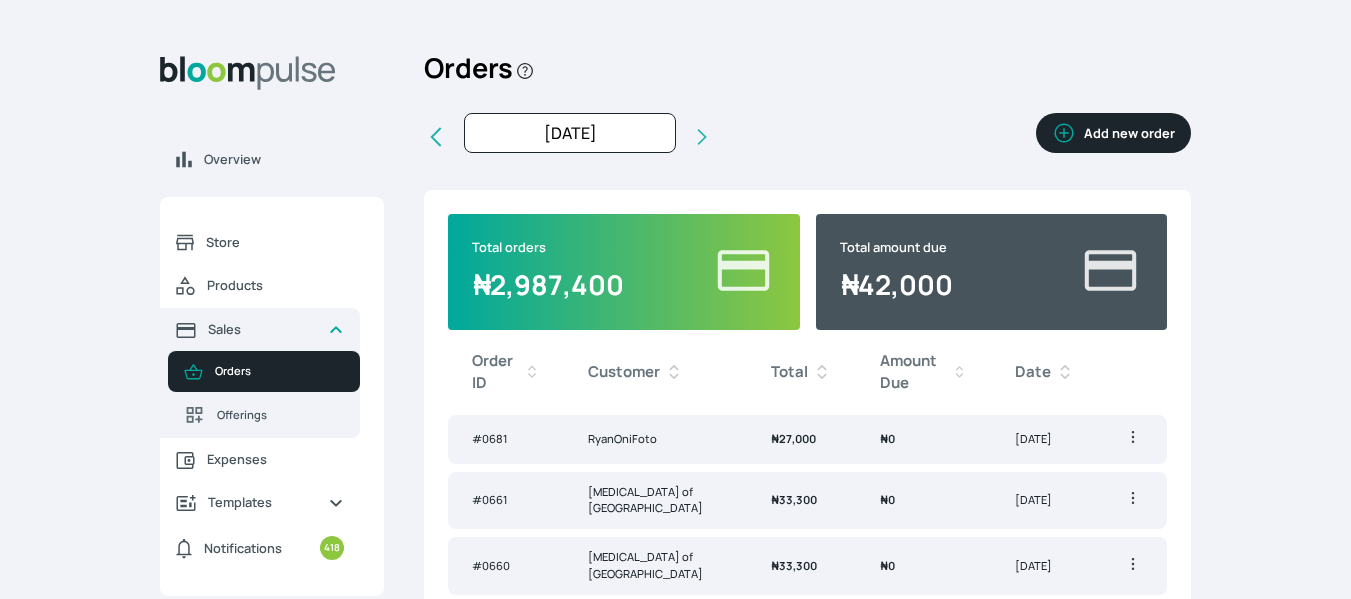 click 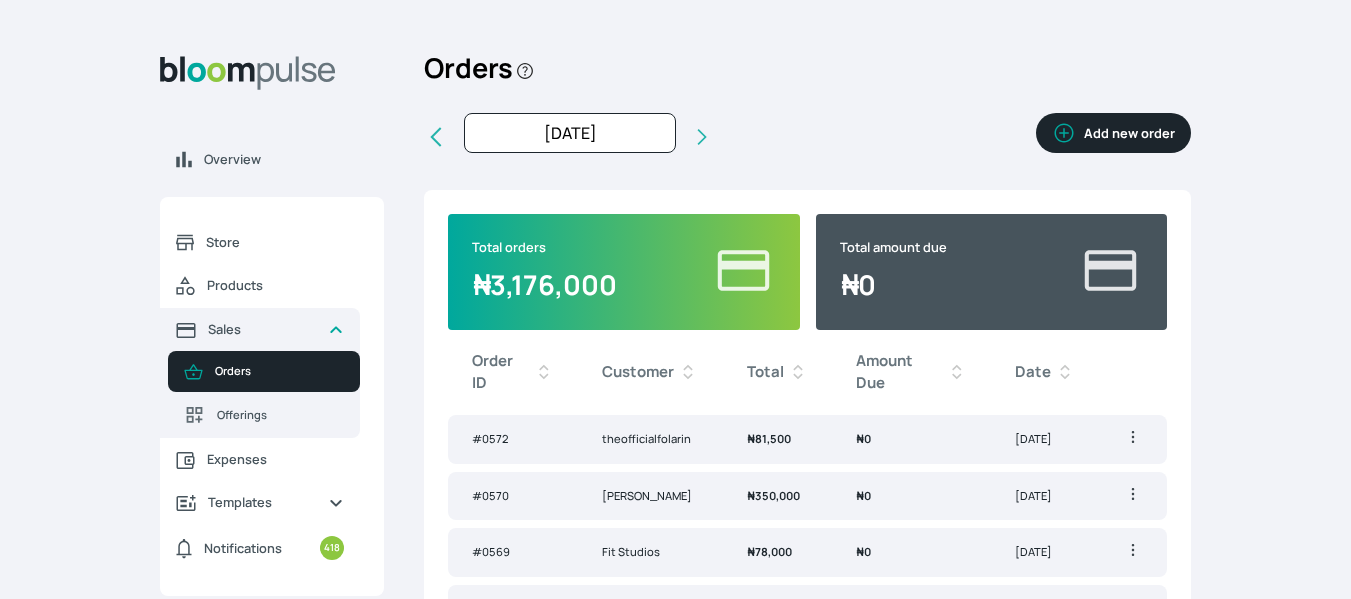 click 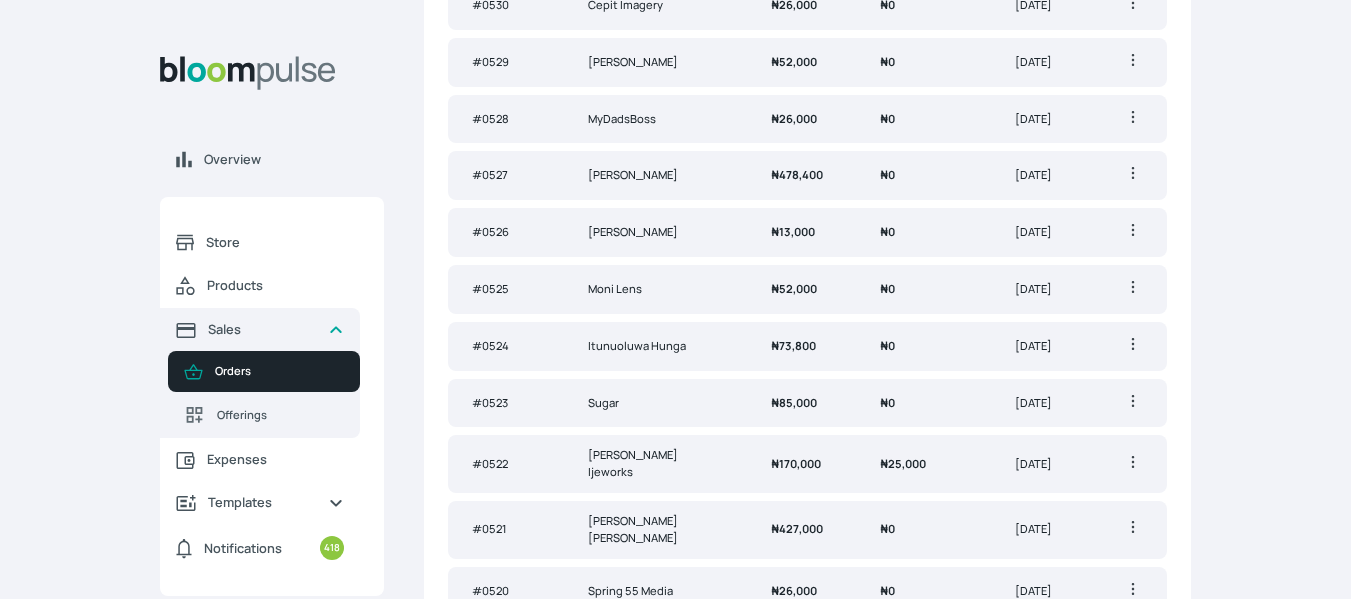 scroll, scrollTop: 1157, scrollLeft: 0, axis: vertical 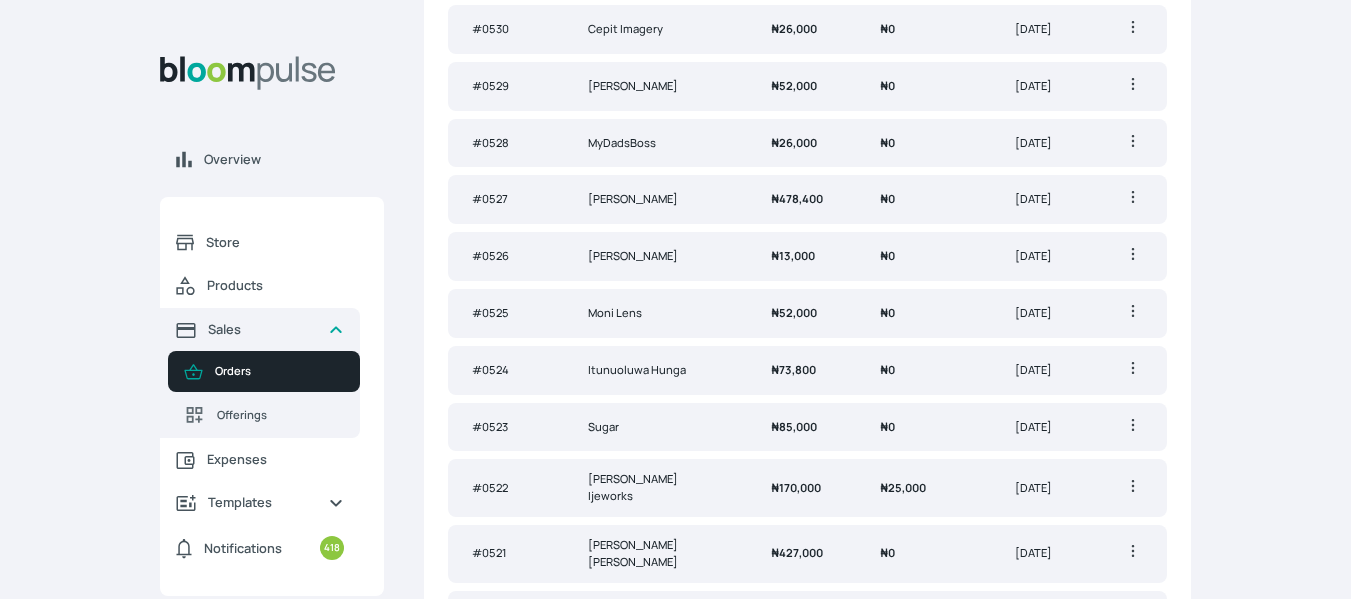 click on "₦ 26,000" at bounding box center [801, 143] 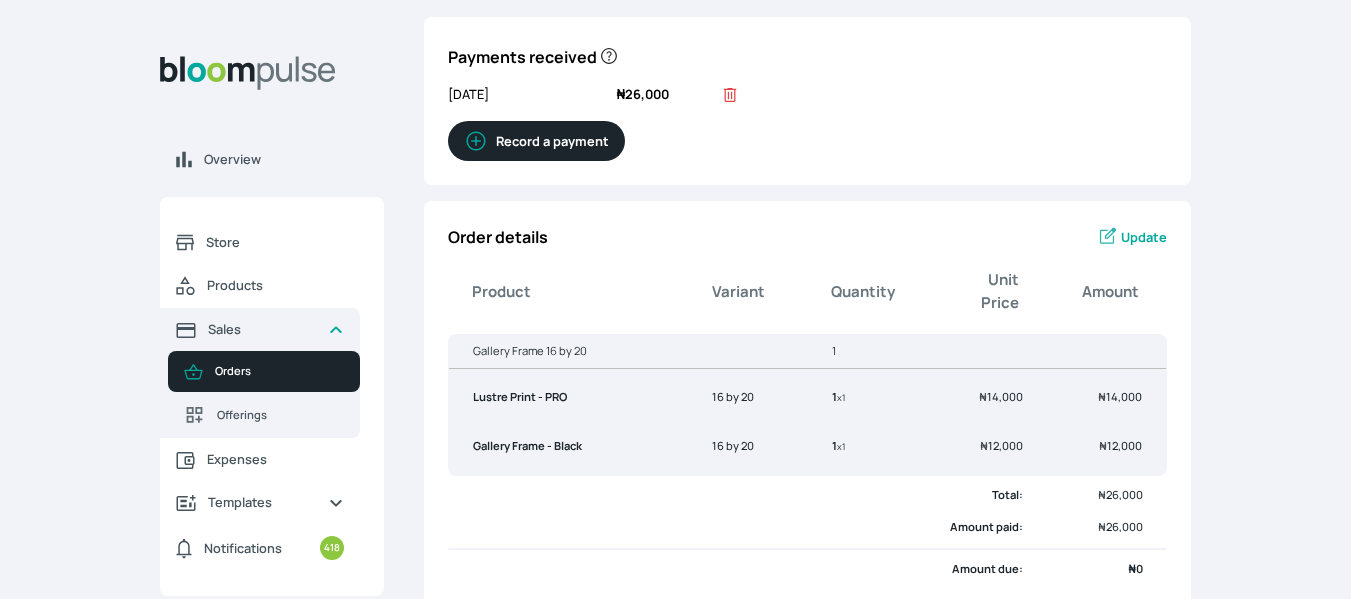 scroll, scrollTop: 0, scrollLeft: 0, axis: both 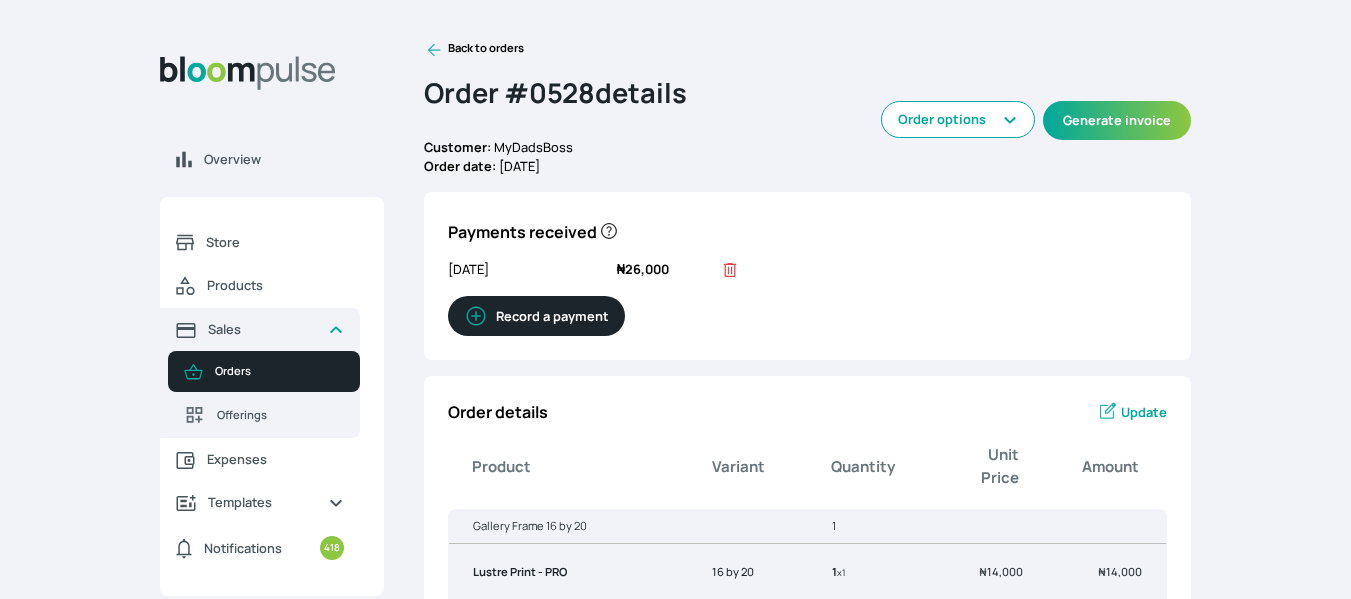 click 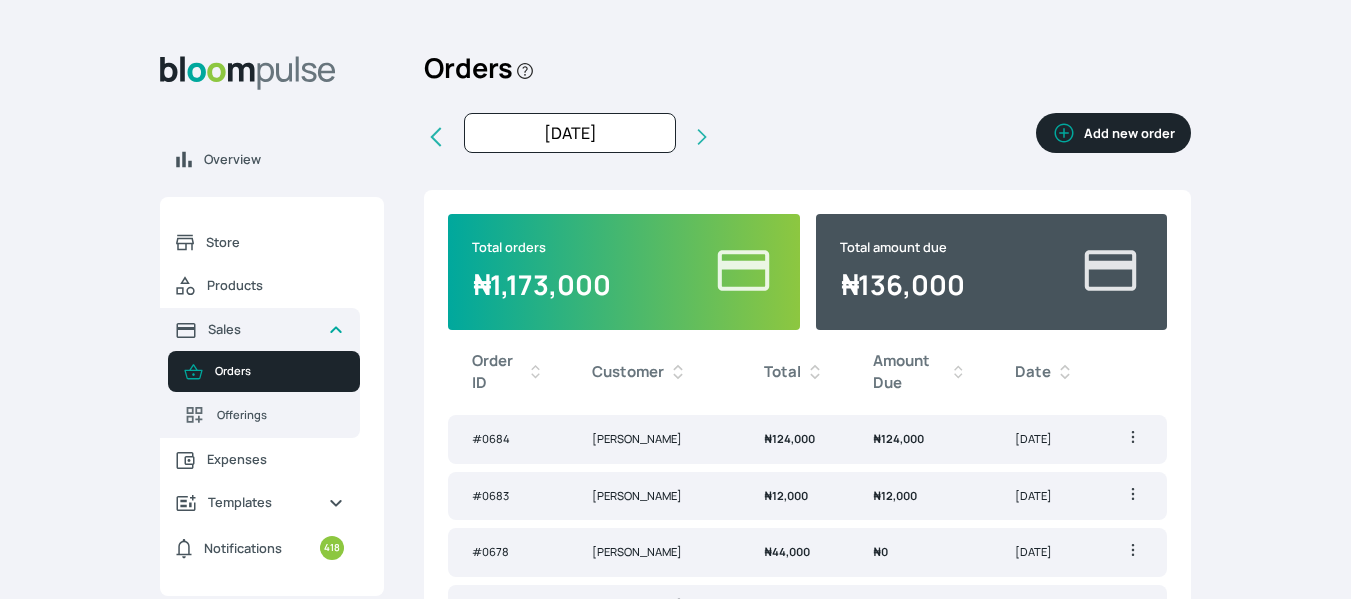 click 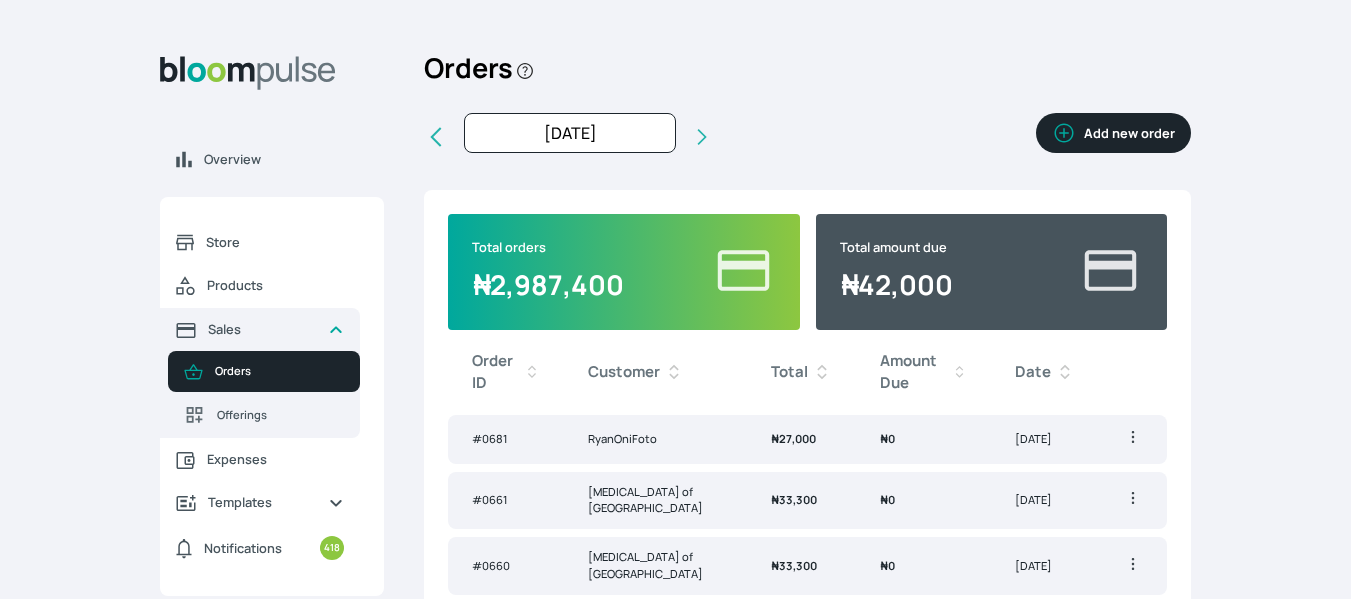 click 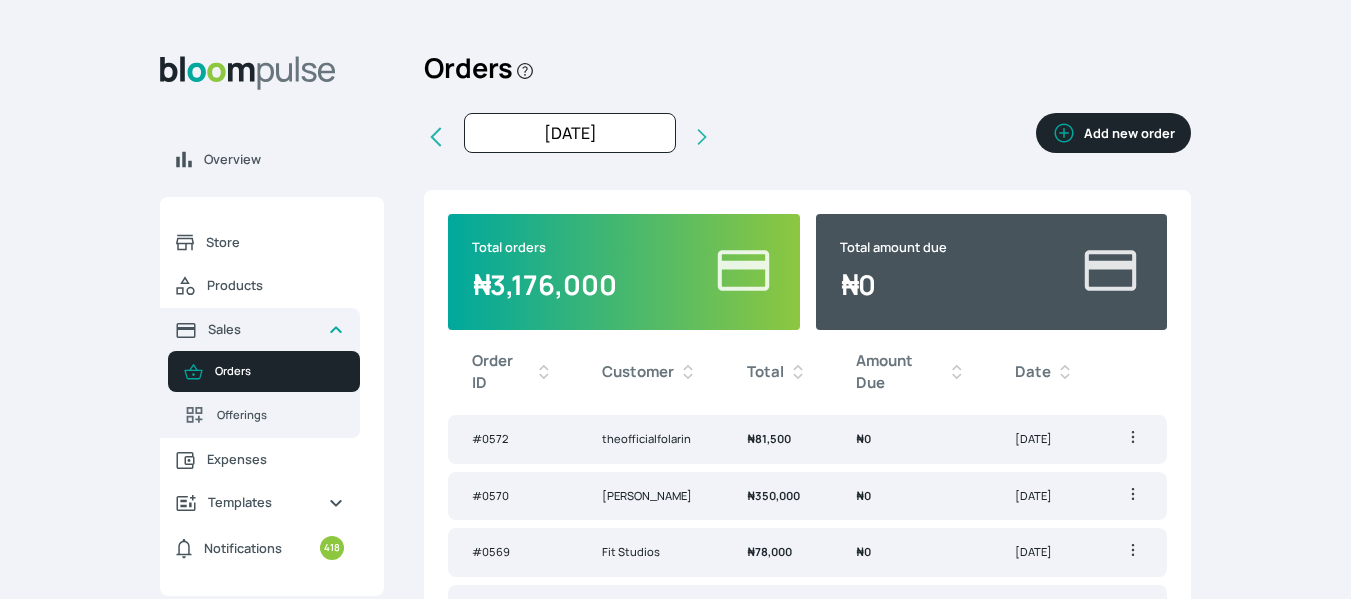 click 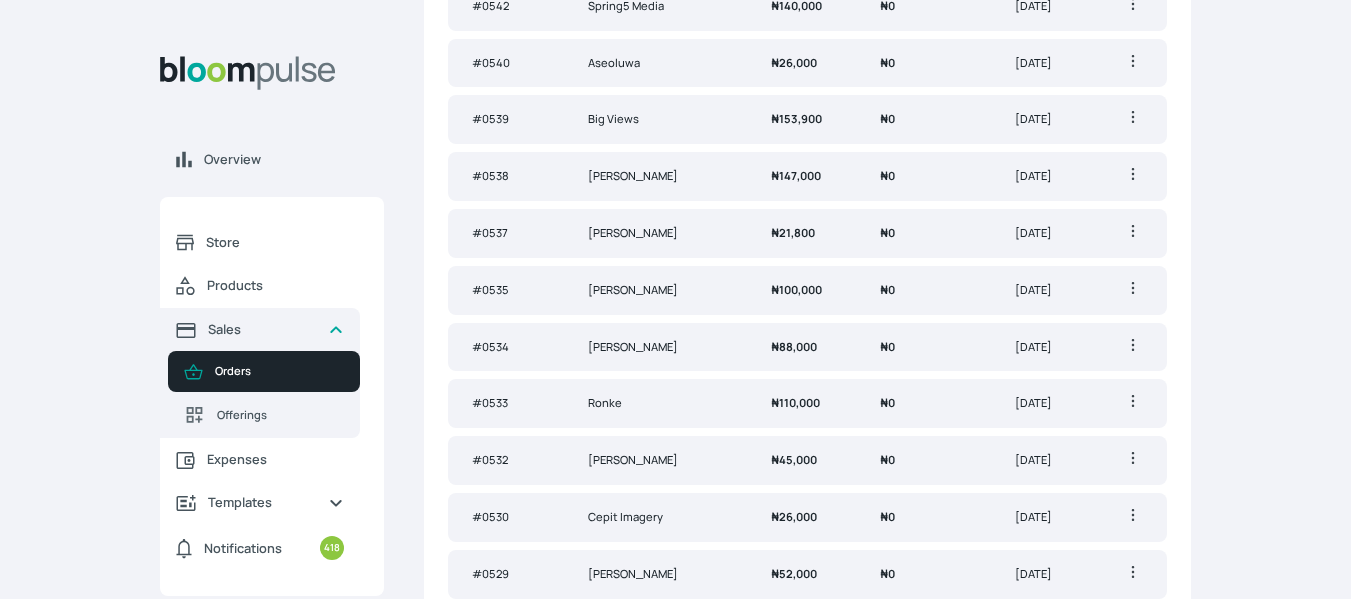 scroll, scrollTop: 0, scrollLeft: 0, axis: both 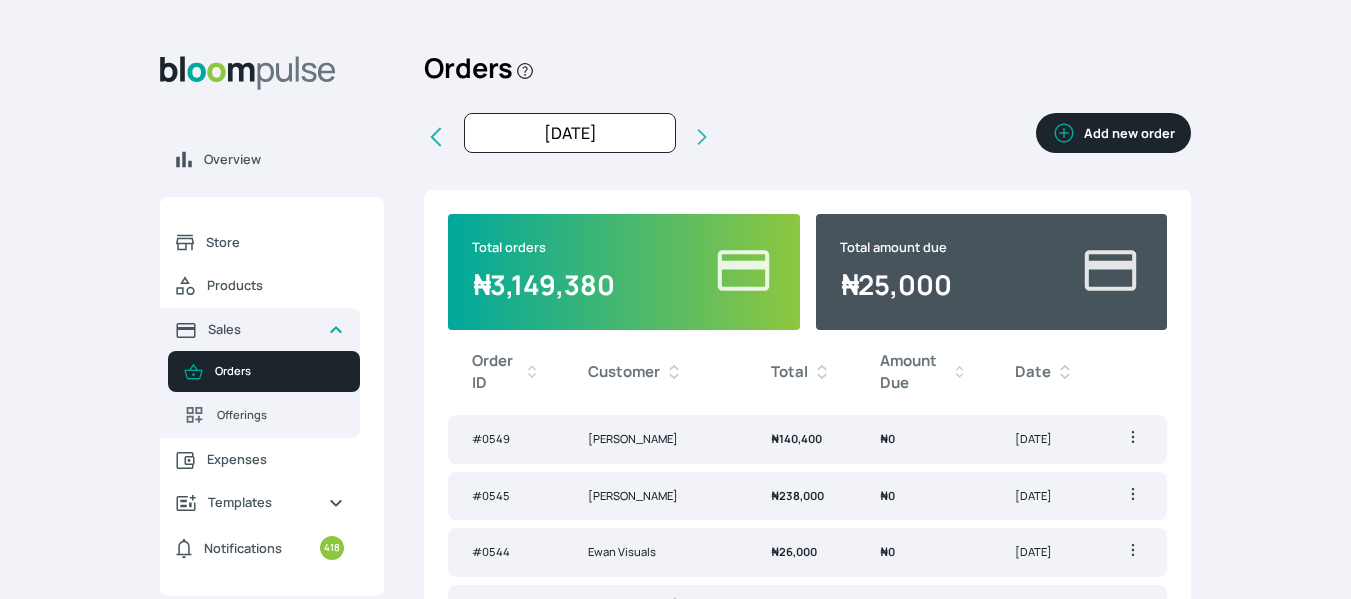 click 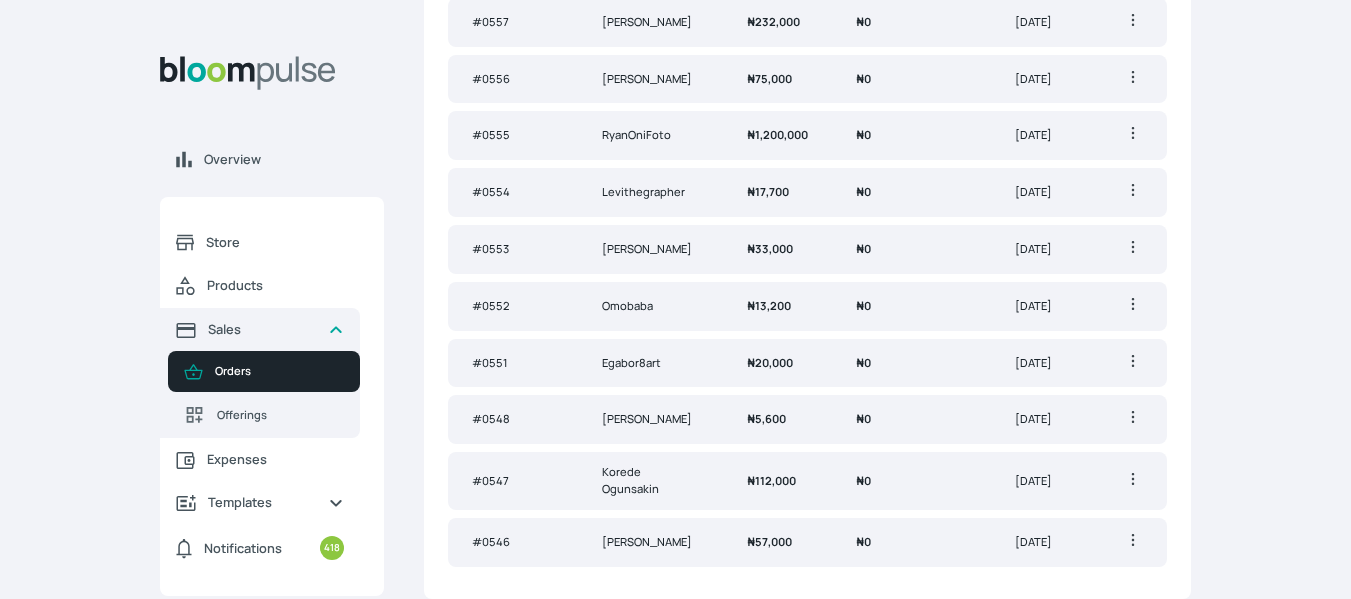 scroll, scrollTop: 0, scrollLeft: 0, axis: both 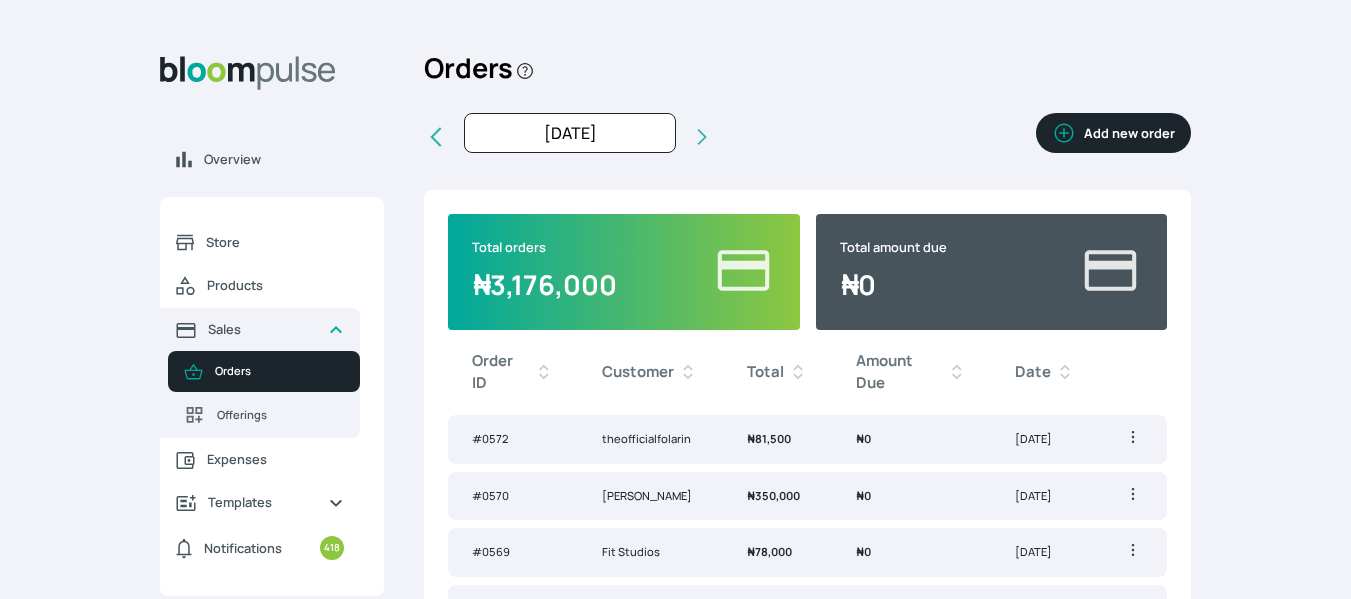 click on "Add new order" at bounding box center (1113, 133) 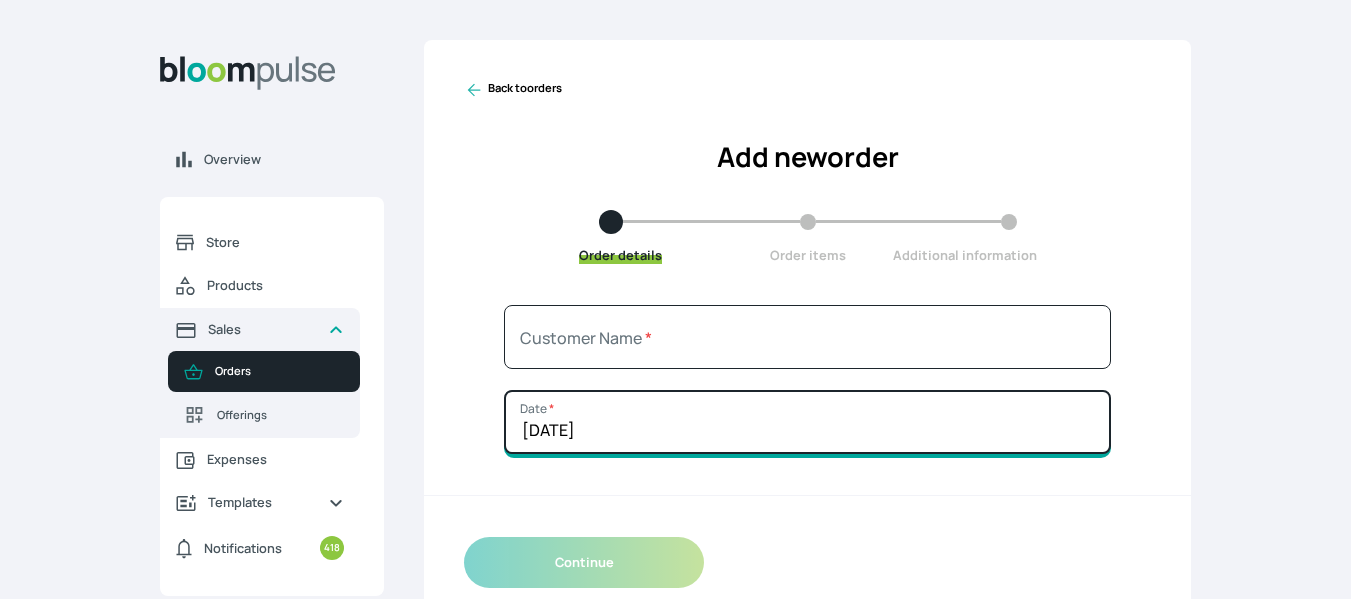 click on "[DATE]" at bounding box center [807, 422] 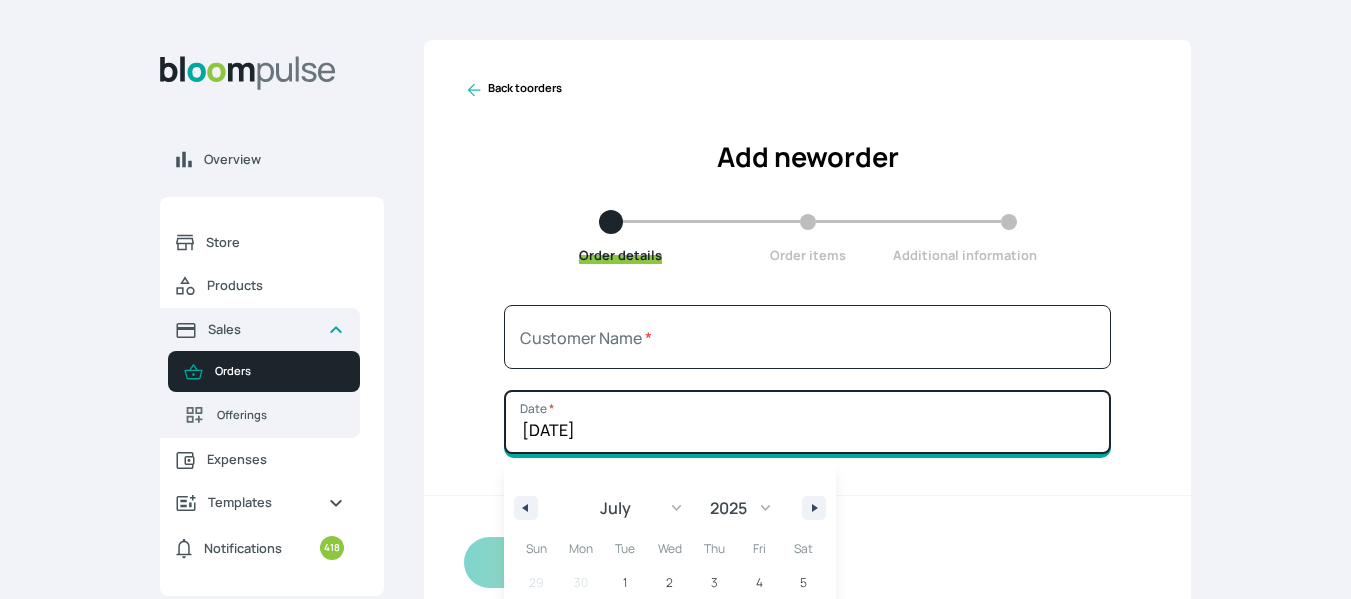scroll, scrollTop: 166, scrollLeft: 0, axis: vertical 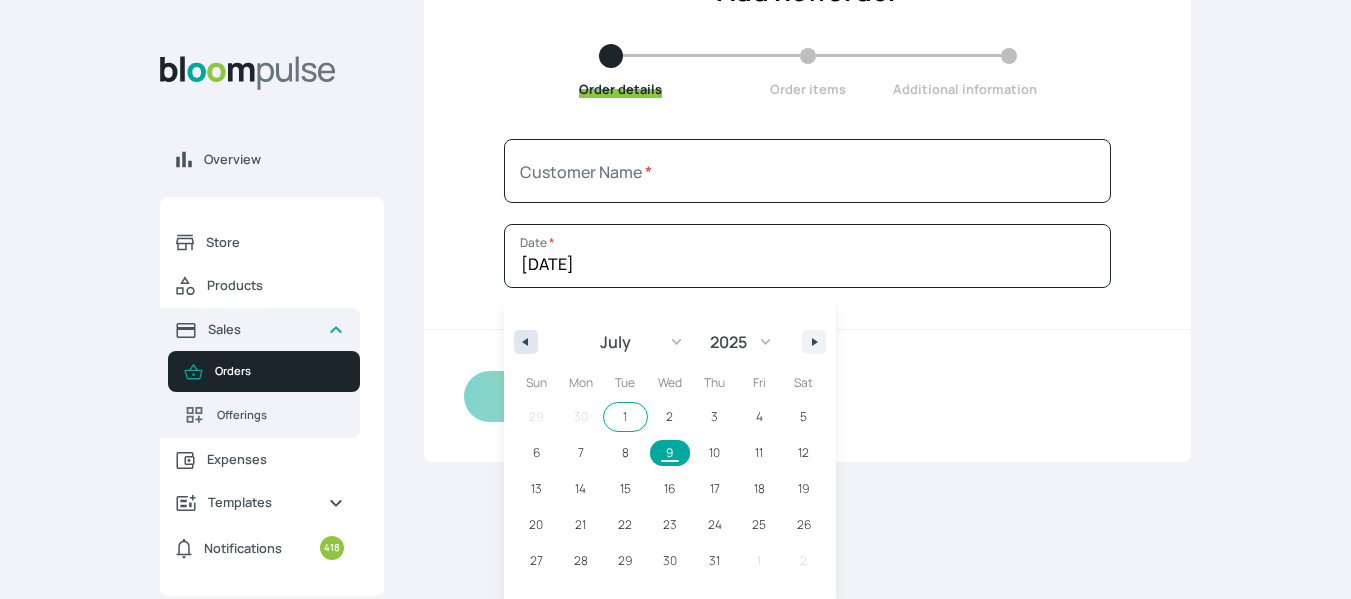 click at bounding box center (526, 342) 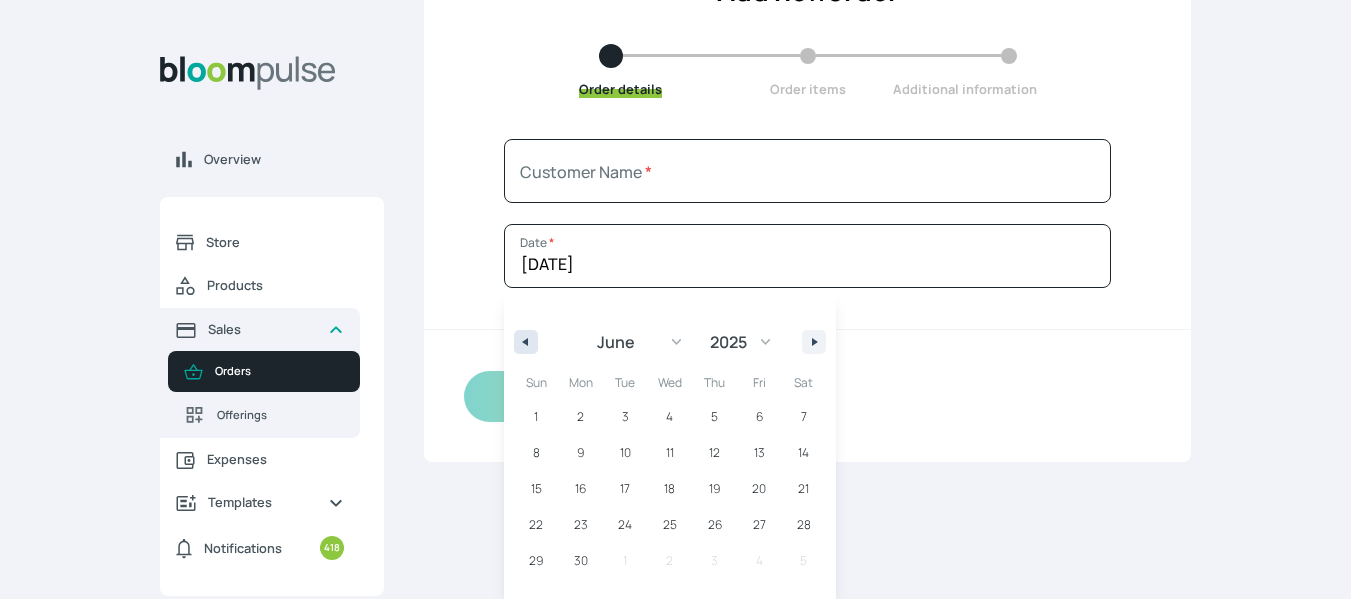 click at bounding box center (526, 342) 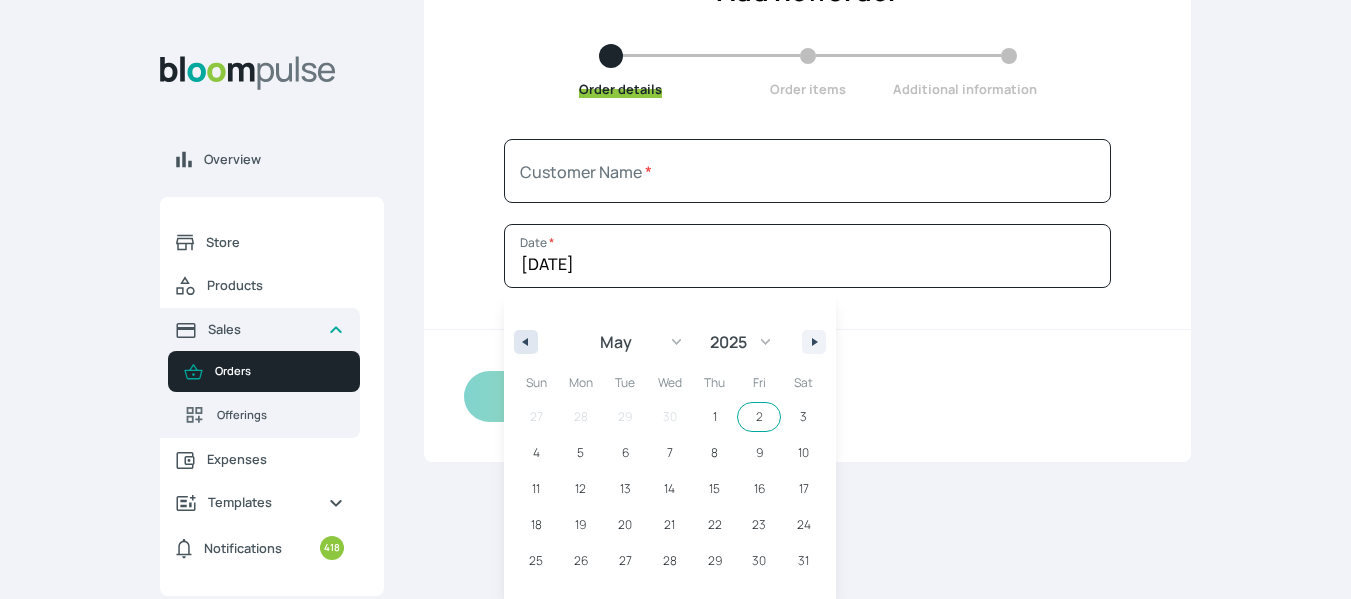 click at bounding box center [526, 342] 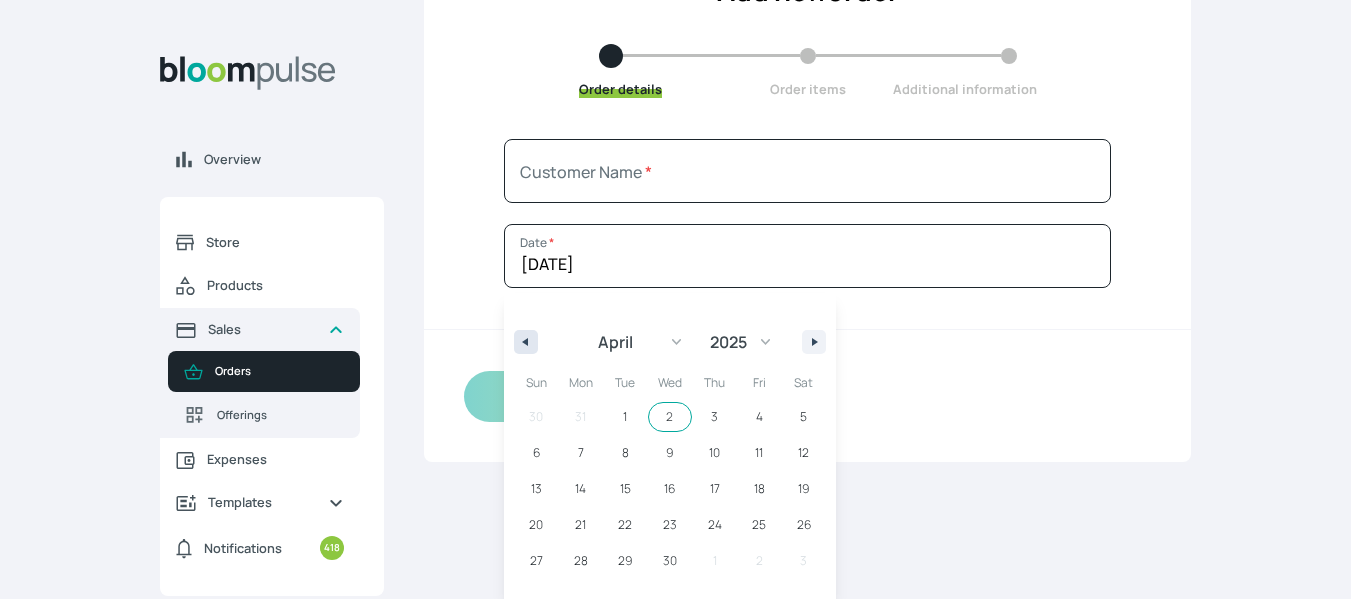 click at bounding box center (523, 342) 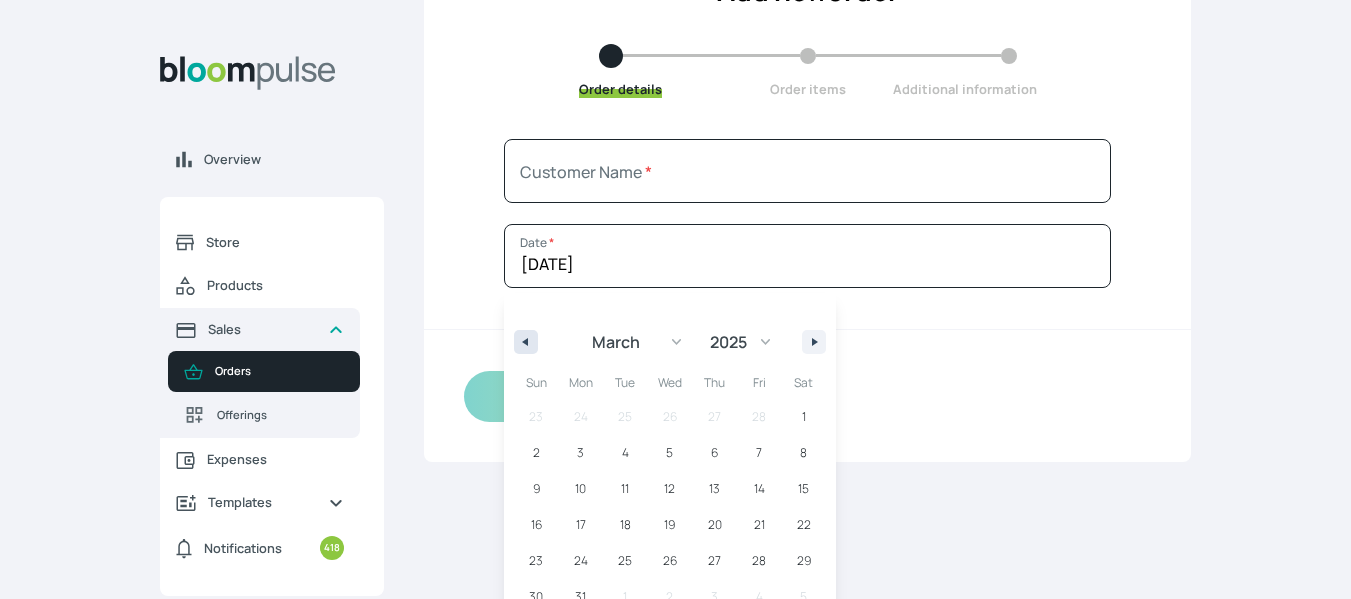 click at bounding box center (523, 342) 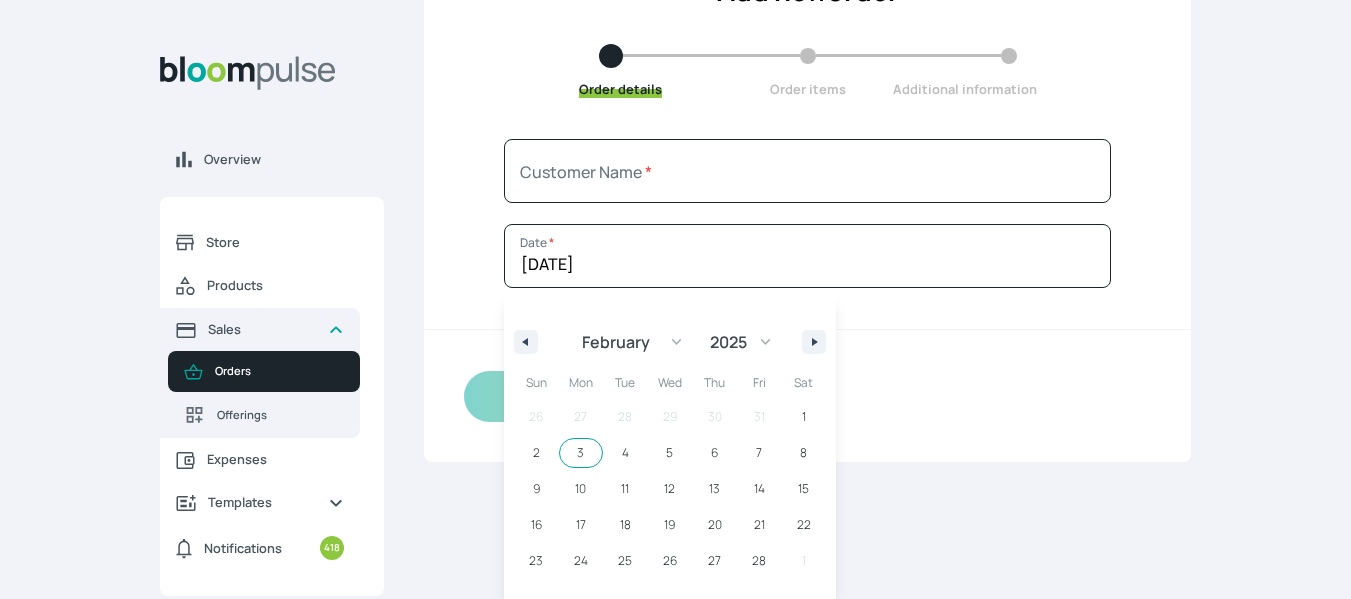 click on "3" at bounding box center [581, 453] 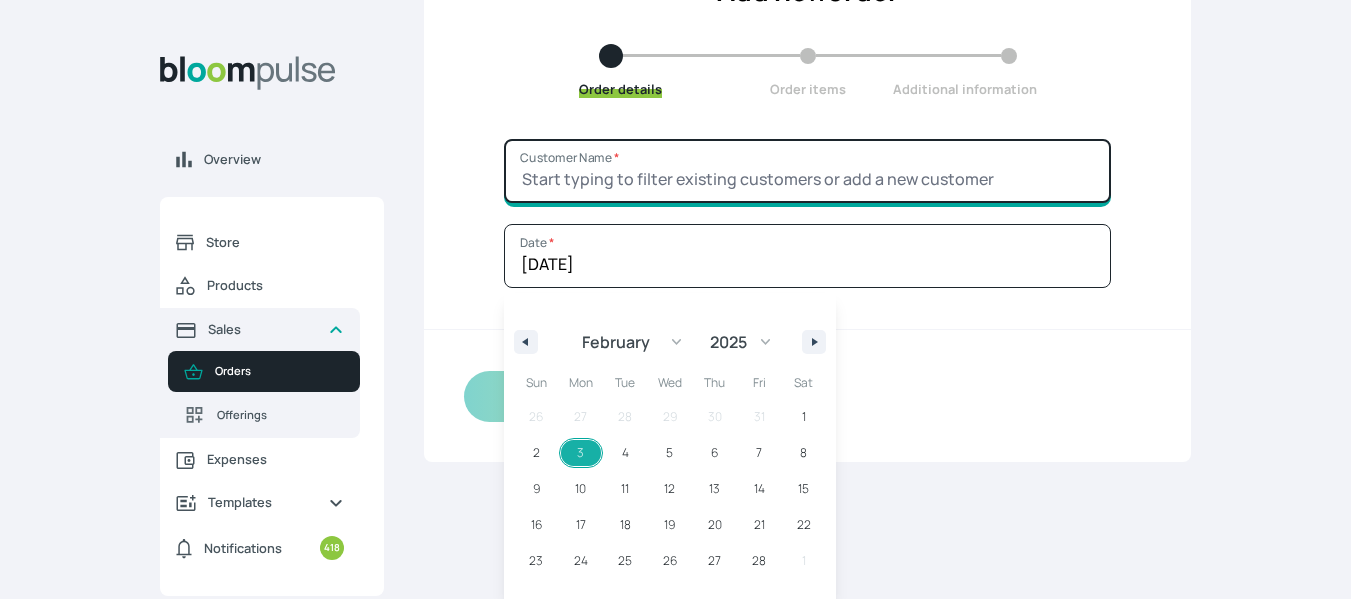 click on "Customer Name    *" at bounding box center [807, 171] 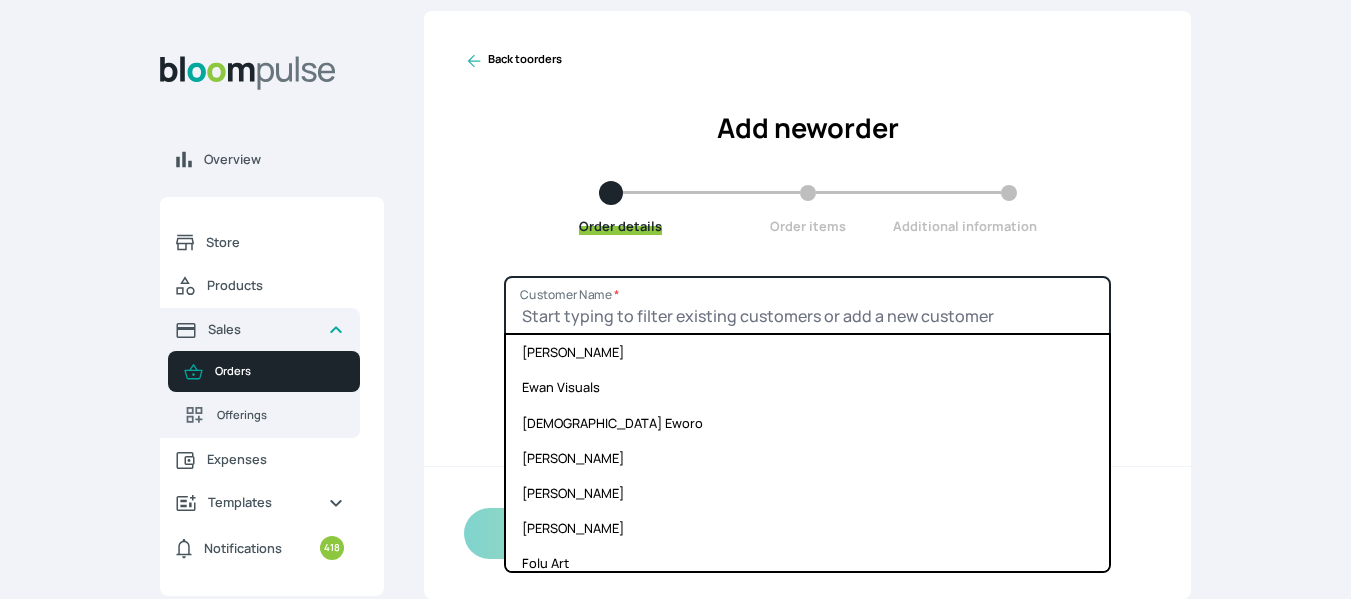 scroll, scrollTop: 29, scrollLeft: 0, axis: vertical 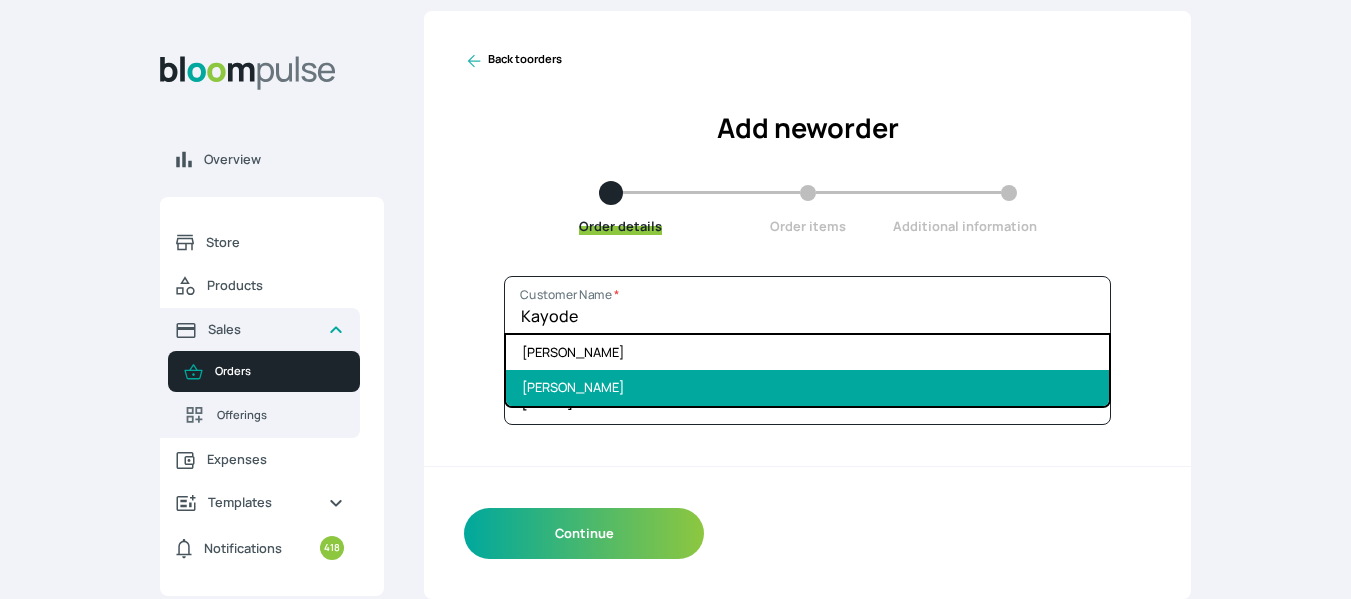click on "Kayode Ogungbade" at bounding box center (807, 387) 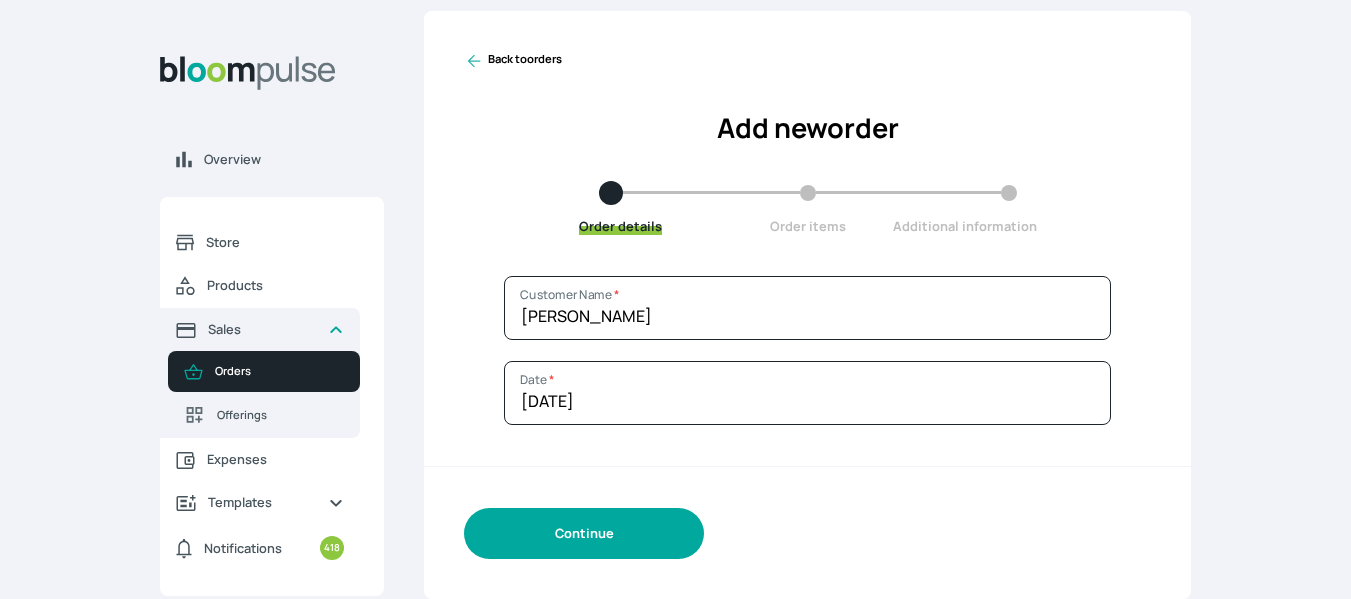 click on "Continue" at bounding box center [584, 533] 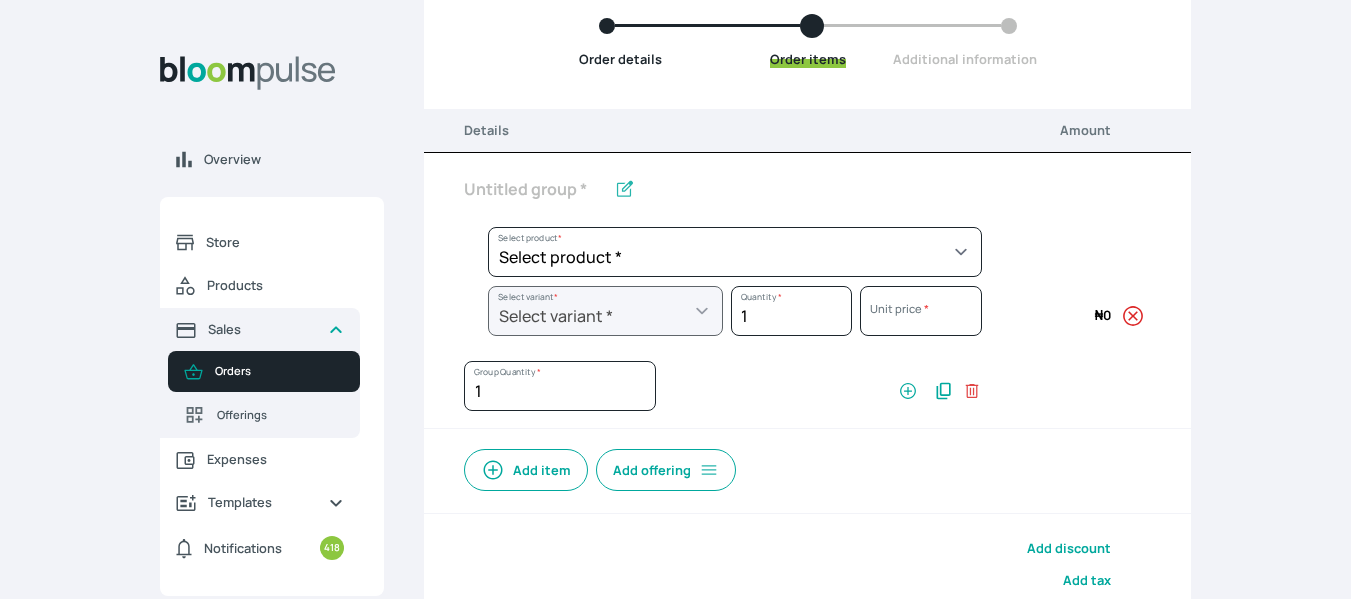 scroll, scrollTop: 246, scrollLeft: 0, axis: vertical 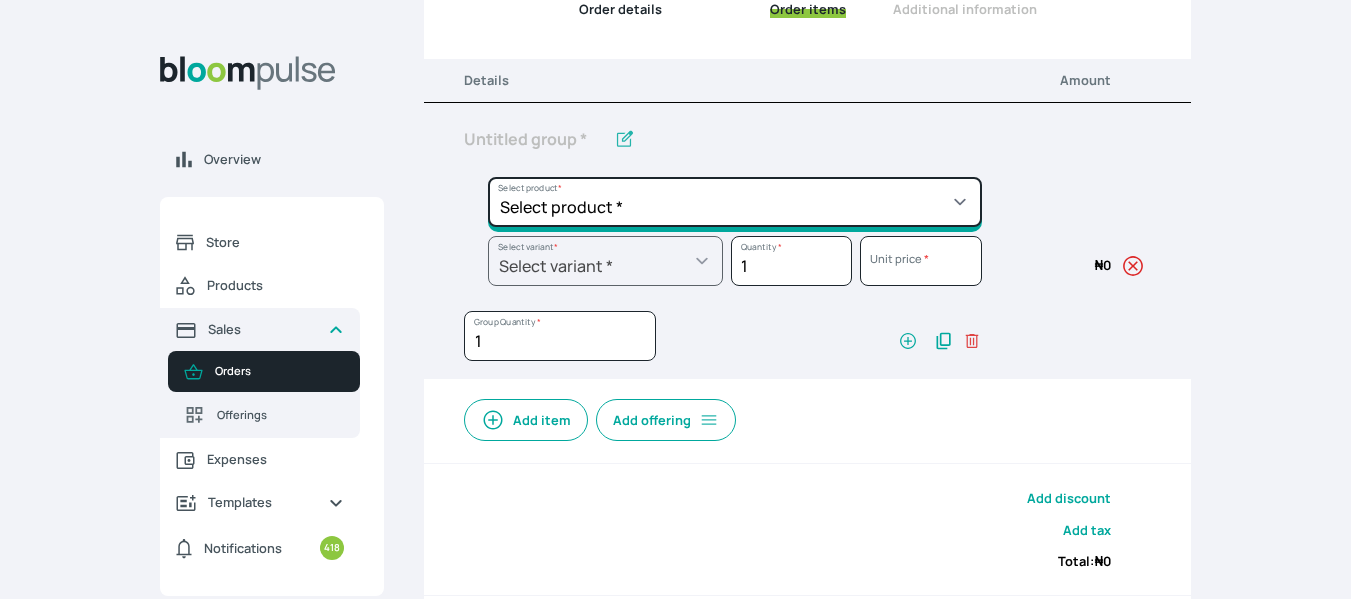 click on "Select product * Big Frame (Black) Canvas Print Canvas Print - Standard Canvas Stretching Certificate Printing Dry Mount Lamination Express Order Floating Frame Foam board mount with Matting Folio Box Frame Bracing Frame Stand Gallery Frame - Black Gallery Frame - Brown Gallery Frame - Cream Gallery Frame - White Gallery Rental Lustre Print - PRO Lustre Print - Standard Photowood Print Lamination Slim Gallery Frame - Black White Matting White Mount Board 5mm Wooden Frame" at bounding box center [735, 202] 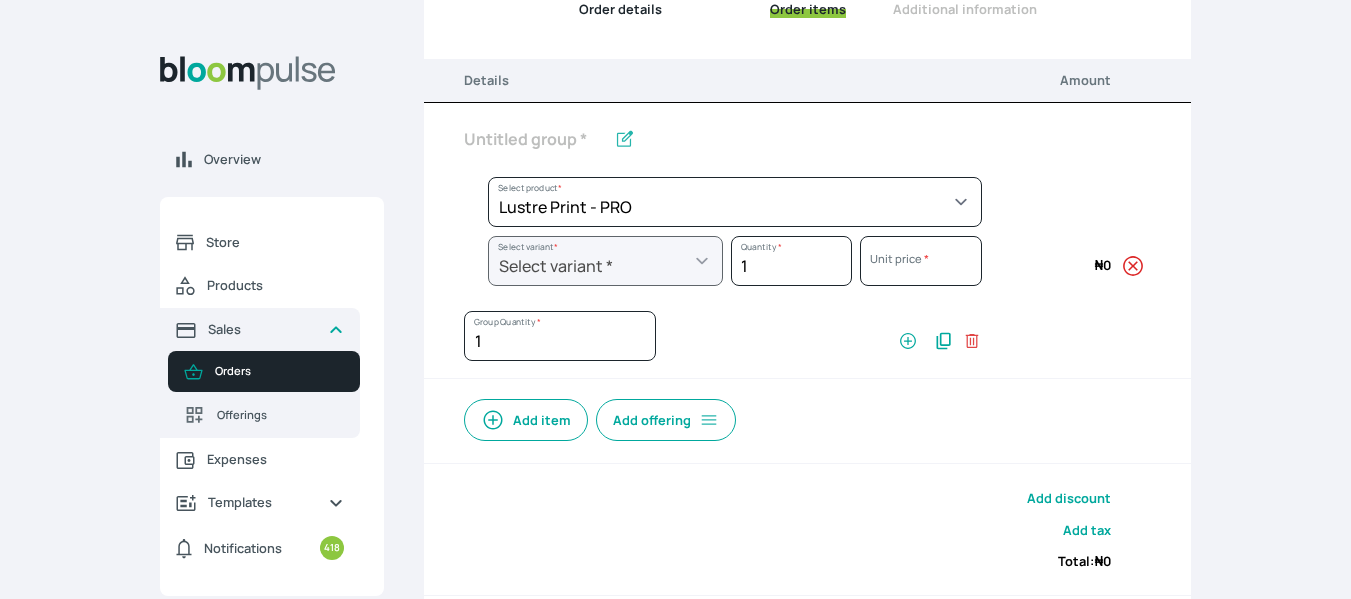 select on "9ad63bc5-ced3-43c1-96e5-a90d5a13a887" 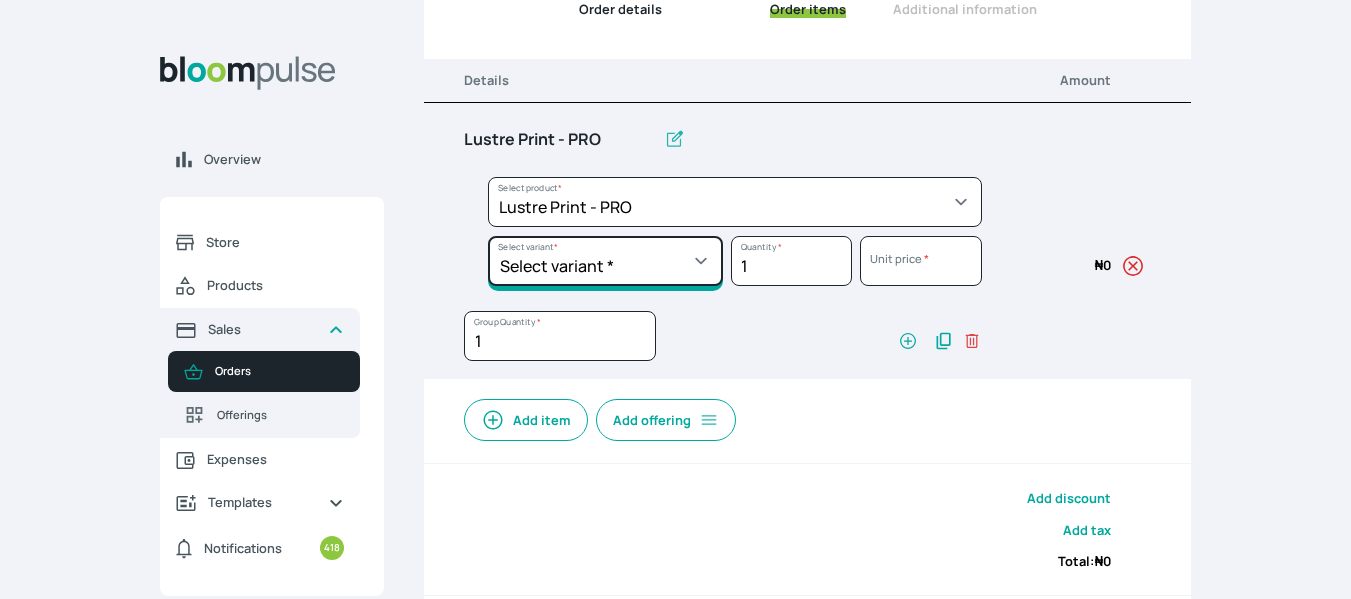 drag, startPoint x: 661, startPoint y: 225, endPoint x: 617, endPoint y: 250, distance: 50.606323 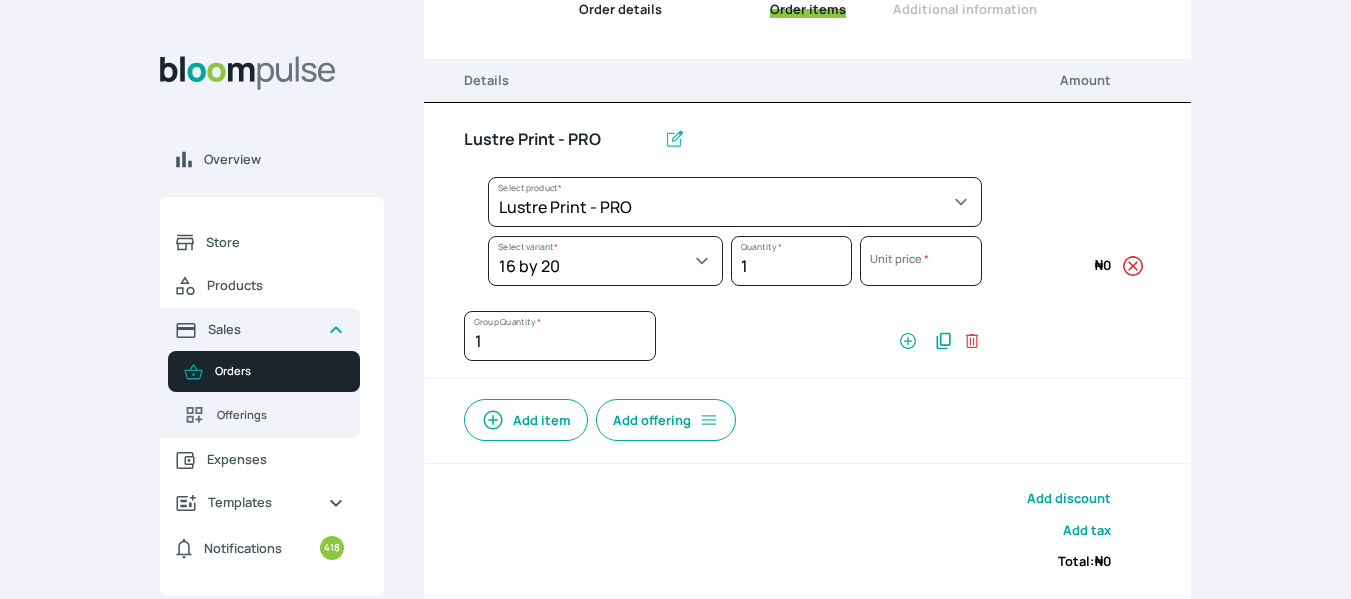 select on "9ad63bc5-ced3-43c1-96e5-a90d5a13a887" 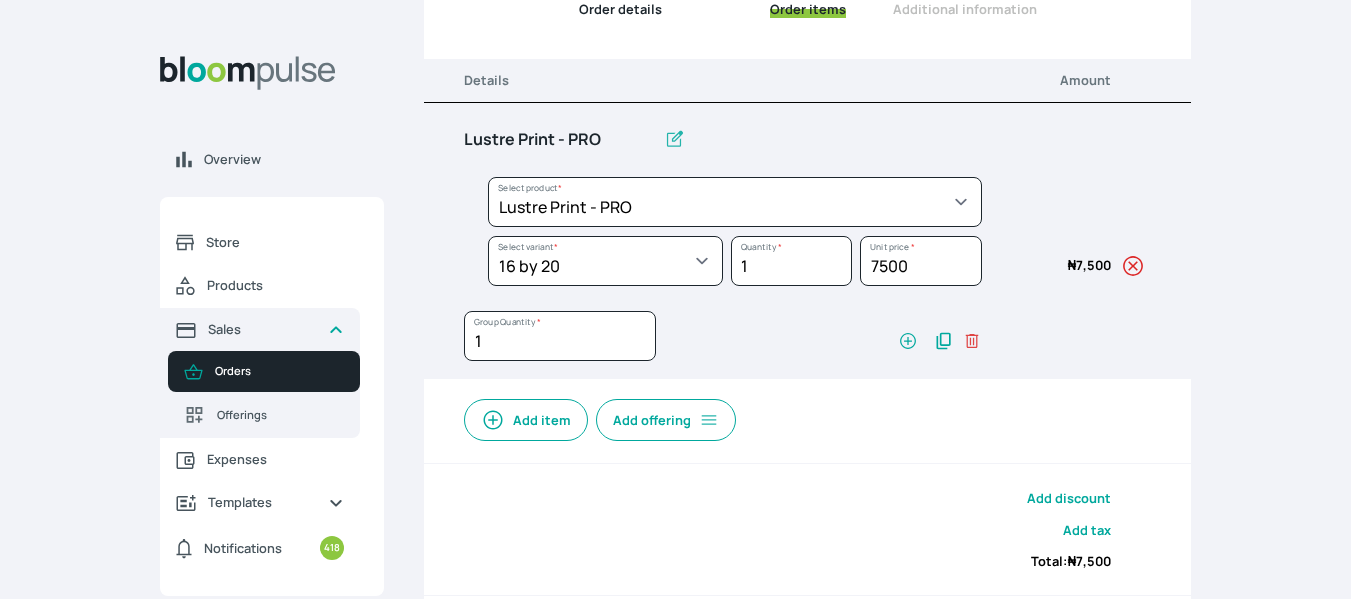 click 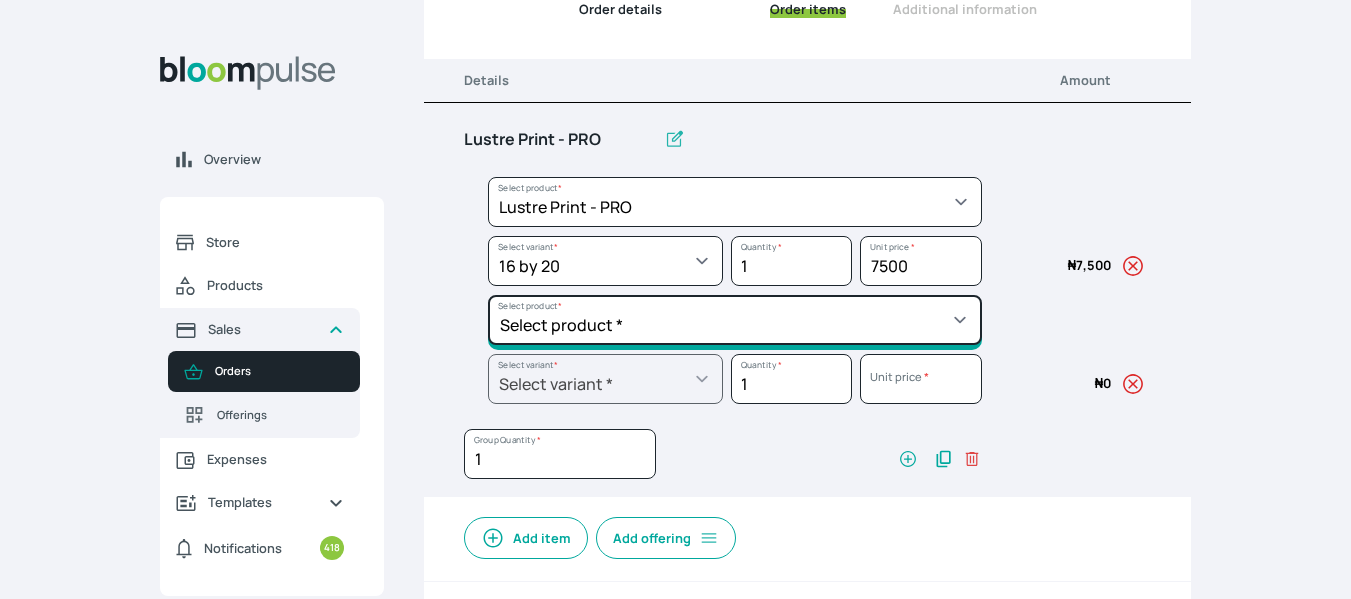 click on "Select product * Big Frame (Black) Canvas Print Canvas Print - Standard Canvas Stretching Certificate Printing Dry Mount Lamination Express Order Floating Frame Foam board mount with Matting Folio Box Frame Bracing Frame Stand Gallery Frame - Black Gallery Frame - Brown Gallery Frame - Cream Gallery Frame - White Gallery Rental Lustre Print - PRO Lustre Print - Standard Photowood Print Lamination Slim Gallery Frame - Black White Matting White Mount Board 5mm Wooden Frame" at bounding box center (735, 202) 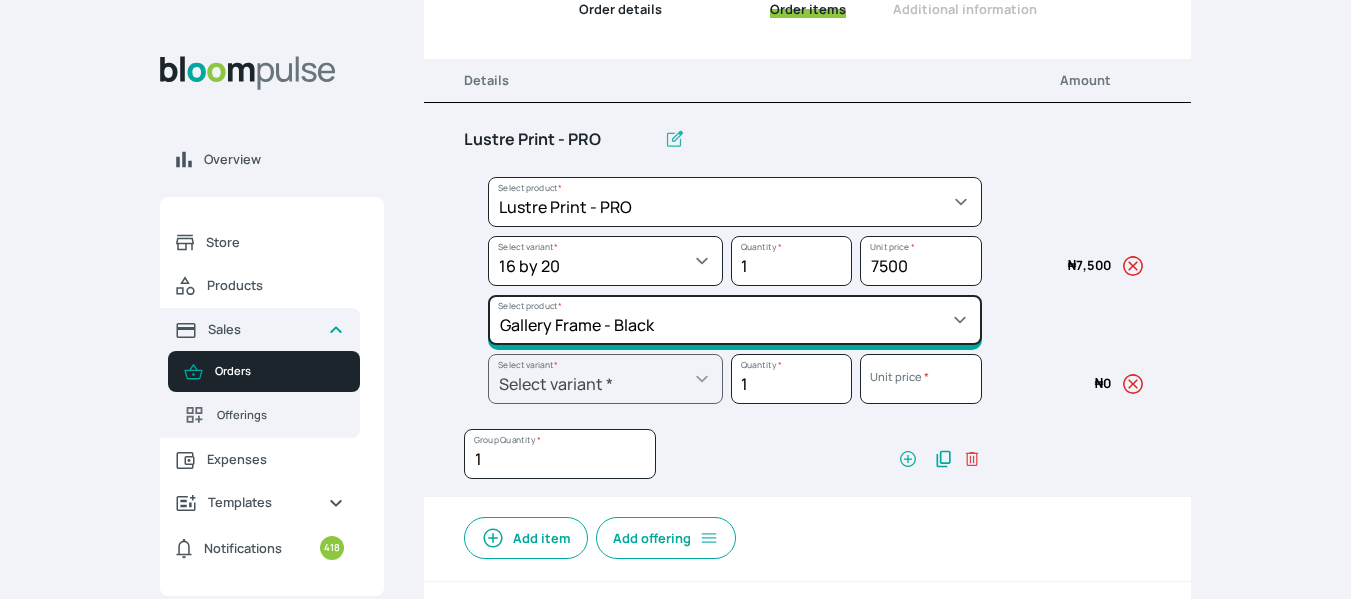 click on "Select product * Big Frame (Black) Canvas Print Canvas Print - Standard Canvas Stretching Certificate Printing Dry Mount Lamination Express Order Floating Frame Foam board mount with Matting Folio Box Frame Bracing Frame Stand Gallery Frame - Black Gallery Frame - Brown Gallery Frame - Cream Gallery Frame - White Gallery Rental Lustre Print - PRO Lustre Print - Standard Photowood Print Lamination Slim Gallery Frame - Black White Matting White Mount Board 5mm Wooden Frame" at bounding box center [735, 202] 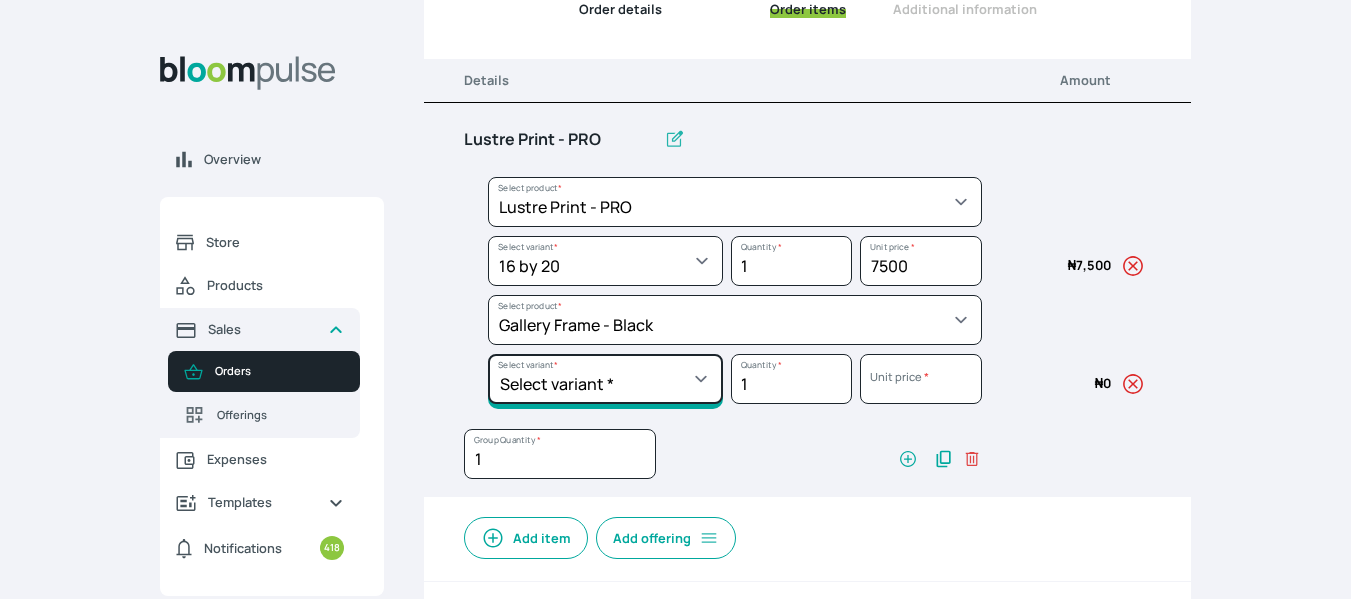 click on "Select variant * 10 by 10 10 by 12 10 by 13 10 by 15 10 by 16 11 by 12 11 by 14 12 by 12 12 by 13 12 by 14 12 by 15 12 by 16 12 by 18 12 by 20 14 by 18 14 by 20 14 by 24 14 by 8 16 by 16 16 by 20 16 by 22 16 by 24 16 by 29 18 by 18 18 by 22 18 by 24 18 by 26 18 by 28 20 by 20 20 by 22 20 by 24 20 by 25 20 by 26 20 by 28 20 by 30 20 by 36 20 by 40 21 by 9 24 by 30 24 by 34 24 by 36 24 by 40 26 by 36 26 by 38 27 by 39 27 by 48 28 by 14 28 by 35 28 by 52 30 by 36 30 by 40 30 by 45 30 by 60 32 by 48 33 by 45 34 by 45 36 by 34 36 by 44 36 by 48 36 by 72 38 by 48 39 by 47 40 by 50 41 by 48 48 by 72 5 by 7 50 by 70 51 by 34 6 by 7 6 by 8 60 by 40 72 by 36 8 by 10 8 by 12 8.3 by 11.7 84 by 32 9 by 8 9.5 by 11.5" at bounding box center (605, 261) 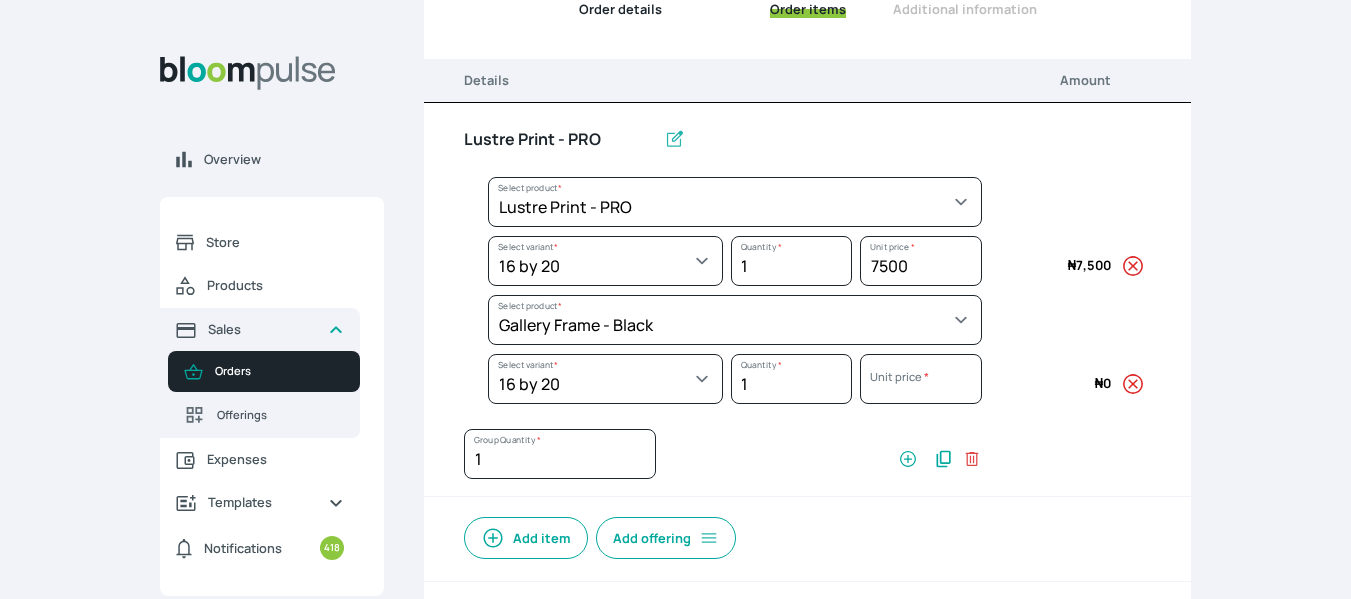 select on "5fa67804-61d7-459d-93b4-9e8949636f1b" 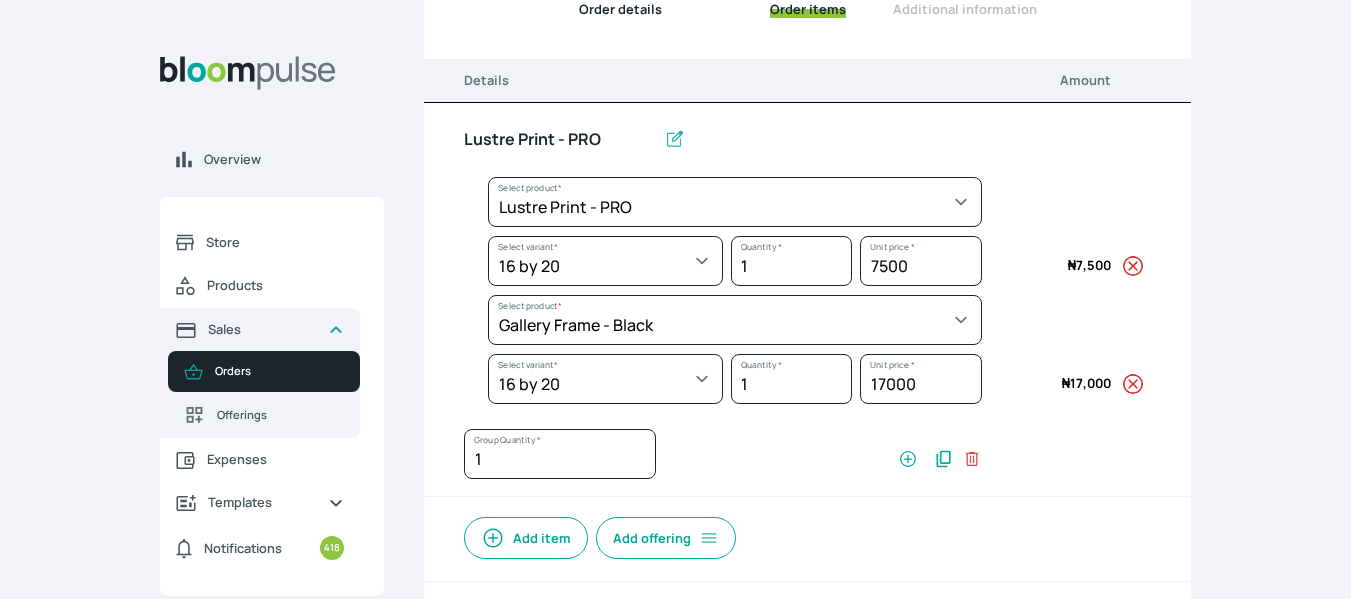 scroll, scrollTop: 493, scrollLeft: 0, axis: vertical 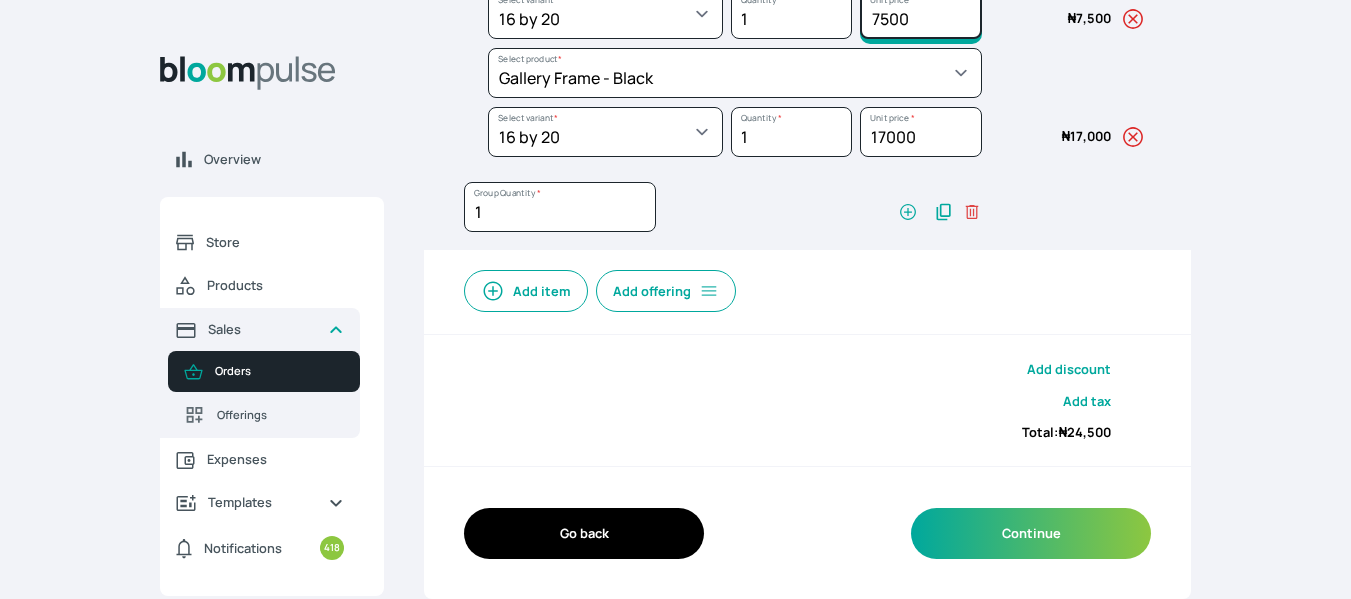 click on "7500" at bounding box center [920, 14] 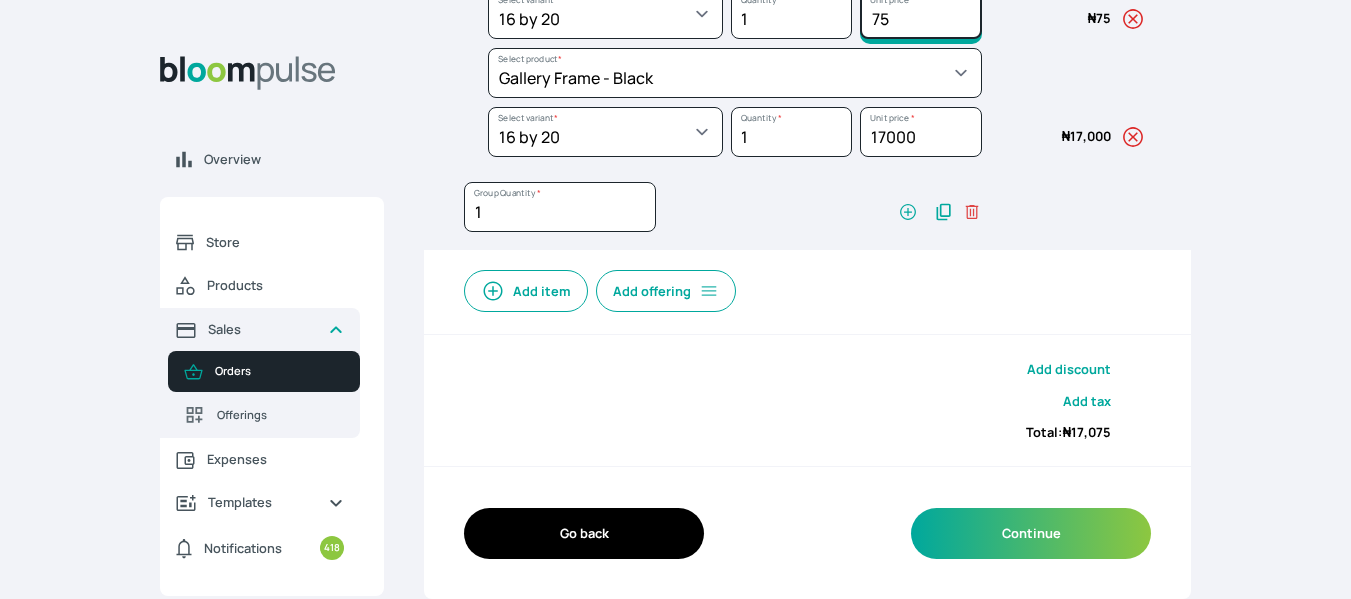 type on "7" 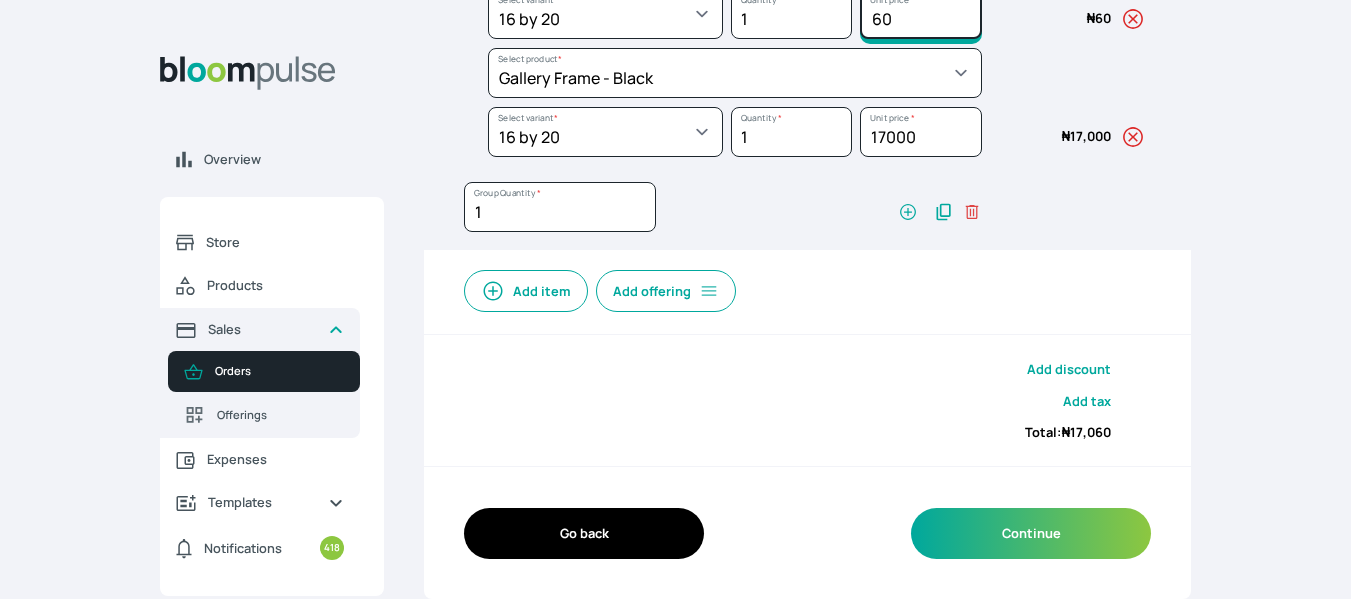 type on "6" 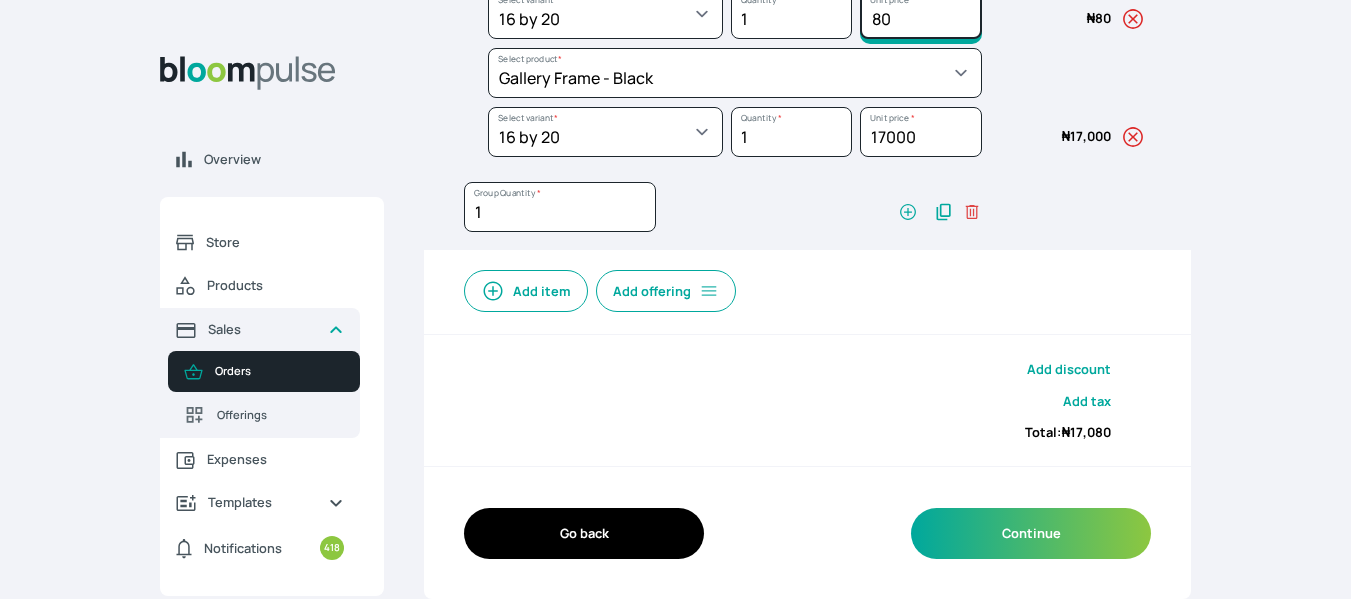 type on "8" 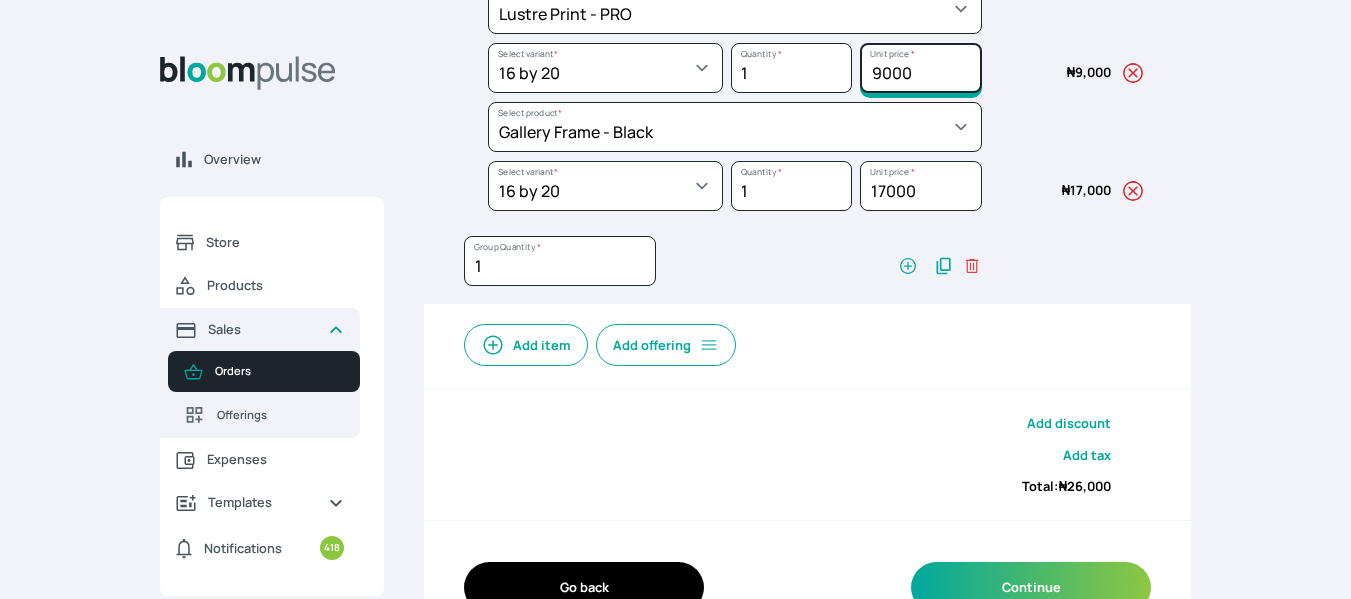 scroll, scrollTop: 493, scrollLeft: 0, axis: vertical 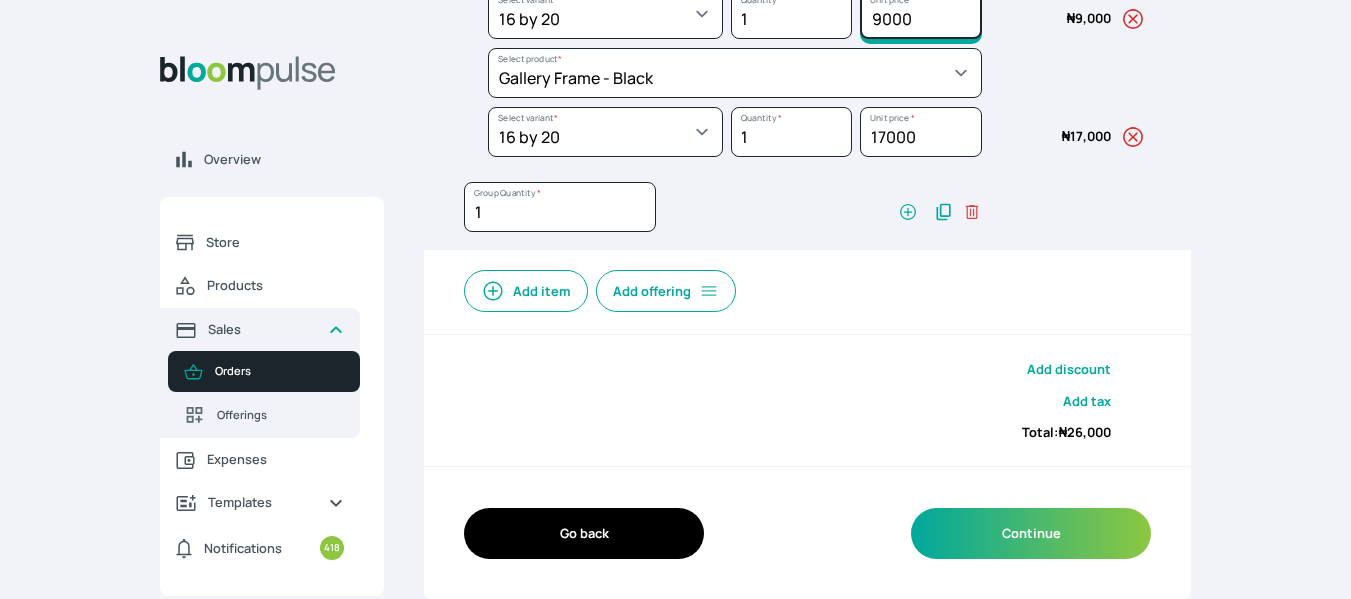 type on "9000" 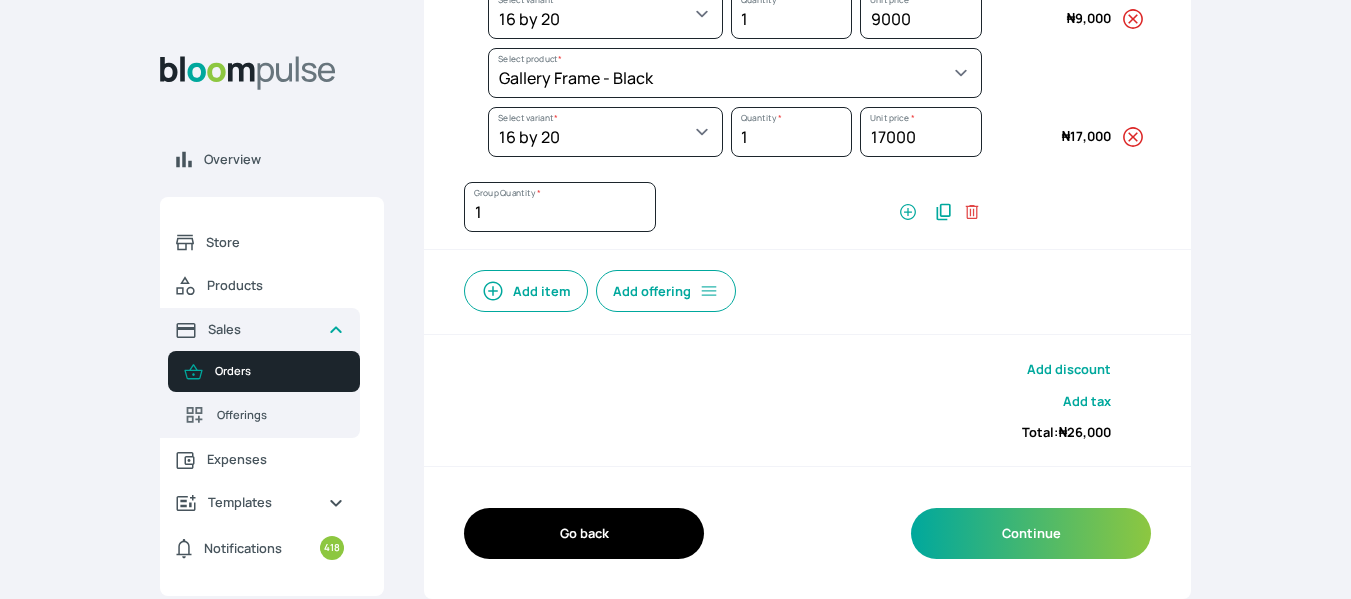 click on "Add discount" at bounding box center (1069, 369) 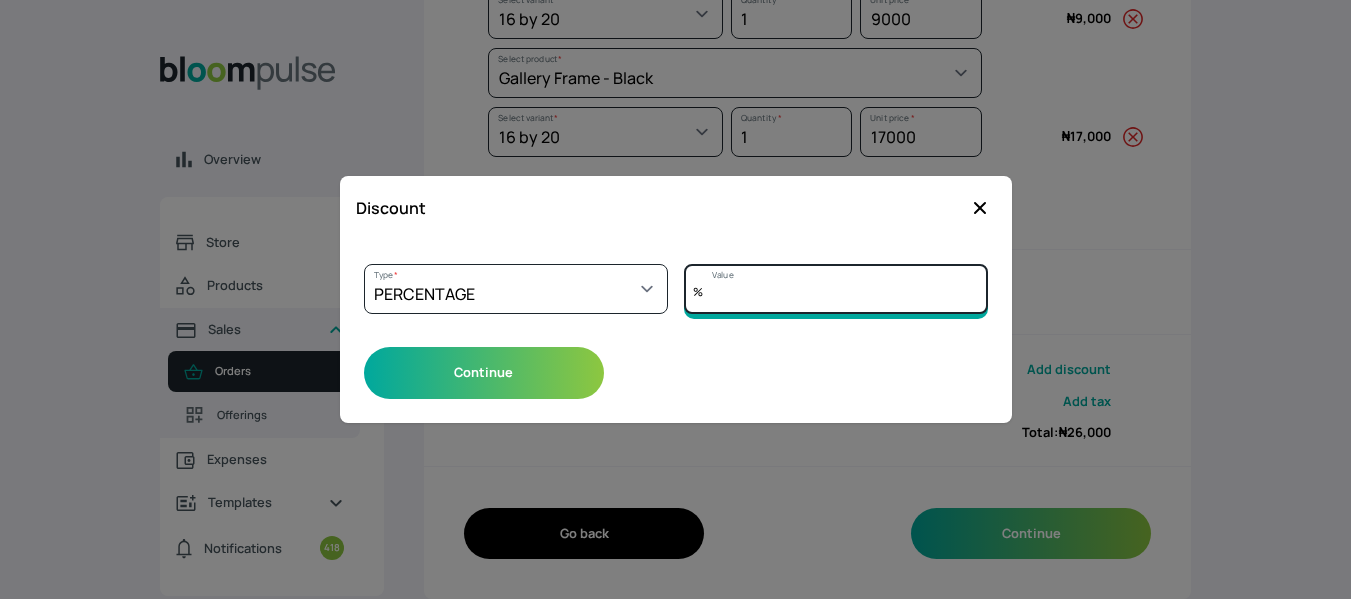 click on "Value" at bounding box center (836, 289) 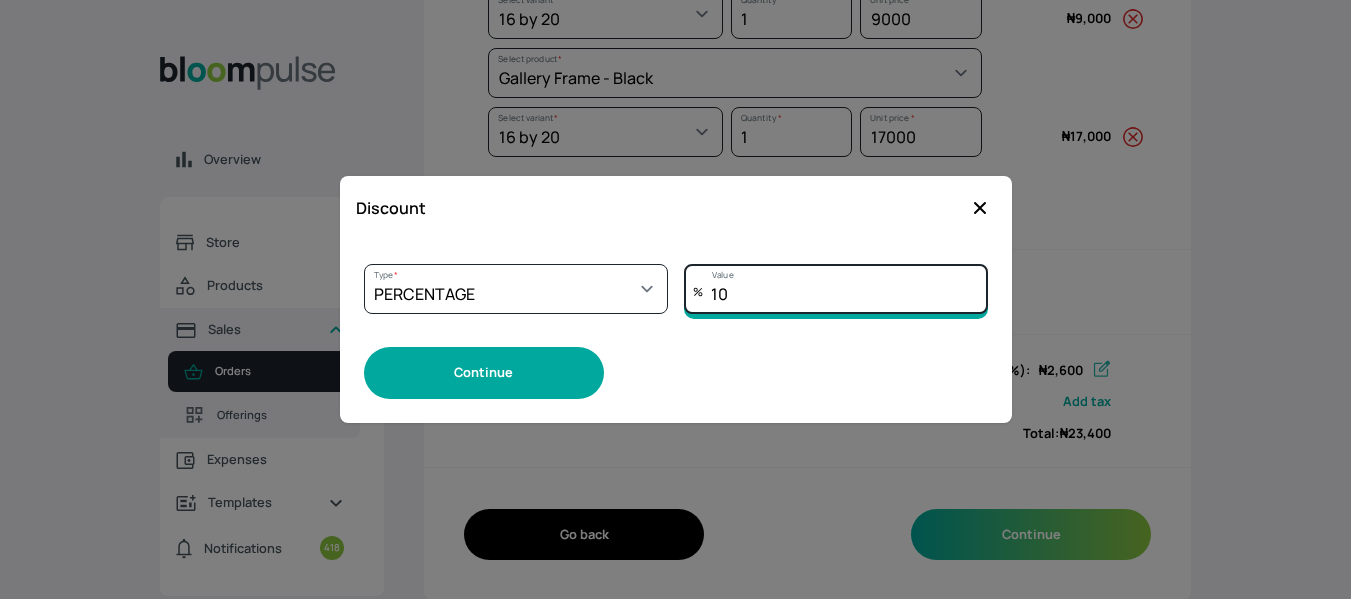 type on "10" 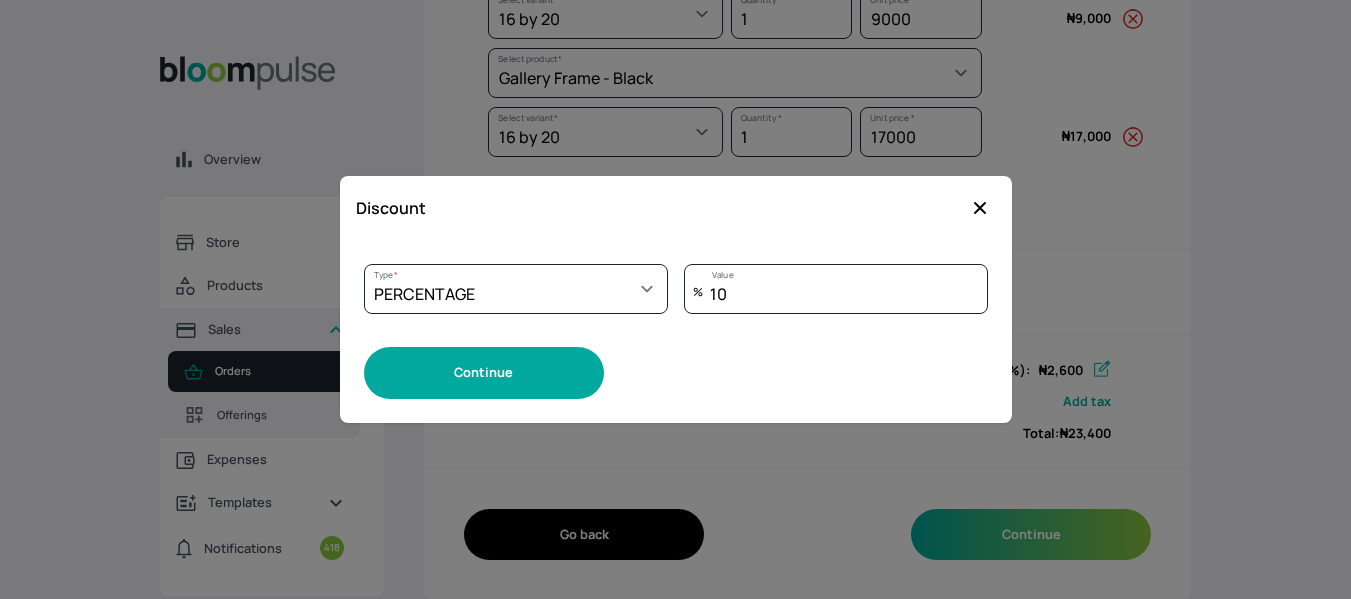 click on "Continue" at bounding box center (484, 372) 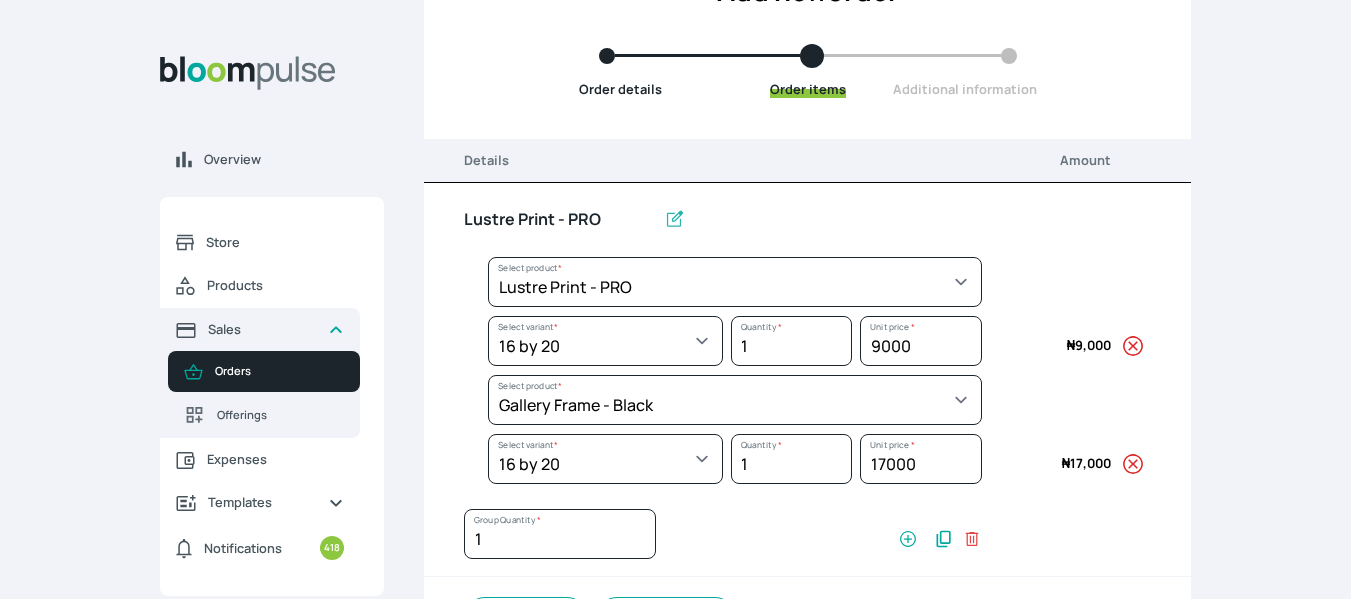 scroll, scrollTop: 165, scrollLeft: 0, axis: vertical 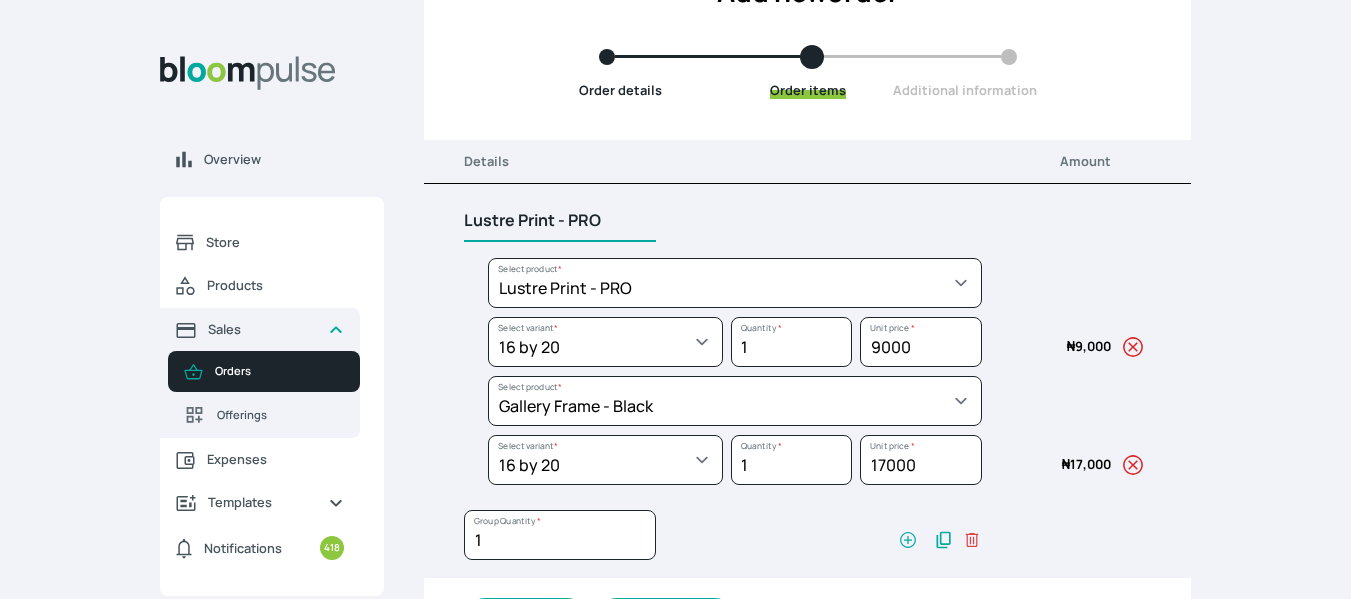 click on "Lustre Print - PRO" at bounding box center (560, 221) 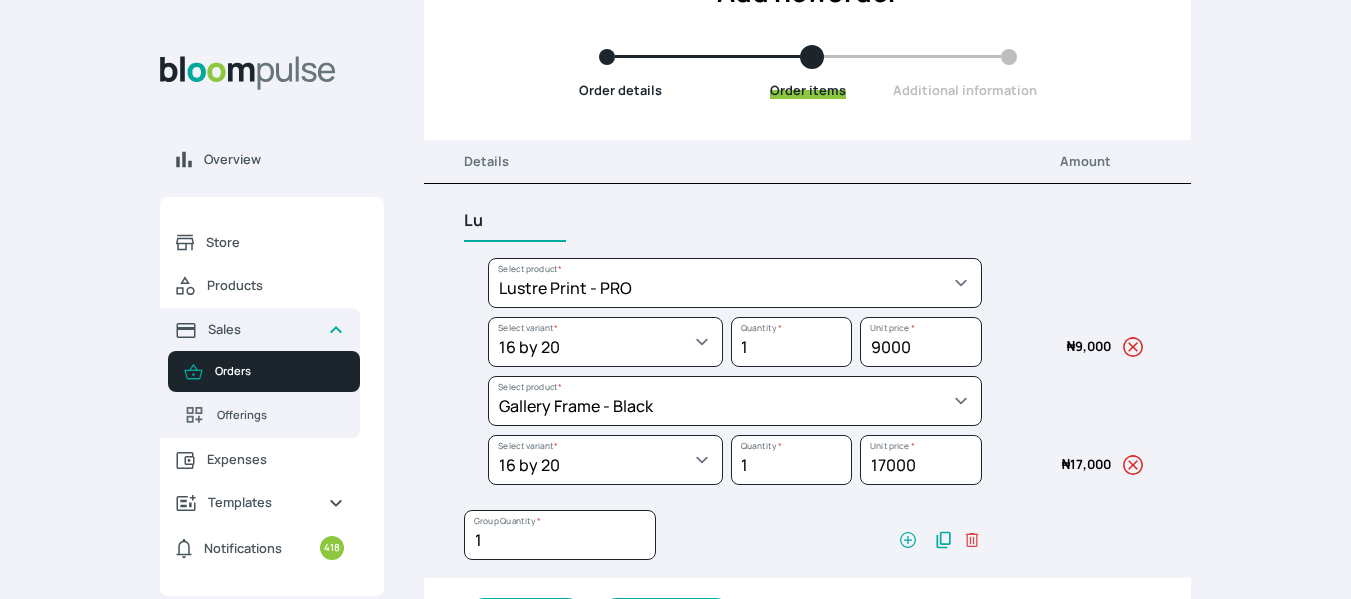 type on "L" 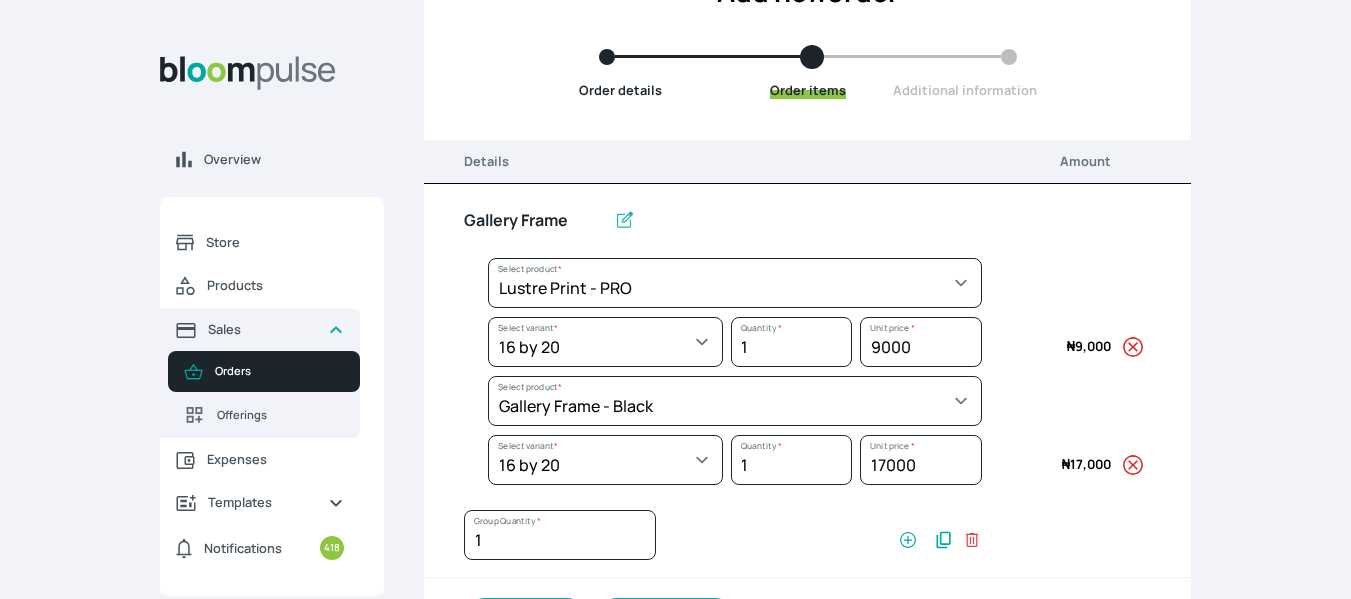 click on "Gallery Frame Select product * Big Frame (Black) Canvas Print Canvas Print - Standard Canvas Stretching Certificate Printing Dry Mount Lamination Express Order Floating Frame Foam board mount with Matting Folio Box Frame Bracing Frame Stand Gallery Frame - Black Gallery Frame - Brown Gallery Frame - Cream Gallery Frame - White Gallery Rental Lustre Print - PRO Lustre Print - Standard Photowood Print Lamination Slim Gallery Frame - Black White Matting White Mount Board 5mm Wooden Frame Select product  * Select variant * 10 by 10 10 by 12 10 by 15 10 by 16 11 by 12 11 by 14 11.7 by 16.5 12 by 12 12 by 13 12 by 14 12 by 15 12 by 16 12 by 18 12 by 20 14 by 18 14 by 20 14 by 8 16 by 16 16 by 20 16 by 22 16 by 24 16 by 29 18 by 18 18 by 22 18 by 24 18 by 26 18 by 27 18 x 28 2.5 by 3.5 20 by 20 20 by 24 20 by 25 20 by 26 20 by 28 20 by 30 20 by 36 20 by 40 22 by 28 24 by 30 24 by 34 24 by 36 24 by 40 24 by 6 26 by 28 26 by 36 26 by 38 27 by 39 27 by 48 28 by 52 30 by 36 30 by 40 30 by 60 32 by 48 33 by 45 34 by 47 1" at bounding box center [787, 384] 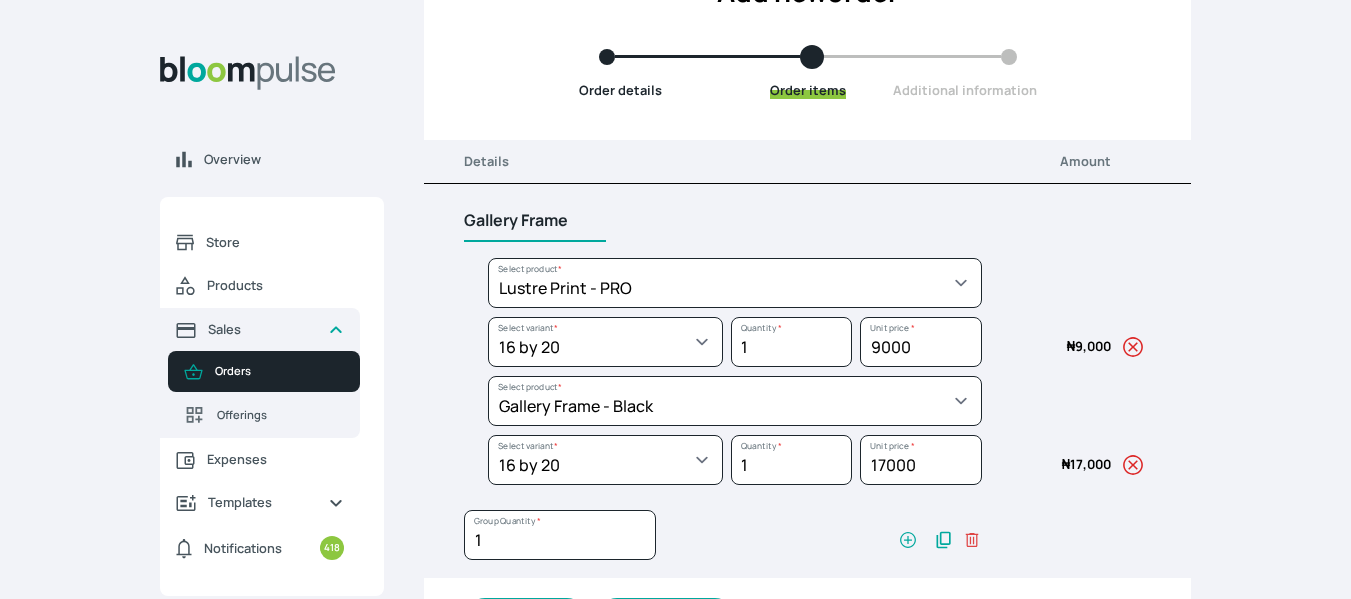 click on "Gallery Frame" at bounding box center [535, 221] 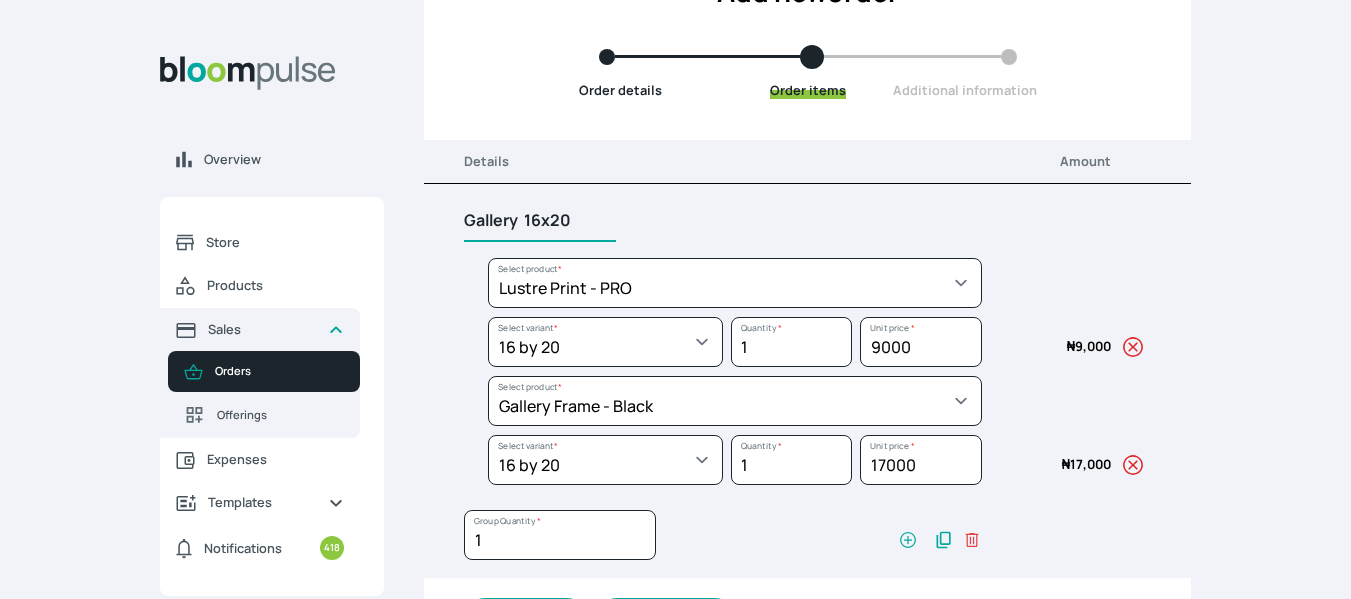 click on "Gallery  16x20" at bounding box center (540, 221) 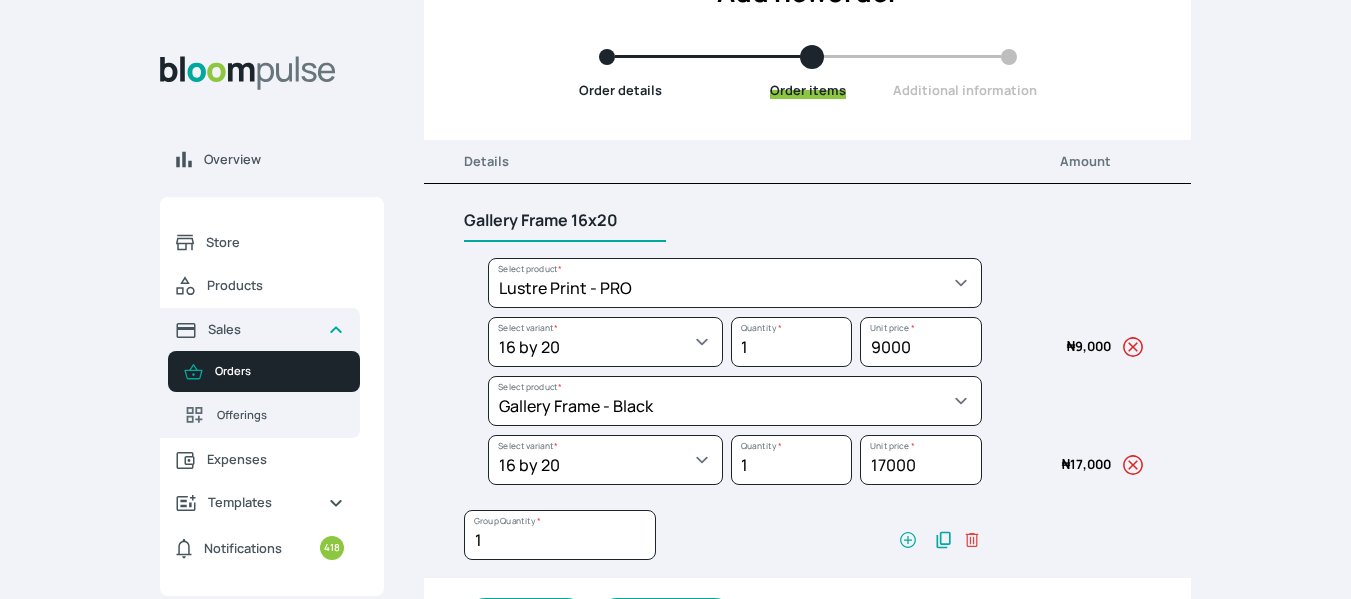 type on "Gallery Frame 16x20" 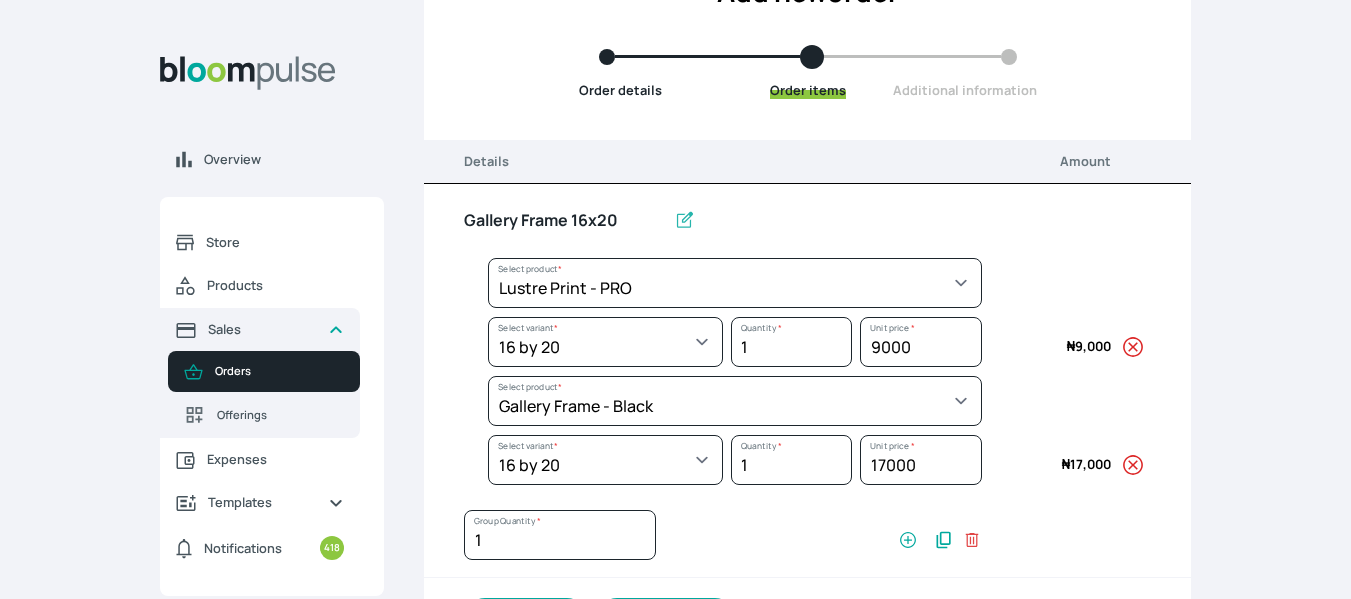 click at bounding box center (1046, 287) 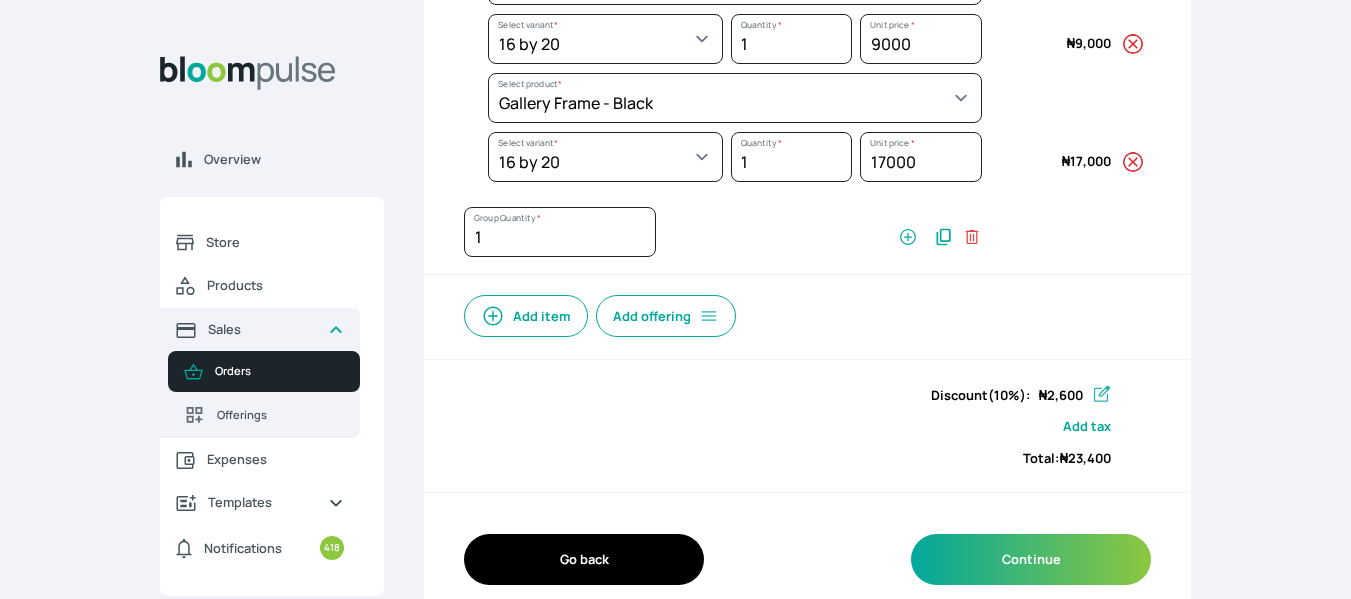 scroll, scrollTop: 494, scrollLeft: 0, axis: vertical 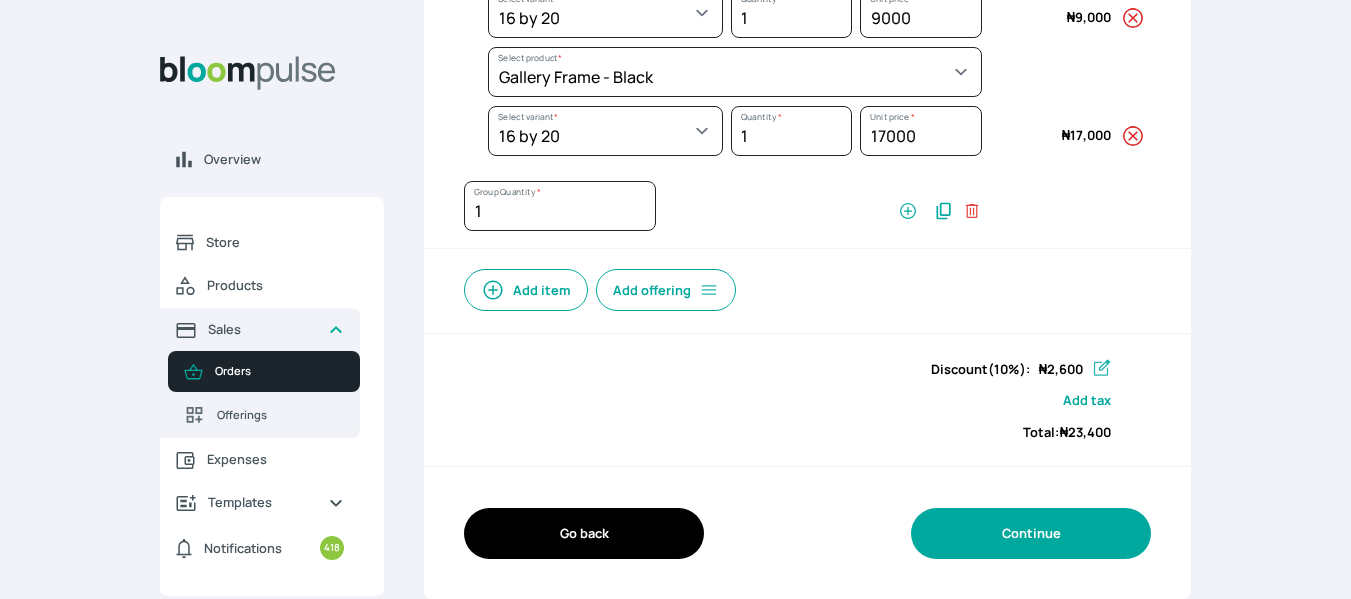click on "Continue" at bounding box center (1031, 533) 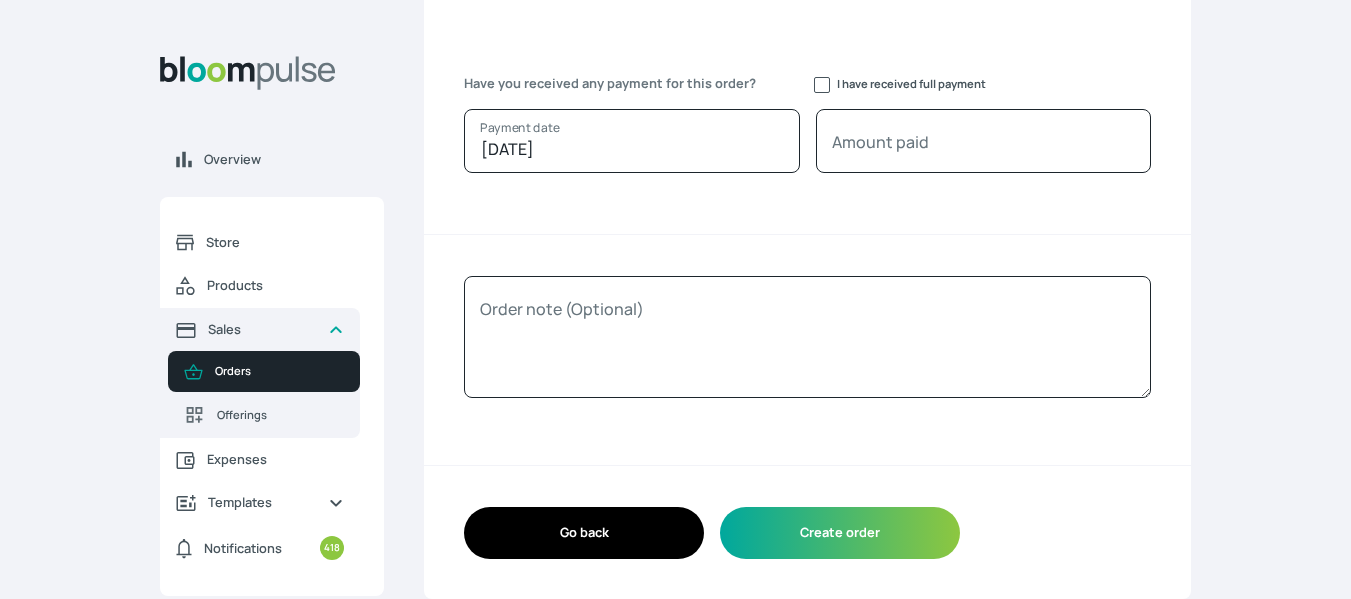 scroll, scrollTop: 271, scrollLeft: 0, axis: vertical 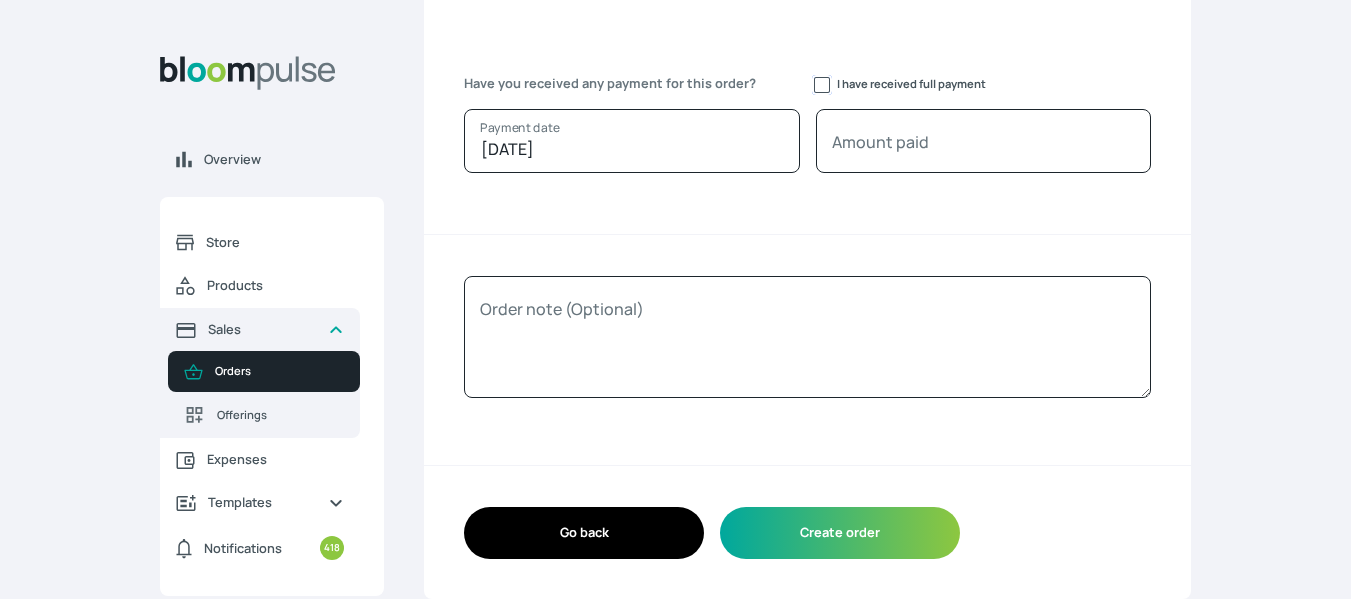 click on "I have received full payment" at bounding box center [822, 85] 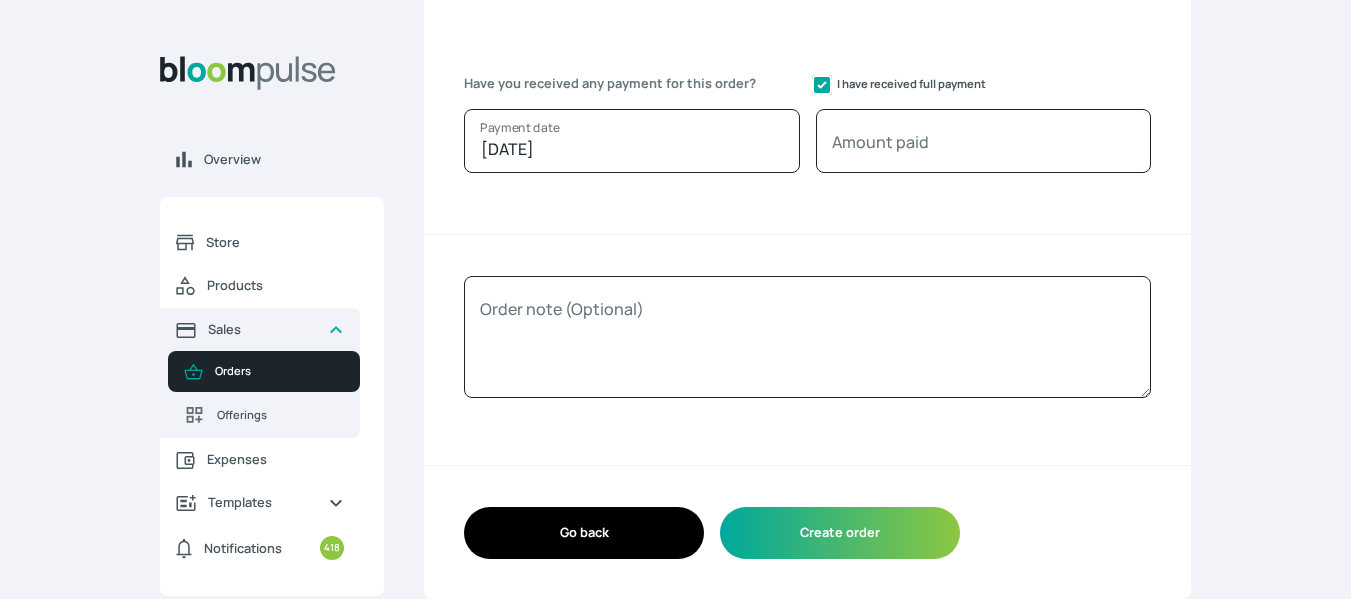 checkbox on "true" 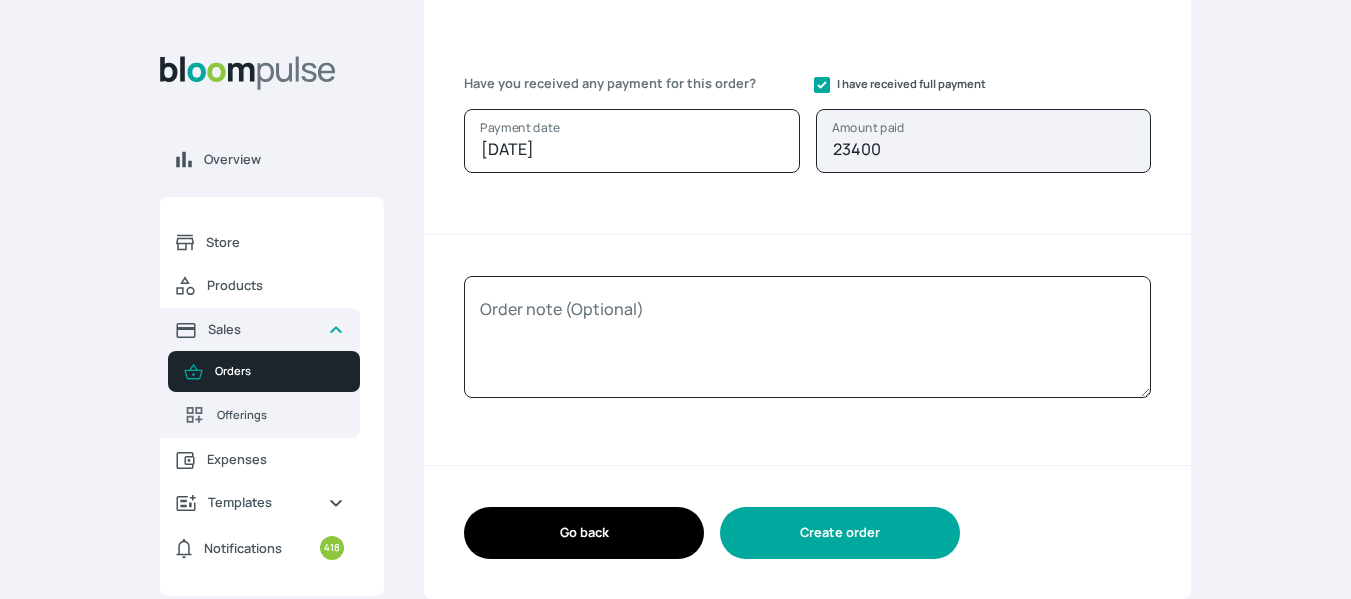 click on "Create order" at bounding box center [840, 532] 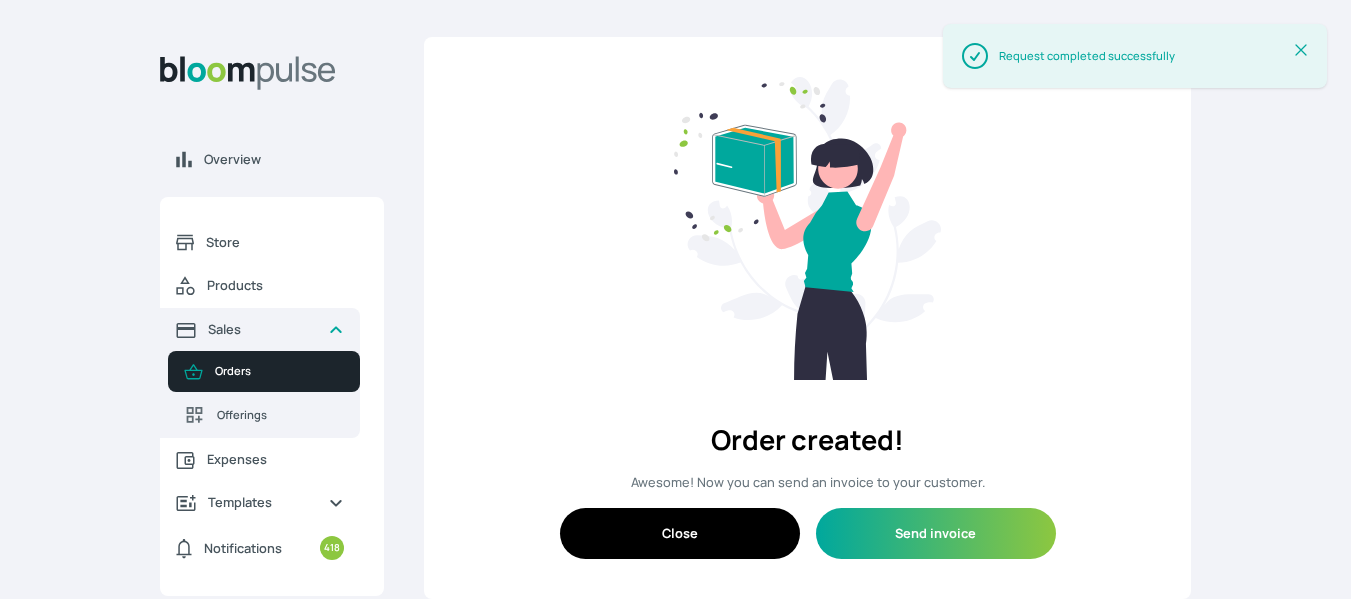 scroll, scrollTop: 0, scrollLeft: 0, axis: both 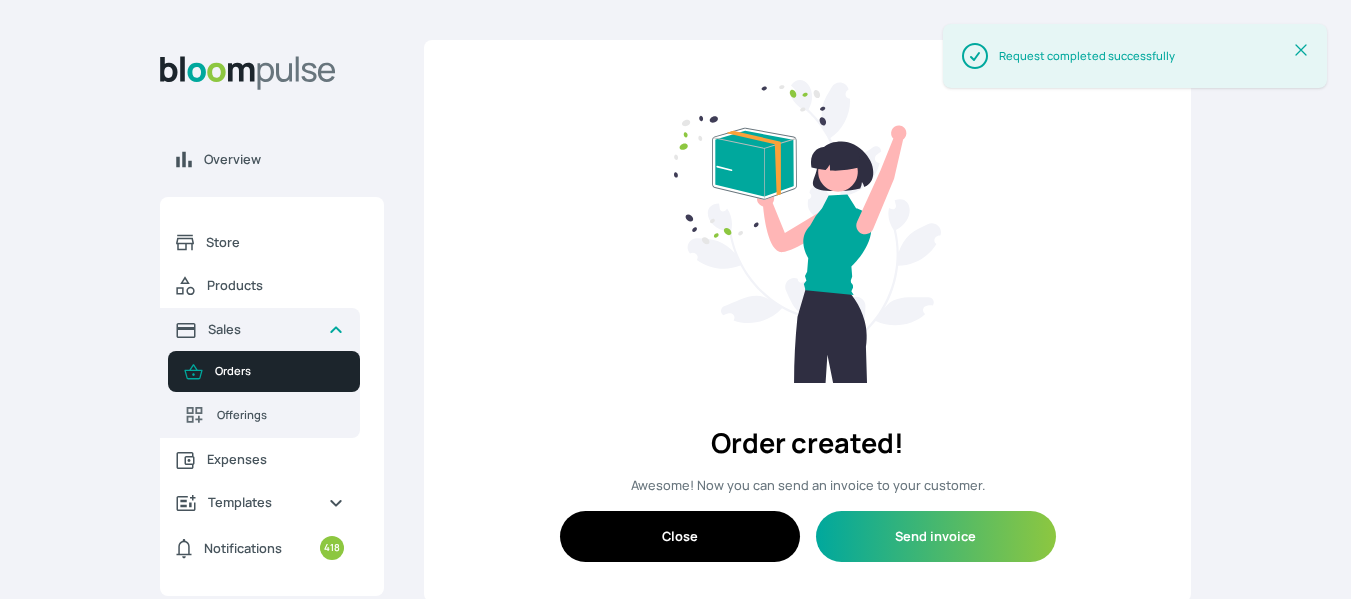 click on "Close" at bounding box center [680, 536] 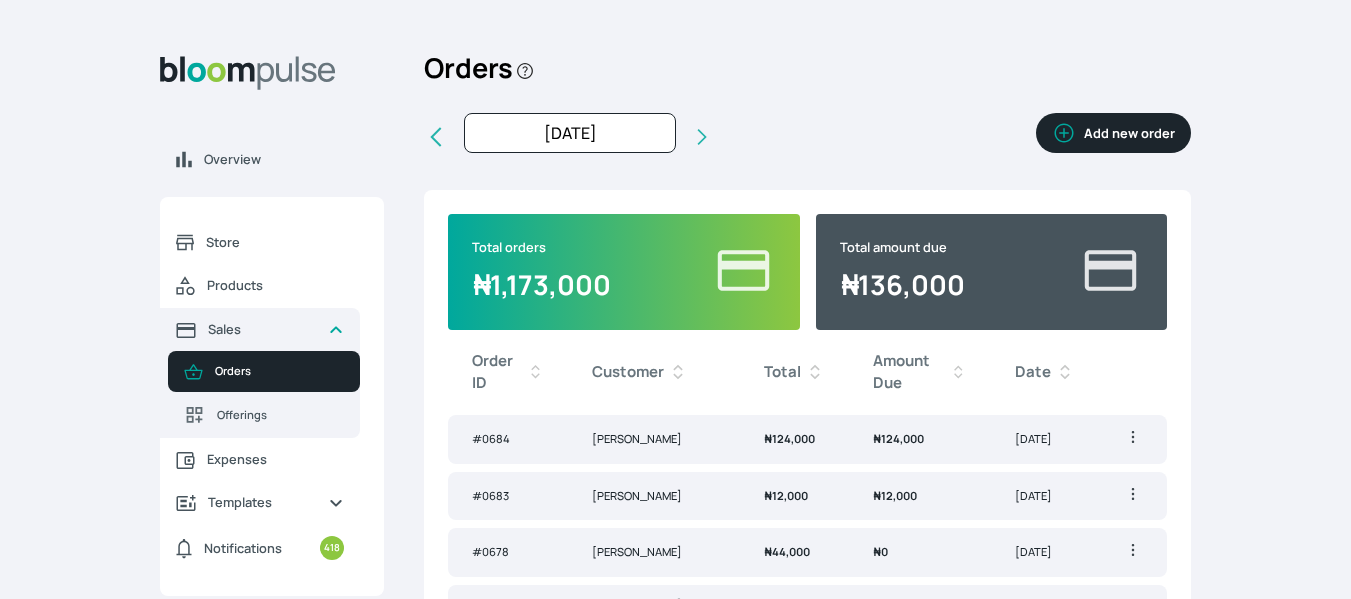 click 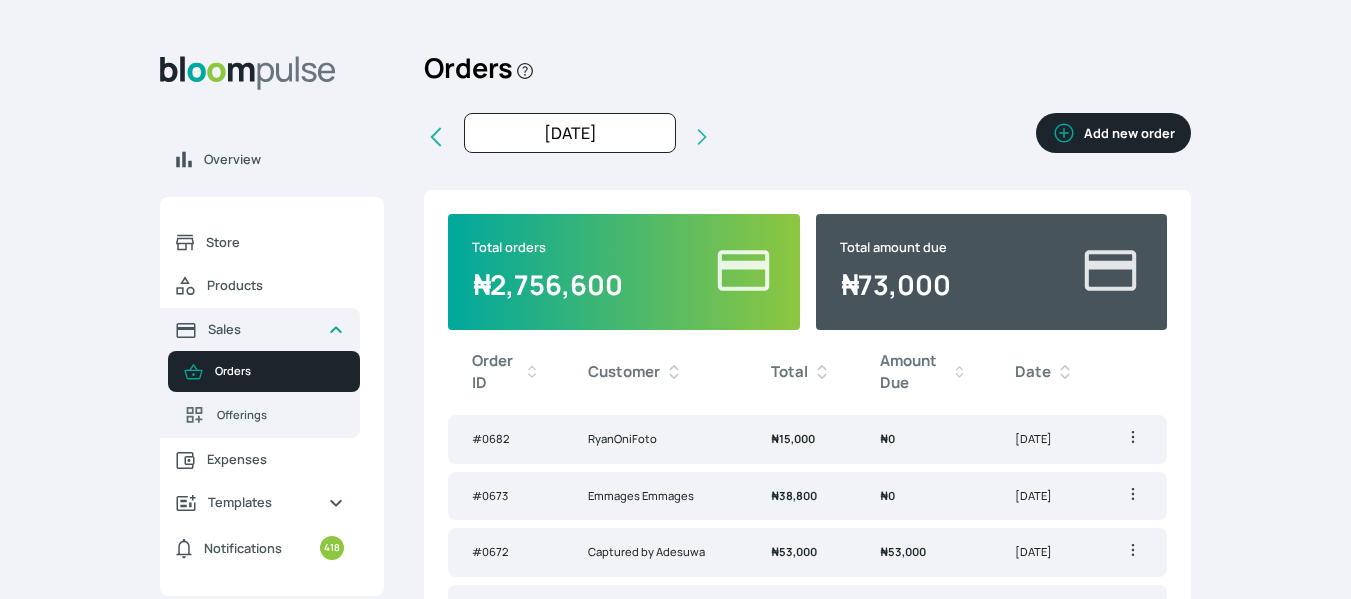 click 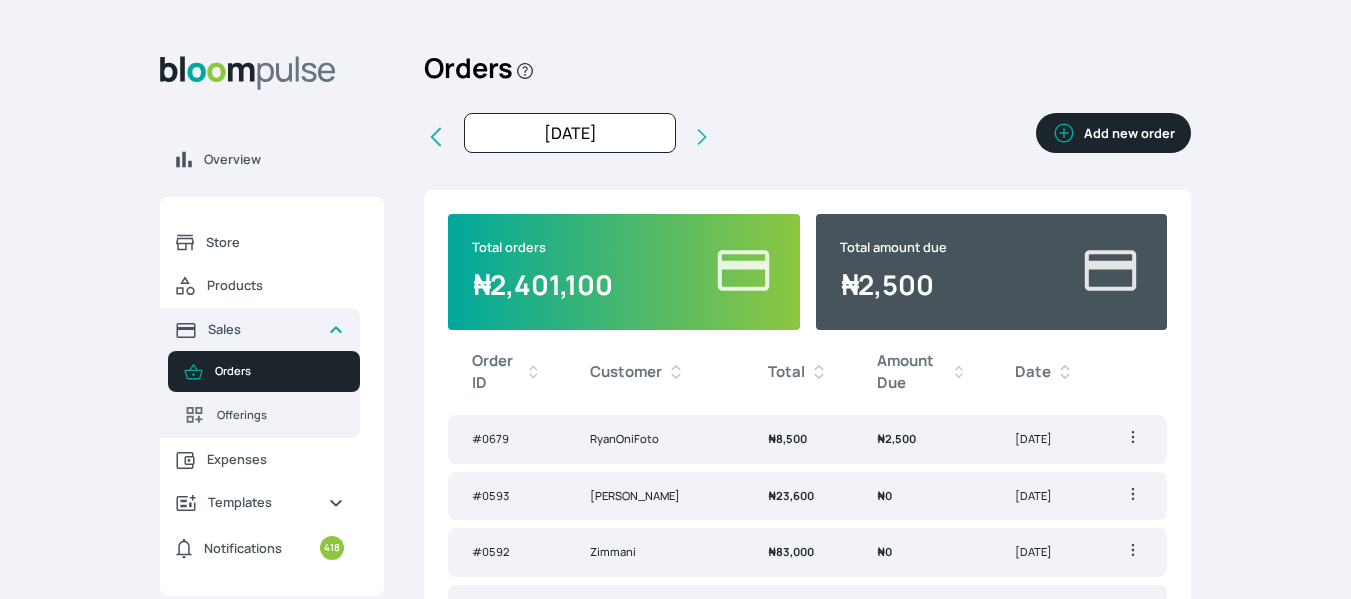 click 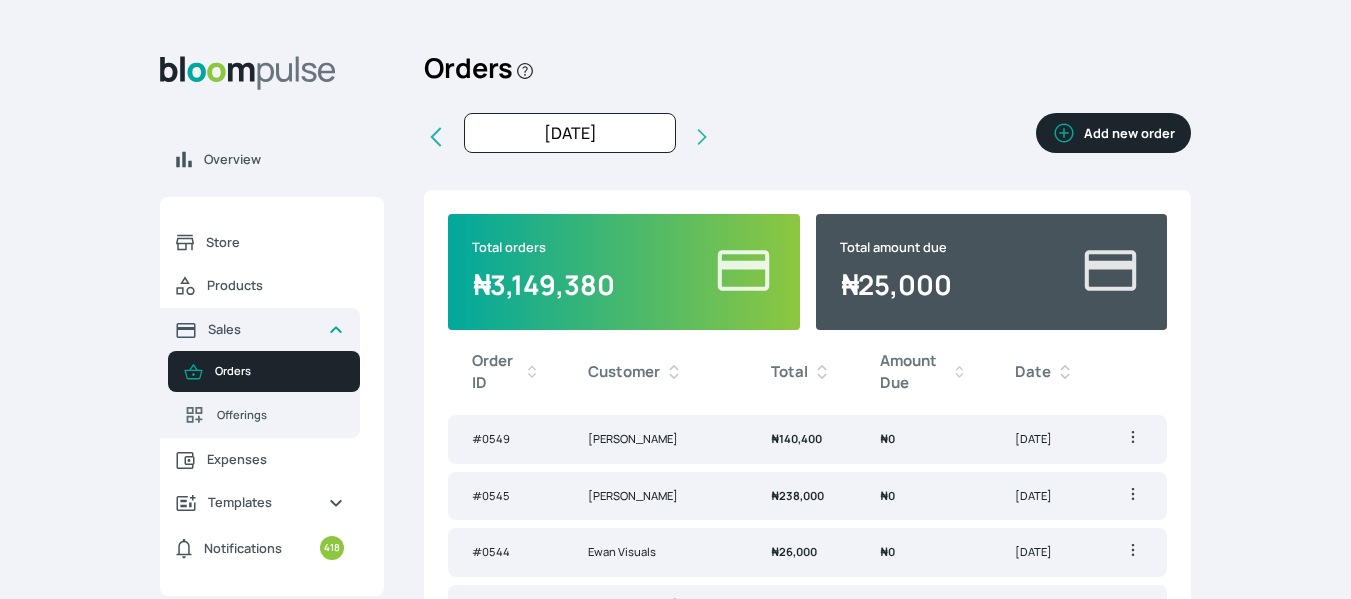 click 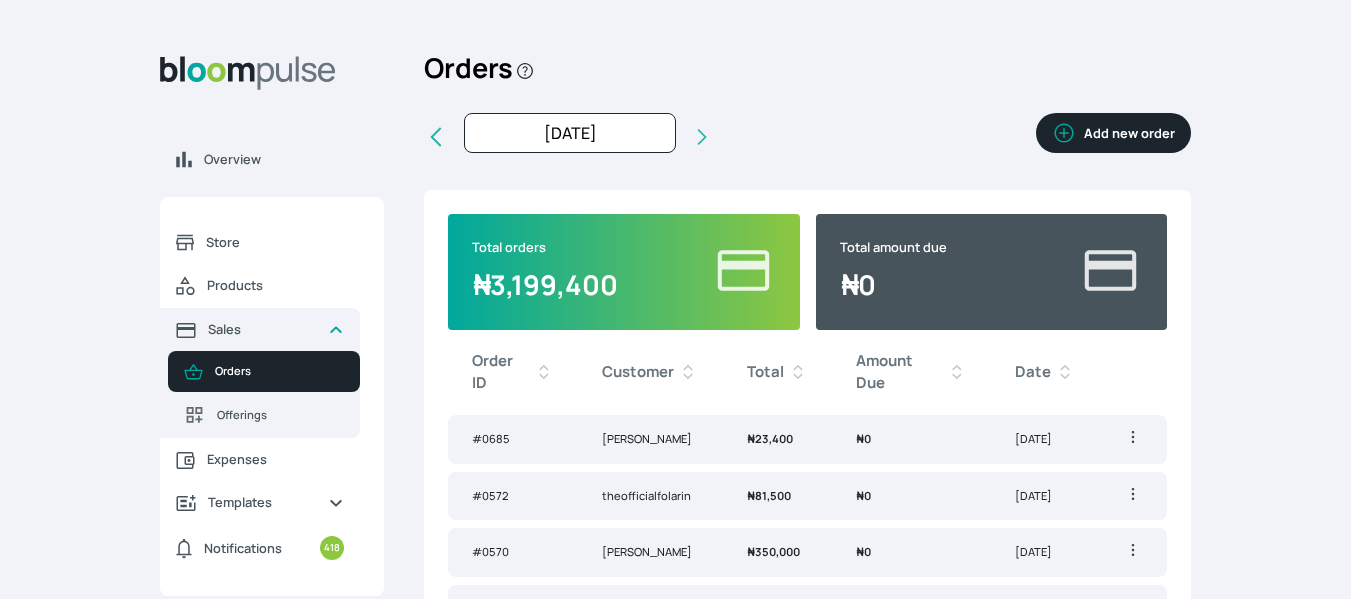 click on "Add new order" at bounding box center (1113, 133) 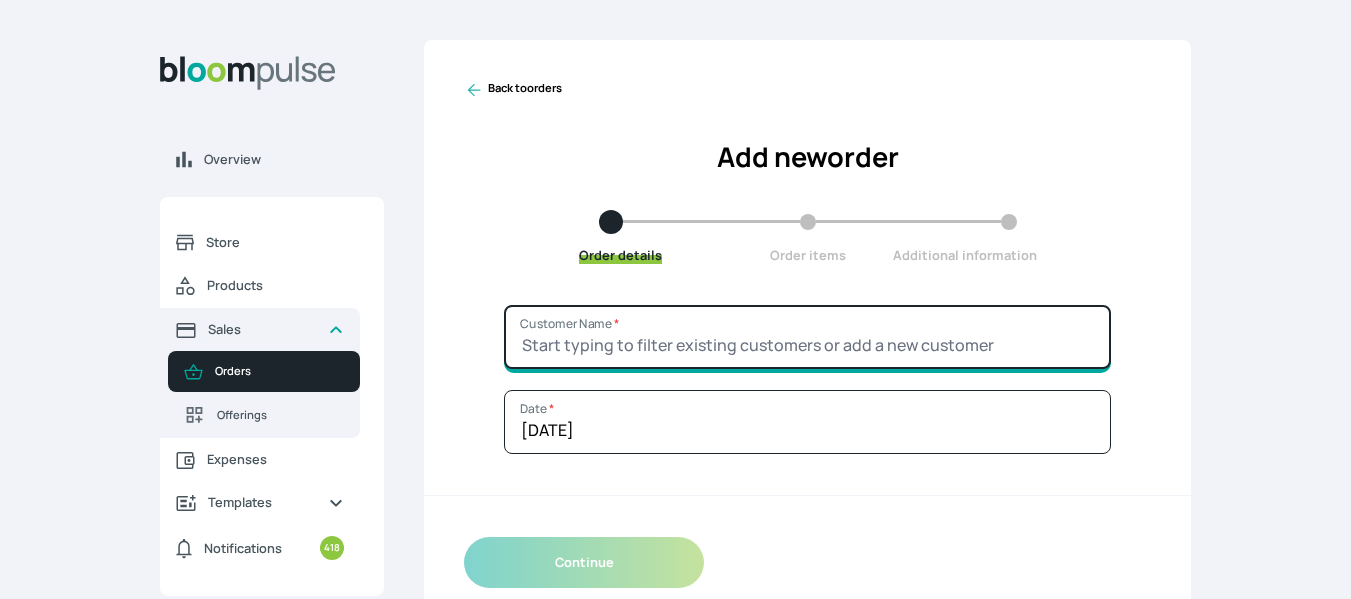 click on "Customer Name    *" at bounding box center (807, 337) 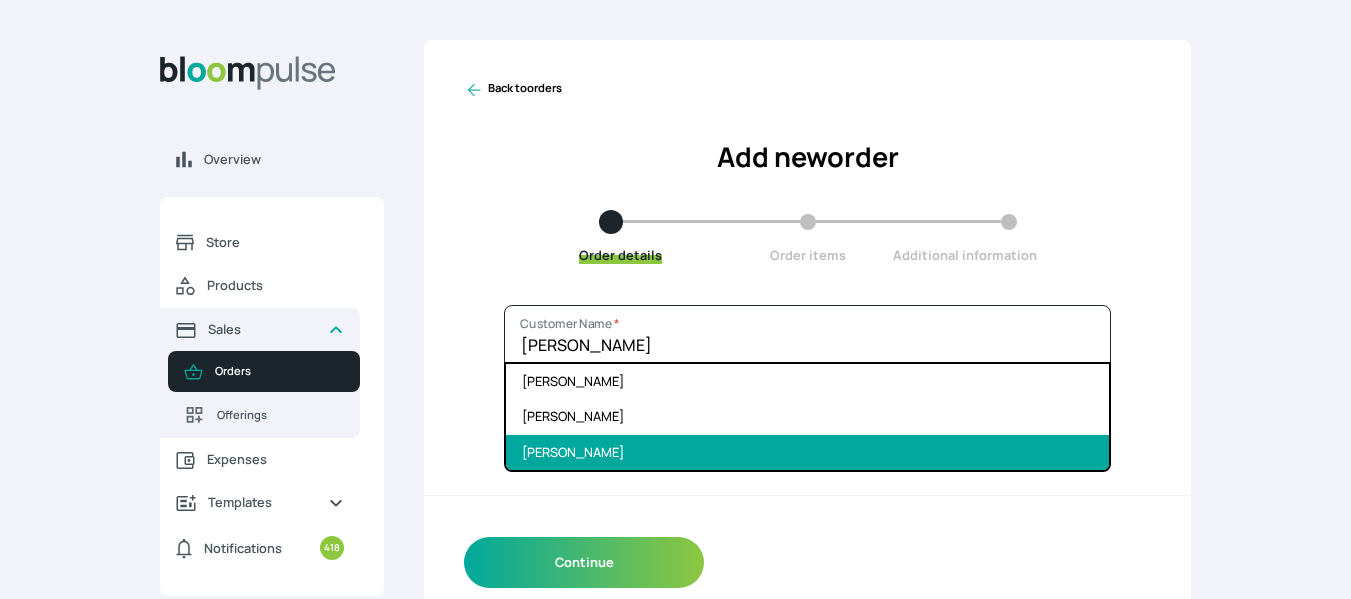 click on "[PERSON_NAME]" at bounding box center [807, 452] 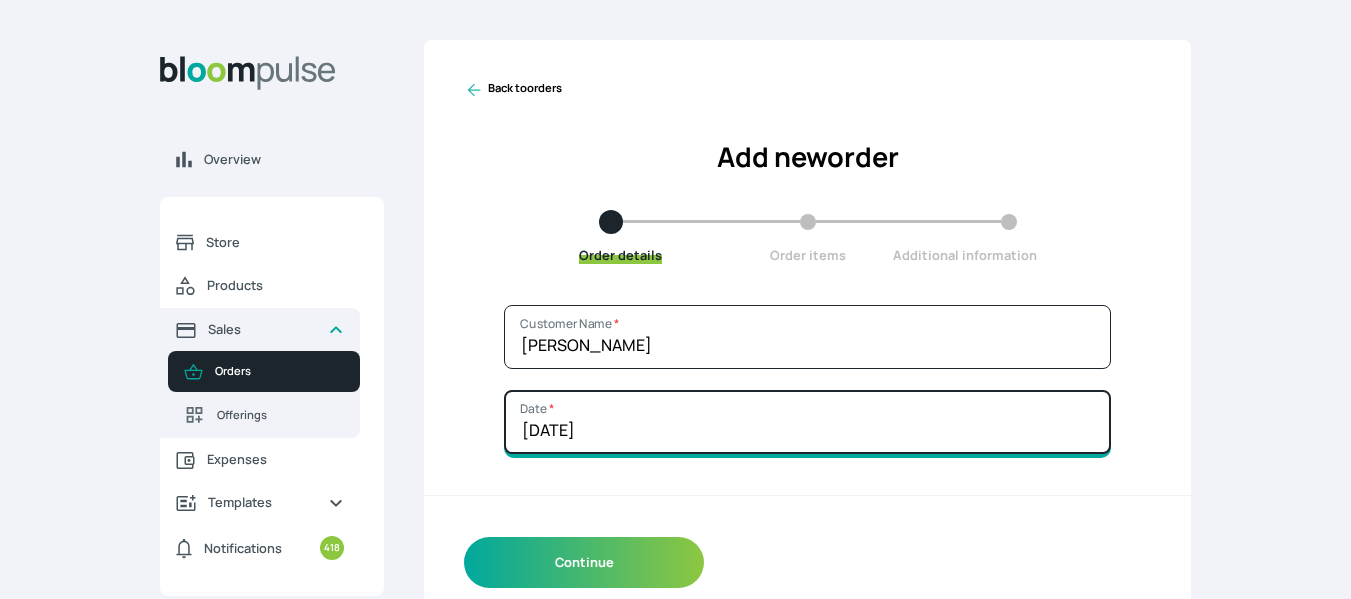 click on "[DATE]" at bounding box center (807, 422) 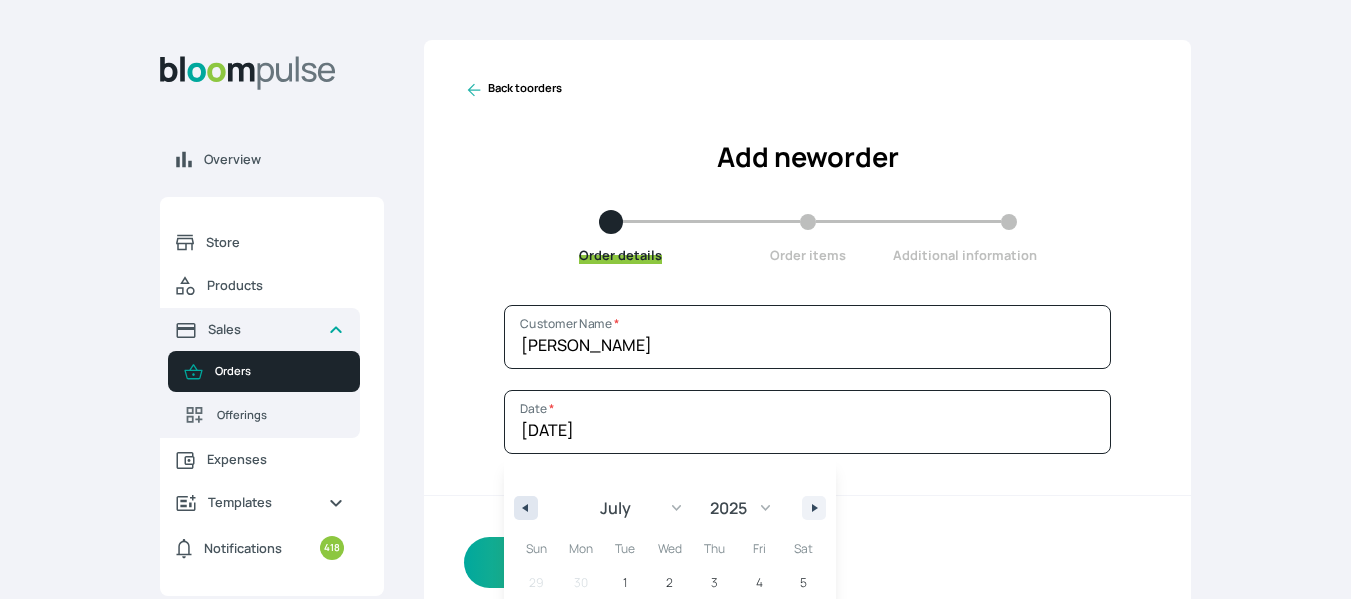 click at bounding box center (523, 508) 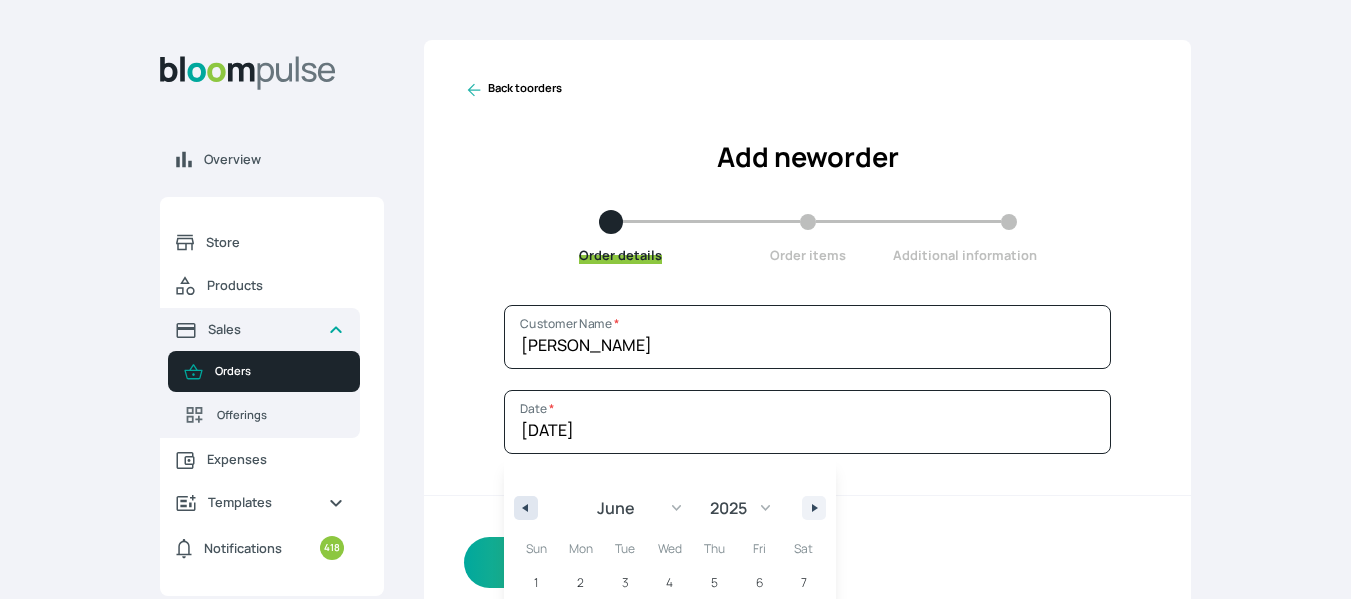 click at bounding box center (523, 508) 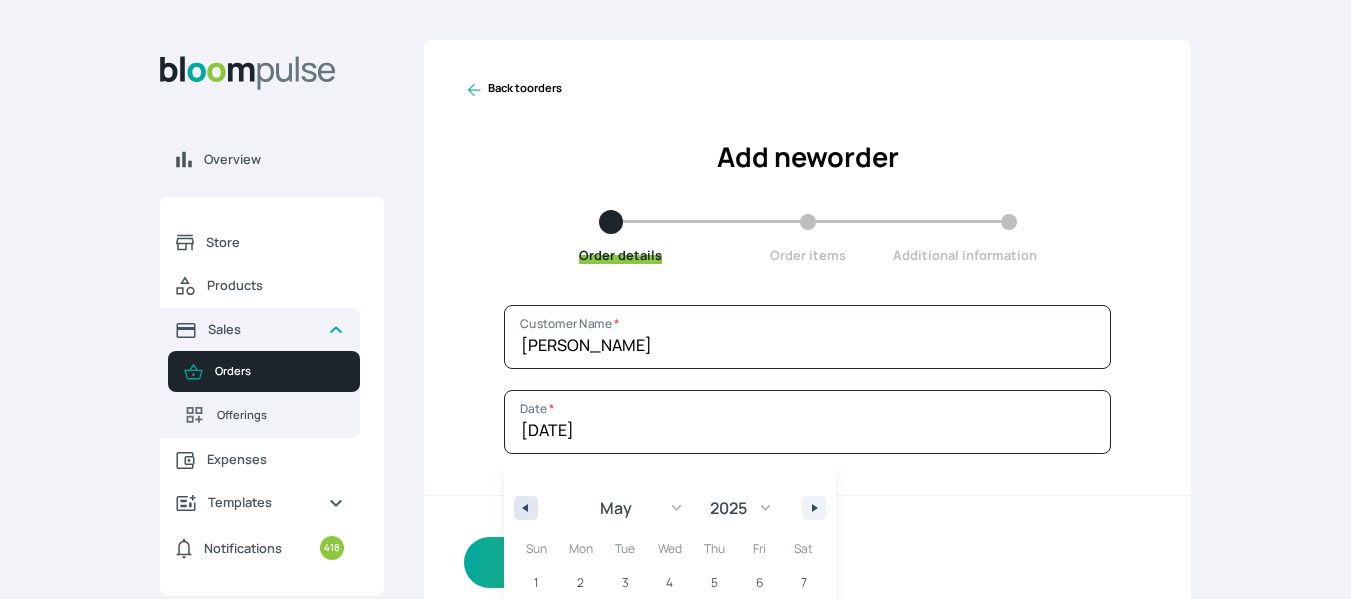 click at bounding box center (523, 508) 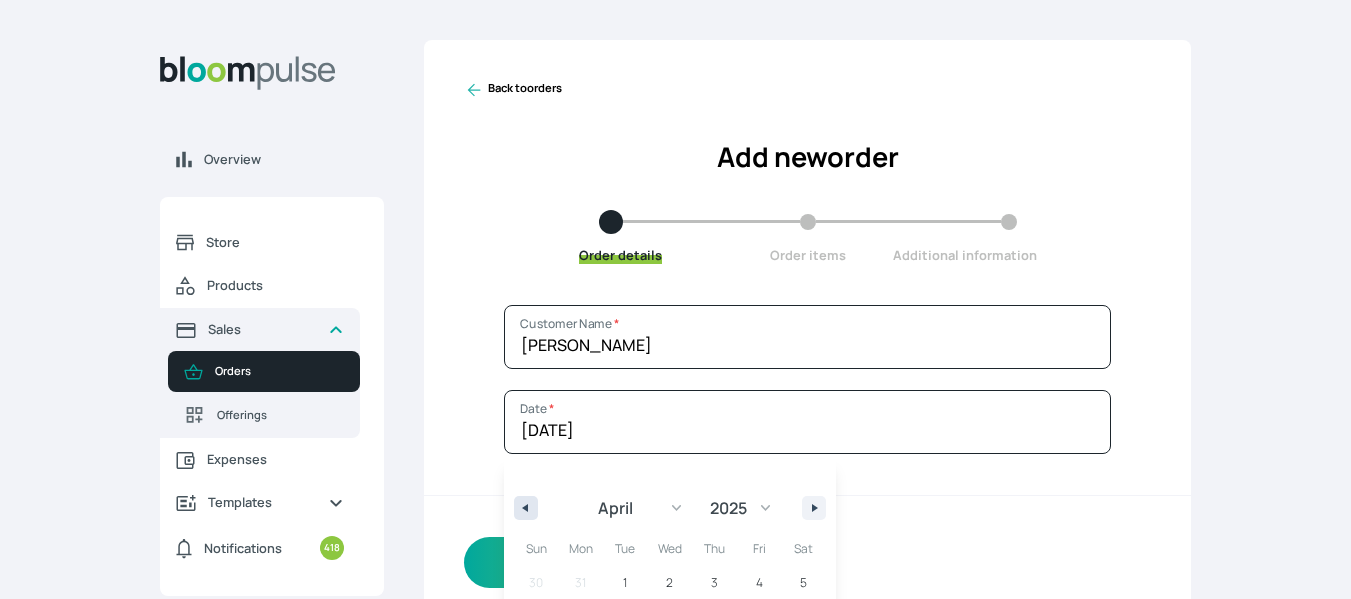 click at bounding box center [523, 508] 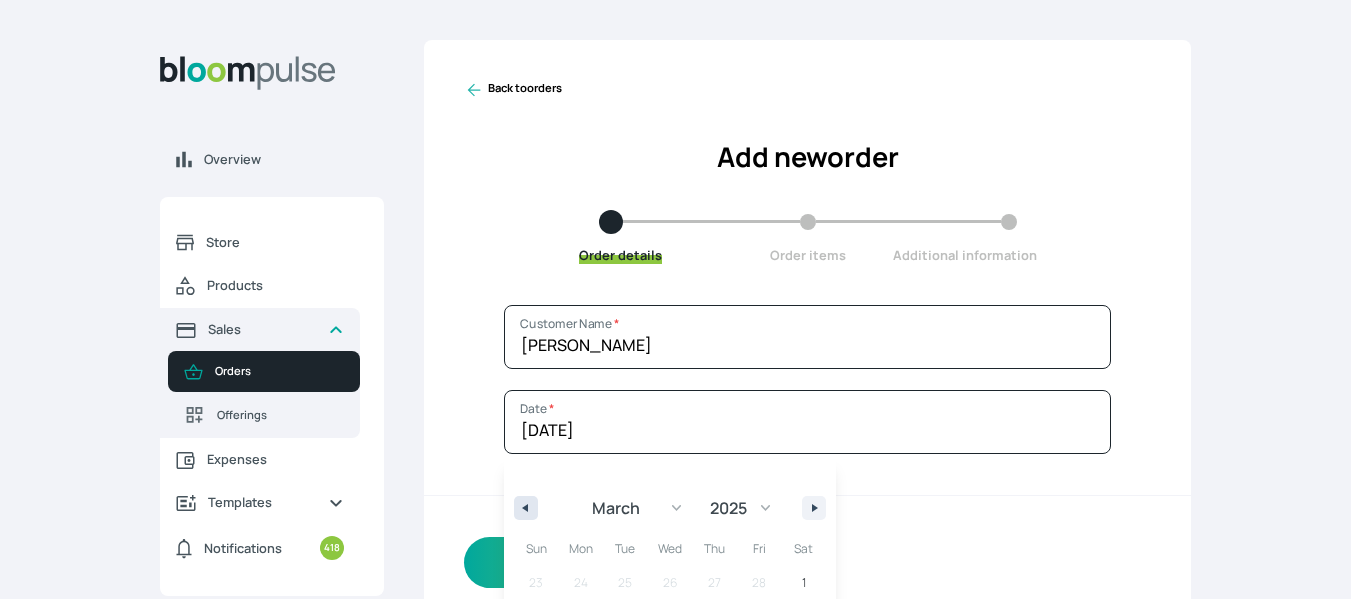 click at bounding box center (523, 508) 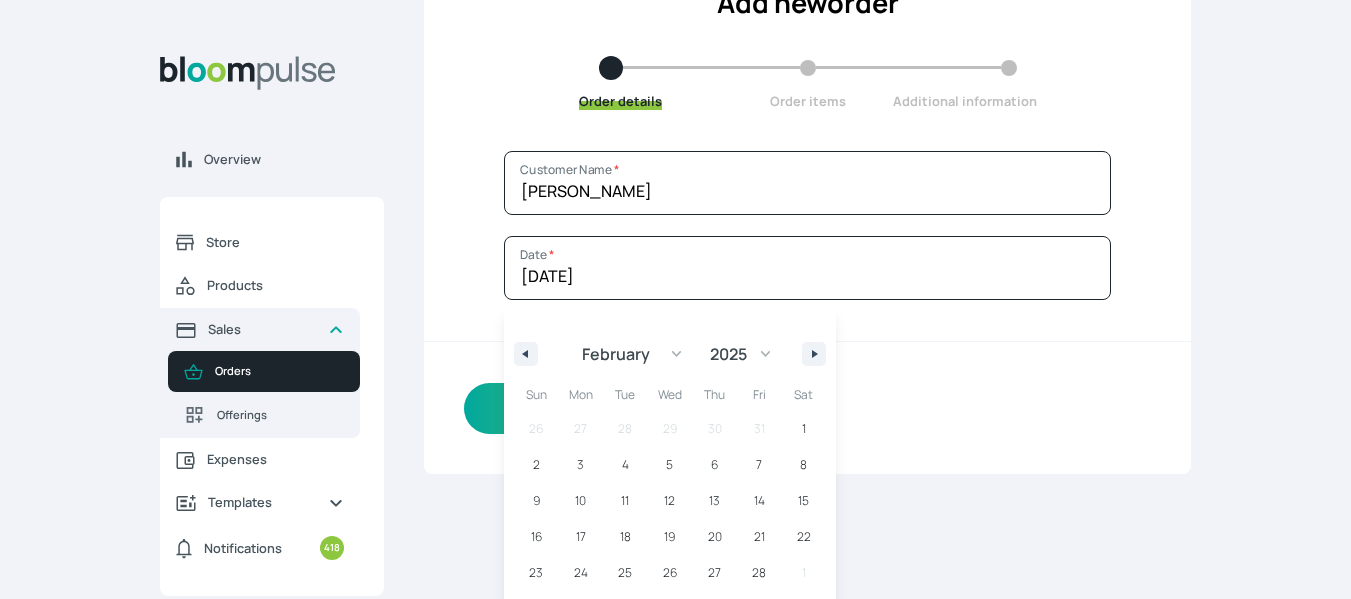 scroll, scrollTop: 155, scrollLeft: 0, axis: vertical 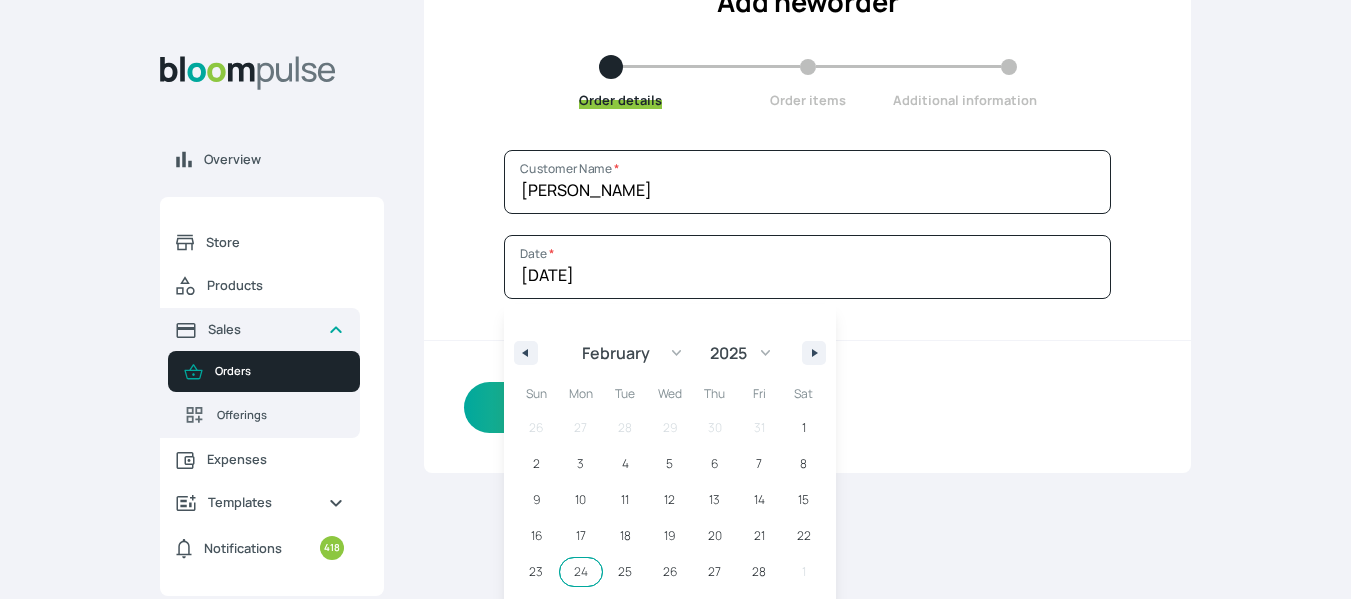 select on "6" 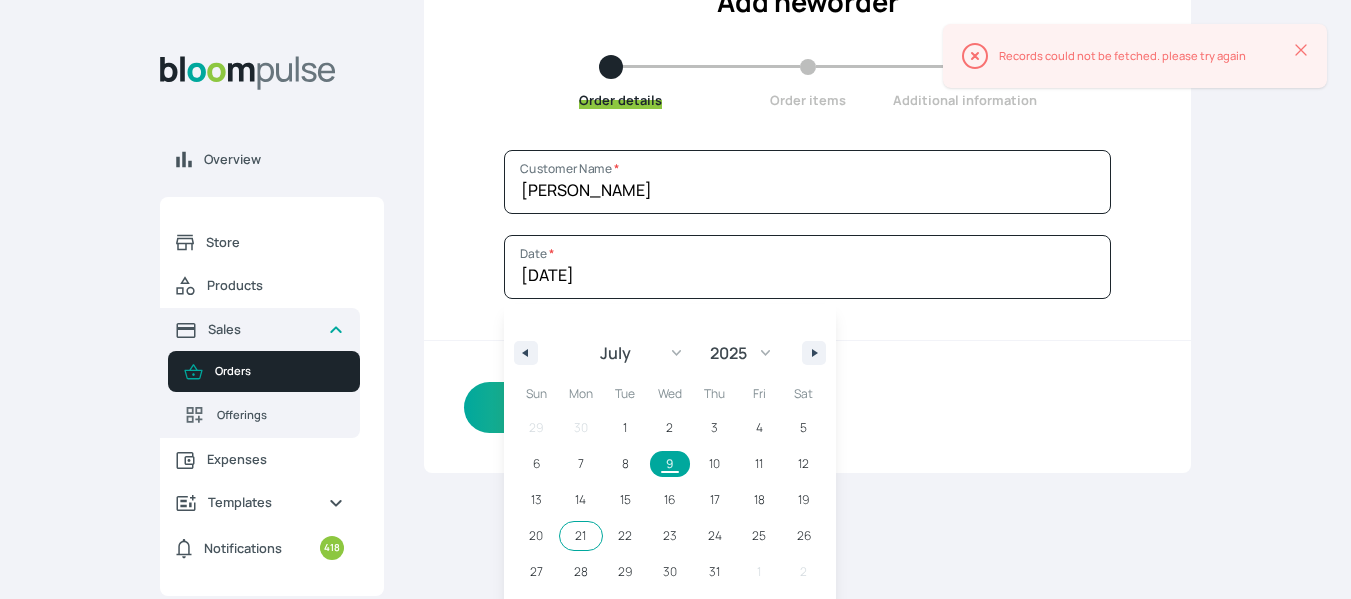 click on "21" at bounding box center (581, 536) 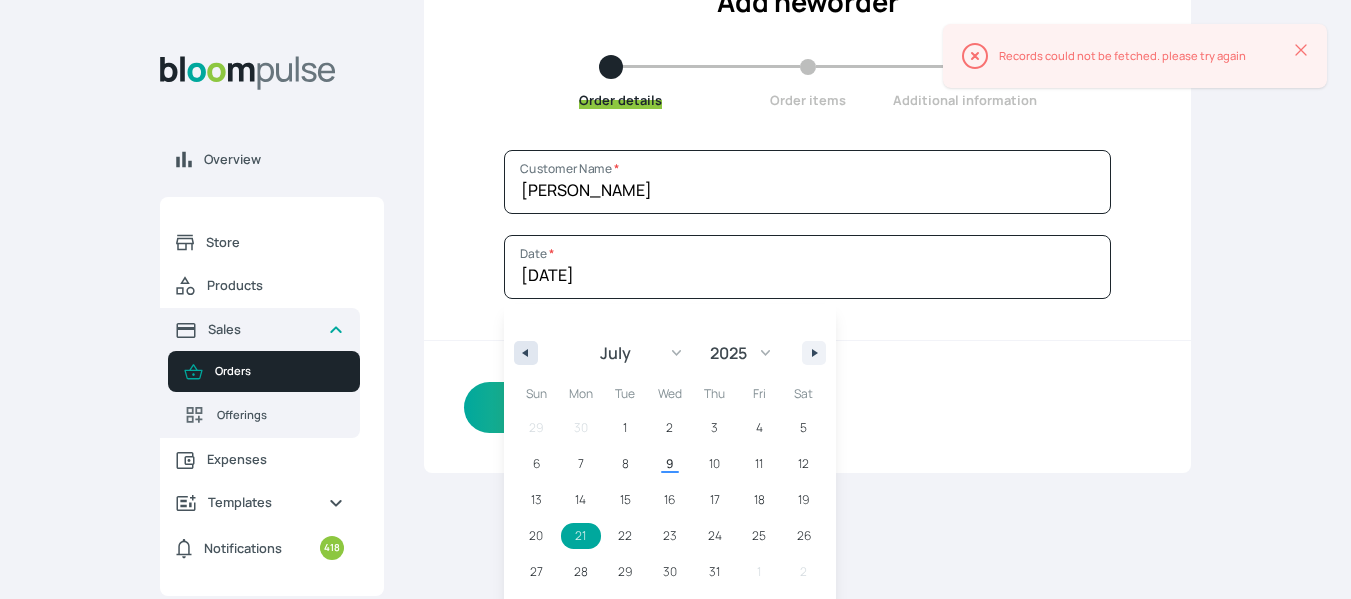 click at bounding box center [523, 353] 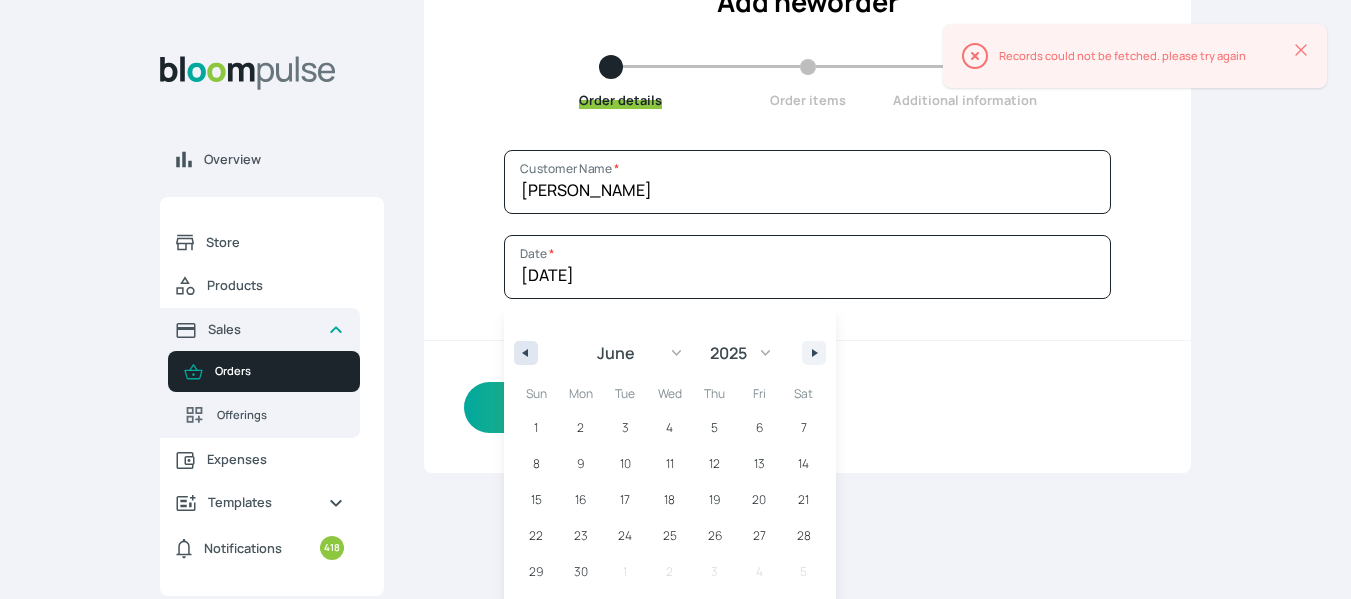 click at bounding box center (523, 353) 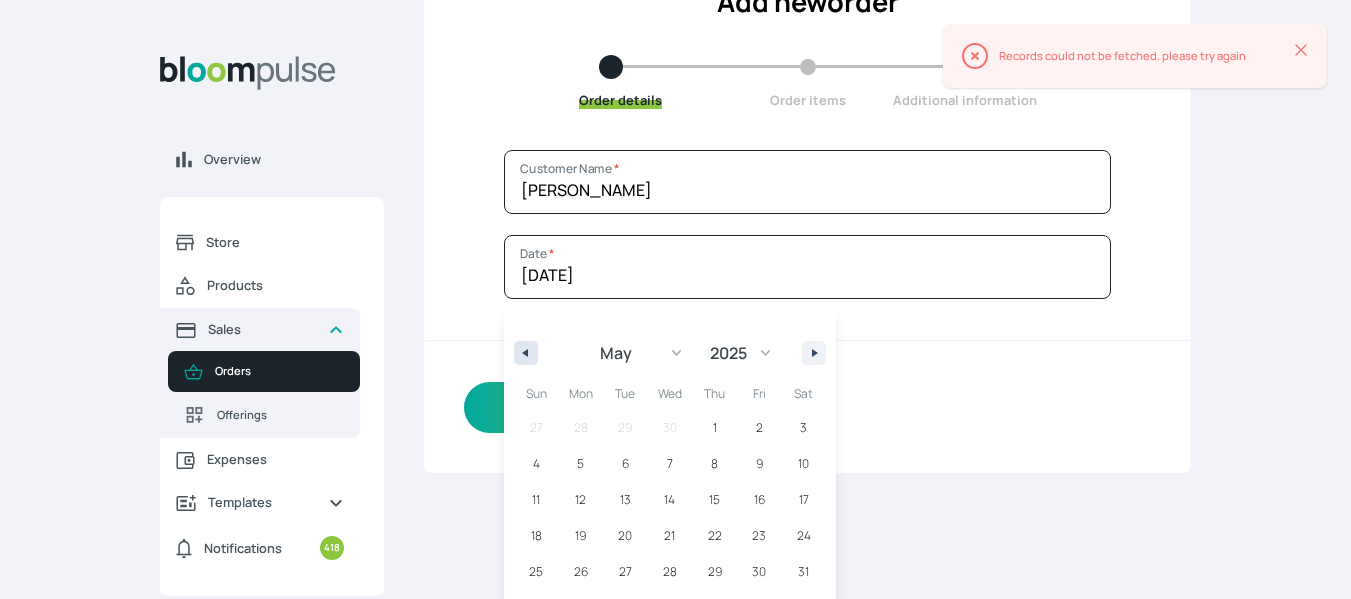 click at bounding box center (523, 353) 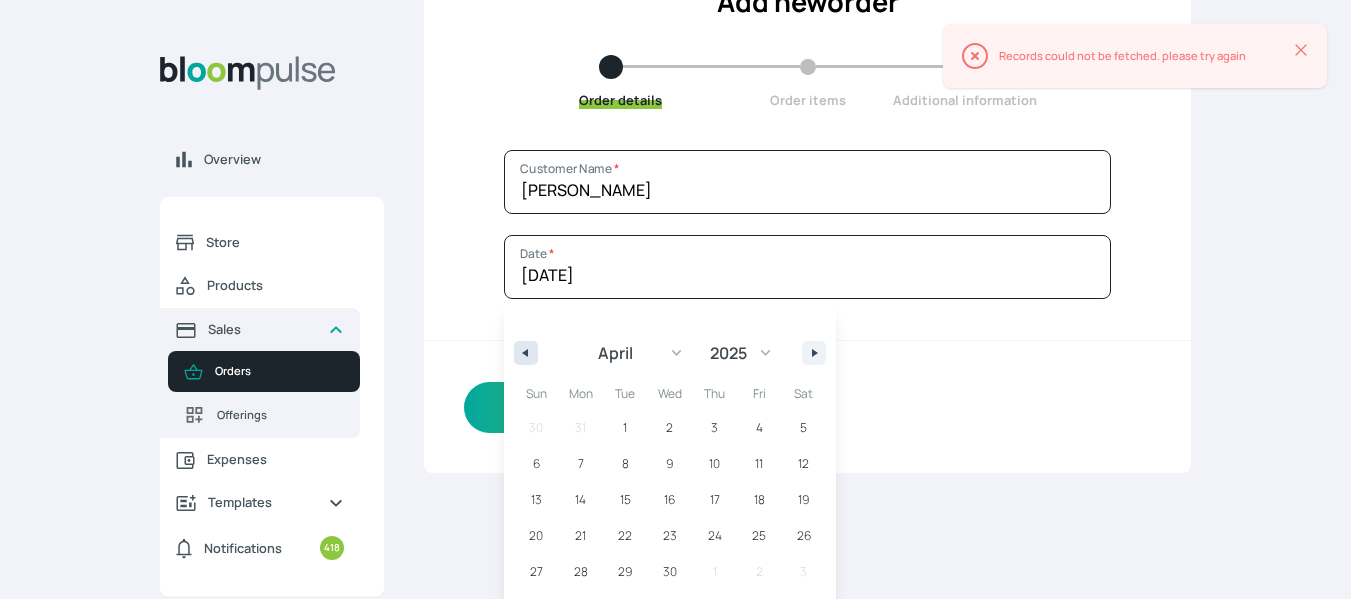 click at bounding box center (523, 353) 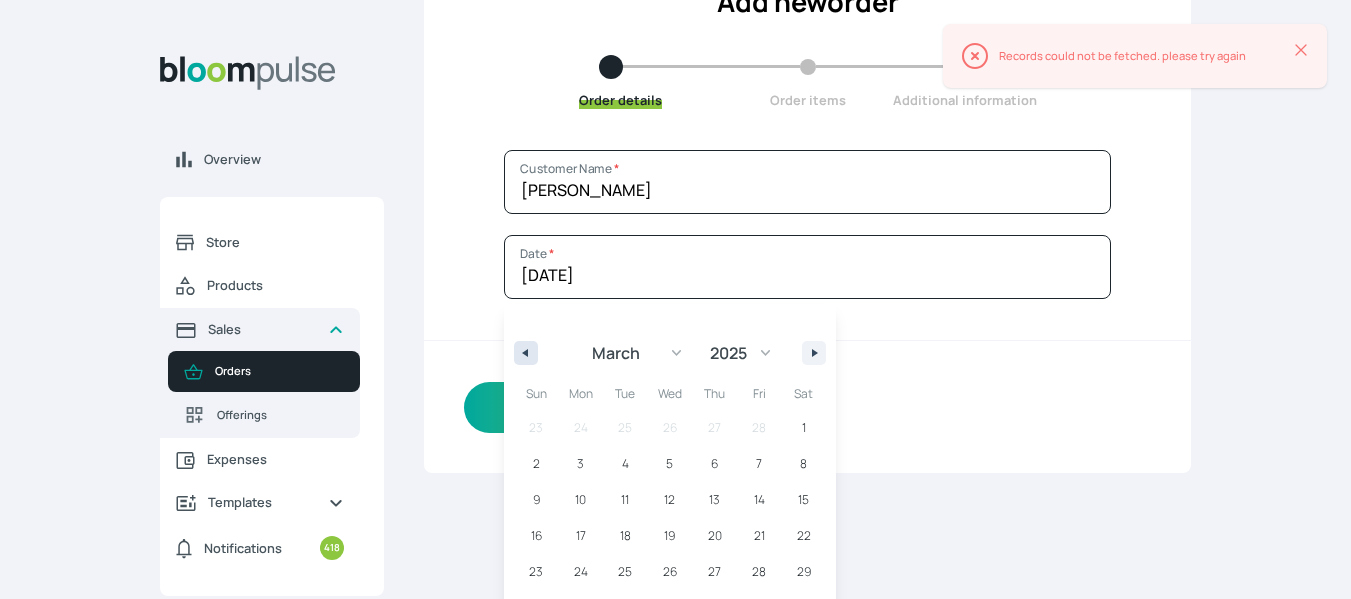 click at bounding box center (523, 353) 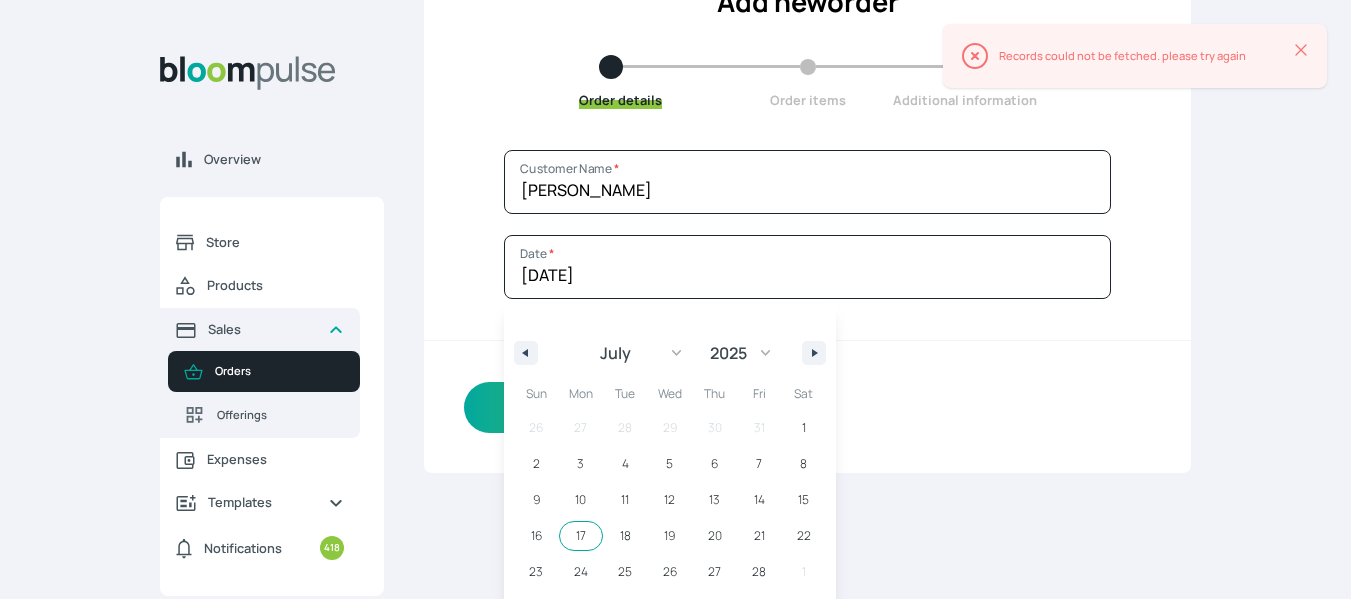click on "17" at bounding box center [581, 536] 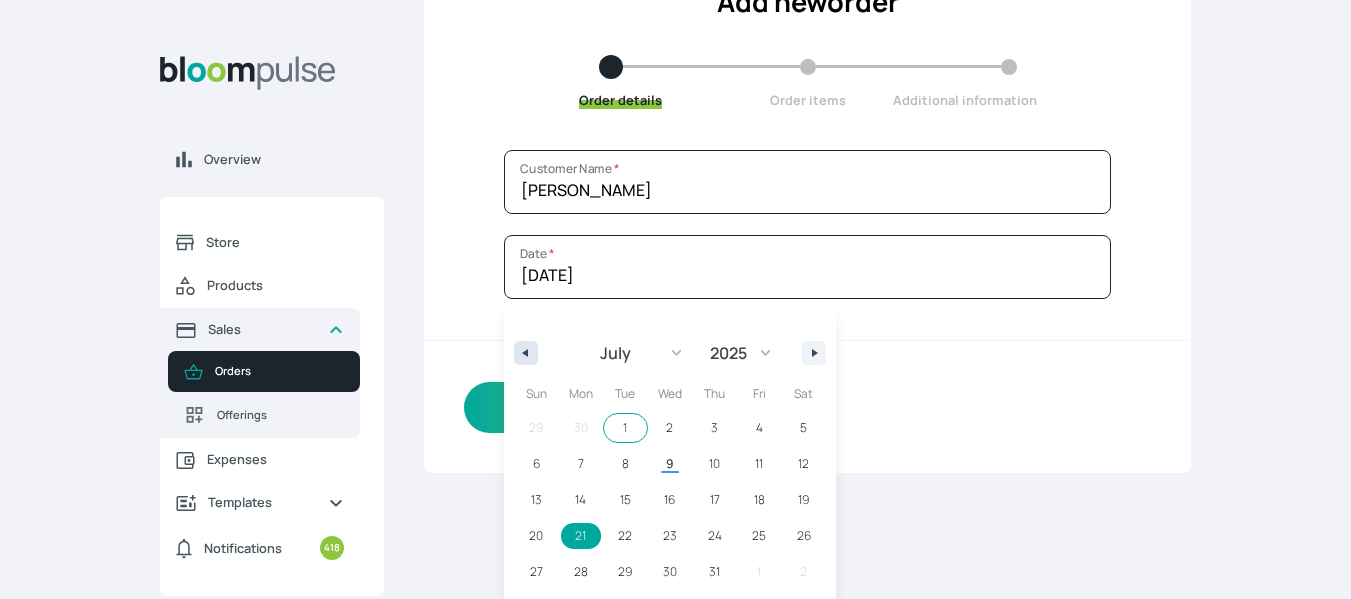 click at bounding box center [523, 353] 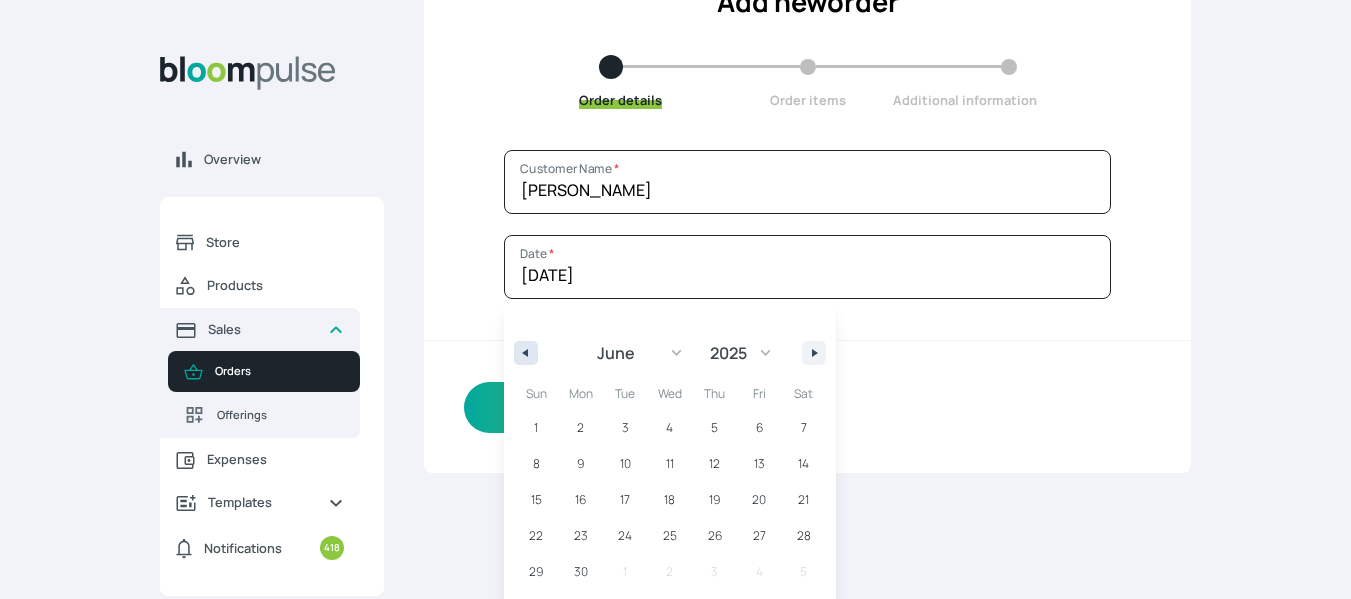 click at bounding box center [523, 353] 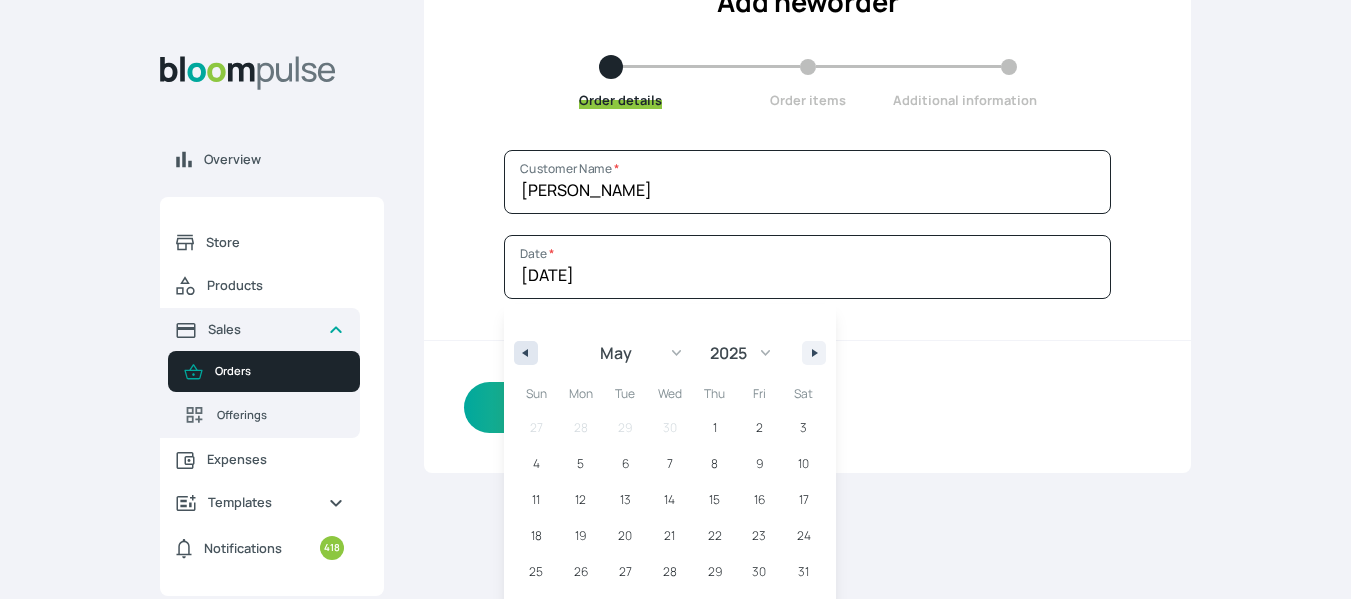 click at bounding box center (523, 353) 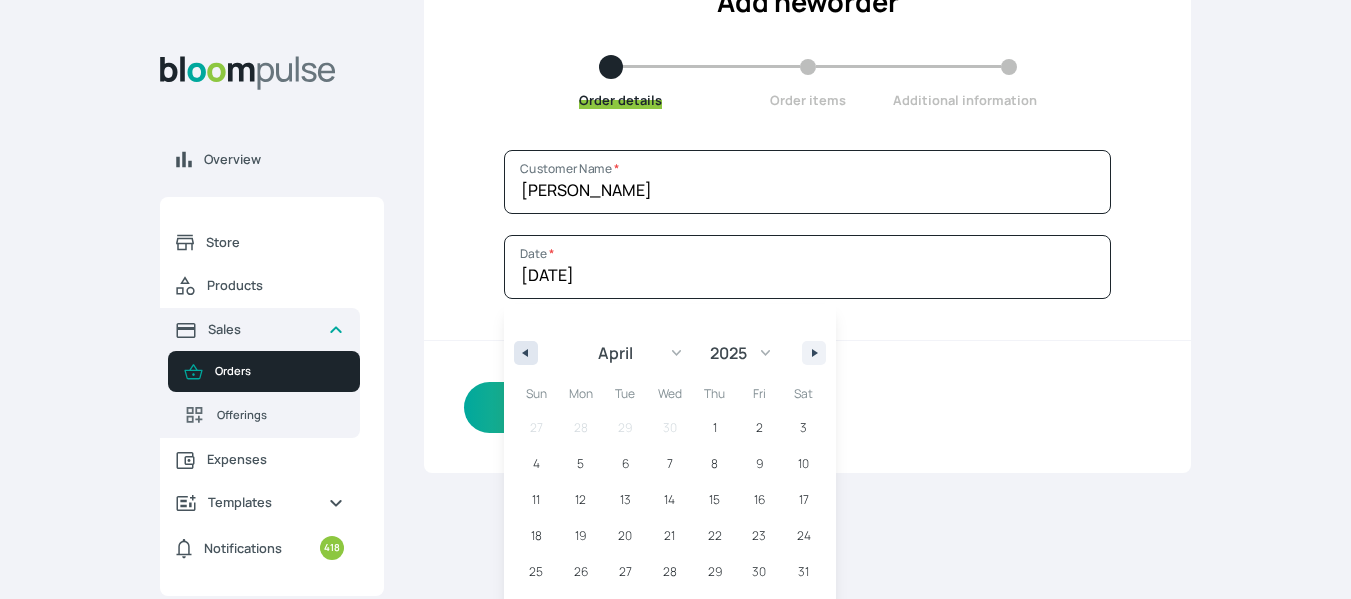 click at bounding box center [523, 353] 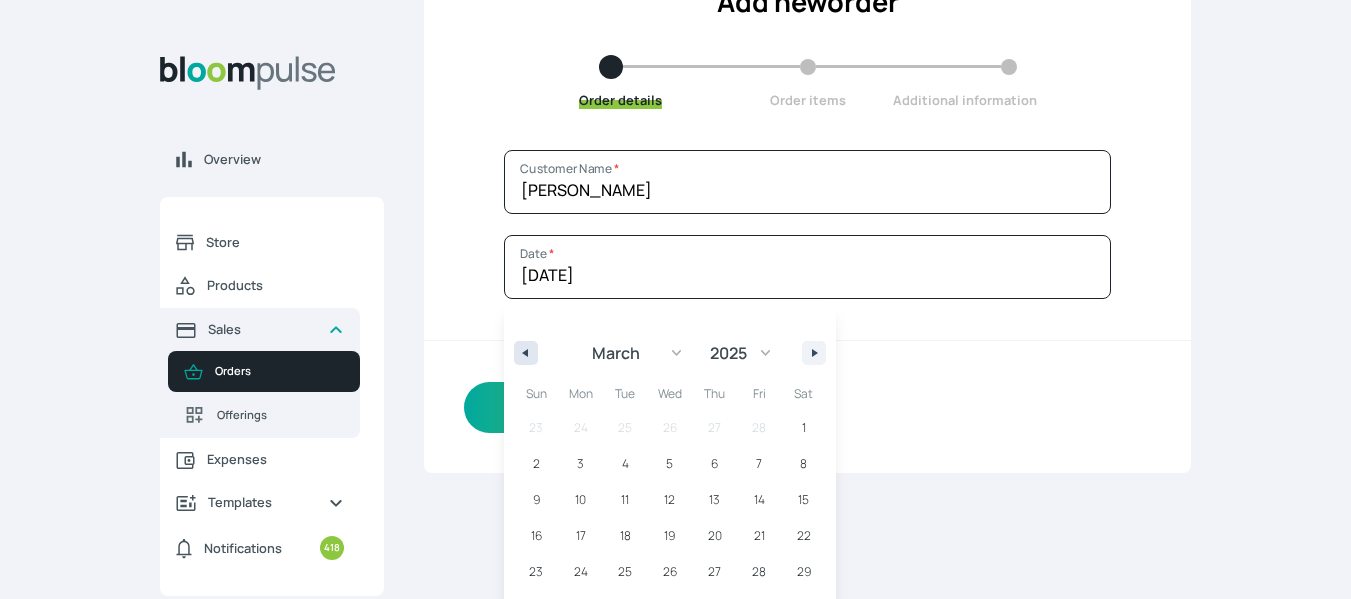 click at bounding box center [523, 353] 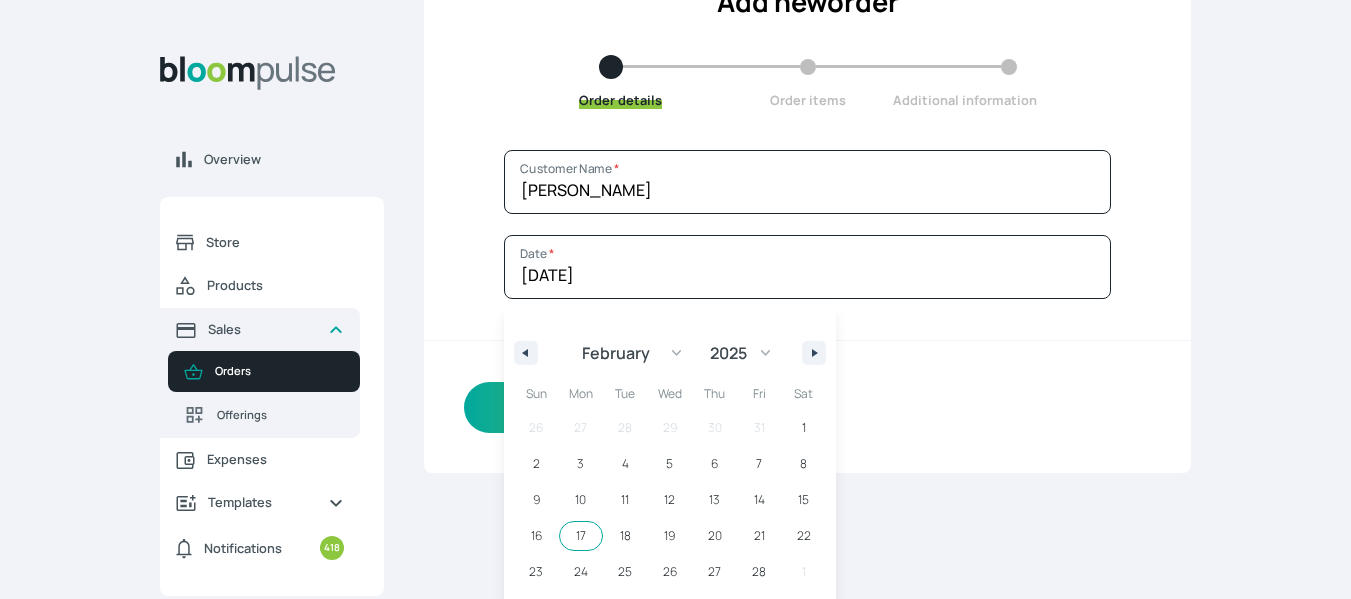 click on "17" at bounding box center [581, 536] 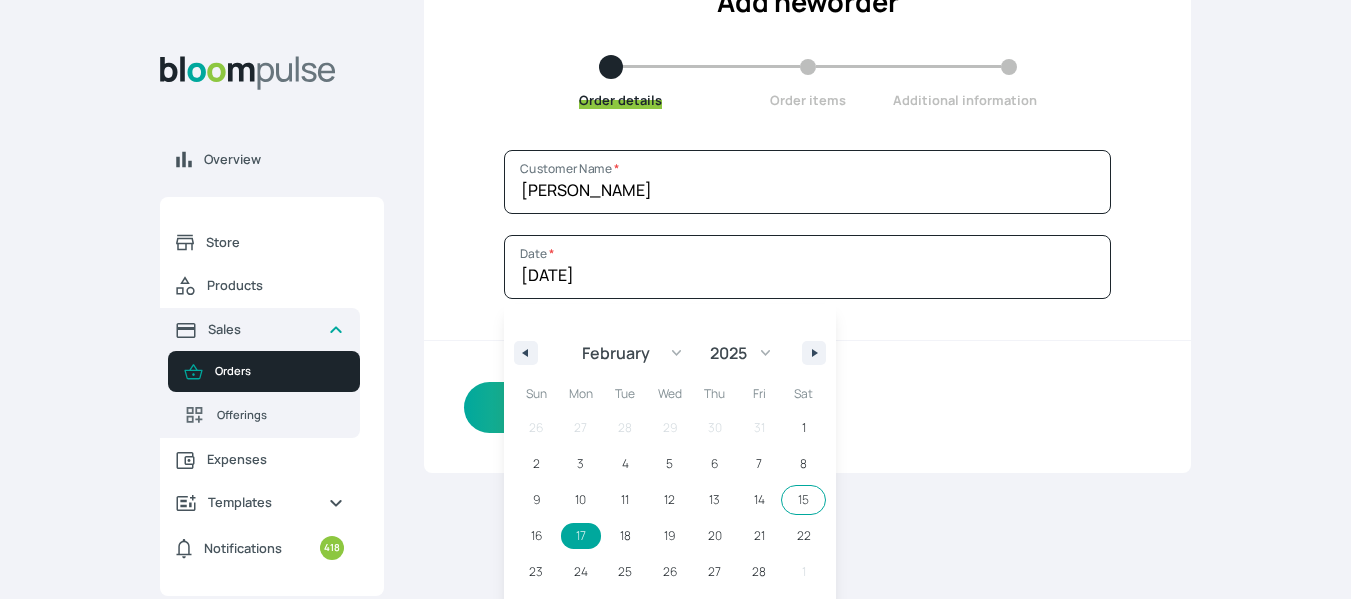 click on "Continue" at bounding box center (807, 407) 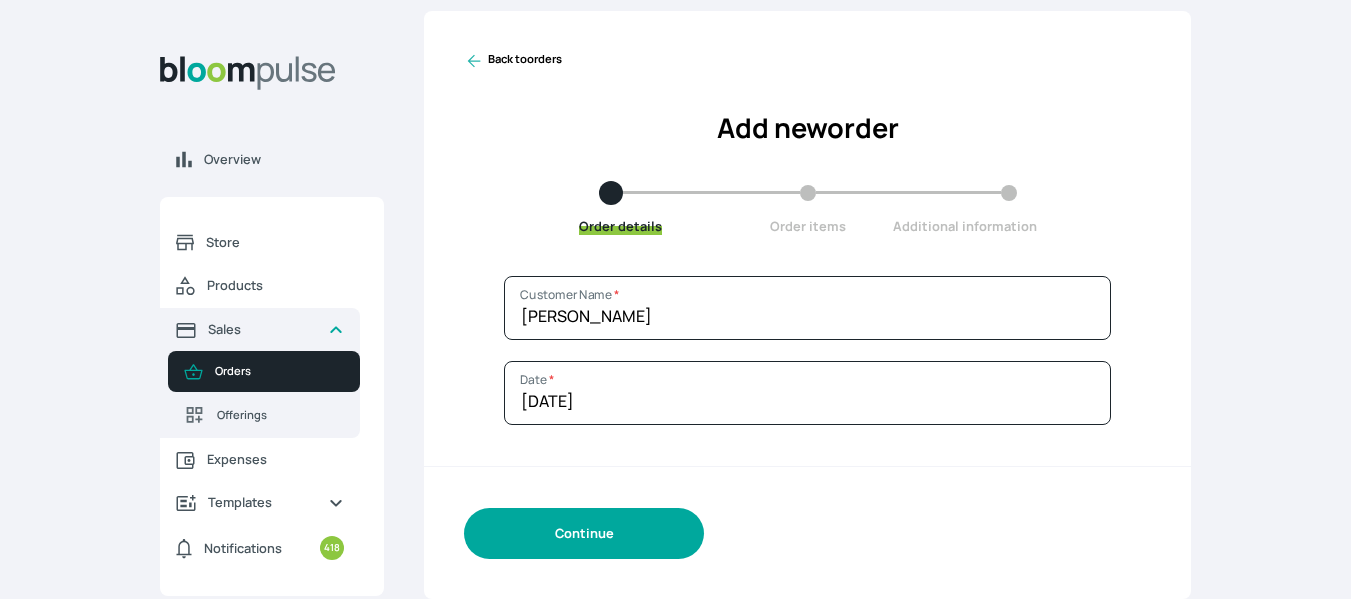 click on "Continue" at bounding box center [584, 533] 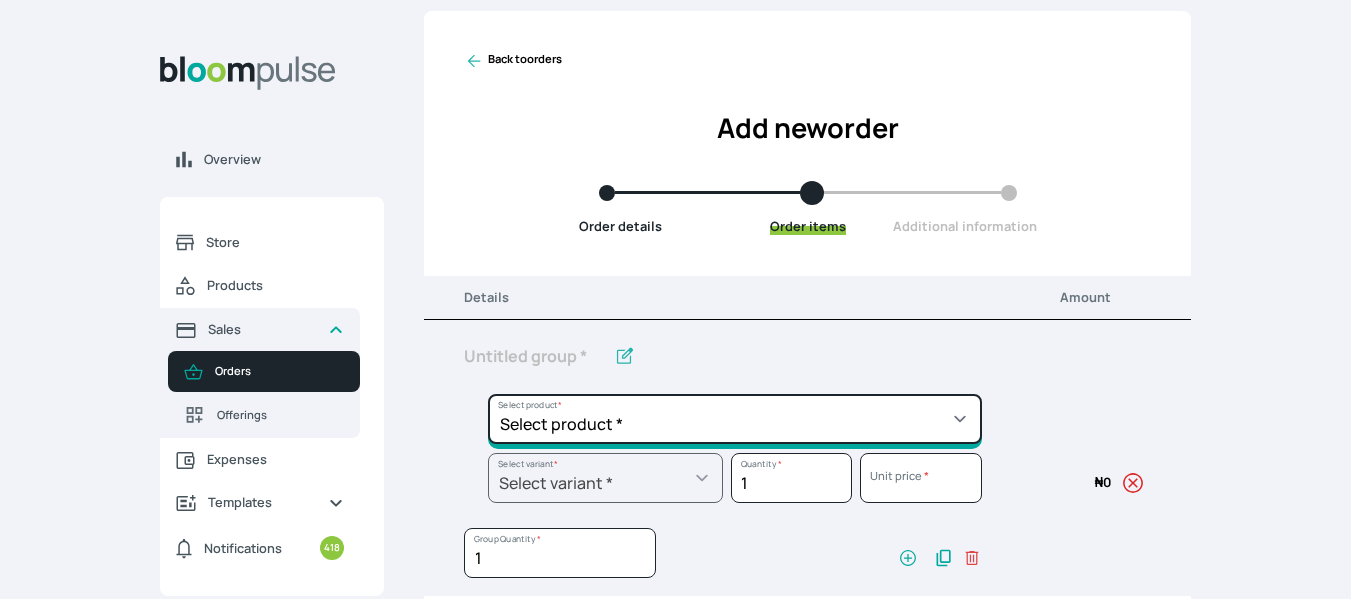 click on "Select product * Big Frame (Black) Canvas Print Canvas Print - Standard Canvas Stretching Certificate Printing Dry Mount Lamination Express Order Floating Frame Foam board mount with Matting Folio Box Frame Bracing Frame Stand Gallery Frame - Black Gallery Frame - Brown Gallery Frame - Cream Gallery Frame - White Gallery Rental Lustre Print - PRO Lustre Print - Standard Photowood Print Lamination Slim Gallery Frame - Black White Matting White Mount Board 5mm Wooden Frame" at bounding box center (735, 419) 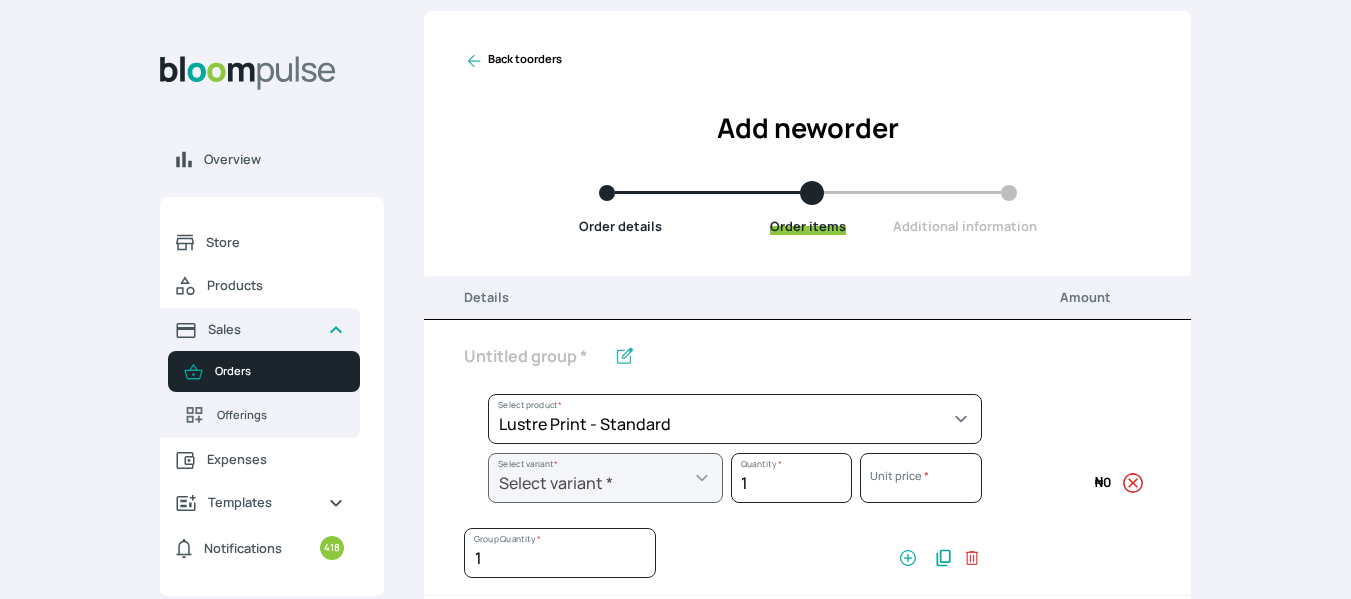 select on "a9f19bd2-f1a8-4b74-ae51-3a75659f3a28" 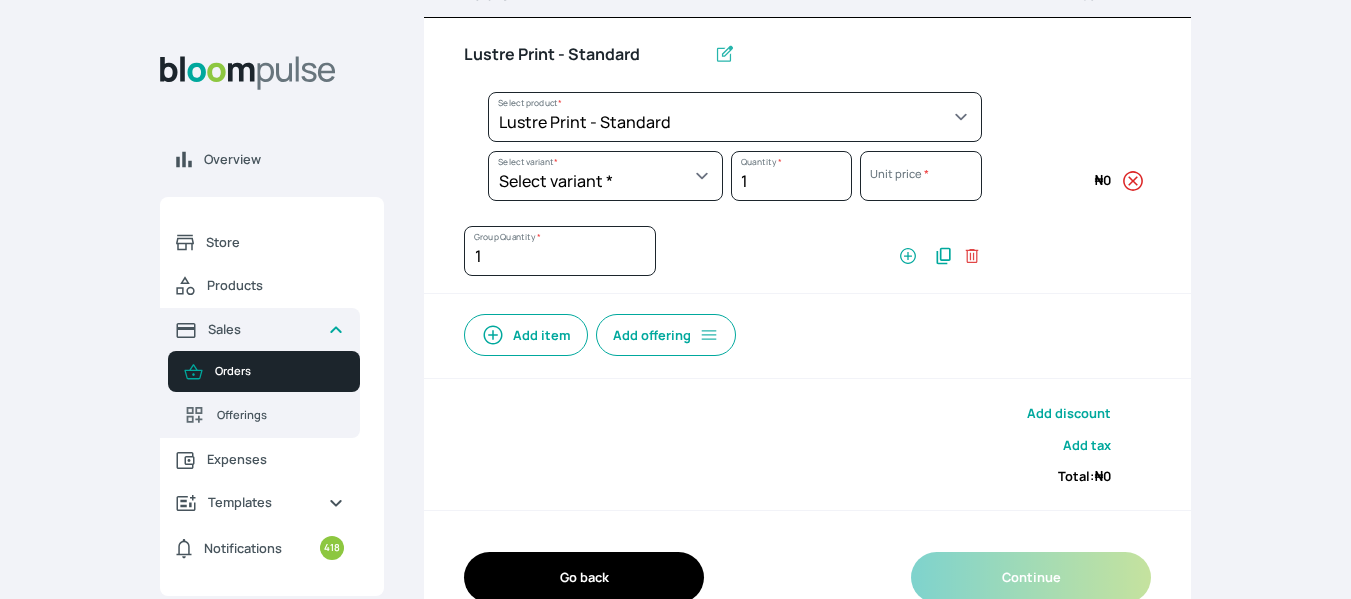 scroll, scrollTop: 332, scrollLeft: 0, axis: vertical 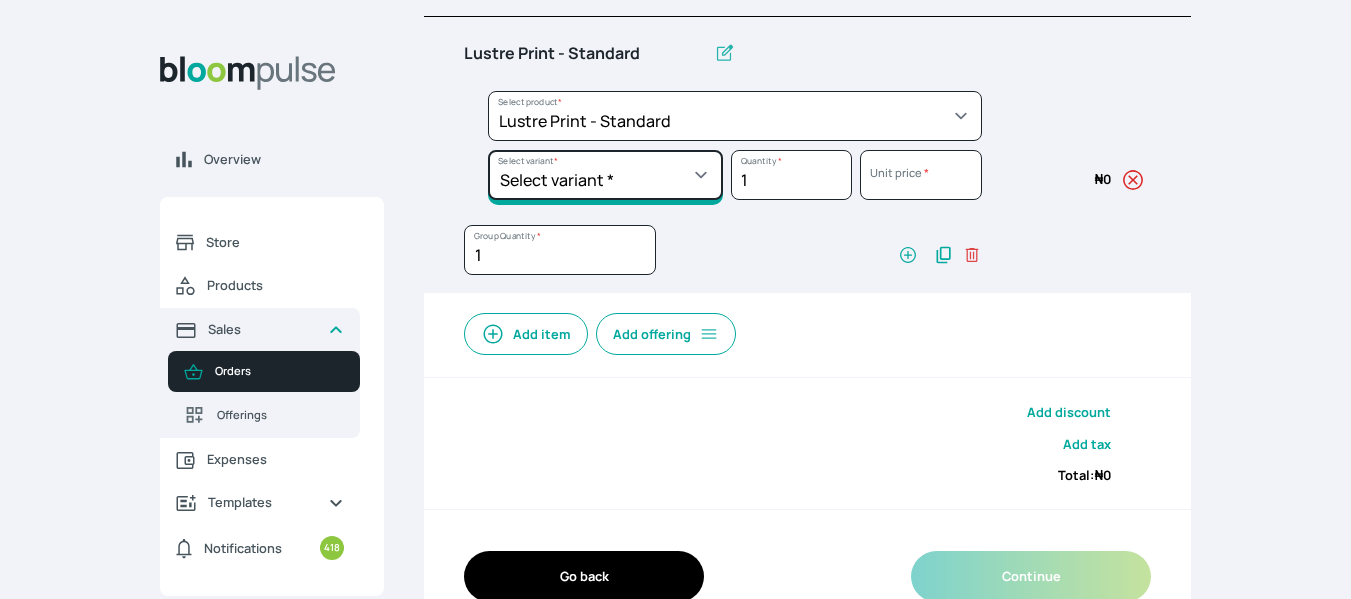 click on "Select variant * 10 by 10 10 by 12 10 by 15 10 by 16 11 by 12 11 by 14 11.7 by 16.5 12 by 12 12 by 13 12 by 14 12 by 15 12 by 16 12 by 18 12 by 20 14 by 18 14 by 20 14 by 24 14 by 8 16 by 16 16 by 20 16 by 22 16 by 24 16 by 29 18 by 18 18 by 22 18 by 24 18 by 26 18 by 27 18 x 28 2.5 by 3.5 20 by 20 20 by 24 20 by 25 20 by 26 20 by 28 20 by 30 20 by 36 20 by 40 22 by 28 24 by 30 24 by 34 24 by 36 24 by 40 24 by 6 26 by 28 26 by 36 26 by 38 27 by 39 27 by 48 28 by 52 3 by 8 30 by 36 30 by 40 30 by 60 32 by 48 33 by 45 36 by 44 36 by 48 39 by 47 4 by 4 40 by 50 41 by 48 48 by 72 5 by 7 50 by 70 51 by 34 6 by 7 6 by 8 72 by 36 8 by 10 8 by 12 8 by 15 8.3 by 11.7 9 by 7" at bounding box center (605, 175) 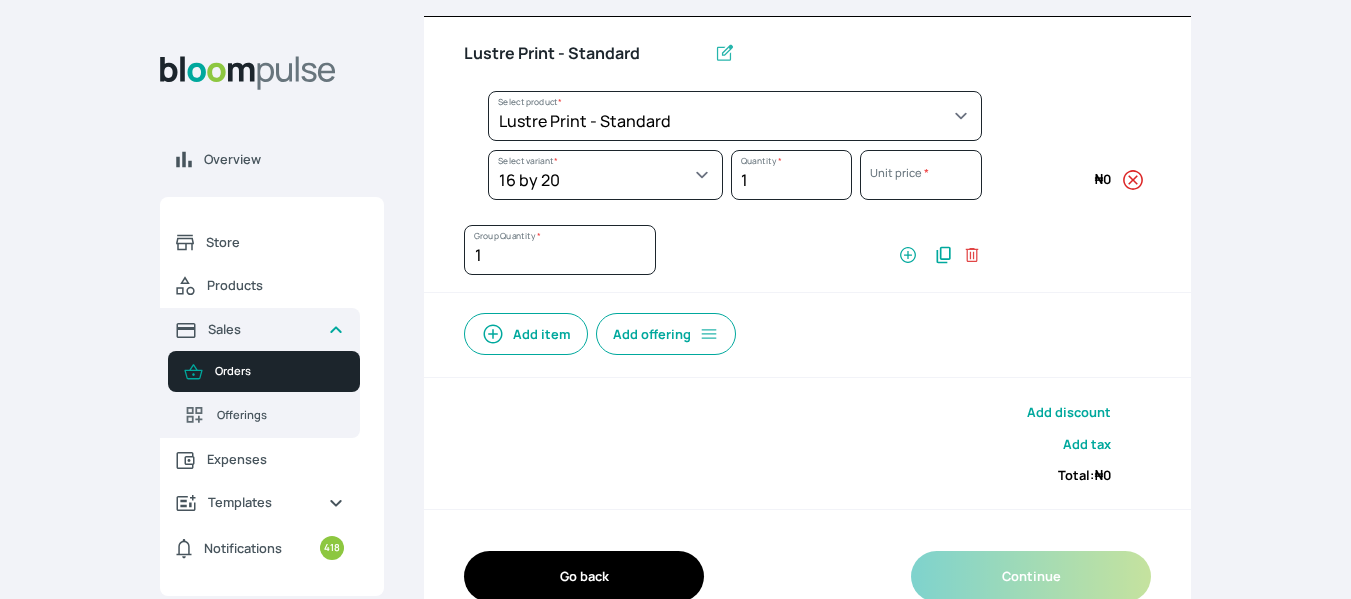 select on "a9f19bd2-f1a8-4b74-ae51-3a75659f3a28" 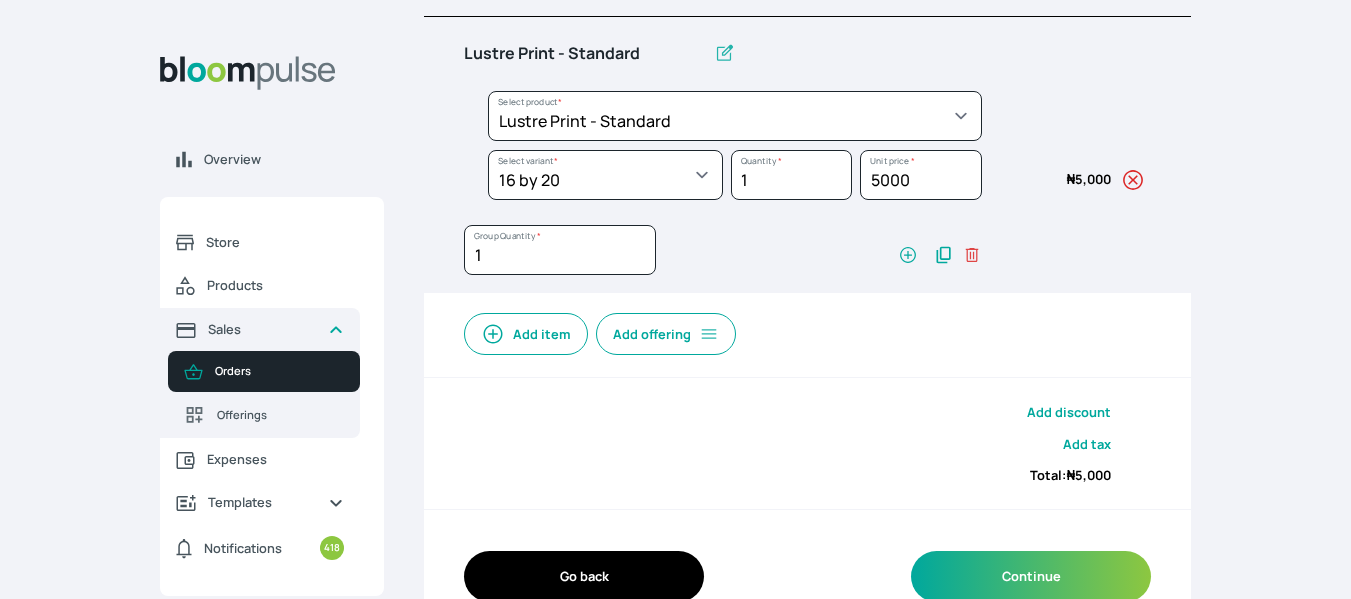 click 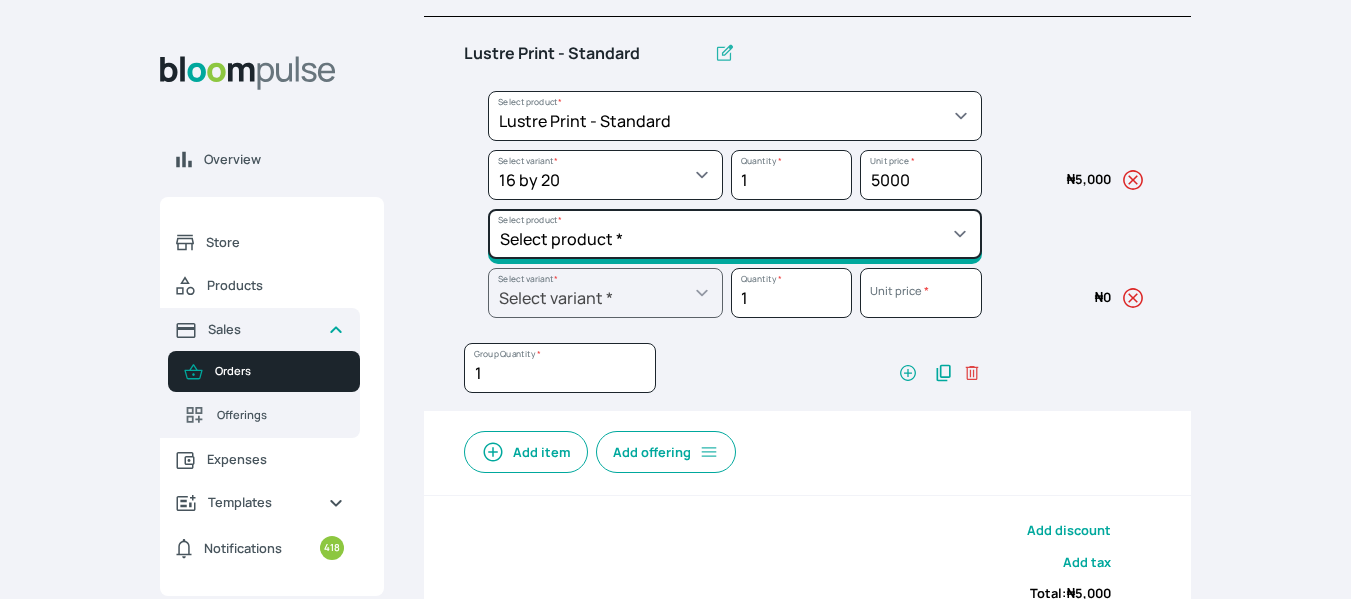 click on "Select product * Big Frame (Black) Canvas Print Canvas Print - Standard Canvas Stretching Certificate Printing Dry Mount Lamination Express Order Floating Frame Foam board mount with Matting Folio Box Frame Bracing Frame Stand Gallery Frame - Black Gallery Frame - Brown Gallery Frame - Cream Gallery Frame - White Gallery Rental Lustre Print - PRO Lustre Print - Standard Photowood Print Lamination Slim Gallery Frame - Black White Matting White Mount Board 5mm Wooden Frame" at bounding box center [735, 116] 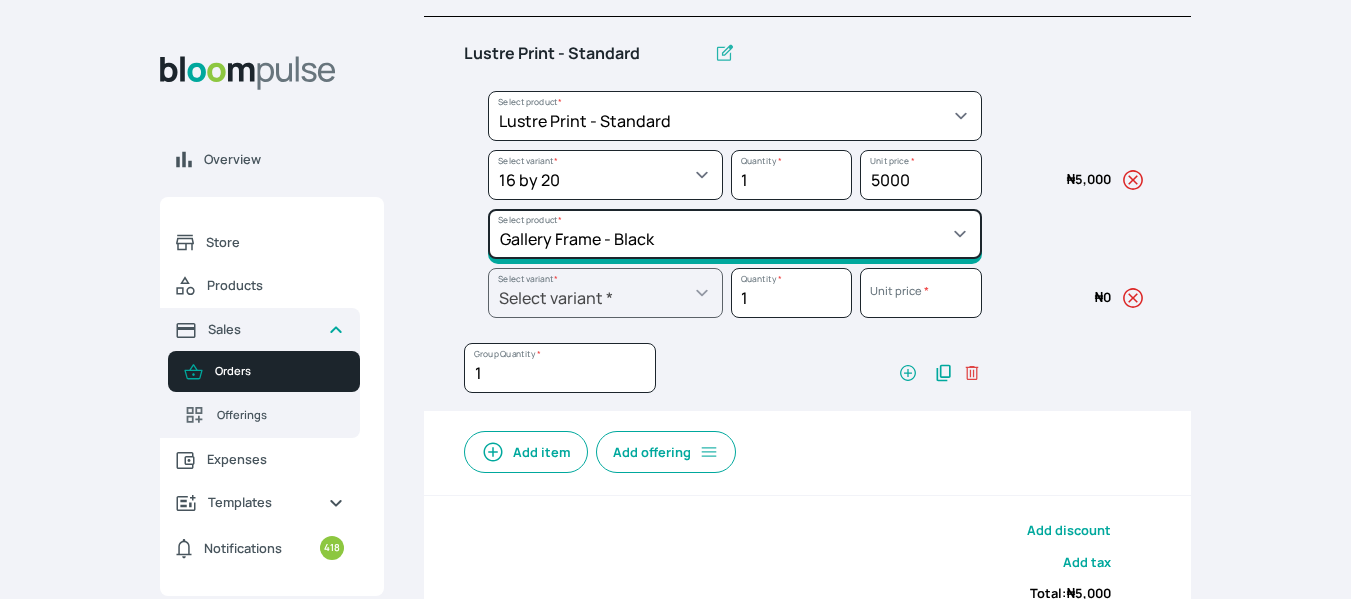 click on "Select product * Big Frame (Black) Canvas Print Canvas Print - Standard Canvas Stretching Certificate Printing Dry Mount Lamination Express Order Floating Frame Foam board mount with Matting Folio Box Frame Bracing Frame Stand Gallery Frame - Black Gallery Frame - Brown Gallery Frame - Cream Gallery Frame - White Gallery Rental Lustre Print - PRO Lustre Print - Standard Photowood Print Lamination Slim Gallery Frame - Black White Matting White Mount Board 5mm Wooden Frame" at bounding box center (735, 116) 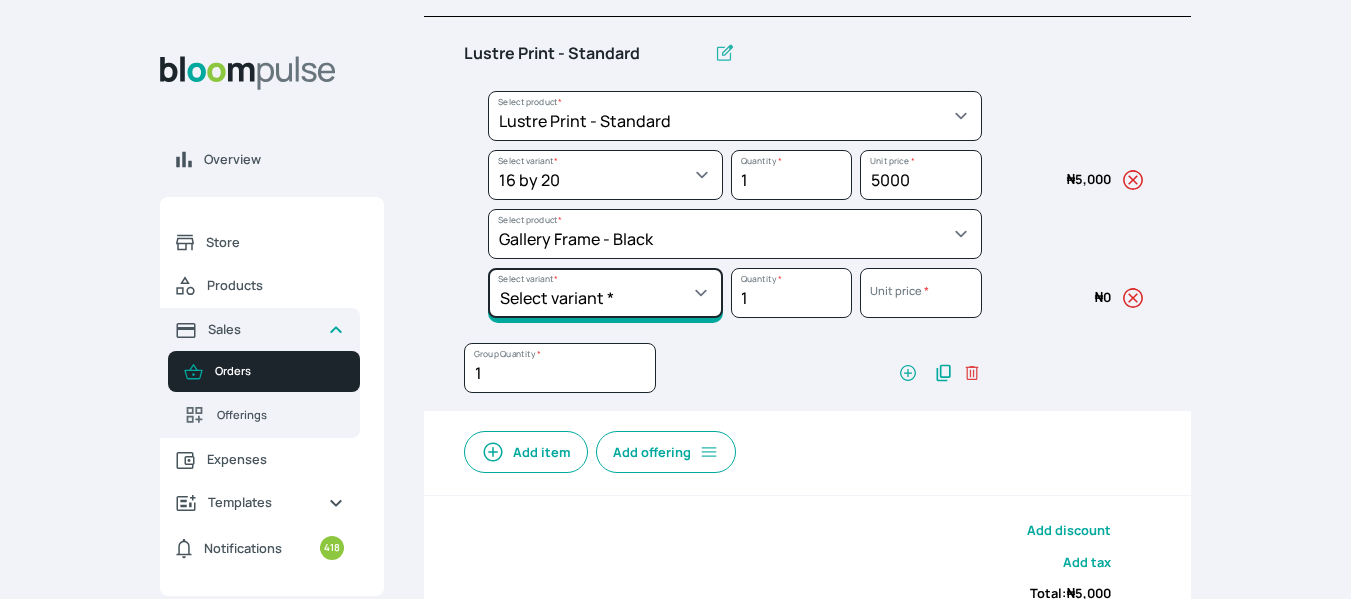 click on "Select variant * 10 by 10 10 by 12 10 by 13 10 by 15 10 by 16 11 by 12 11 by 14 12 by 12 12 by 13 12 by 14 12 by 15 12 by 16 12 by 18 12 by 20 14 by 18 14 by 20 14 by 24 14 by 8 16 by 16 16 by 20 16 by 22 16 by 24 16 by 29 18 by 18 18 by 22 18 by 24 18 by 26 18 by 28 20 by 20 20 by 22 20 by 24 20 by 25 20 by 26 20 by 28 20 by 30 20 by 36 20 by 40 21 by 9 24 by 30 24 by 34 24 by 36 24 by 40 26 by 36 26 by 38 27 by 39 27 by 48 28 by 14 28 by 35 28 by 52 30 by 36 30 by 40 30 by 45 30 by 60 32 by 48 33 by 45 34 by 45 36 by 34 36 by 44 36 by 48 36 by 72 38 by 48 39 by 47 40 by 50 41 by 48 48 by 72 5 by 7 50 by 70 51 by 34 6 by 7 6 by 8 60 by 40 72 by 36 8 by 10 8 by 12 8.3 by 11.7 84 by 32 9 by 8 9.5 by 11.5" at bounding box center [605, 175] 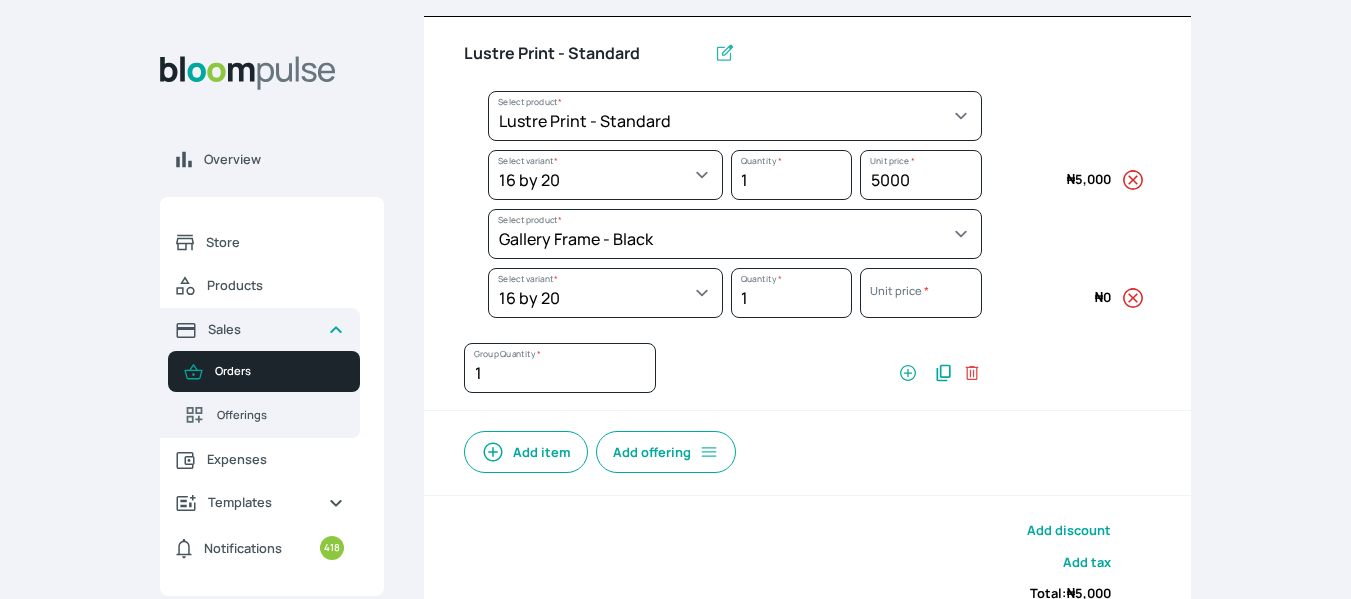 select on "5fa67804-61d7-459d-93b4-9e8949636f1b" 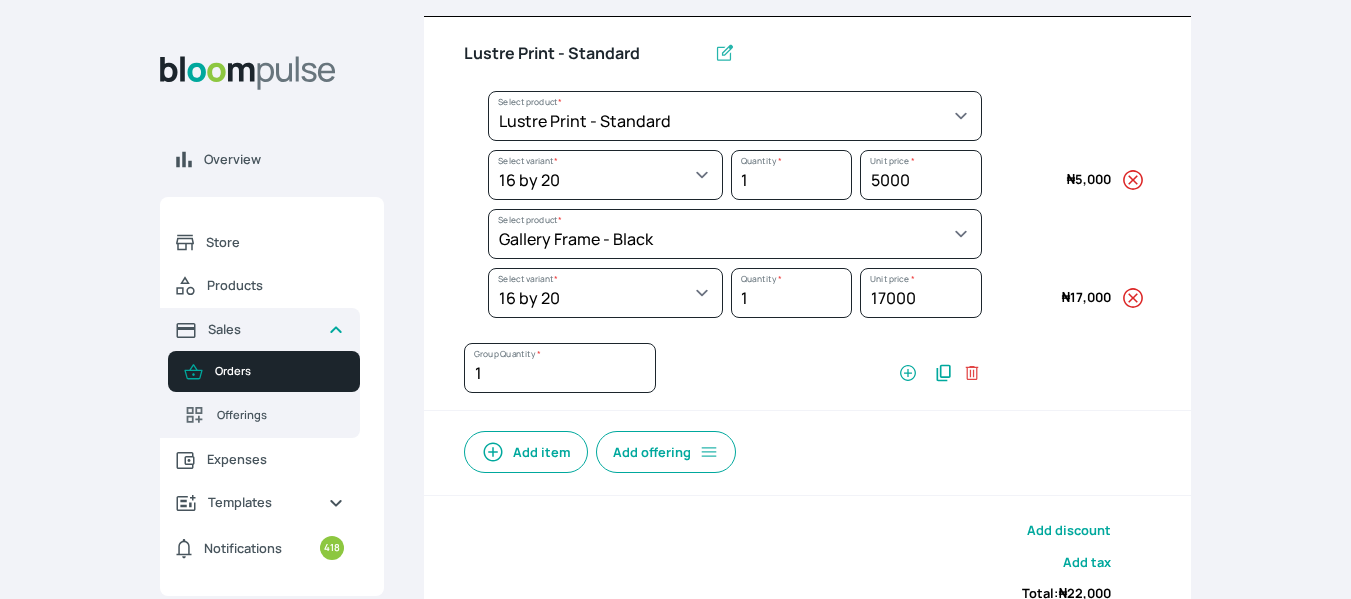 scroll, scrollTop: 493, scrollLeft: 0, axis: vertical 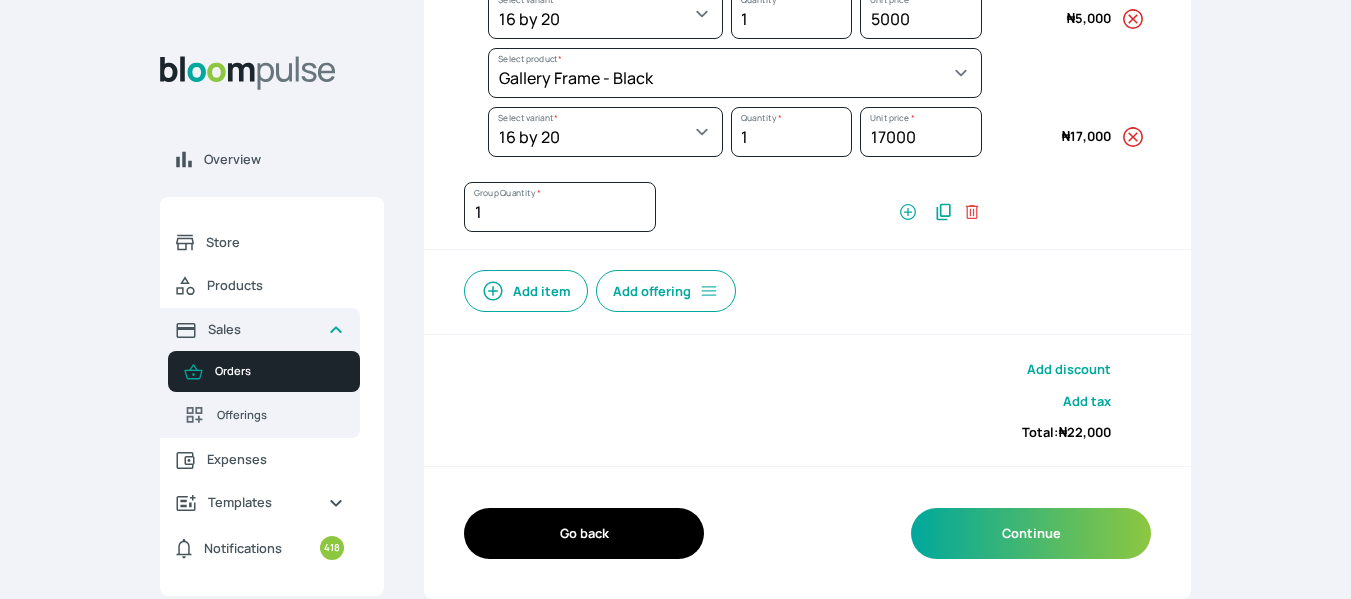 click on "Add discount" at bounding box center [1069, 369] 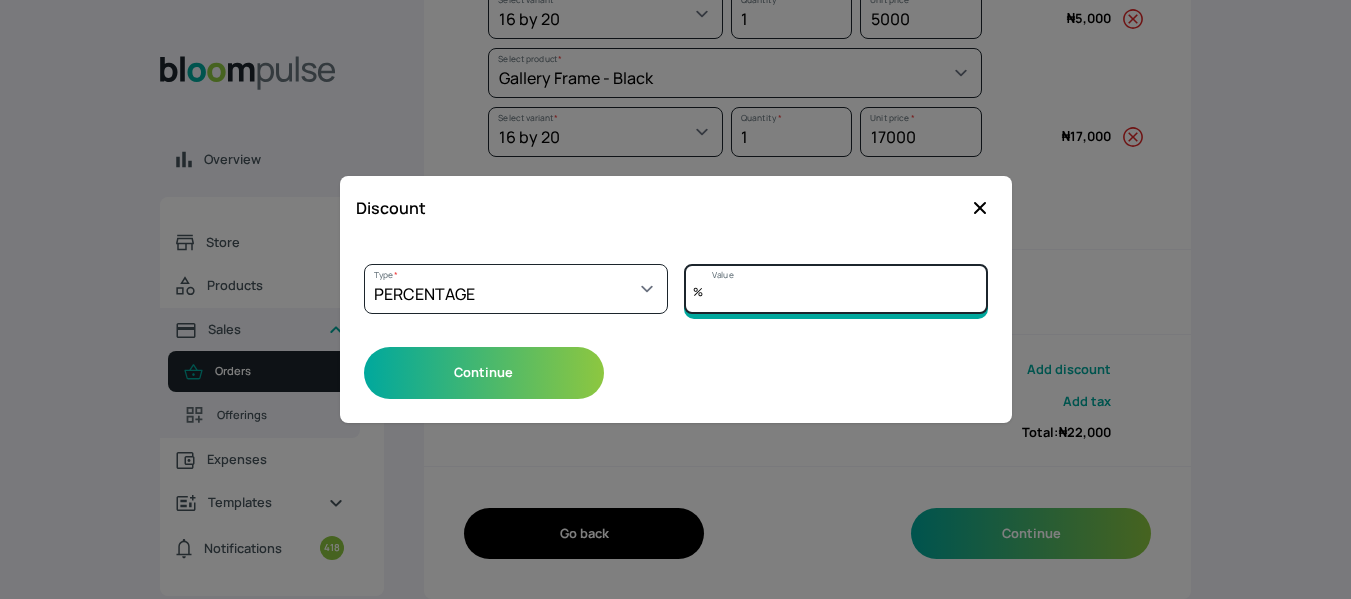 click on "Value" at bounding box center (836, 289) 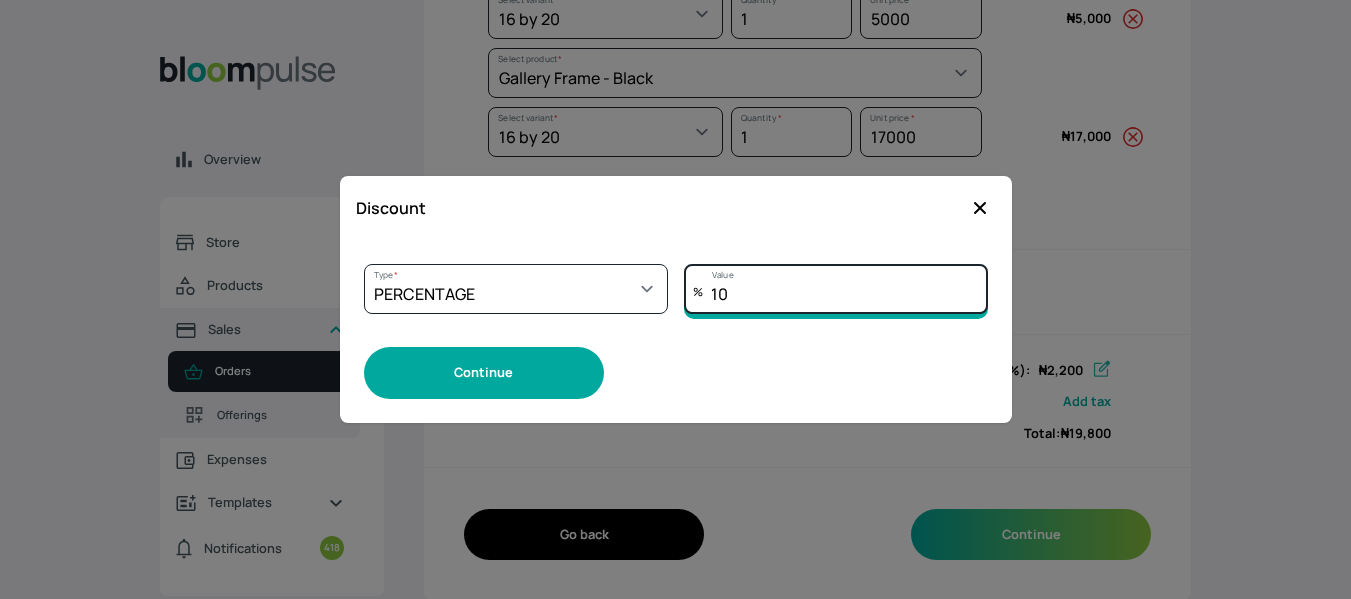 type on "10" 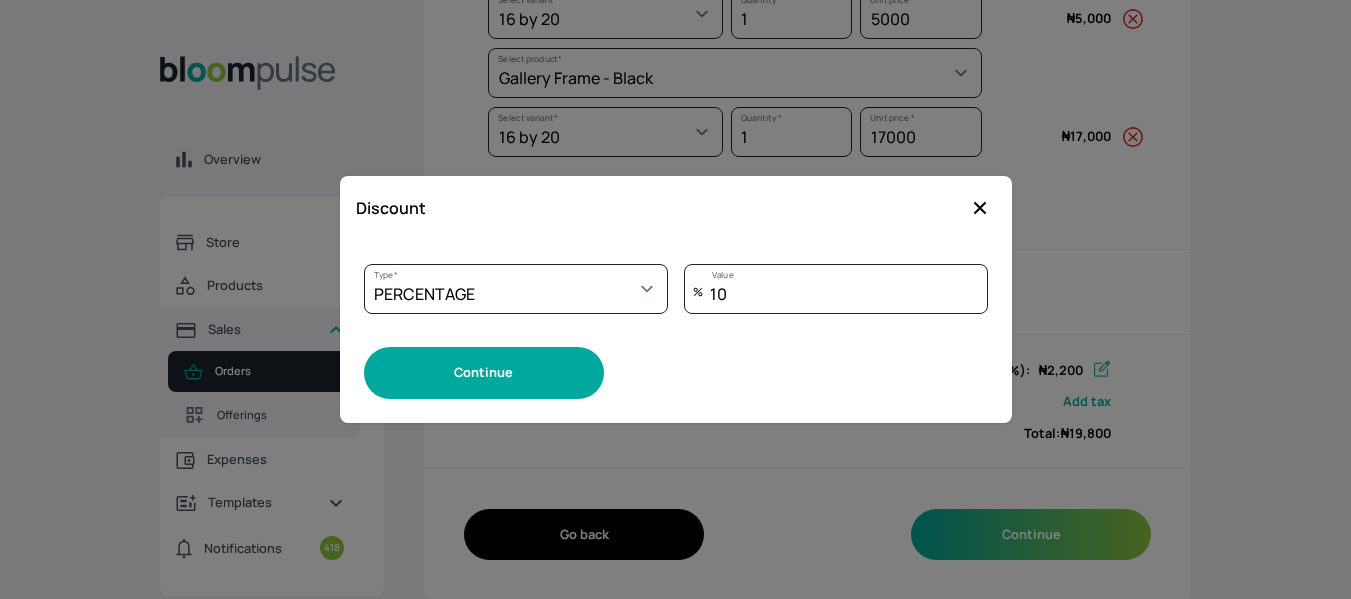 click on "Continue" at bounding box center (484, 372) 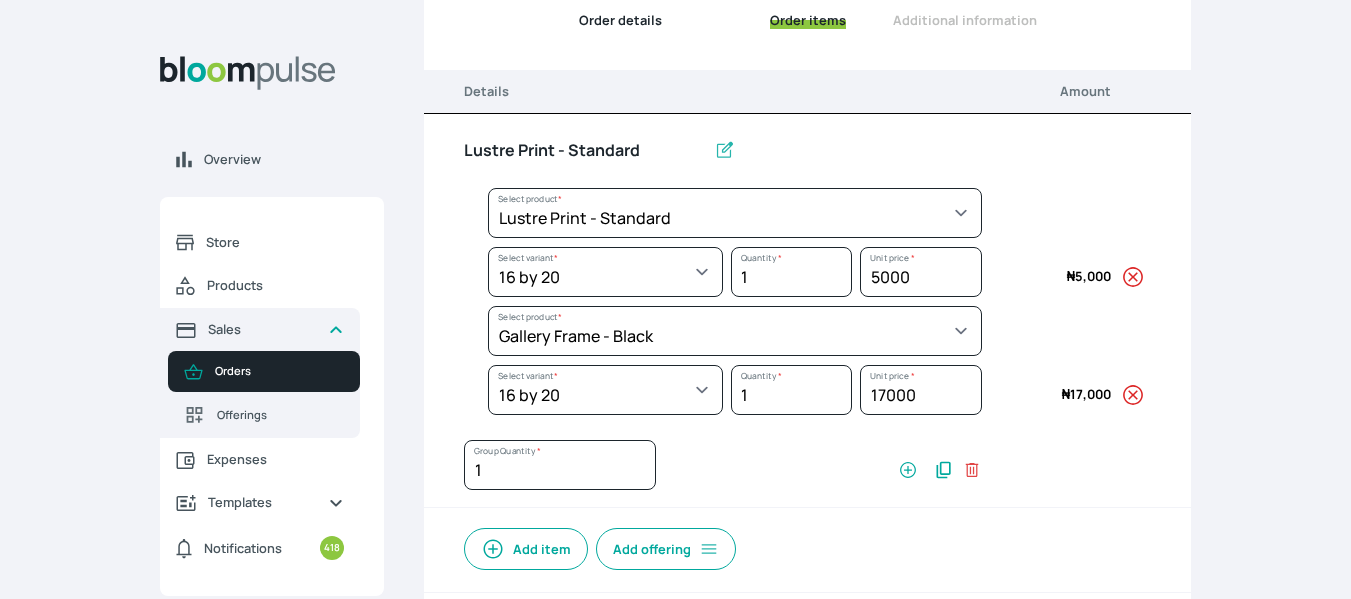 scroll, scrollTop: 232, scrollLeft: 0, axis: vertical 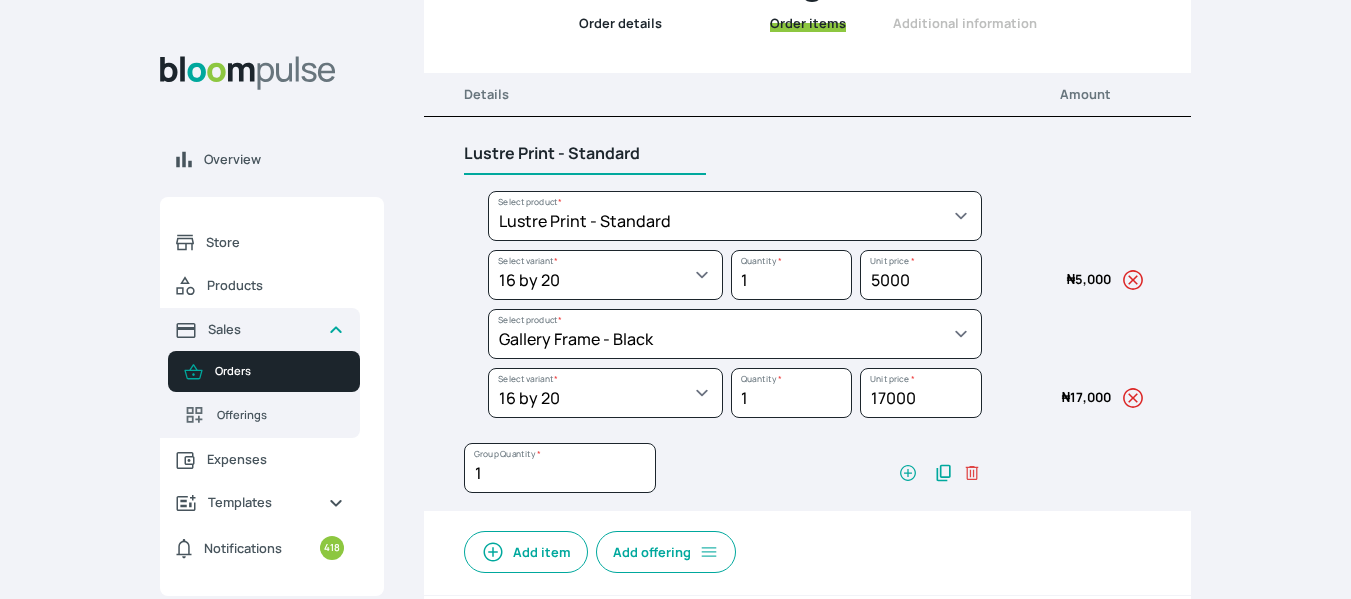 click on "Lustre Print - Standard" at bounding box center [585, 154] 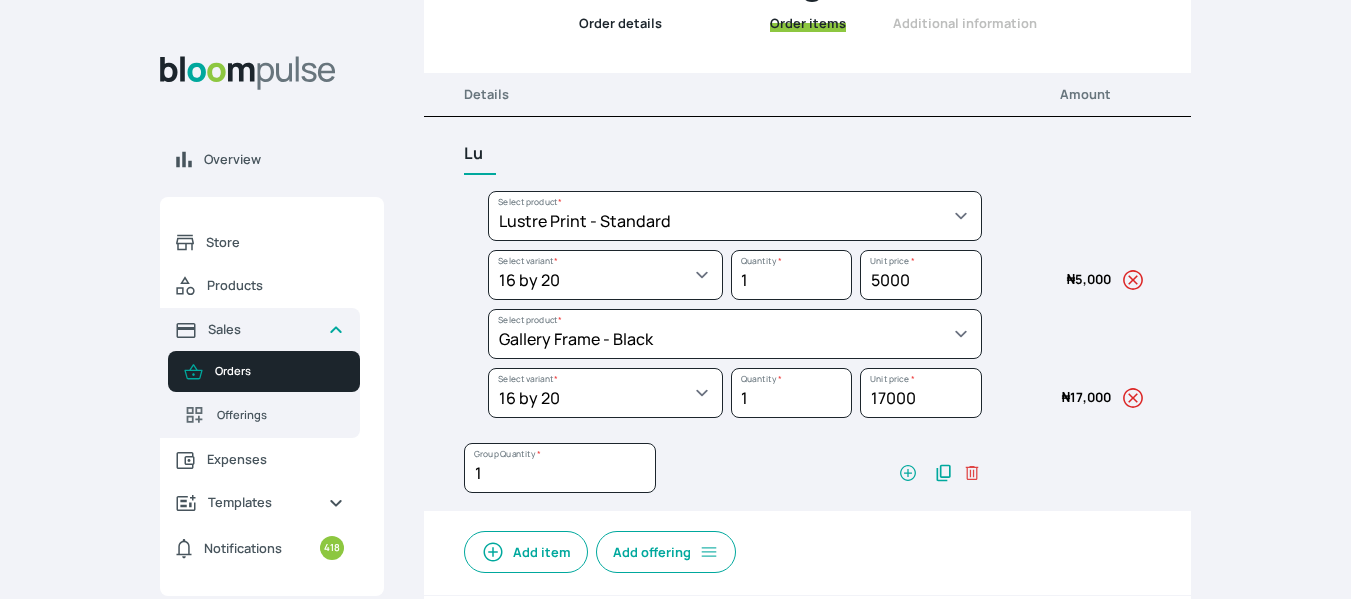 type on "L" 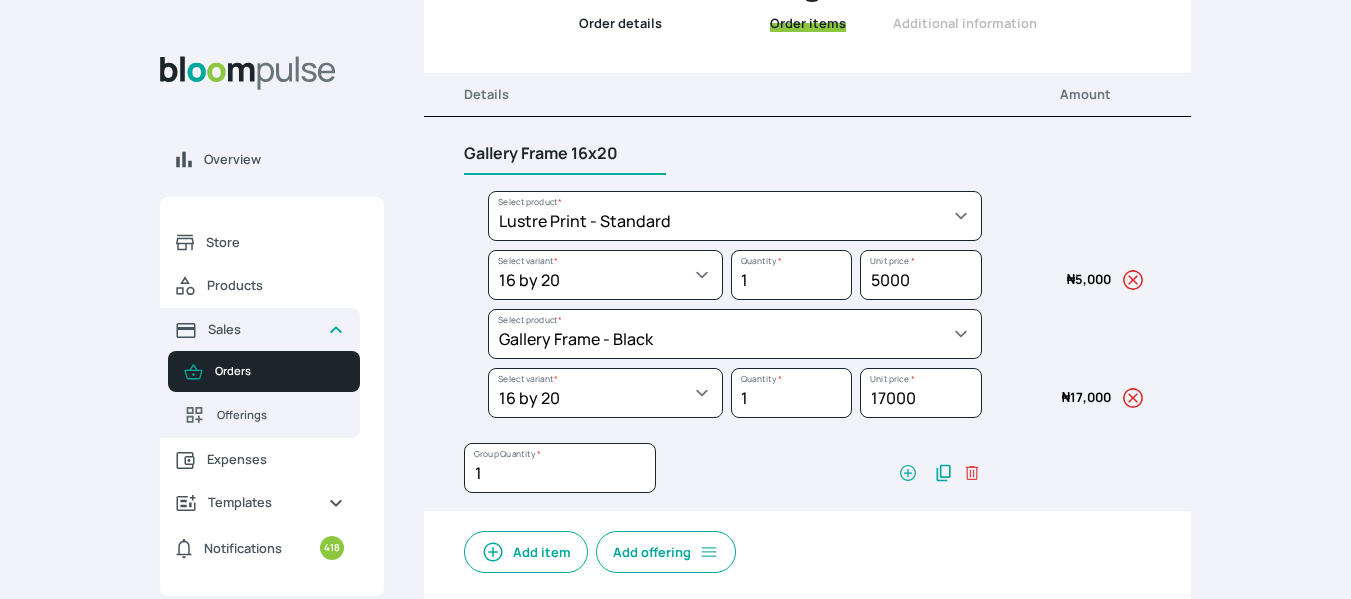 type on "Gallery Frame 16x20" 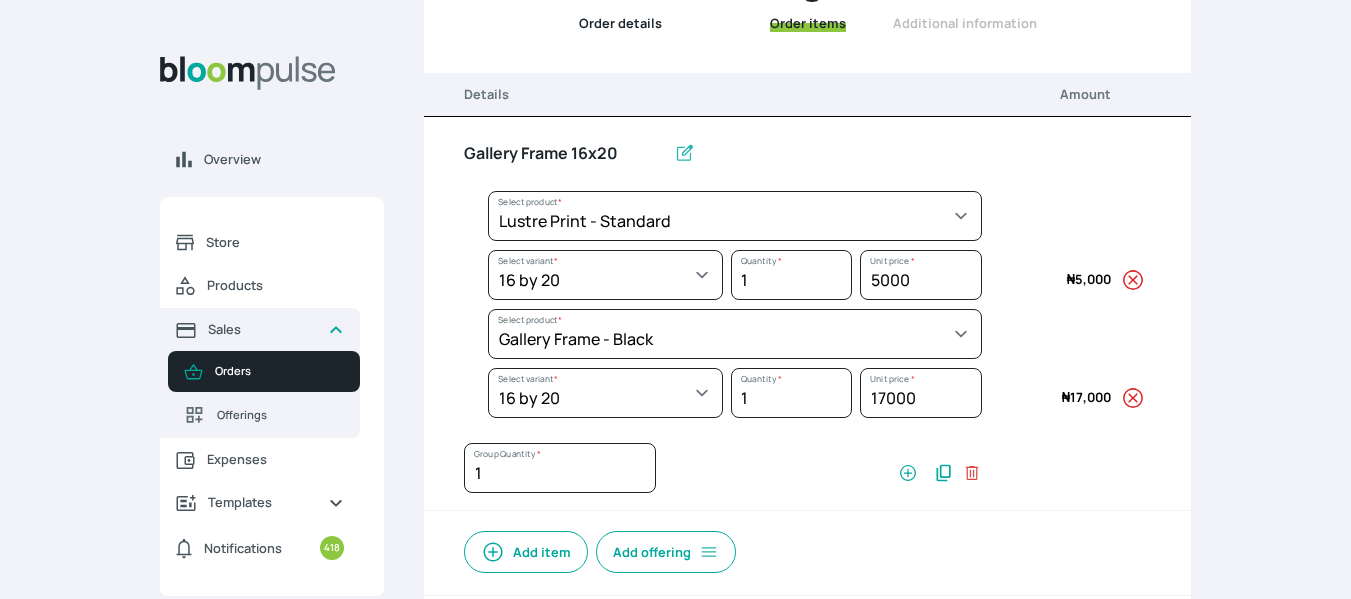 click on "Gallery Frame 16x20 Select product * Big Frame (Black) Canvas Print Canvas Print - Standard Canvas Stretching Certificate Printing Dry Mount Lamination Express Order Floating Frame Foam board mount with Matting Folio Box Frame Bracing Frame Stand Gallery Frame - Black Gallery Frame - Brown Gallery Frame - Cream Gallery Frame - White Gallery Rental Lustre Print - PRO Lustre Print - Standard Photowood Print Lamination Slim Gallery Frame - Black White Matting White Mount Board 5mm Wooden Frame Select product  * Select variant * 10 by 10 10 by 12 10 by 15 10 by 16 11 by 12 11 by 14 11.7 by 16.5 12 by 12 12 by 13 12 by 14 12 by 15 12 by 16 12 by 18 12 by 20 14 by 18 14 by 20 14 by 24 14 by 8 16 by 16 16 by 20 16 by 22 16 by 24 16 by 29 18 by 18 18 by 22 18 by 24 18 by 26 18 by 27 18 x 28 2.5 by 3.5 20 by 20 20 by 24 20 by 25 20 by 26 20 by 28 20 by 30 20 by 36 20 by 40 22 by 28 24 by 30 24 by 34 24 by 36 24 by 40 24 by 6 26 by 28 26 by 36 26 by 38 27 by 39 27 by 48 28 by 52 3 by 8 30 by 36 30 by 40 30 by 60 4 by 4" at bounding box center [807, 314] 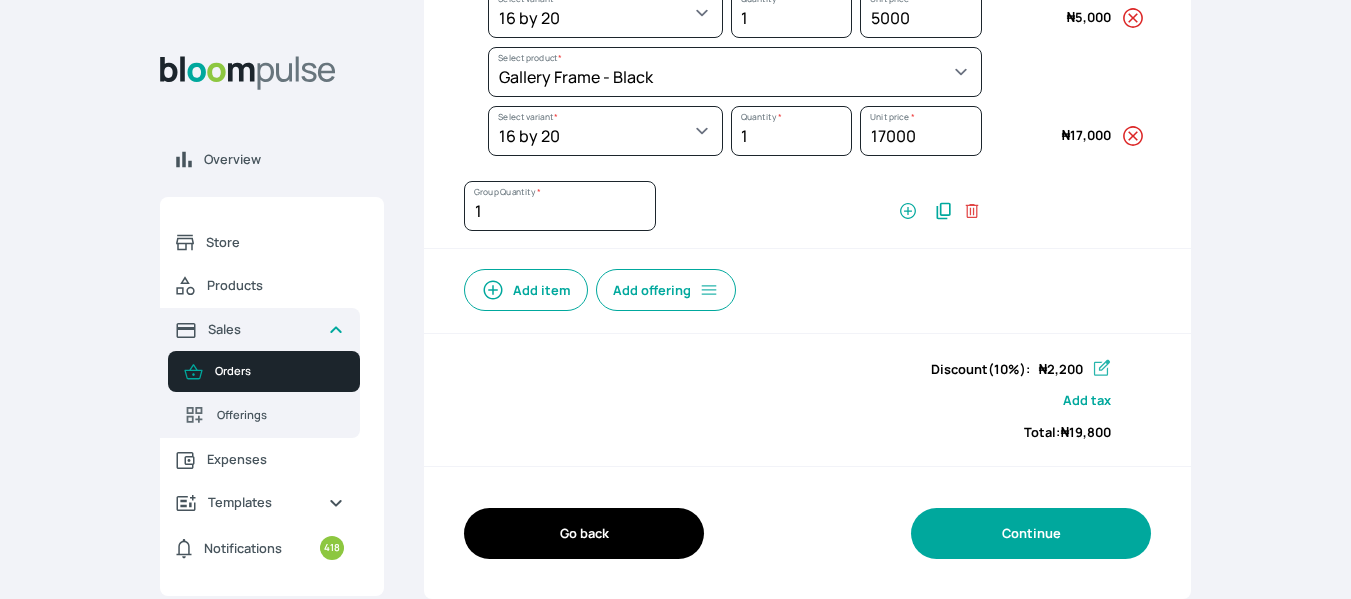 click on "Continue" at bounding box center (1031, 533) 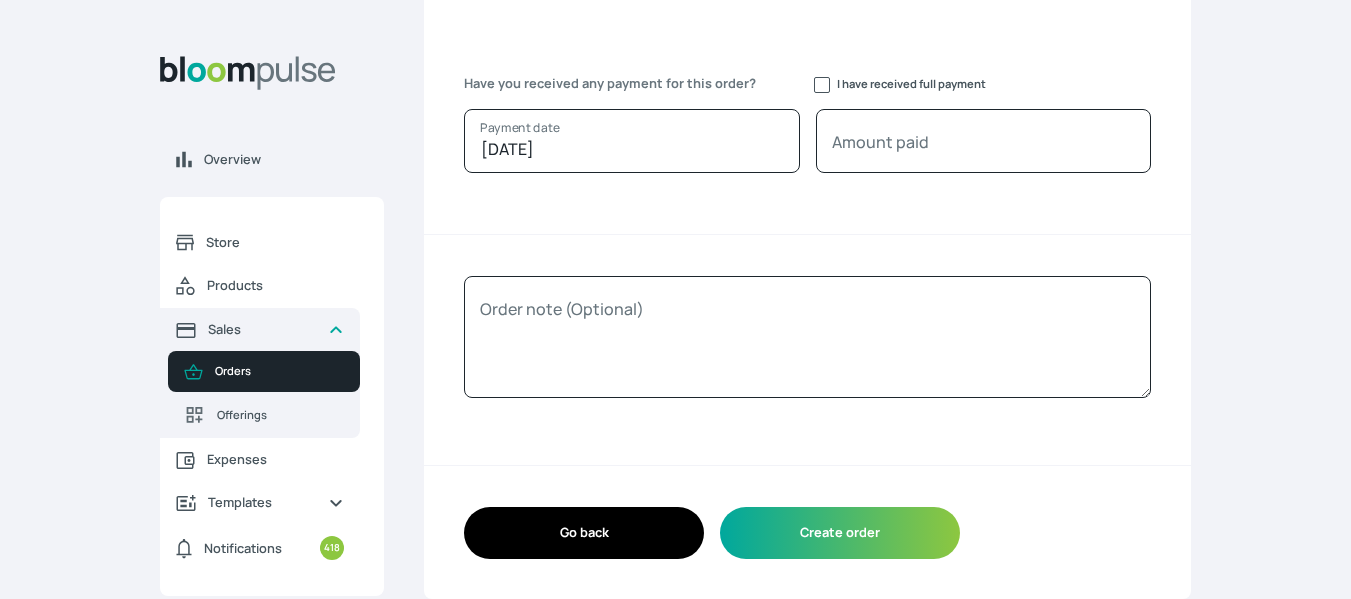 scroll, scrollTop: 271, scrollLeft: 0, axis: vertical 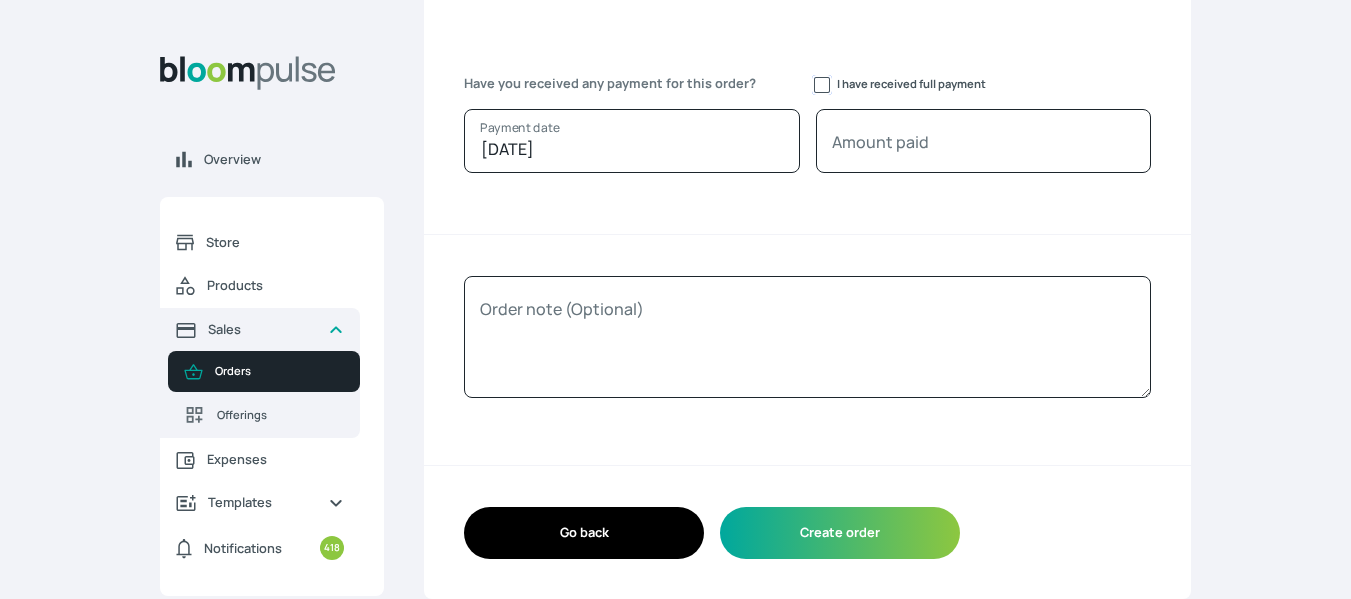 click on "I have received full payment" at bounding box center (822, 85) 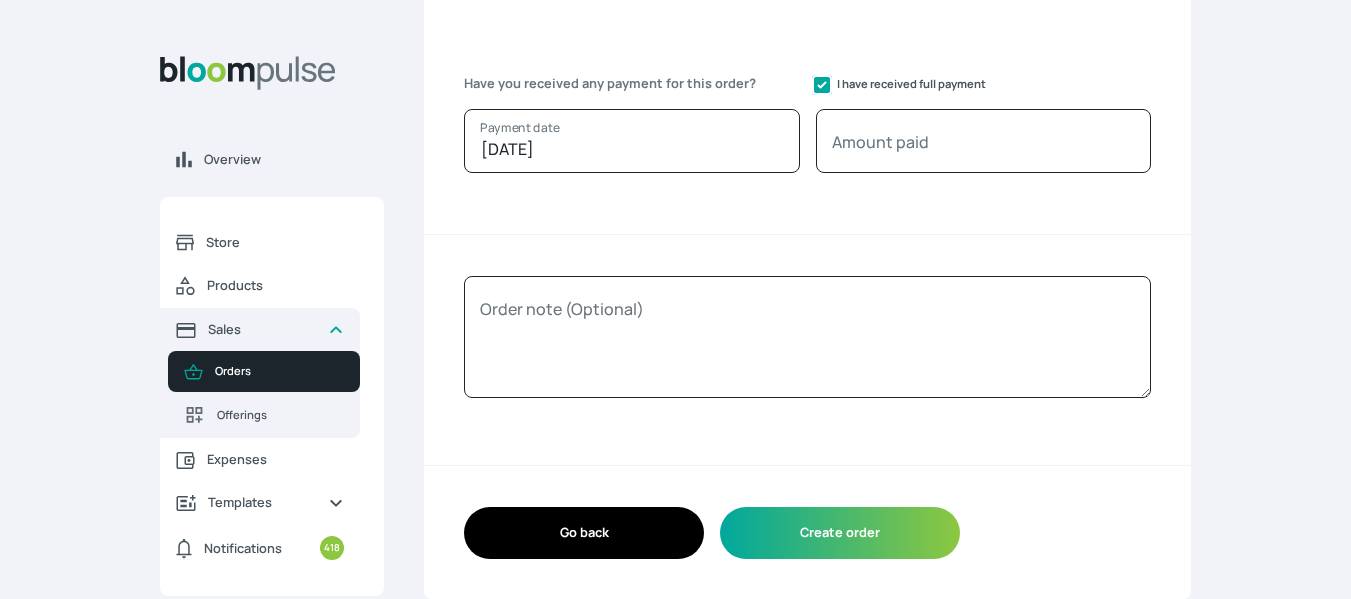 checkbox on "true" 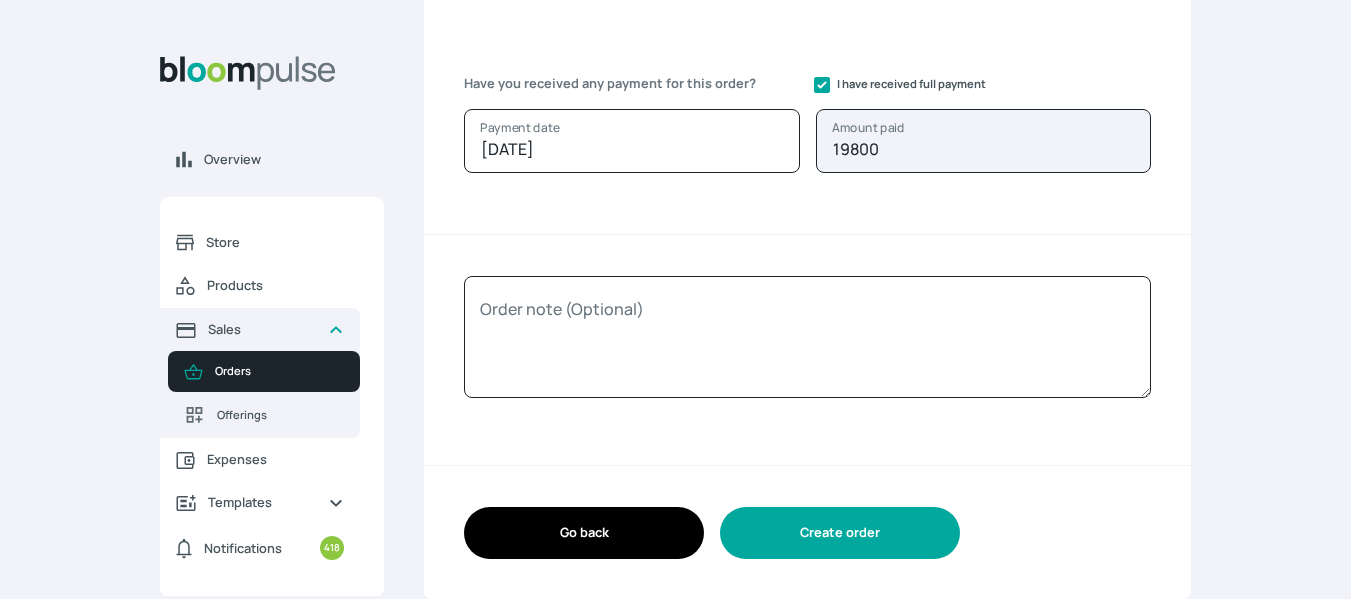 click on "Create order" at bounding box center [840, 532] 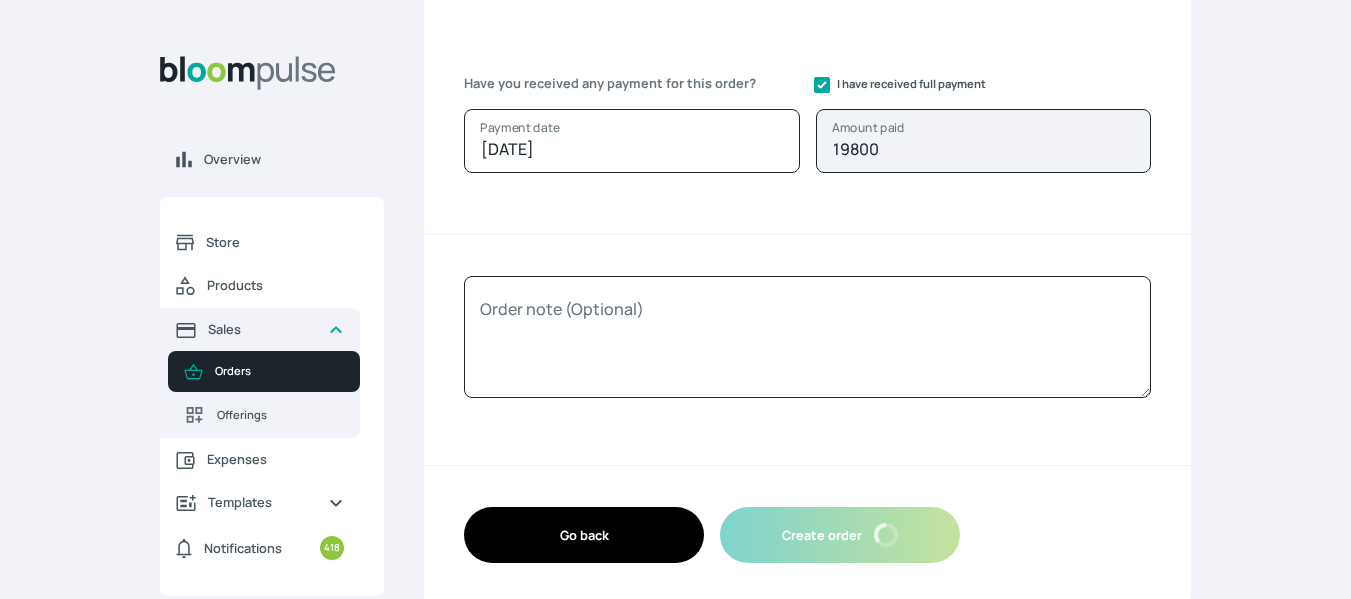 scroll, scrollTop: 0, scrollLeft: 0, axis: both 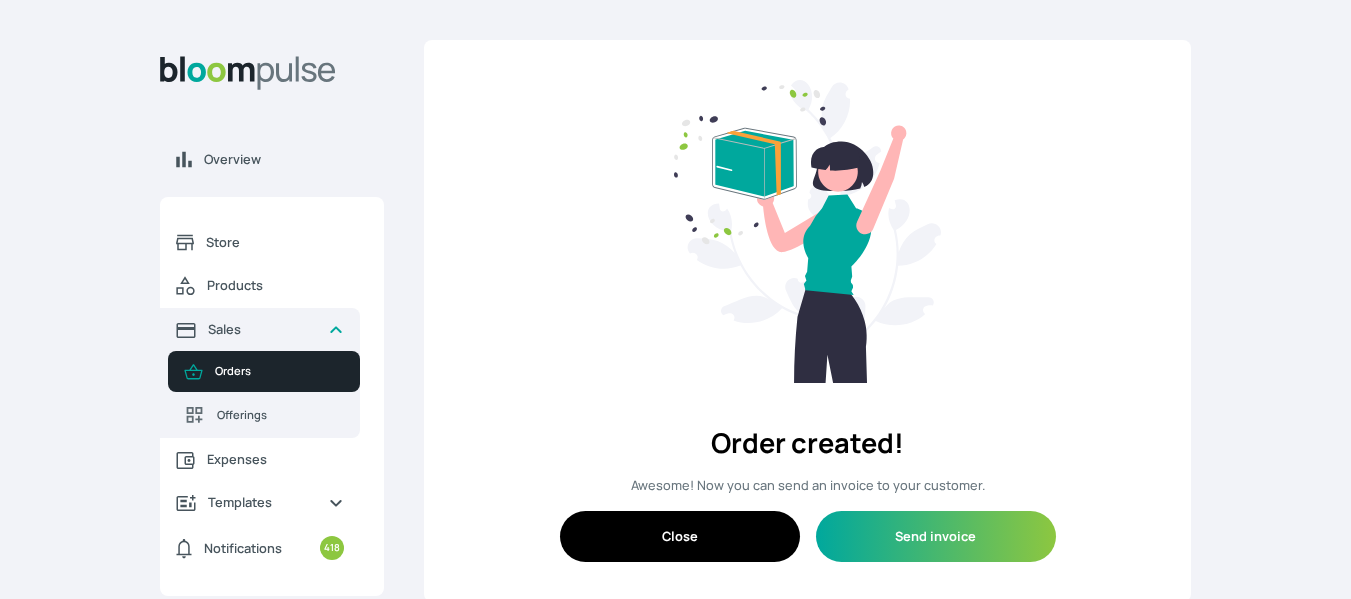 click on "Close" at bounding box center [680, 536] 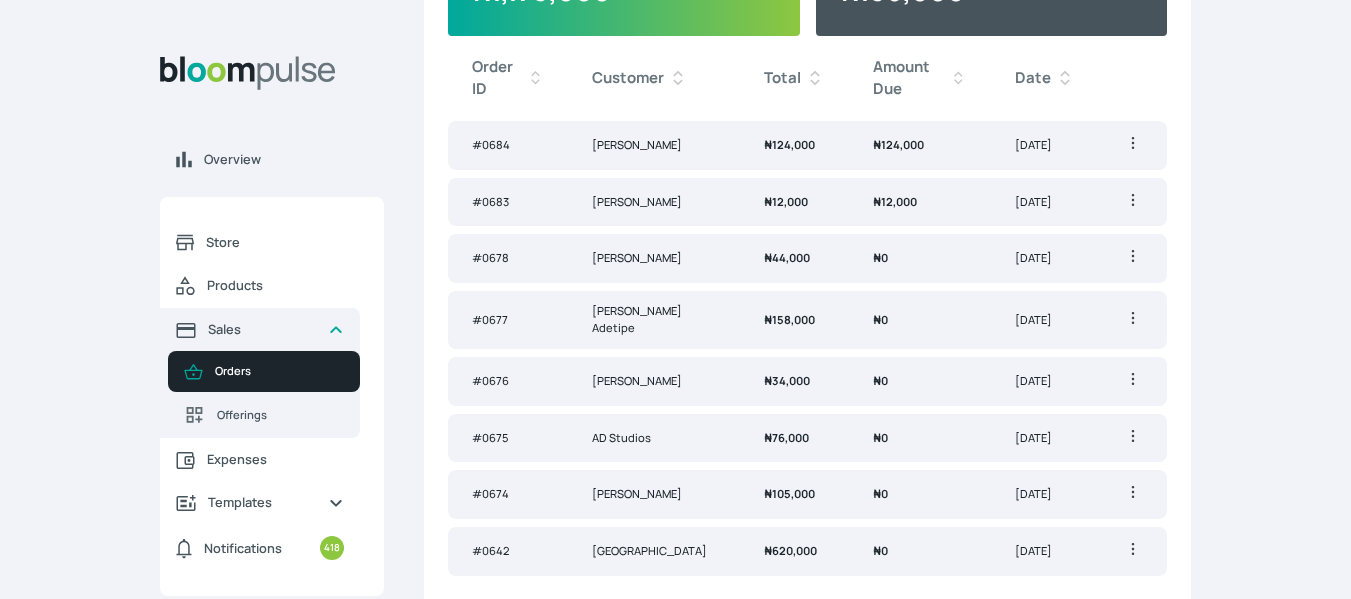 scroll, scrollTop: 0, scrollLeft: 0, axis: both 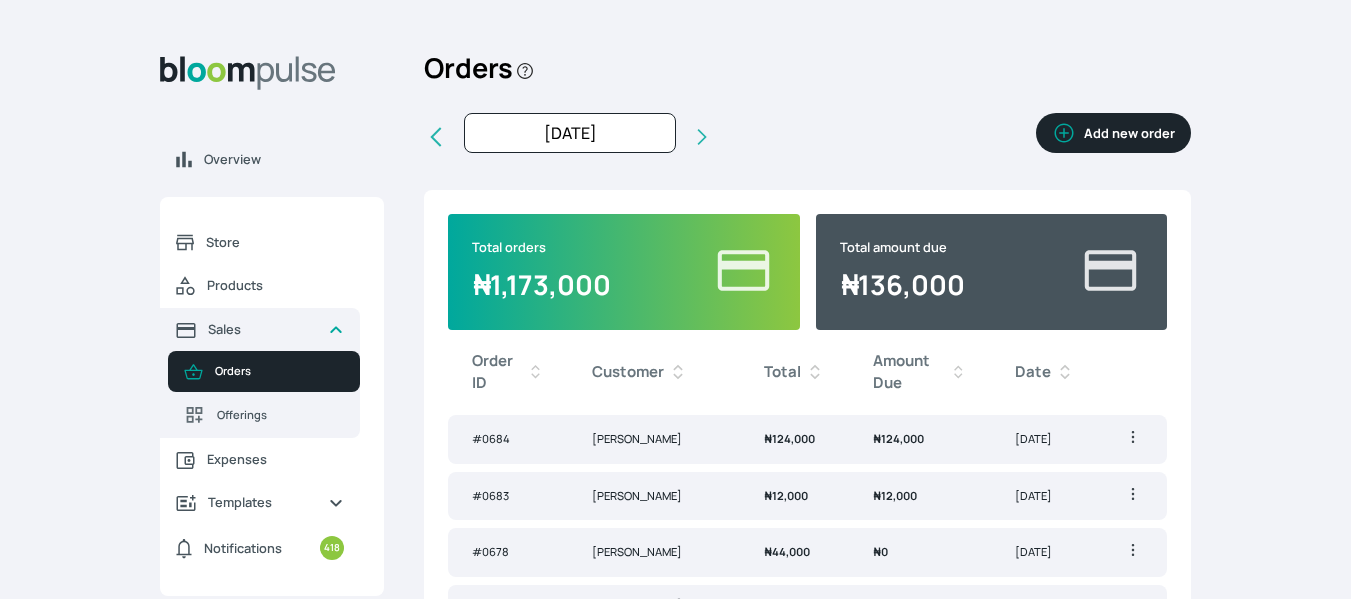 type 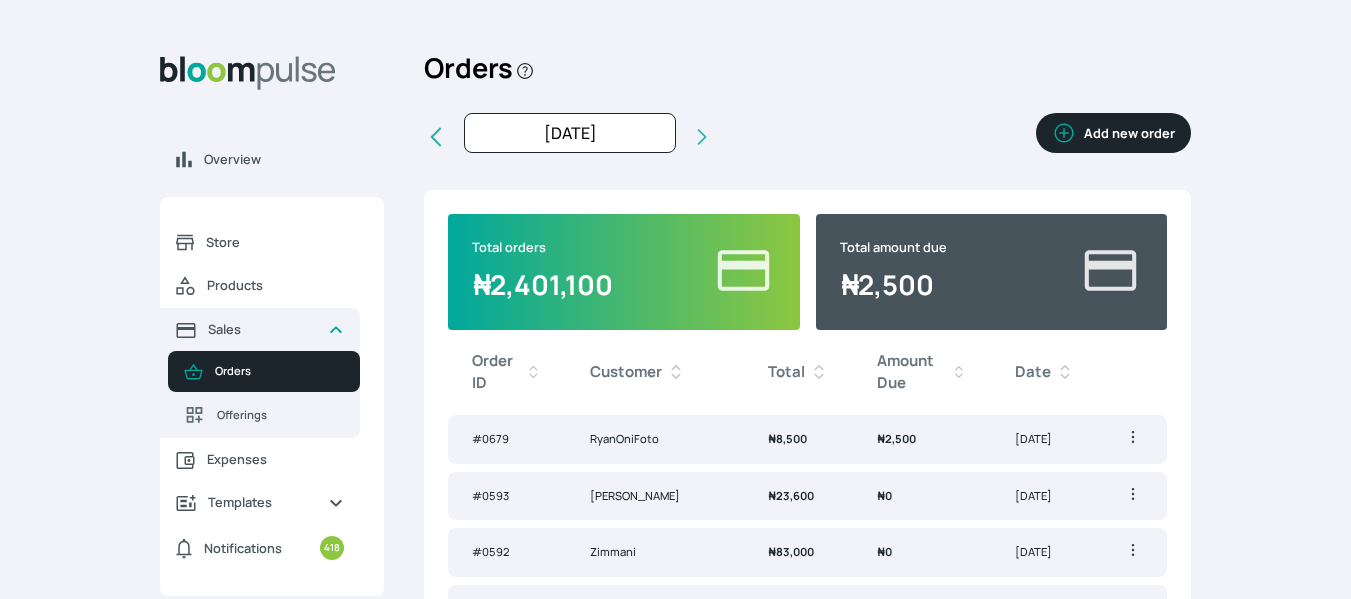 click 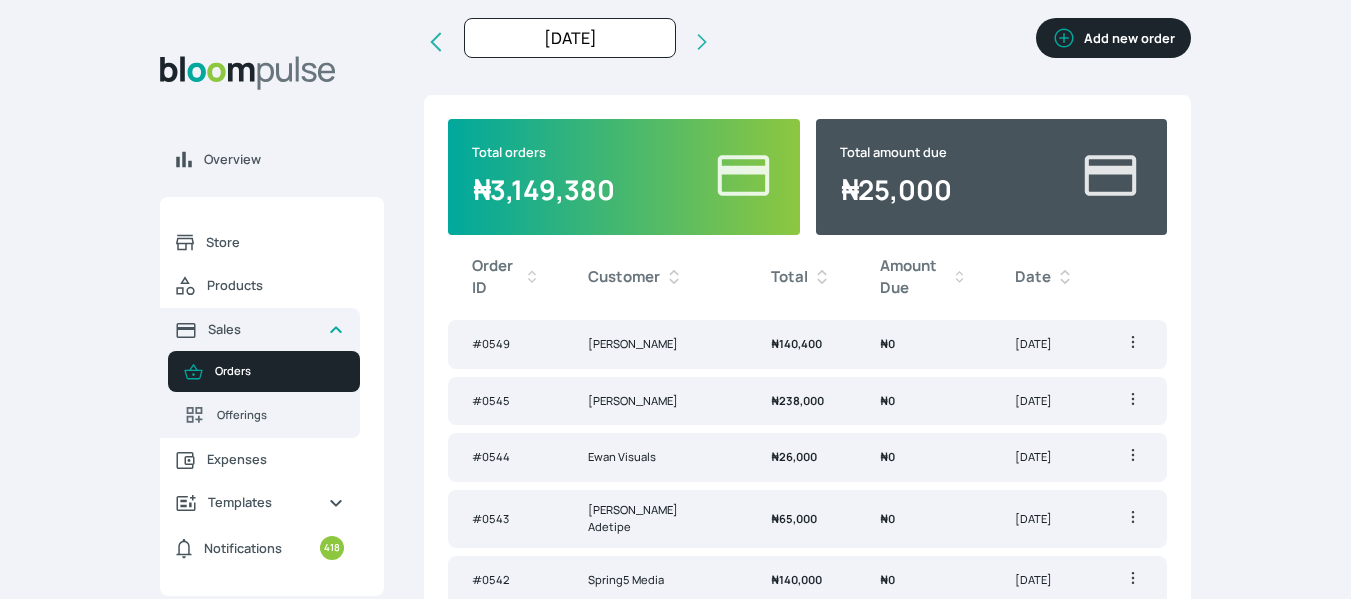 scroll, scrollTop: 96, scrollLeft: 0, axis: vertical 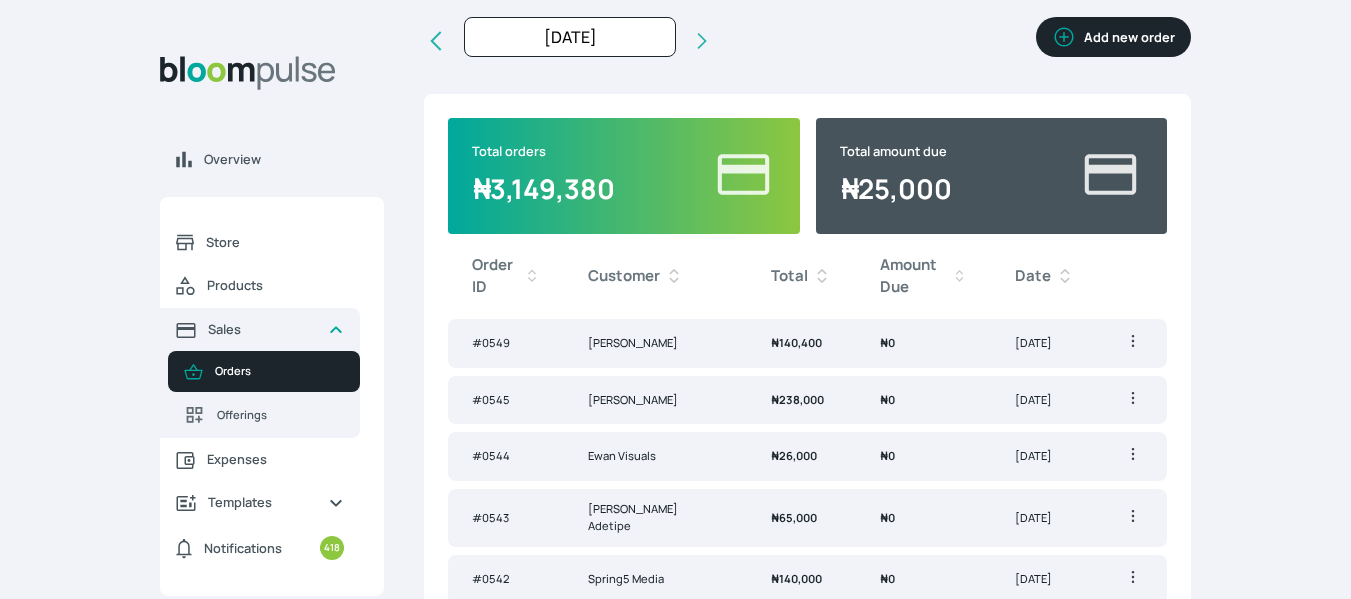 click 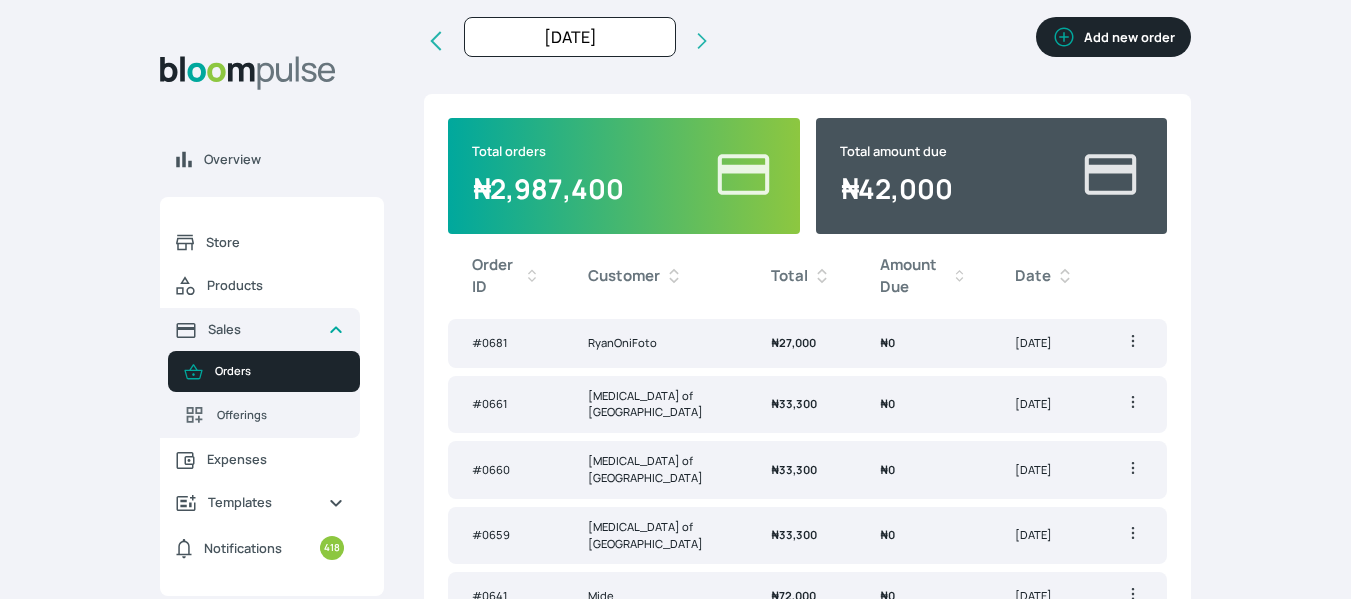 click 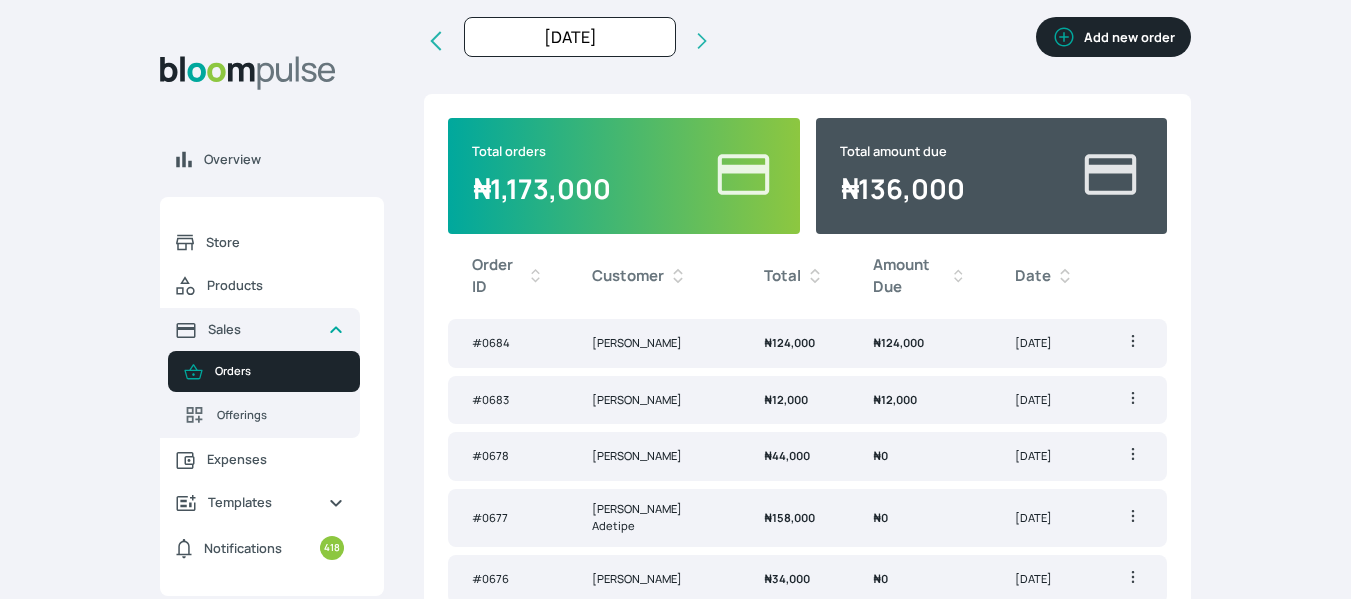 click on "Add new order" at bounding box center (1113, 37) 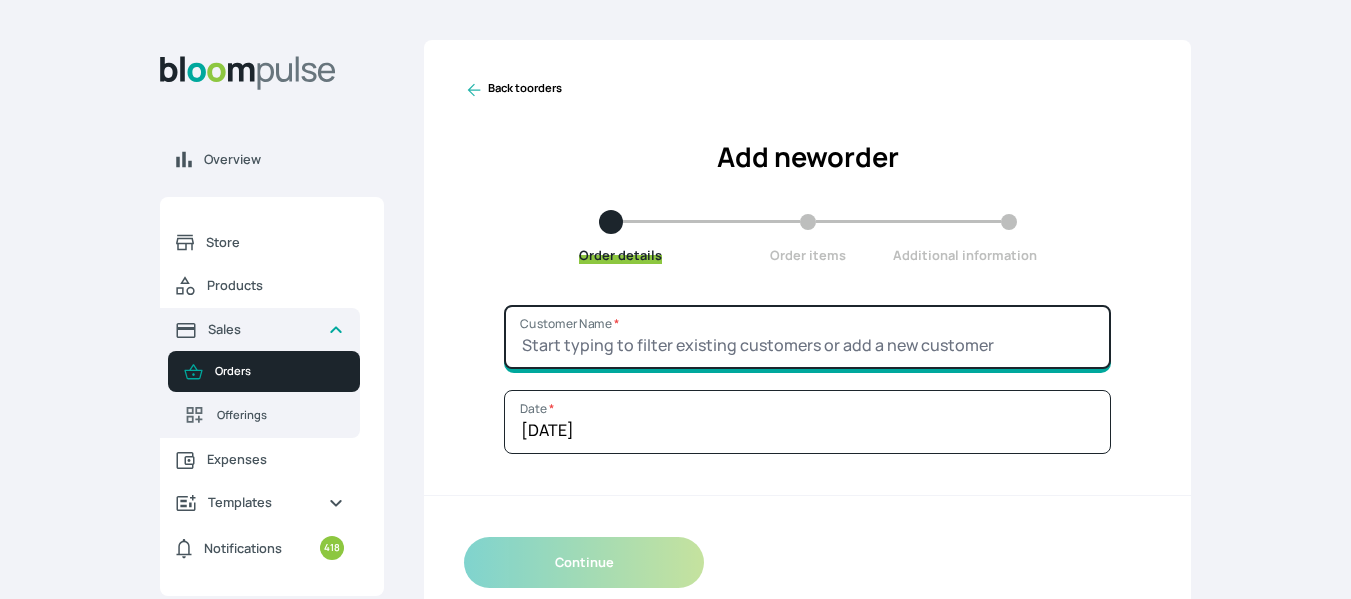 click on "Customer Name    *" at bounding box center (807, 337) 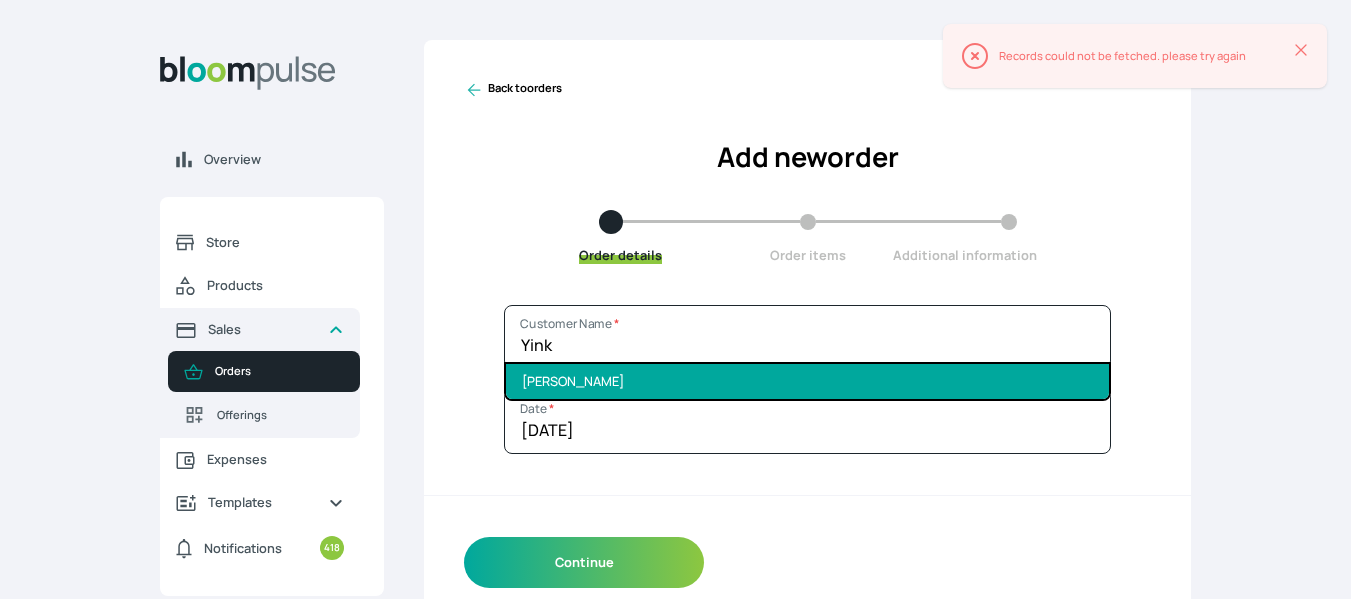 click on "[PERSON_NAME]" at bounding box center (807, 381) 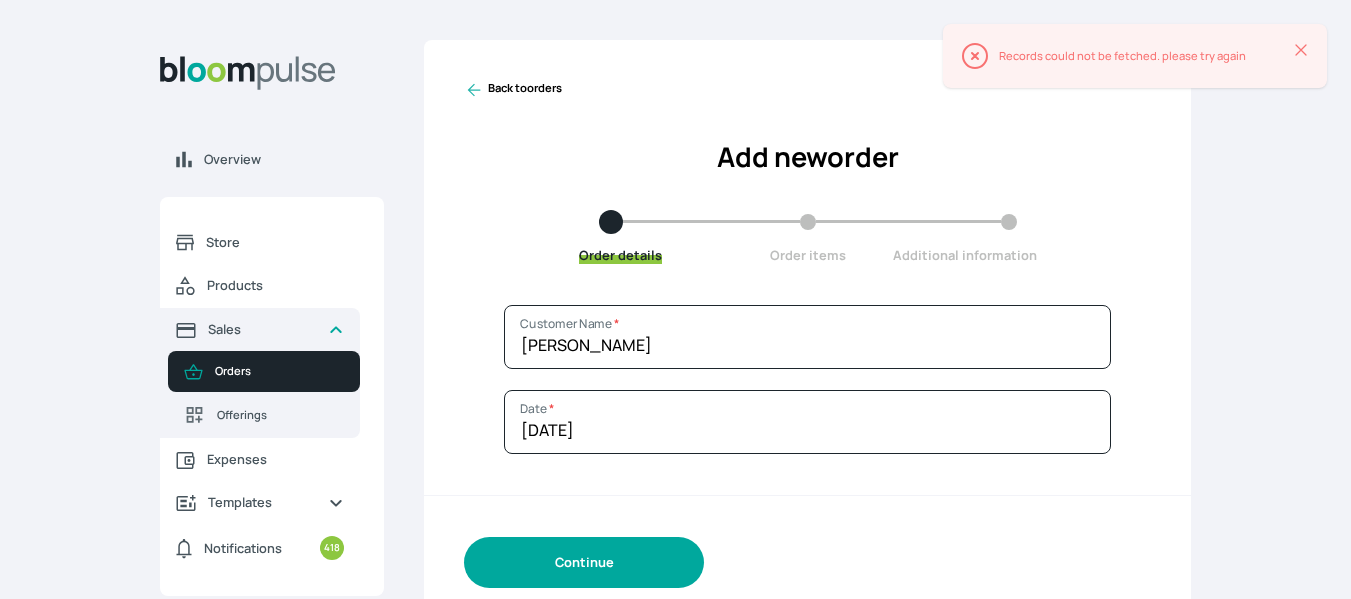 click on "Continue" at bounding box center (584, 562) 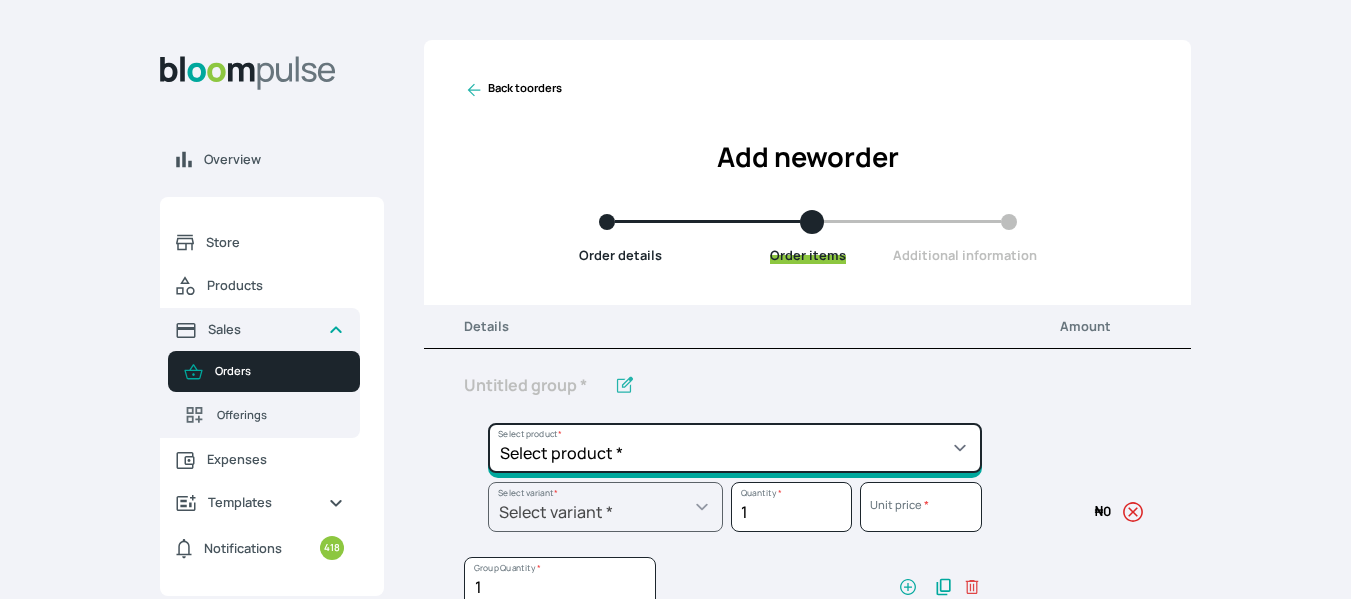 click on "Select product * Big Frame (Black) Canvas Print Canvas Print - Standard Canvas Stretching Certificate Printing Dry Mount Lamination Express Order Floating Frame Foam board mount with Matting Folio Box Frame Bracing Frame Stand Gallery Frame - Black Gallery Frame - Brown Gallery Frame - Cream Gallery Frame - White Gallery Rental Lustre Print - PRO Lustre Print - Standard Photowood Print Lamination Slim Gallery Frame - Black White Matting White Mount Board 5mm Wooden Frame" at bounding box center [735, 448] 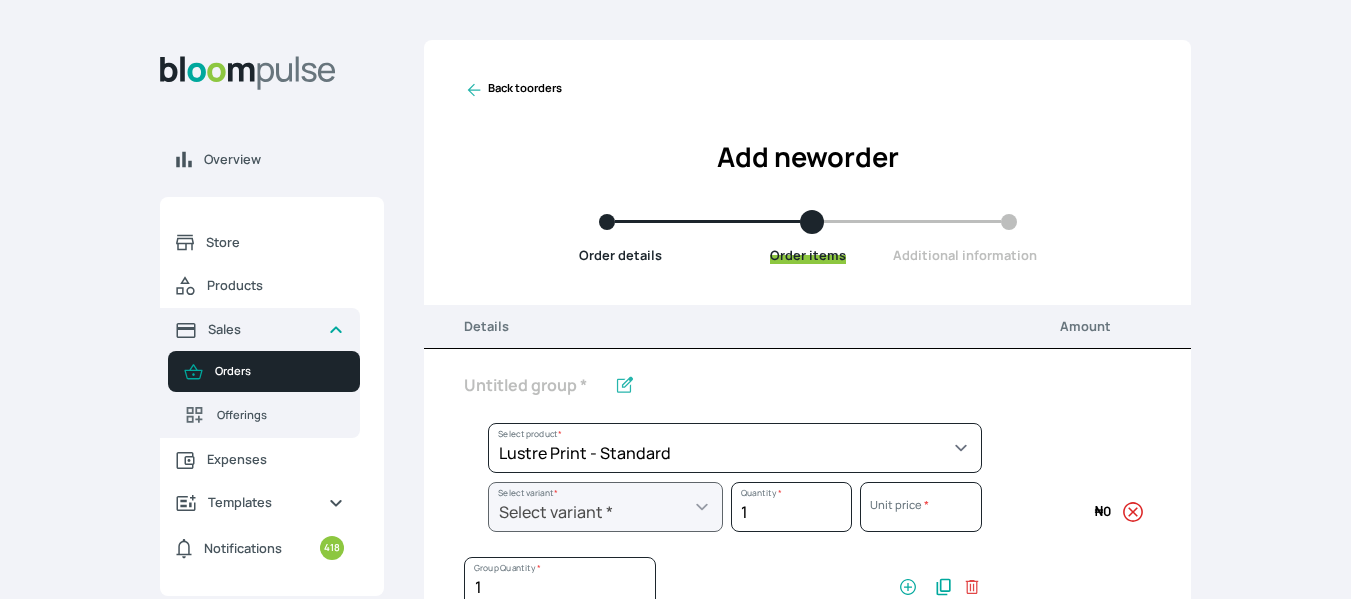 select on "a9f19bd2-f1a8-4b74-ae51-3a75659f3a28" 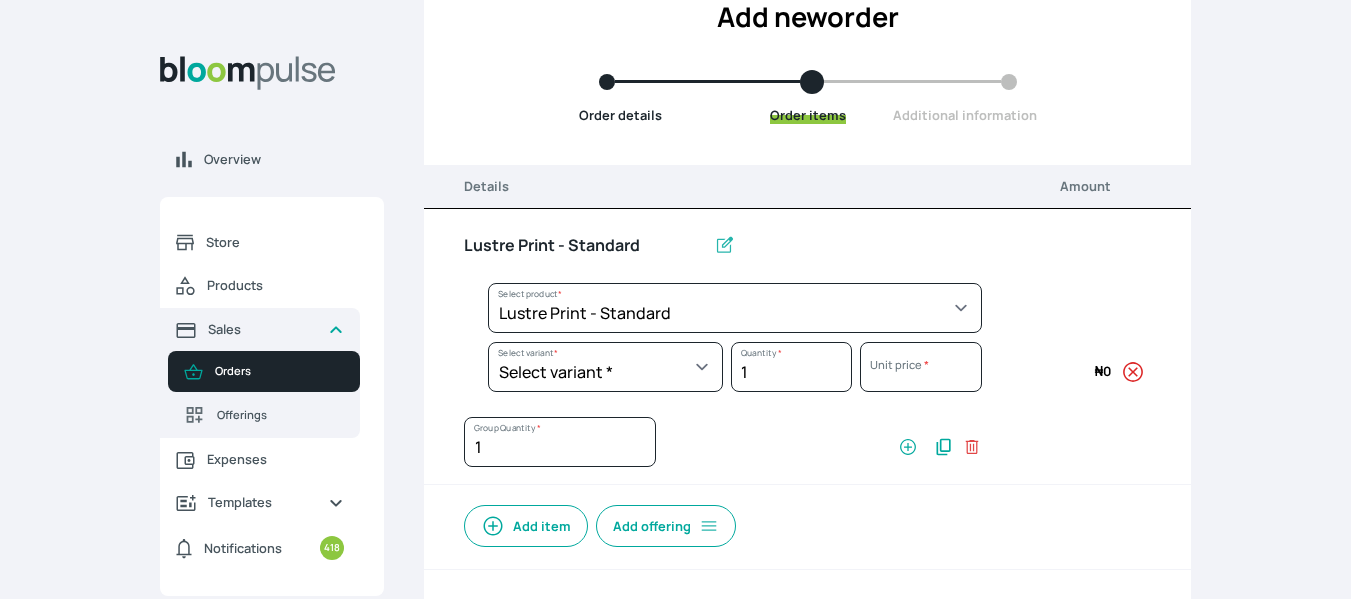 scroll, scrollTop: 141, scrollLeft: 0, axis: vertical 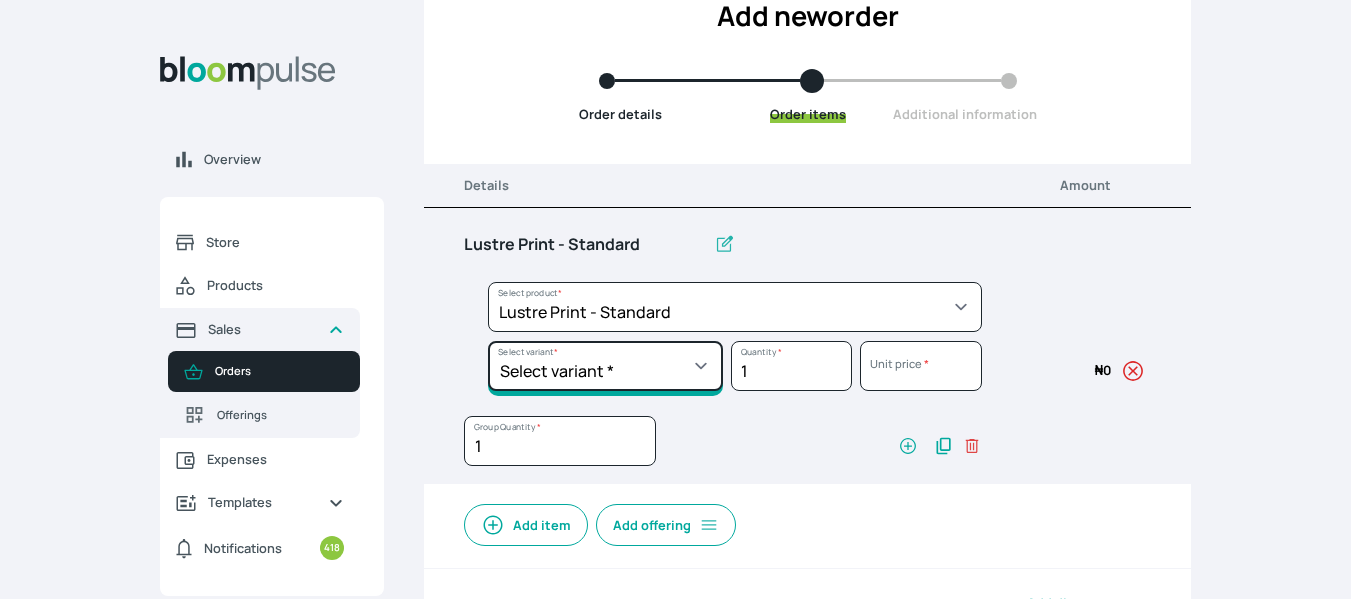 click on "Select variant * 10 by 10 10 by 12 10 by 15 10 by 16 11 by 12 11 by 14 11.7 by 16.5 12 by 12 12 by 13 12 by 14 12 by 15 12 by 16 12 by 18 12 by 20 14 by 18 14 by 20 14 by 24 14 by 8 16 by 16 16 by 20 16 by 22 16 by 24 16 by 29 18 by 18 18 by 22 18 by 24 18 by 26 18 by 27 18 x 28 2.5 by 3.5 20 by 20 20 by 24 20 by 25 20 by 26 20 by 28 20 by 30 20 by 36 20 by 40 22 by 28 24 by 30 24 by 34 24 by 36 24 by 40 24 by 6 26 by 28 26 by 36 26 by 38 27 by 39 27 by 48 28 by 52 3 by 8 30 by 36 30 by 40 30 by 60 32 by 48 33 by 45 36 by 44 36 by 48 39 by 47 4 by 4 40 by 50 41 by 48 48 by 72 5 by 7 50 by 70 51 by 34 6 by 7 6 by 8 72 by 36 8 by 10 8 by 12 8 by 15 8.3 by 11.7 9 by 7" at bounding box center [605, 366] 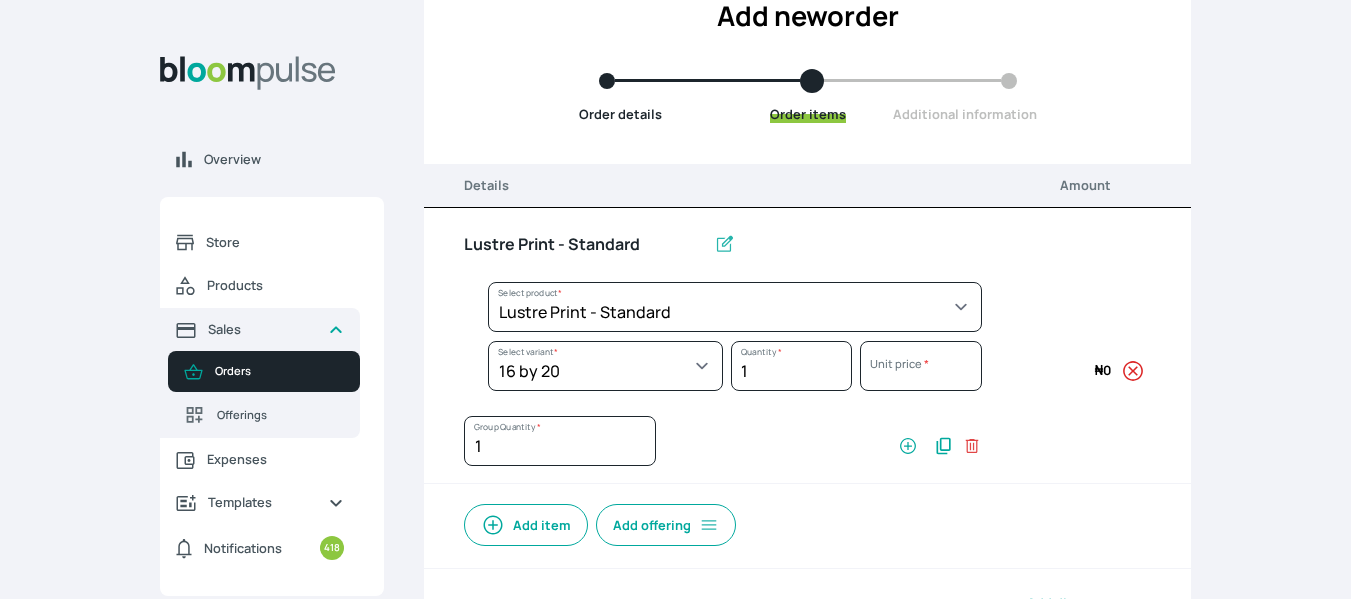 select on "a9f19bd2-f1a8-4b74-ae51-3a75659f3a28" 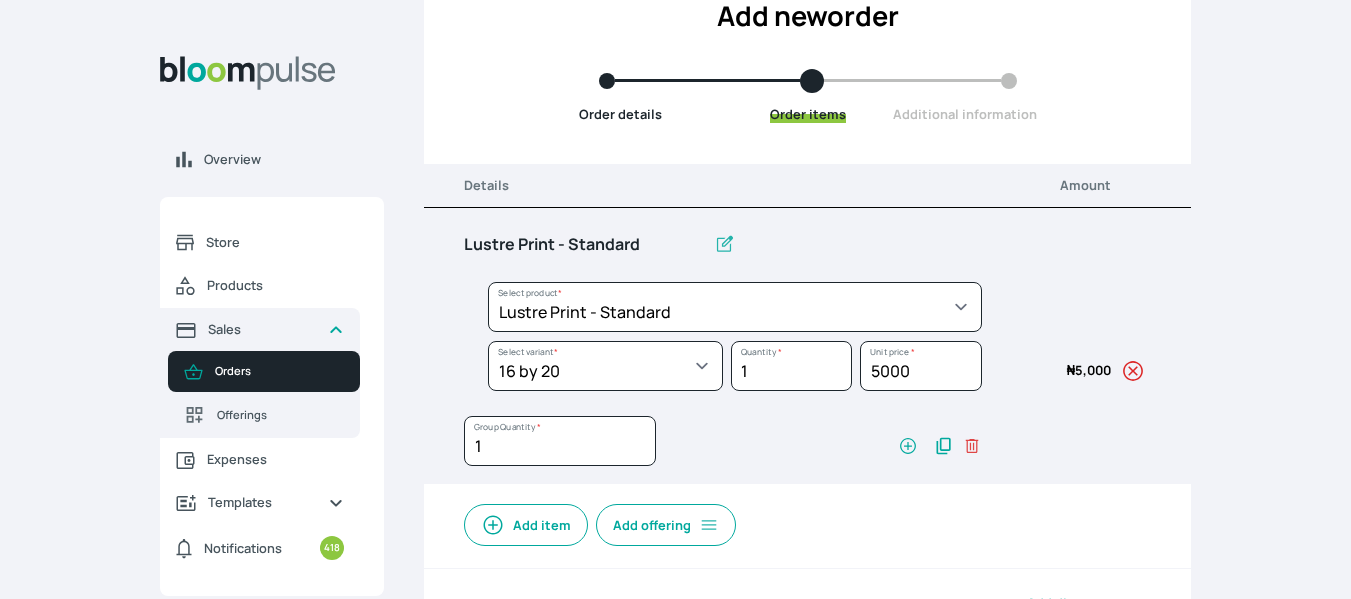 click 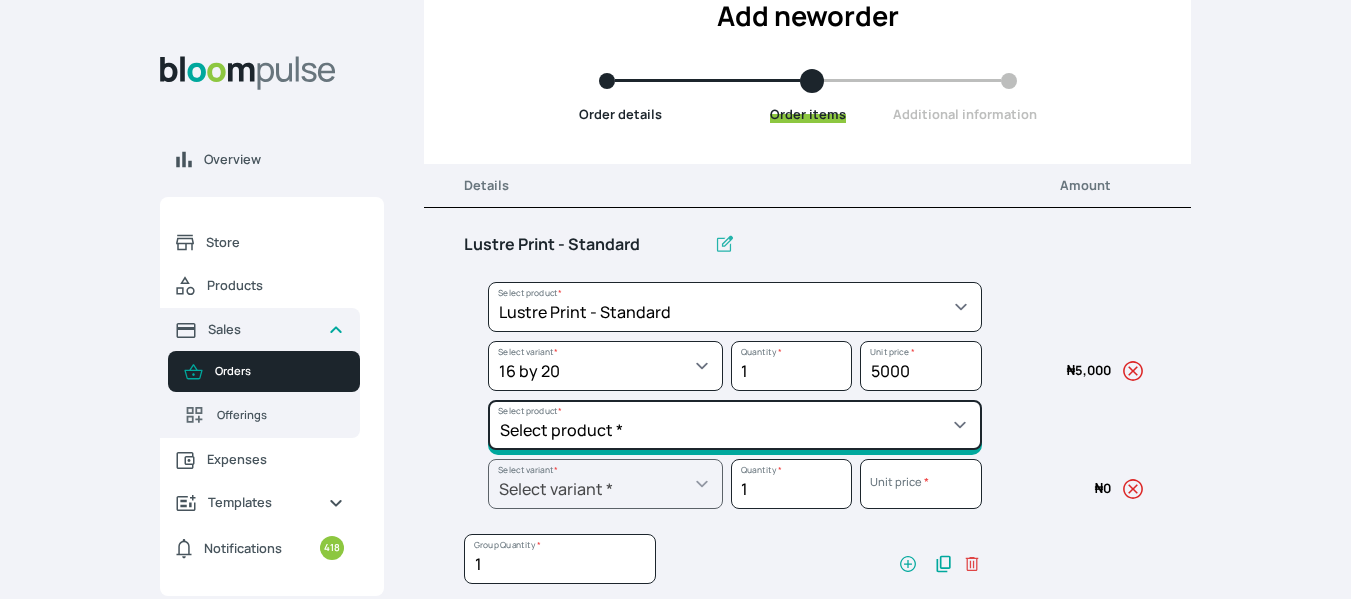 click on "Select product * Big Frame (Black) Canvas Print Canvas Print - Standard Canvas Stretching Certificate Printing Dry Mount Lamination Express Order Floating Frame Foam board mount with Matting Folio Box Frame Bracing Frame Stand Gallery Frame - Black Gallery Frame - Brown Gallery Frame - Cream Gallery Frame - White Gallery Rental Lustre Print - PRO Lustre Print - Standard Photowood Print Lamination Slim Gallery Frame - Black White Matting White Mount Board 5mm Wooden Frame" at bounding box center [735, 307] 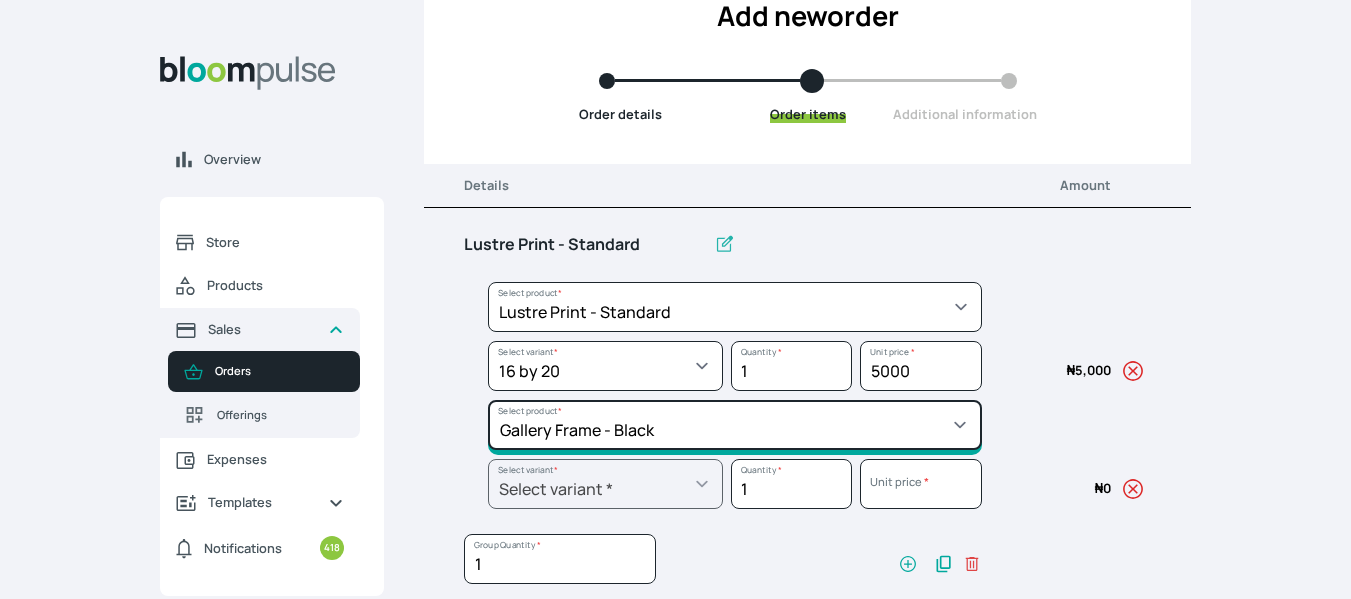 click on "Select product * Big Frame (Black) Canvas Print Canvas Print - Standard Canvas Stretching Certificate Printing Dry Mount Lamination Express Order Floating Frame Foam board mount with Matting Folio Box Frame Bracing Frame Stand Gallery Frame - Black Gallery Frame - Brown Gallery Frame - Cream Gallery Frame - White Gallery Rental Lustre Print - PRO Lustre Print - Standard Photowood Print Lamination Slim Gallery Frame - Black White Matting White Mount Board 5mm Wooden Frame" at bounding box center (735, 307) 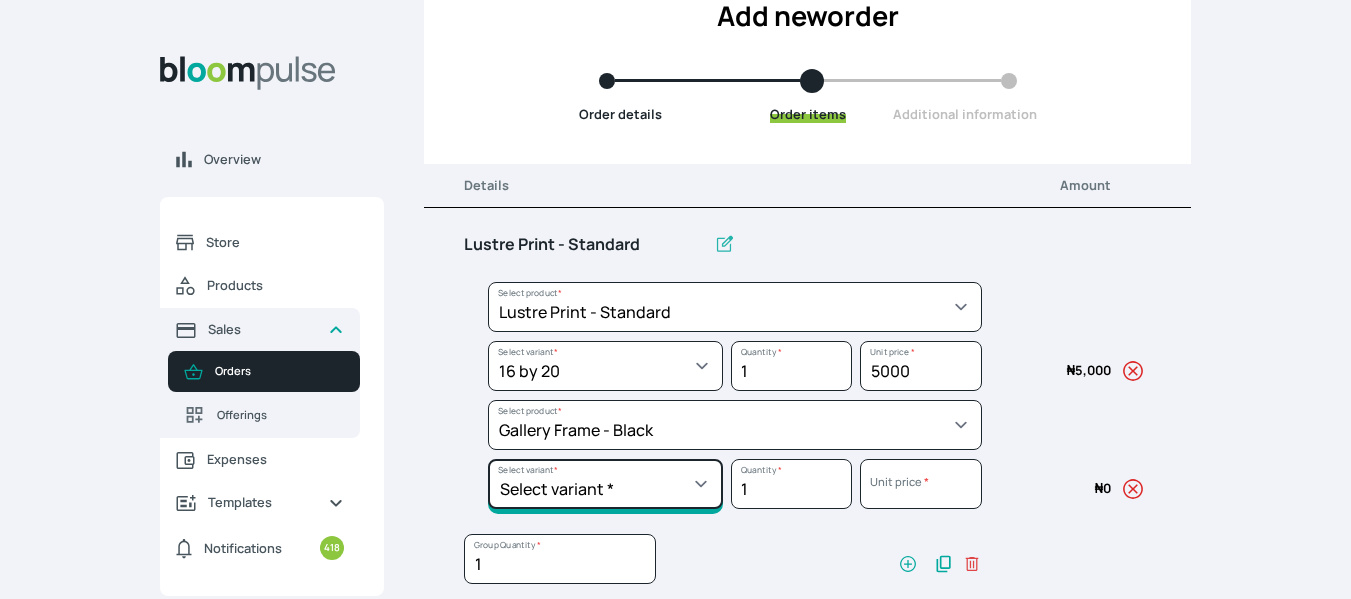click on "Select variant * 10 by 10 10 by 12 10 by 13 10 by 15 10 by 16 11 by 12 11 by 14 12 by 12 12 by 13 12 by 14 12 by 15 12 by 16 12 by 18 12 by 20 14 by 18 14 by 20 14 by 24 14 by 8 16 by 16 16 by 20 16 by 22 16 by 24 16 by 29 18 by 18 18 by 22 18 by 24 18 by 26 18 by 28 20 by 20 20 by 22 20 by 24 20 by 25 20 by 26 20 by 28 20 by 30 20 by 36 20 by 40 21 by 9 24 by 30 24 by 34 24 by 36 24 by 40 26 by 36 26 by 38 27 by 39 27 by 48 28 by 14 28 by 35 28 by 52 30 by 36 30 by 40 30 by 45 30 by 60 32 by 48 33 by 45 34 by 45 36 by 34 36 by 44 36 by 48 36 by 72 38 by 48 39 by 47 40 by 50 41 by 48 48 by 72 5 by 7 50 by 70 51 by 34 6 by 7 6 by 8 60 by 40 72 by 36 8 by 10 8 by 12 8.3 by 11.7 84 by 32 9 by 8 9.5 by 11.5" at bounding box center (605, 366) 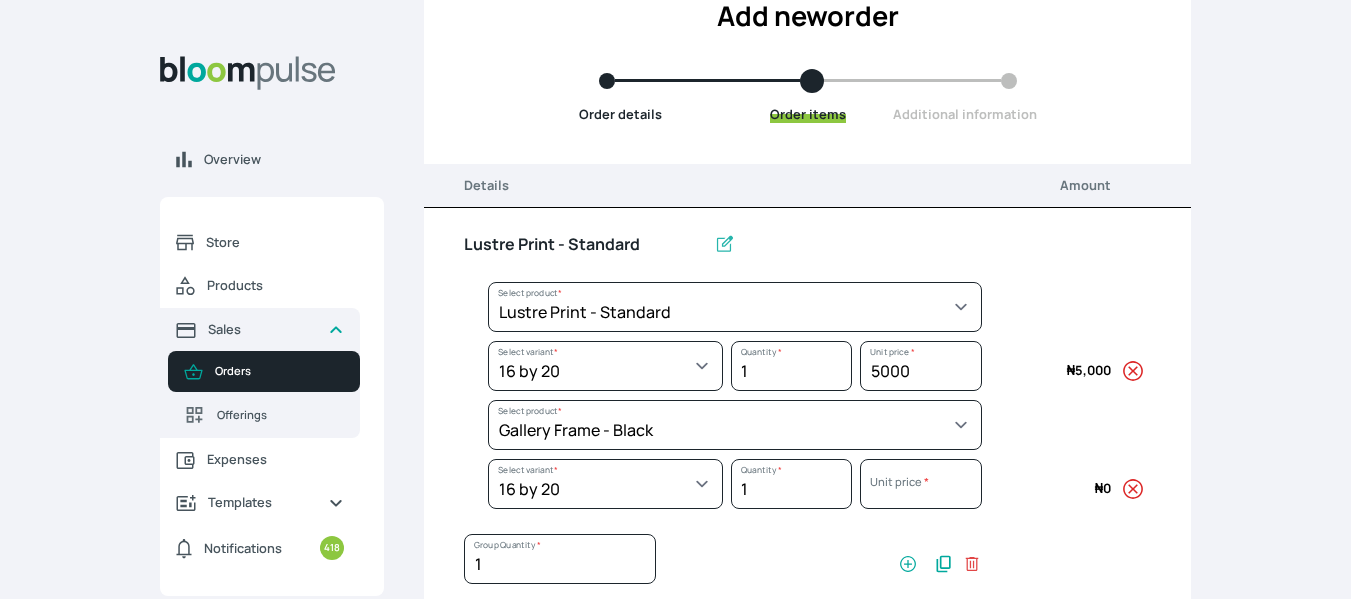 select on "5fa67804-61d7-459d-93b4-9e8949636f1b" 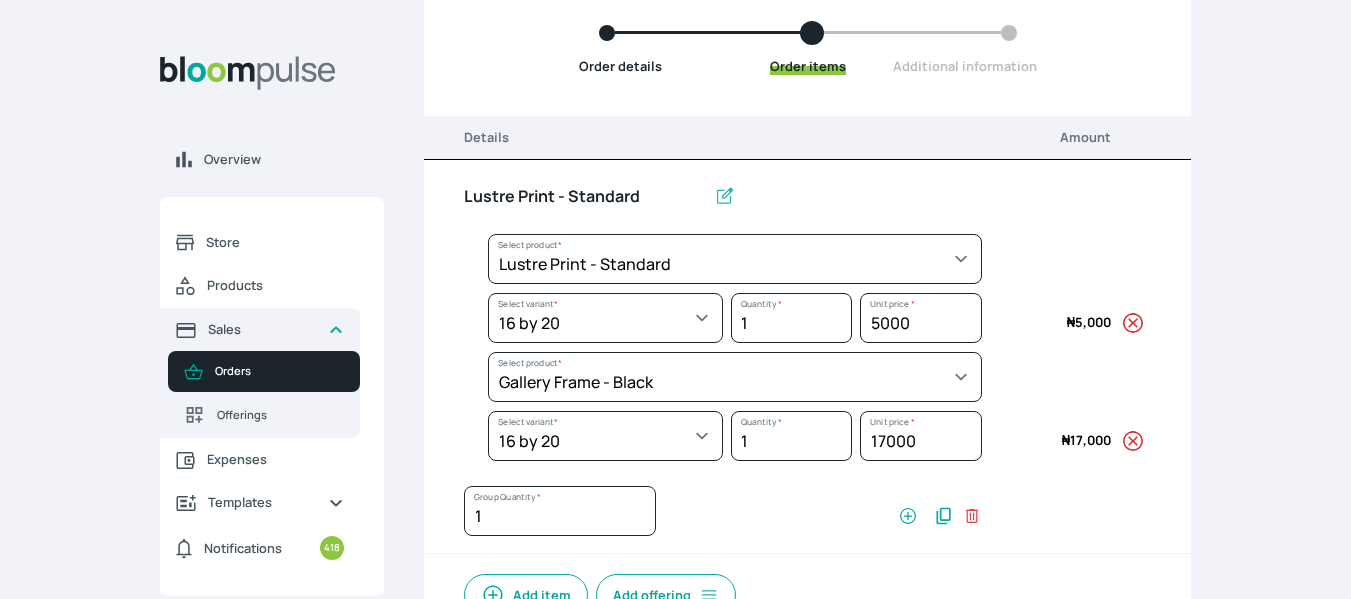 scroll, scrollTop: 188, scrollLeft: 0, axis: vertical 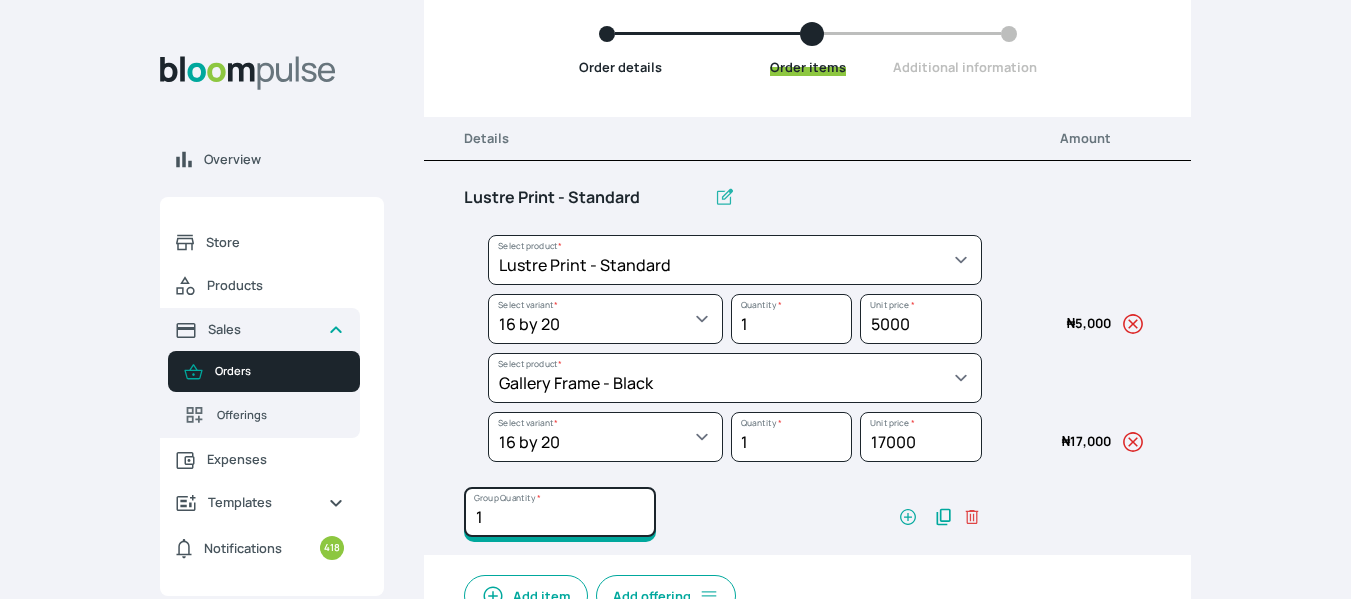 click on "1" at bounding box center [560, 512] 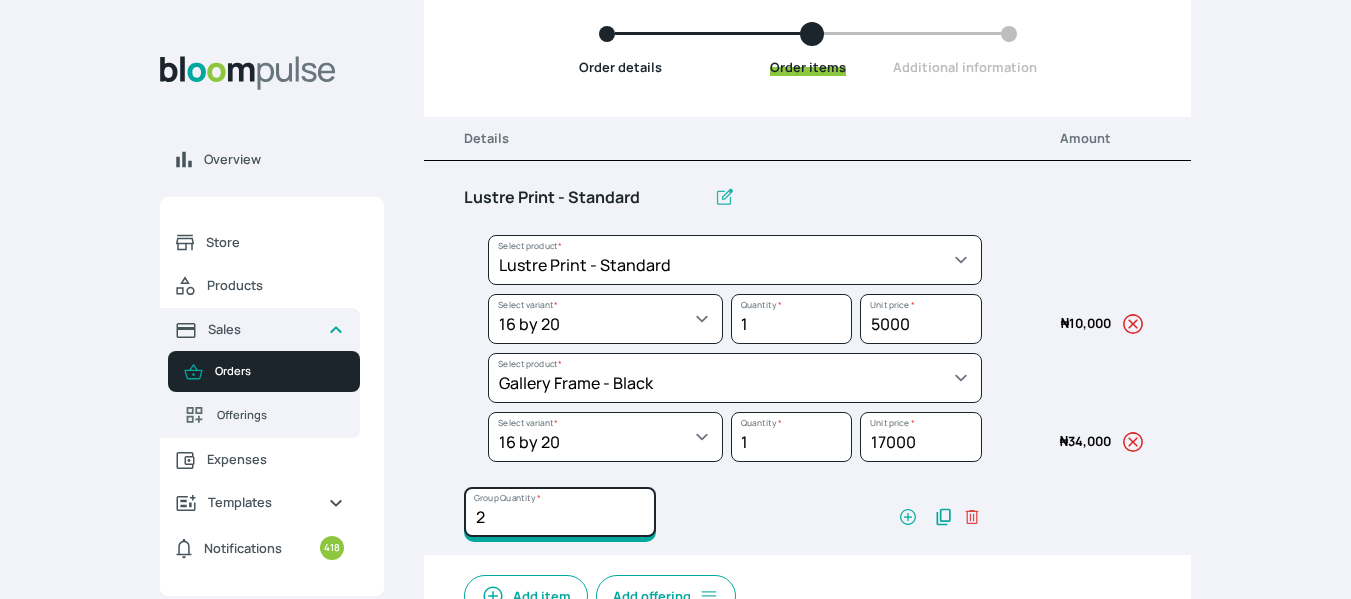 type on "2" 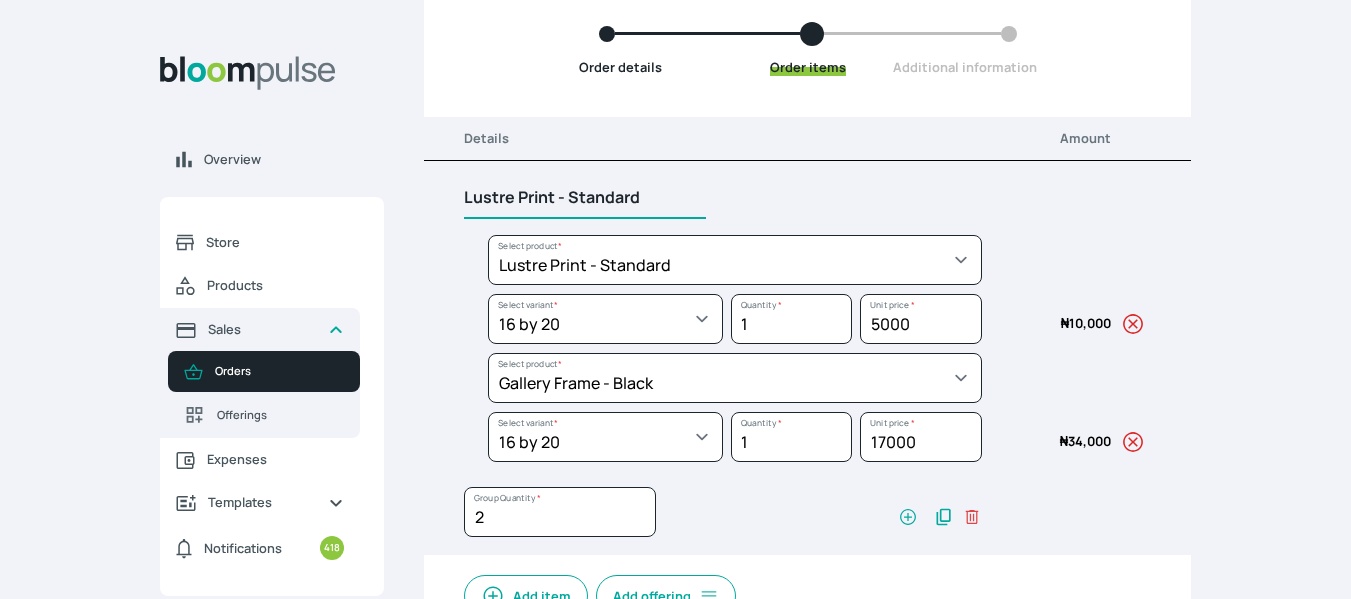 click on "Lustre Print - Standard" at bounding box center [585, 198] 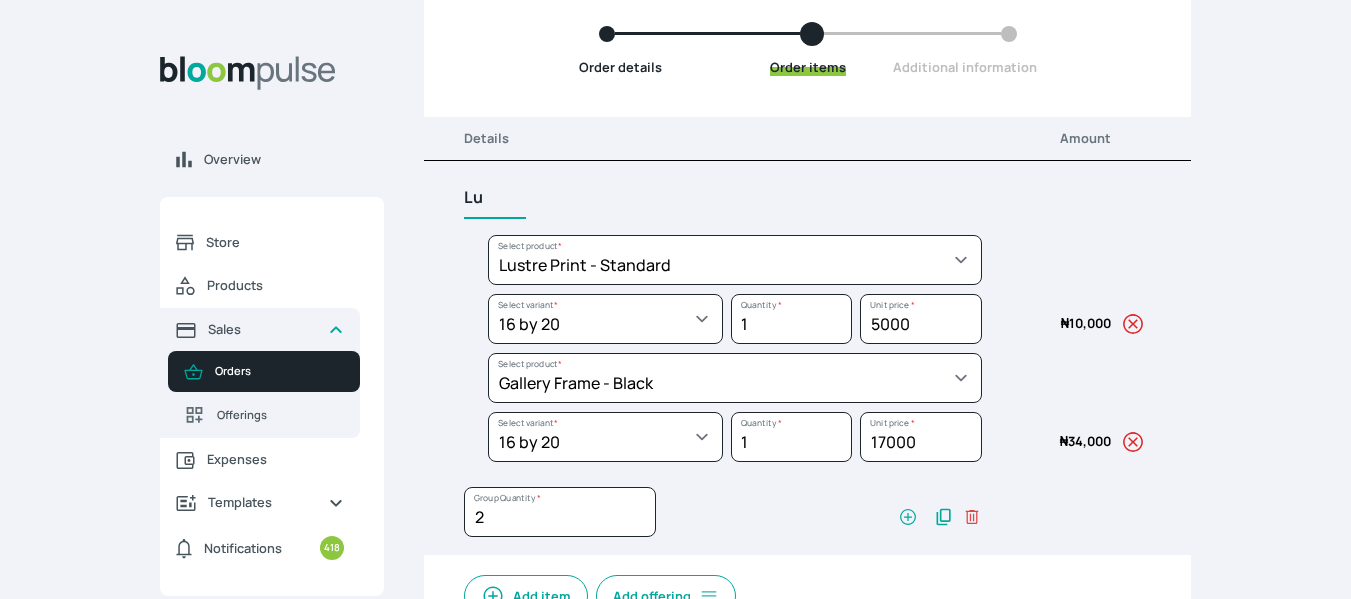 type on "L" 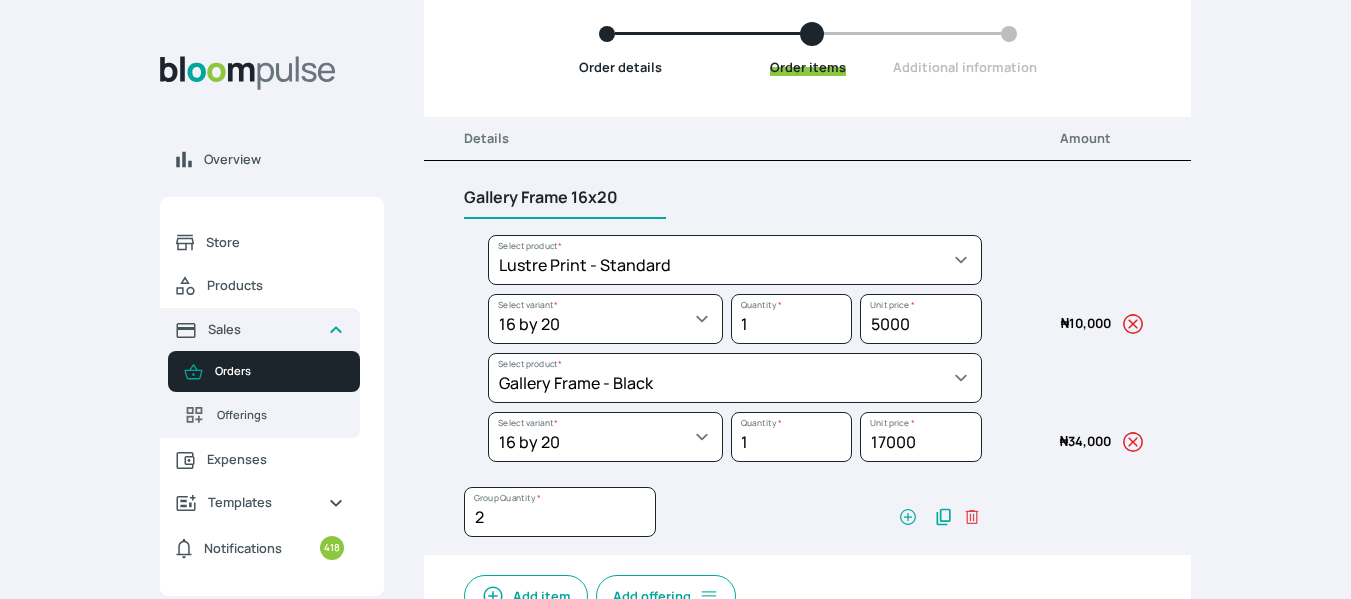 type on "Gallery Frame 16x20" 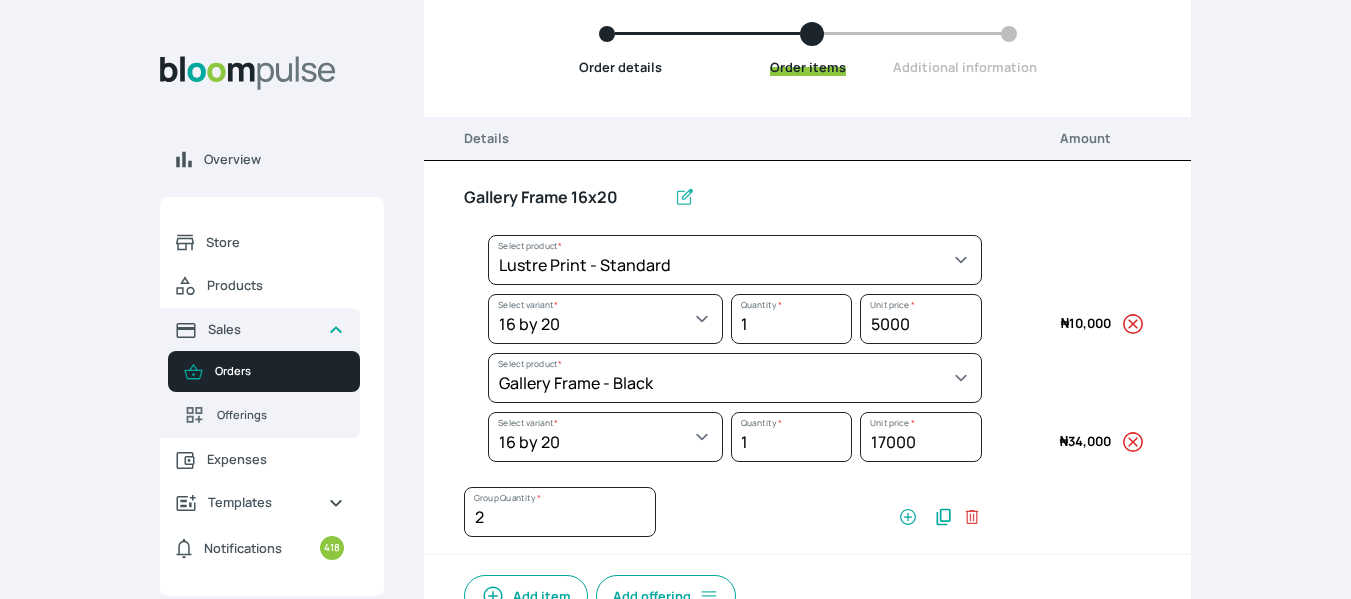 click on "Overview Store Products Sales Orders Offerings Expenses Templates Notifications 418 Atirira    Add business Sign out Atirira   Add business   Sign out Esther Oladejo Atirira Back to  orders Add new  order Order details Order items Additional information Details Amount Gallery Frame 16x20 Select product * Big Frame (Black) Canvas Print Canvas Print - Standard Canvas Stretching Certificate Printing Dry Mount Lamination Express Order Floating Frame Foam board mount with Matting Folio Box Frame Bracing Frame Stand Gallery Frame - Black Gallery Frame - Brown Gallery Frame - Cream Gallery Frame - White Gallery Rental Lustre Print - PRO Lustre Print - Standard Photowood Print Lamination Slim Gallery Frame - Black White Matting White Mount Board 5mm Wooden Frame Select product  * Select variant * 10 by 10 10 by 12 10 by 15 10 by 16 11 by 12 11 by 14 11.7 by 16.5 12 by 12 12 by 13 12 by 14 12 by 15 12 by 16 12 by 18 12 by 20 14 by 18 14 by 20 14 by 24 14 by 8 16 by 16 16 by 20 16 by 22 16 by 24 16 by 29 18 by 18  * 1" at bounding box center (675, 111) 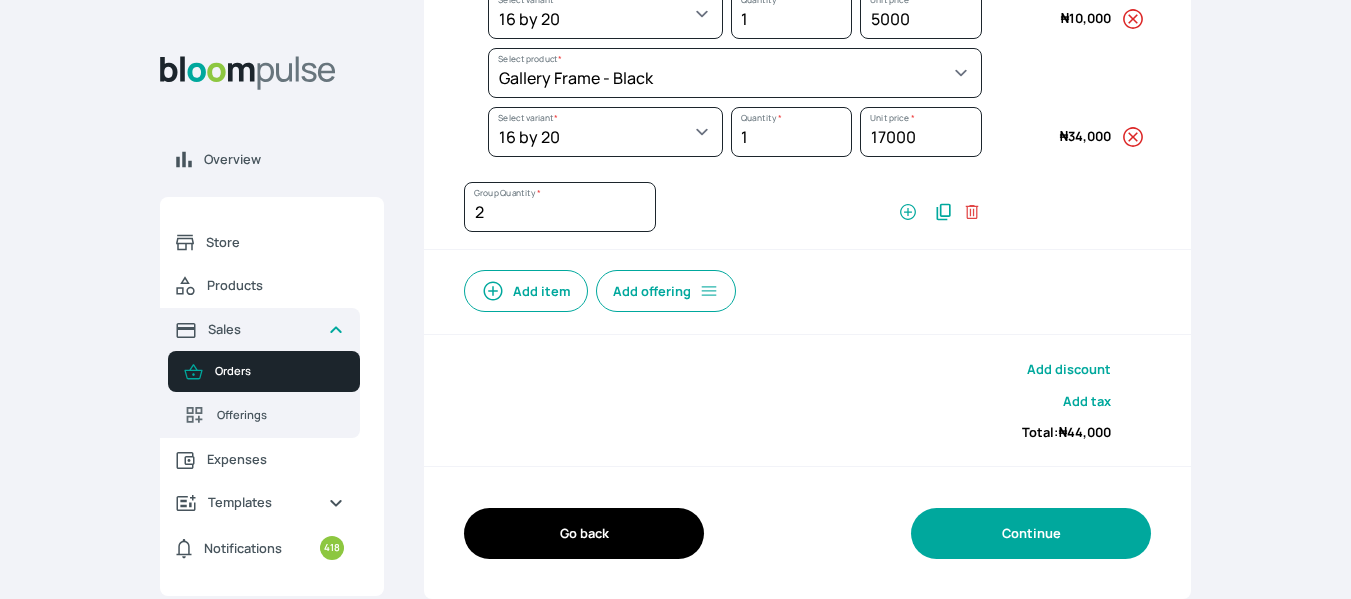 click on "Continue" at bounding box center [1031, 533] 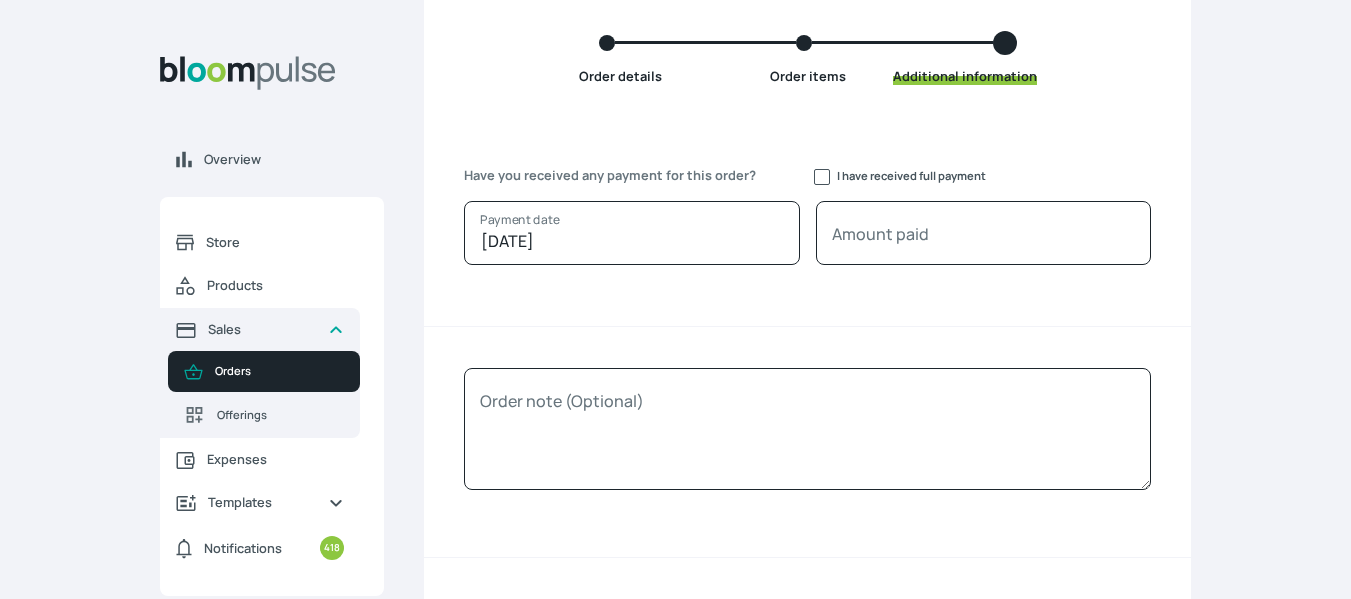 scroll, scrollTop: 271, scrollLeft: 0, axis: vertical 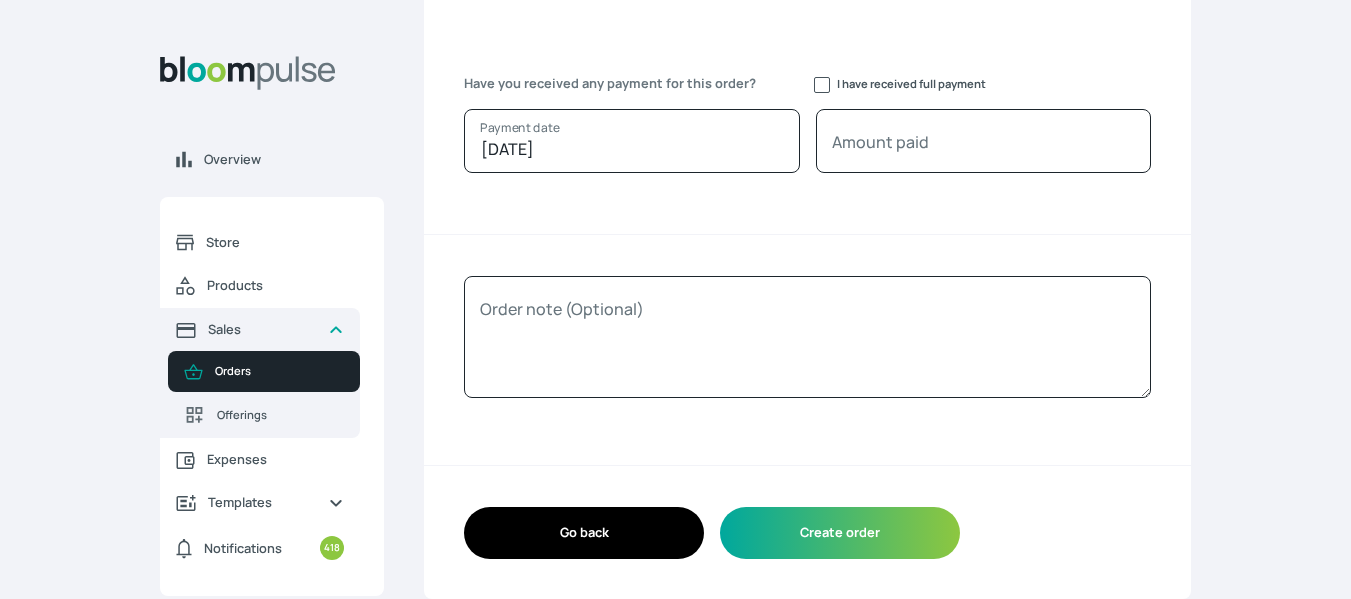 click on "Have you received any payment for this order?   I have received full payment   9th July 2025 Payment date   January February March April May June July August September October November December 2045 2044 2043 2042 2041 2040 2039 2038 2037 2036 2035 2034 2033 2032 2031 2030 2029 2028 2027 2026 2025 Sun Mon Tue Wed Thu Fri Sat 29 30 1 2 3 4 5 6 7 8 9 10 11 12 13 14 15 16 17 18 19 20 21 22 23 24 25 26 27 28 29 30 31 1 2 Amount paid" at bounding box center [807, 134] 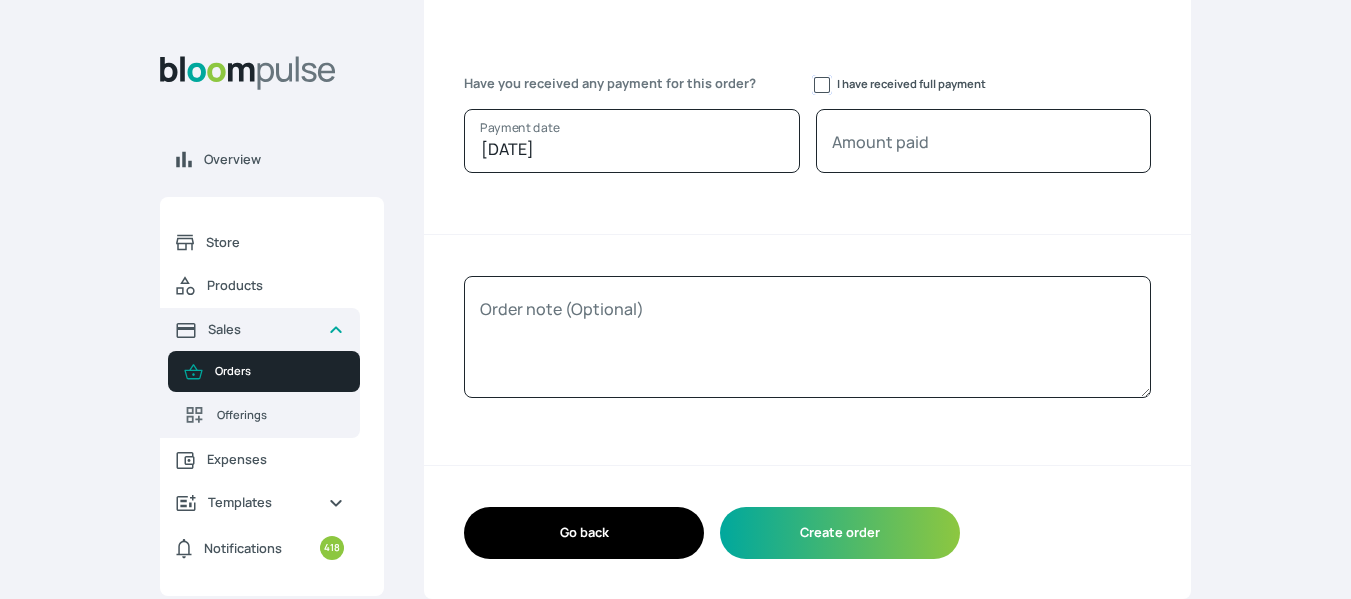 click on "I have received full payment" at bounding box center [822, 85] 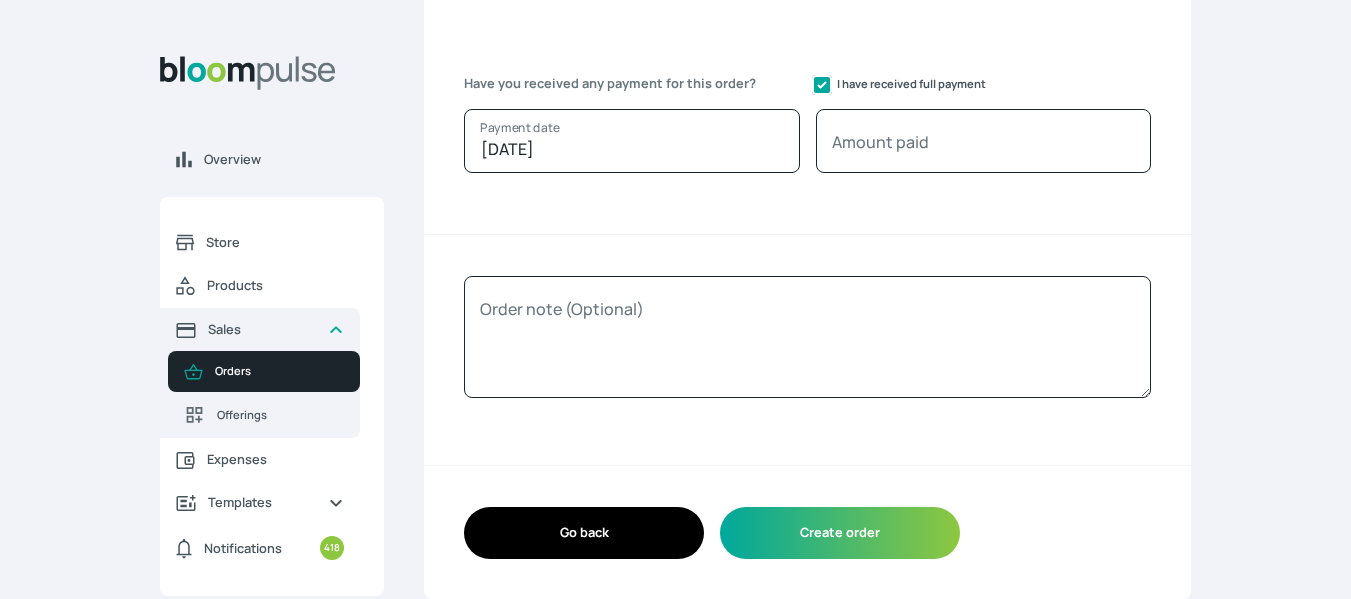 checkbox on "true" 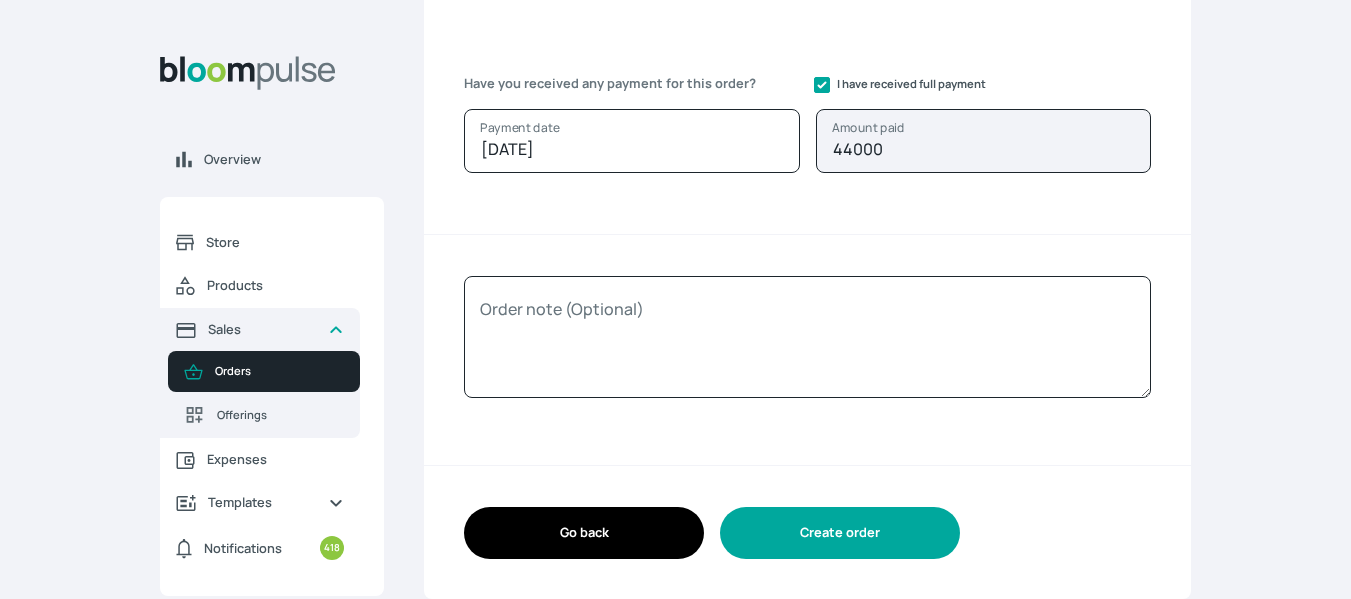 click on "Create order" at bounding box center [840, 532] 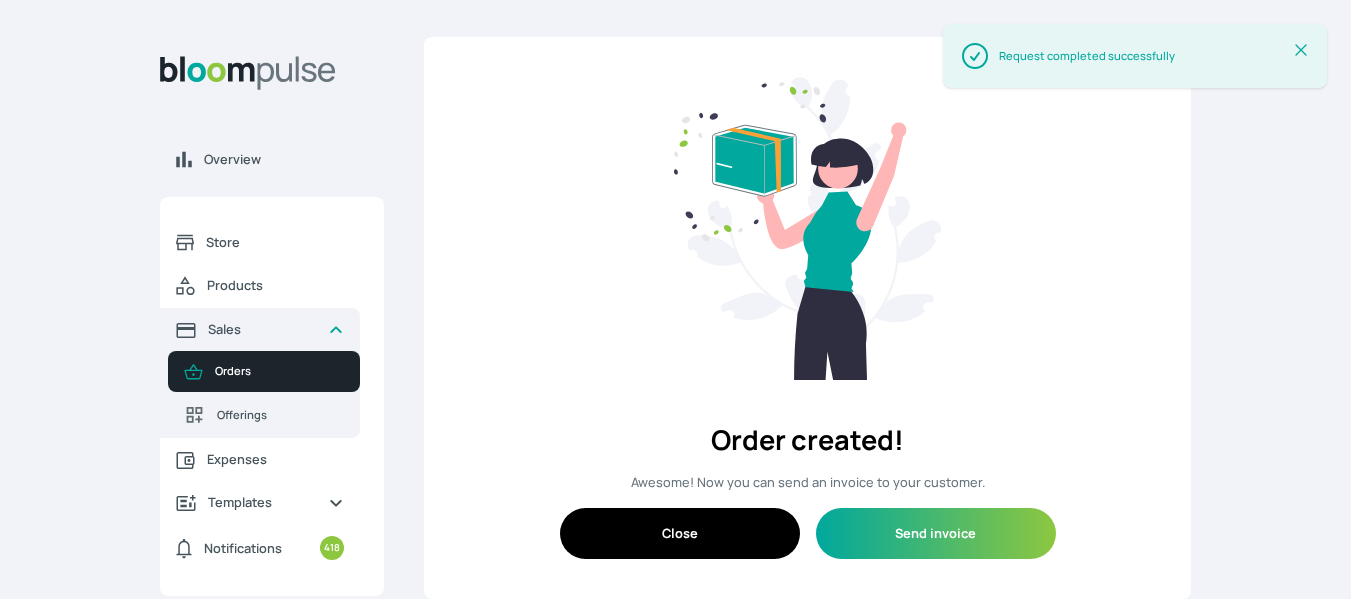 scroll, scrollTop: 0, scrollLeft: 0, axis: both 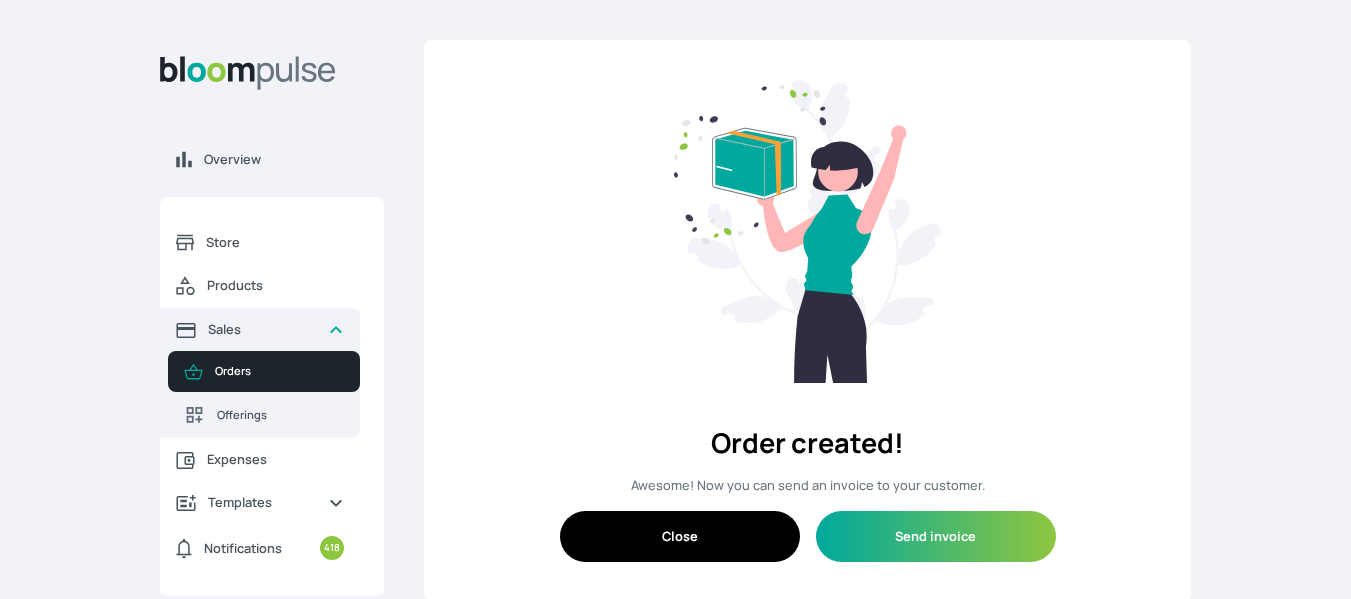 click on "Close" at bounding box center [680, 536] 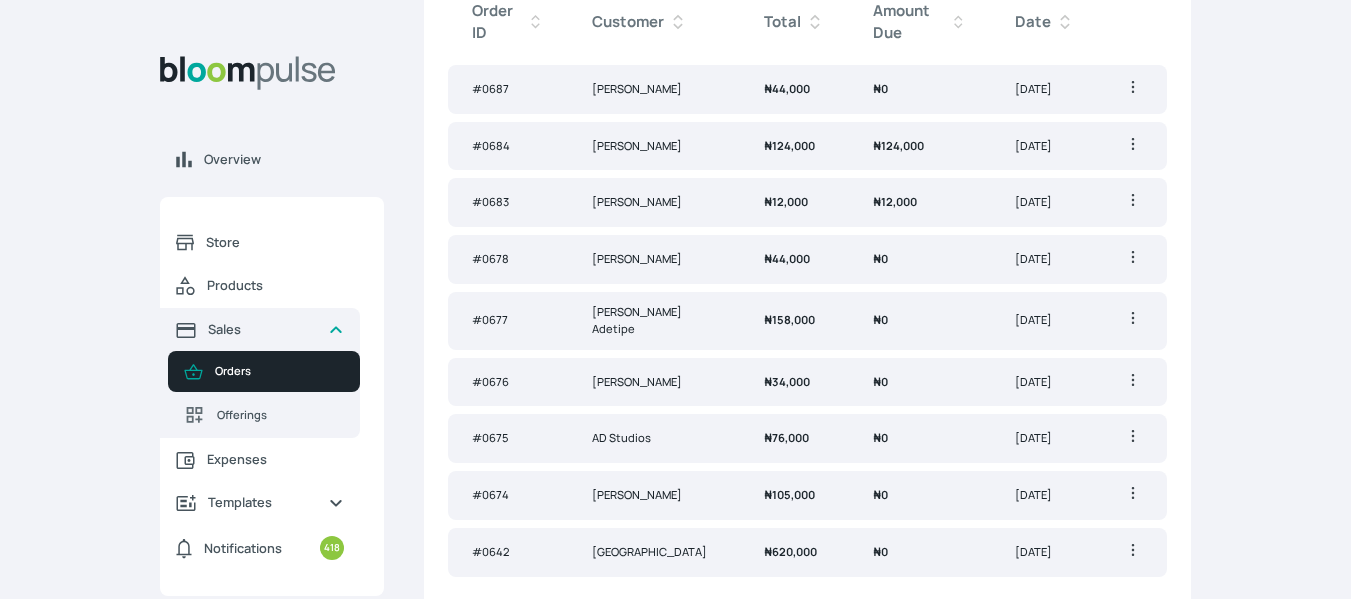 scroll, scrollTop: 351, scrollLeft: 0, axis: vertical 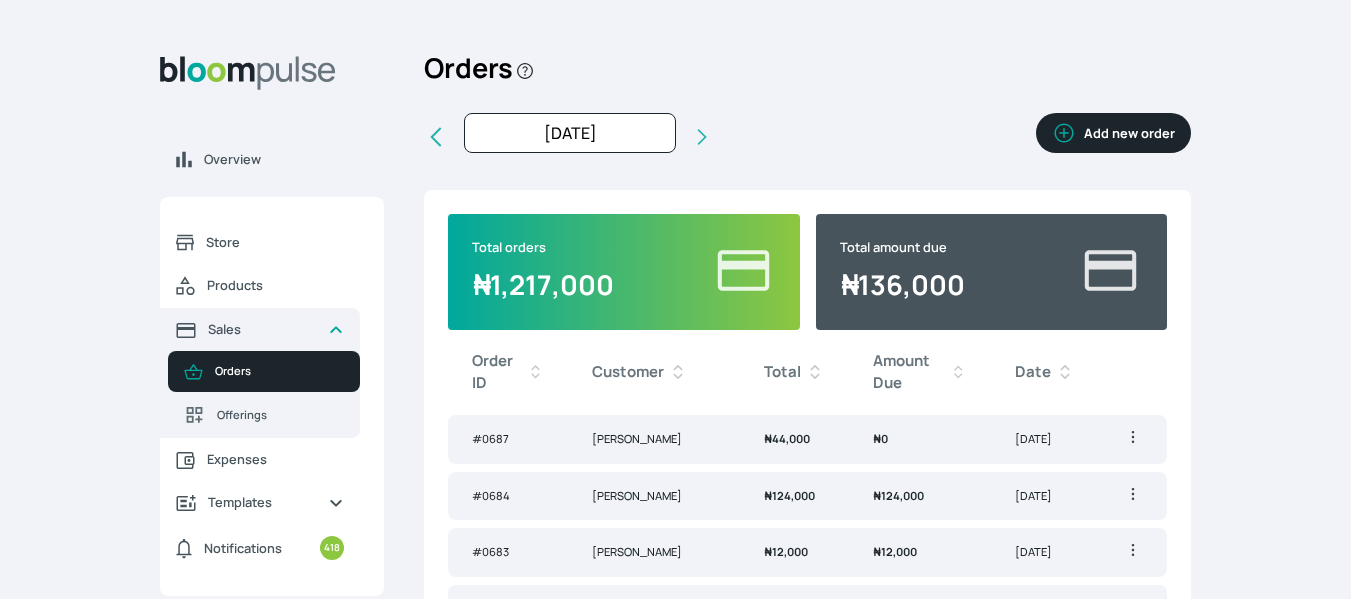 click 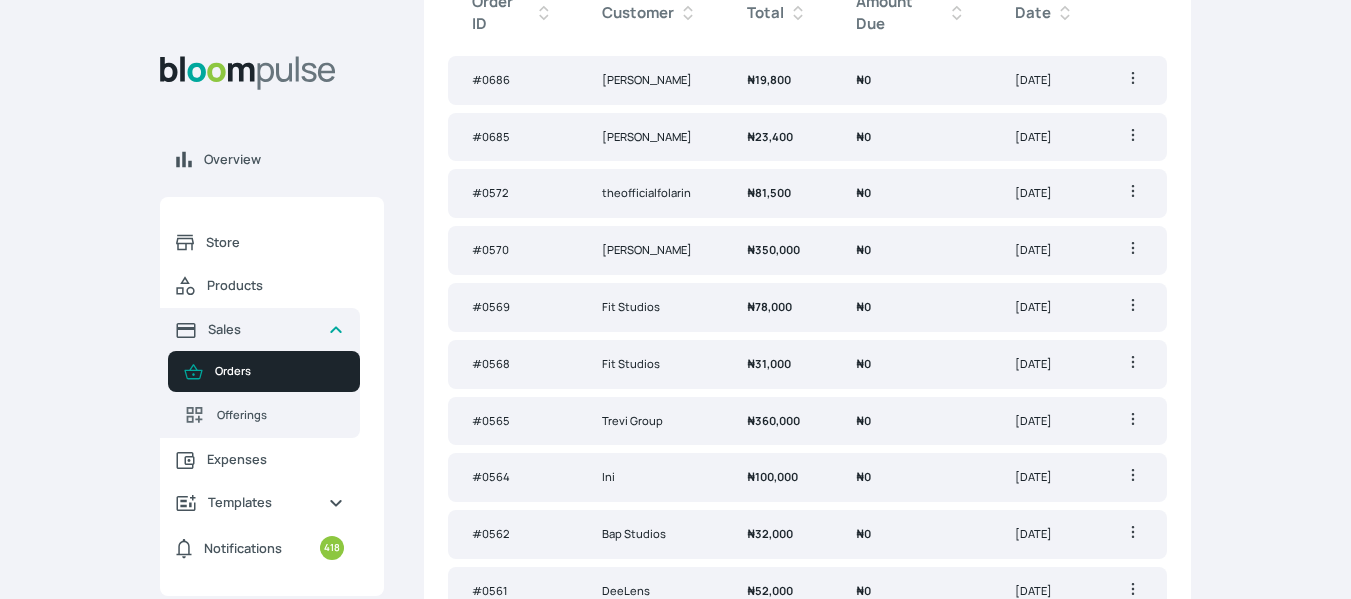 scroll, scrollTop: 0, scrollLeft: 0, axis: both 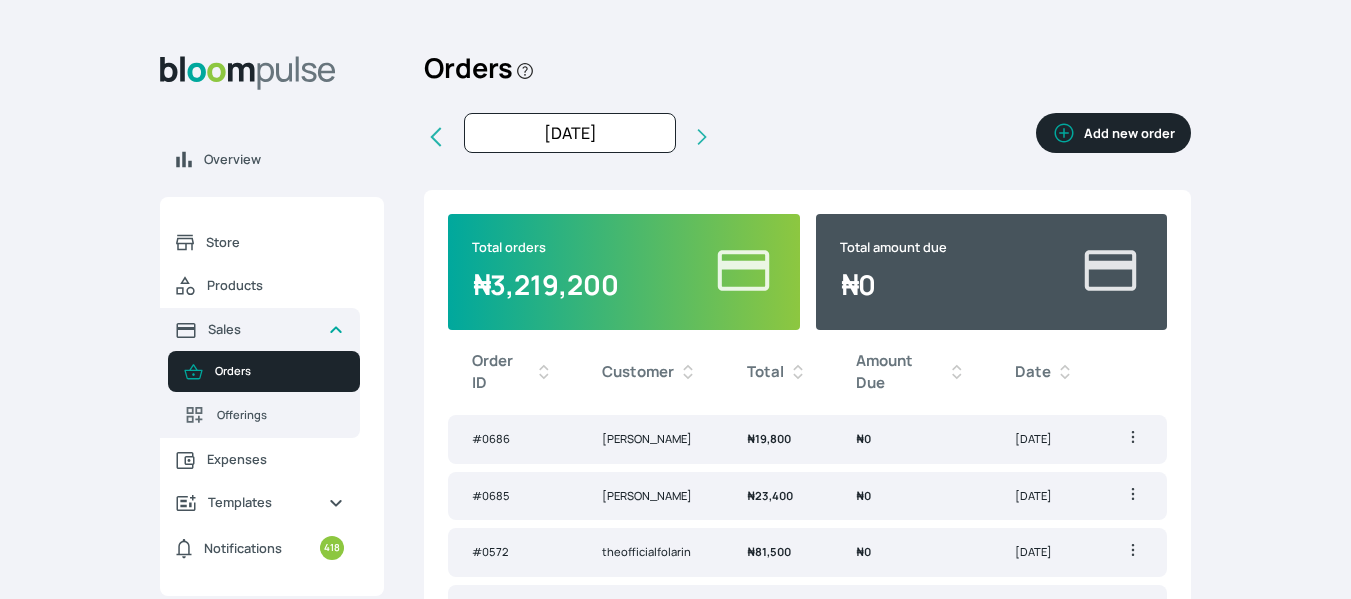 click 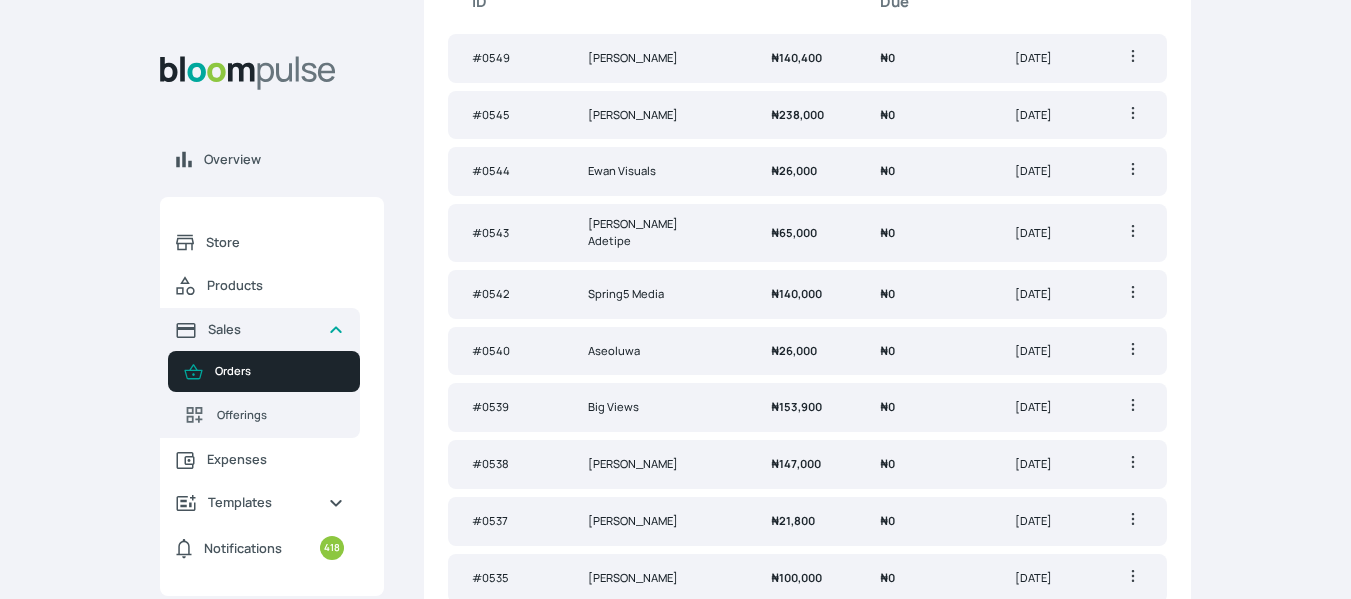 scroll, scrollTop: 0, scrollLeft: 0, axis: both 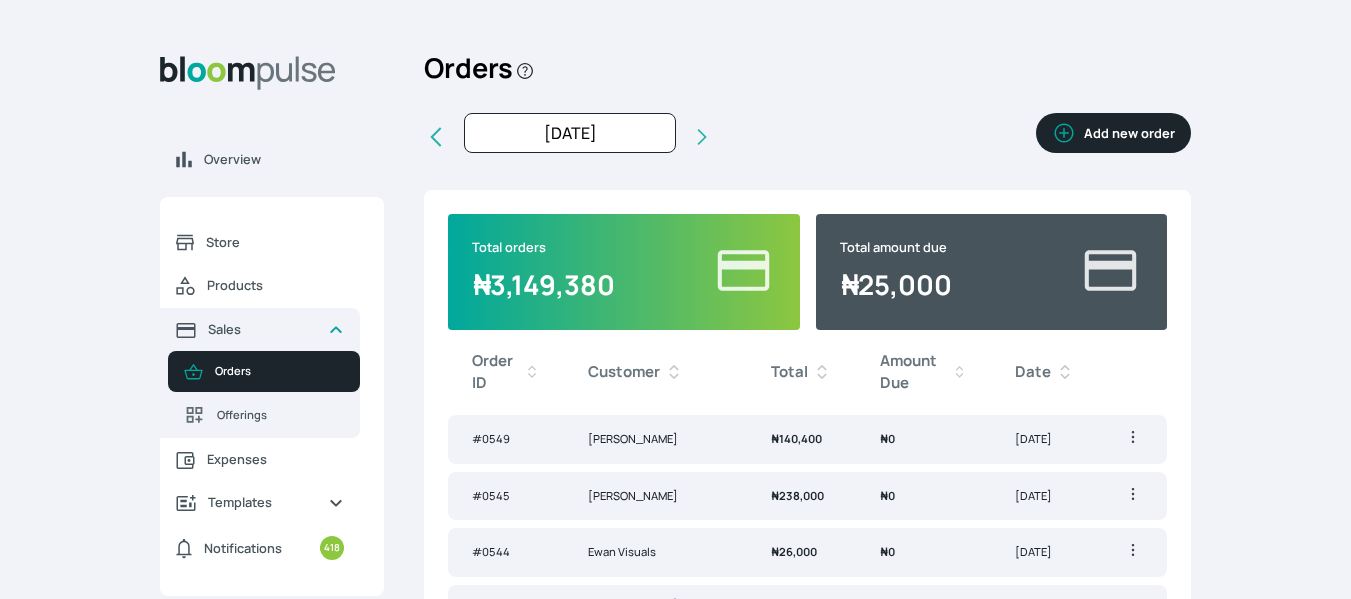 click 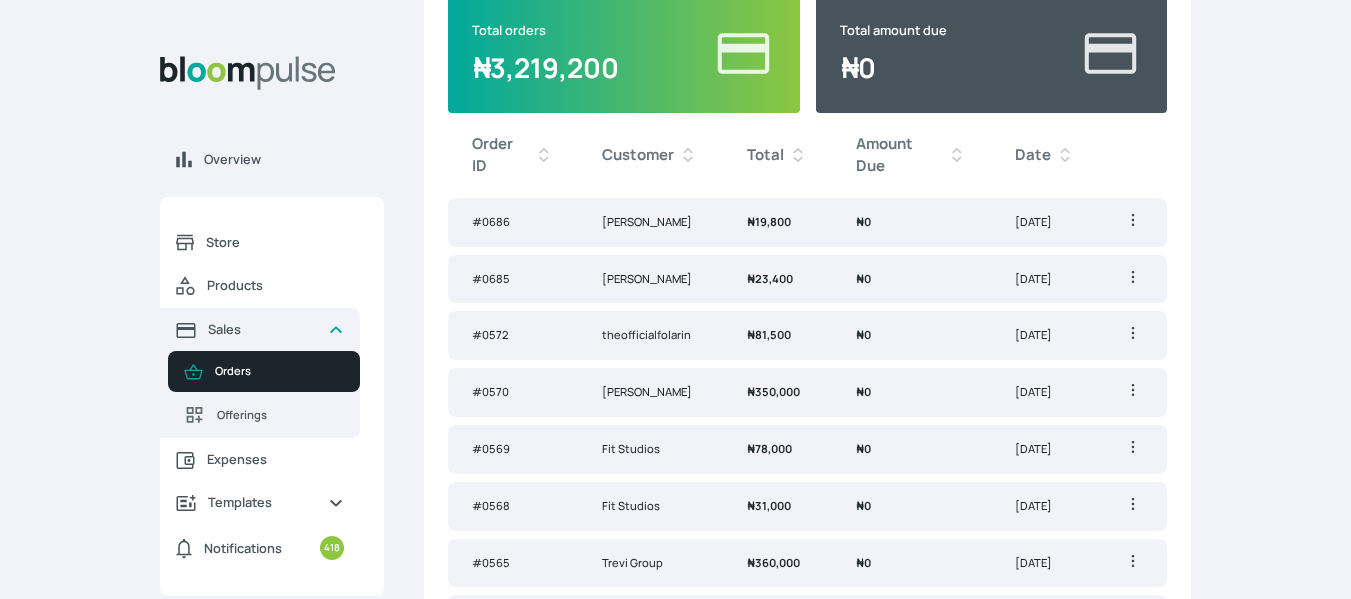 scroll, scrollTop: 218, scrollLeft: 0, axis: vertical 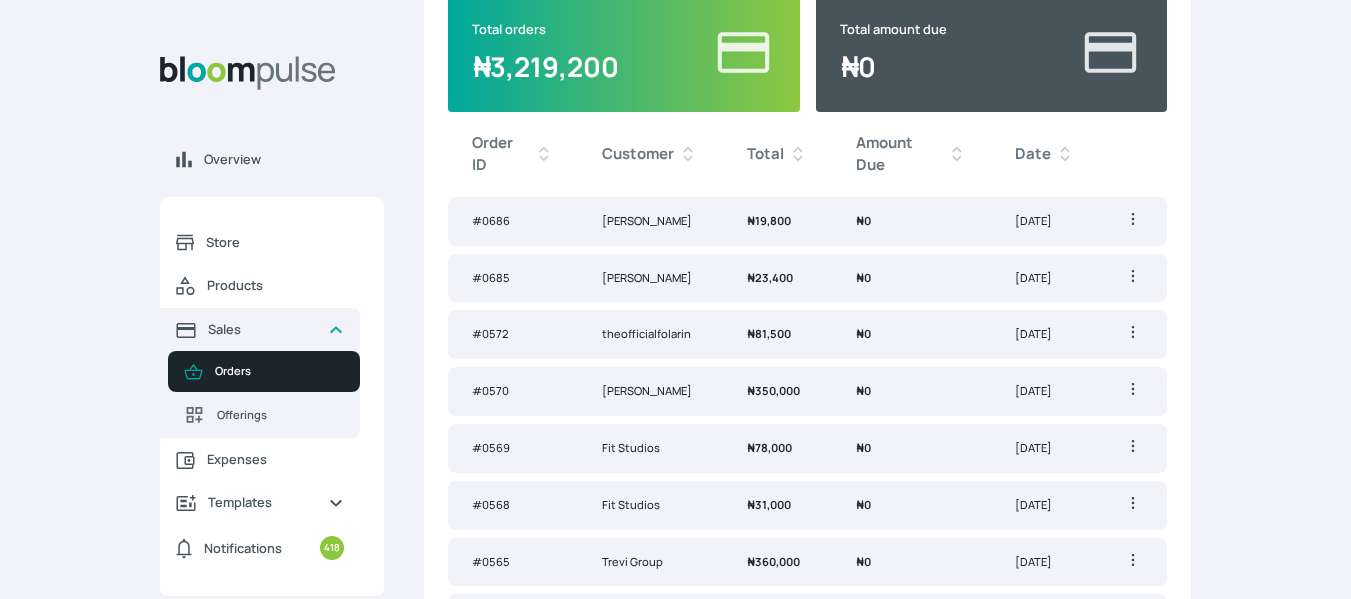 click on "Feb 17, 2025" at bounding box center [1045, 221] 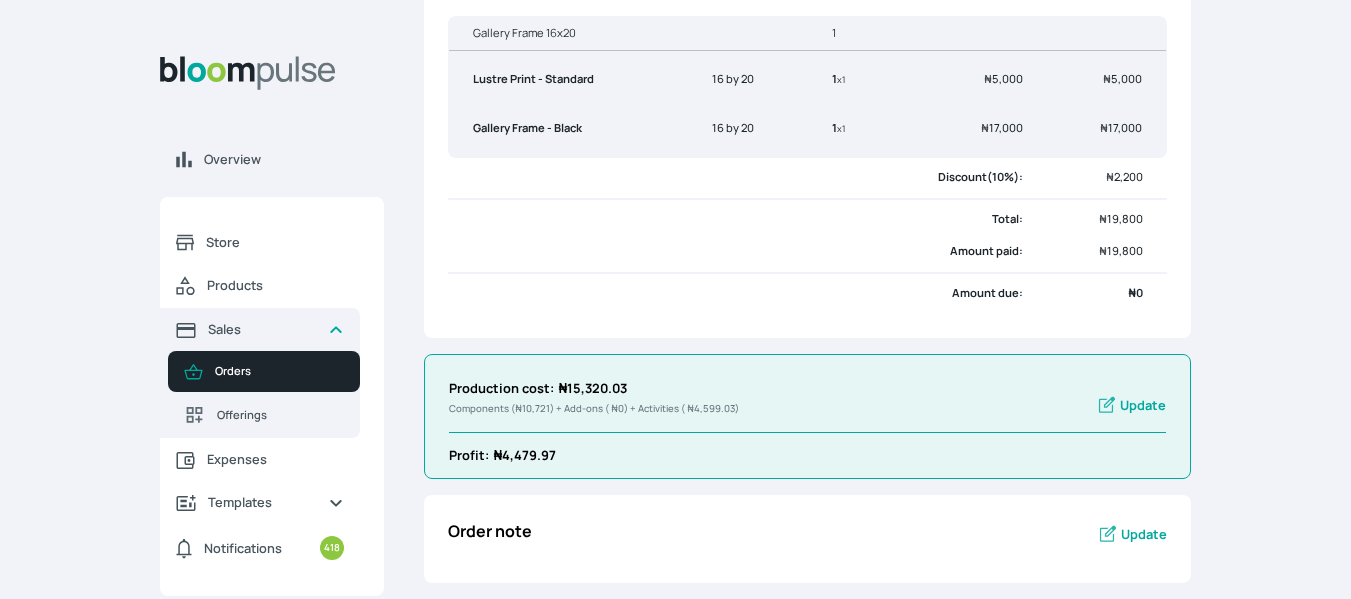 scroll, scrollTop: 0, scrollLeft: 0, axis: both 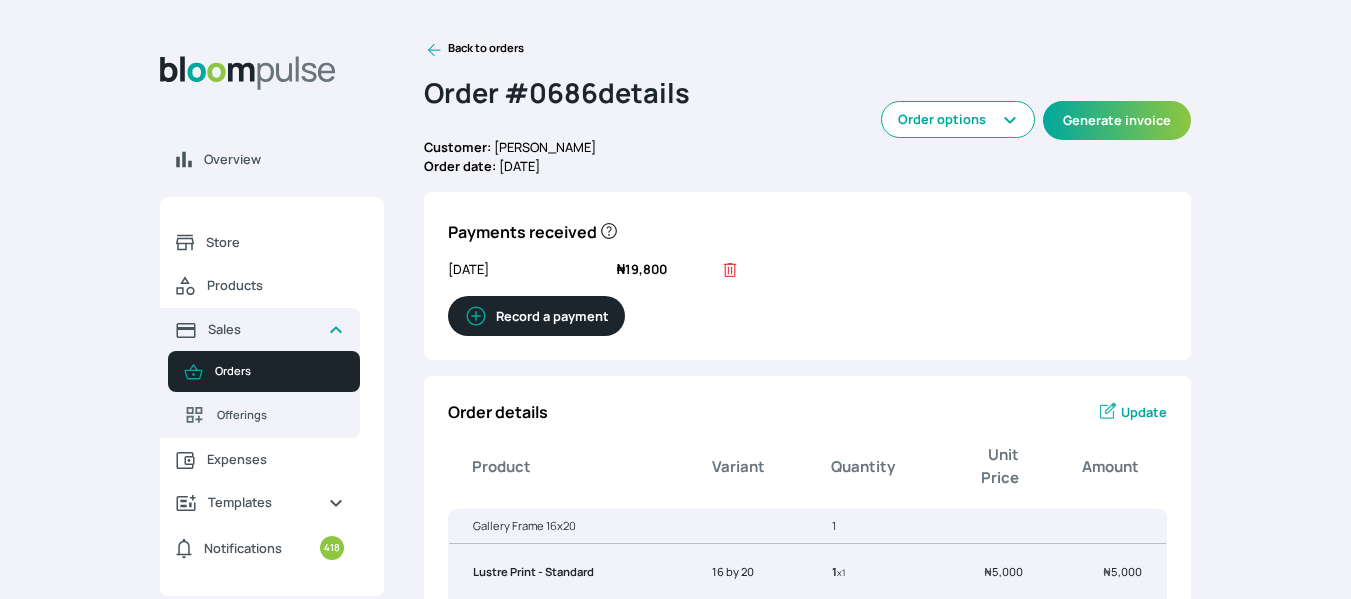 click on "Update" at bounding box center [1144, 412] 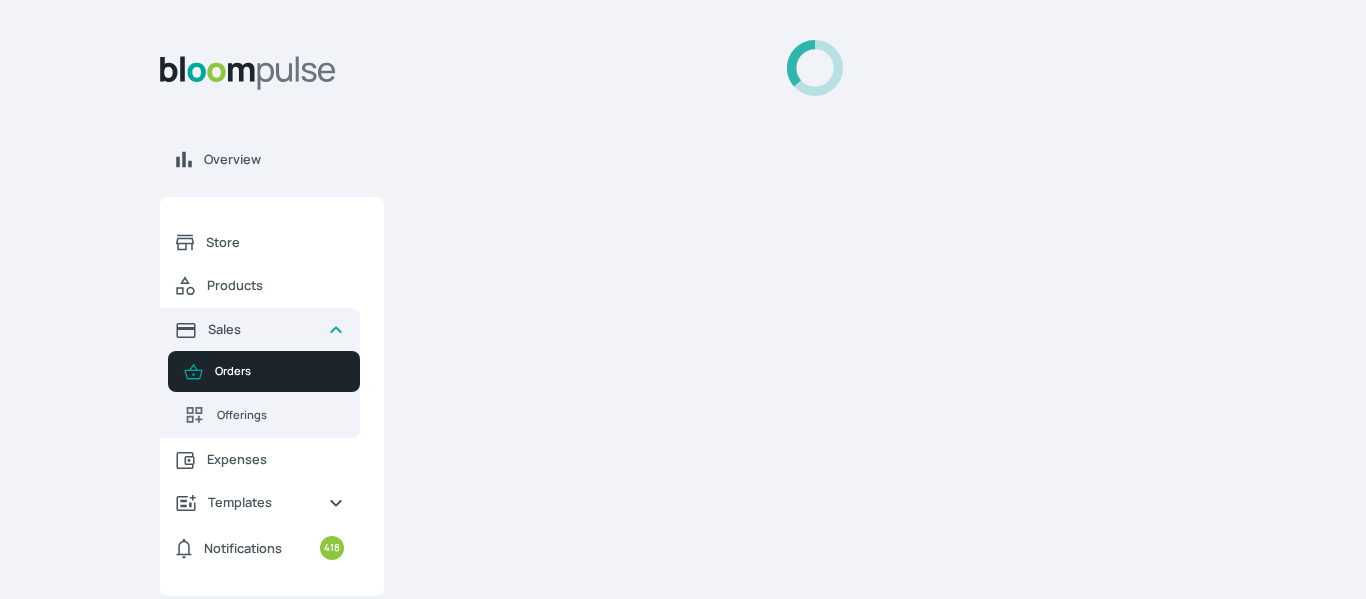 select on "a9f19bd2-f1a8-4b74-ae51-3a75659f3a28" 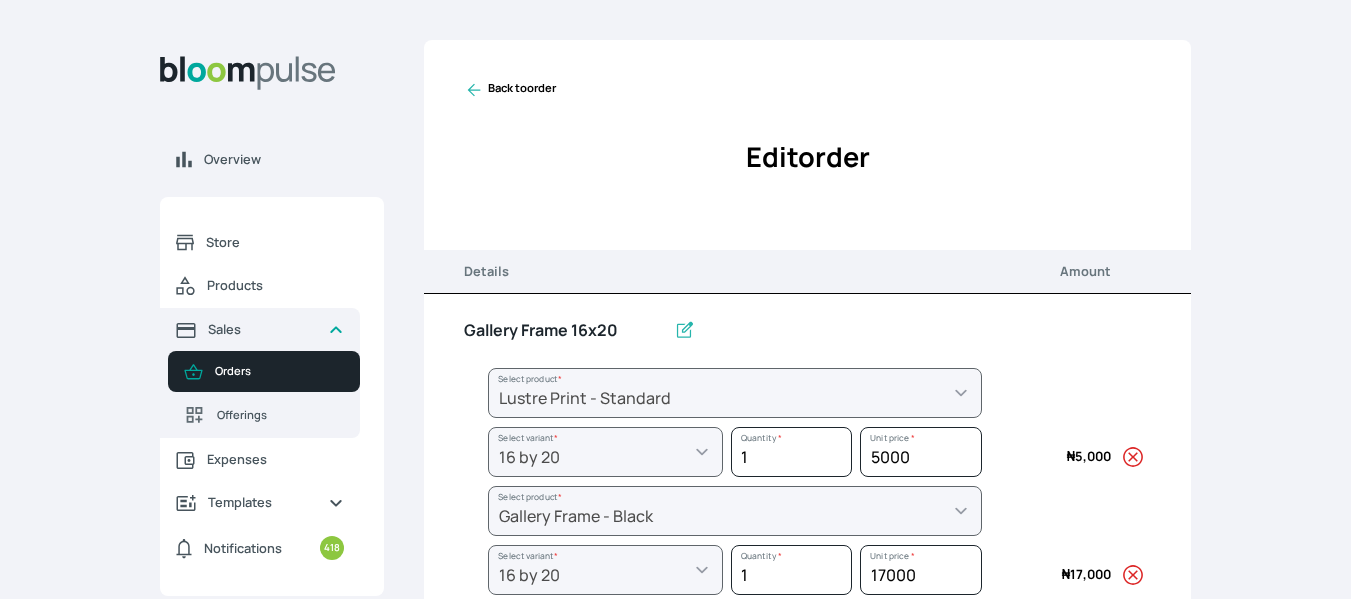 scroll, scrollTop: 439, scrollLeft: 0, axis: vertical 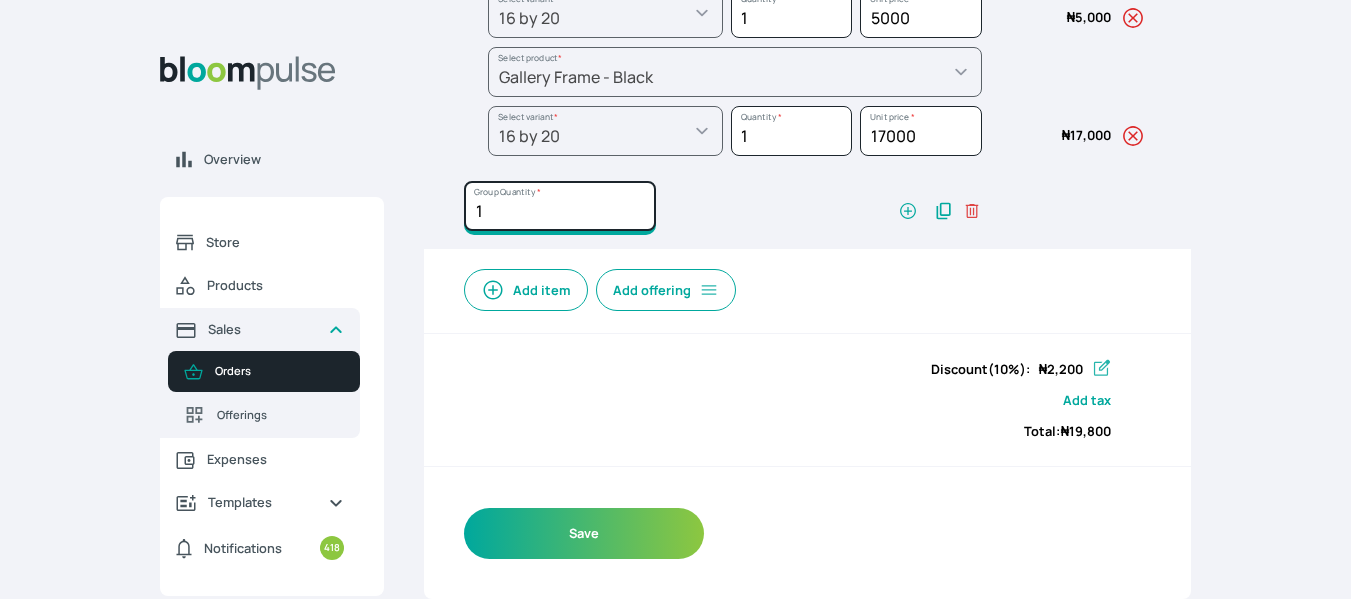 click on "1" at bounding box center [560, 206] 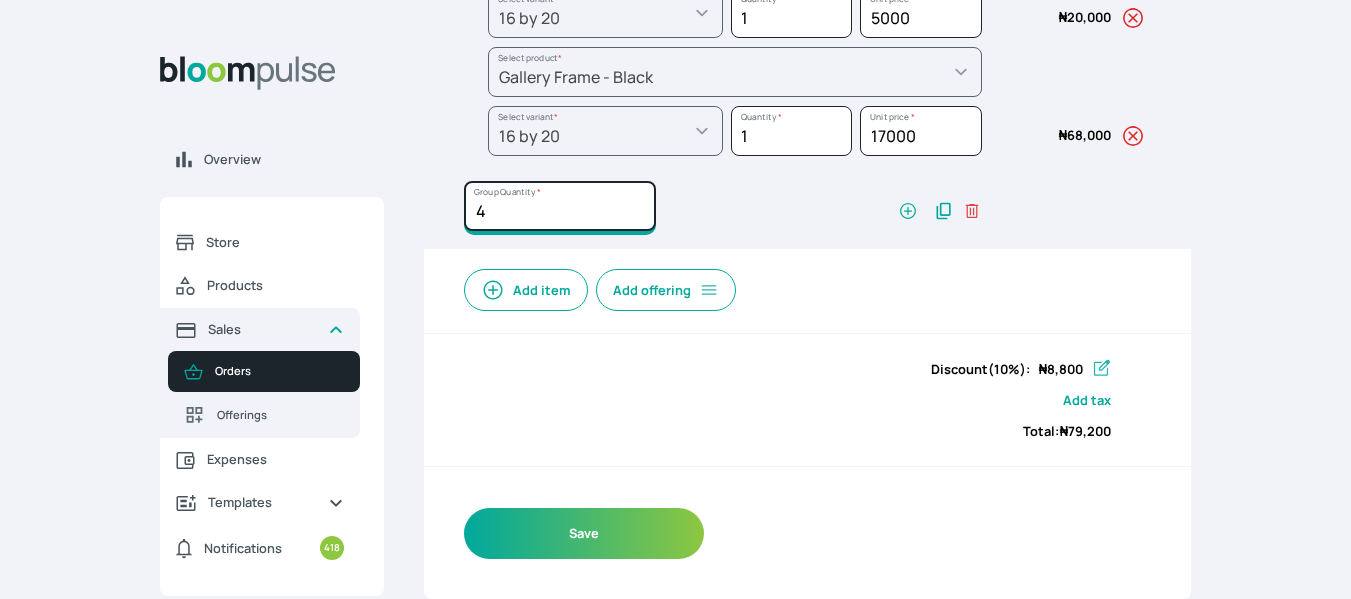 type on "4" 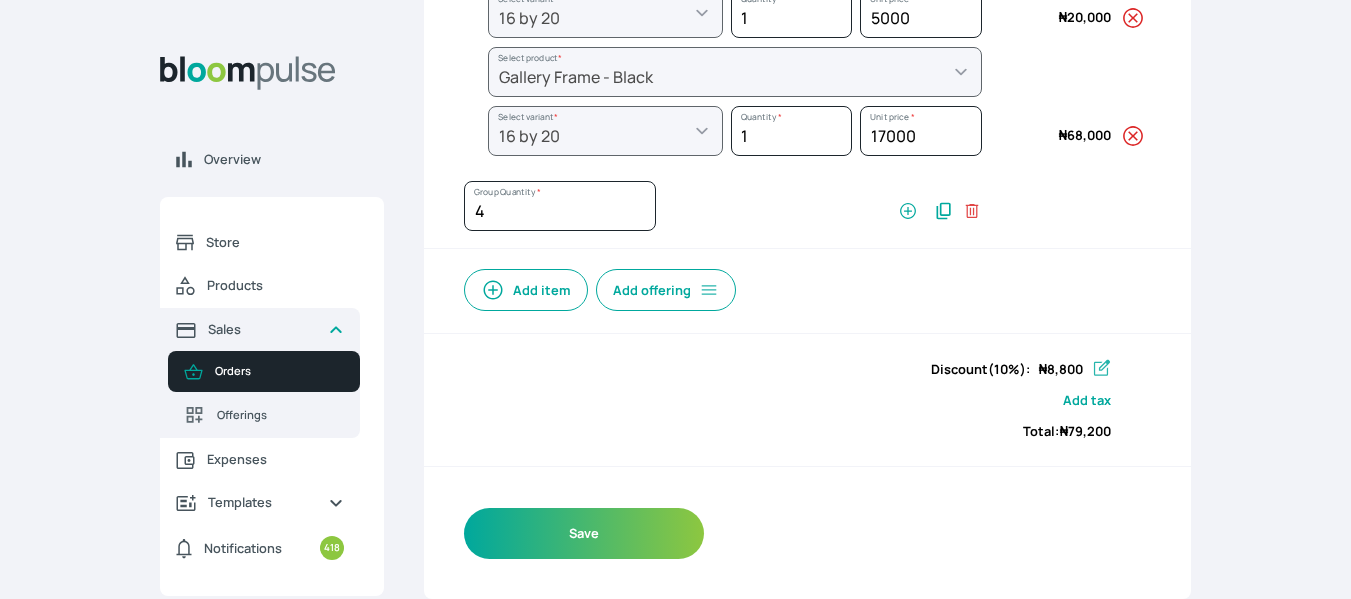 click on "Add item Add offering" at bounding box center [807, 284] 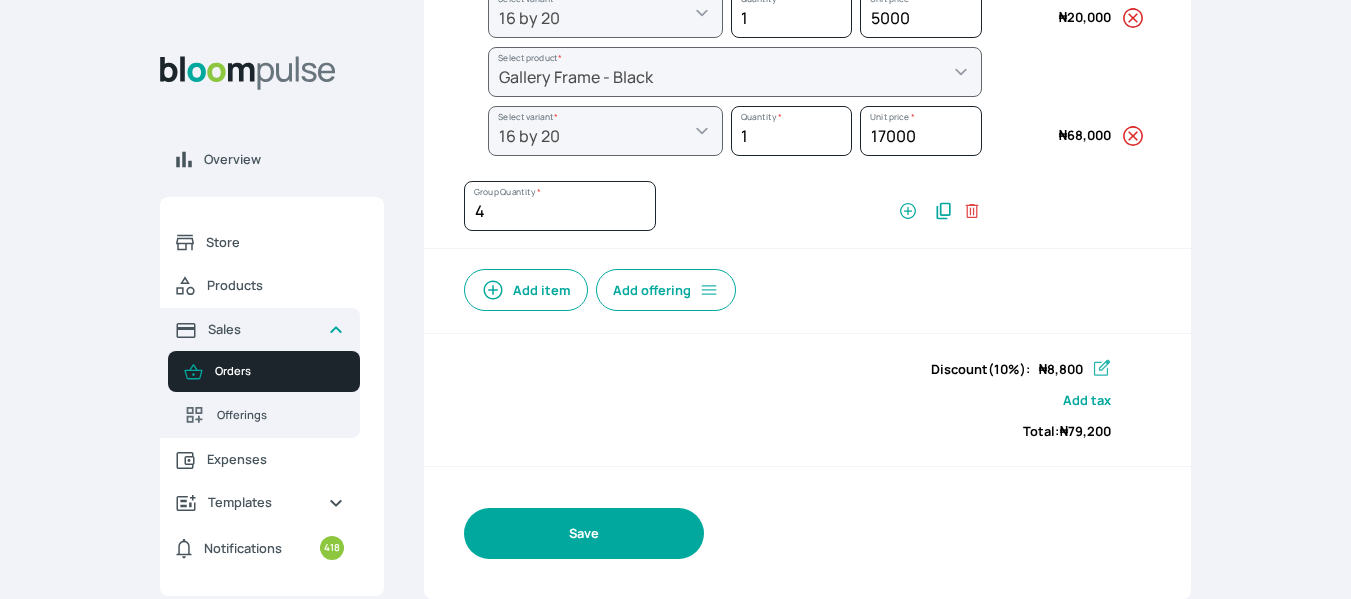 click on "Save" at bounding box center (584, 533) 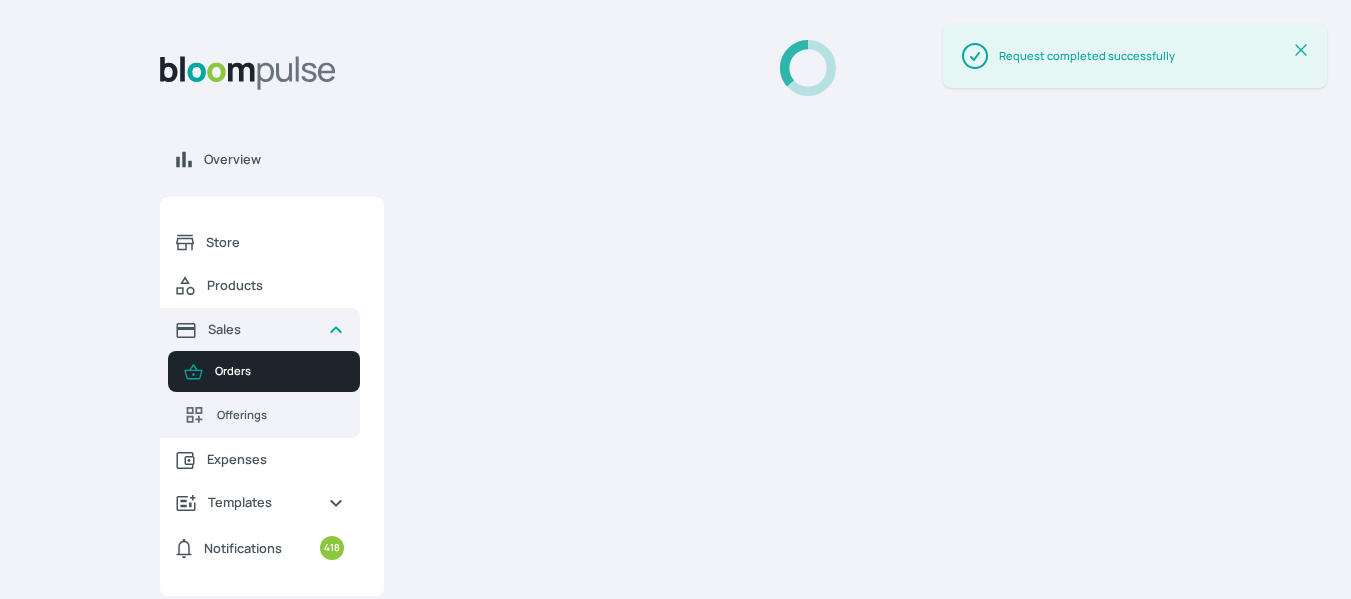 scroll, scrollTop: 0, scrollLeft: 0, axis: both 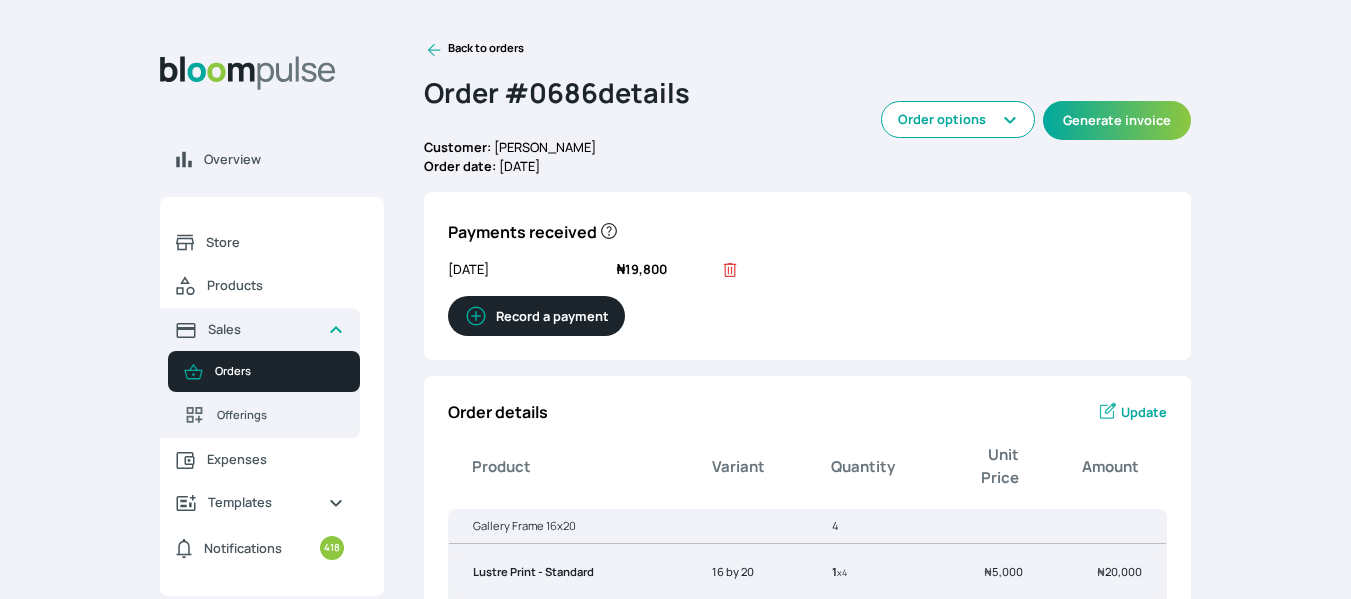 click 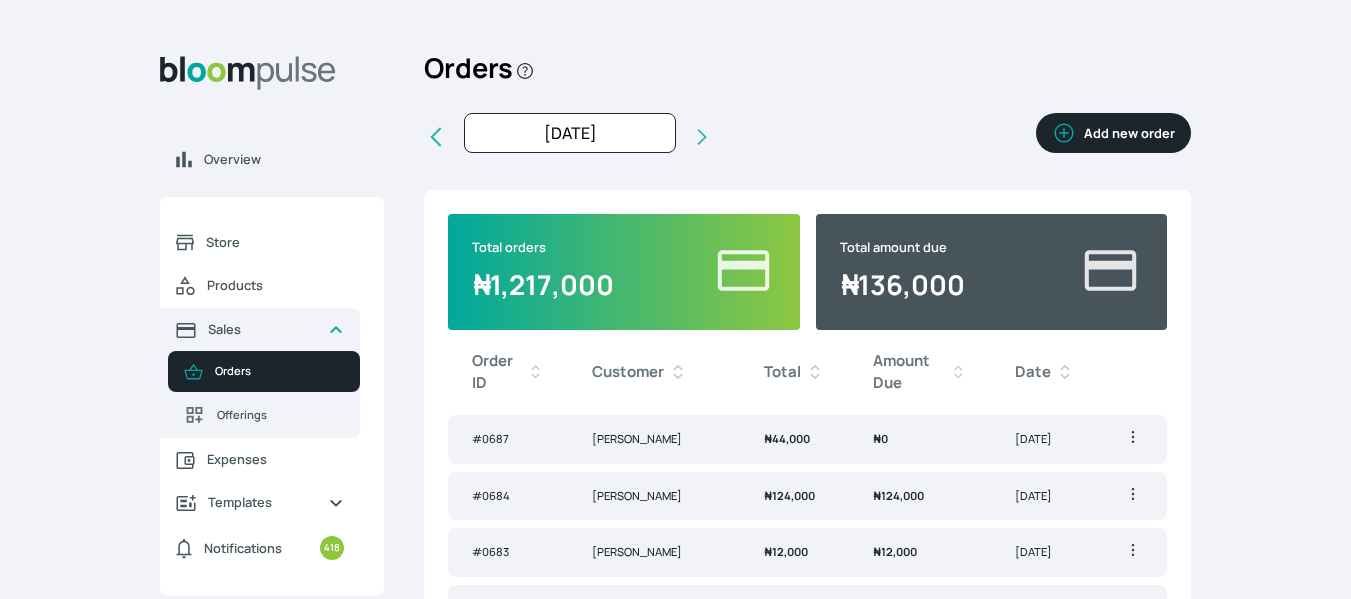 click 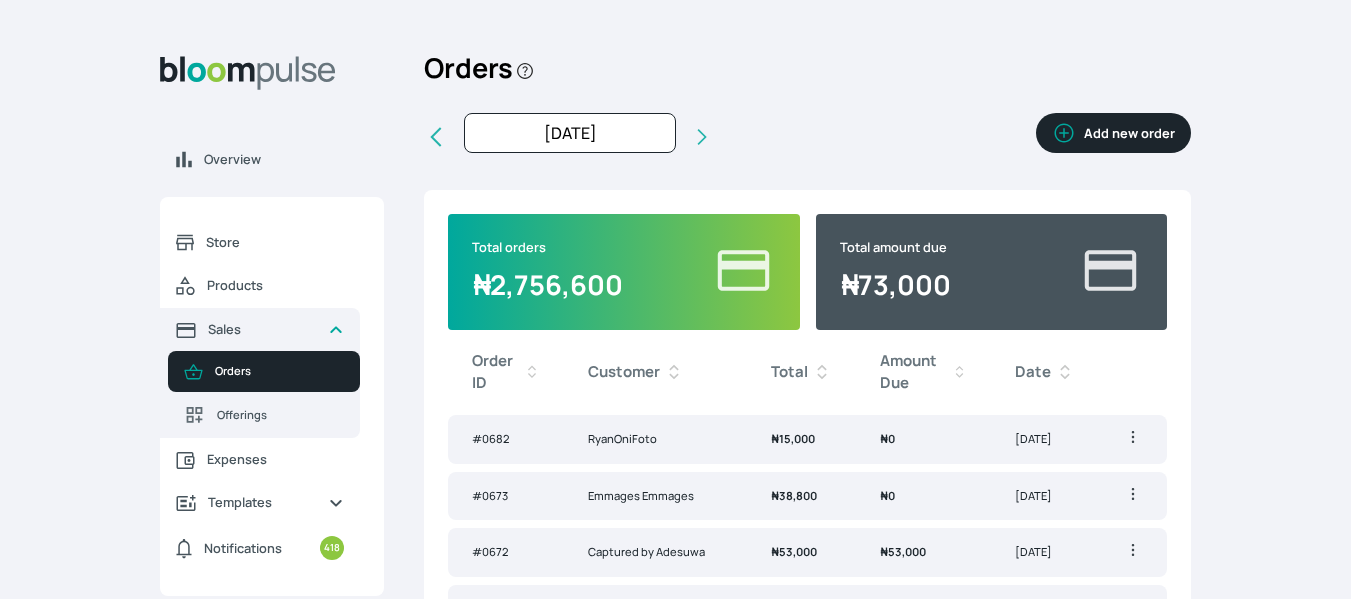 click 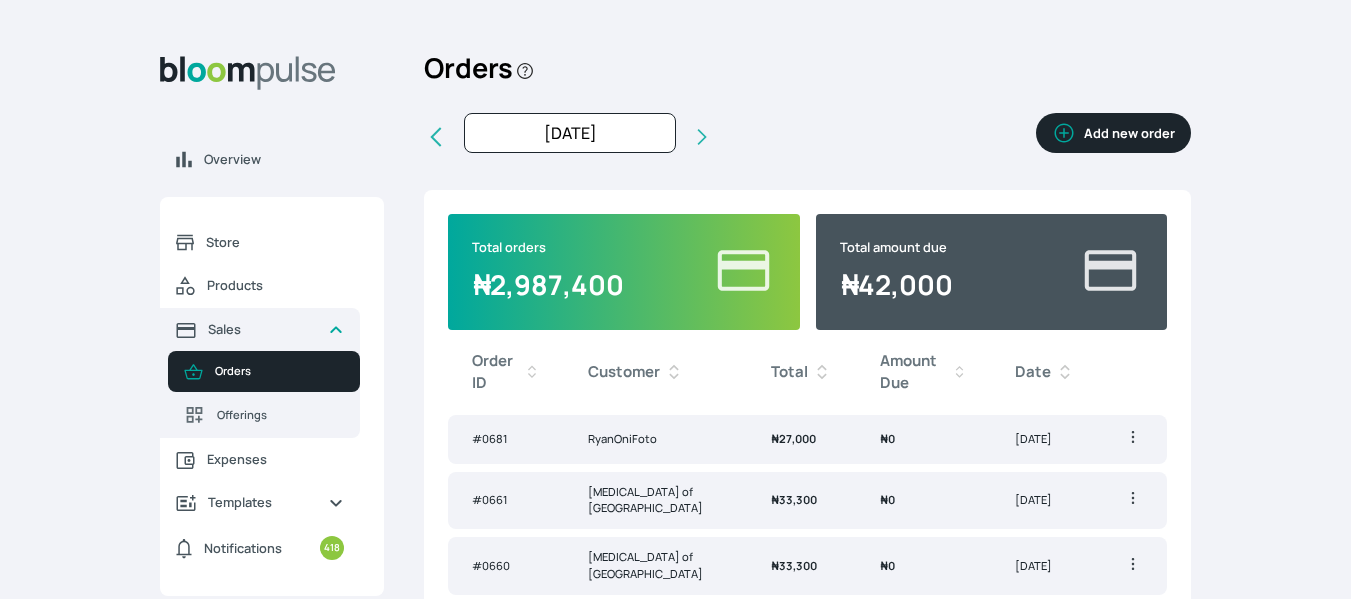 click 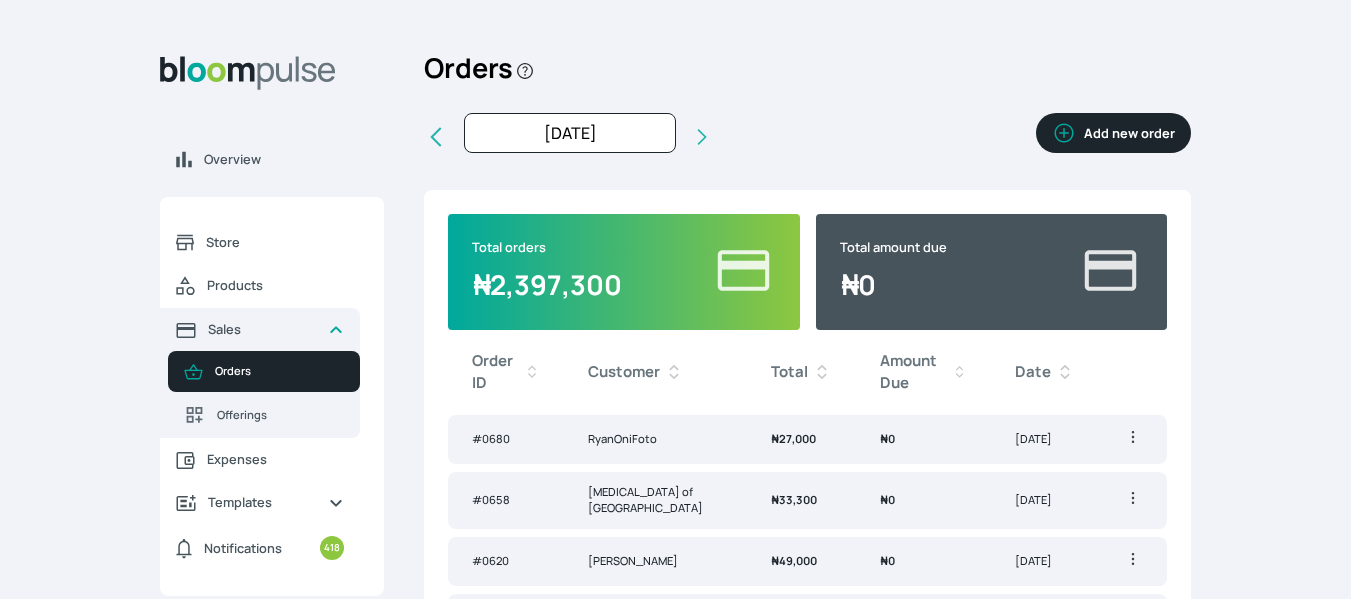 click 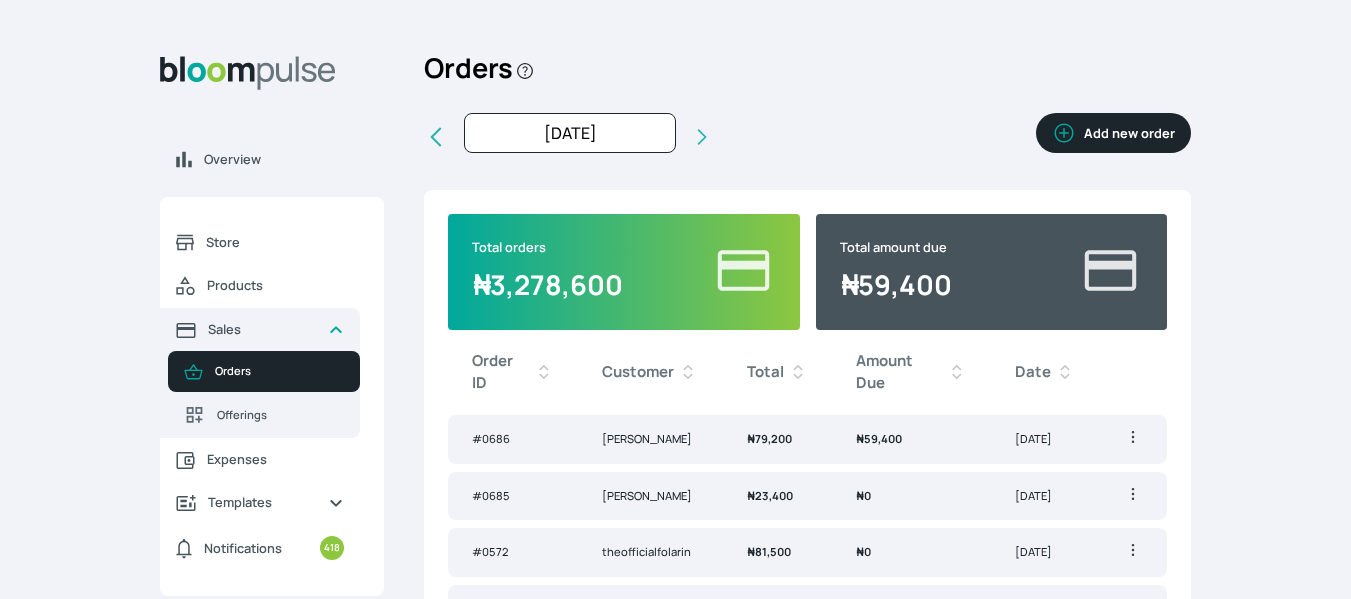 click on "₦ 59,400" at bounding box center [911, 439] 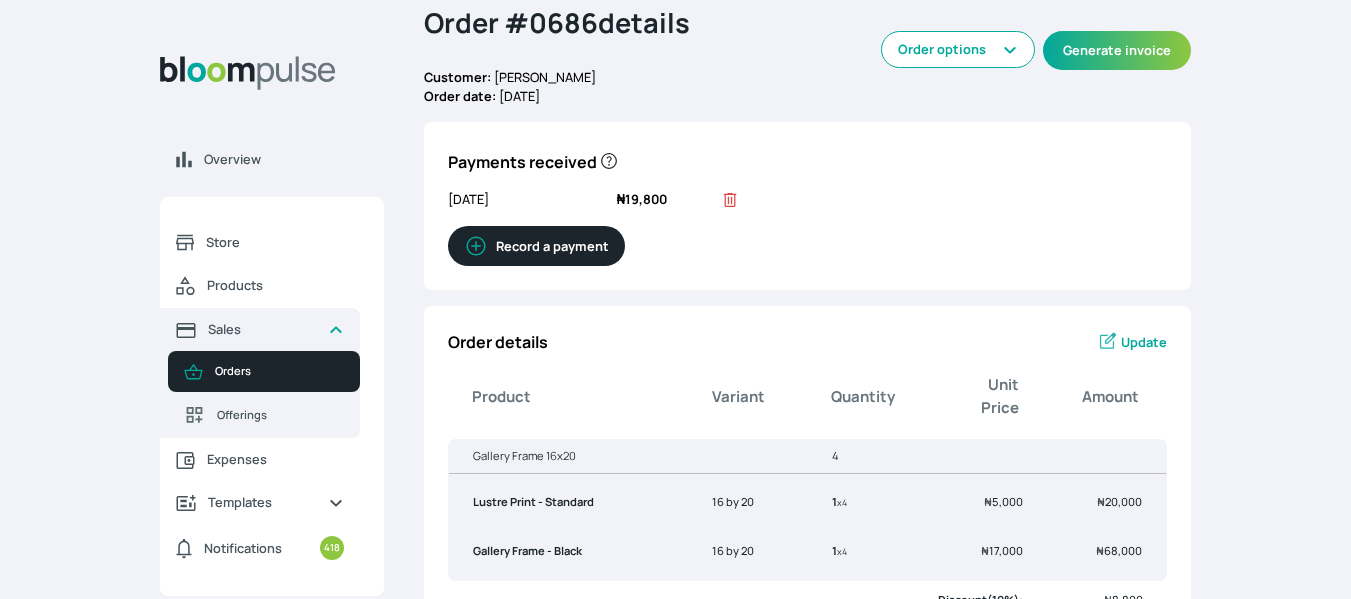 scroll, scrollTop: 71, scrollLeft: 0, axis: vertical 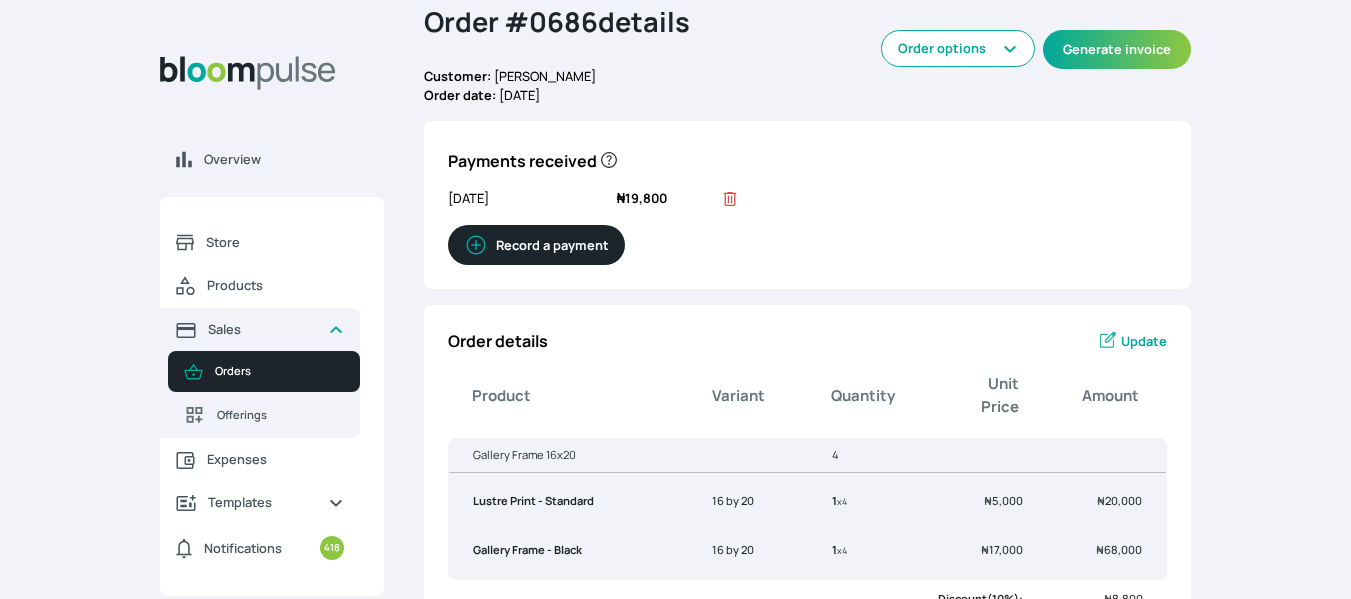 click 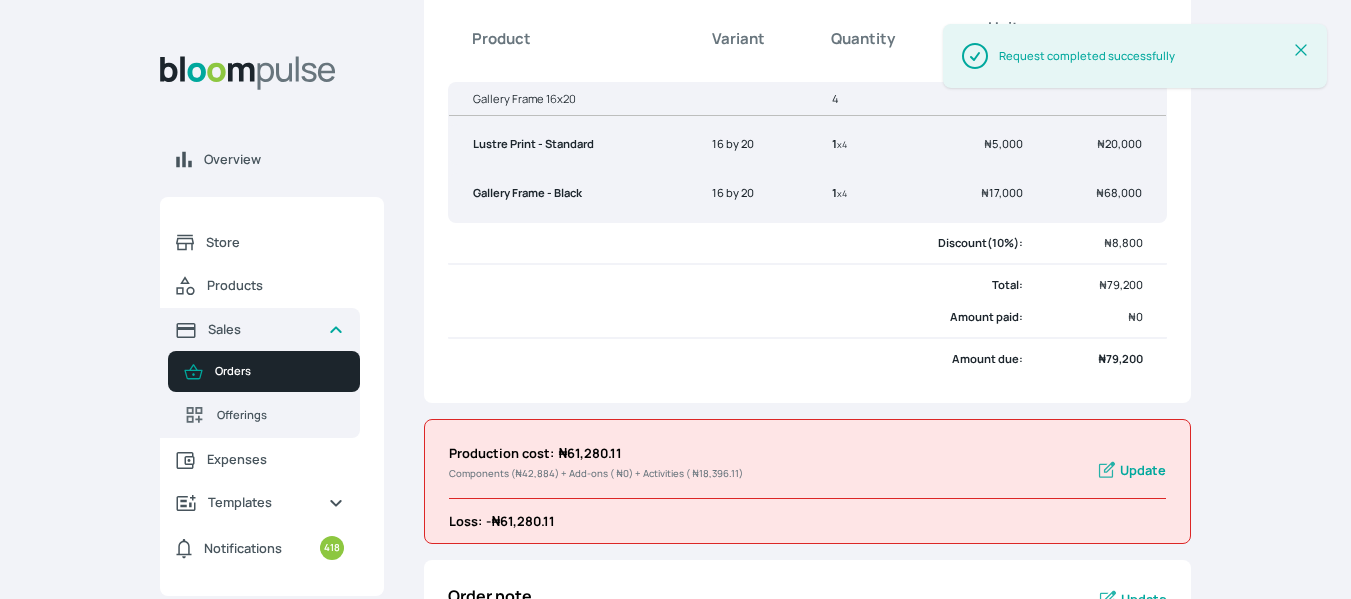 scroll, scrollTop: 0, scrollLeft: 0, axis: both 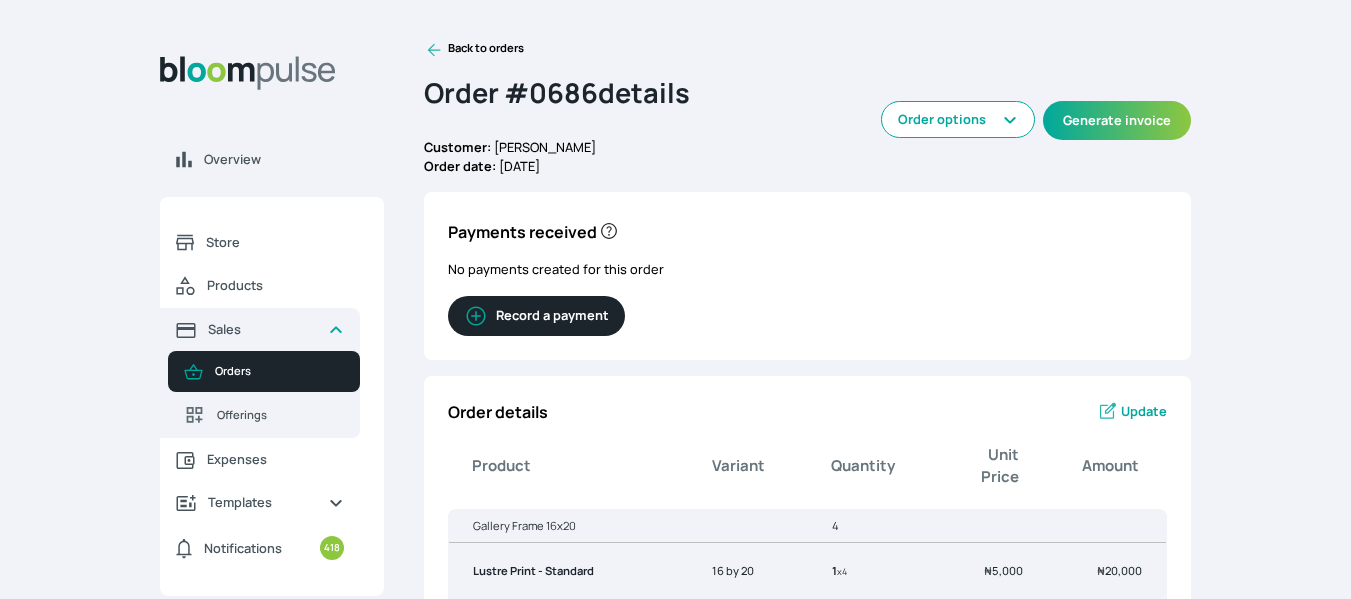 click on "Record a payment" at bounding box center [536, 316] 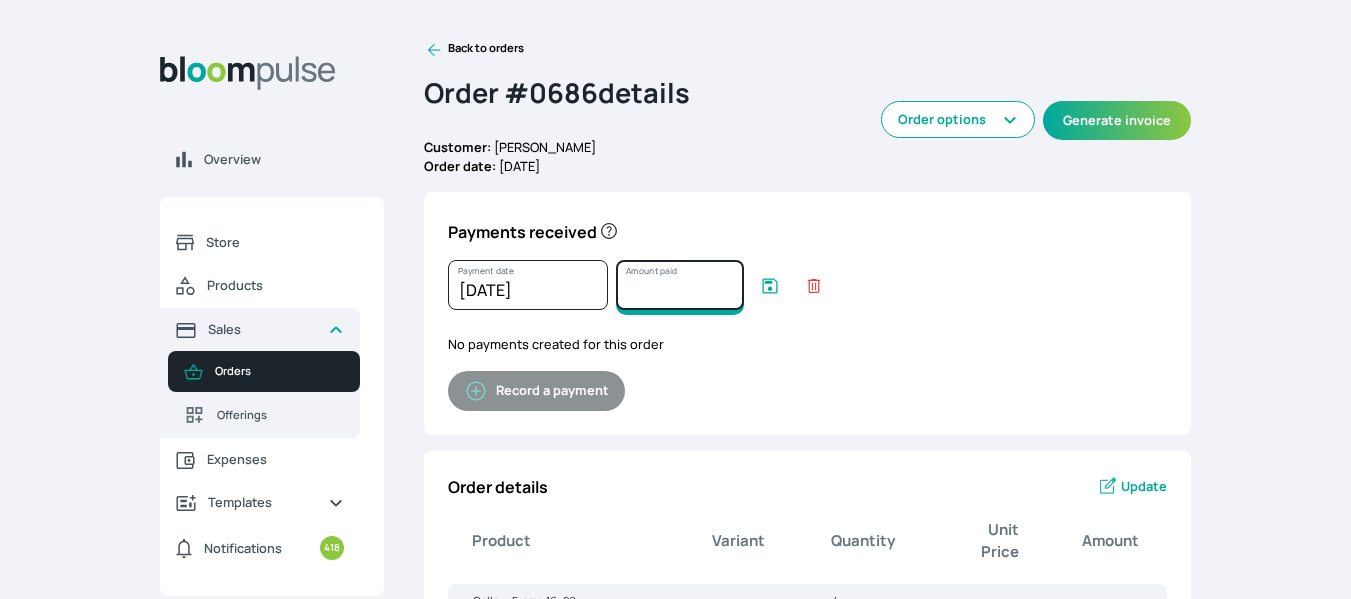 click on "Amount paid" at bounding box center (680, 285) 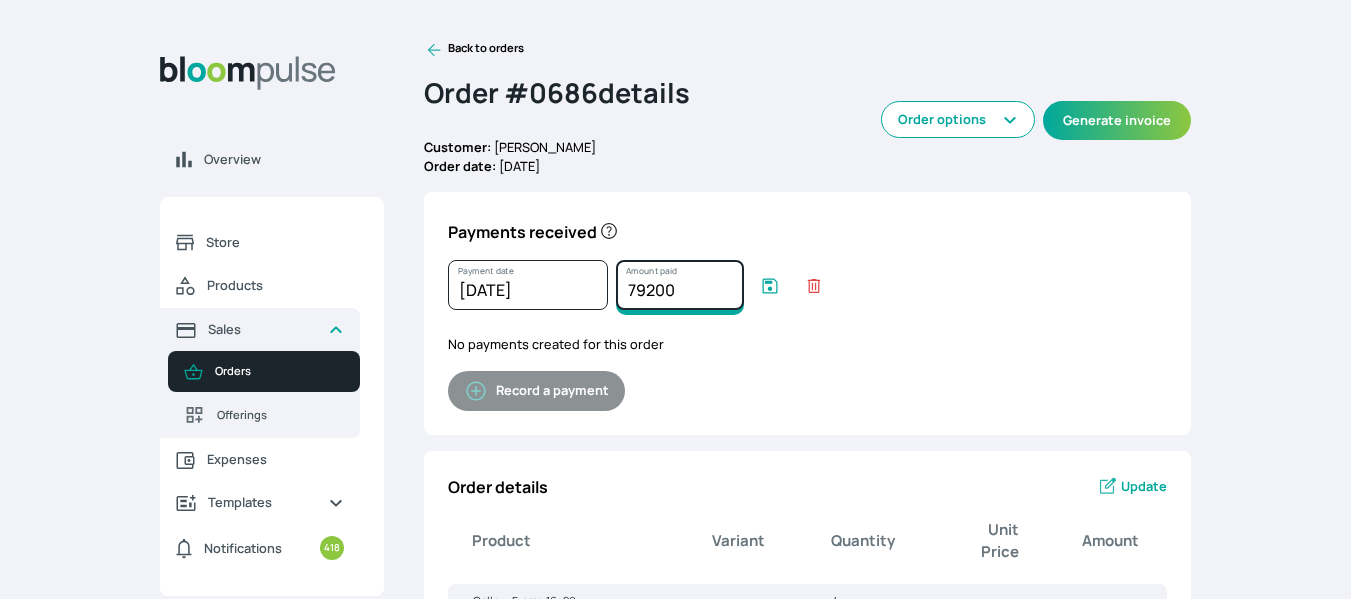 type on "79200" 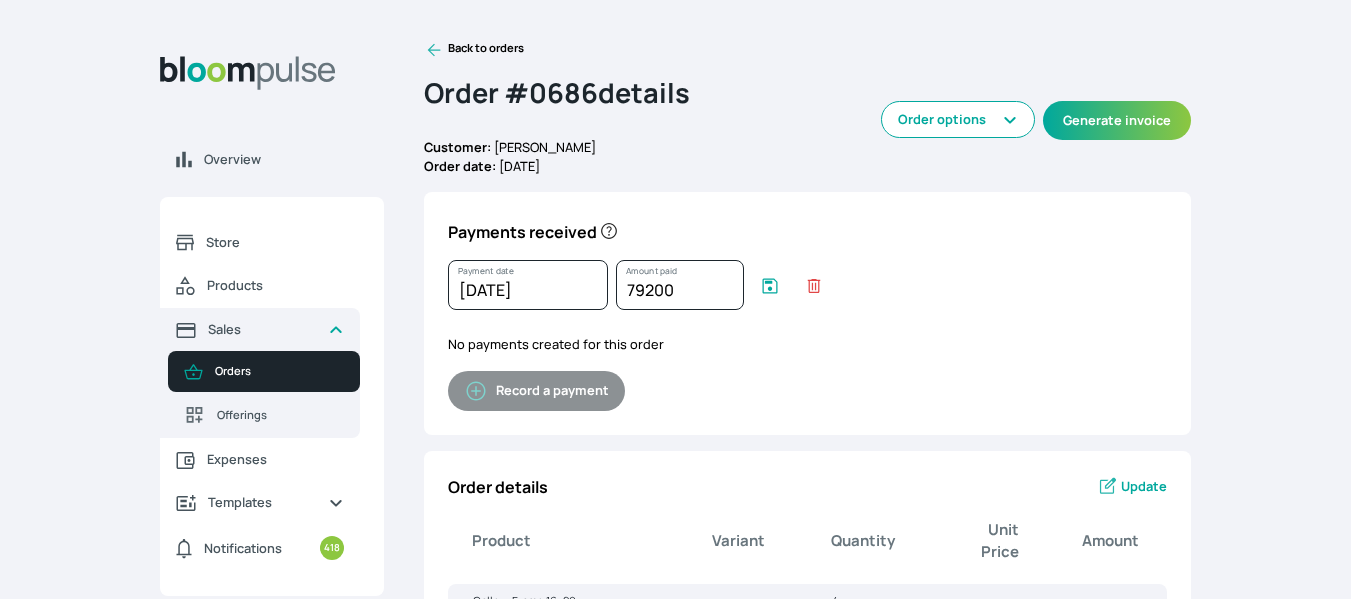 click 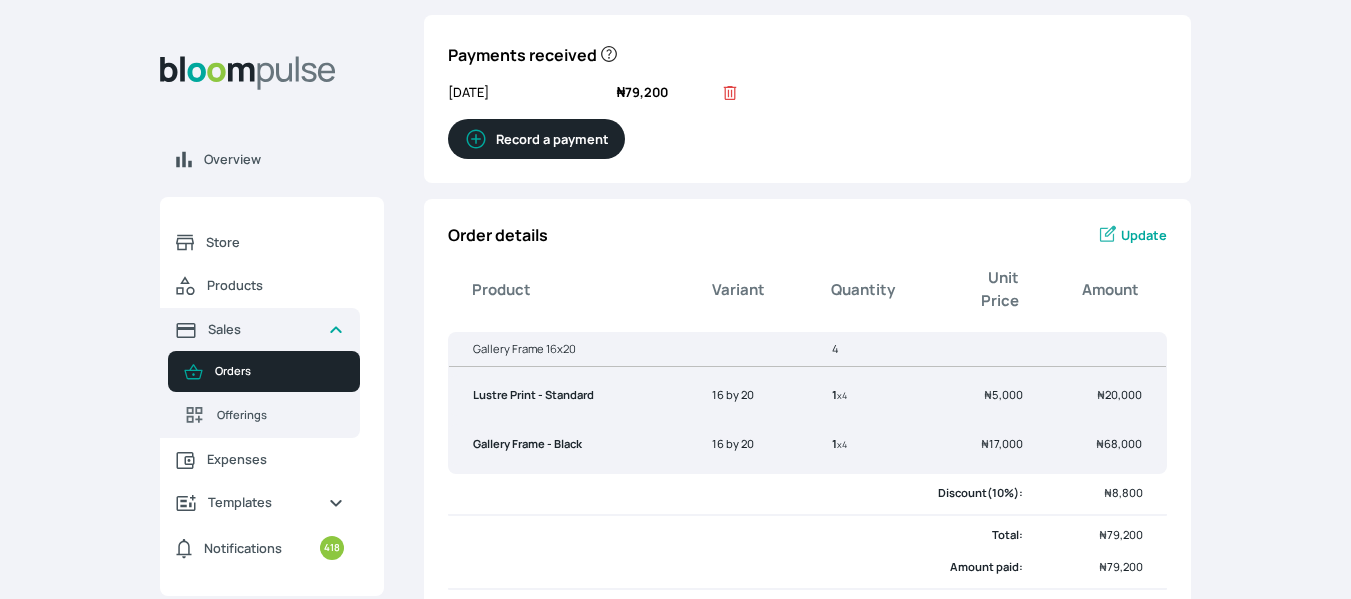 scroll, scrollTop: 0, scrollLeft: 0, axis: both 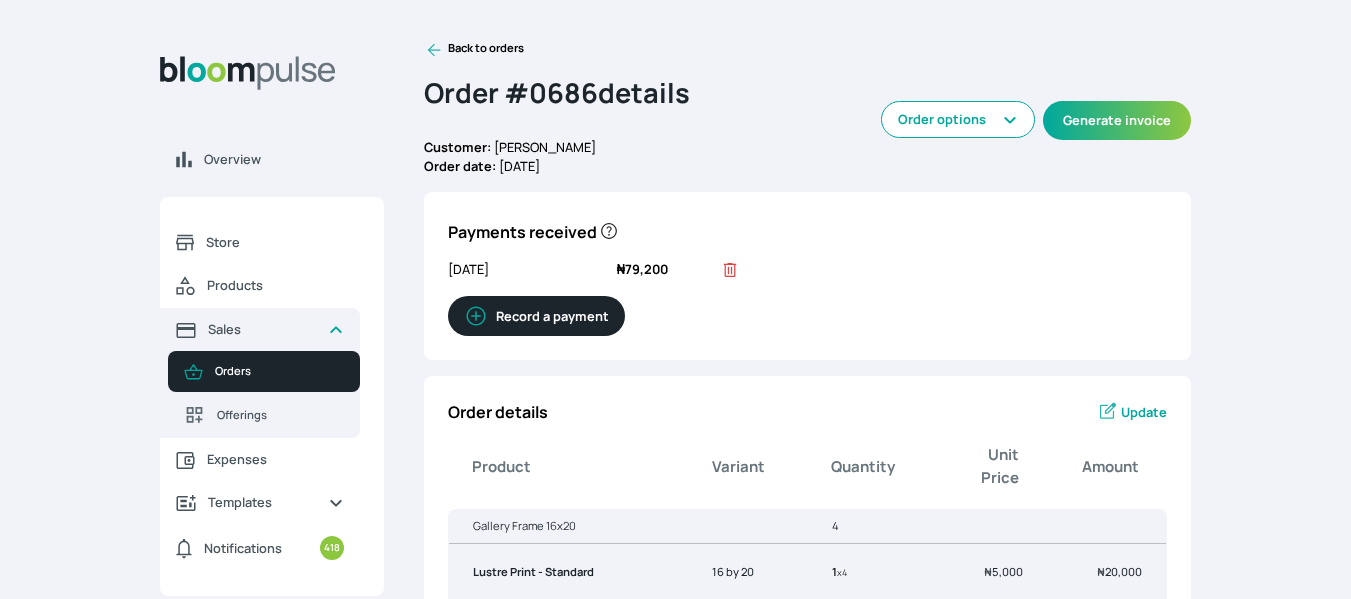 click on "Record a payment" at bounding box center [536, 316] 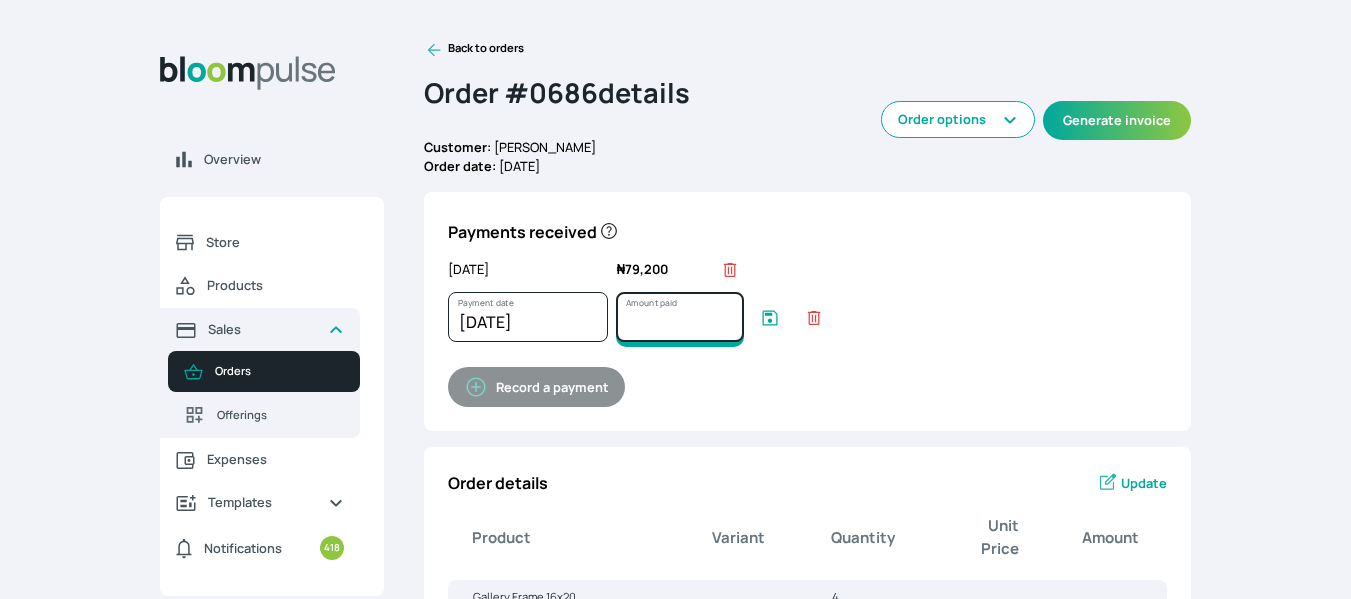 click on "Amount paid" at bounding box center (680, 317) 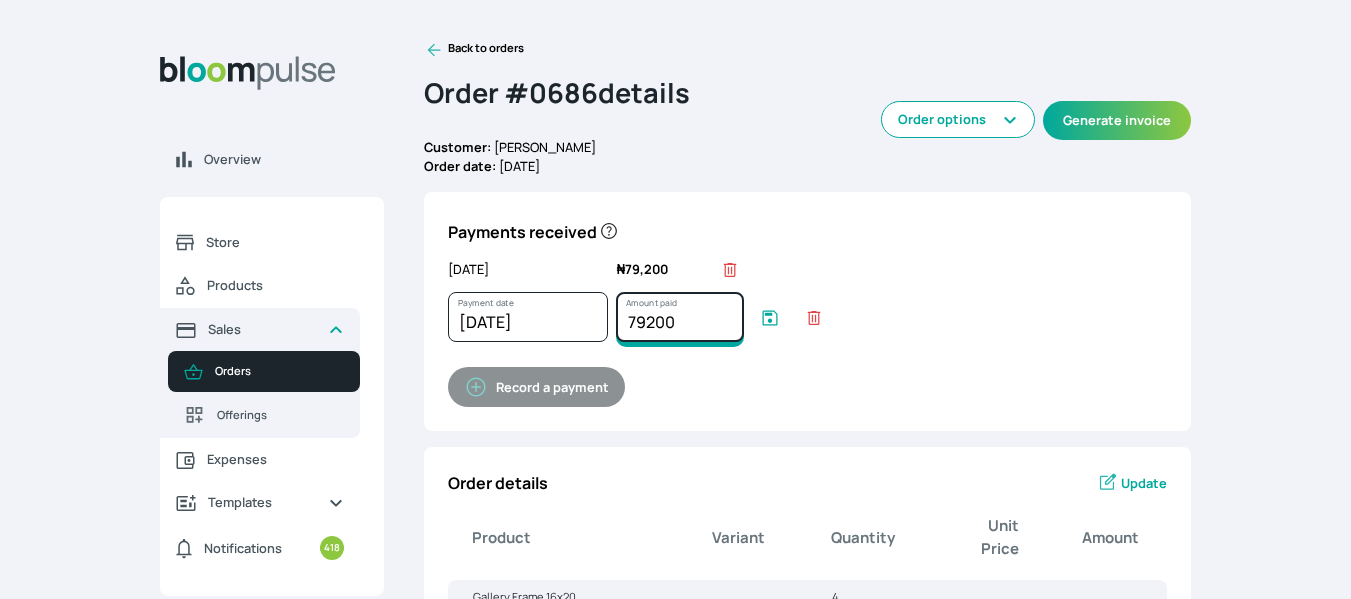 type on "79200" 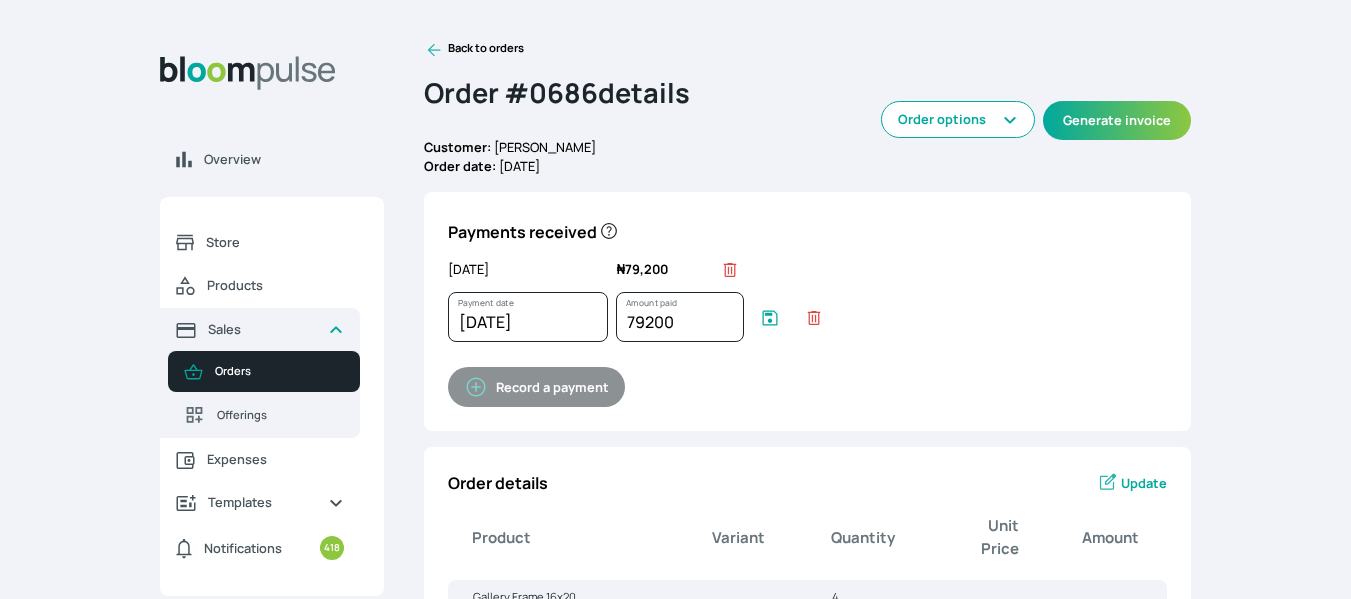 click 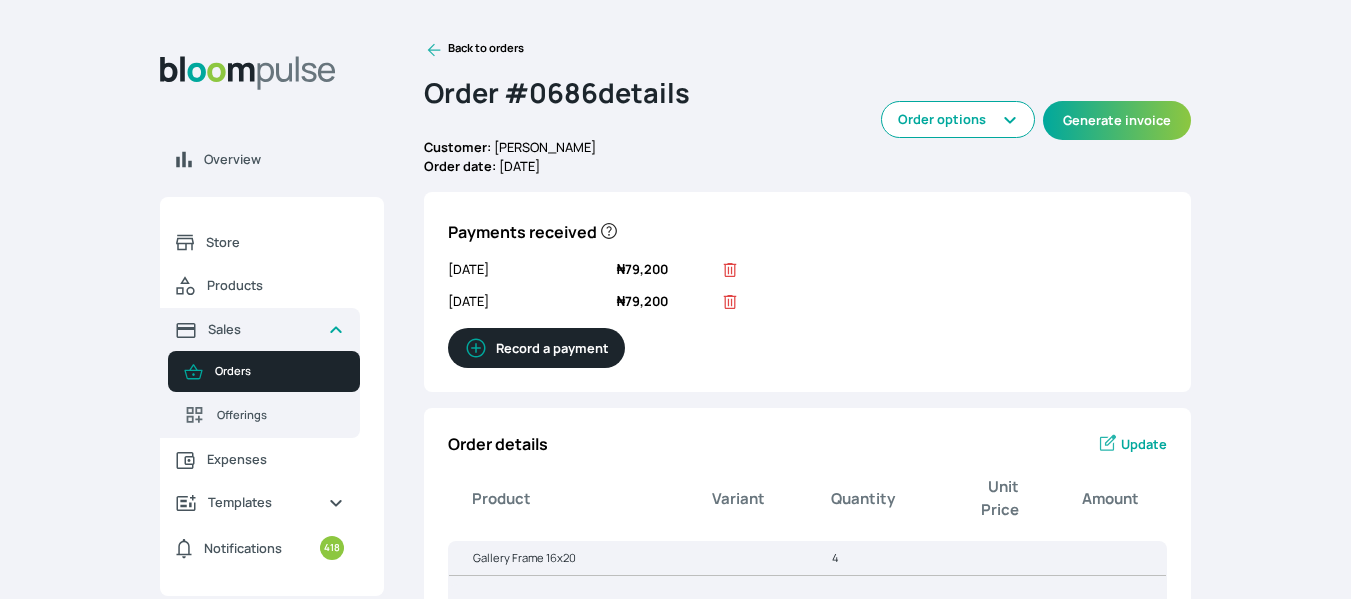 click 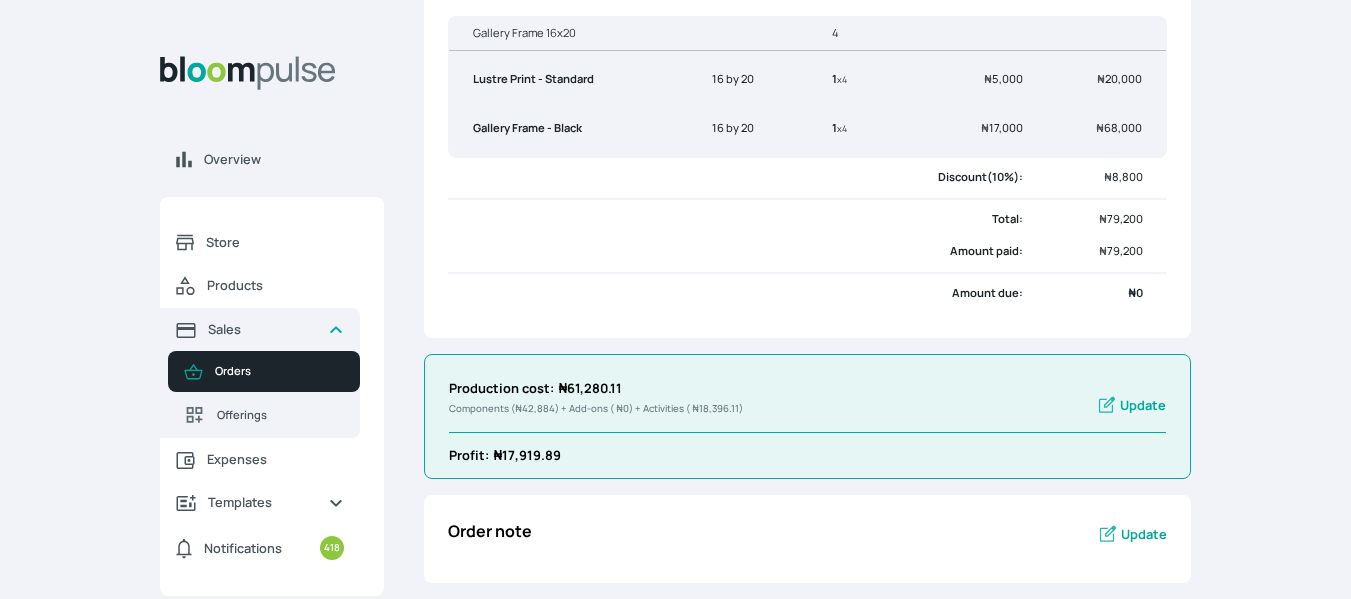scroll, scrollTop: 0, scrollLeft: 0, axis: both 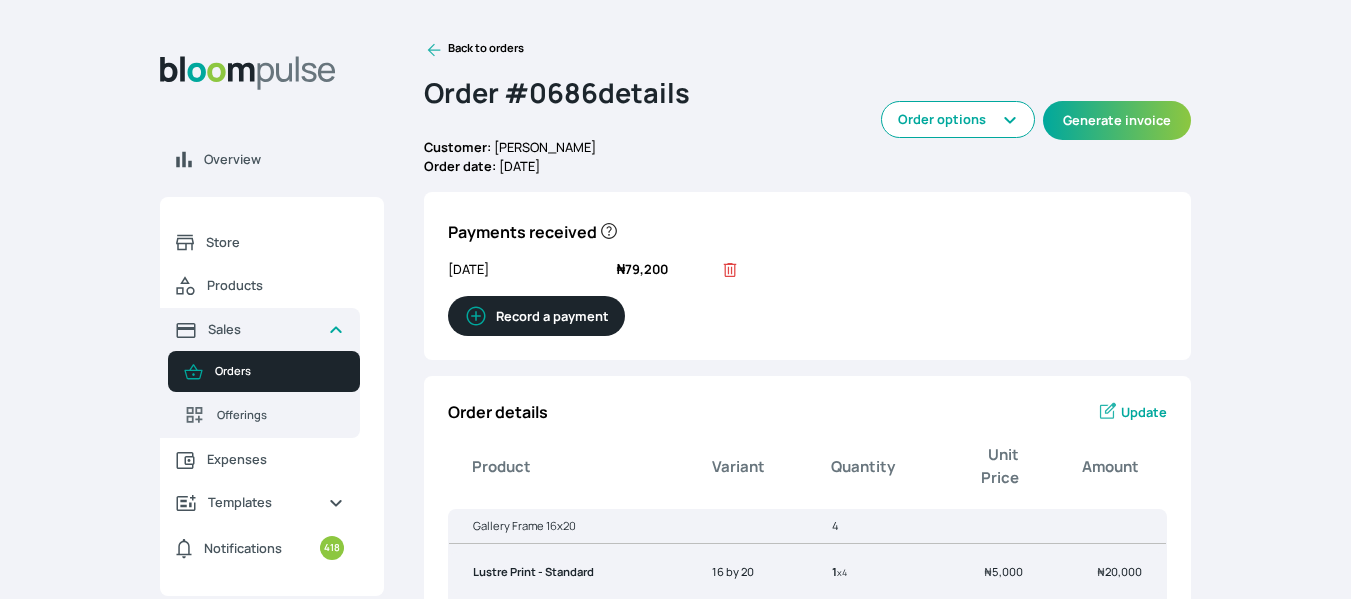click 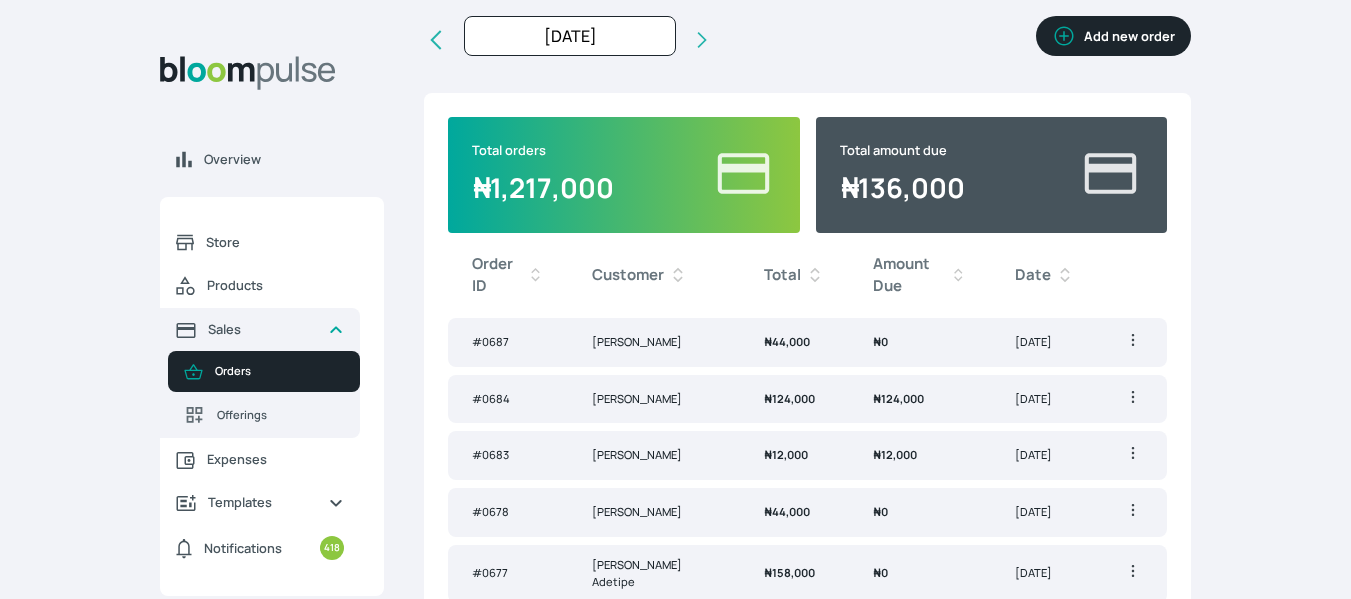 scroll, scrollTop: 0, scrollLeft: 0, axis: both 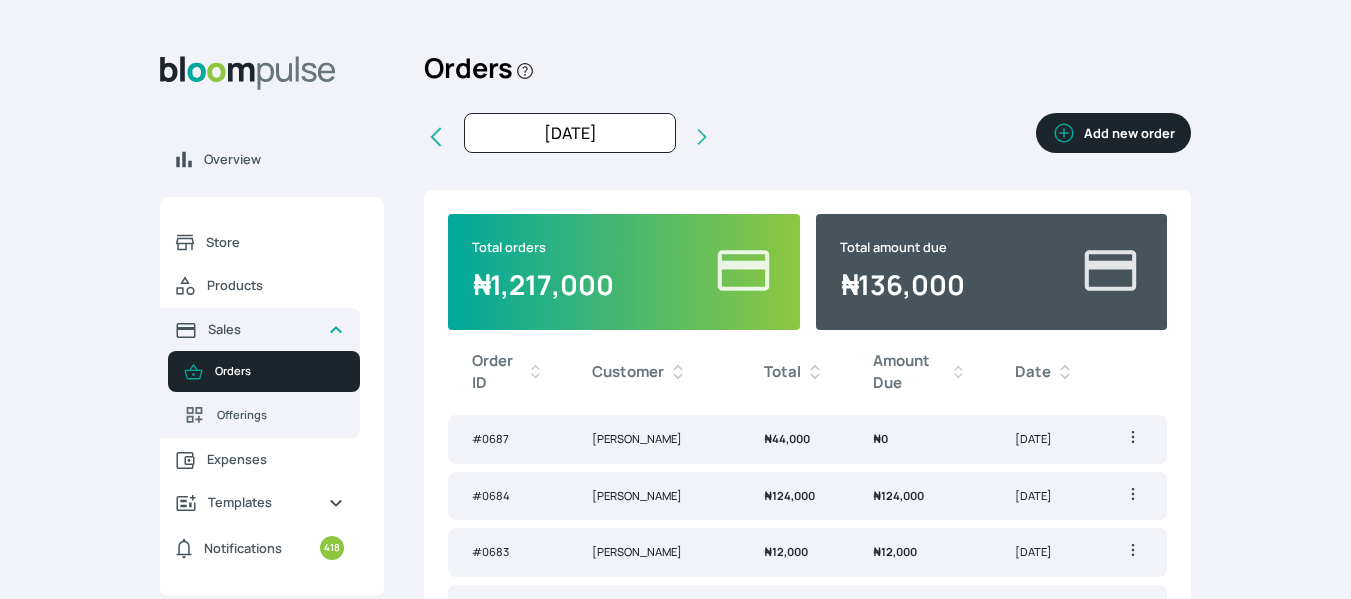 click 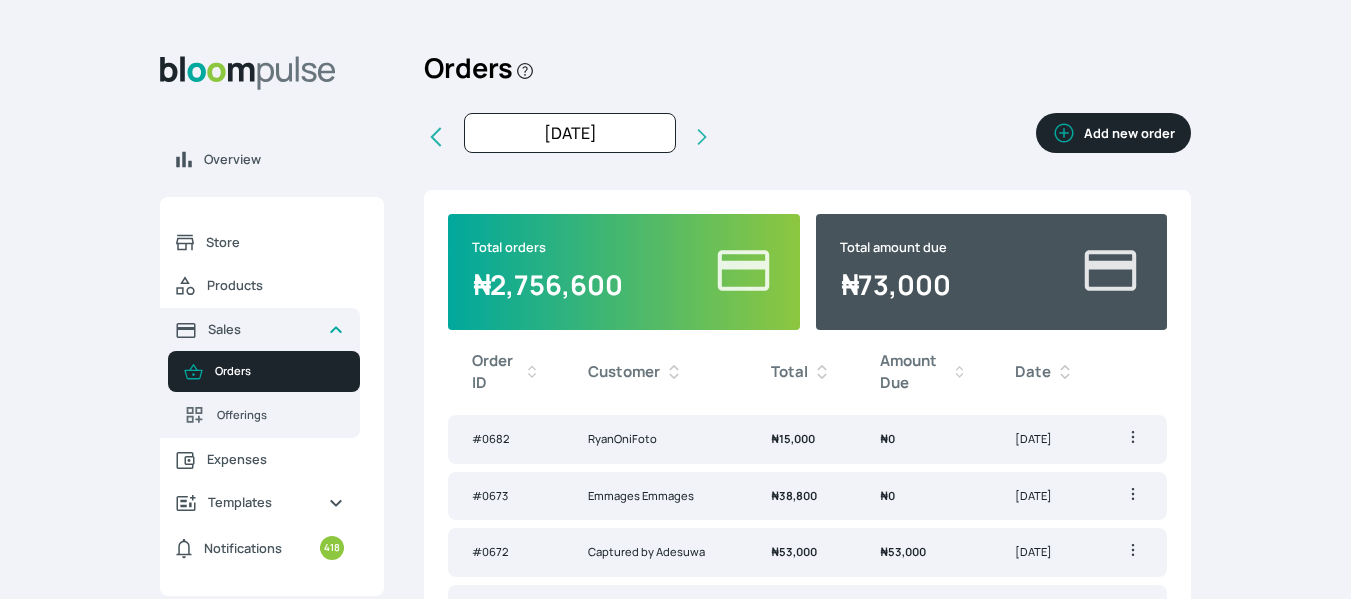 click 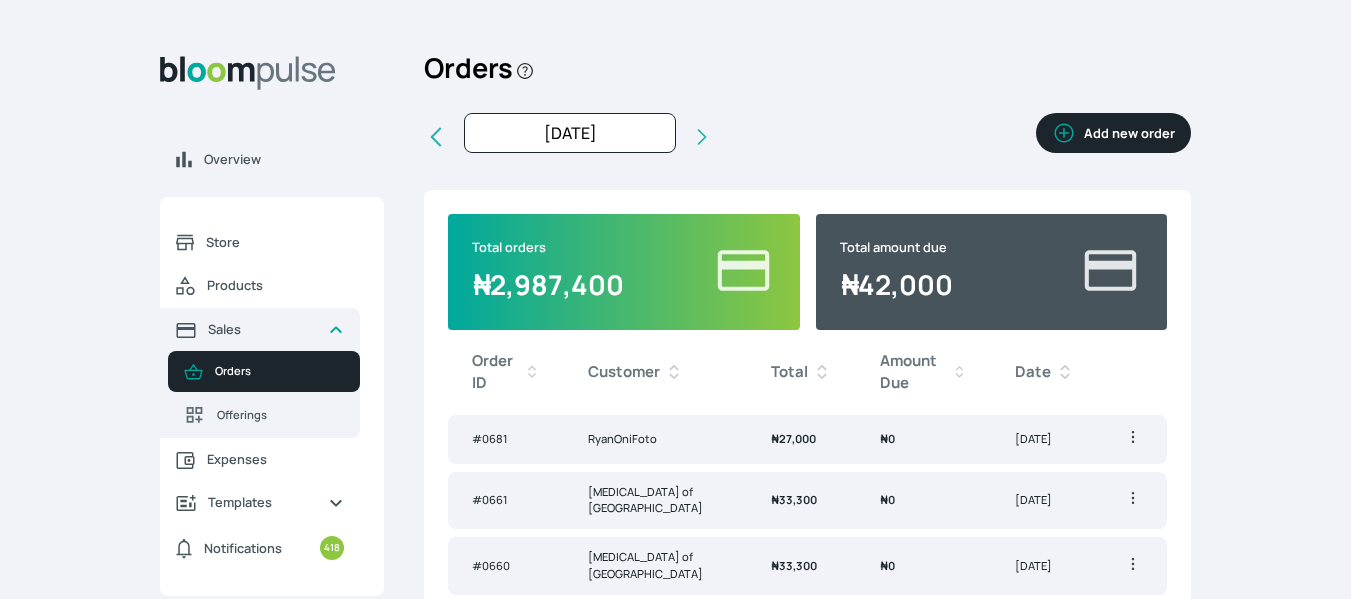 click 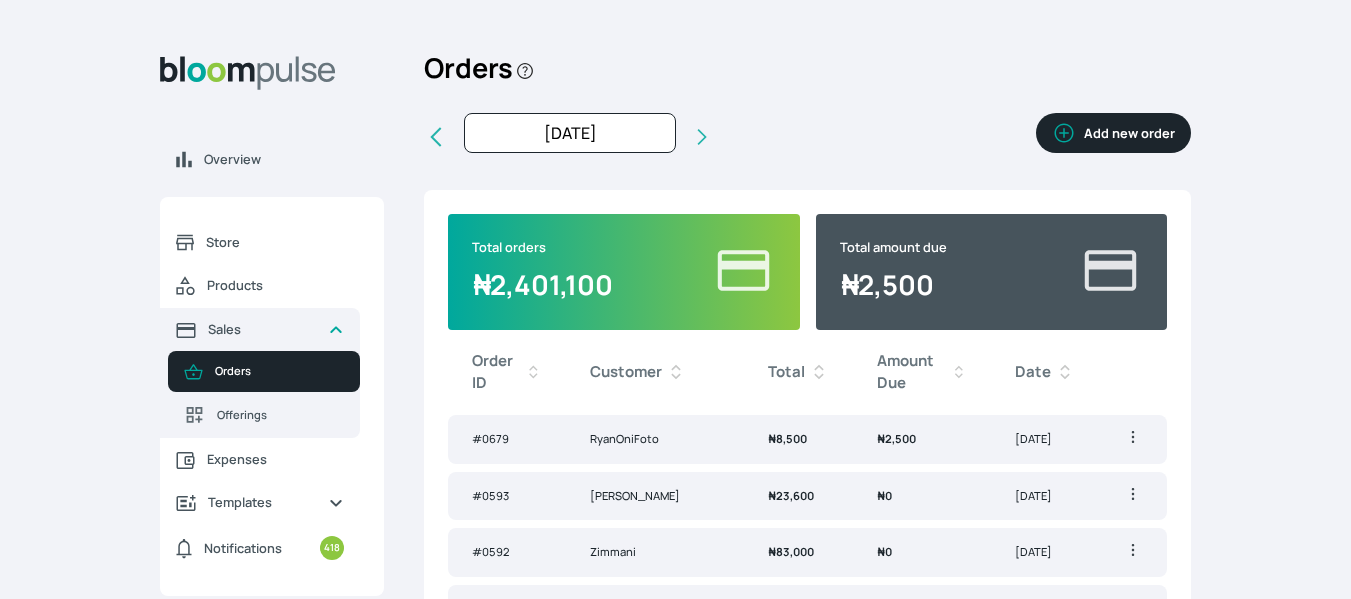 click 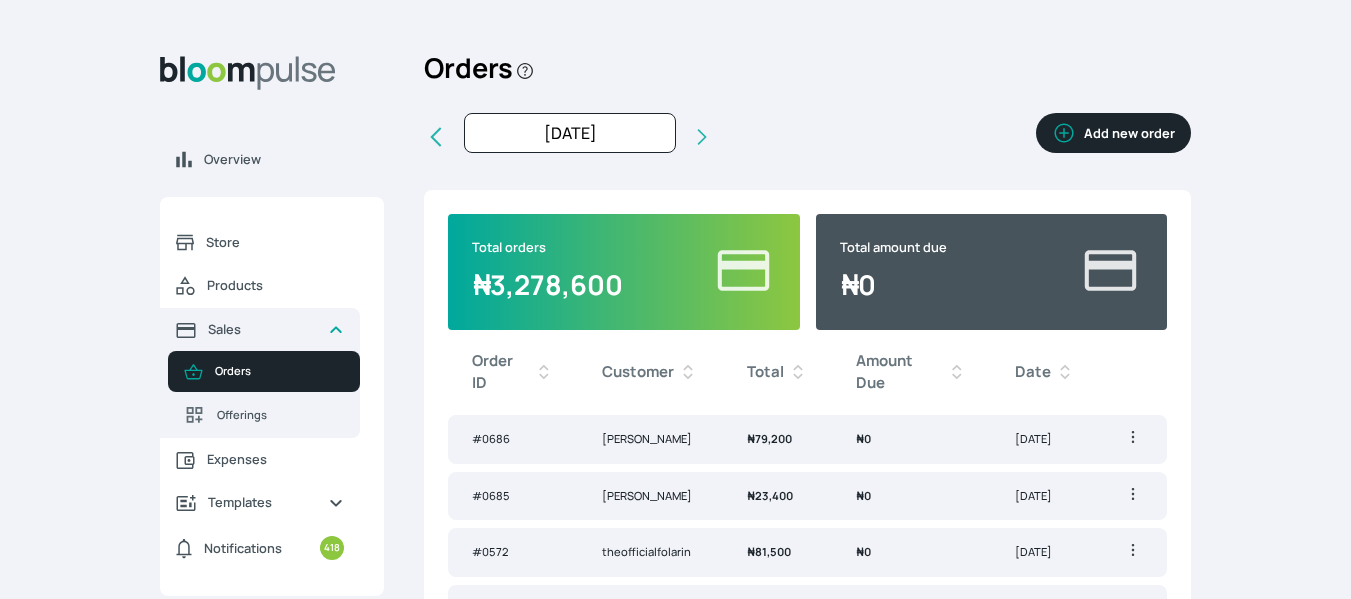 click on "Add new order" at bounding box center (1113, 133) 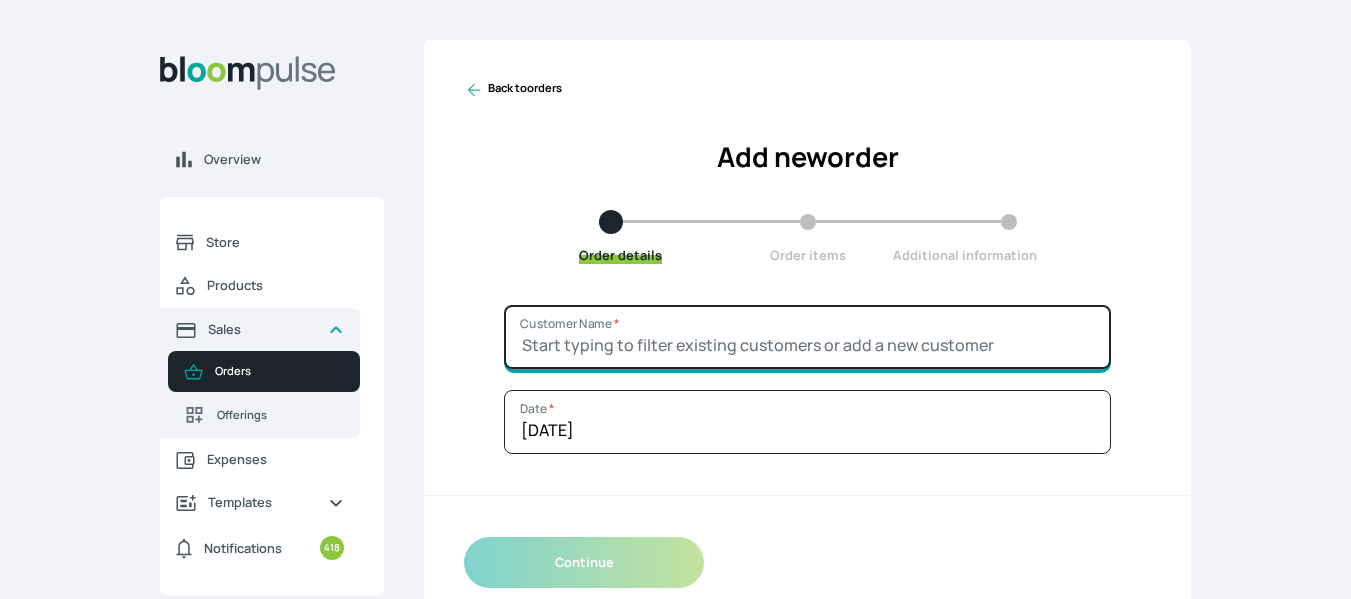 click on "Customer Name    *" at bounding box center [807, 337] 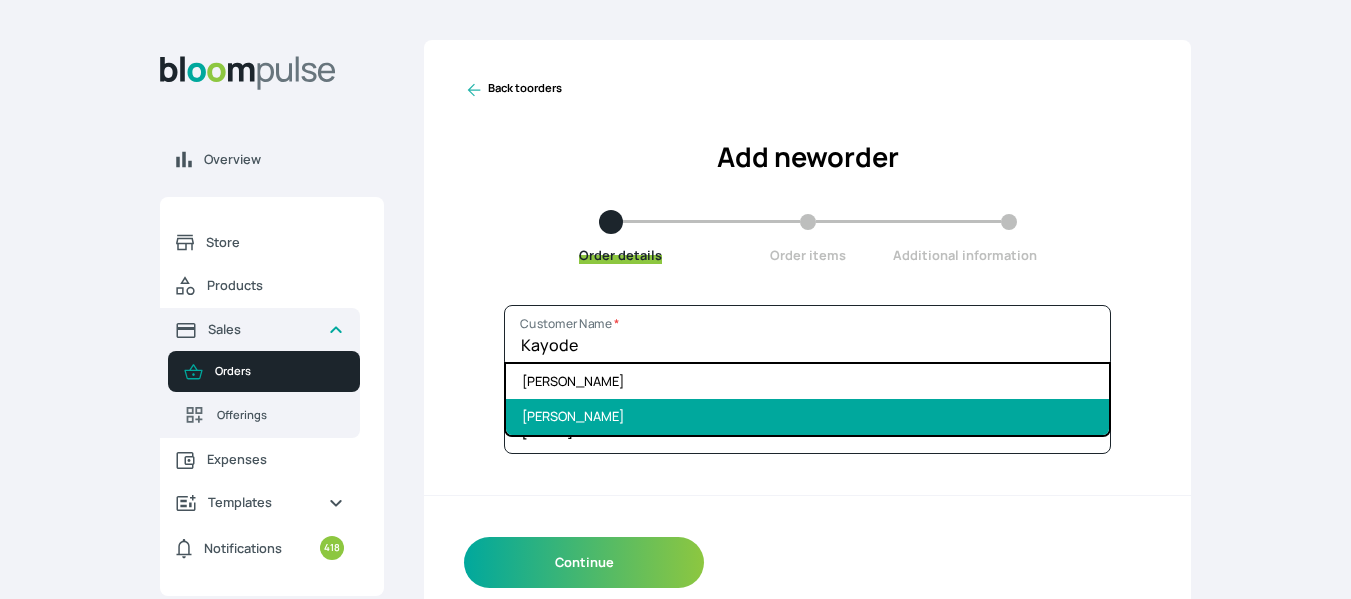 click on "[PERSON_NAME]" at bounding box center (807, 416) 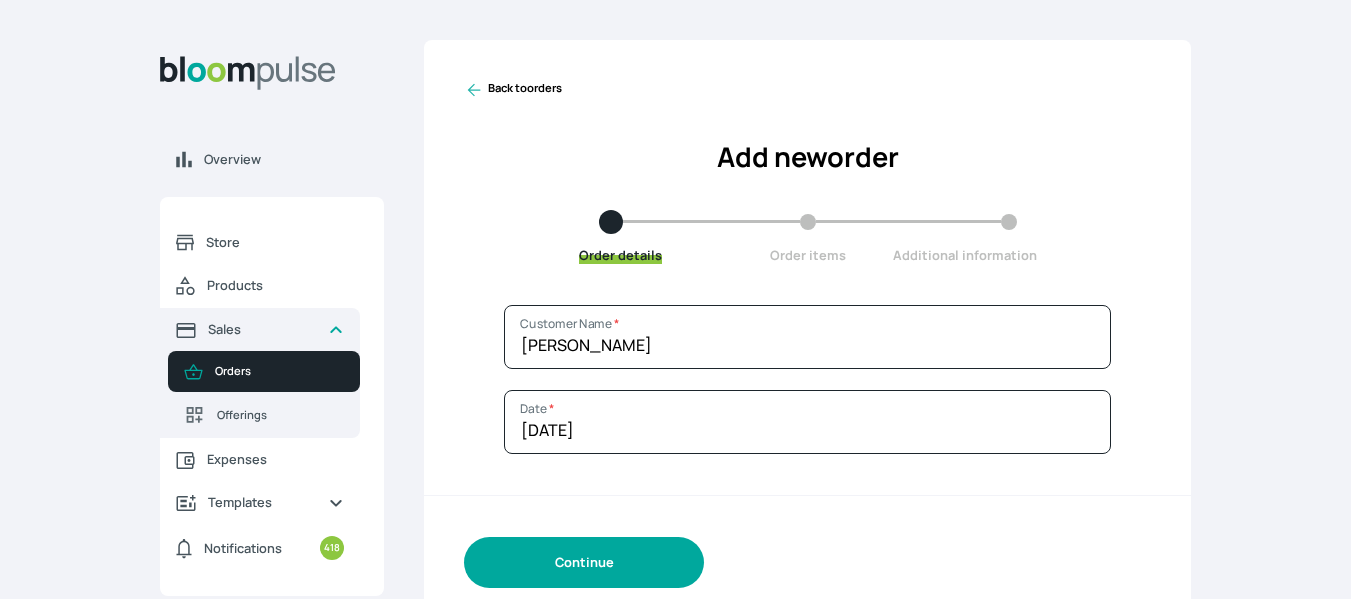 click on "Continue" at bounding box center (584, 562) 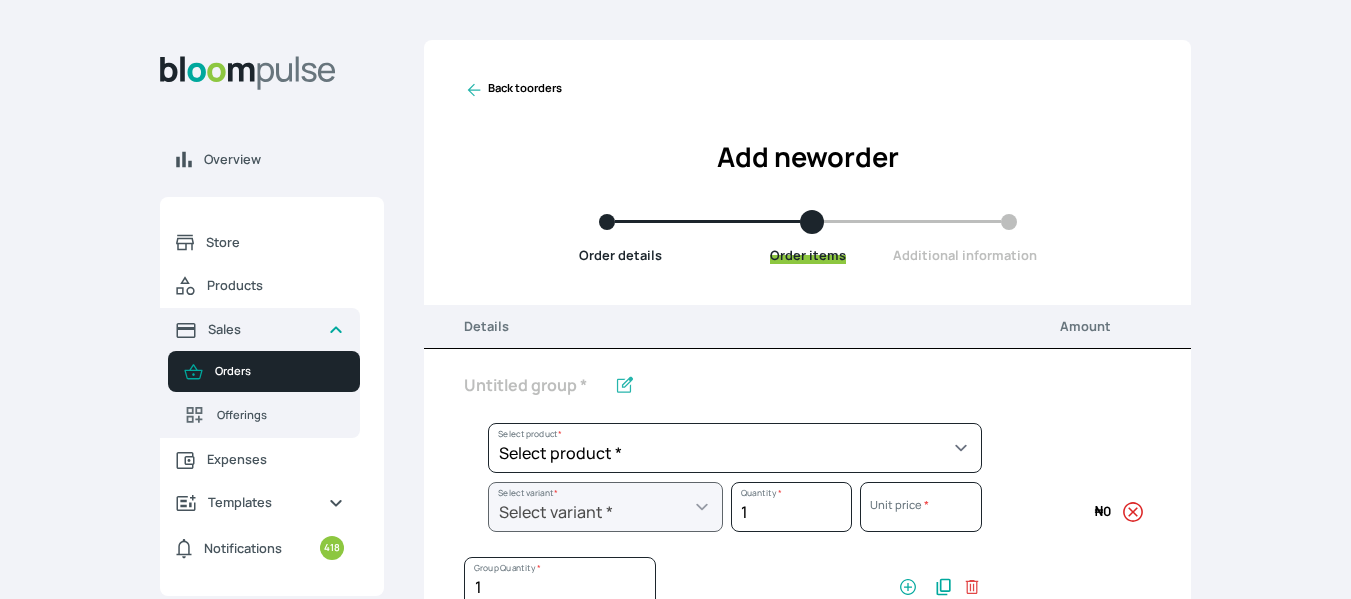 click 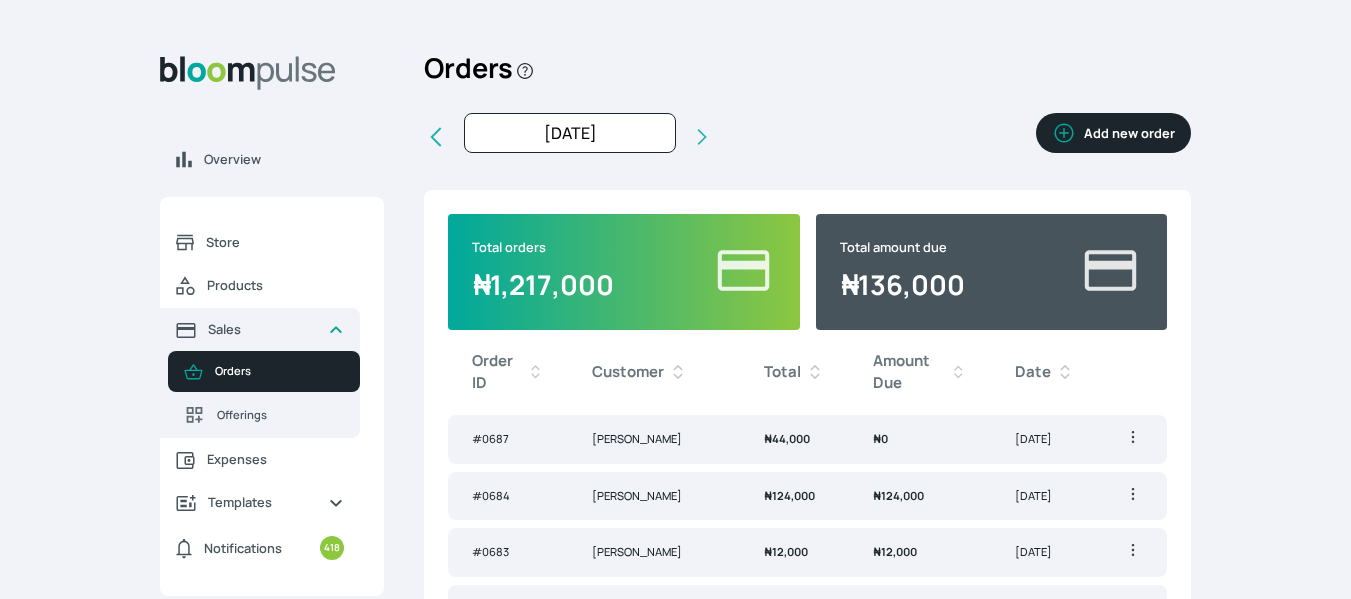 click 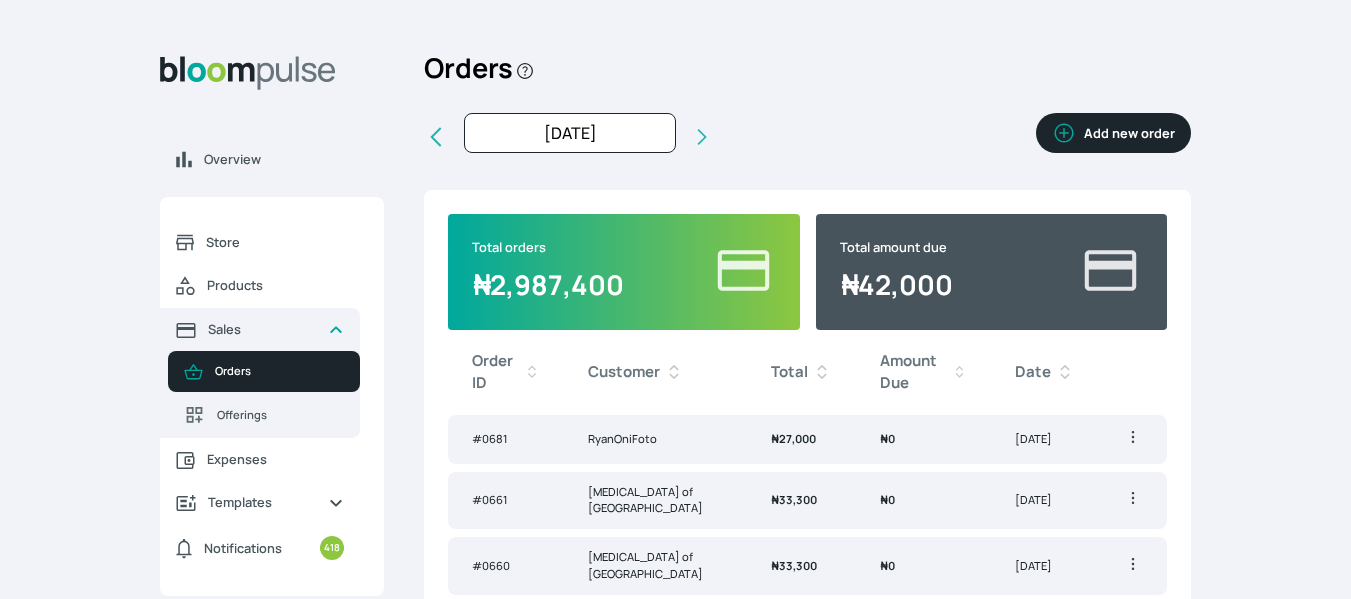 click 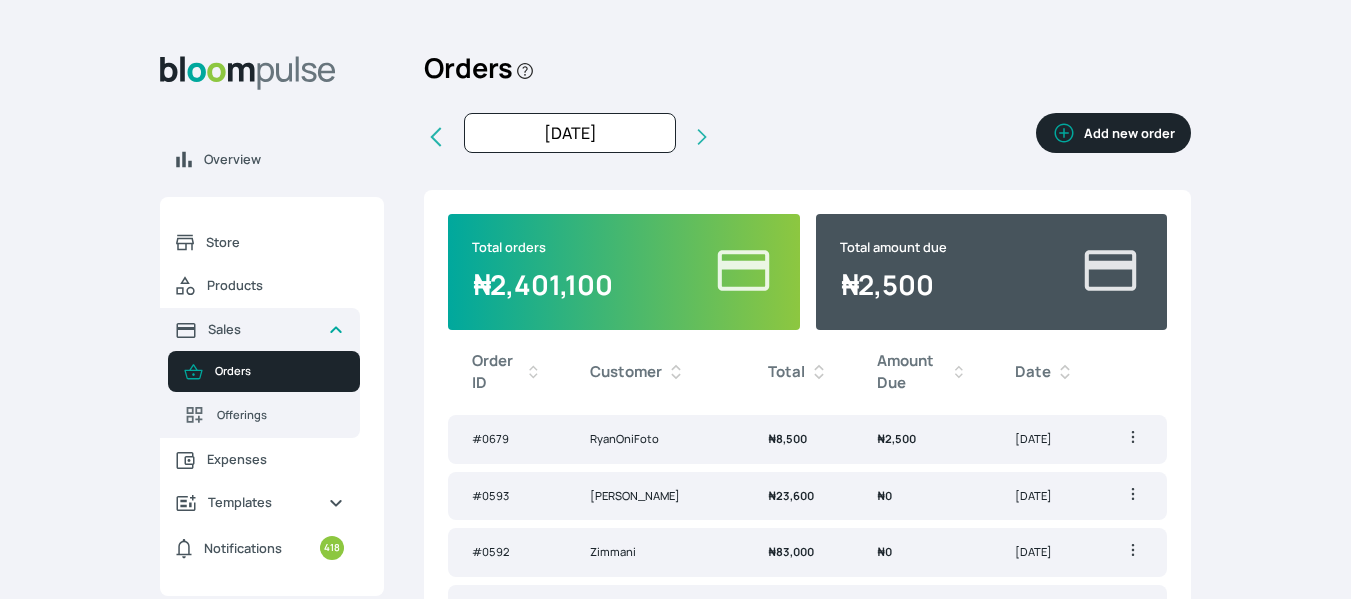 click 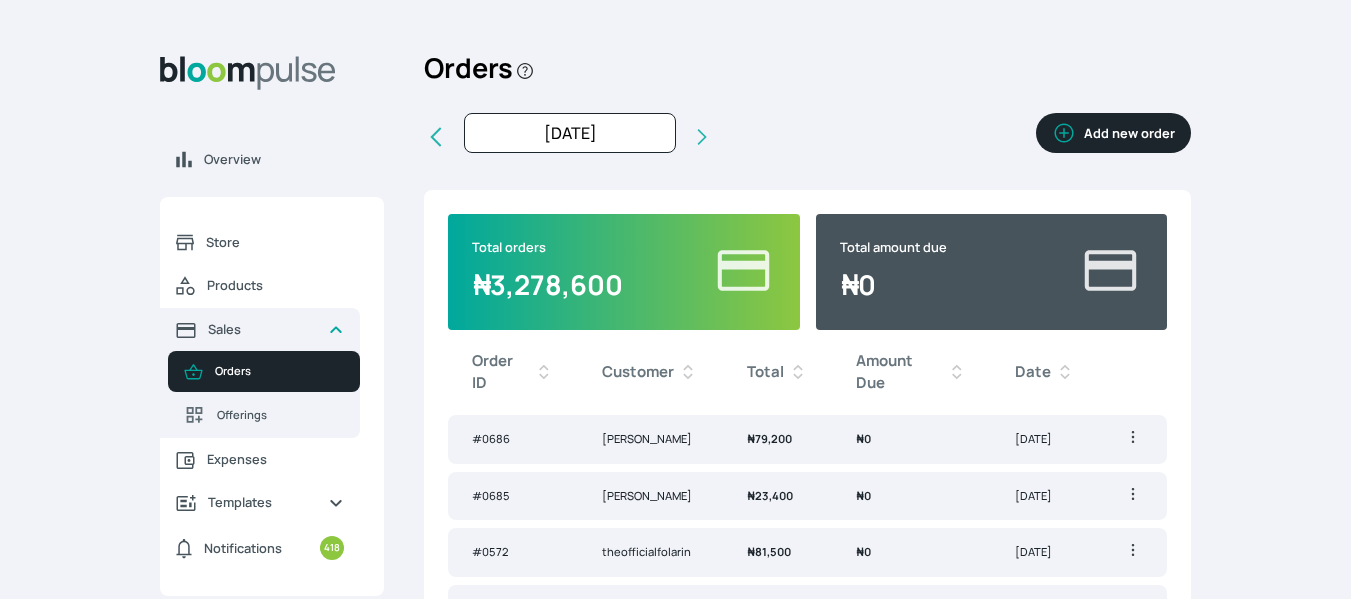 click on "Add new order" at bounding box center (1113, 133) 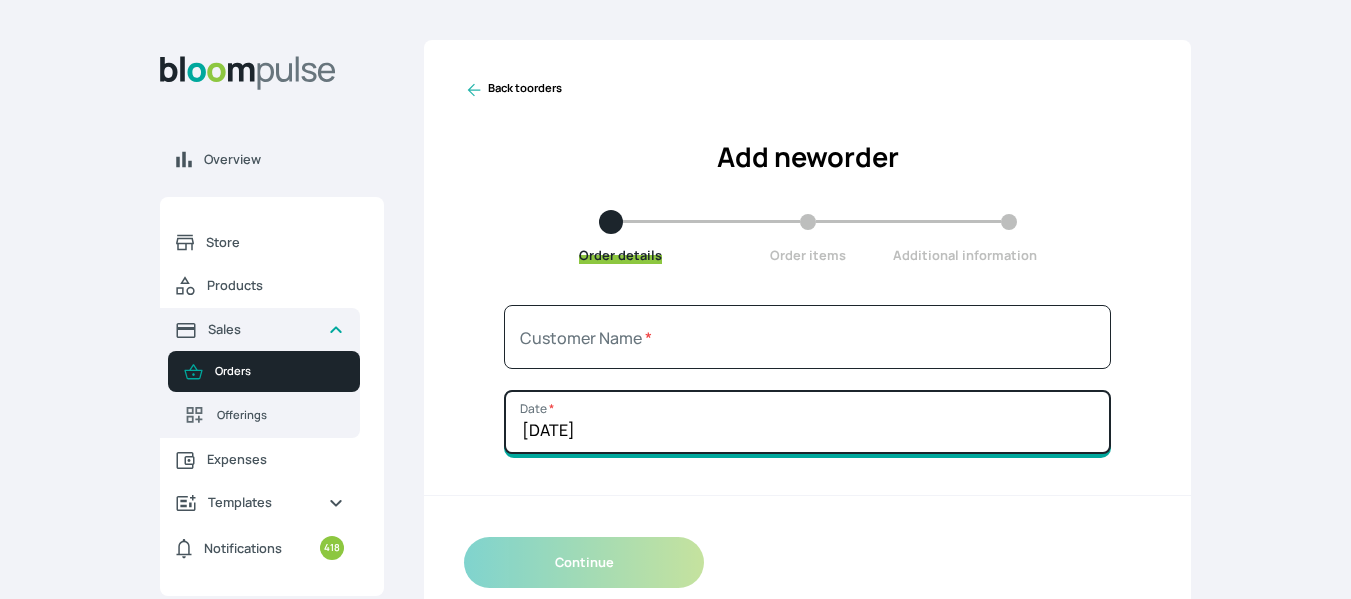 click on "[DATE]" at bounding box center (807, 422) 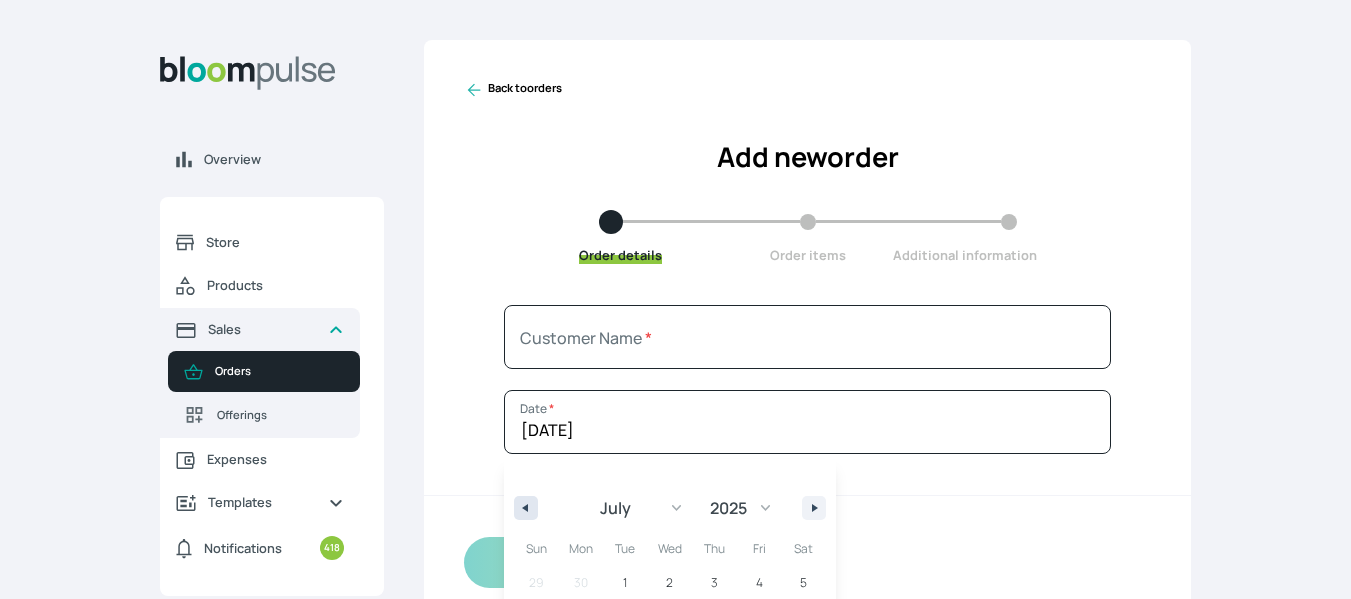 click at bounding box center [523, 508] 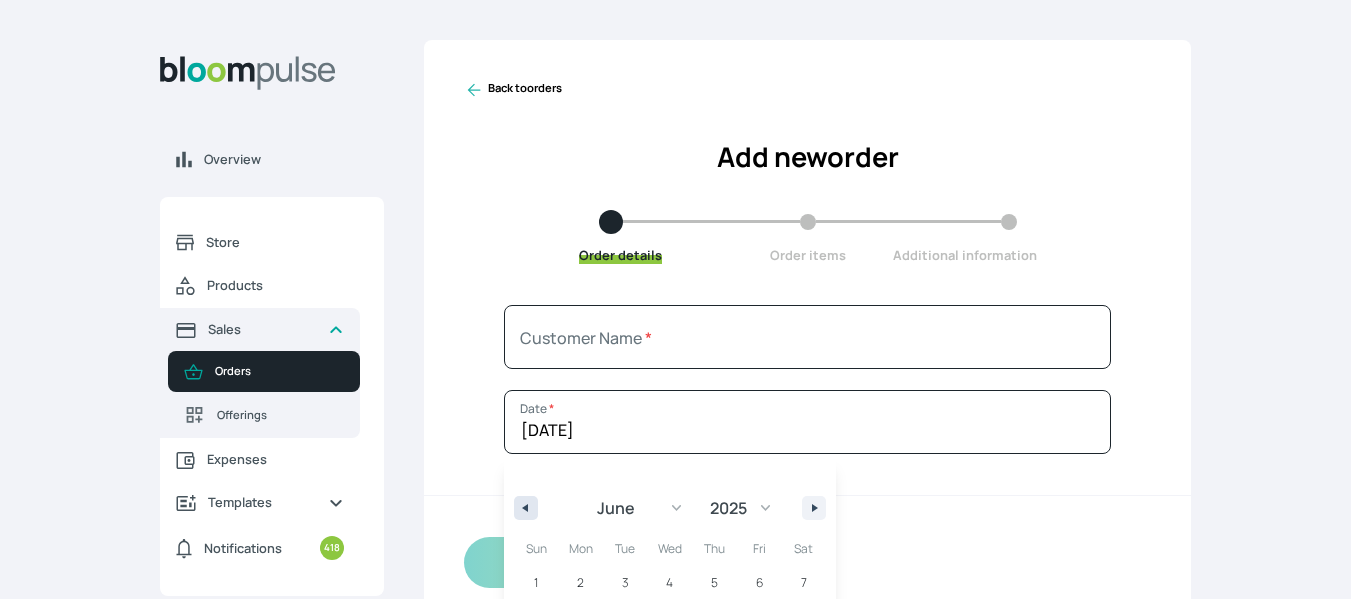 click at bounding box center [523, 508] 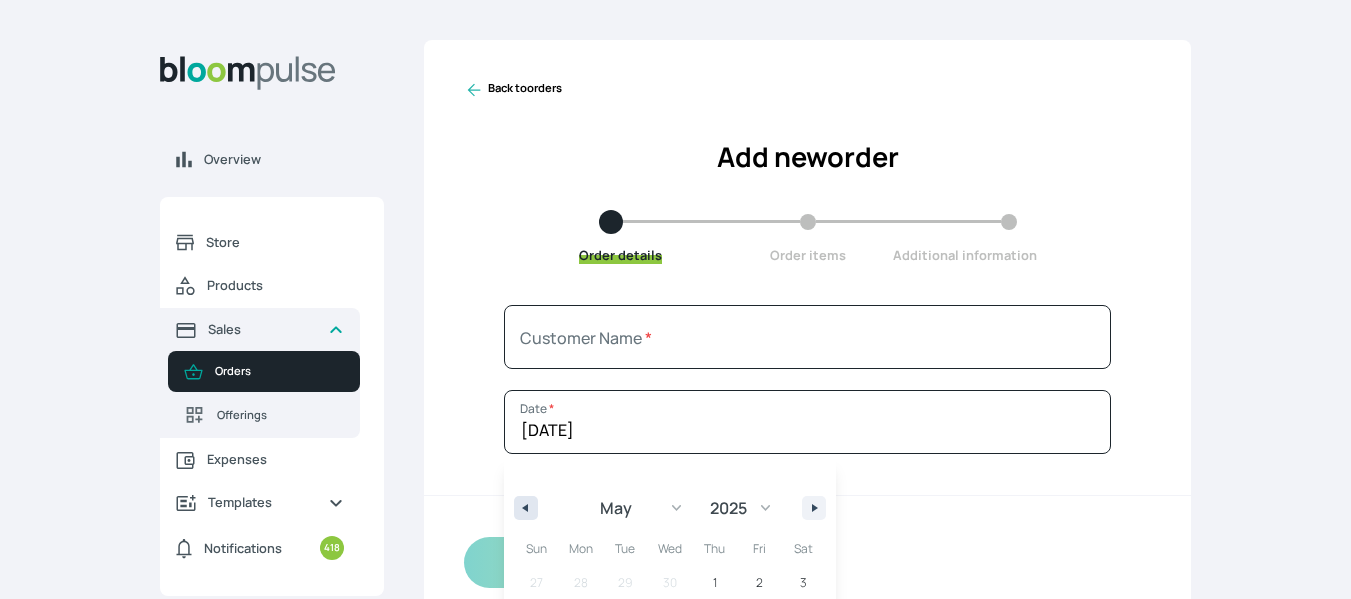 click at bounding box center [523, 508] 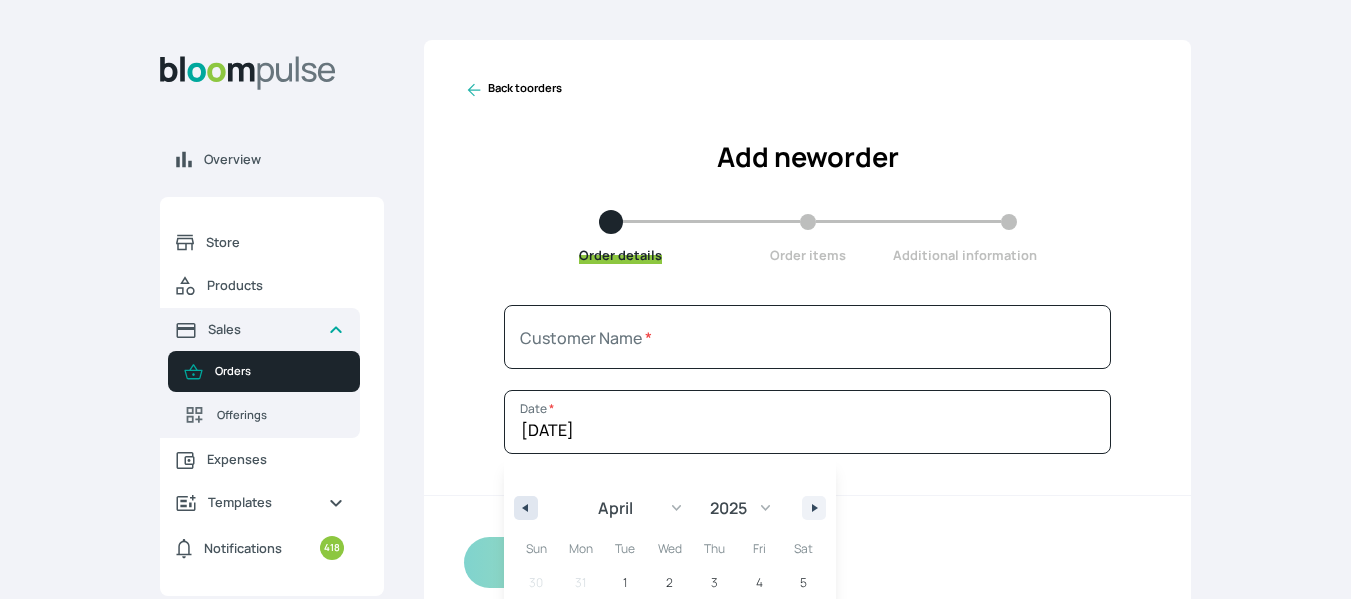 click at bounding box center (523, 508) 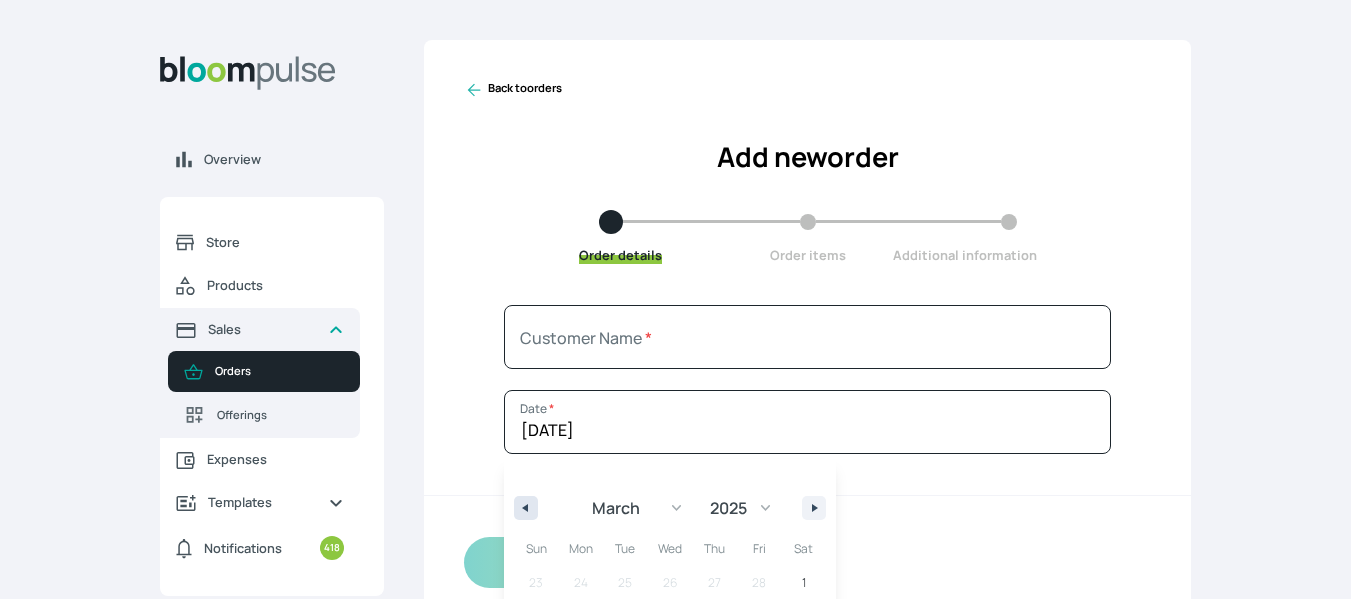 click at bounding box center (523, 508) 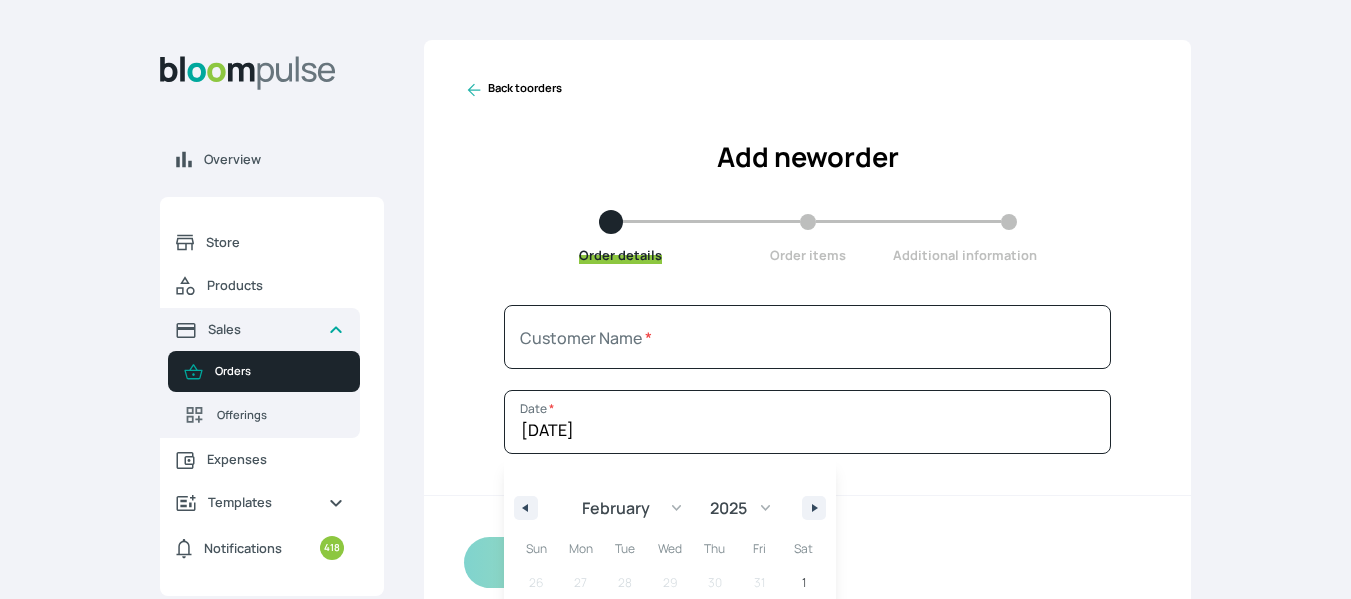 scroll, scrollTop: 166, scrollLeft: 0, axis: vertical 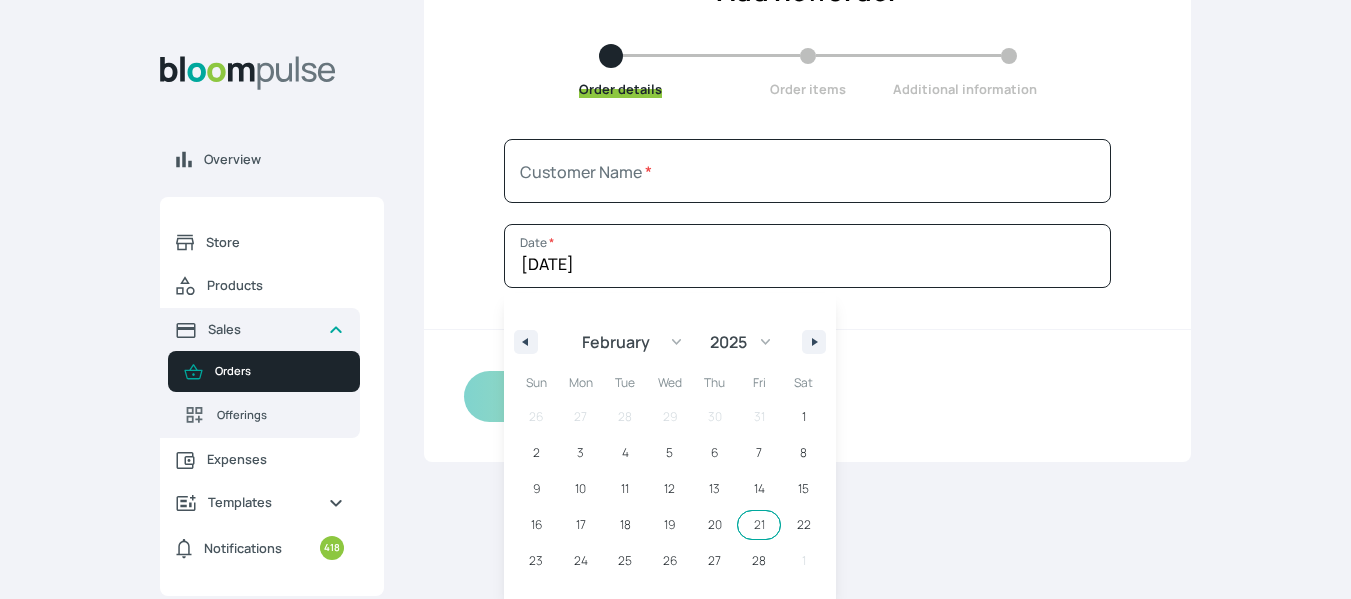 click on "21" at bounding box center [759, 525] 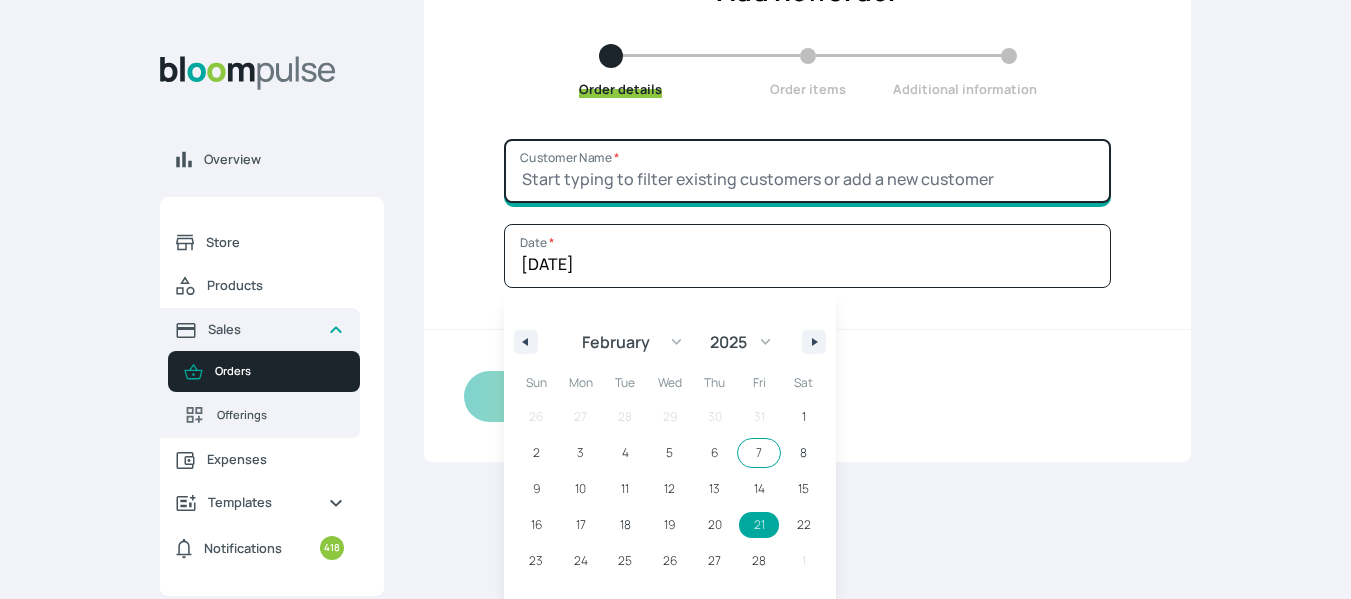 click on "Customer Name    *" at bounding box center (807, 171) 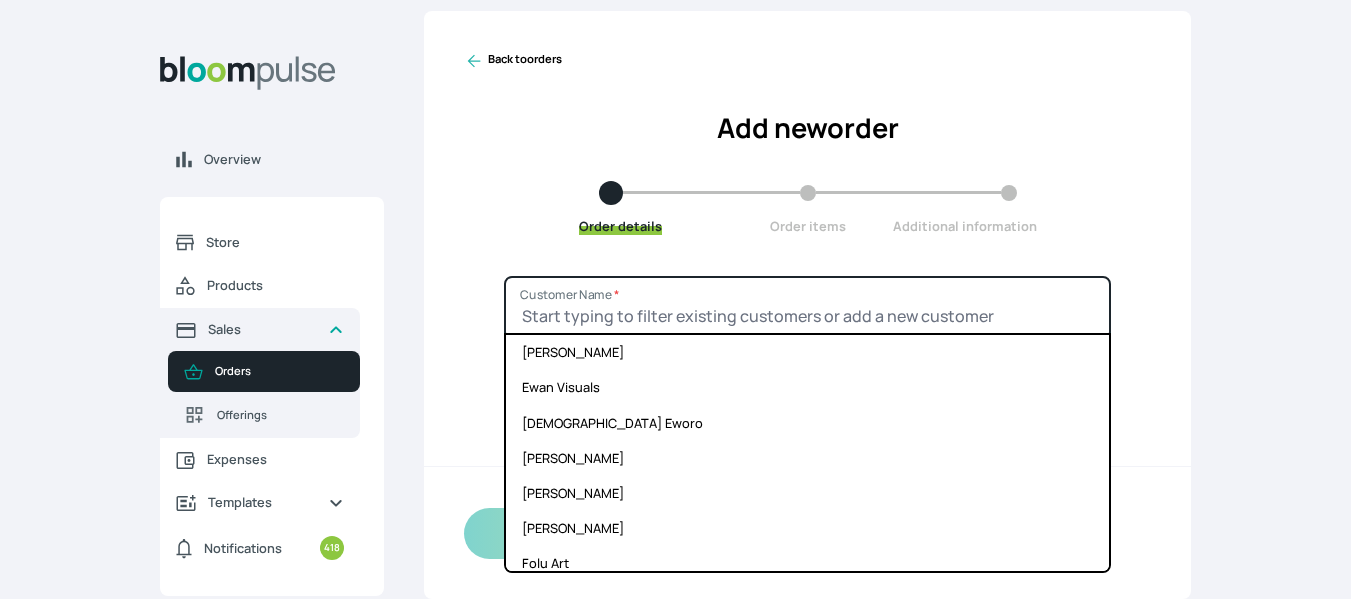 scroll, scrollTop: 29, scrollLeft: 0, axis: vertical 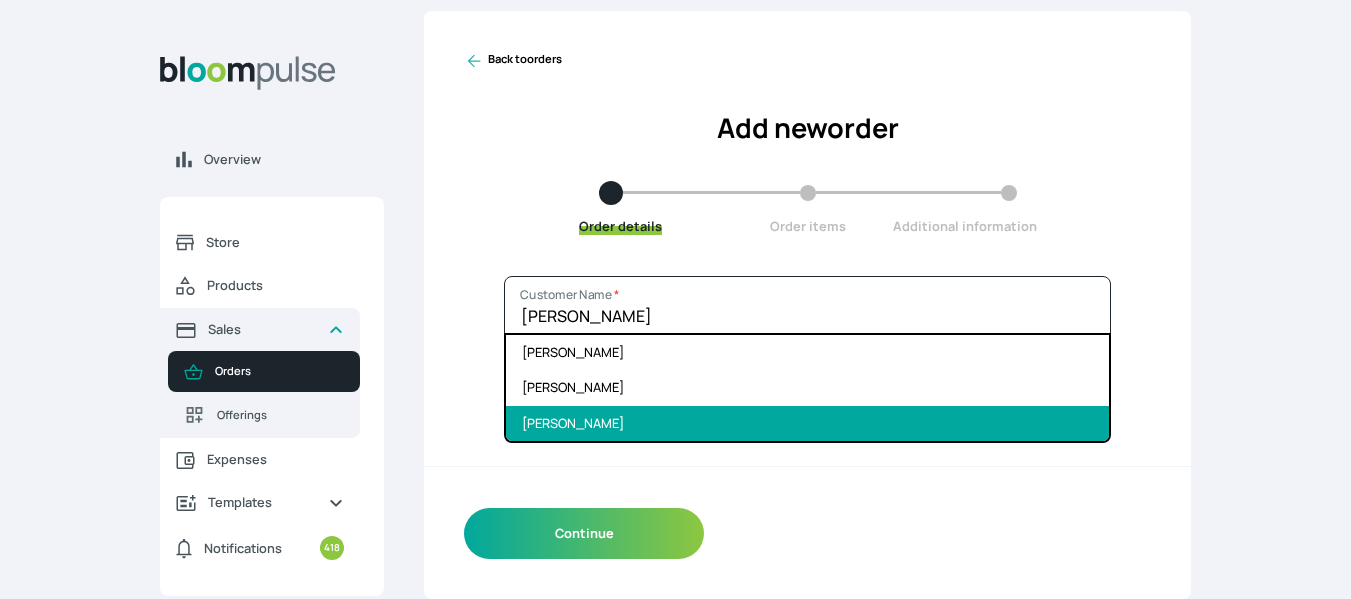 click on "[PERSON_NAME]" at bounding box center [807, 423] 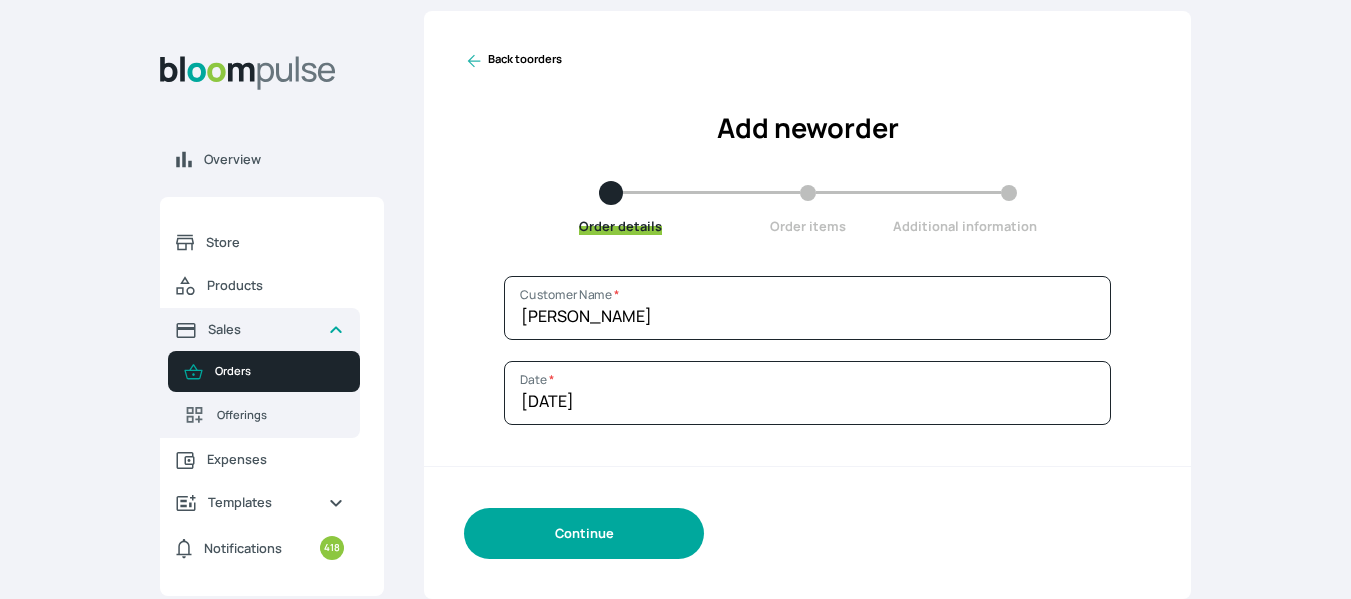 click on "Continue" at bounding box center (584, 533) 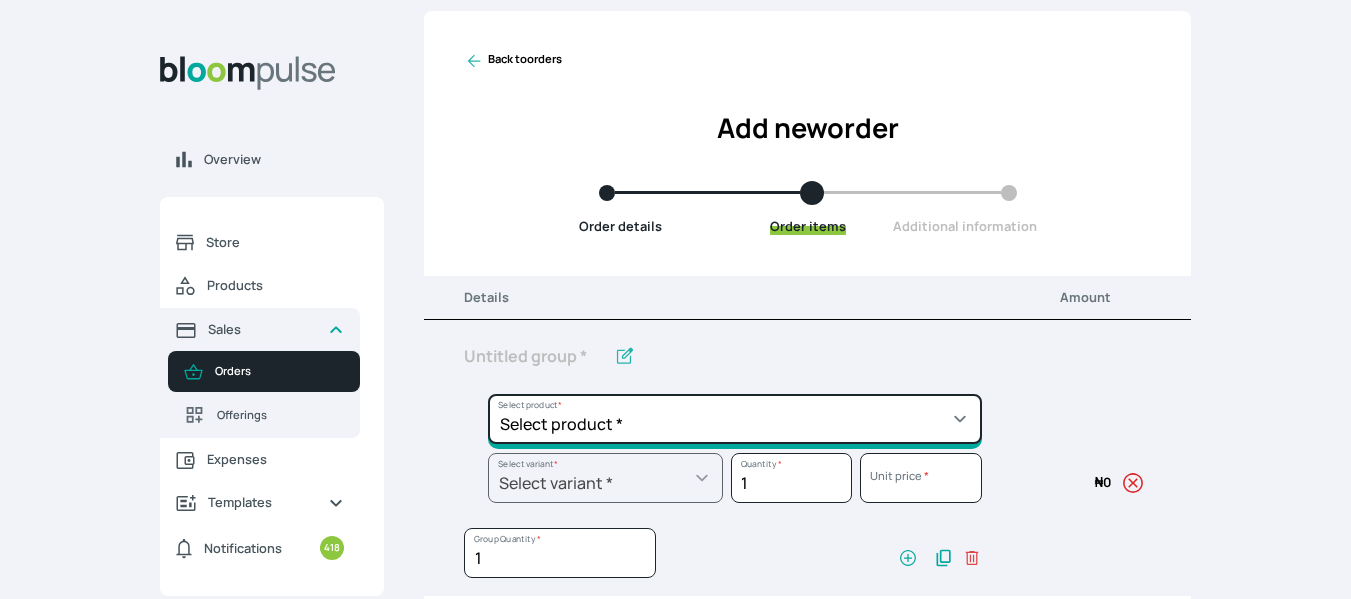 click on "Select product * Big Frame (Black) Canvas Print Canvas Print - Standard Canvas Stretching Certificate Printing Dry Mount Lamination Express Order Floating Frame Foam board mount with Matting Folio Box Frame Bracing Frame Stand Gallery Frame - Black Gallery Frame - Brown Gallery Frame - Cream Gallery Frame - White Gallery Rental Lustre Print - PRO Lustre Print - Standard Photowood Print Lamination Slim Gallery Frame - Black White Matting White Mount Board 5mm Wooden Frame" at bounding box center [735, 419] 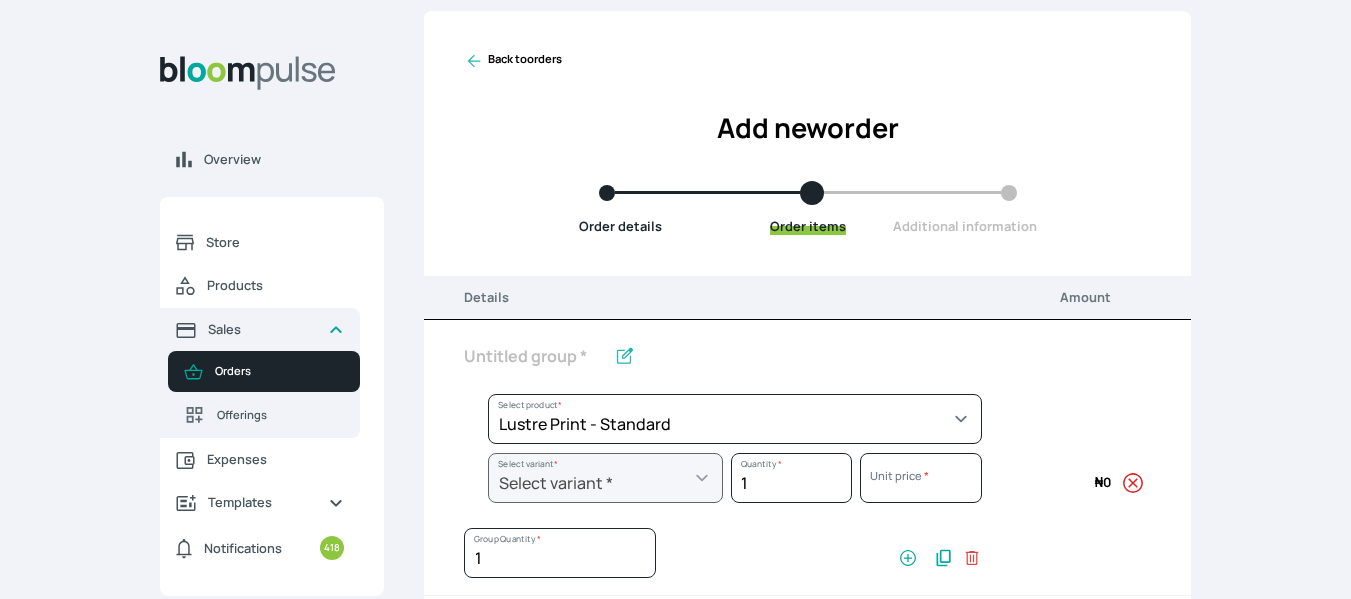select on "a9f19bd2-f1a8-4b74-ae51-3a75659f3a28" 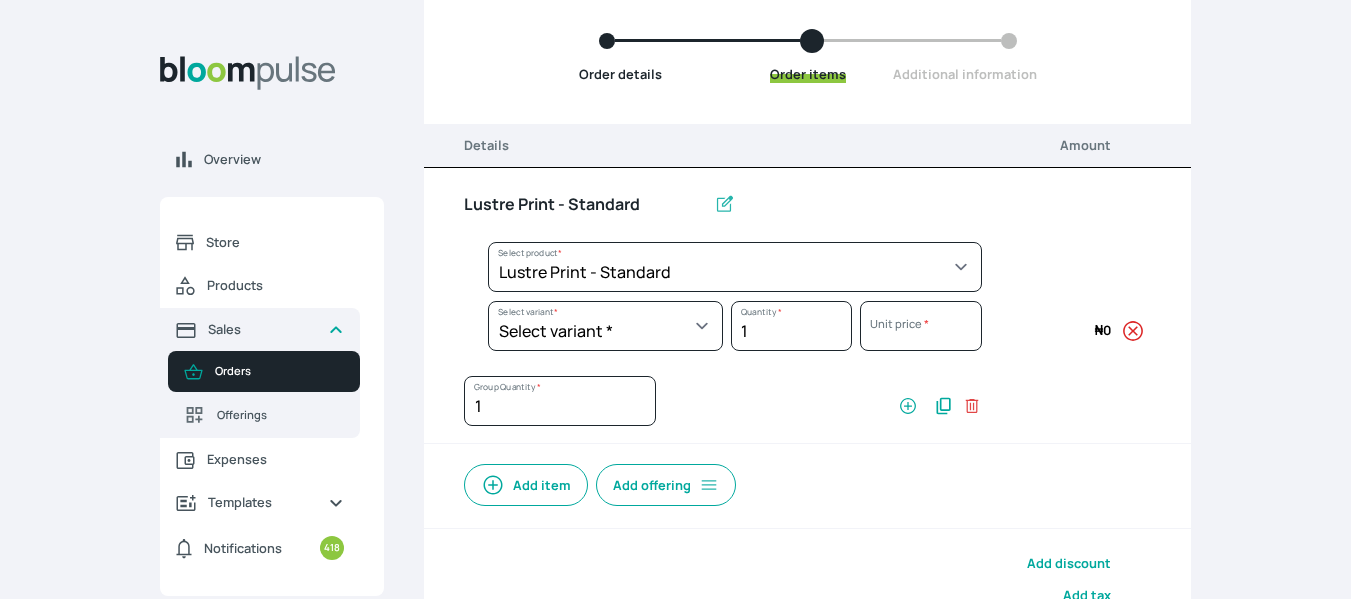 scroll, scrollTop: 182, scrollLeft: 0, axis: vertical 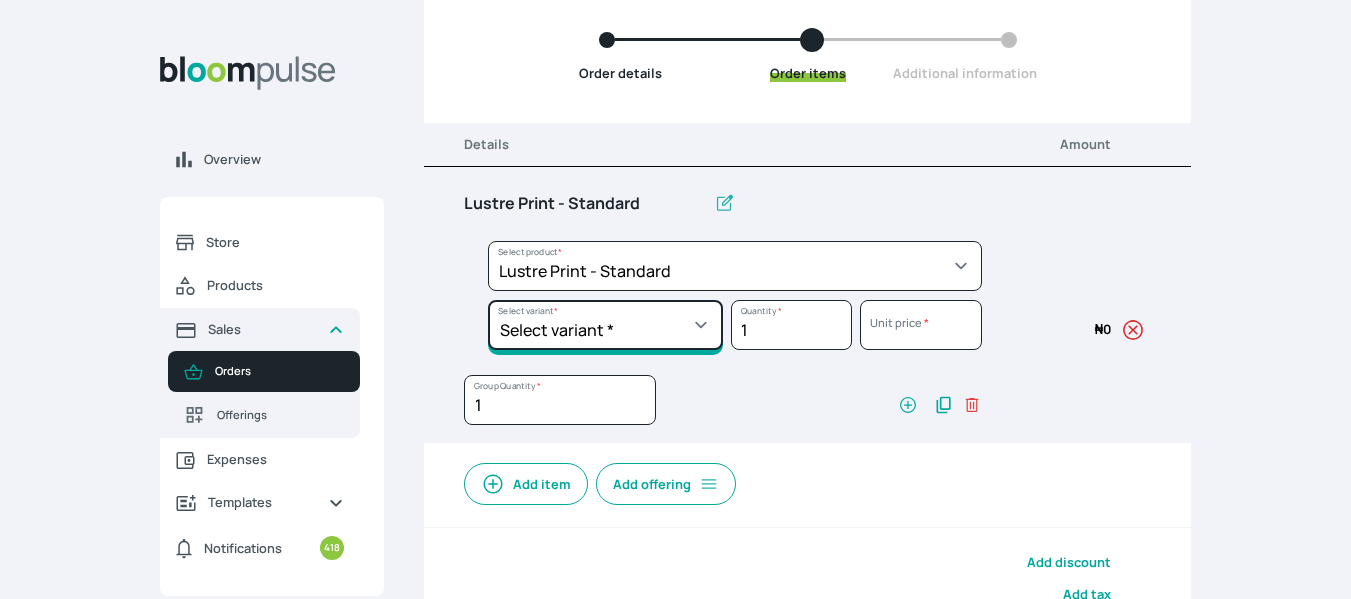 click on "Select variant * 10 by 10 10 by 12 10 by 15 10 by 16 11 by 12 11 by 14 11.7 by 16.5 12 by 12 12 by 13 12 by 14 12 by 15 12 by 16 12 by 18 12 by 20 14 by 18 14 by 20 14 by 24 14 by 8 16 by 16 16 by 20 16 by 22 16 by 24 16 by 29 18 by 18 18 by 22 18 by 24 18 by 26 18 by 27 18 x 28 2.5 by 3.5 20 by 20 20 by 24 20 by 25 20 by 26 20 by 28 20 by 30 20 by 36 20 by 40 22 by 28 24 by 30 24 by 34 24 by 36 24 by 40 24 by 6 26 by 28 26 by 36 26 by 38 27 by 39 27 by 48 28 by 52 3 by 8 30 by 36 30 by 40 30 by 60 32 by 48 33 by 45 36 by 44 36 by 48 39 by 47 4 by 4 40 by 50 41 by 48 48 by 72 5 by 7 50 by 70 51 by 34 6 by 7 6 by 8 72 by 36 8 by 10 8 by 12 8 by 15 8.3 by 11.7 9 by 7" at bounding box center (605, 325) 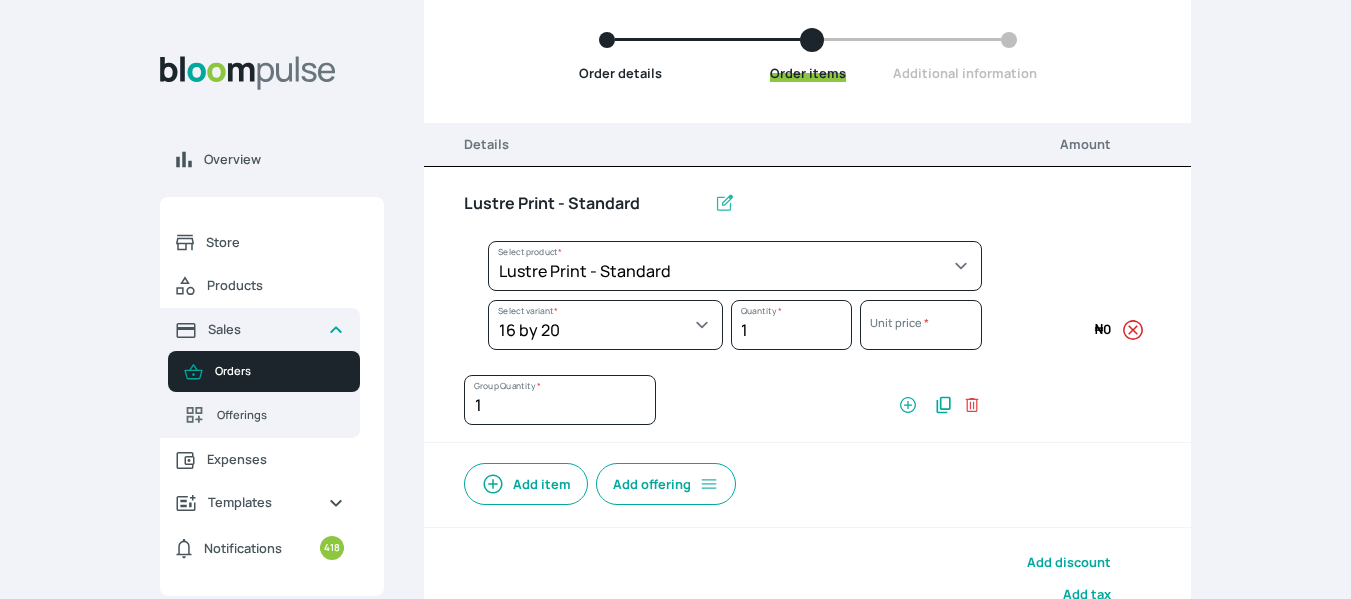 select on "a9f19bd2-f1a8-4b74-ae51-3a75659f3a28" 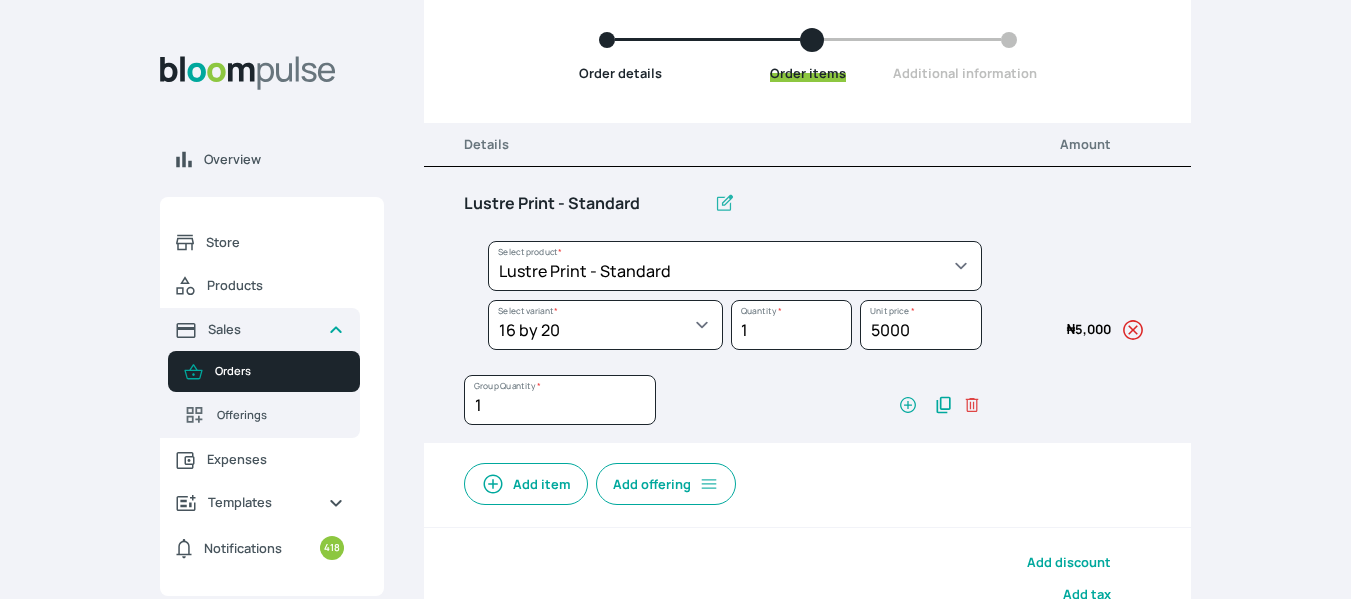 click at bounding box center [908, 405] 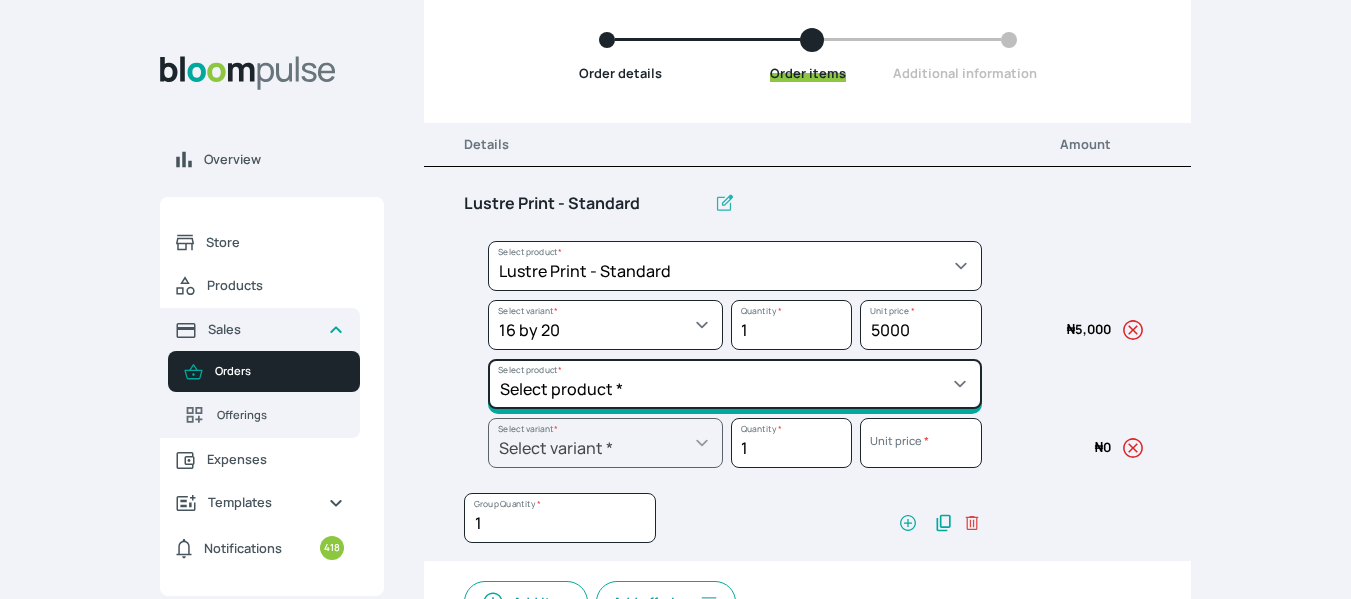 click on "Select product * Big Frame (Black) Canvas Print Canvas Print - Standard Canvas Stretching Certificate Printing Dry Mount Lamination Express Order Floating Frame Foam board mount with Matting Folio Box Frame Bracing Frame Stand Gallery Frame - Black Gallery Frame - Brown Gallery Frame - Cream Gallery Frame - White Gallery Rental Lustre Print - PRO Lustre Print - Standard Photowood Print Lamination Slim Gallery Frame - Black White Matting White Mount Board 5mm Wooden Frame" at bounding box center [735, 266] 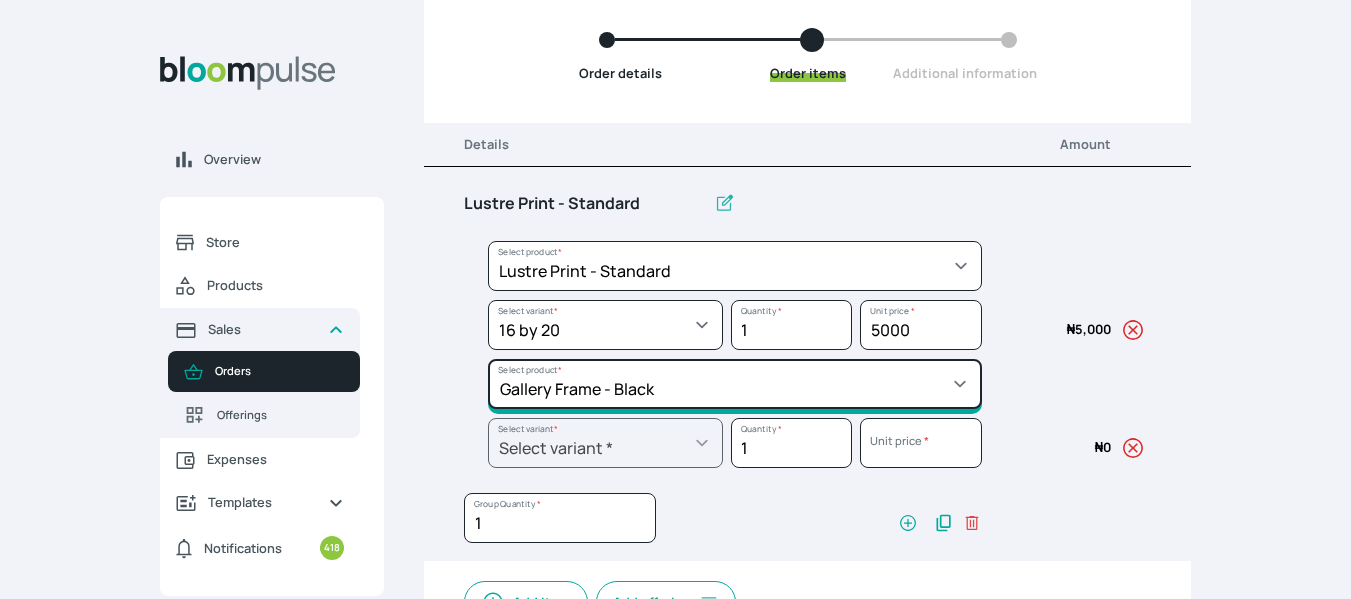 click on "Select product * Big Frame (Black) Canvas Print Canvas Print - Standard Canvas Stretching Certificate Printing Dry Mount Lamination Express Order Floating Frame Foam board mount with Matting Folio Box Frame Bracing Frame Stand Gallery Frame - Black Gallery Frame - Brown Gallery Frame - Cream Gallery Frame - White Gallery Rental Lustre Print - PRO Lustre Print - Standard Photowood Print Lamination Slim Gallery Frame - Black White Matting White Mount Board 5mm Wooden Frame" at bounding box center [735, 266] 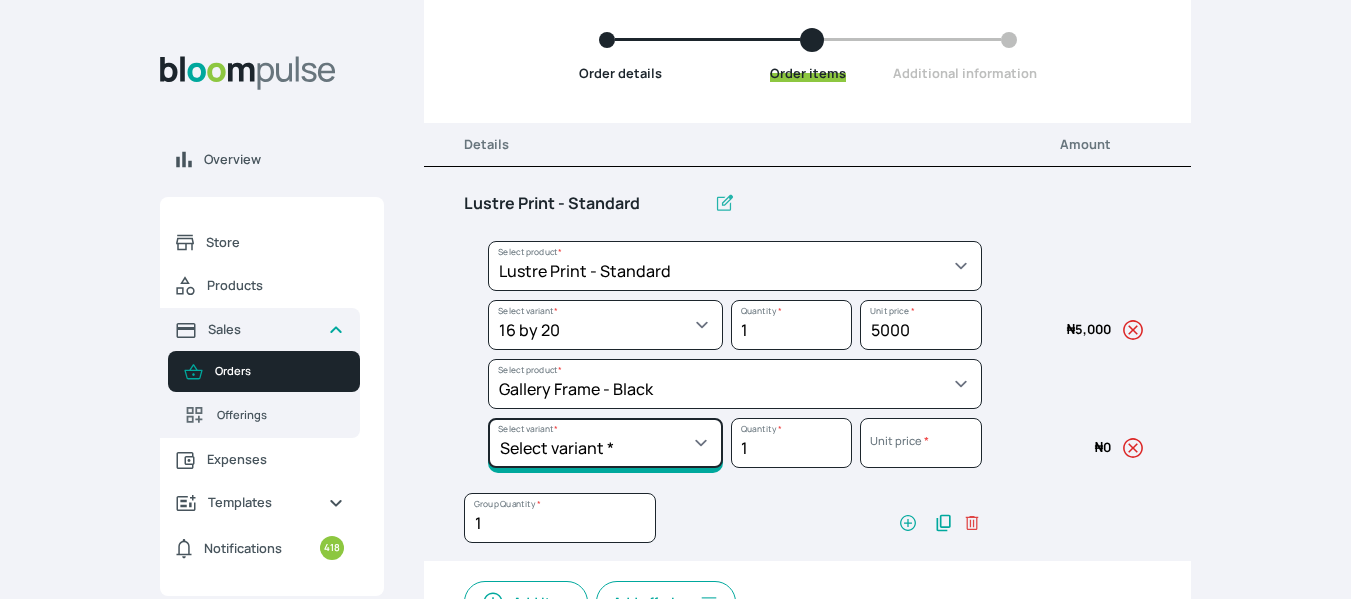 click on "Select variant * 10 by 10 10 by 12 10 by 13 10 by 15 10 by 16 11 by 12 11 by 14 12 by 12 12 by 13 12 by 14 12 by 15 12 by 16 12 by 18 12 by 20 14 by 18 14 by 20 14 by 24 14 by 8 16 by 16 16 by 20 16 by 22 16 by 24 16 by 29 18 by 18 18 by 22 18 by 24 18 by 26 18 by 28 20 by 20 20 by 22 20 by 24 20 by 25 20 by 26 20 by 28 20 by 30 20 by 36 20 by 40 21 by 9 24 by 30 24 by 34 24 by 36 24 by 40 26 by 36 26 by 38 27 by 39 27 by 48 28 by 14 28 by 35 28 by 52 30 by 36 30 by 40 30 by 45 30 by 60 32 by 48 33 by 45 34 by 45 36 by 34 36 by 44 36 by 48 36 by 72 38 by 48 39 by 47 40 by 50 41 by 48 48 by 72 5 by 7 50 by 70 51 by 34 6 by 7 6 by 8 60 by 40 72 by 36 8 by 10 8 by 12 8.3 by 11.7 84 by 32 9 by 8 9.5 by 11.5" at bounding box center (605, 325) 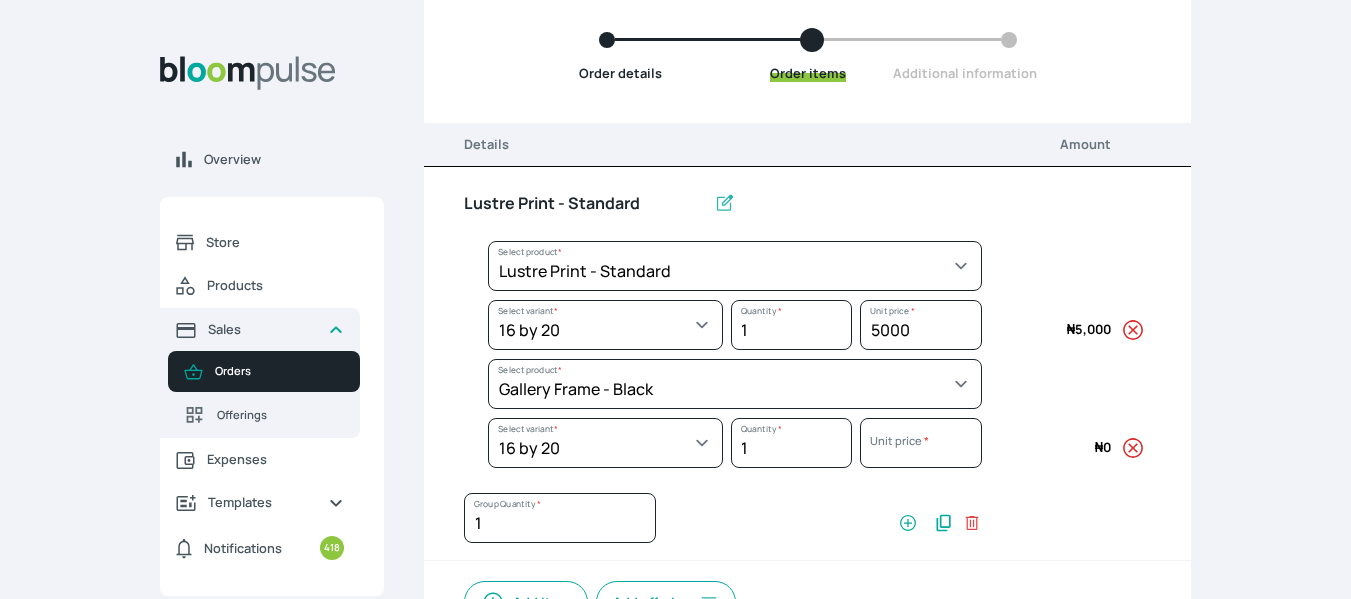 select on "5fa67804-61d7-459d-93b4-9e8949636f1b" 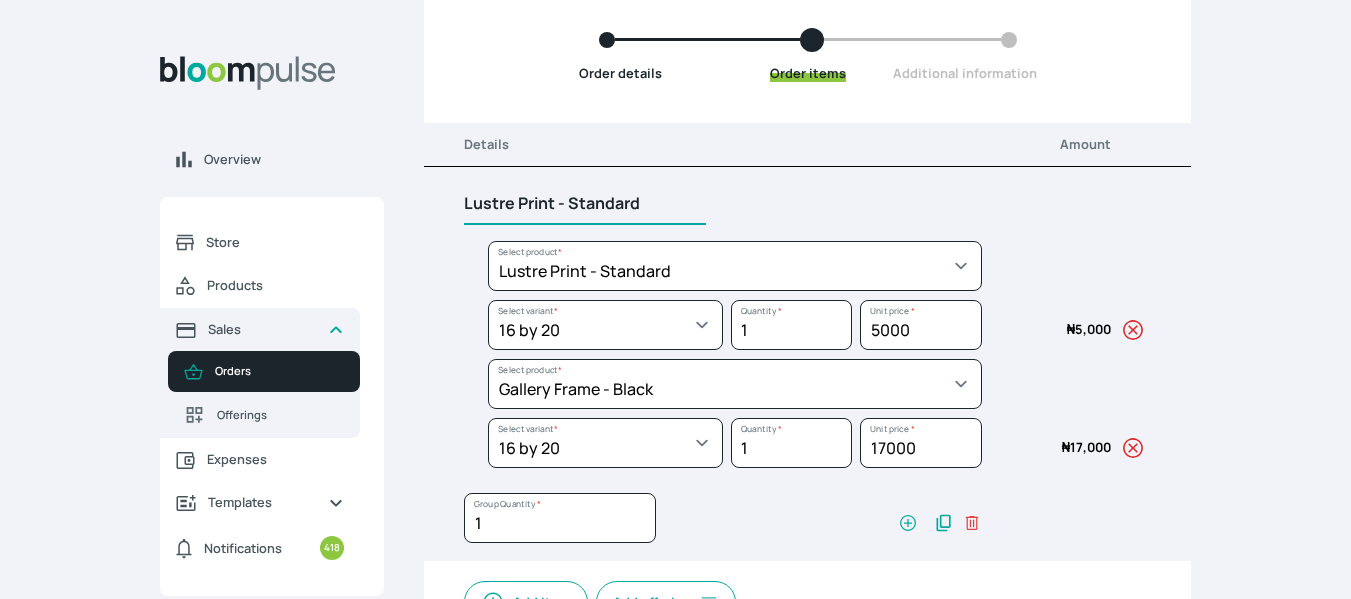 click on "Lustre Print - Standard" at bounding box center [585, 204] 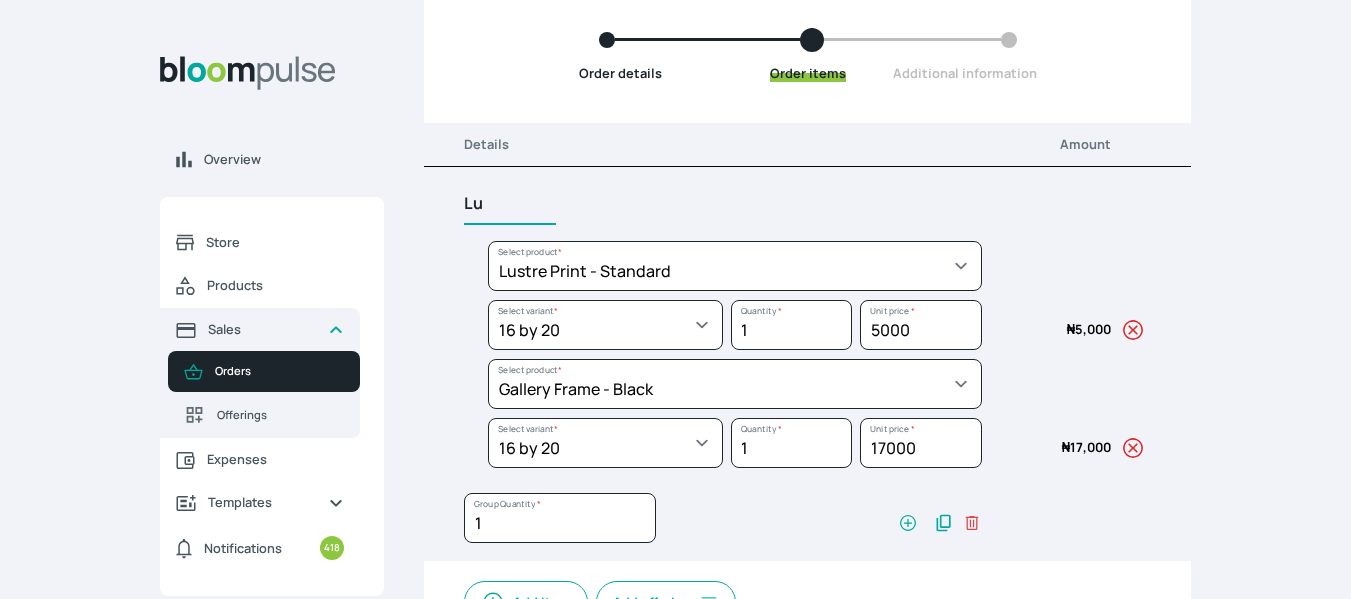 type on "L" 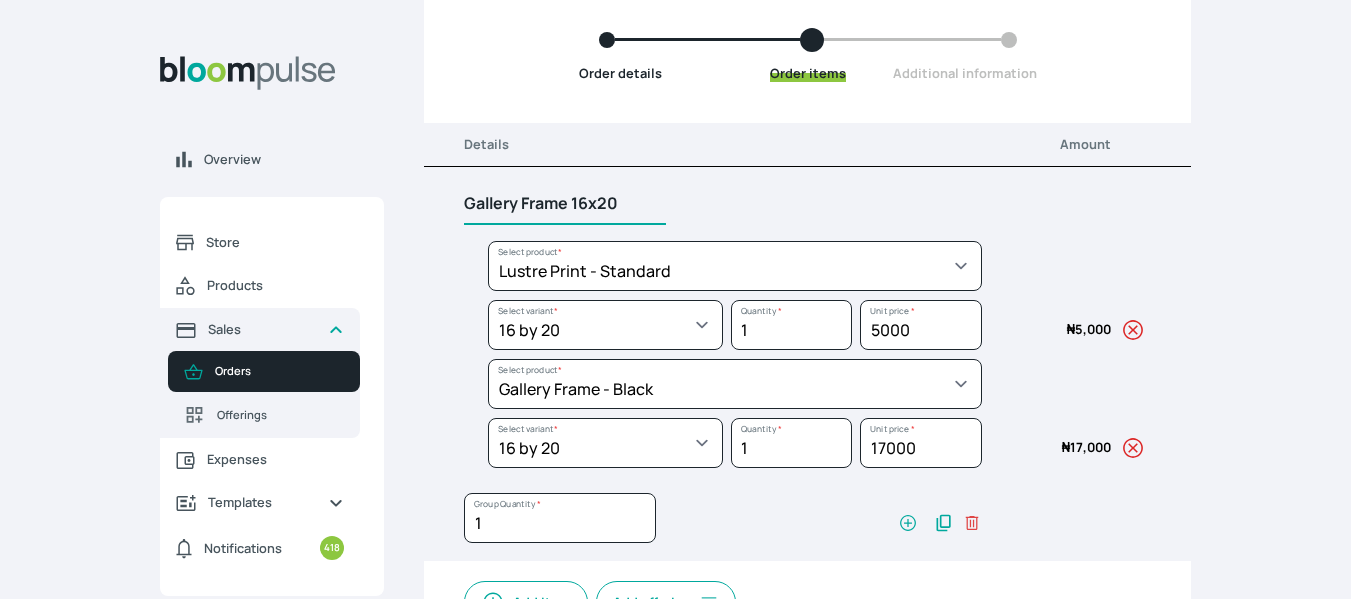 type on "Gallery Frame 16x20" 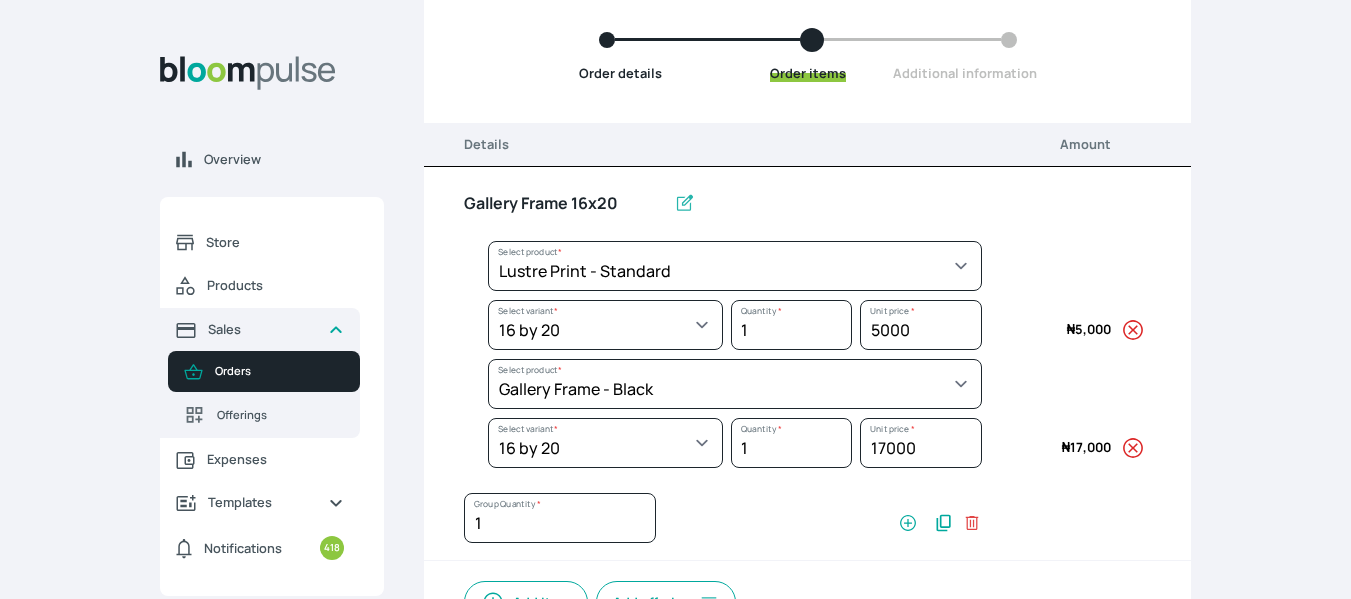 click at bounding box center [1046, 270] 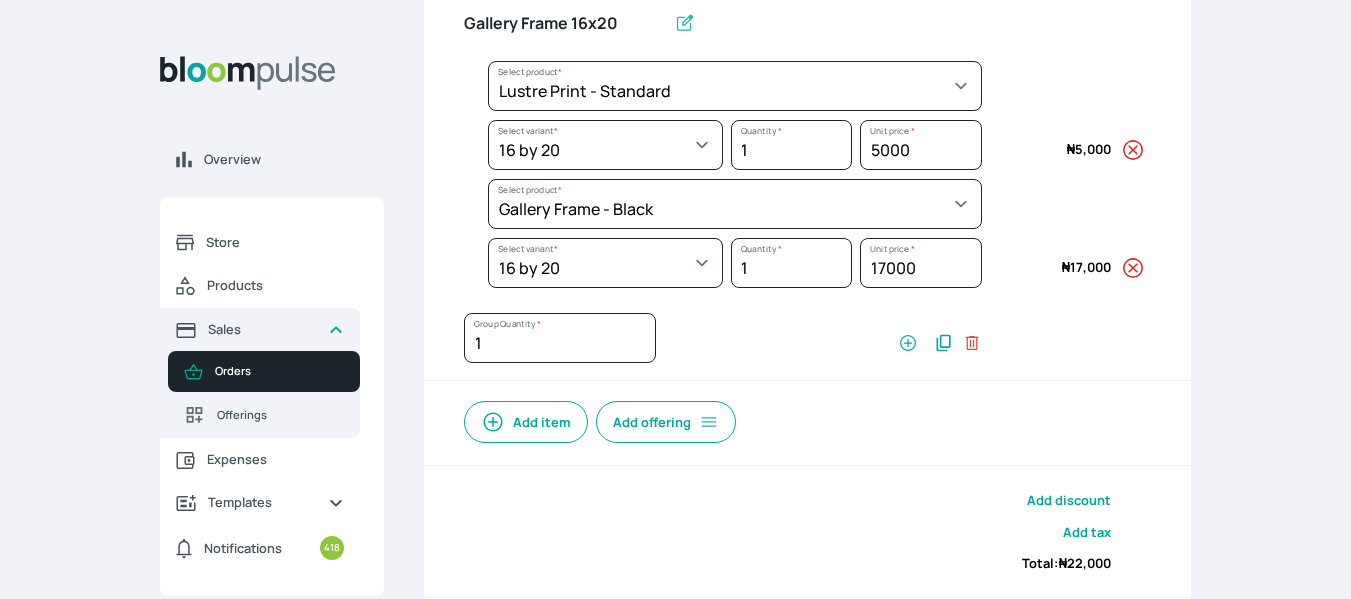 scroll, scrollTop: 493, scrollLeft: 0, axis: vertical 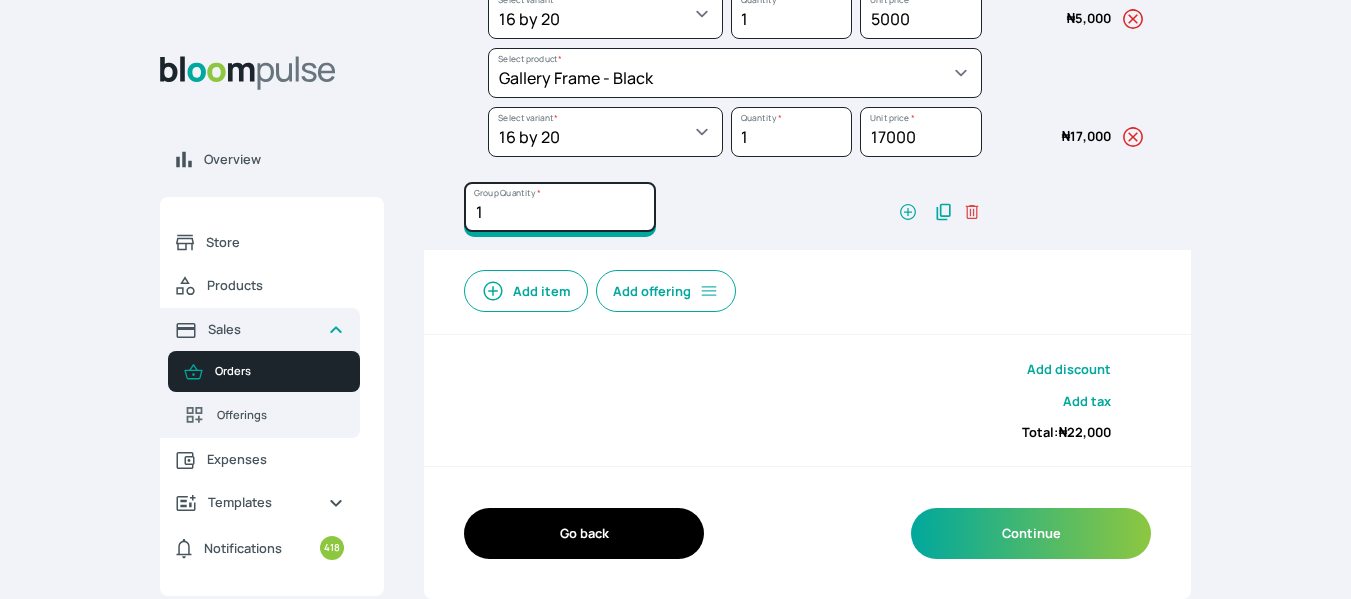 click on "1" at bounding box center [560, 207] 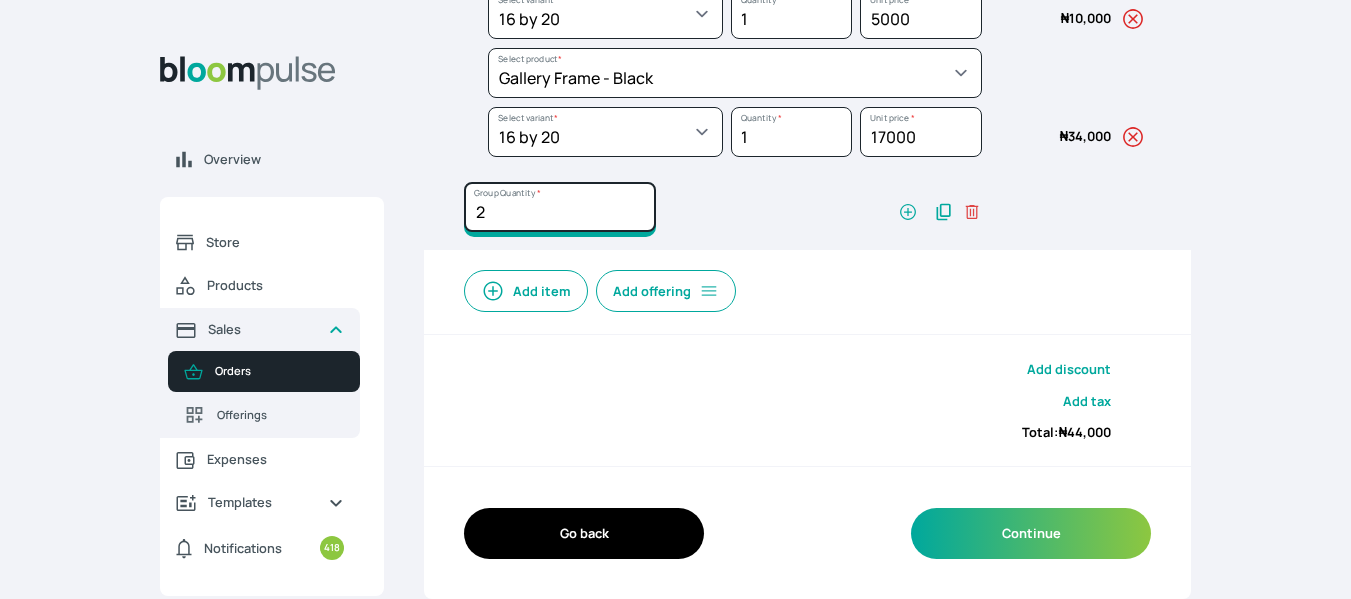type on "2" 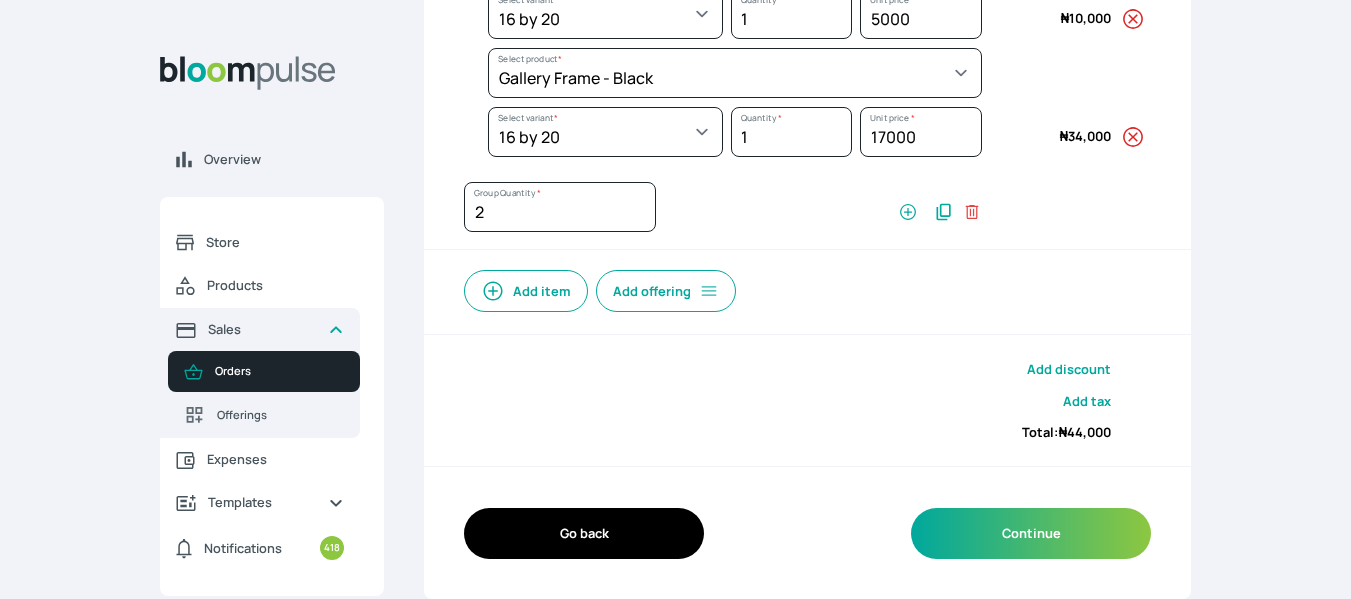 click on "Add discount" at bounding box center [1069, 369] 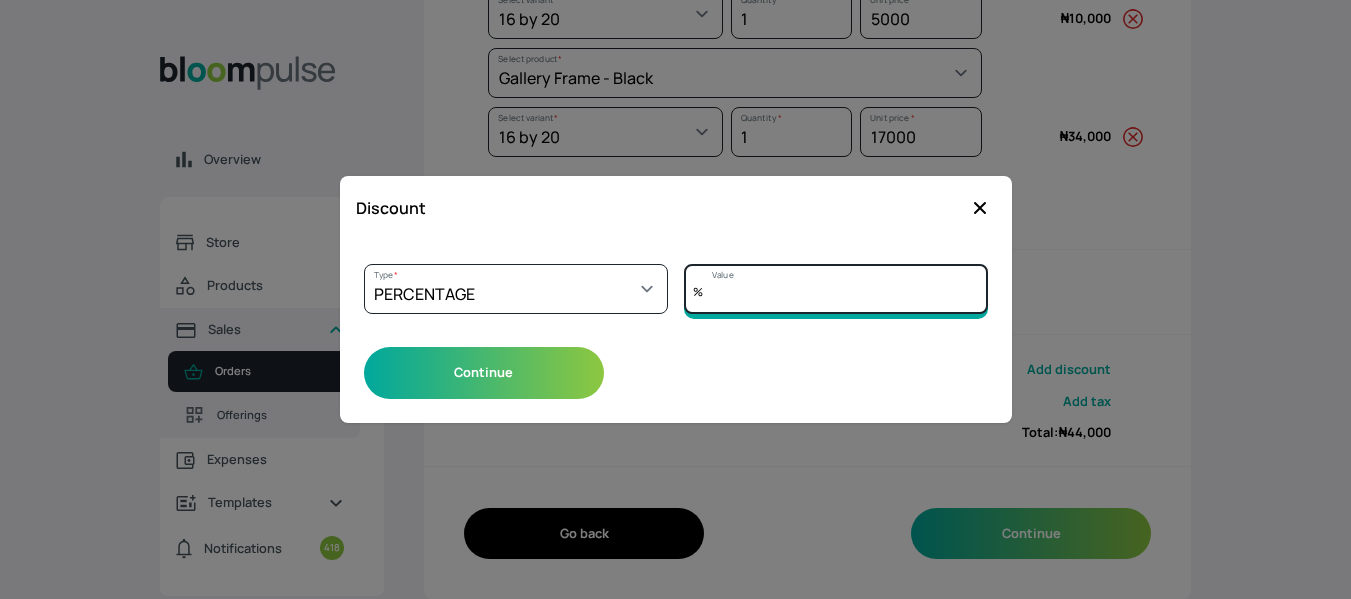 click on "Value" at bounding box center [836, 289] 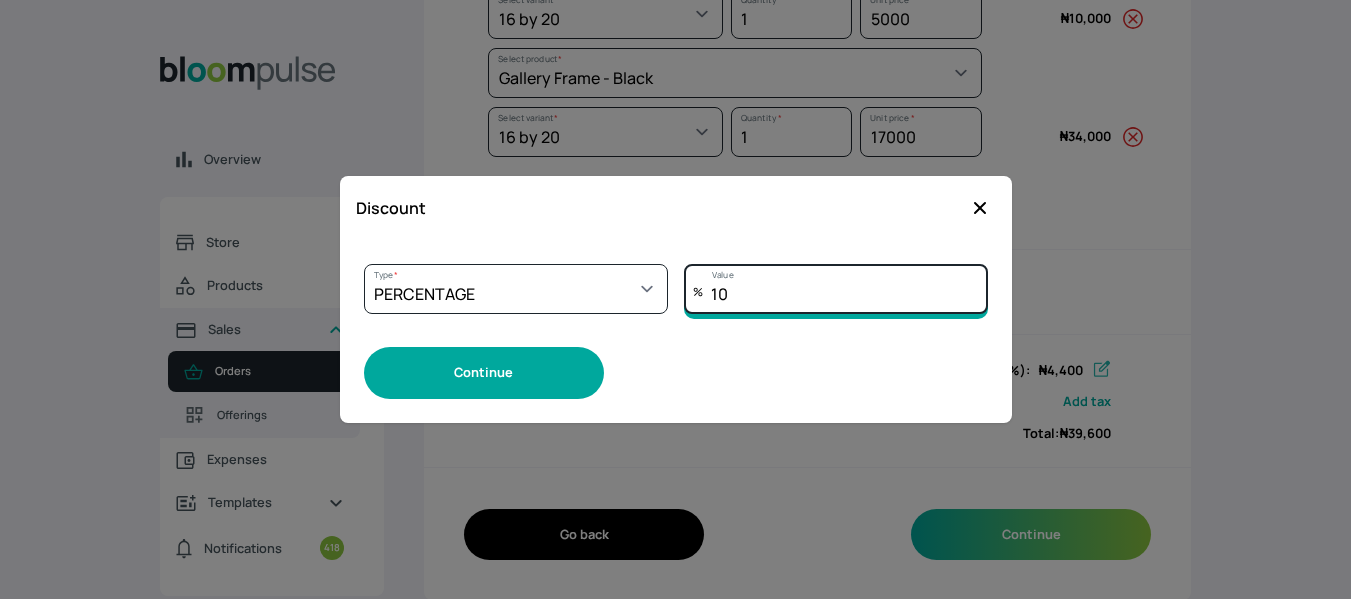 type on "10" 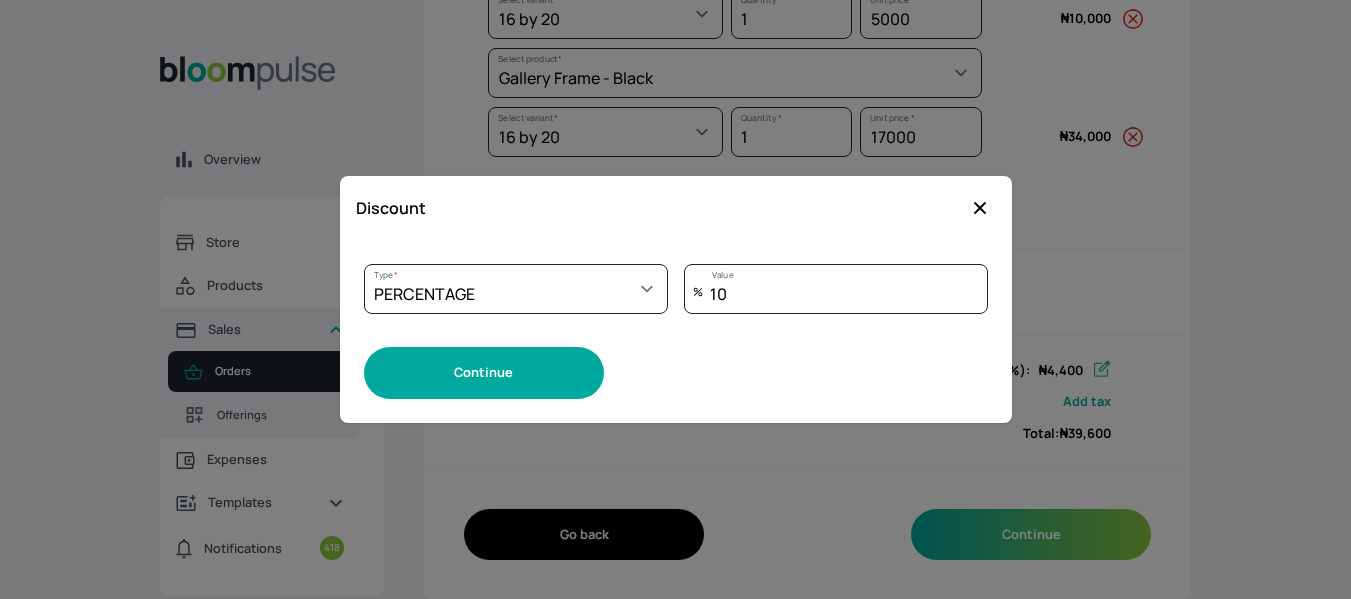 click on "Continue" at bounding box center (484, 372) 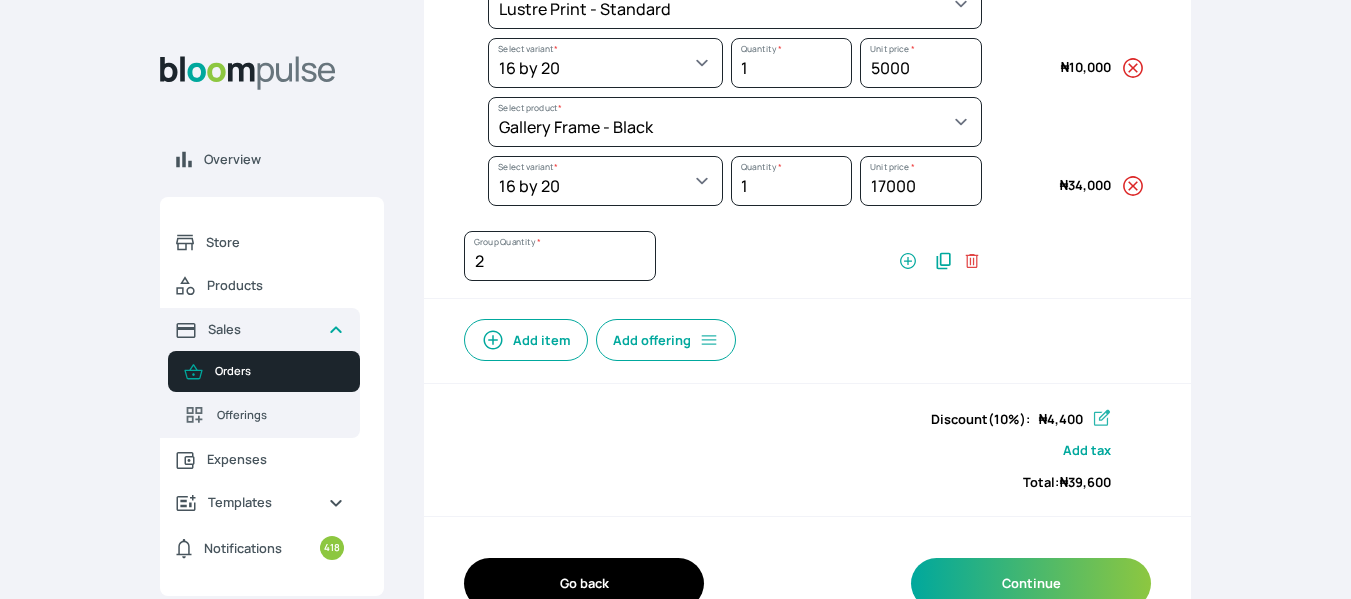 scroll, scrollTop: 494, scrollLeft: 0, axis: vertical 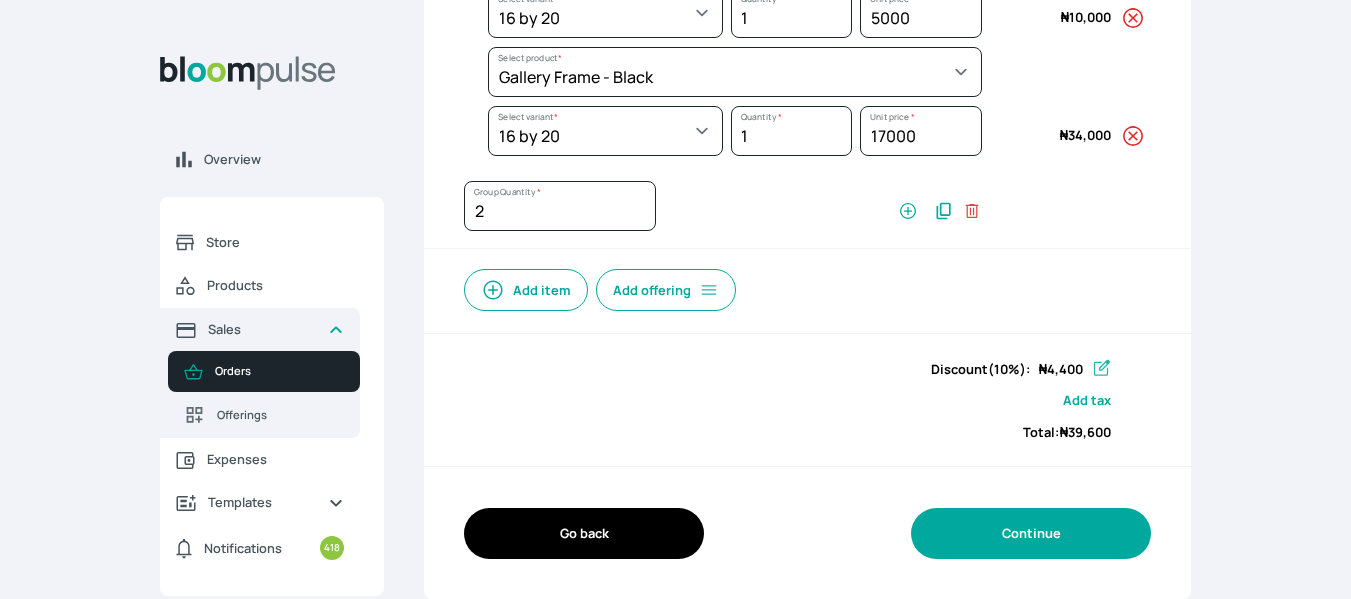 click on "Continue" at bounding box center [1031, 533] 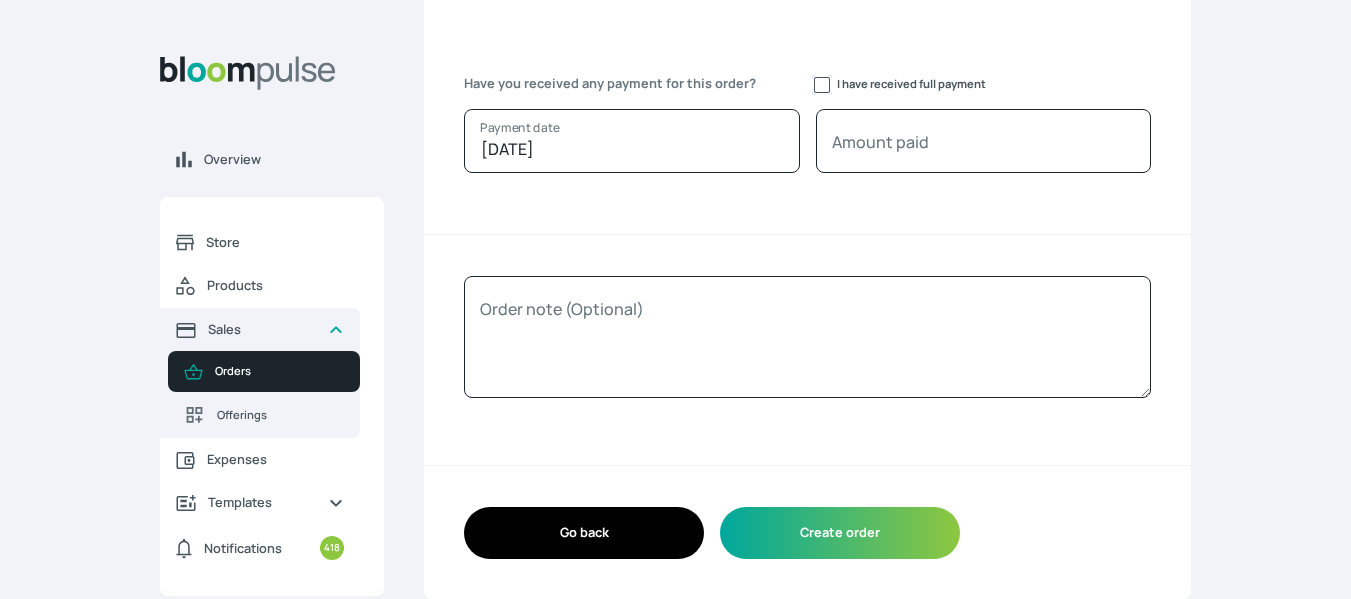 click on "I have received full payment" at bounding box center [822, 85] 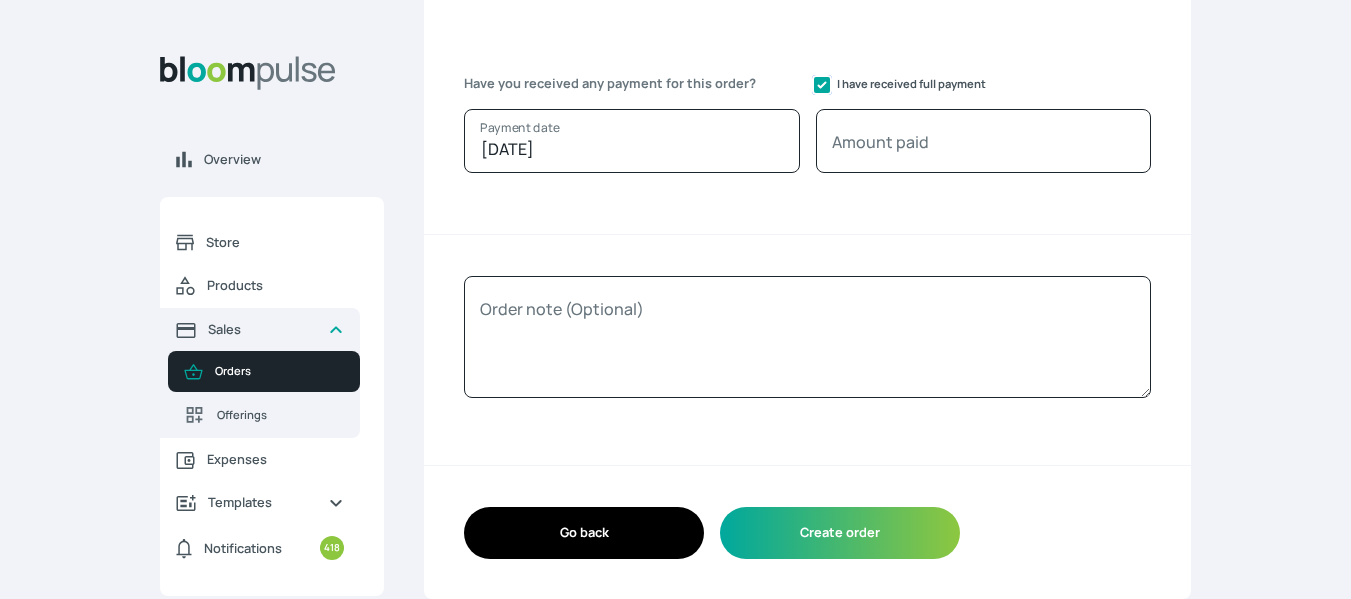 checkbox on "true" 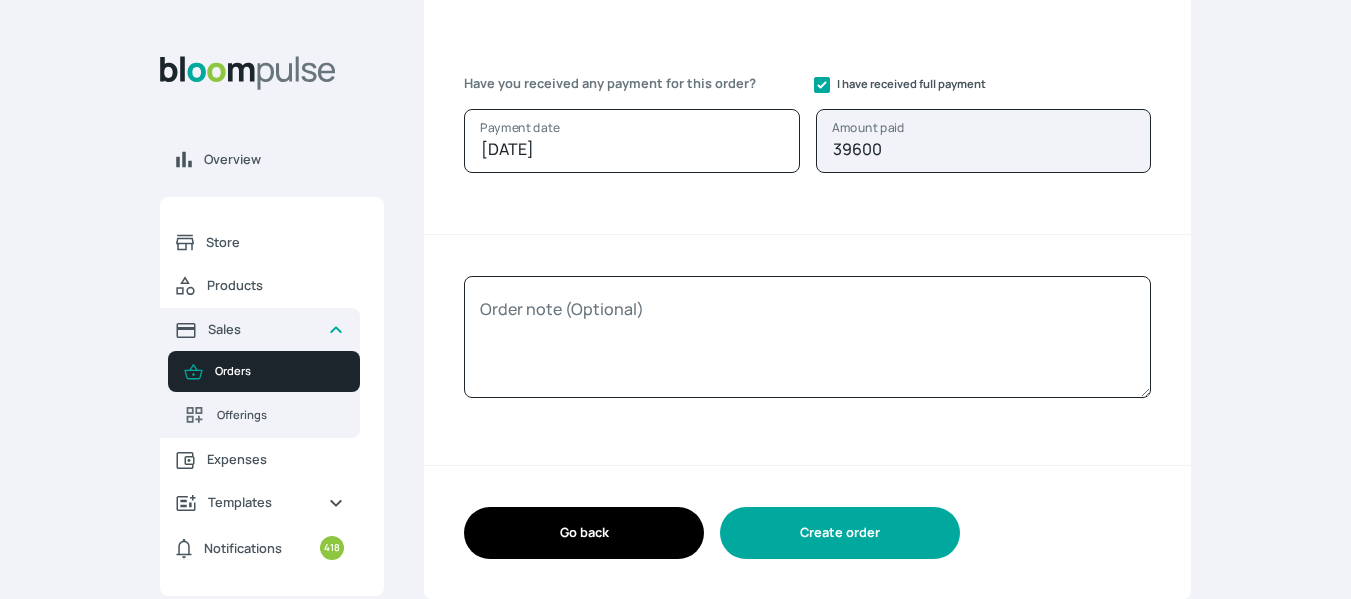 click on "Create order" at bounding box center (840, 532) 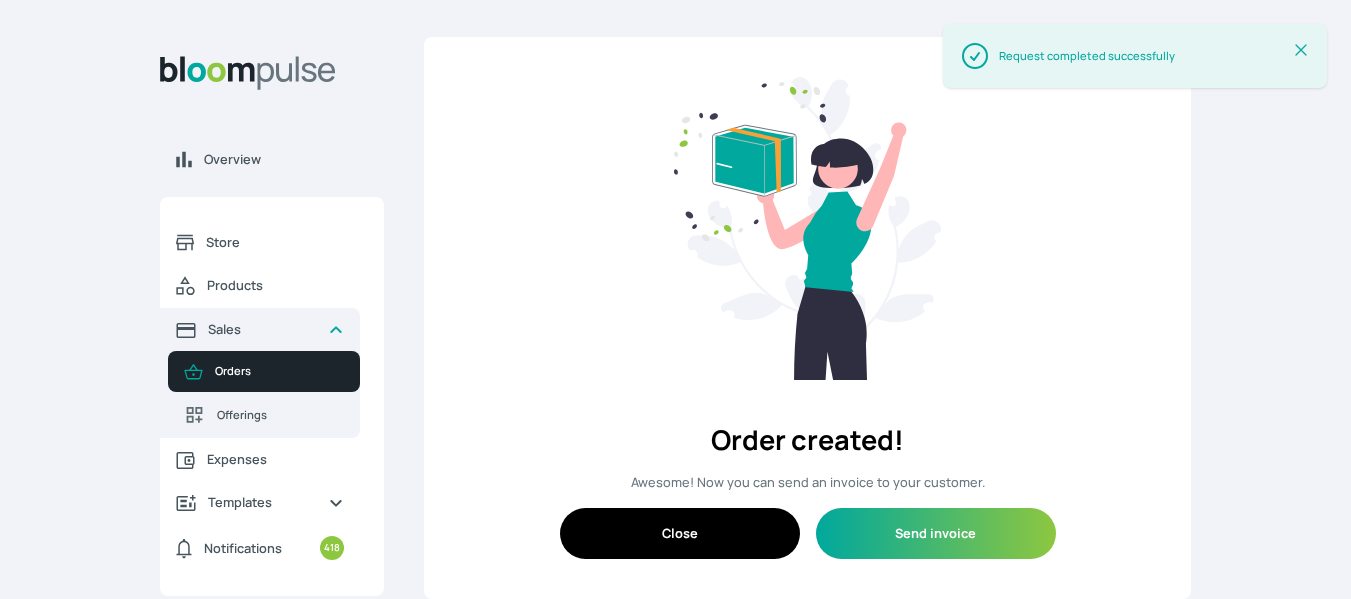 scroll, scrollTop: 0, scrollLeft: 0, axis: both 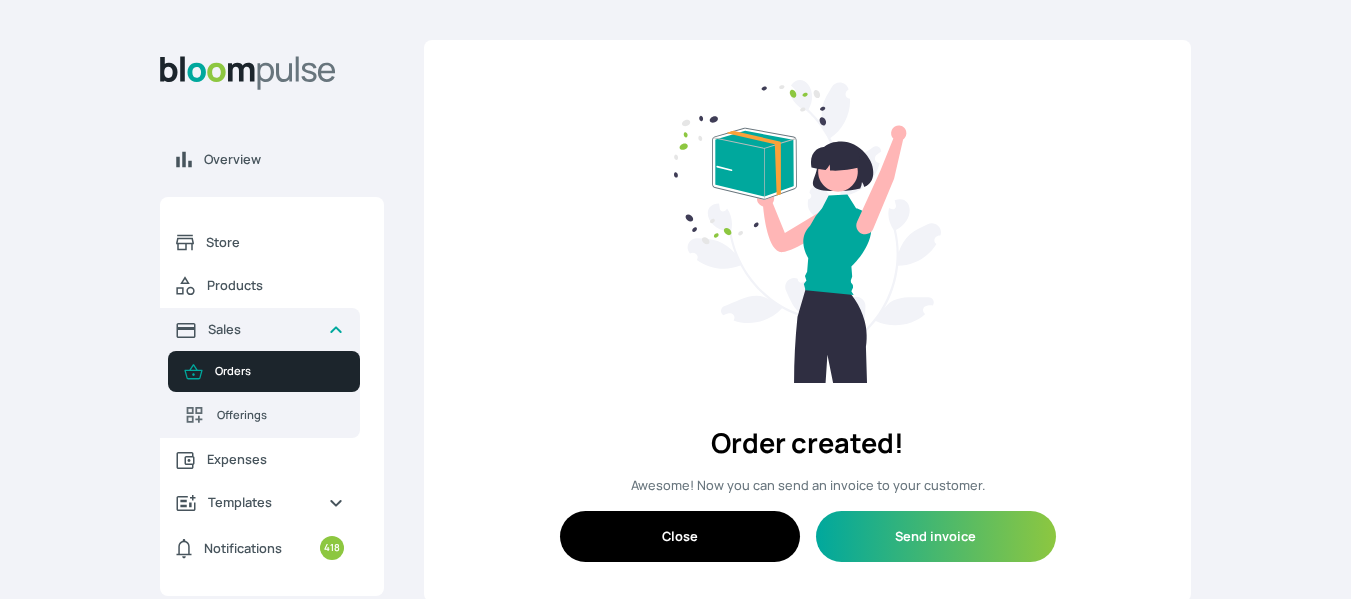 click on "Close" at bounding box center [680, 536] 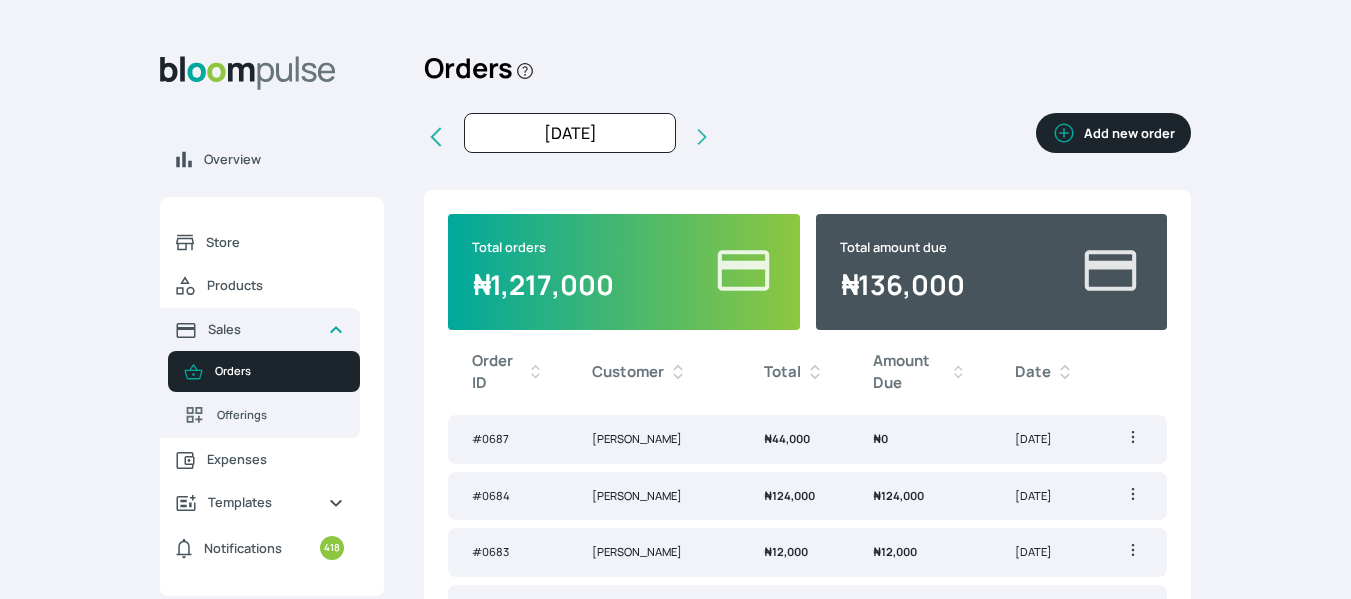 click 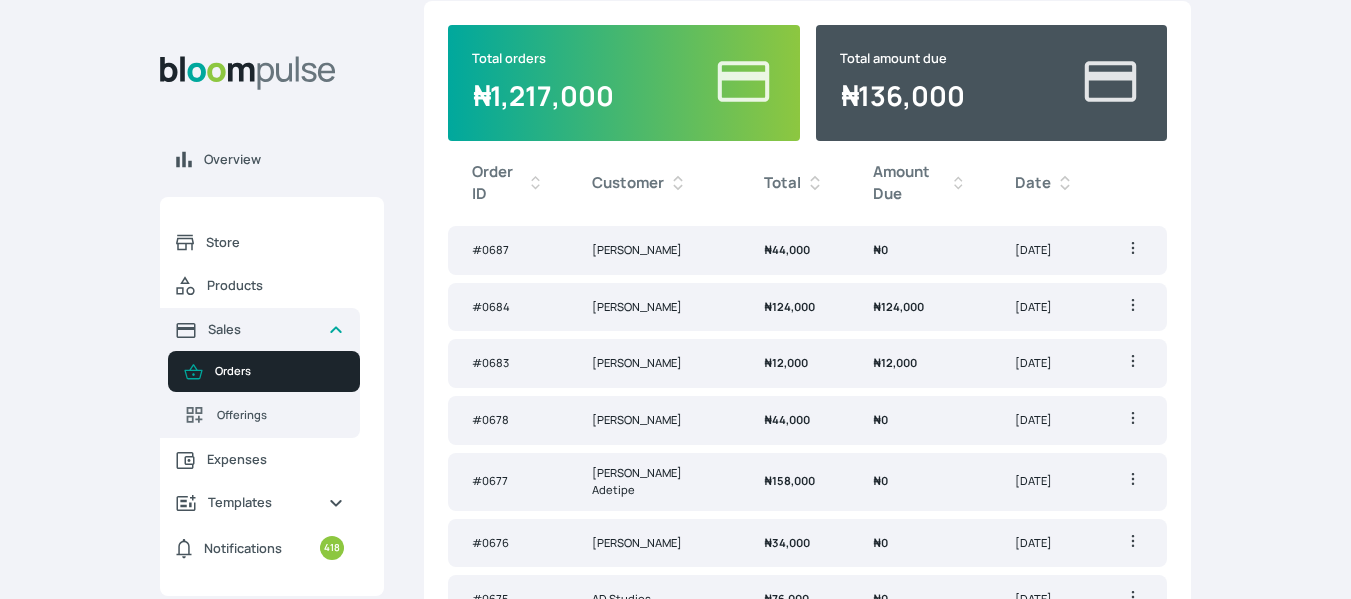 scroll, scrollTop: 0, scrollLeft: 0, axis: both 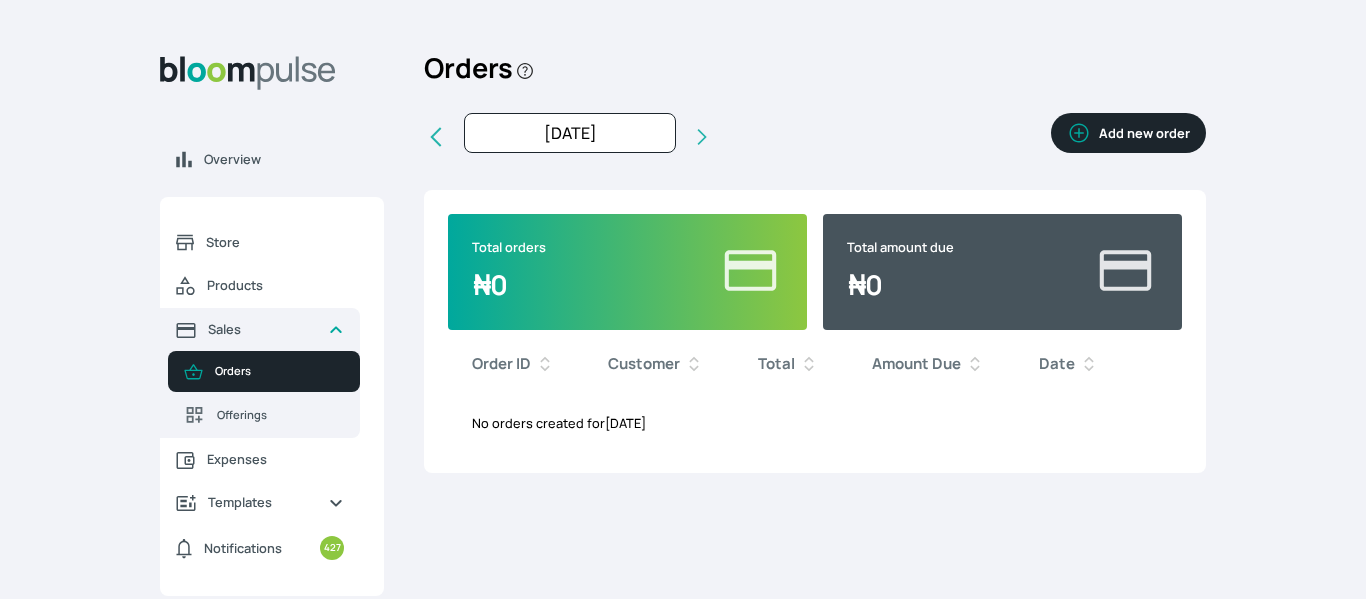 click 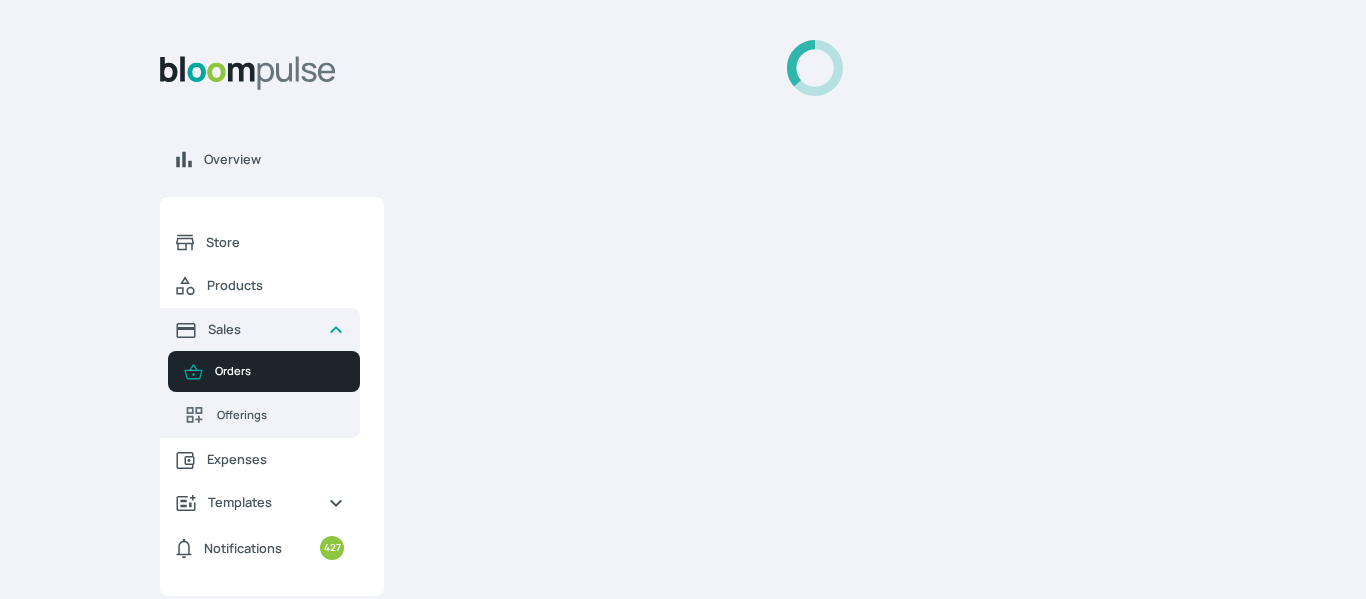 click at bounding box center (815, 307) 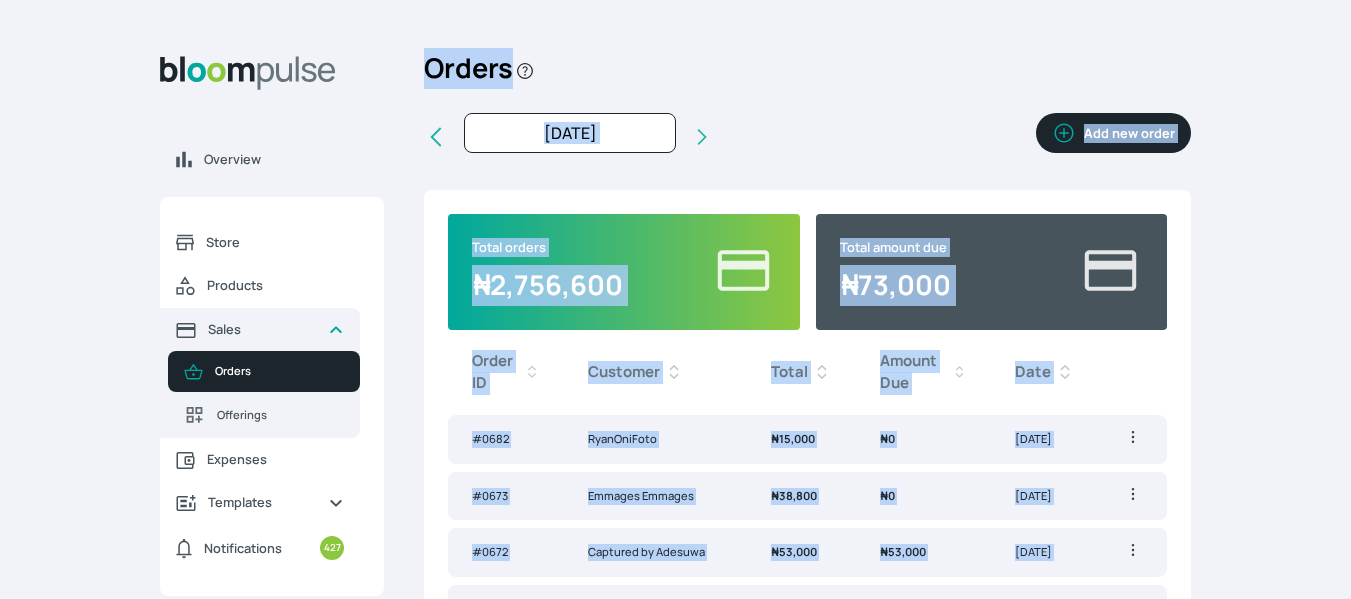 click on "Jun 2025 Jul 2025 Last month Last 3 months Last 6 months Last 9 months Last year Last 2 years Custom Add new order" at bounding box center [807, 137] 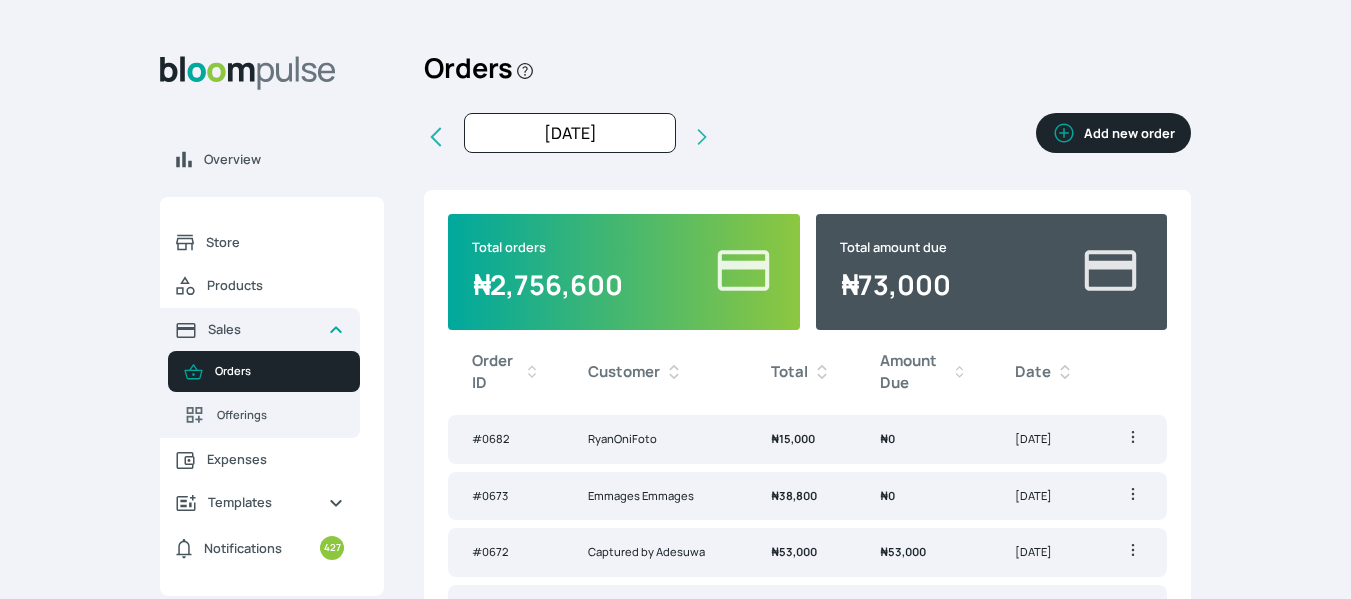 click 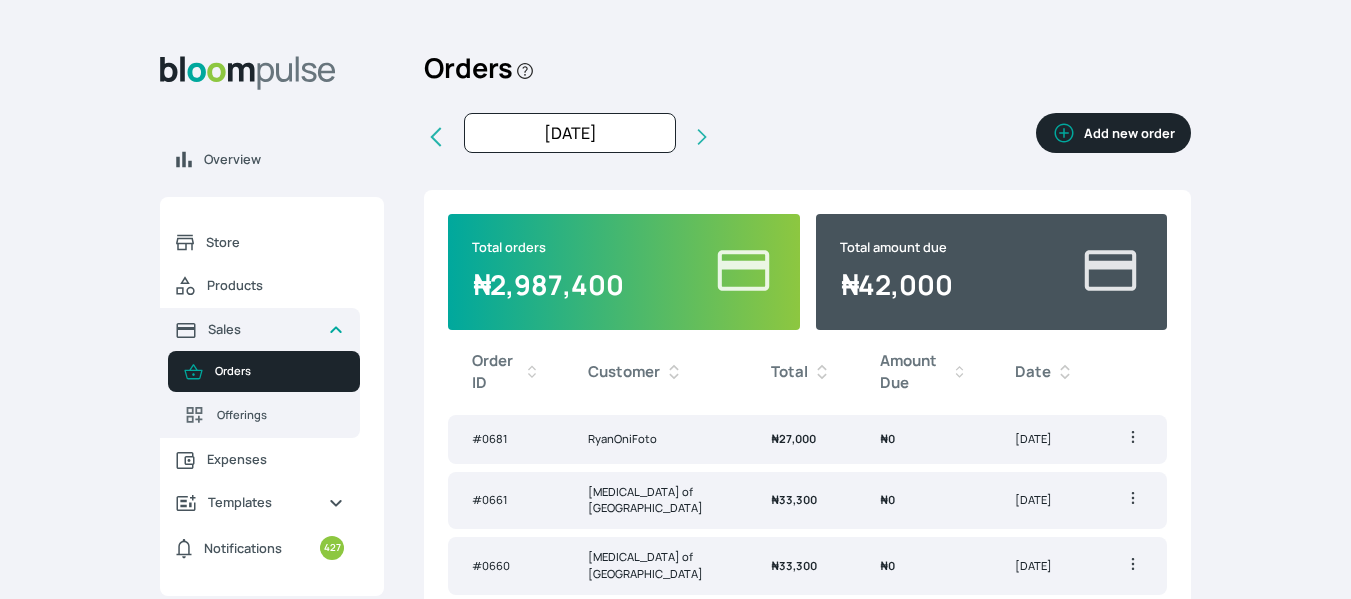 click 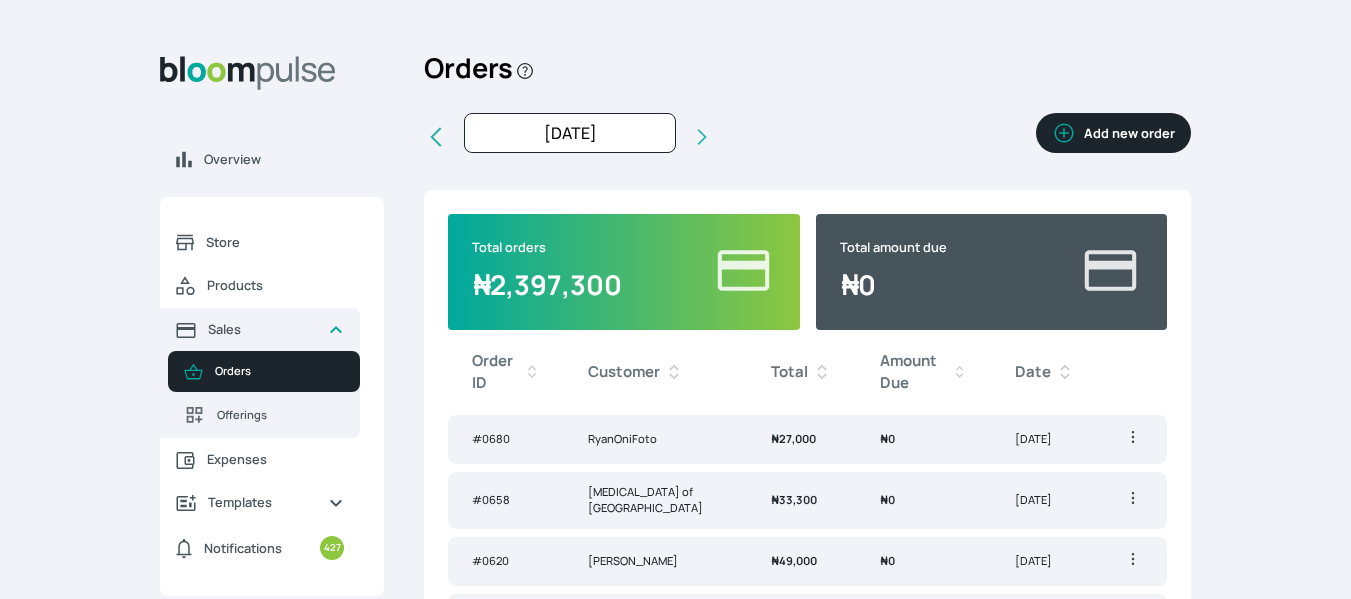 click 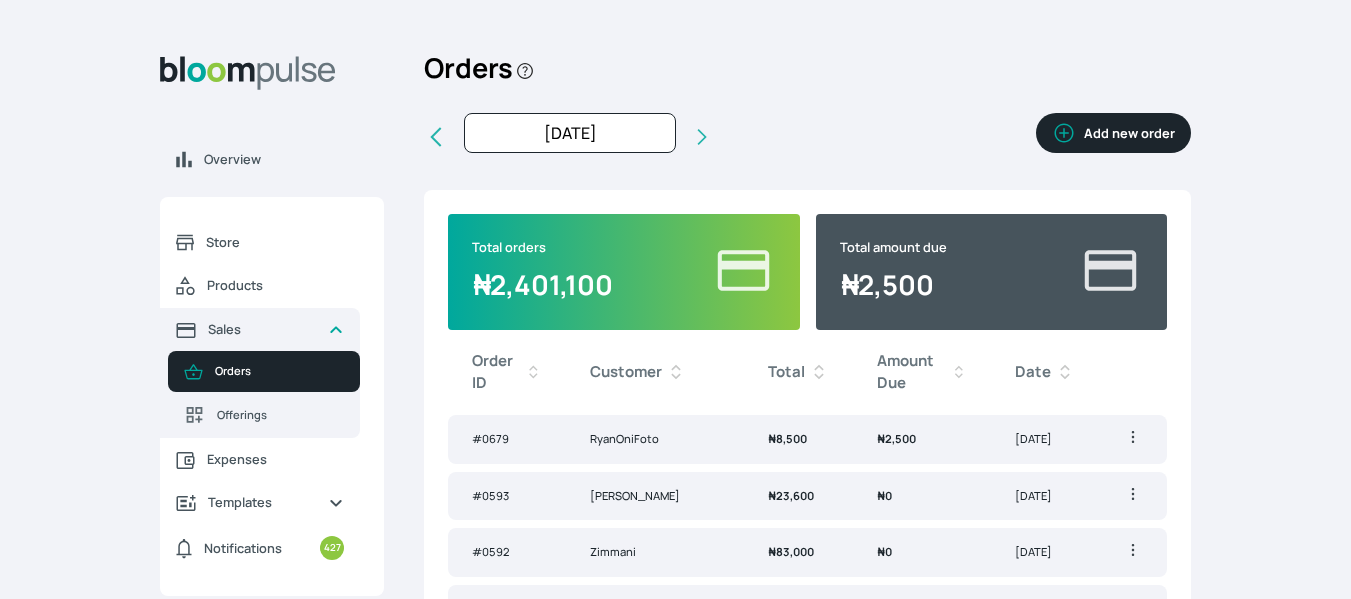 click 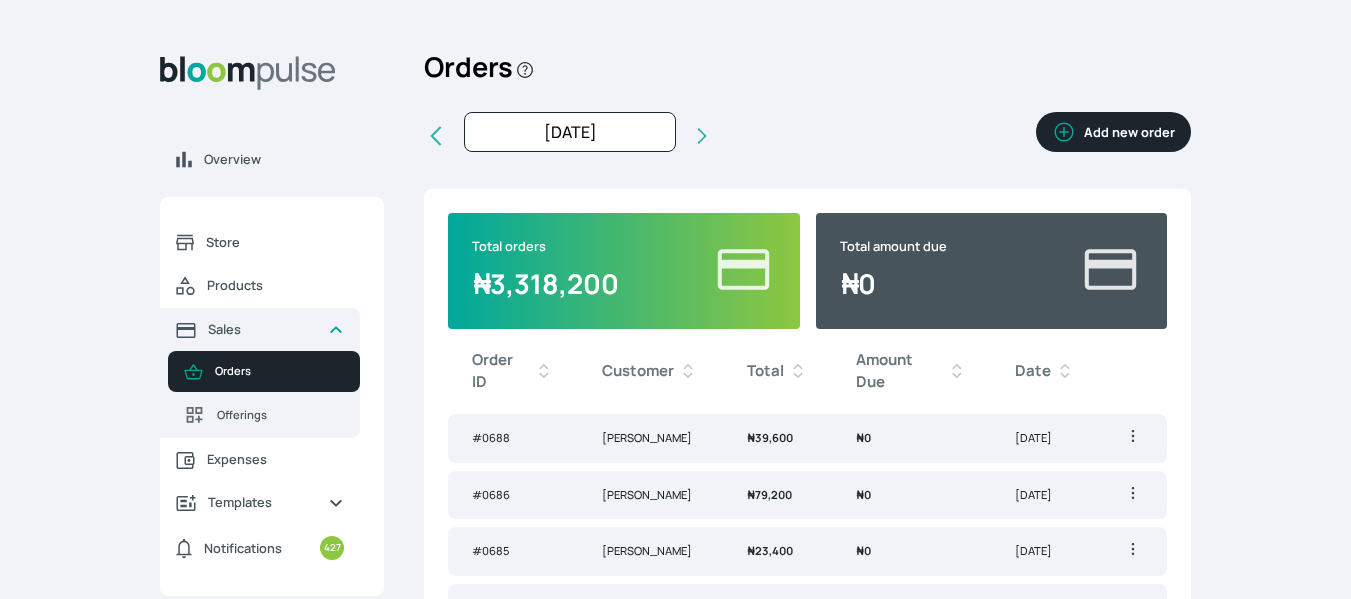 scroll, scrollTop: 0, scrollLeft: 0, axis: both 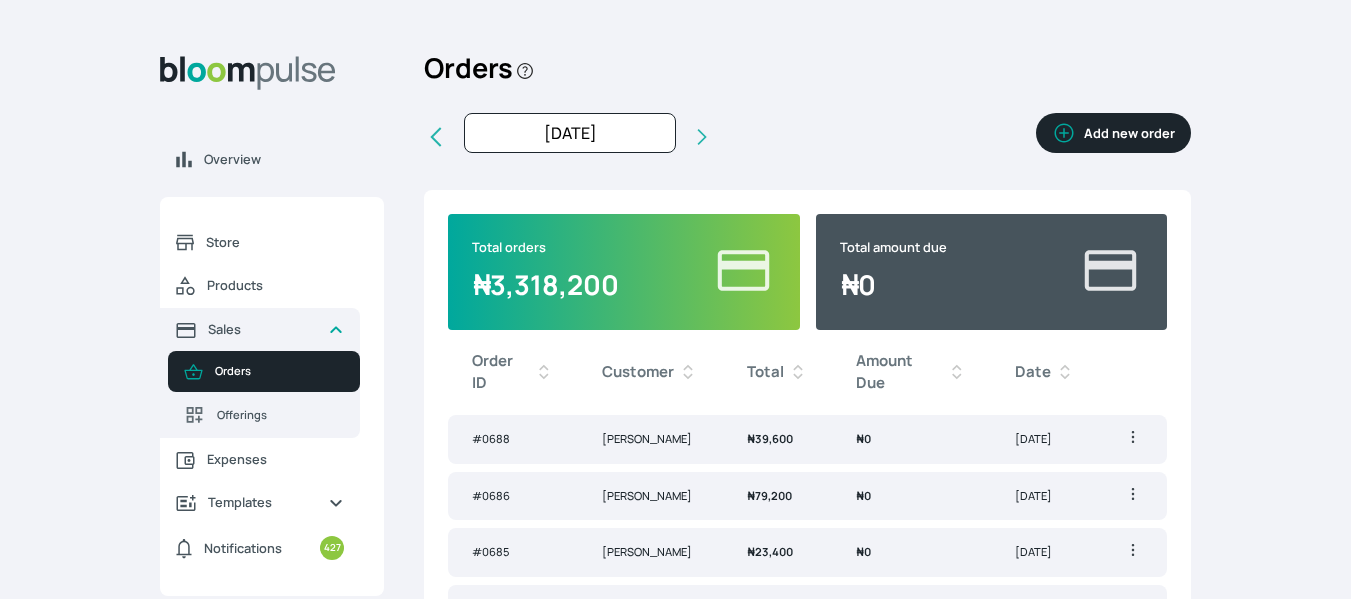click 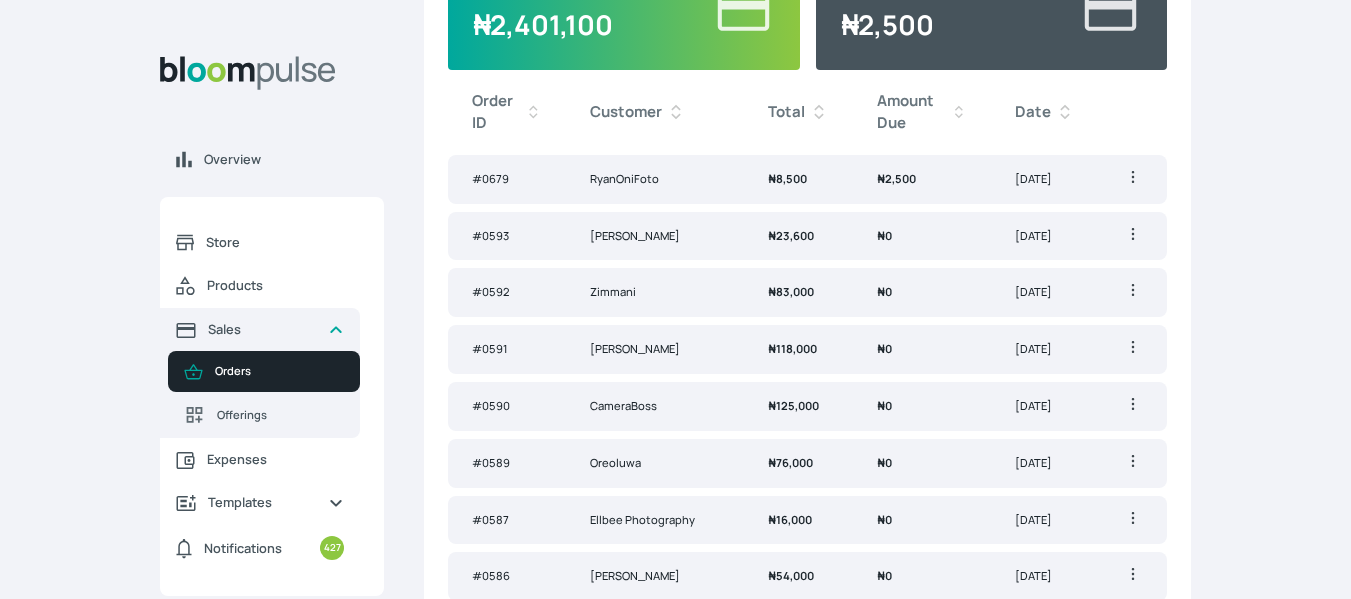 scroll, scrollTop: 260, scrollLeft: 0, axis: vertical 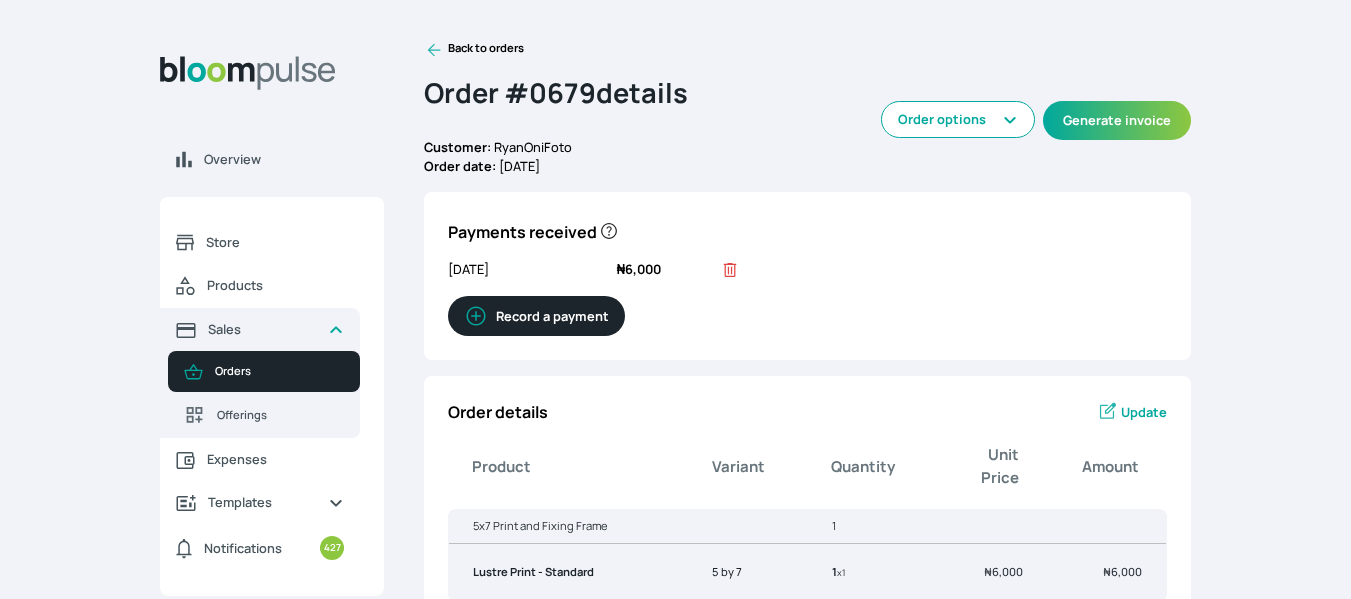 click on "Record a payment" at bounding box center [536, 316] 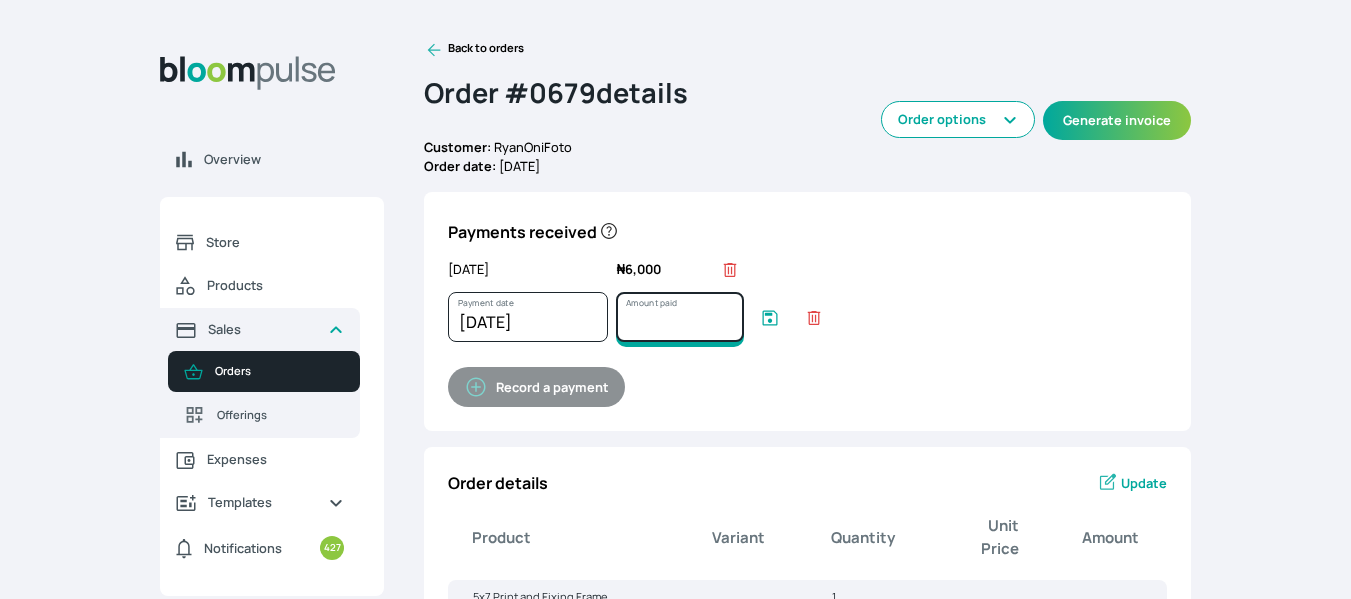 click on "Amount paid" at bounding box center [680, 317] 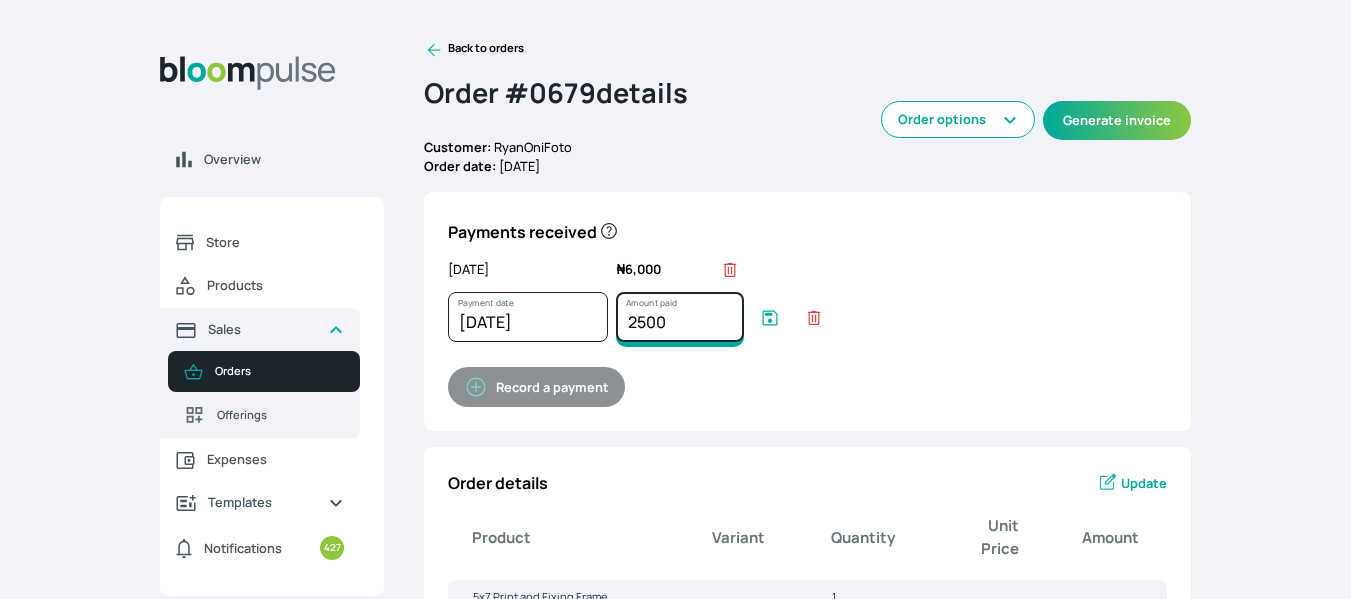 type on "2500" 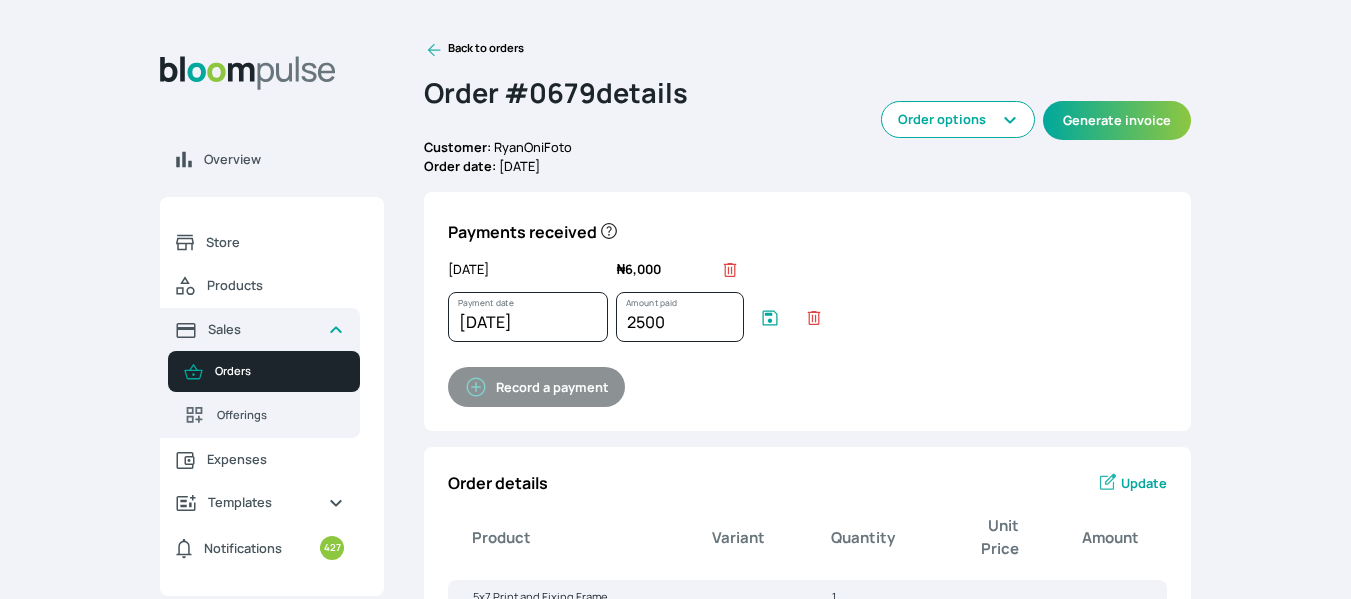 click 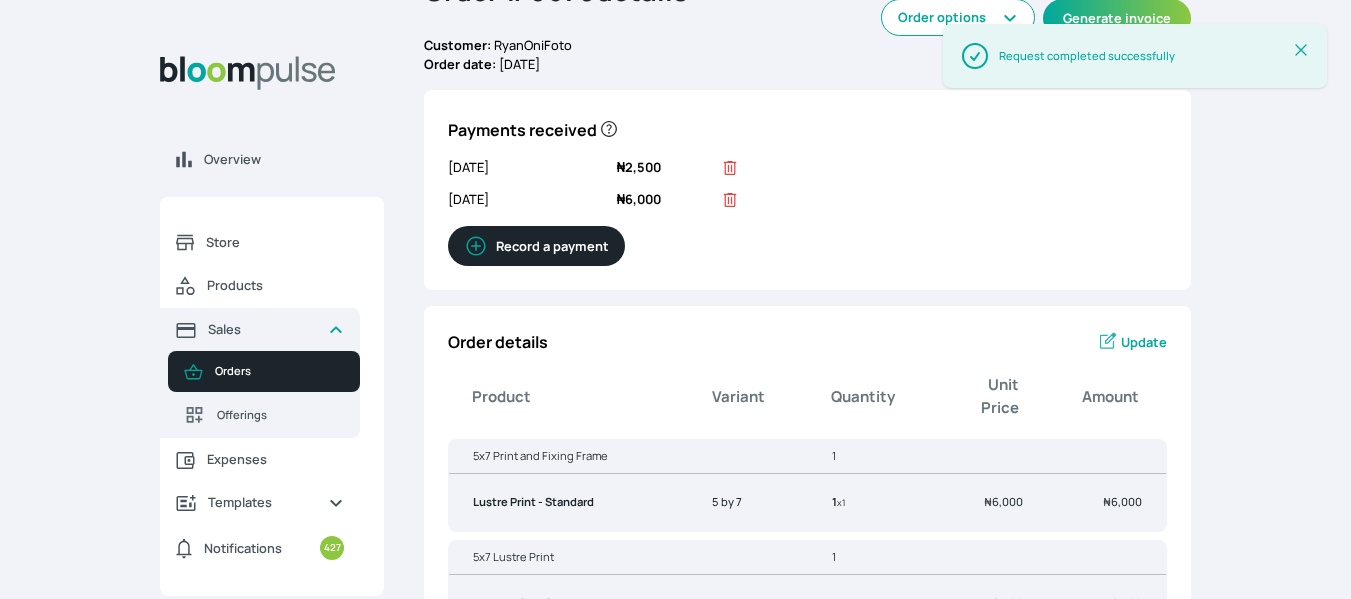scroll, scrollTop: 0, scrollLeft: 0, axis: both 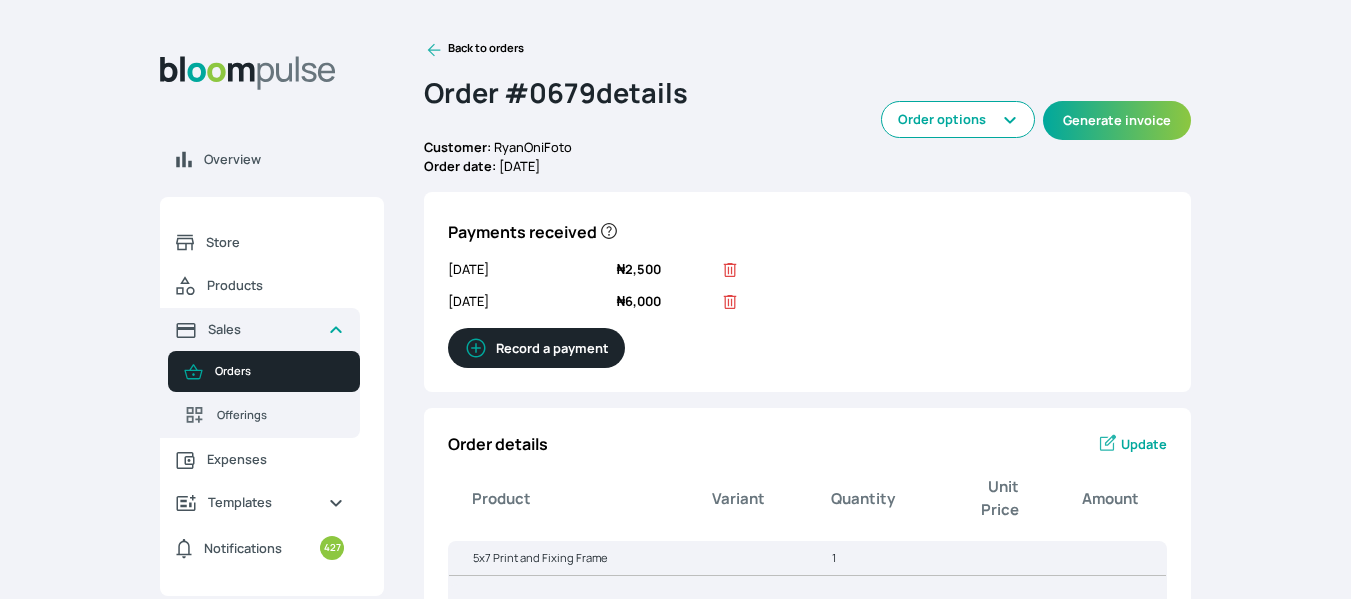 click 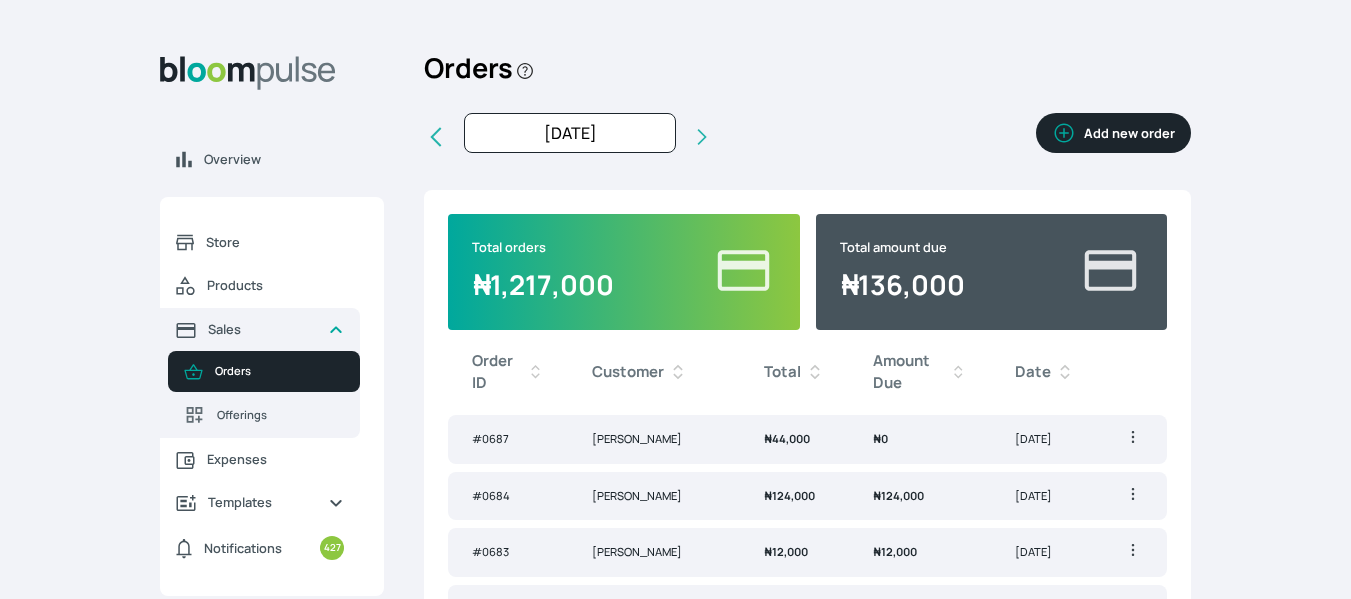 click 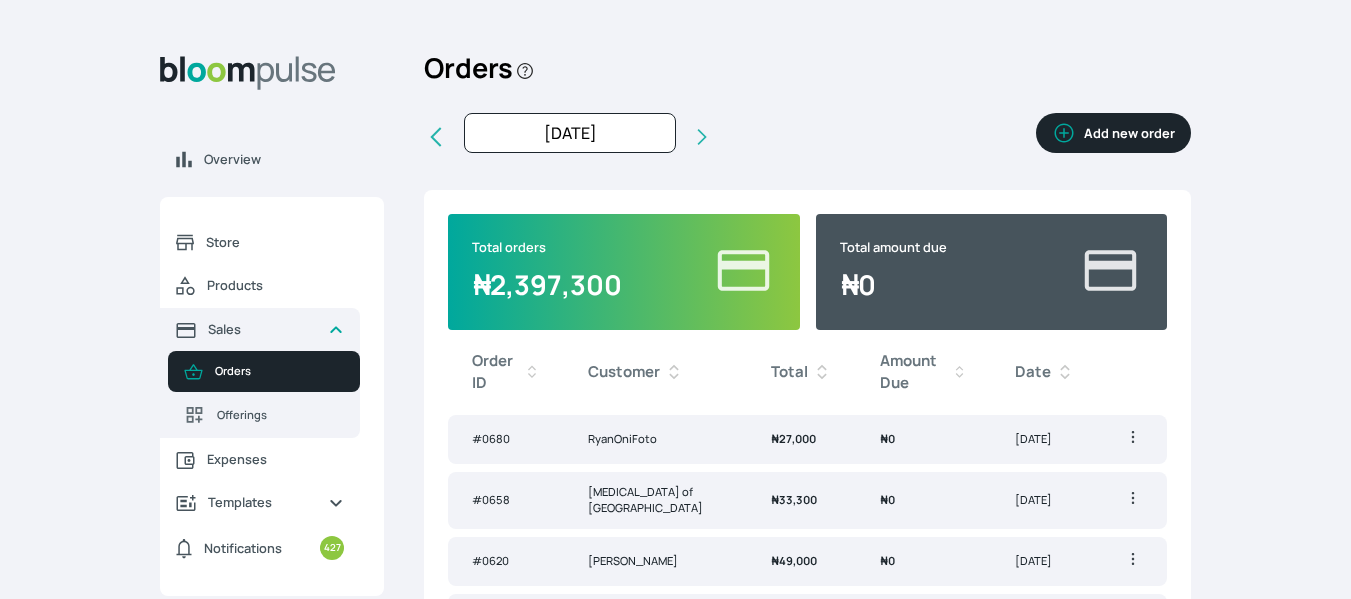 click 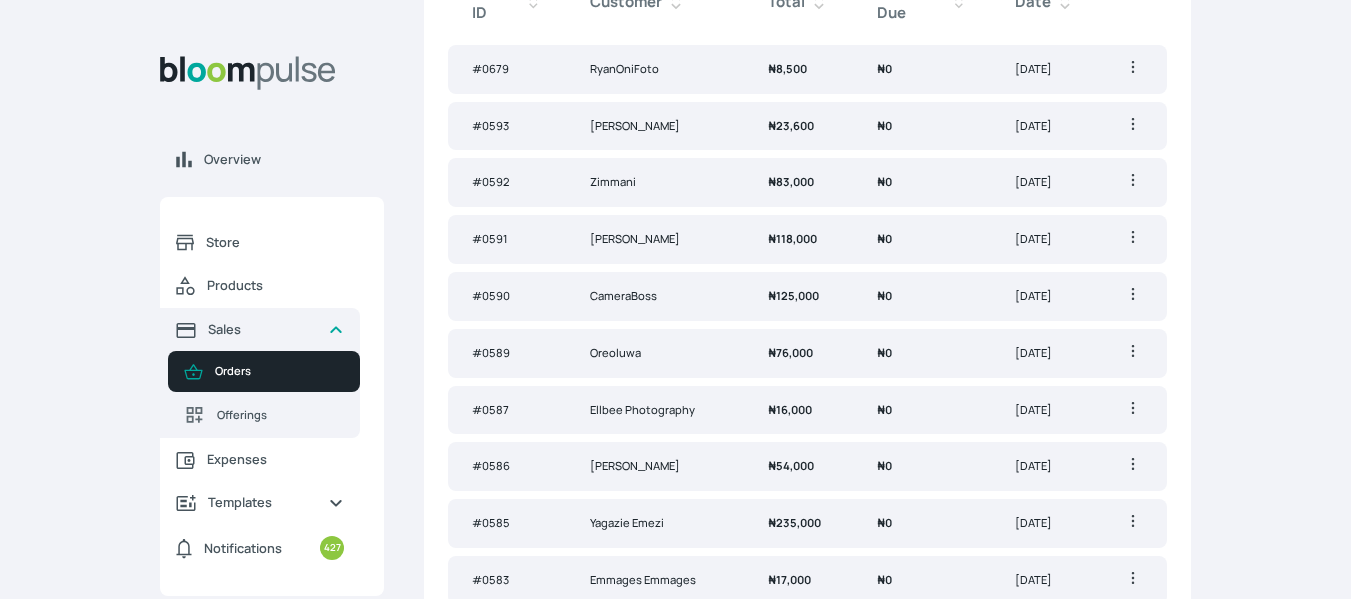 scroll, scrollTop: 0, scrollLeft: 0, axis: both 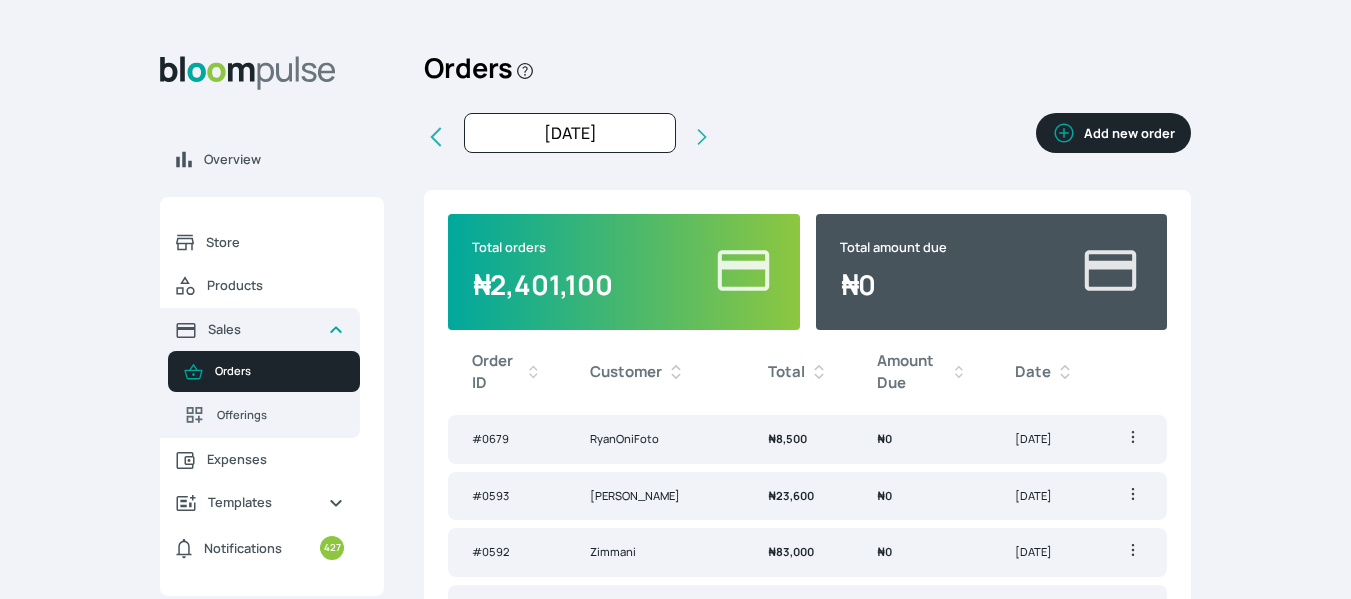 click on "Mar 2025 Jul 2025 Last month Last 3 months Last 6 months Last 9 months Last year Last 2 years Custom Add new order" at bounding box center (807, 137) 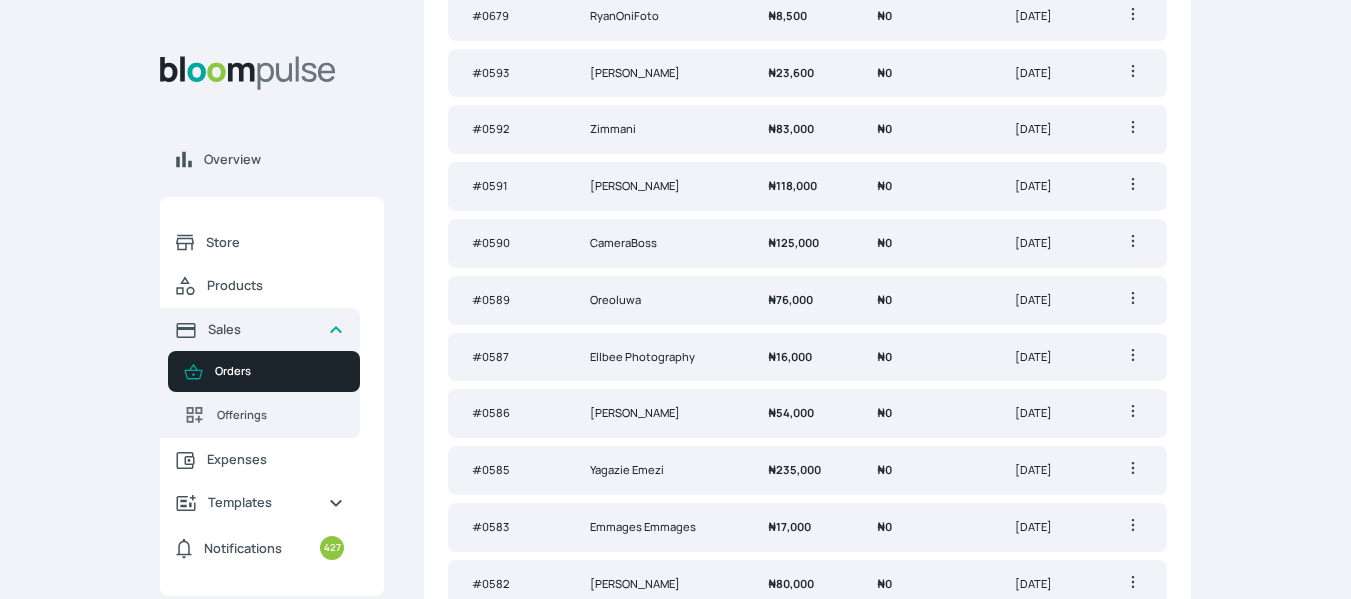 scroll, scrollTop: 0, scrollLeft: 0, axis: both 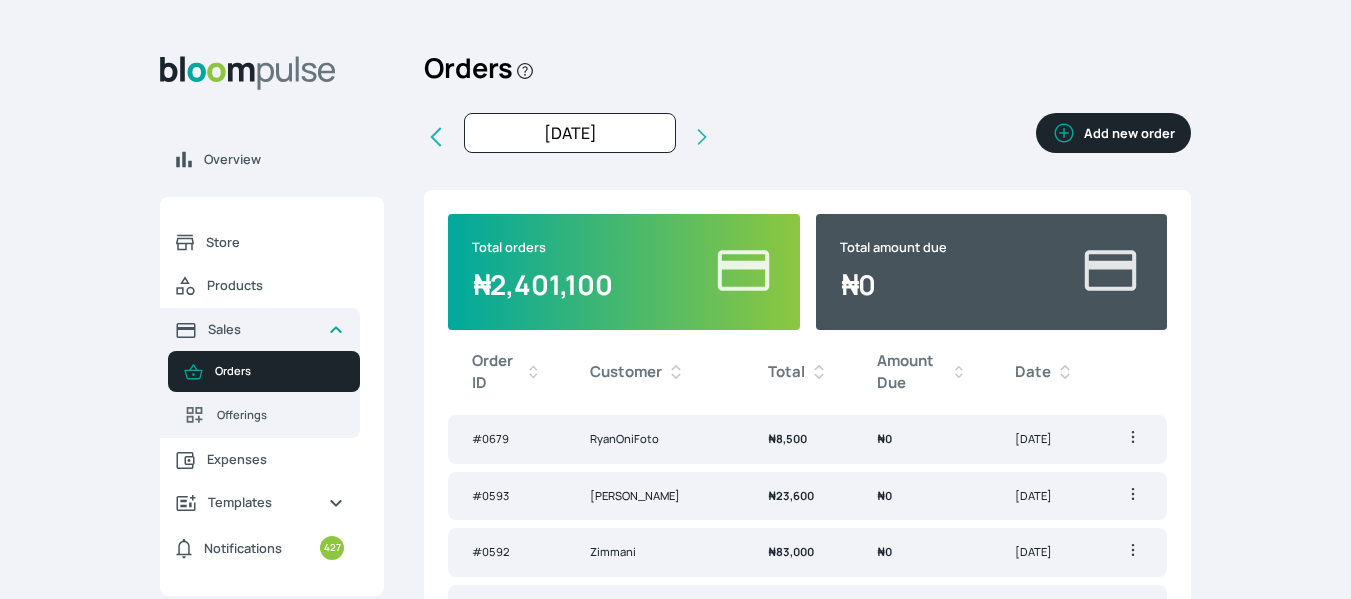 click on "Add new order" at bounding box center (1113, 133) 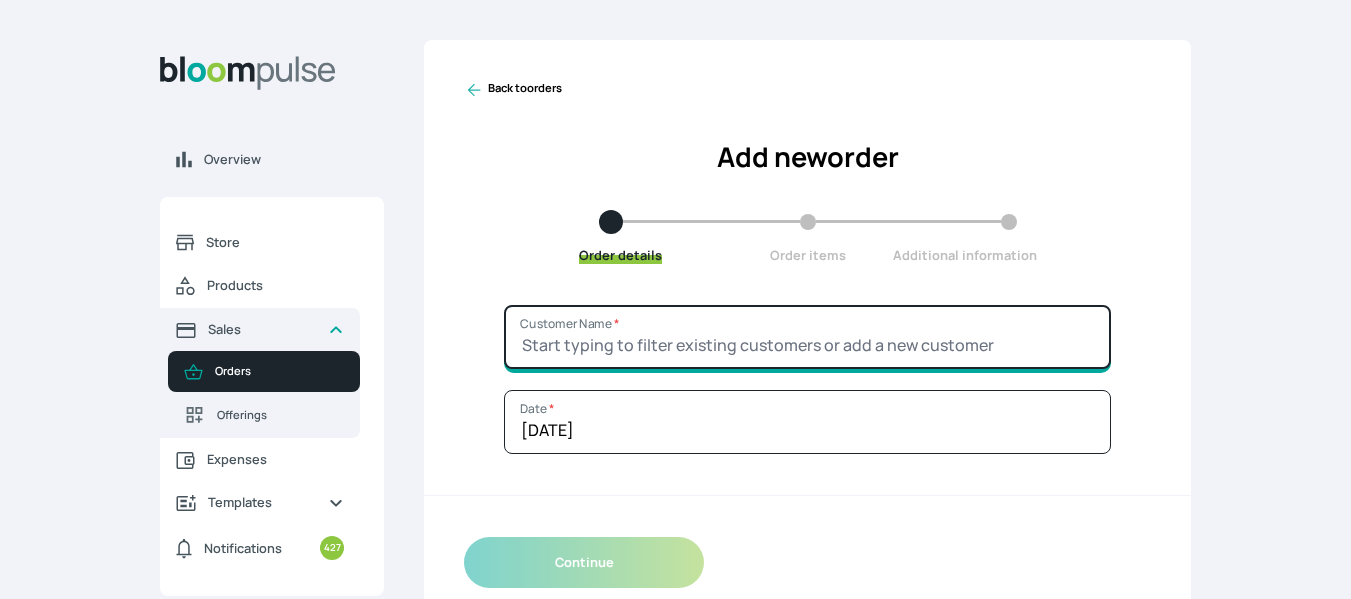 click on "Customer Name    *" at bounding box center (807, 337) 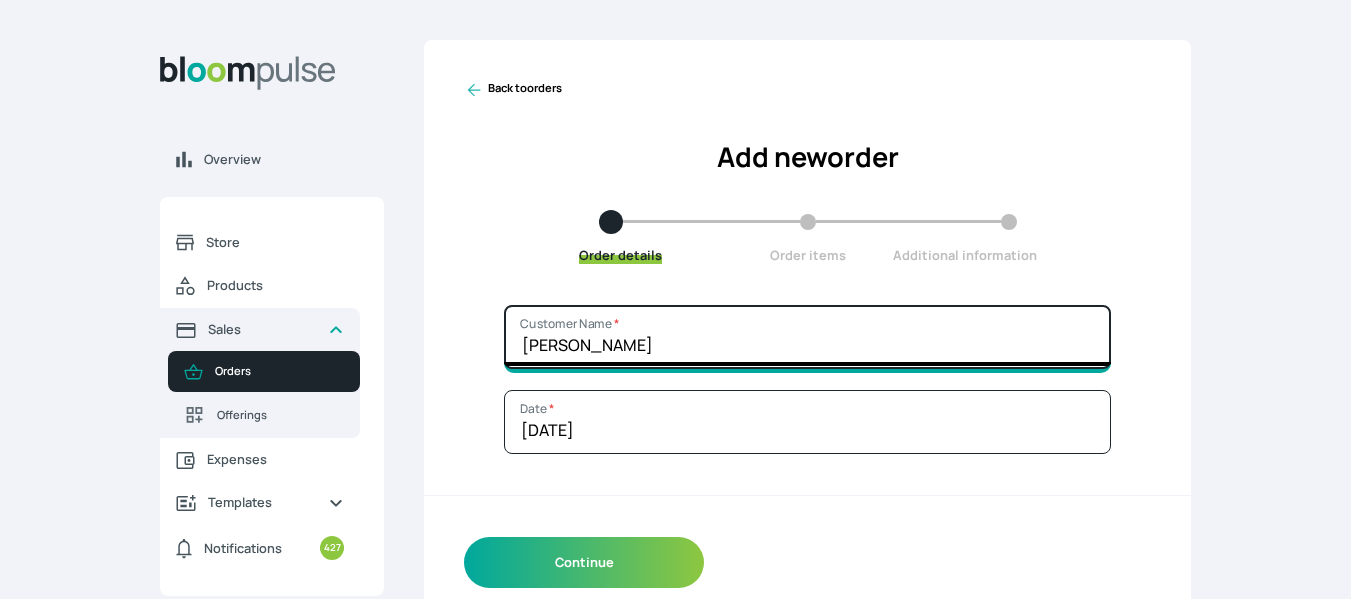 type on "[PERSON_NAME]" 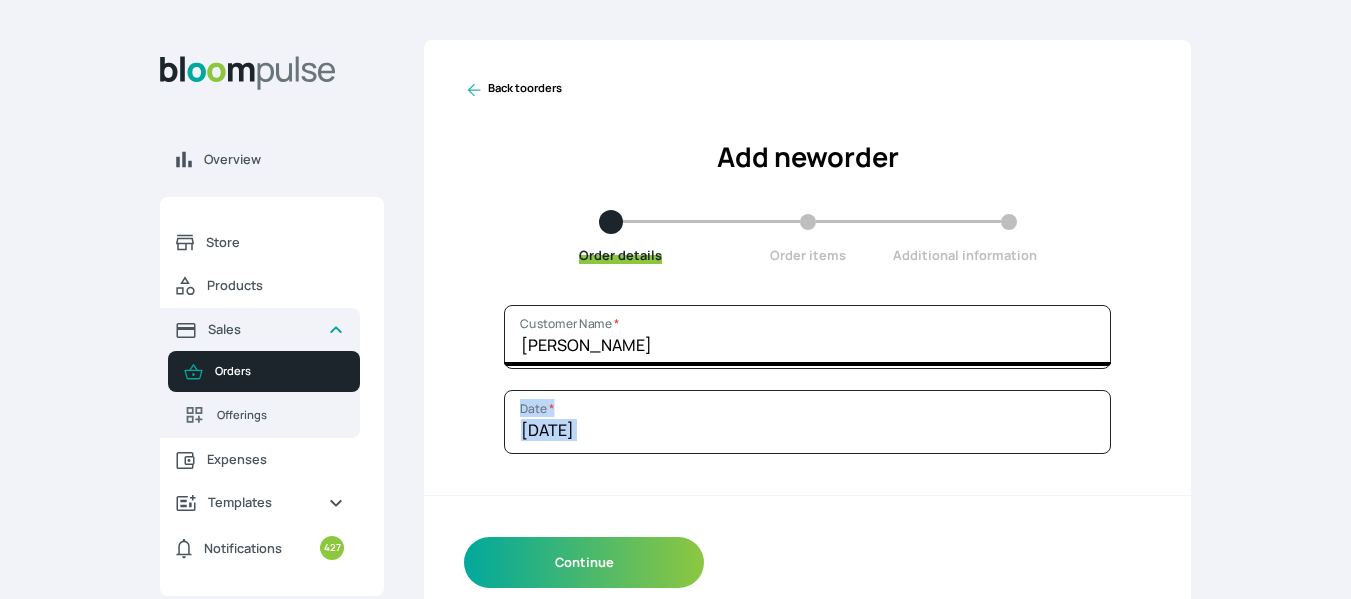 drag, startPoint x: 707, startPoint y: 474, endPoint x: 714, endPoint y: 419, distance: 55.443665 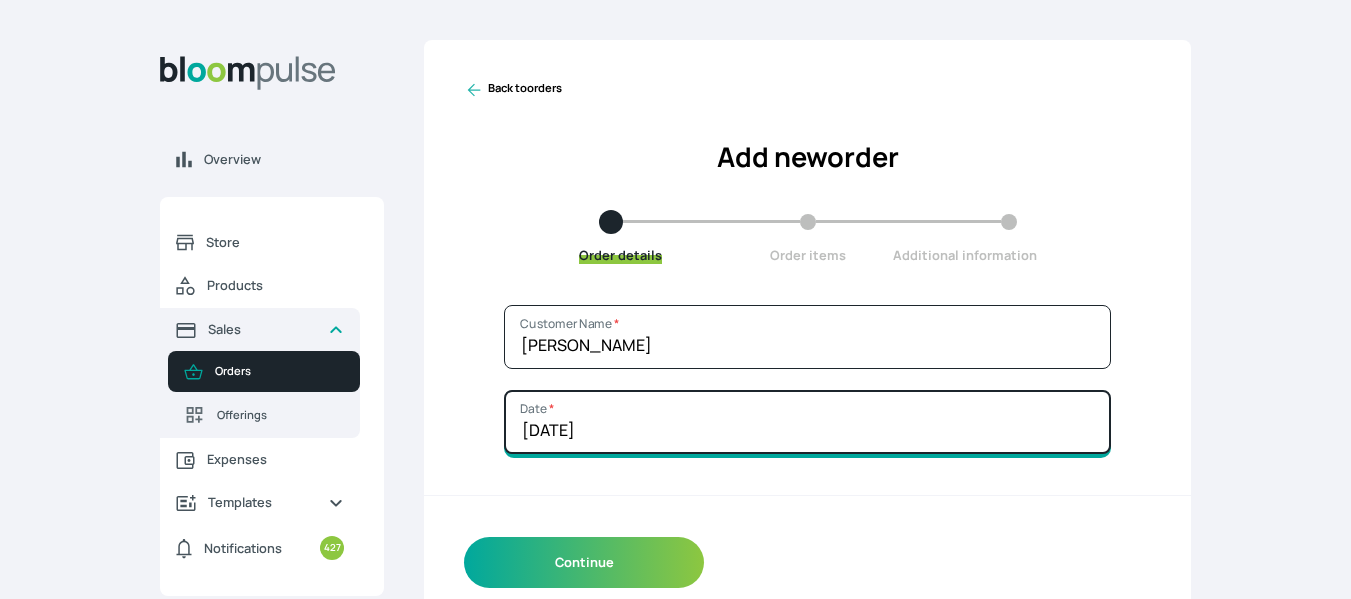 click on "[DATE]" at bounding box center (807, 422) 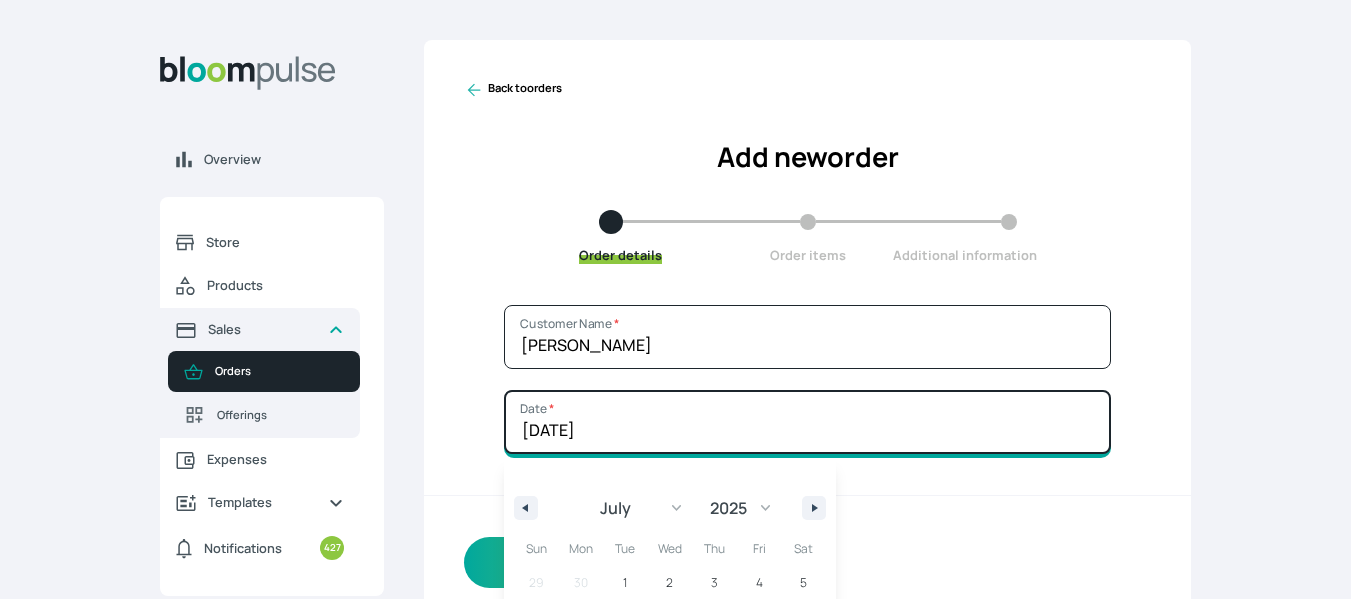 scroll, scrollTop: 166, scrollLeft: 0, axis: vertical 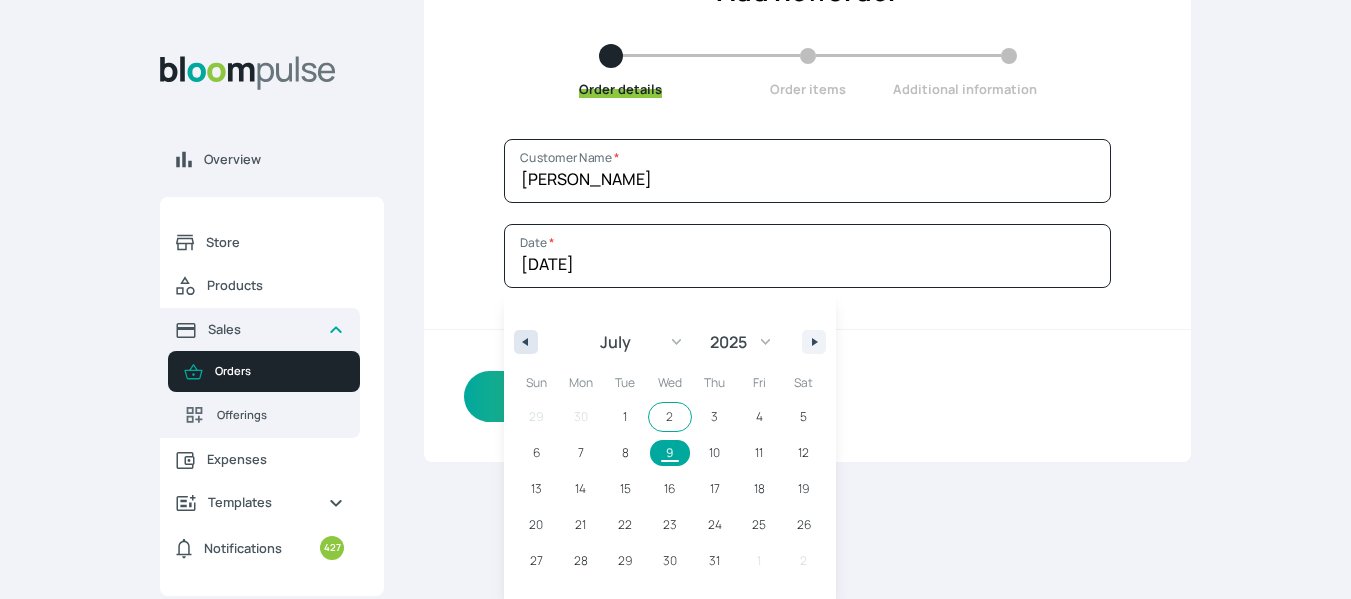 click at bounding box center (526, 342) 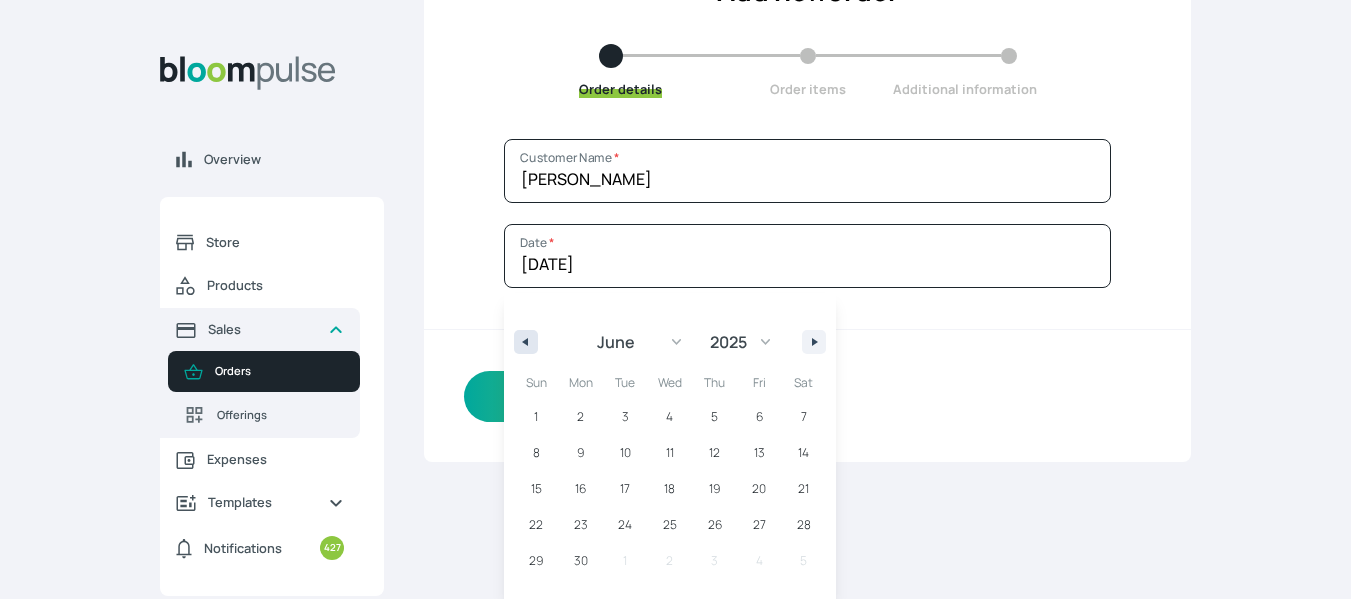 click at bounding box center [526, 342] 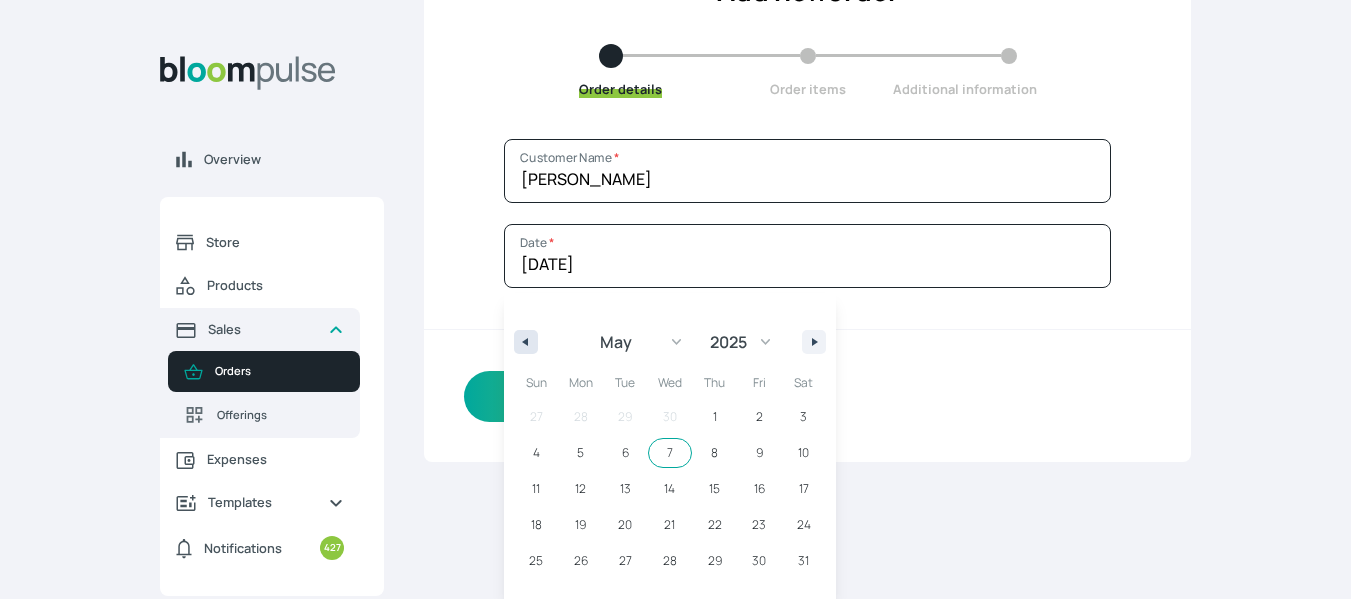 click at bounding box center [526, 342] 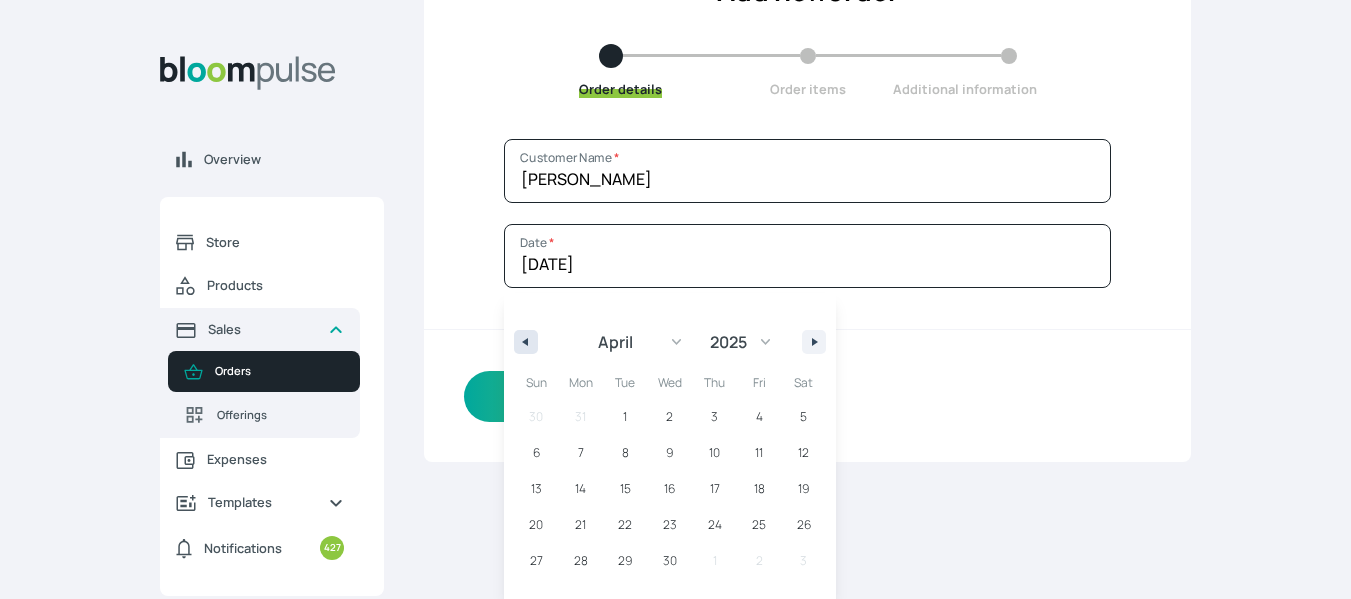 scroll, scrollTop: 0, scrollLeft: 0, axis: both 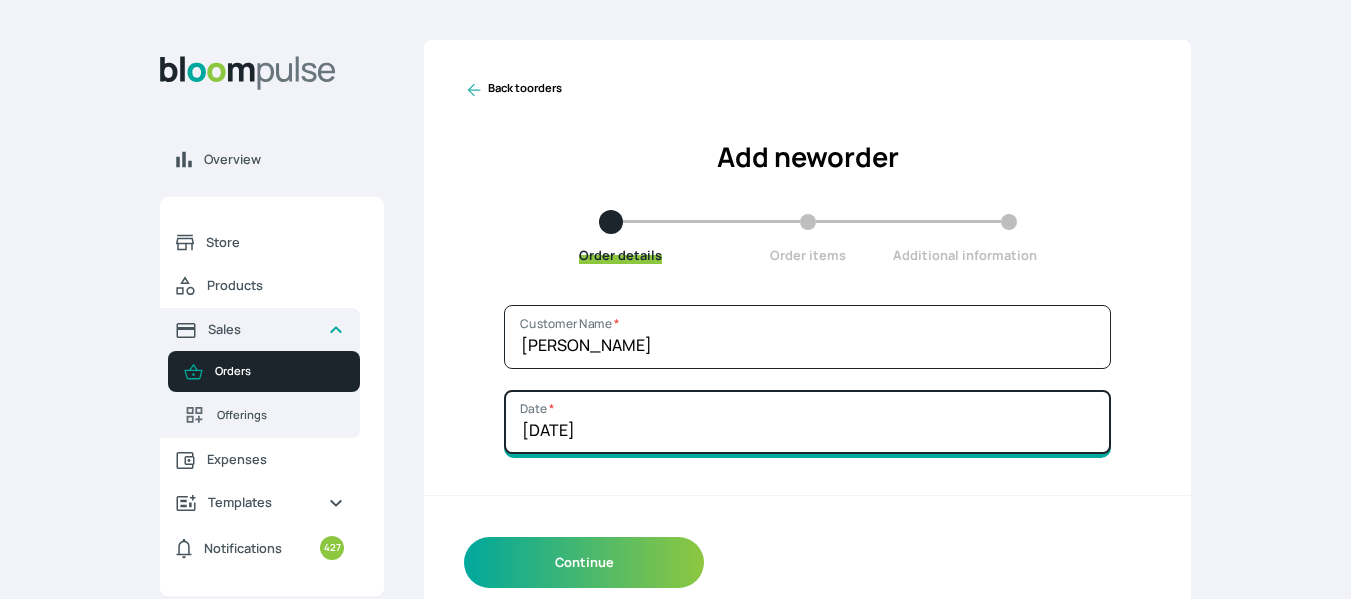 click on "[DATE]" at bounding box center (807, 422) 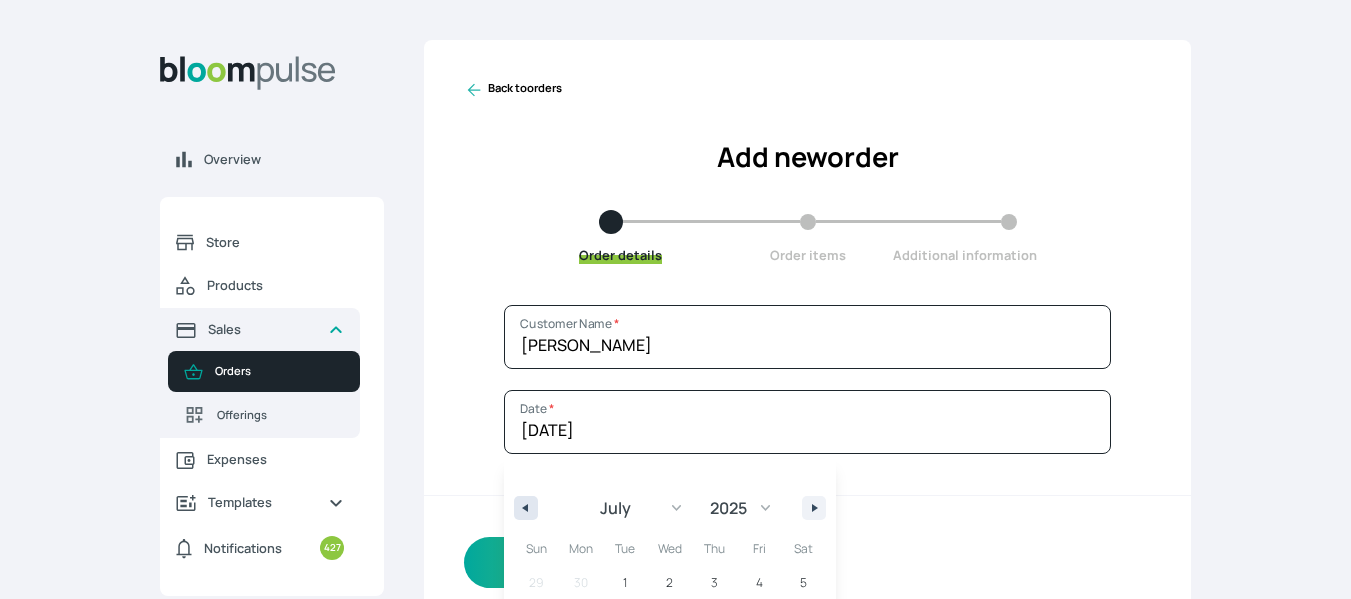 click at bounding box center [523, 508] 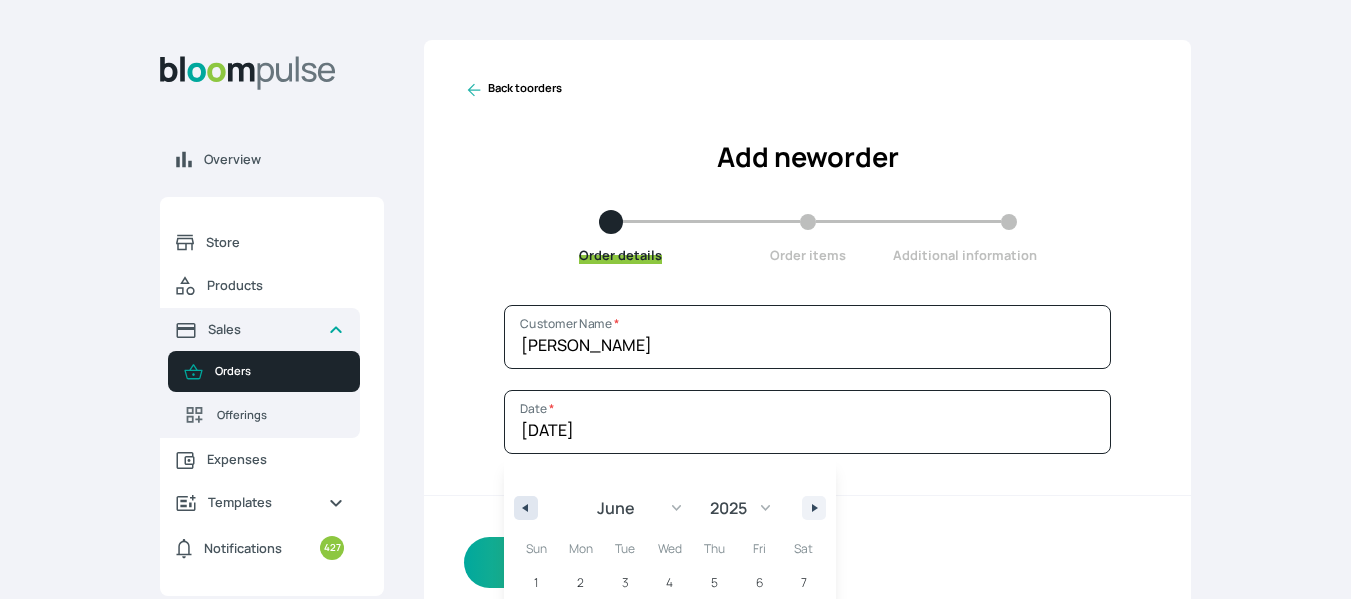 click at bounding box center (526, 508) 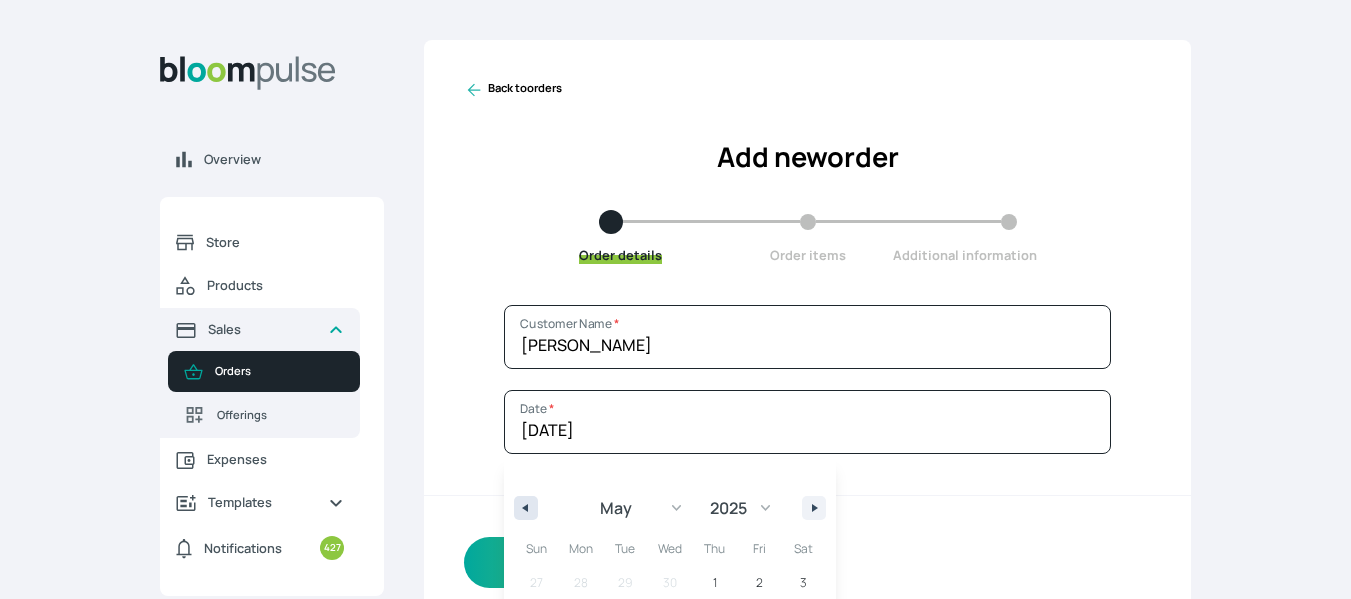 click at bounding box center [526, 508] 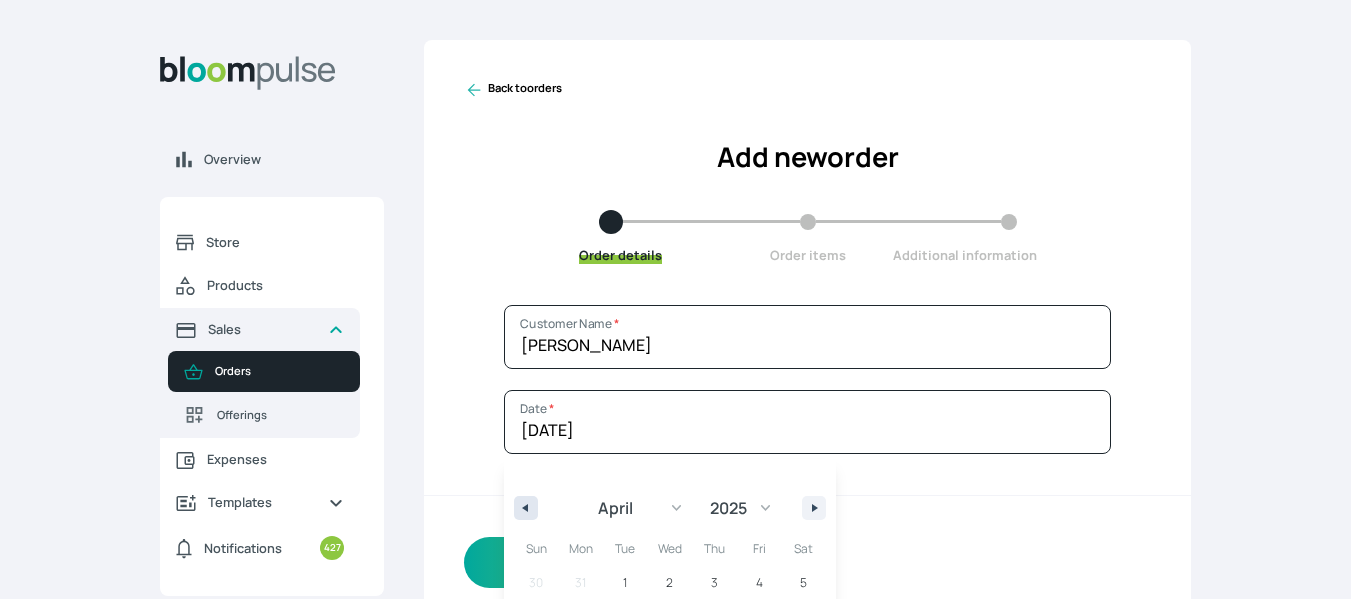 click at bounding box center (526, 508) 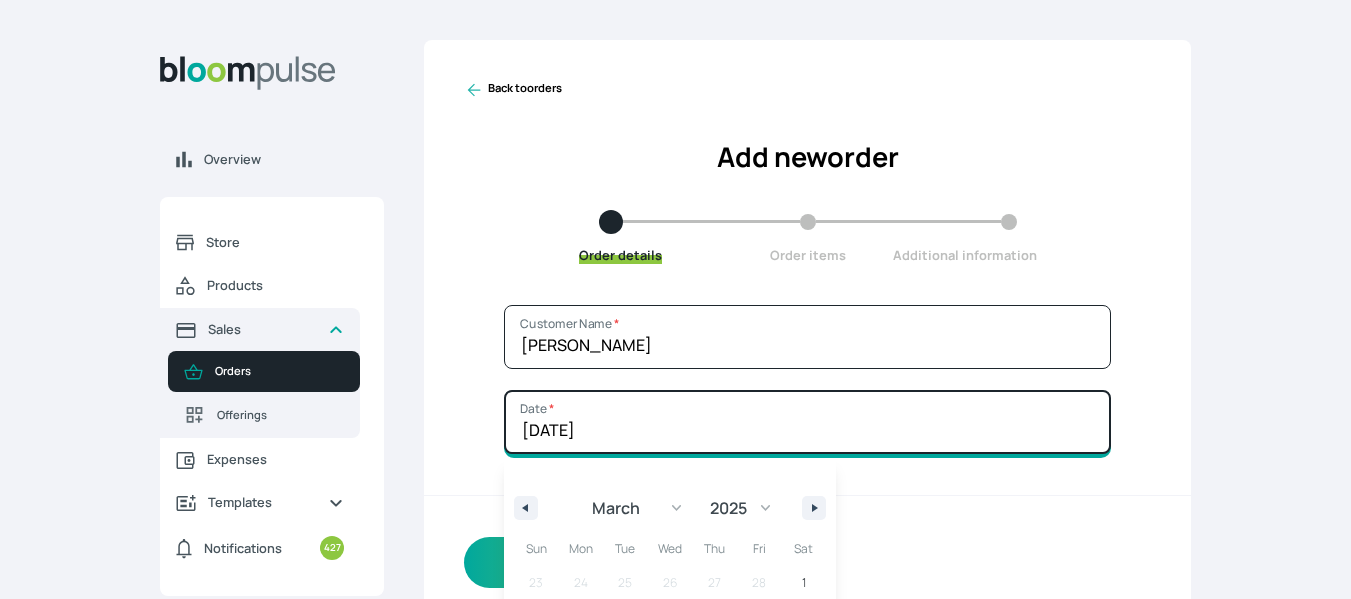 click on "[DATE]" at bounding box center [807, 422] 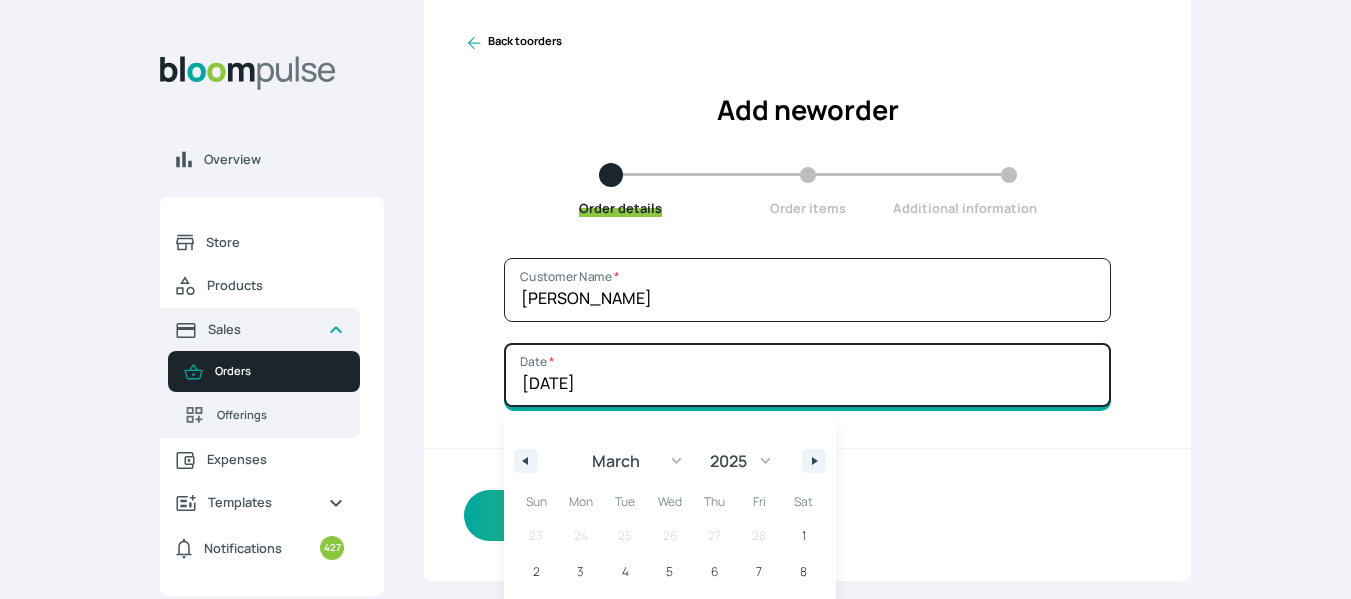 scroll, scrollTop: 202, scrollLeft: 0, axis: vertical 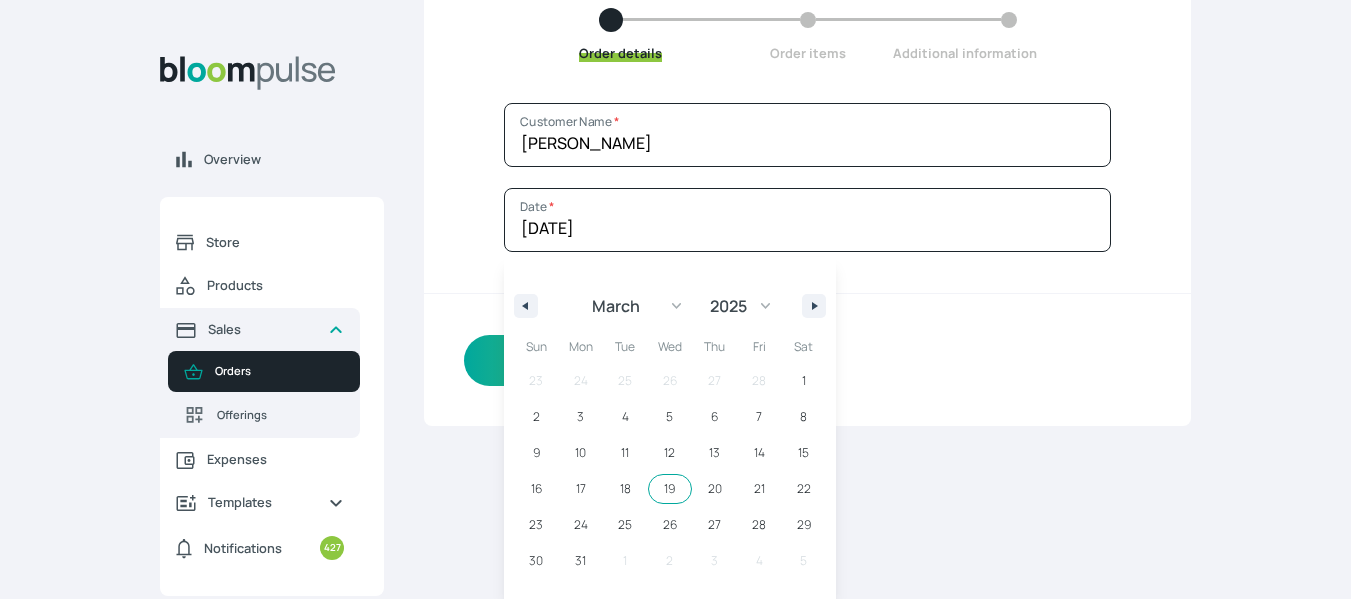 click on "19" at bounding box center (670, 489) 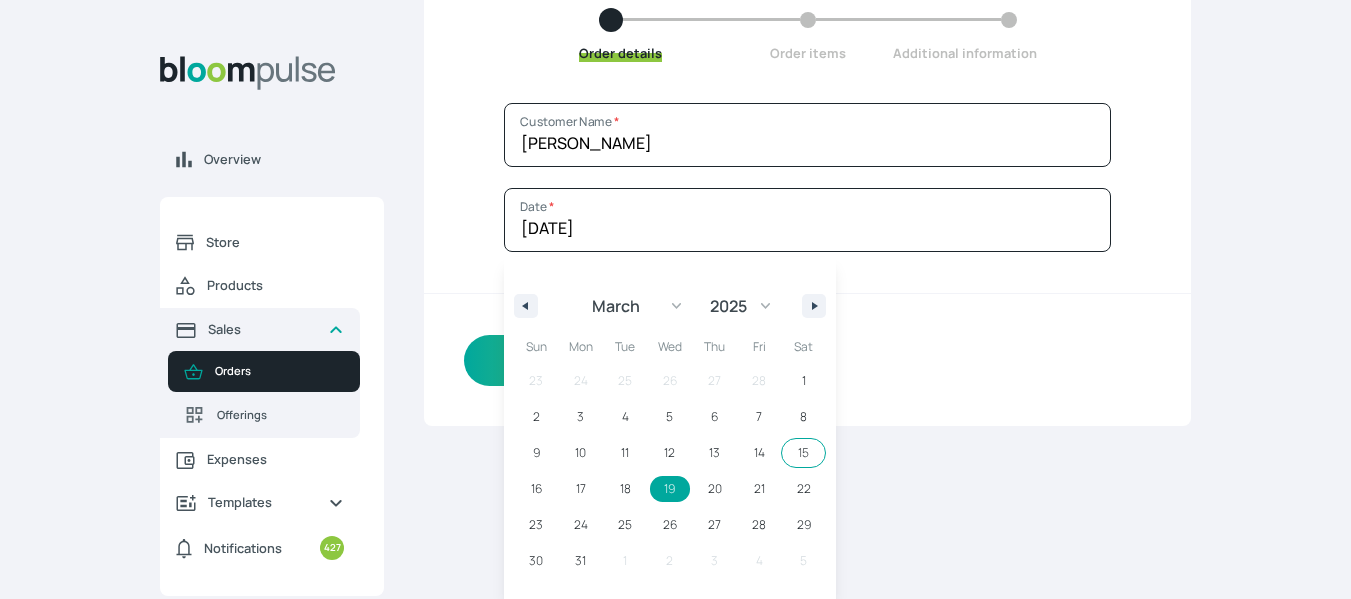 click on "Continue" at bounding box center (807, 360) 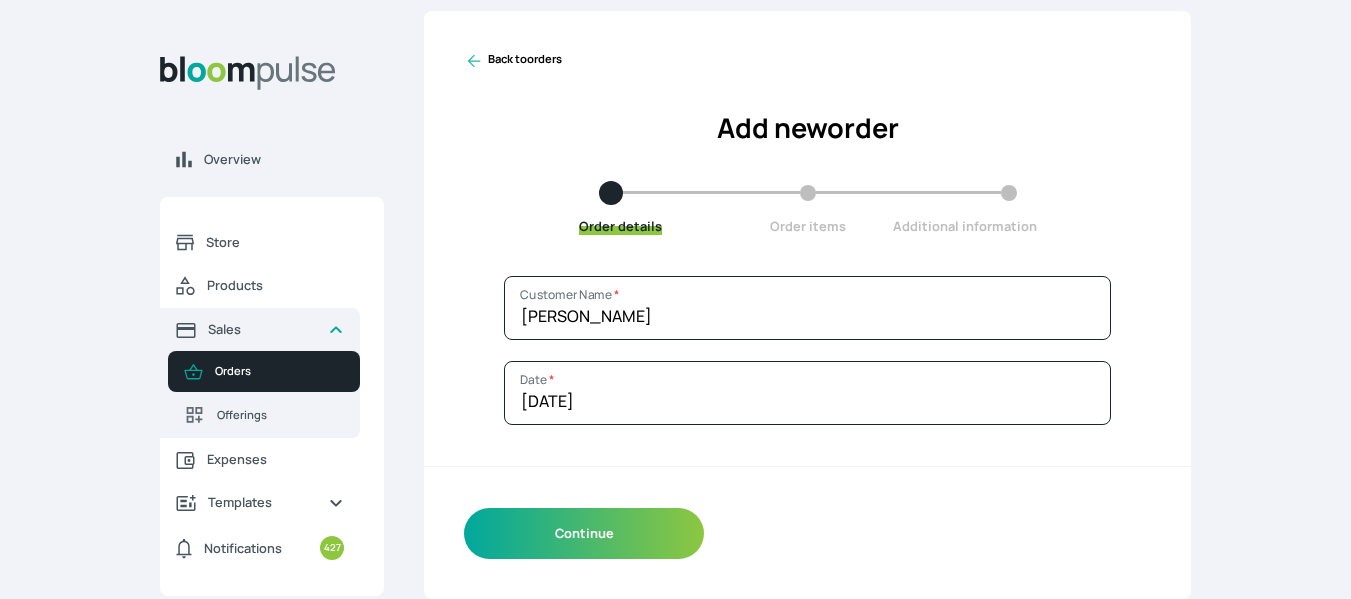 scroll, scrollTop: 29, scrollLeft: 0, axis: vertical 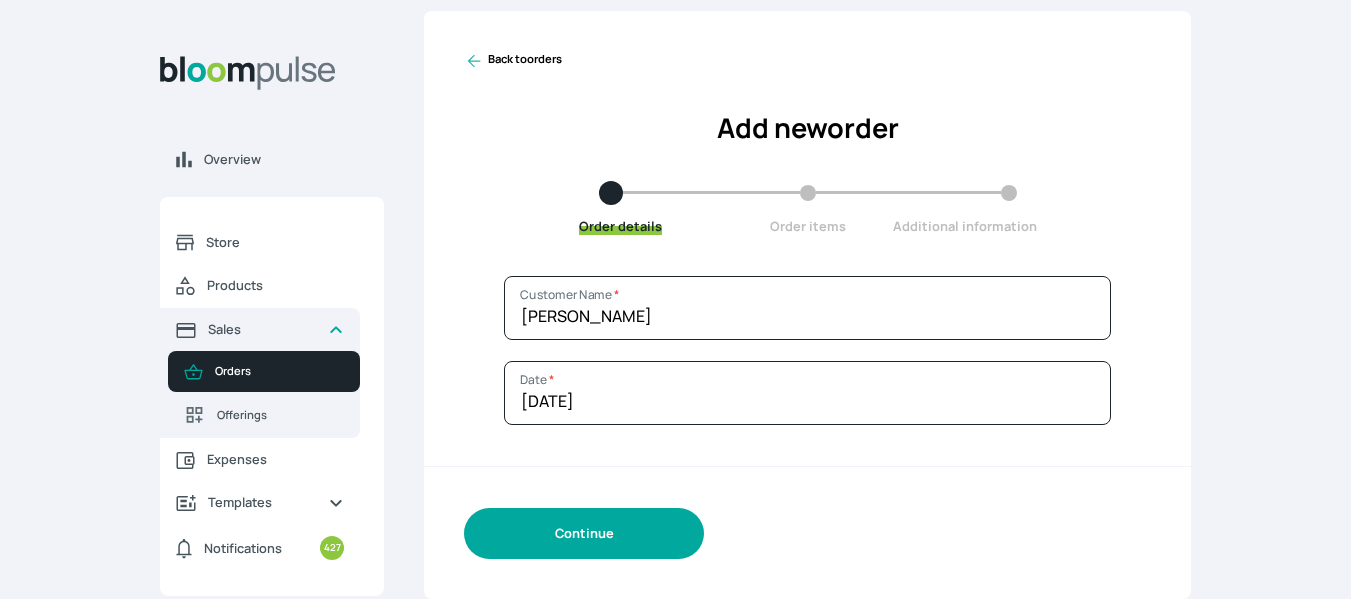 click on "Continue" at bounding box center [584, 533] 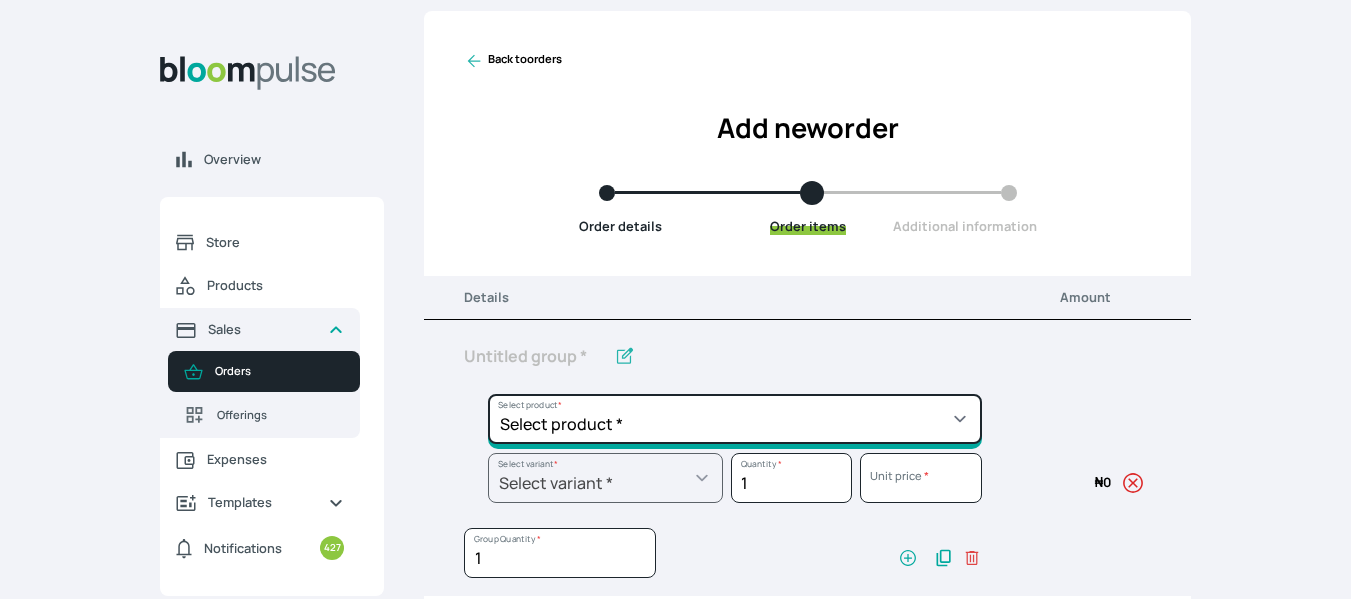 click on "Select product * Big Frame (Black) Canvas Print Canvas Print - Standard Canvas Stretching Certificate Printing Dry Mount Lamination Express Order Floating Frame Foam board mount with Matting Folio Box Frame Bracing Frame Stand Gallery Frame - Black Gallery Frame - Brown Gallery Frame - Cream Gallery Frame - White Gallery Rental Lustre Print - PRO Lustre Print - Standard Photowood Print Lamination Slim Gallery Frame - Black White Matting White Mount Board 5mm Wooden Frame" at bounding box center (735, 419) 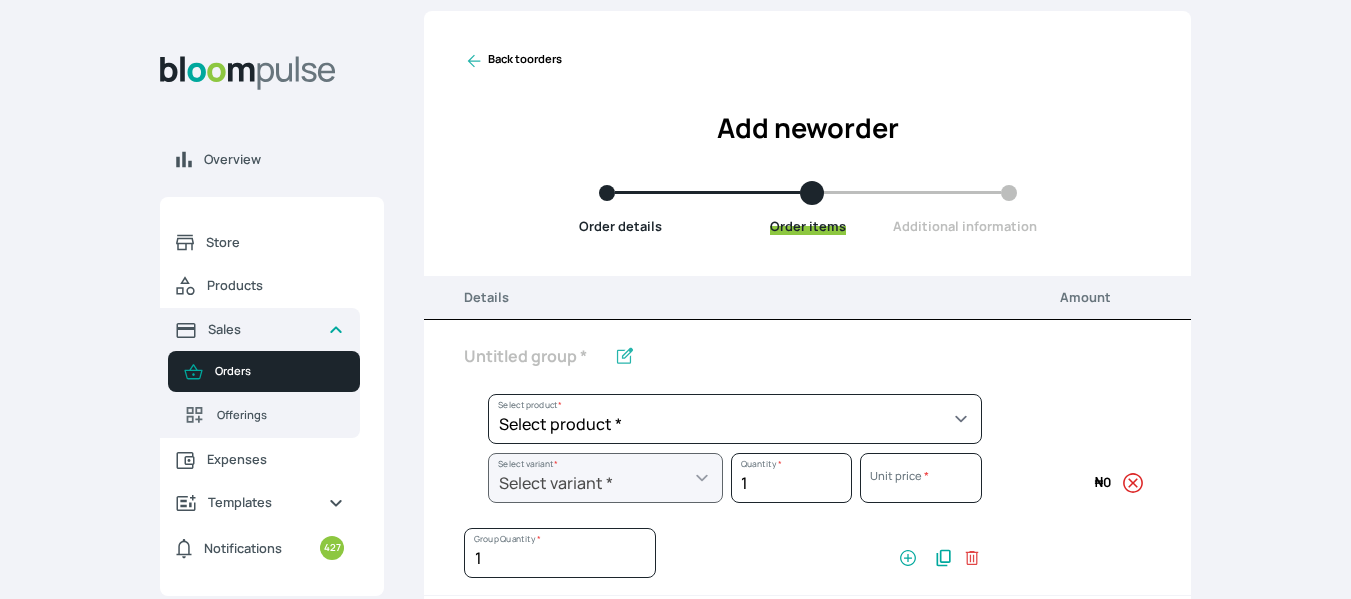 click on "Overview Store Products Sales Orders Offerings Expenses Templates Notifications 427 Atirira    Add business Sign out Atirira   Add business   Sign out Esther Oladejo Atirira Back to  orders Add new  order Order details Order items Additional information Details Amount Select product * Big Frame (Black) Canvas Print Canvas Print - Standard Canvas Stretching Certificate Printing Dry Mount Lamination Express Order Floating Frame Foam board mount with Matting Folio Box Frame Bracing Frame Stand Gallery Frame - Black Gallery Frame - Brown Gallery Frame - Cream Gallery Frame - White Gallery Rental Lustre Print - PRO Lustre Print - Standard Photowood Print Lamination Slim Gallery Frame - Black White Matting White Mount Board 5mm Wooden Frame Select product  * Select variant * Select variant  * 1 Quantity    * Unit price    * Amount:  ₦ 0 1 Group Quantity    * Add item Add offering Add a product offering to this order Close modal No product offerings Setup product offerings to make order creation a breeze Add tax" at bounding box center [675, 270] 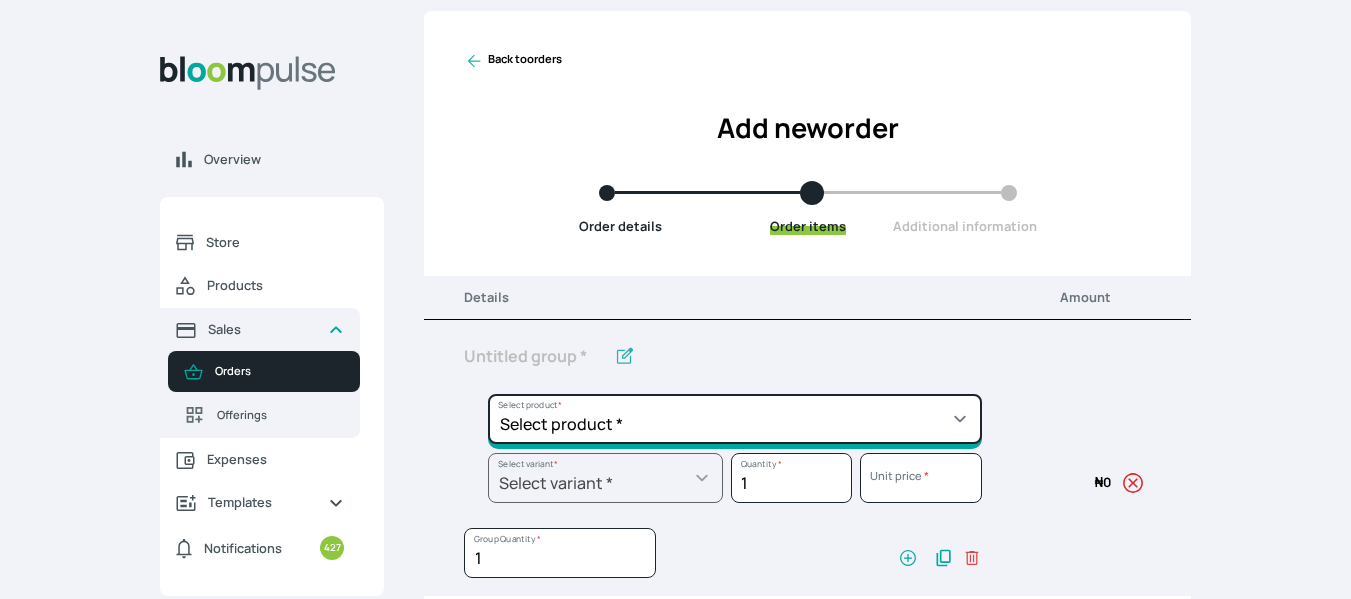click on "Select product * Big Frame (Black) Canvas Print Canvas Print - Standard Canvas Stretching Certificate Printing Dry Mount Lamination Express Order Floating Frame Foam board mount with Matting Folio Box Frame Bracing Frame Stand Gallery Frame - Black Gallery Frame - Brown Gallery Frame - Cream Gallery Frame - White Gallery Rental Lustre Print - PRO Lustre Print - Standard Photowood Print Lamination Slim Gallery Frame - Black White Matting White Mount Board 5mm Wooden Frame" at bounding box center (735, 419) 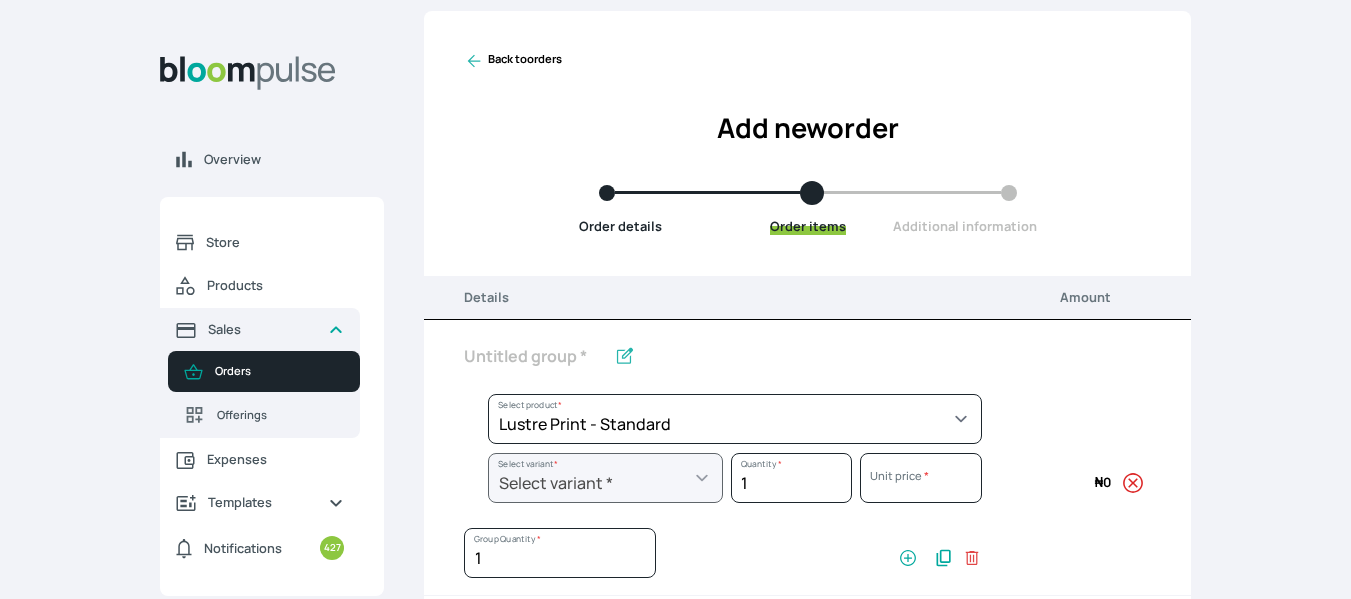 select on "a9f19bd2-f1a8-4b74-ae51-3a75659f3a28" 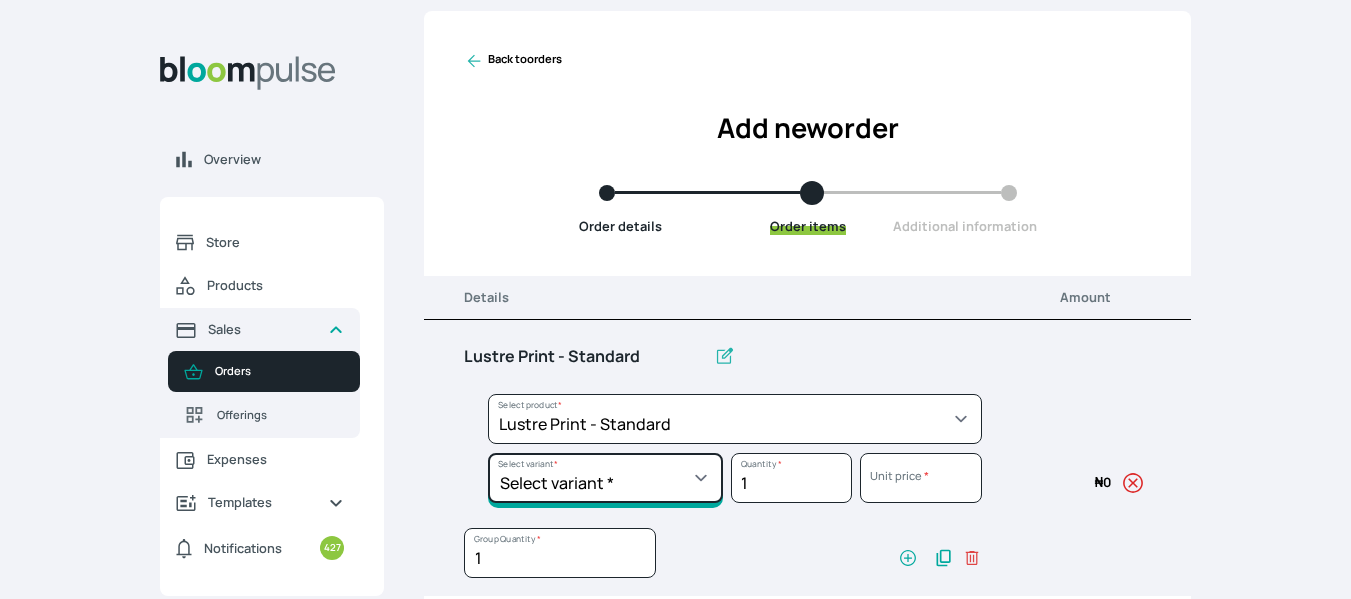 click on "Select variant * 10 by 10 10 by 12 10 by 15 10 by 16 11 by 12 11 by 14 11.7 by 16.5 12 by 12 12 by 13 12 by 14 12 by 15 12 by 16 12 by 18 12 by 20 14 by 18 14 by 20 14 by 24 14 by 8 16 by 16 16 by 20 16 by 22 16 by 24 16 by 29 18 by 18 18 by 22 18 by 24 18 by 26 18 by 27 18 x 28 2.5 by 3.5 20 by 20 20 by 24 20 by 25 20 by 26 20 by 28 20 by 30 20 by 36 20 by 40 22 by 28 24 by 30 24 by 34 24 by 36 24 by 40 24 by 6 26 by 28 26 by 36 26 by 38 27 by 39 27 by 48 28 by 52 3 by 8 30 by 36 30 by 40 30 by 60 32 by 48 33 by 45 36 by 44 36 by 48 39 by 47 4 by 4 40 by 50 41 by 48 48 by 72 5 by 7 50 by 70 51 by 34 6 by 7 6 by 8 72 by 36 8 by 10 8 by 12 8 by 15 8.3 by 11.7 9 by 7" at bounding box center [605, 478] 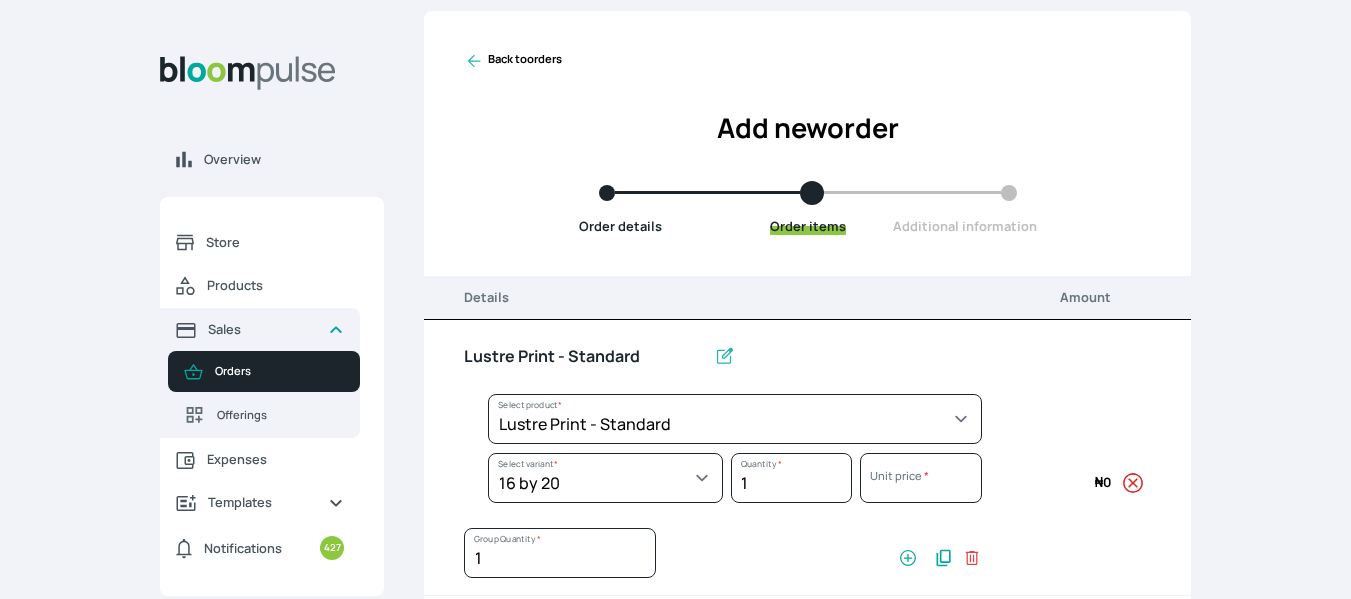 select on "a9f19bd2-f1a8-4b74-ae51-3a75659f3a28" 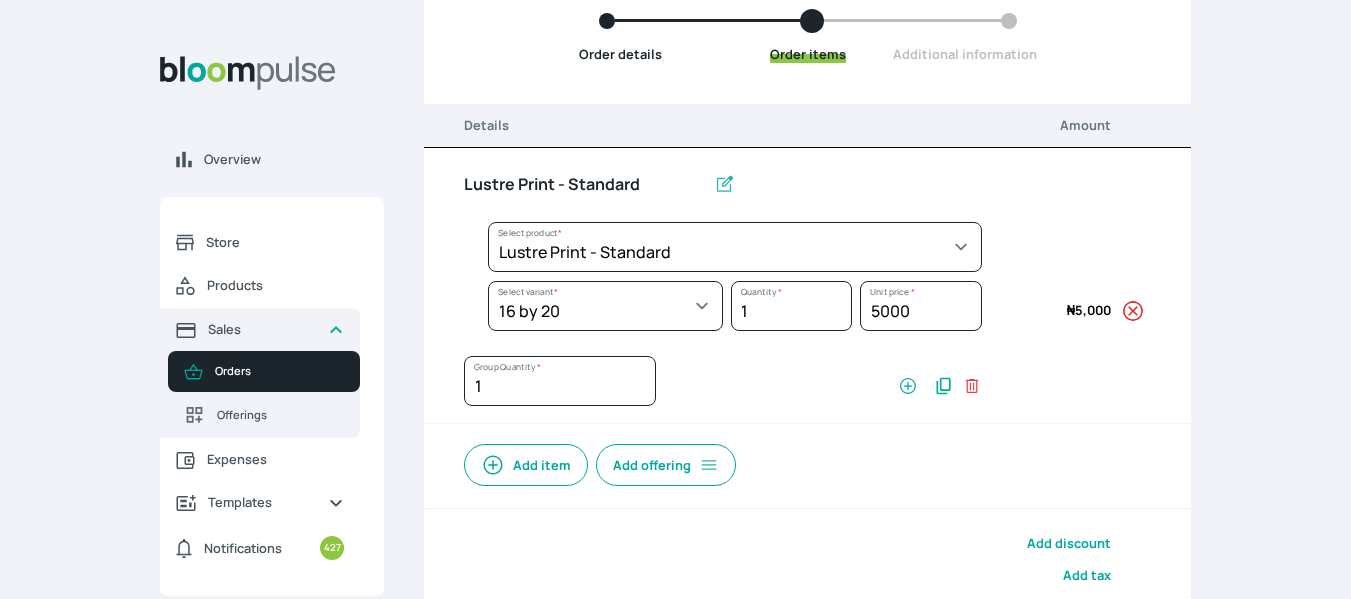 scroll, scrollTop: 202, scrollLeft: 0, axis: vertical 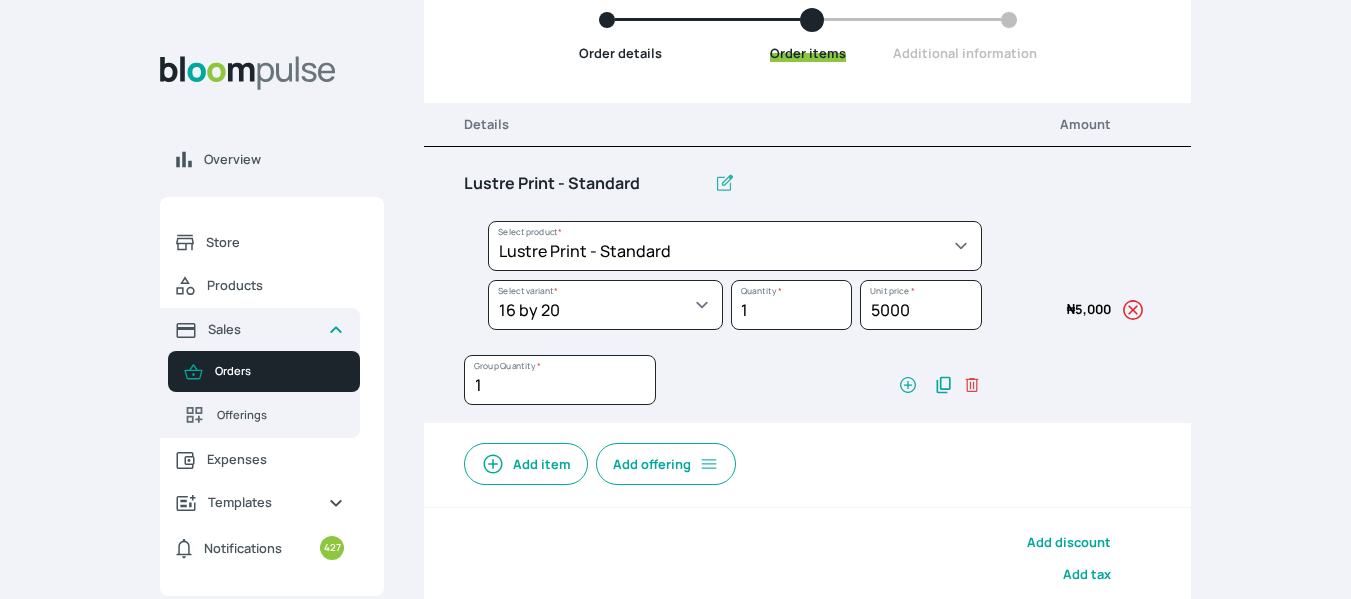 click 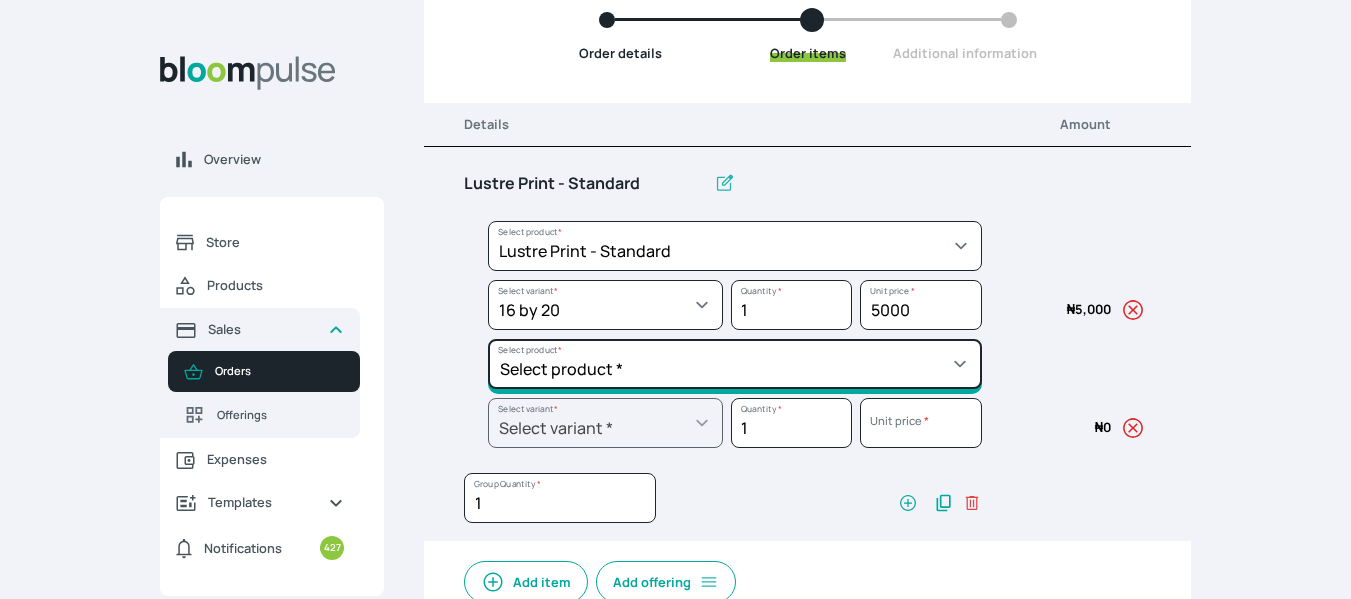 click on "Select product * Big Frame (Black) Canvas Print Canvas Print - Standard Canvas Stretching Certificate Printing Dry Mount Lamination Express Order Floating Frame Foam board mount with Matting Folio Box Frame Bracing Frame Stand Gallery Frame - Black Gallery Frame - Brown Gallery Frame - Cream Gallery Frame - White Gallery Rental Lustre Print - PRO Lustre Print - Standard Photowood Print Lamination Slim Gallery Frame - Black White Matting White Mount Board 5mm Wooden Frame" at bounding box center [735, 246] 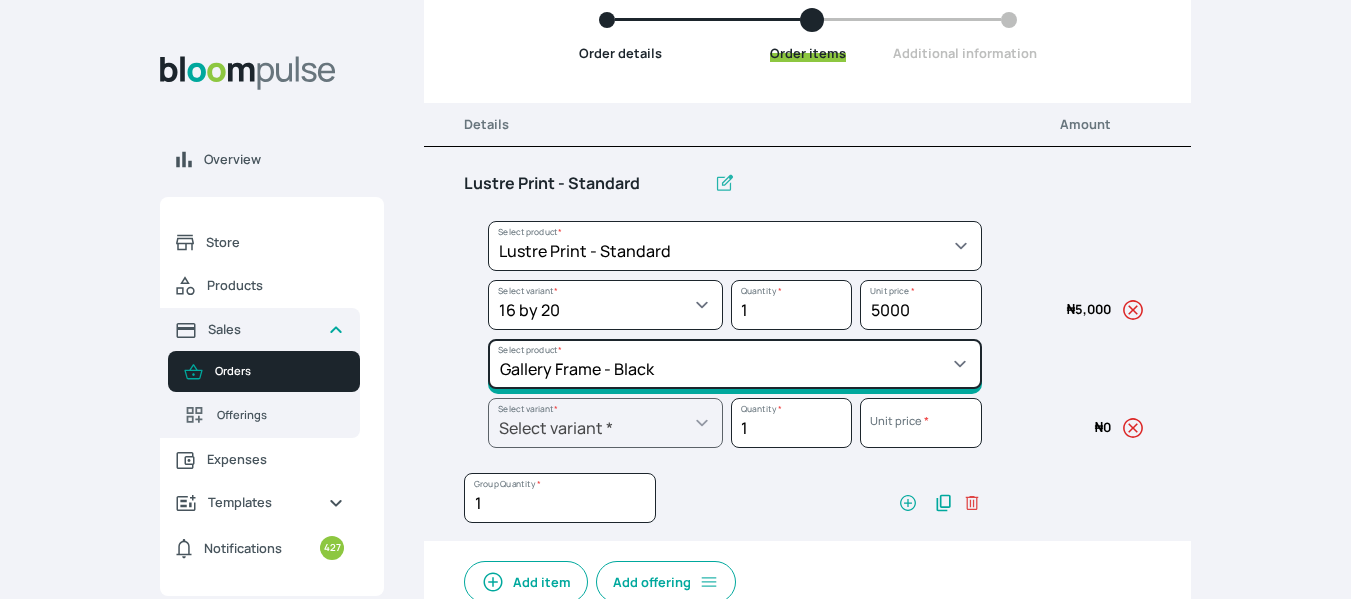 click on "Select product * Big Frame (Black) Canvas Print Canvas Print - Standard Canvas Stretching Certificate Printing Dry Mount Lamination Express Order Floating Frame Foam board mount with Matting Folio Box Frame Bracing Frame Stand Gallery Frame - Black Gallery Frame - Brown Gallery Frame - Cream Gallery Frame - White Gallery Rental Lustre Print - PRO Lustre Print - Standard Photowood Print Lamination Slim Gallery Frame - Black White Matting White Mount Board 5mm Wooden Frame" at bounding box center (735, 246) 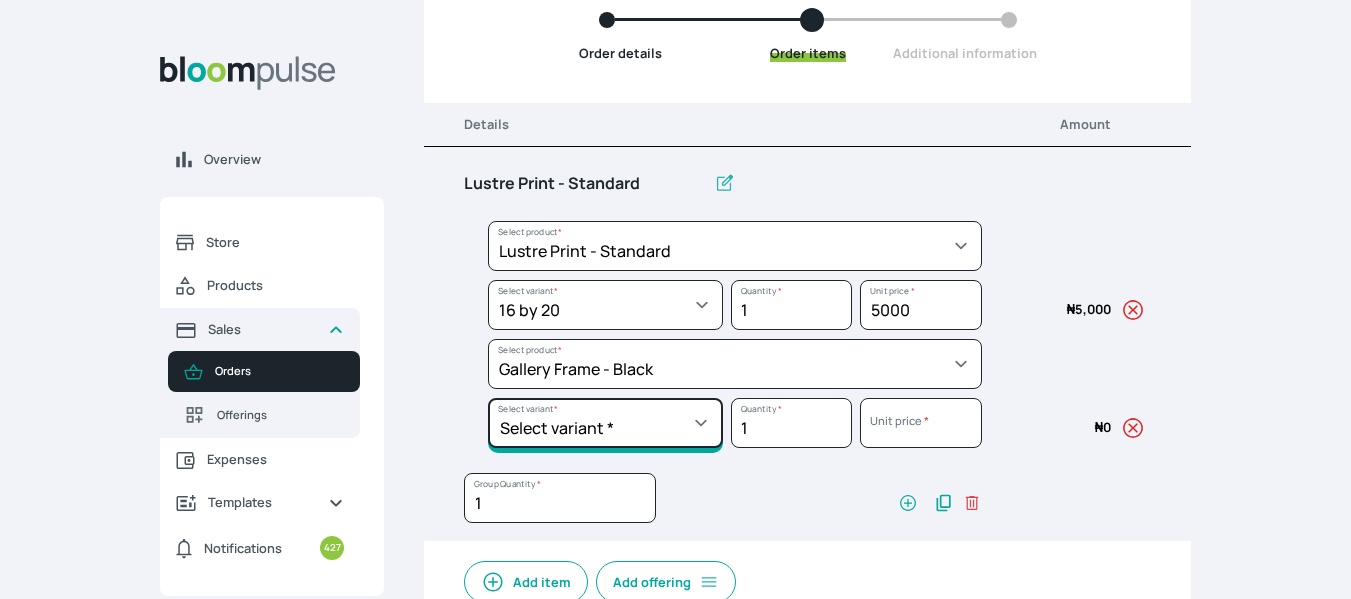 click on "Select variant * 10 by 10 10 by 12 10 by 13 10 by 15 10 by 16 11 by 12 11 by 14 12 by 12 12 by 13 12 by 14 12 by 15 12 by 16 12 by 18 12 by 20 14 by 18 14 by 20 14 by 24 14 by 8 16 by 16 16 by 20 16 by 22 16 by 24 16 by 29 18 by 18 18 by 22 18 by 24 18 by 26 18 by 28 20 by 20 20 by 22 20 by 24 20 by 25 20 by 26 20 by 28 20 by 30 20 by 36 20 by 40 21 by 9 24 by 30 24 by 34 24 by 36 24 by 40 26 by 36 26 by 38 27 by 39 27 by 48 28 by 14 28 by 35 28 by 52 30 by 36 30 by 40 30 by 45 30 by 60 32 by 48 33 by 45 34 by 45 36 by 34 36 by 44 36 by 48 36 by 72 38 by 48 39 by 47 40 by 50 41 by 48 48 by 72 5 by 7 50 by 70 51 by 34 6 by 7 6 by 8 60 by 40 72 by 36 8 by 10 8 by 12 8.3 by 11.7 84 by 32 9 by 8 9.5 by 11.5" at bounding box center (605, 305) 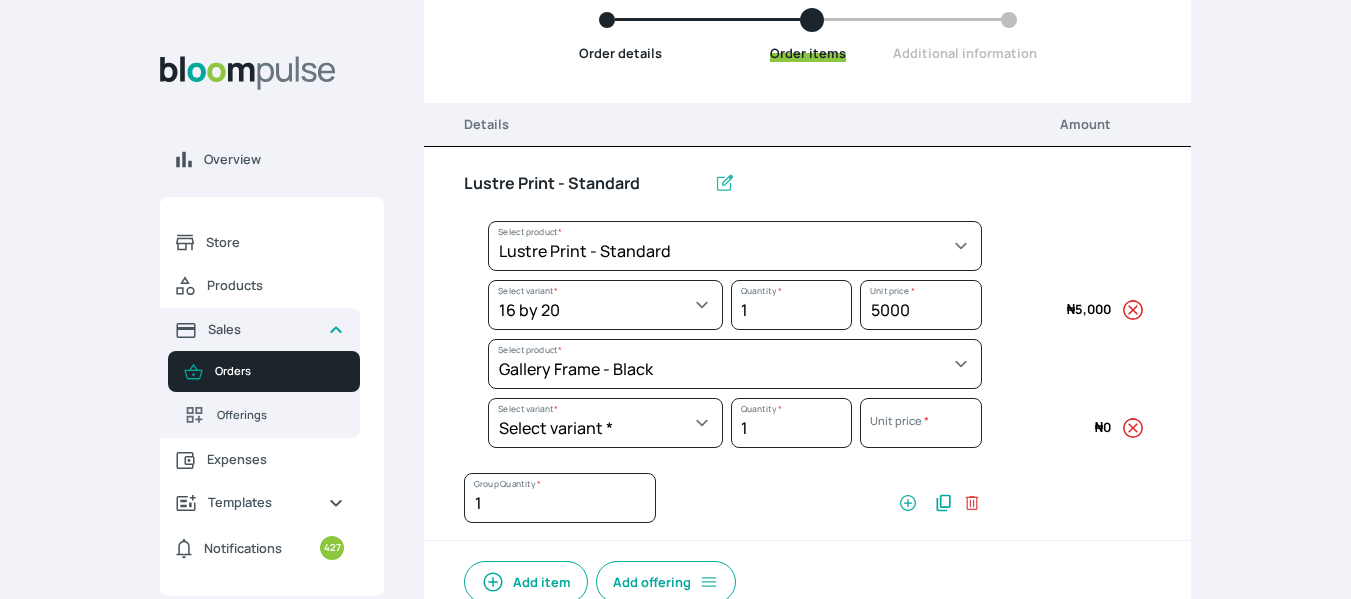 click on "Lustre Print - Standard" at bounding box center (723, 192) 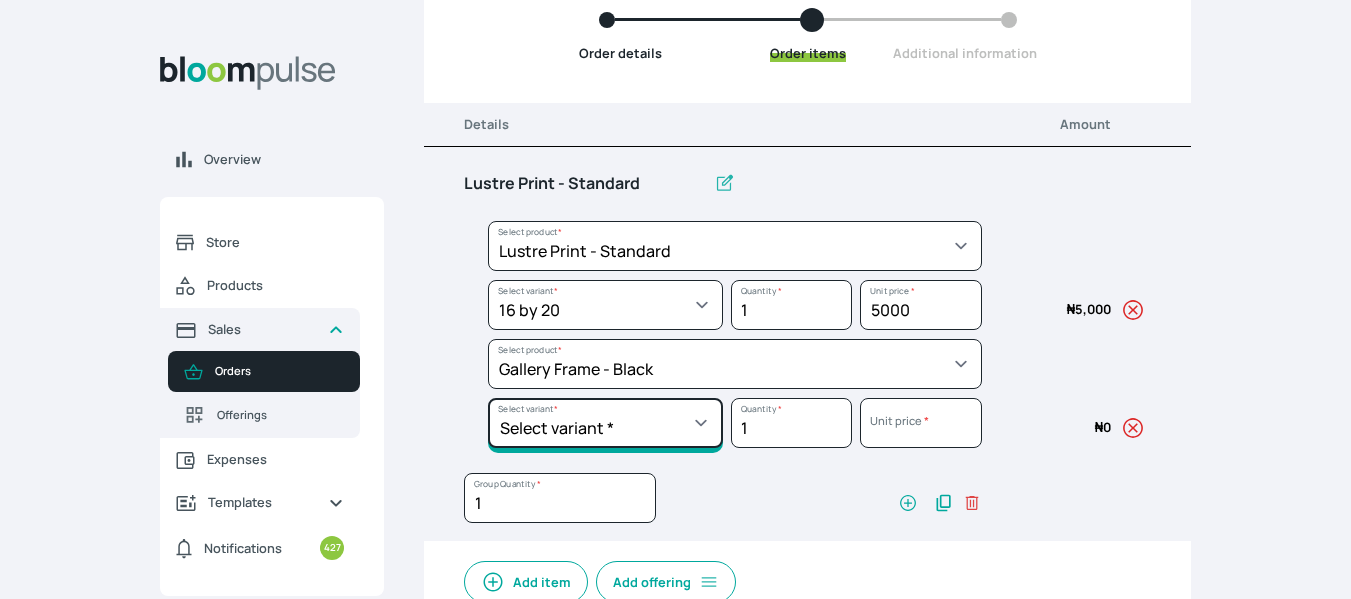 click on "Select variant * 10 by 10 10 by 12 10 by 13 10 by 15 10 by 16 11 by 12 11 by 14 12 by 12 12 by 13 12 by 14 12 by 15 12 by 16 12 by 18 12 by 20 14 by 18 14 by 20 14 by 24 14 by 8 16 by 16 16 by 20 16 by 22 16 by 24 16 by 29 18 by 18 18 by 22 18 by 24 18 by 26 18 by 28 20 by 20 20 by 22 20 by 24 20 by 25 20 by 26 20 by 28 20 by 30 20 by 36 20 by 40 21 by 9 24 by 30 24 by 34 24 by 36 24 by 40 26 by 36 26 by 38 27 by 39 27 by 48 28 by 14 28 by 35 28 by 52 30 by 36 30 by 40 30 by 45 30 by 60 32 by 48 33 by 45 34 by 45 36 by 34 36 by 44 36 by 48 36 by 72 38 by 48 39 by 47 40 by 50 41 by 48 48 by 72 5 by 7 50 by 70 51 by 34 6 by 7 6 by 8 60 by 40 72 by 36 8 by 10 8 by 12 8.3 by 11.7 84 by 32 9 by 8 9.5 by 11.5" at bounding box center (605, 305) 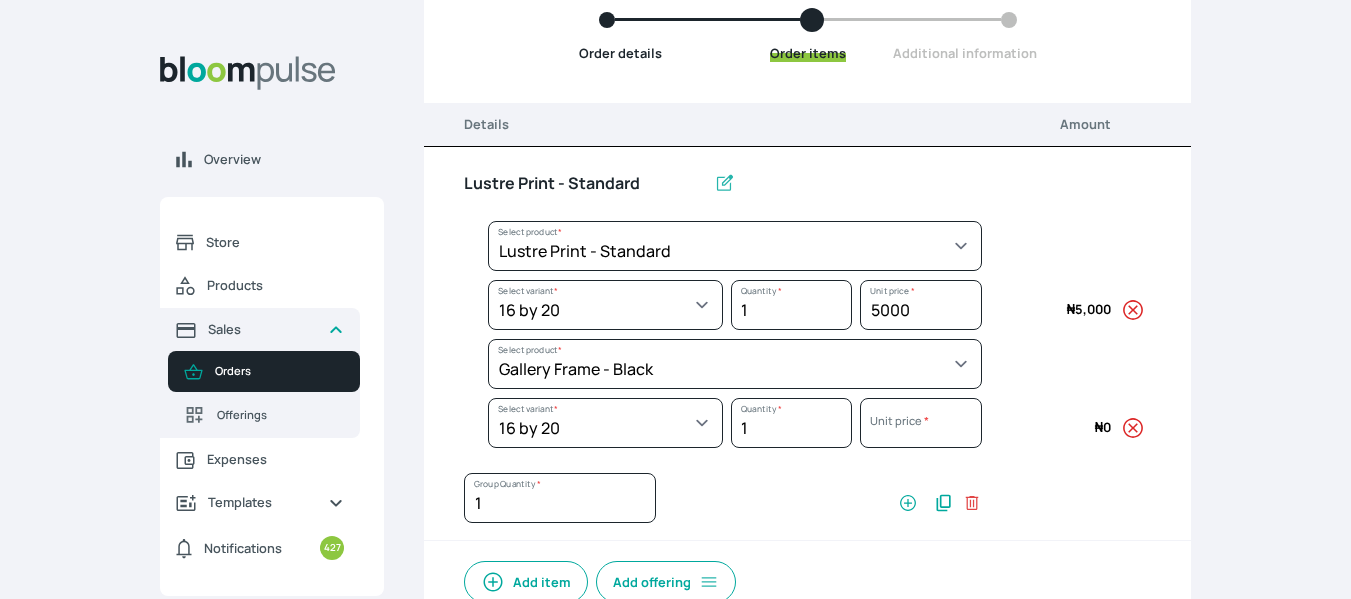 select on "5fa67804-61d7-459d-93b4-9e8949636f1b" 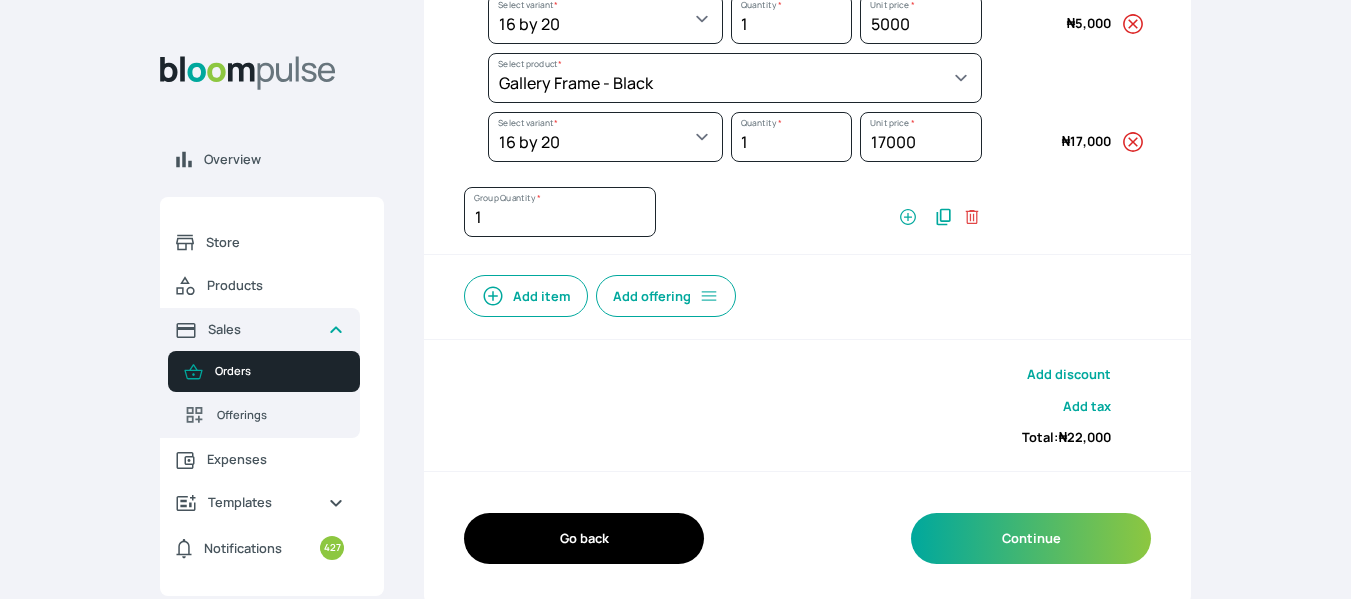 scroll, scrollTop: 493, scrollLeft: 0, axis: vertical 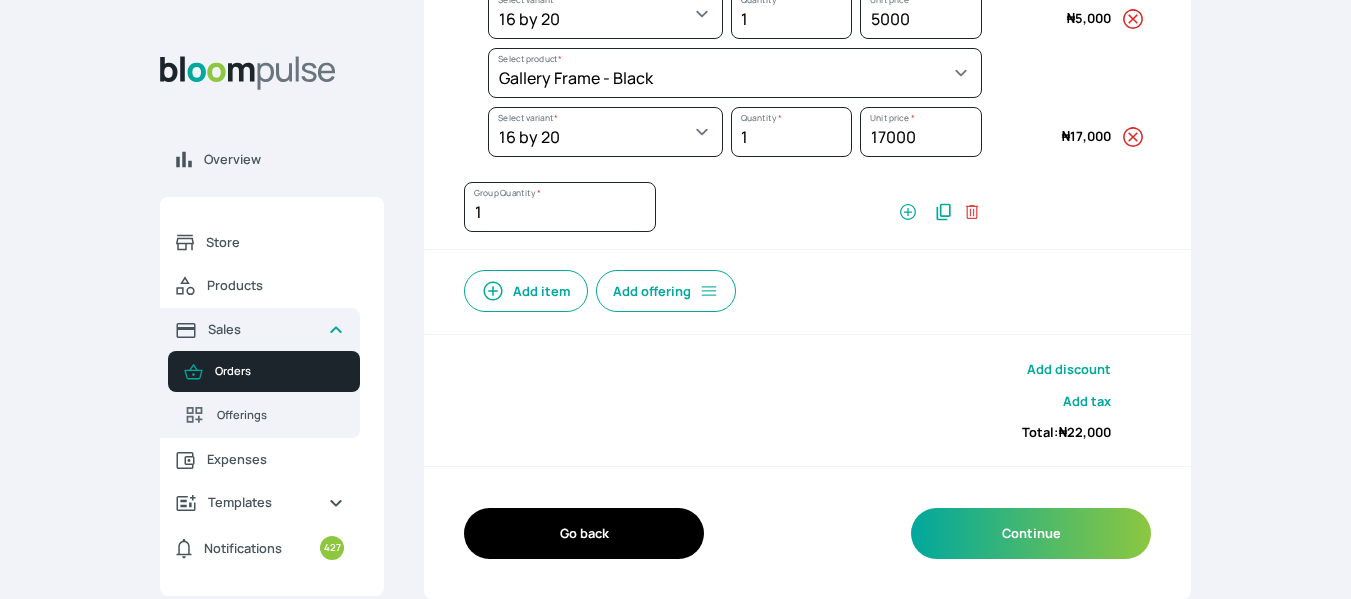 click on "Add discount" at bounding box center [1069, 369] 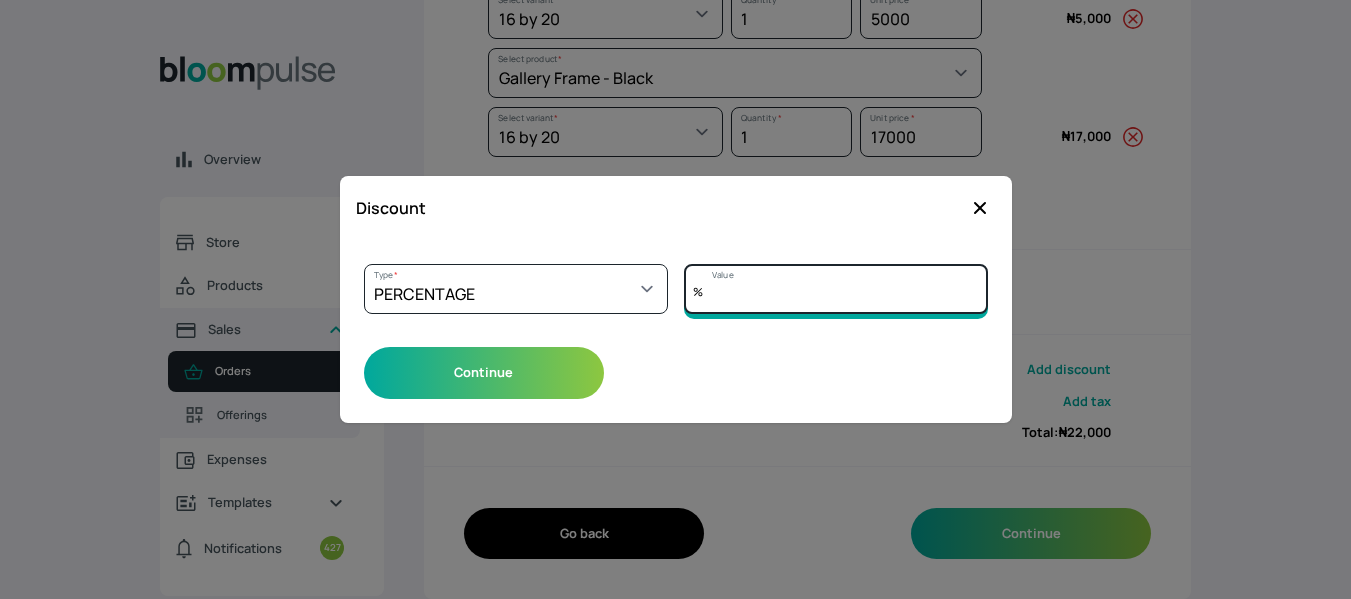 click on "Value" at bounding box center (836, 289) 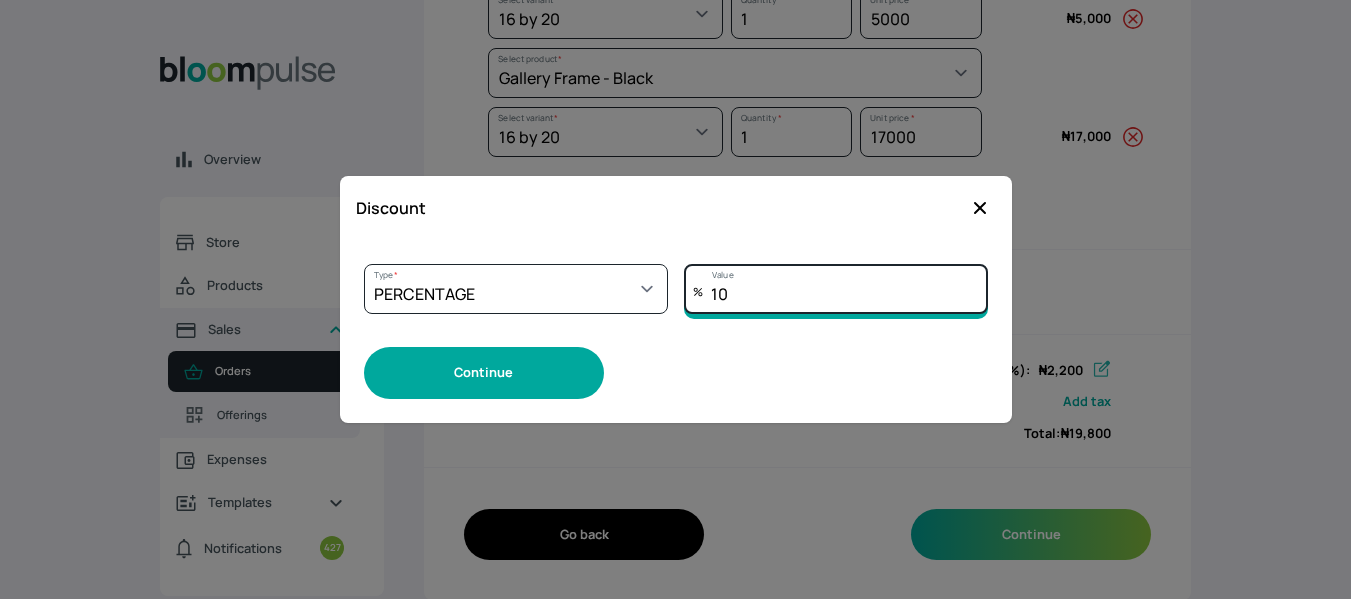 type on "10" 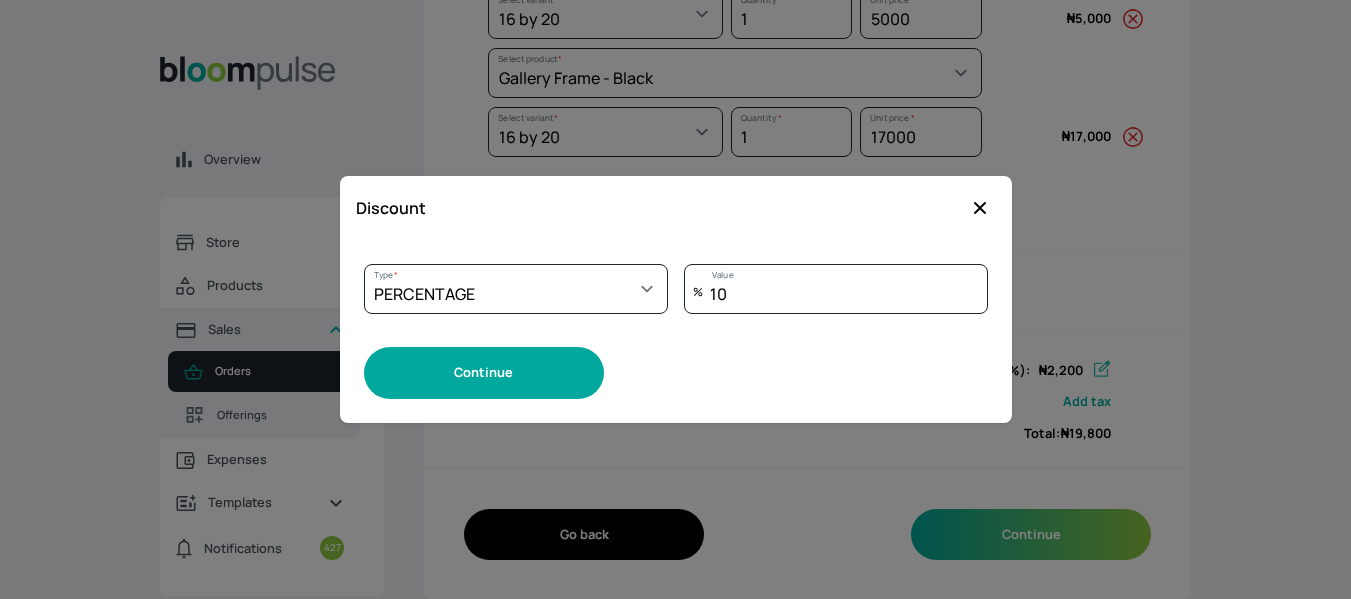 click on "Continue" at bounding box center [484, 372] 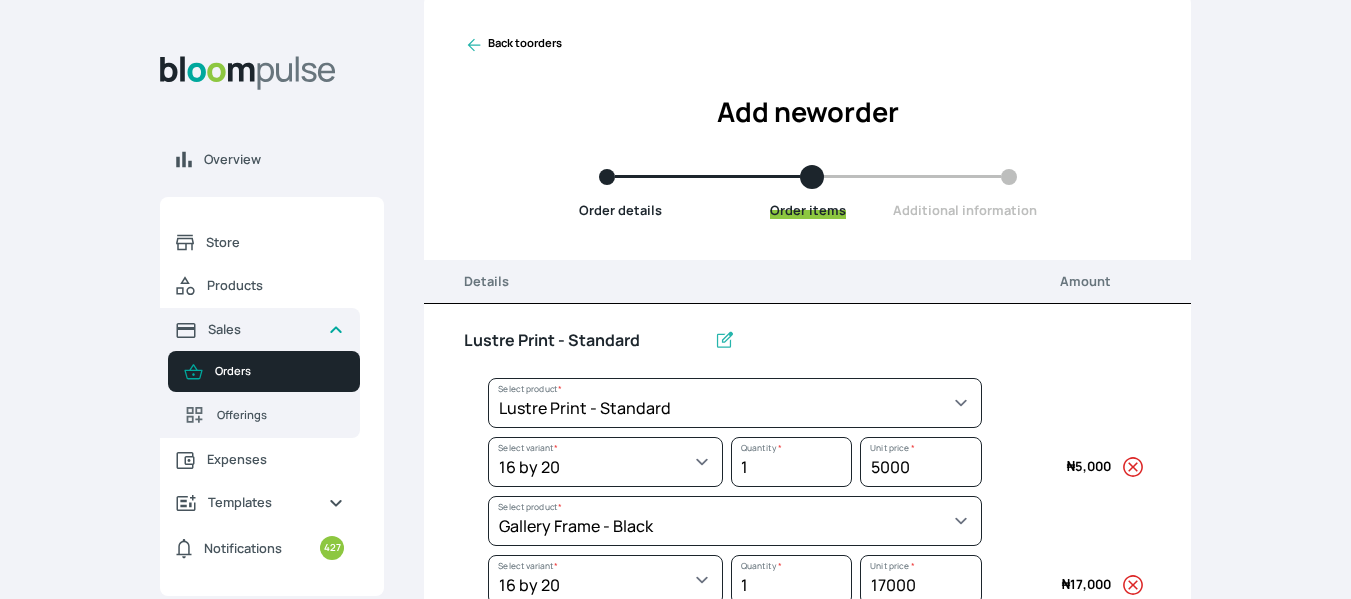 scroll, scrollTop: 0, scrollLeft: 0, axis: both 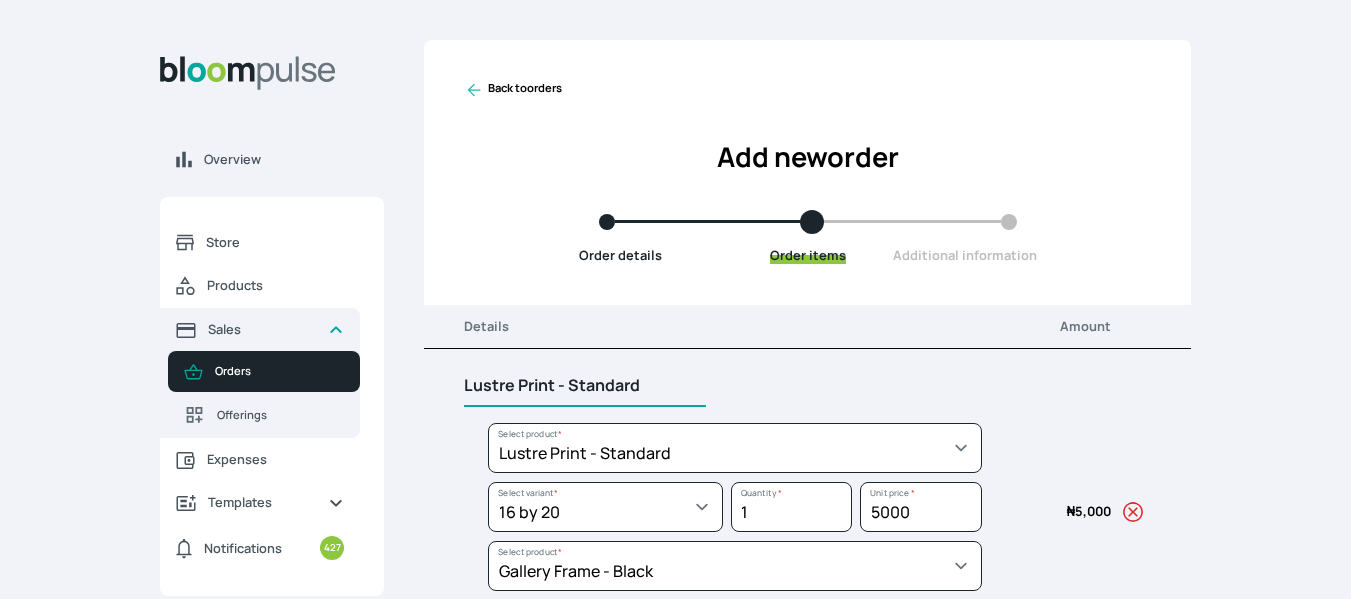 click on "Lustre Print - Standard" at bounding box center (585, 386) 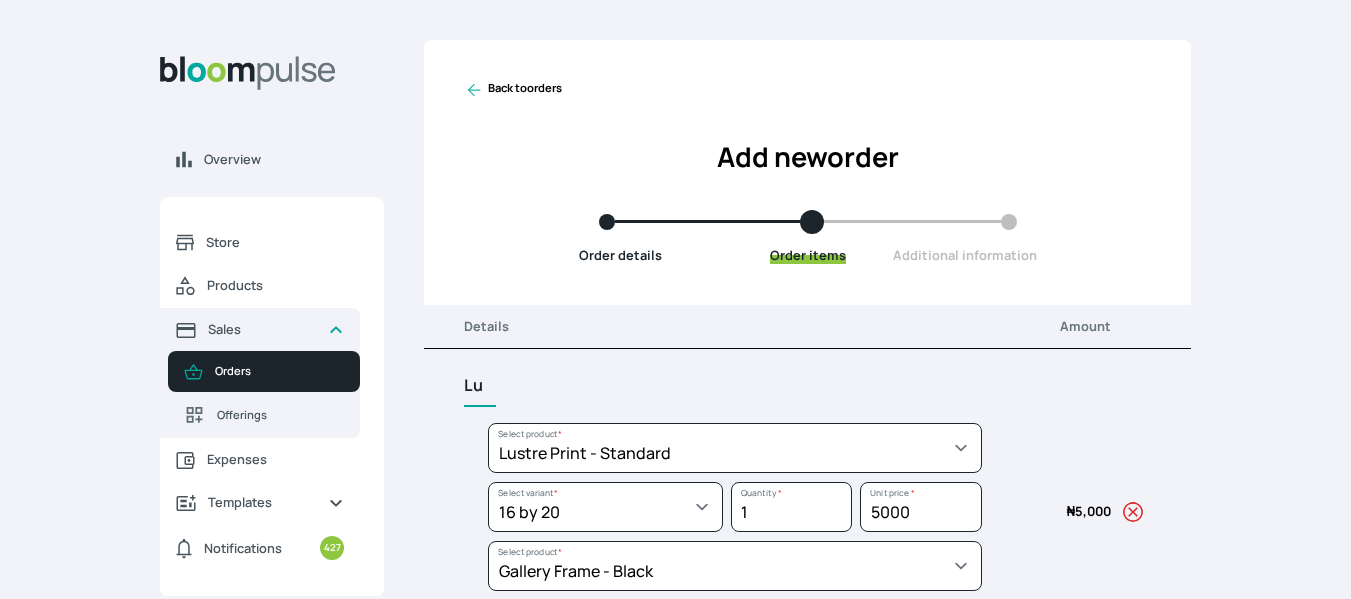 type on "L" 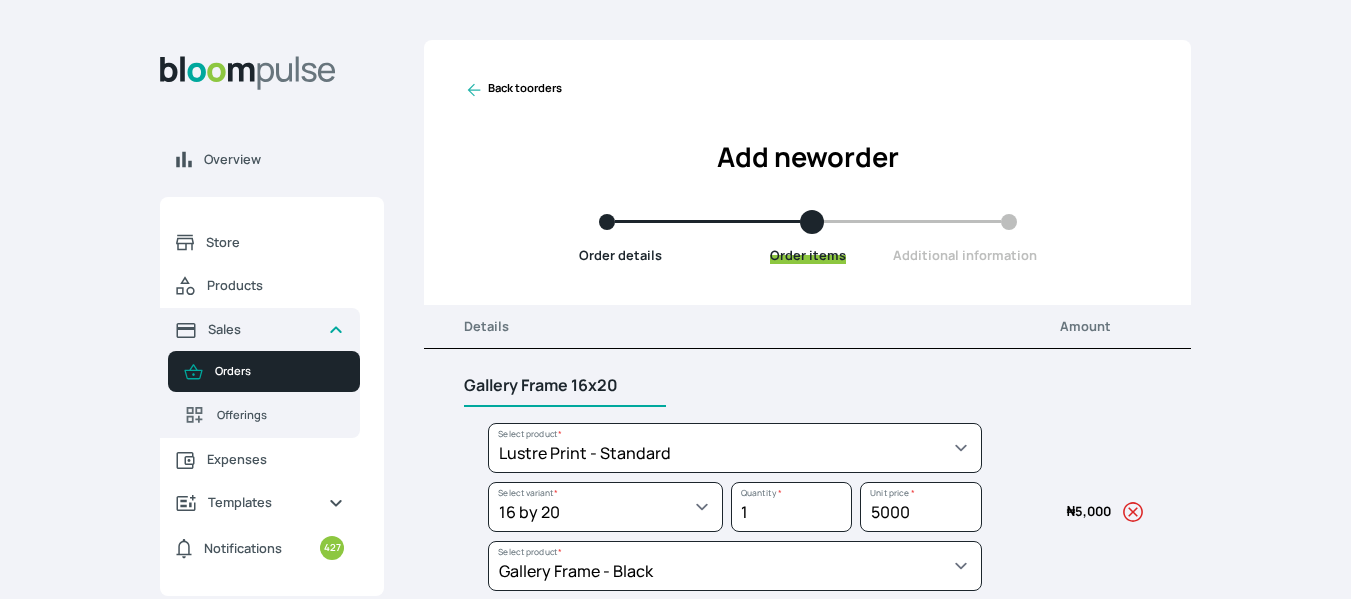 type on "Gallery Frame 16x20" 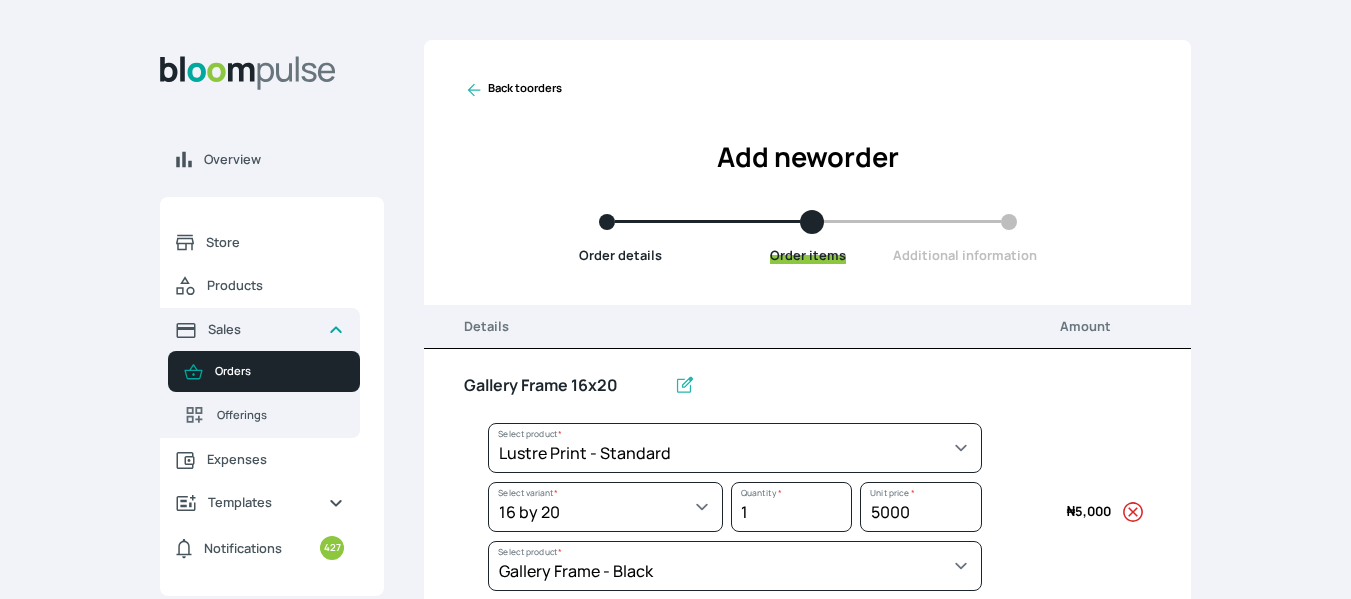 click on "Back to  orders Add new  order Order details Order items Additional information" at bounding box center (807, 172) 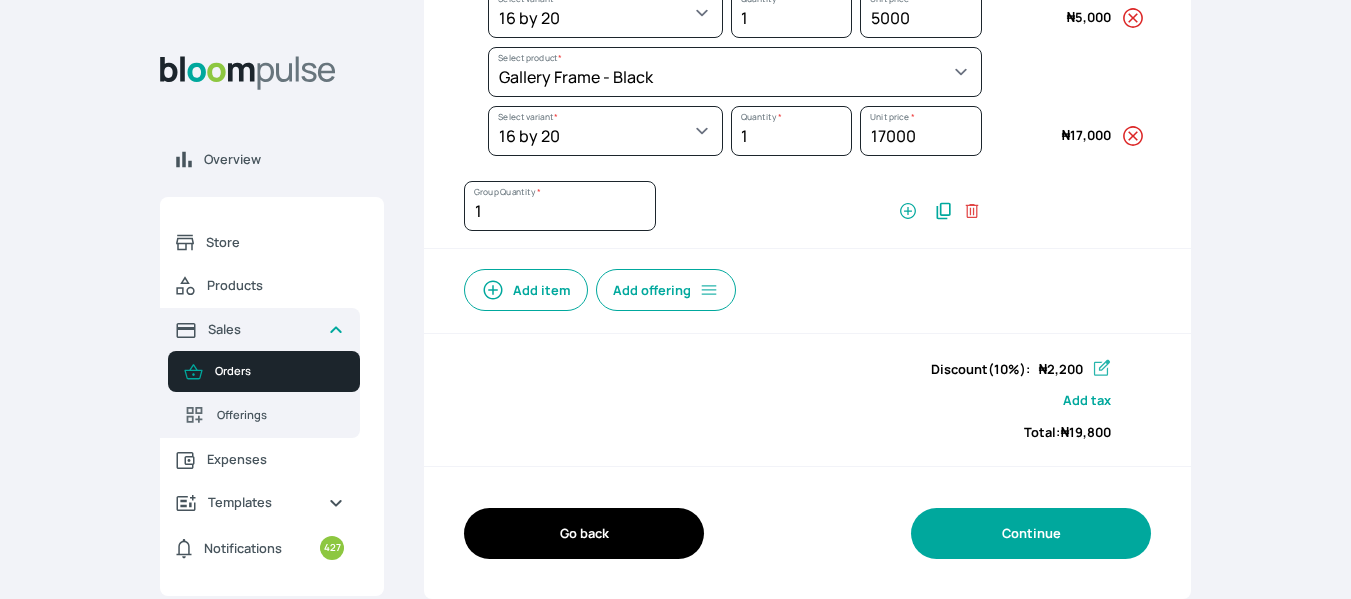 click on "Continue" at bounding box center [1031, 533] 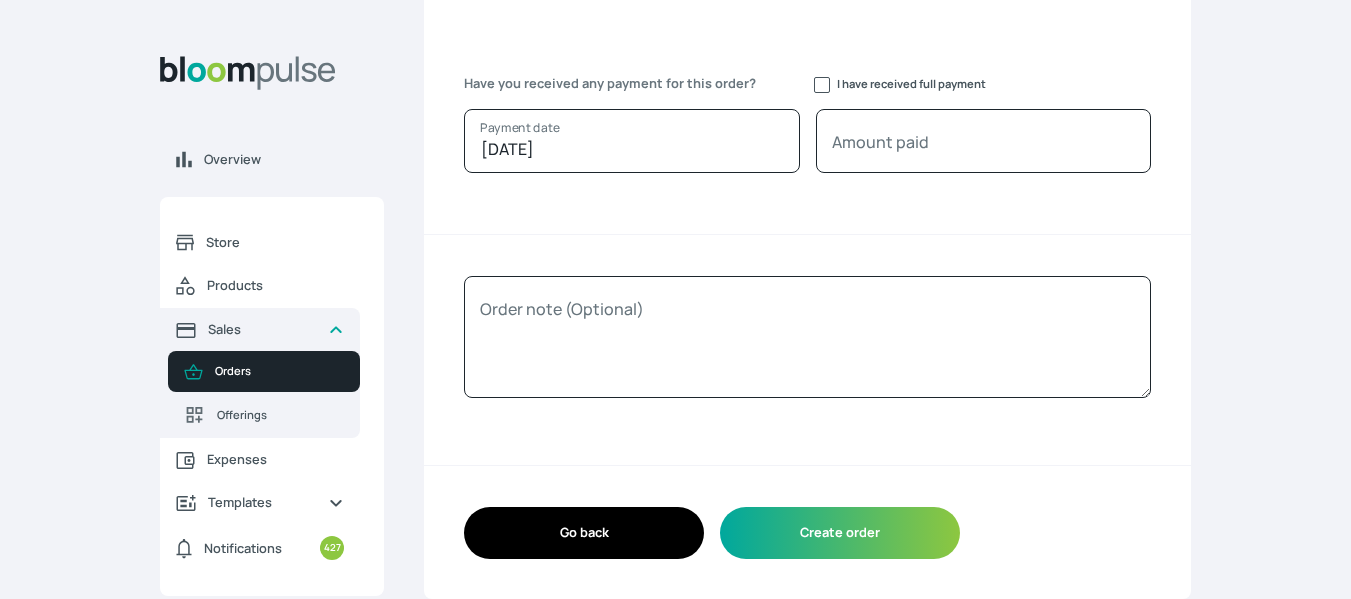 scroll, scrollTop: 271, scrollLeft: 0, axis: vertical 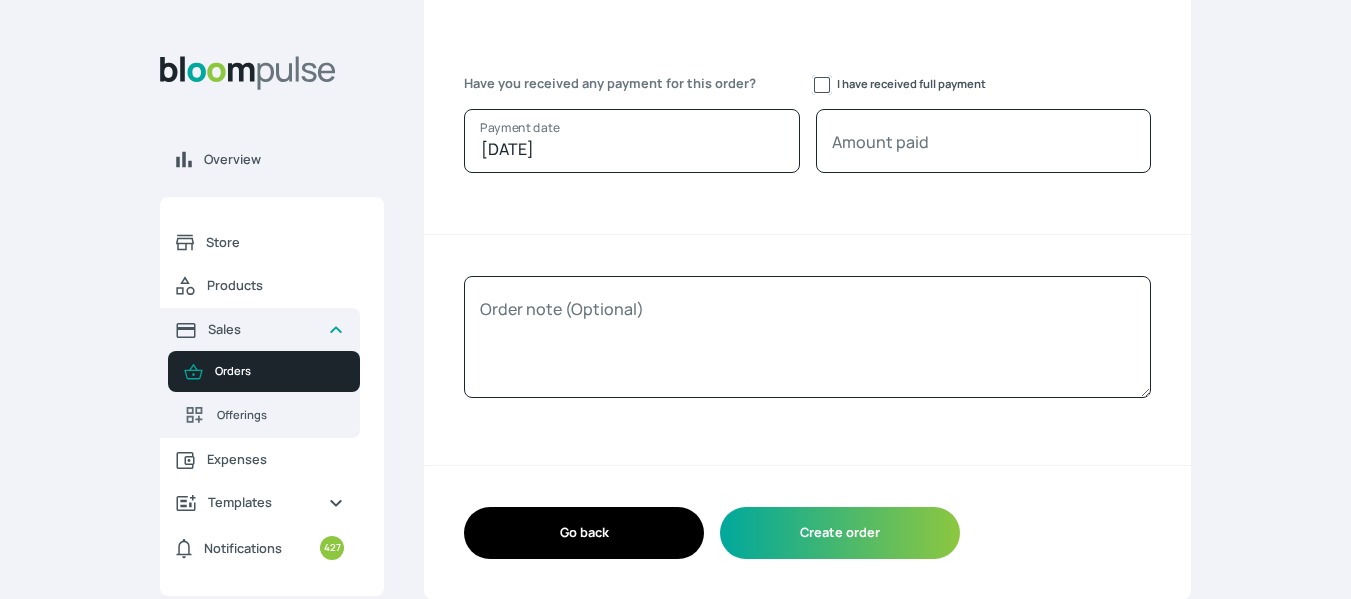 click on "I have received full payment" at bounding box center (822, 85) 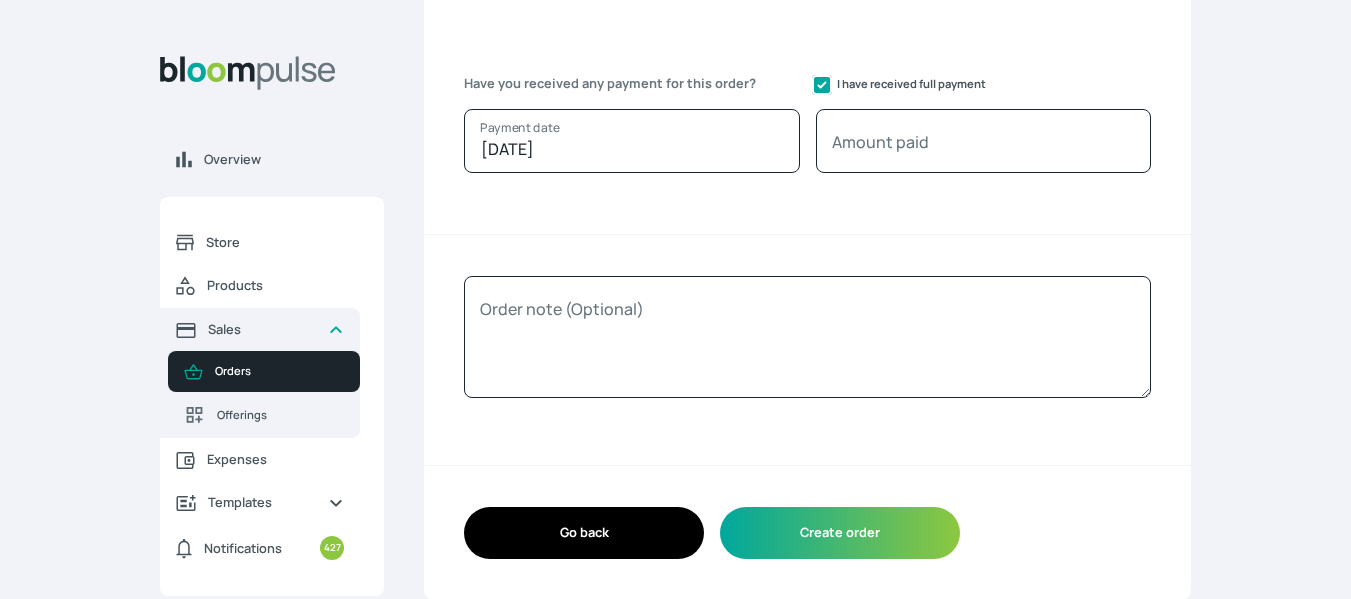 checkbox on "true" 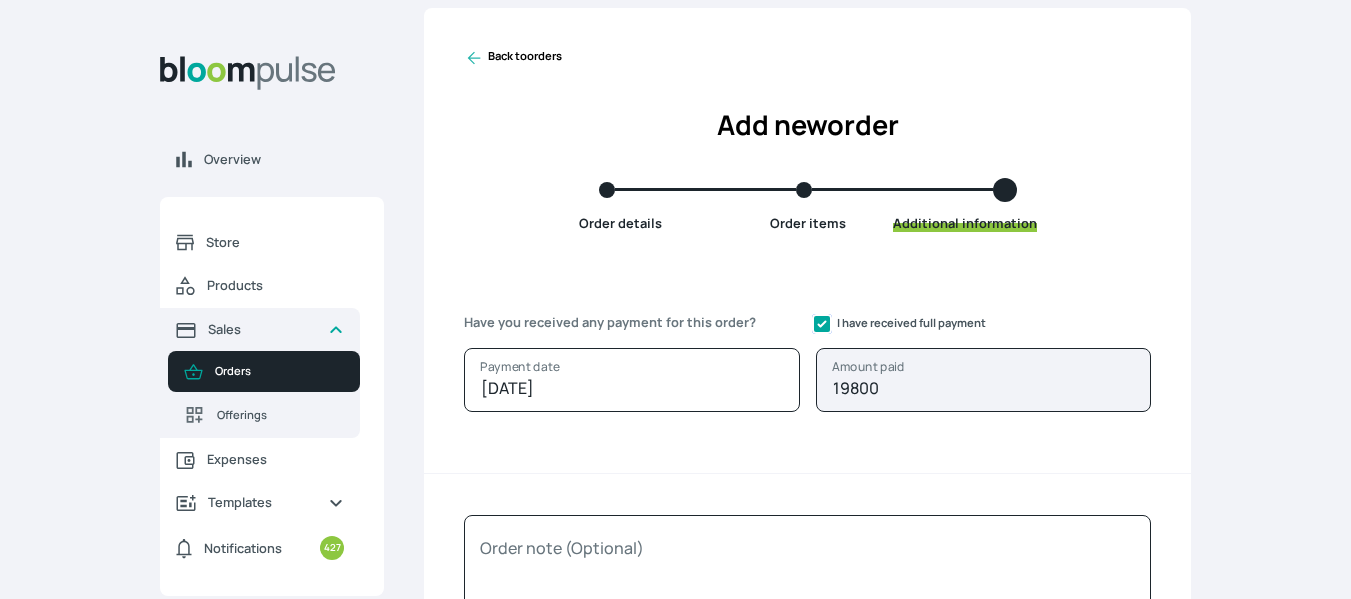 scroll, scrollTop: 271, scrollLeft: 0, axis: vertical 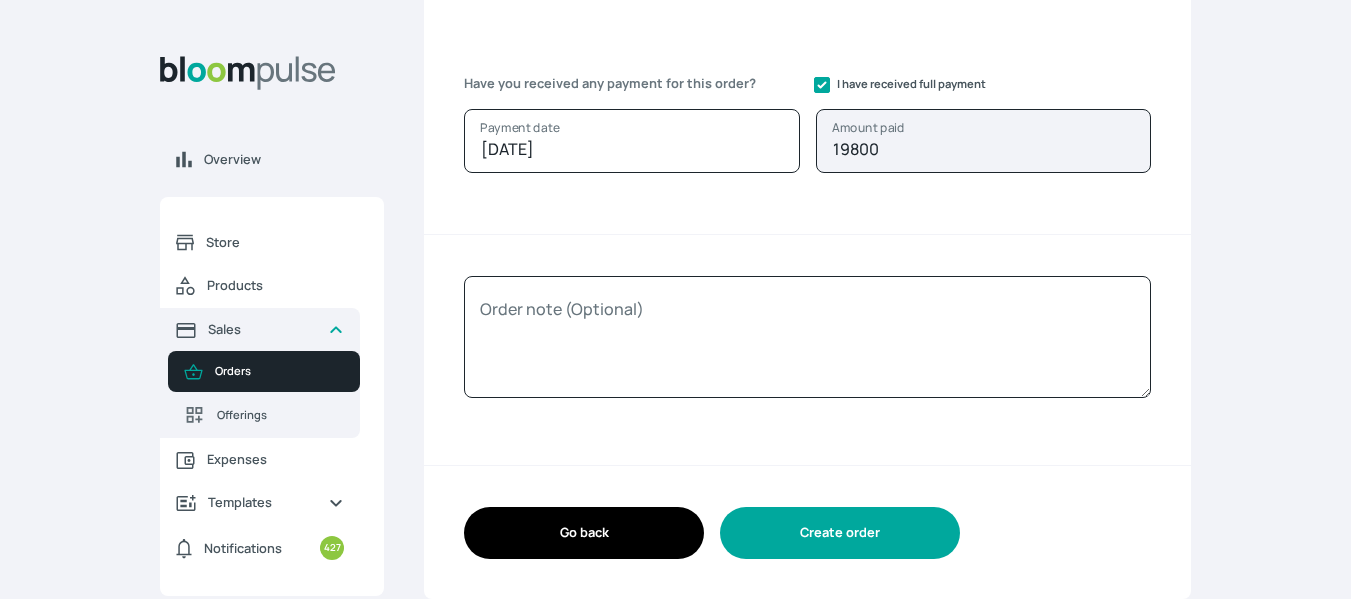 click on "Create order" at bounding box center (840, 532) 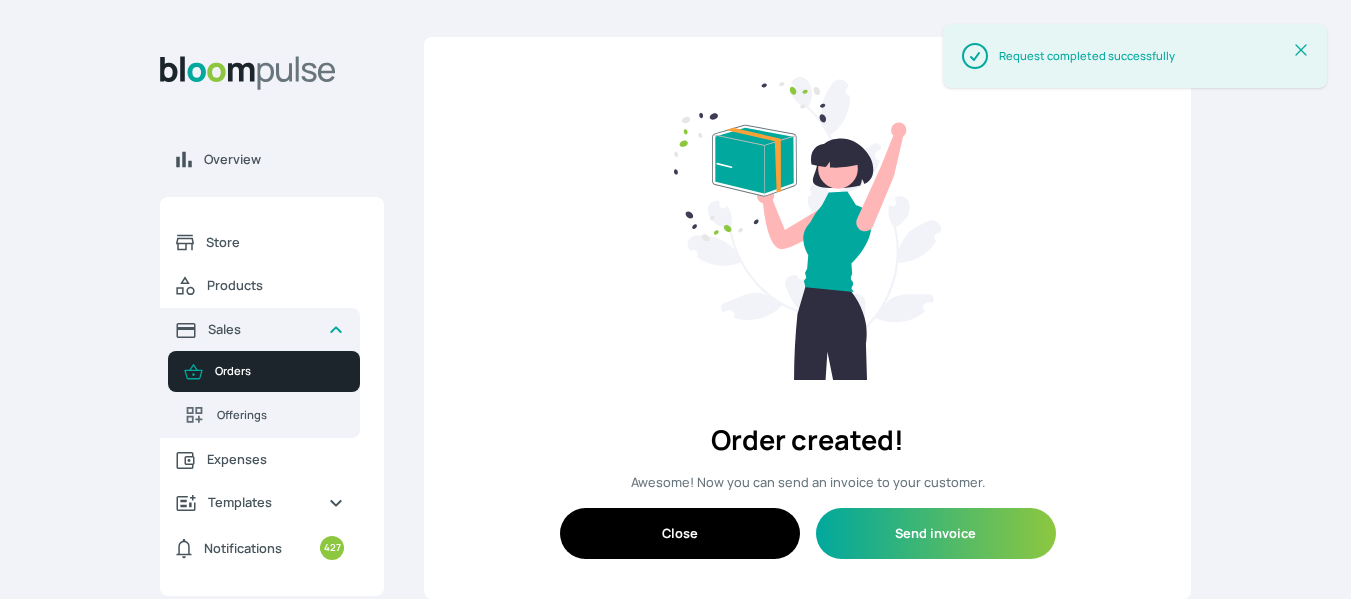 scroll, scrollTop: 0, scrollLeft: 0, axis: both 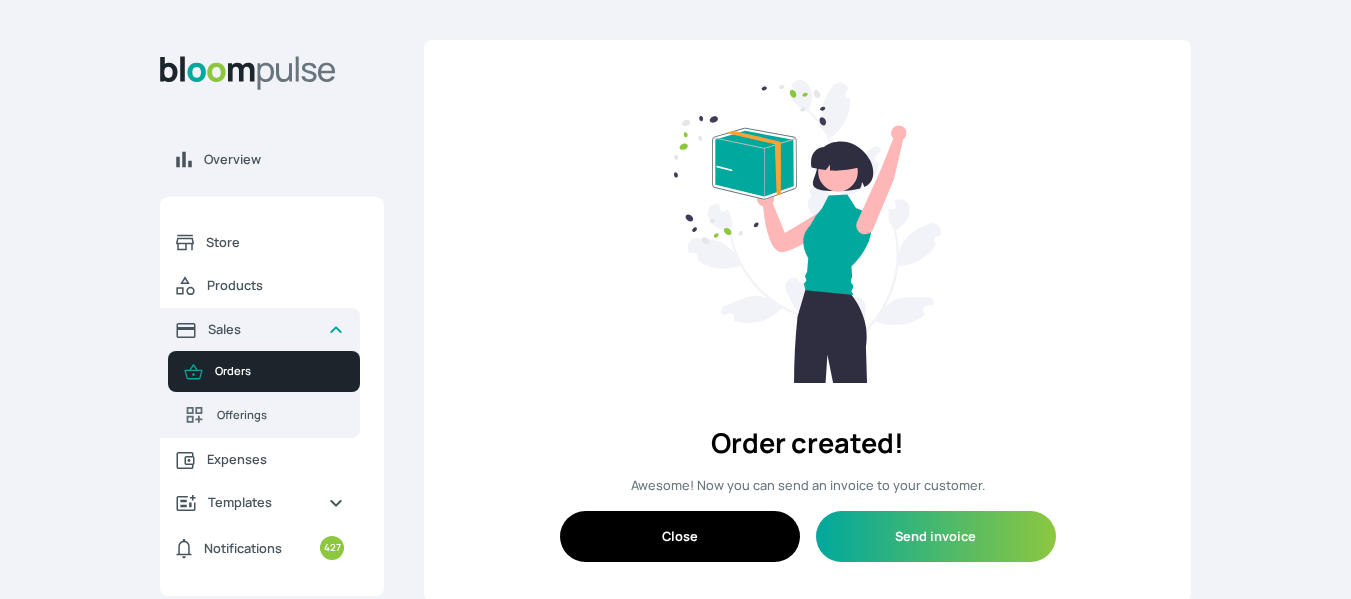 click on "Close" at bounding box center [680, 536] 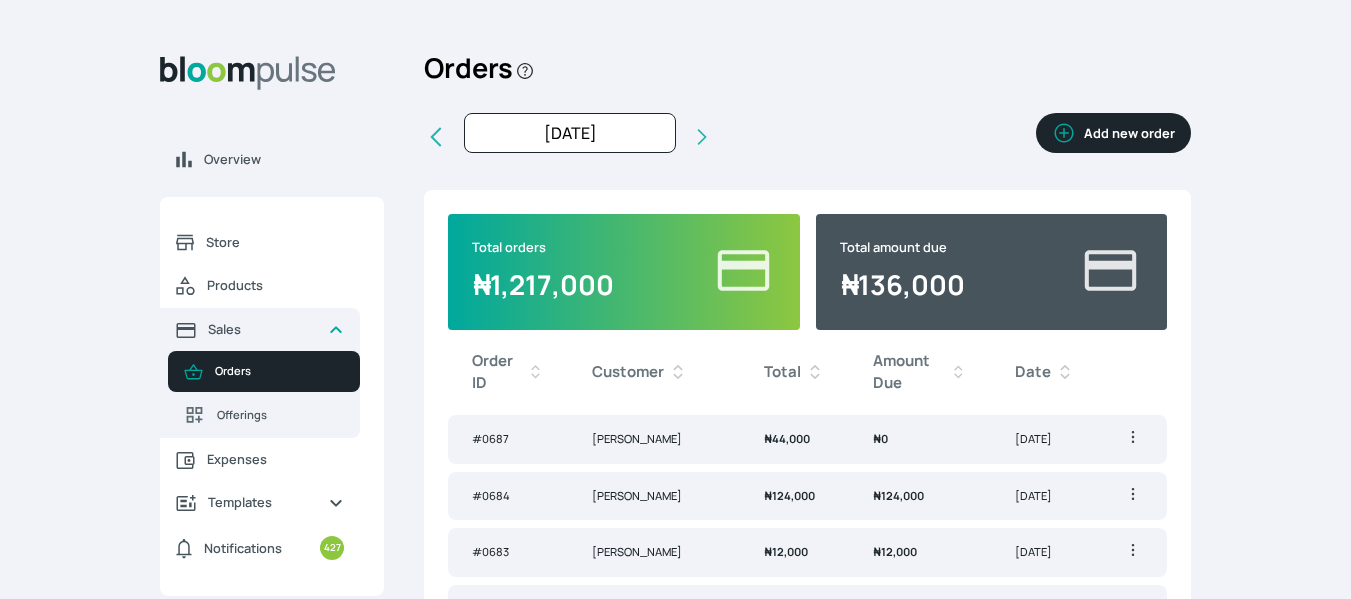 click 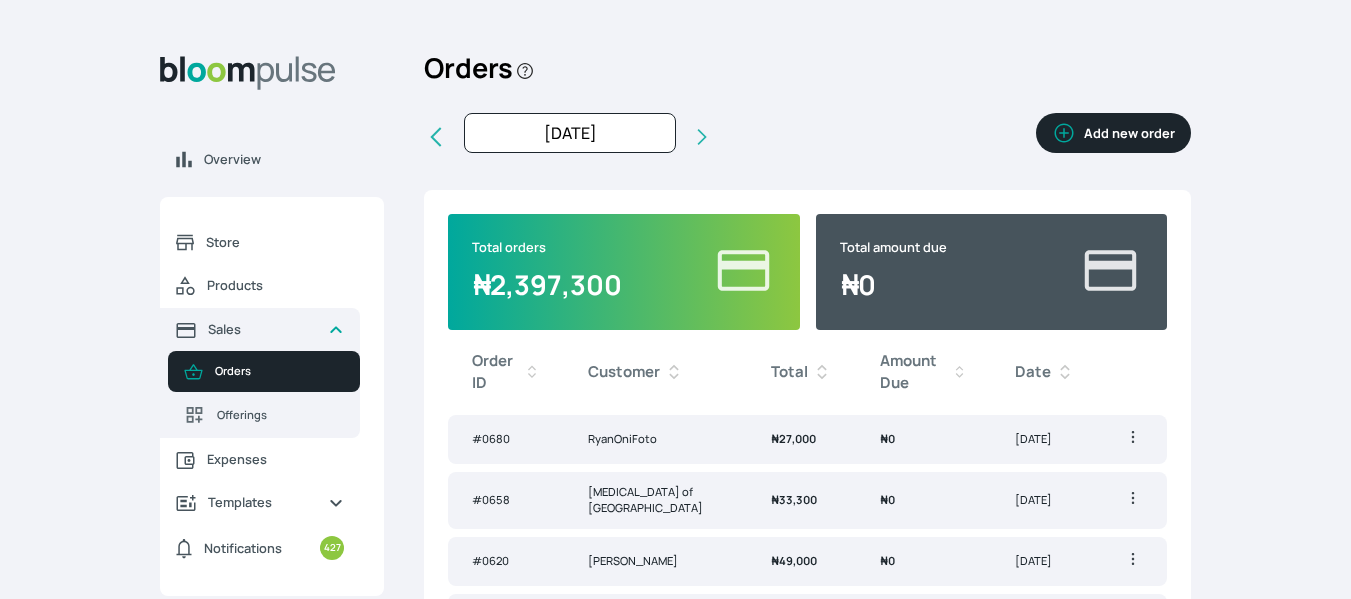 click 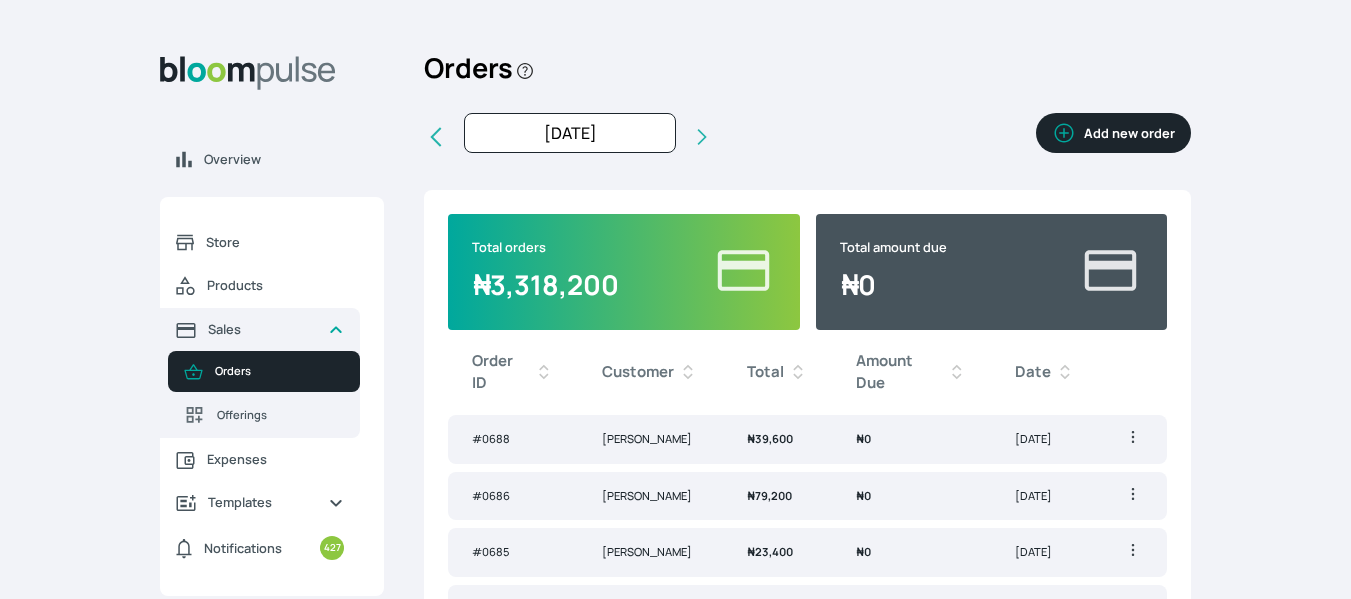 click 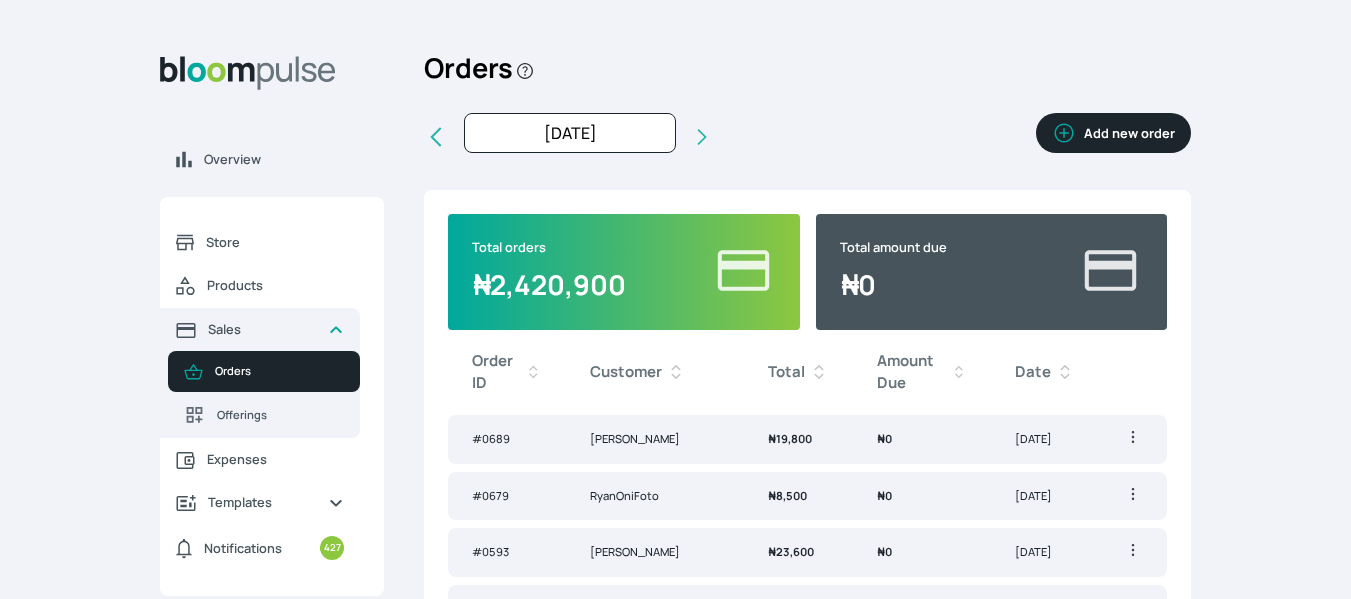 drag, startPoint x: 790, startPoint y: 159, endPoint x: 907, endPoint y: 88, distance: 136.85759 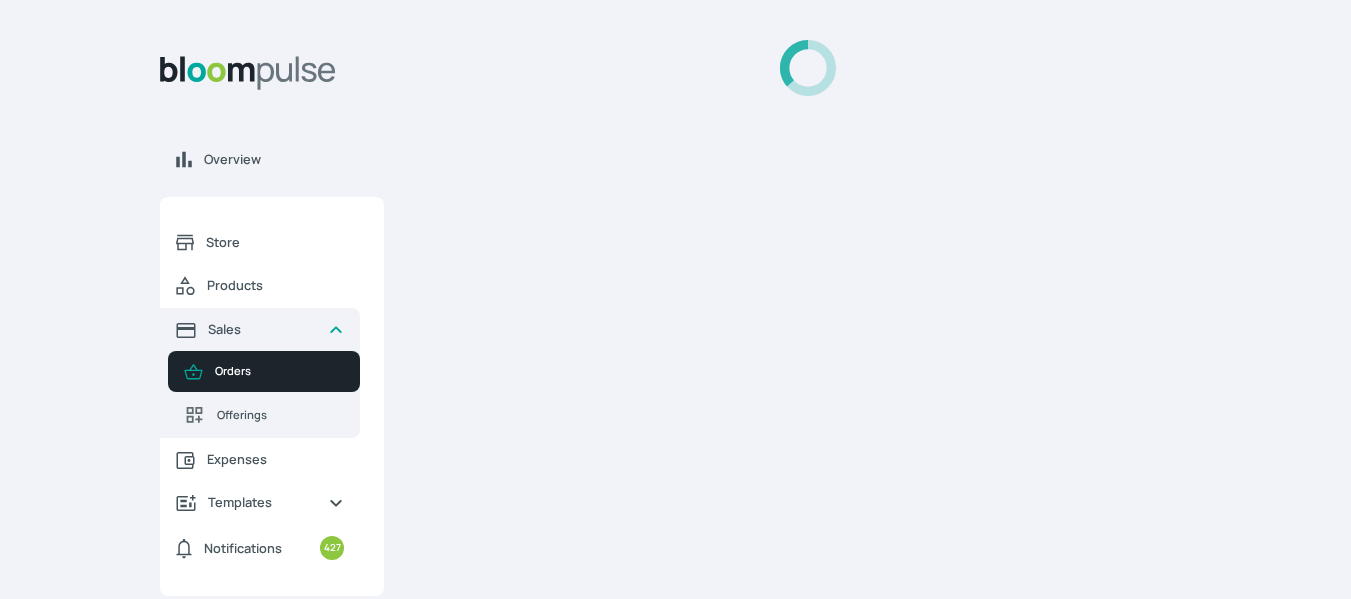select on "6" 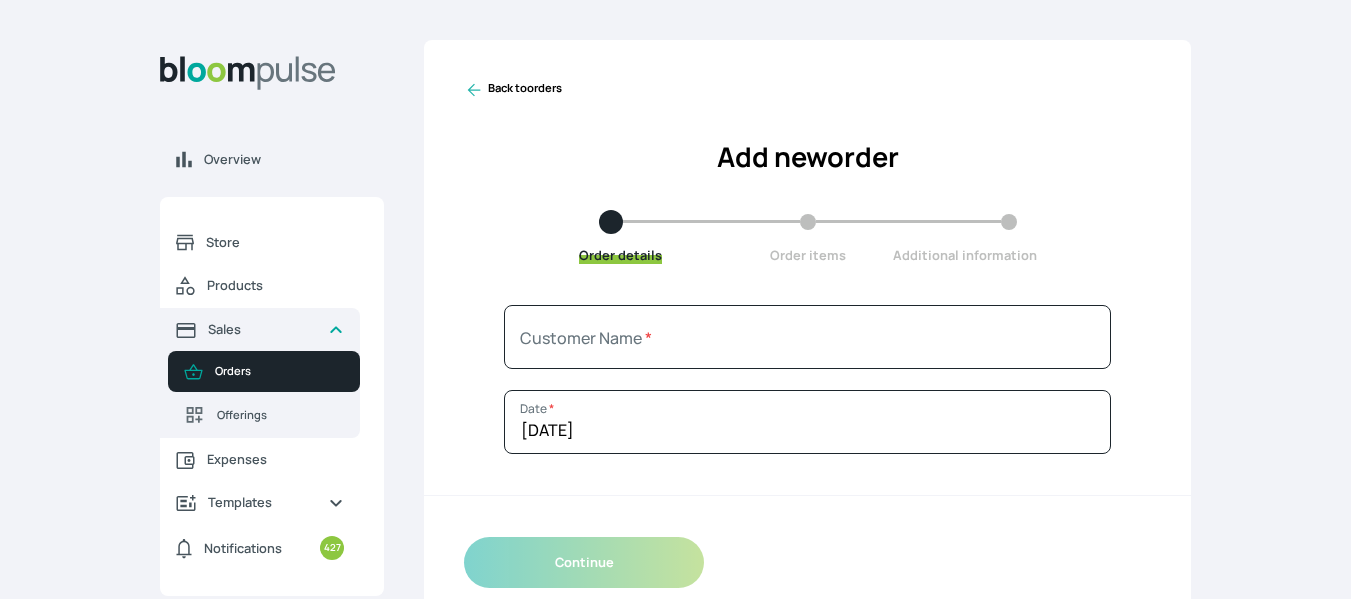 click on "Customer Name    * Seun Adeniyi Ewan Visuals Adesua Eworo Ngozi Ejionueme Abdullahi Ahmad Tosin Junaid Folu Art Gift Peter David Kagba Samuel Kayode Temitope Dada Olaotan Atilade Promzi Photography Missie Dominic Awhanse  Faith Anyisia Peace Photos Alli Akinwande Clealth Photography Ami Creatives Bap Studios Omobaba Quistar Studios Bisola Ogundahunsi Ijeoma Ijeworks Folarin Adeolu Obafemi  Femi Adewunmi Osaru Obaseki Moni Lens Cepit Imagery Sandra STJ Photography  Tachero Mary Ogundimu-Ayuba  Olamide Egbinola Izu Okwuobasi Oluwabori Theophilus Felix Ejinwa Esther Obiegbusi Boboiso Toby D Photographer Moses Maaji Xultan Stephanie Erigbe Foto Nugget Taiwo Aina Caster Klicks Deeplus Media Bennie Imageryz Levithegrapher John Adetona Monsuru Tiamiyu Jumai Alatise Oluwatobiloba Adeshina Tunde Akindele Nike Adeniyi Fasasi Abbas Odunayo Bhadmus Damilare Olatoye Vibranium Valley Ayo Makinwa Boluwatife Fabusoye Yinka Falade Femi Alabede Fed Davison Quistar Fawaz Oyedeji AbdulYusuf Kirk Impressions Ibume Douglas Temi OG" at bounding box center (807, 466) 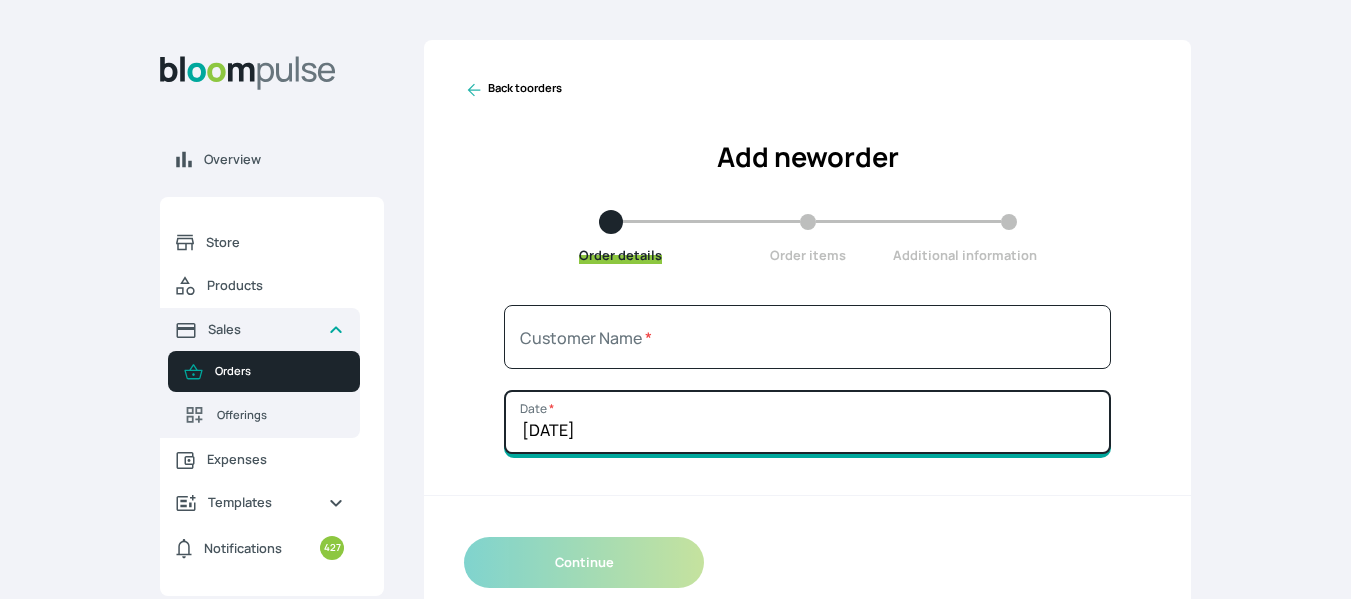 click on "[DATE]" at bounding box center (807, 422) 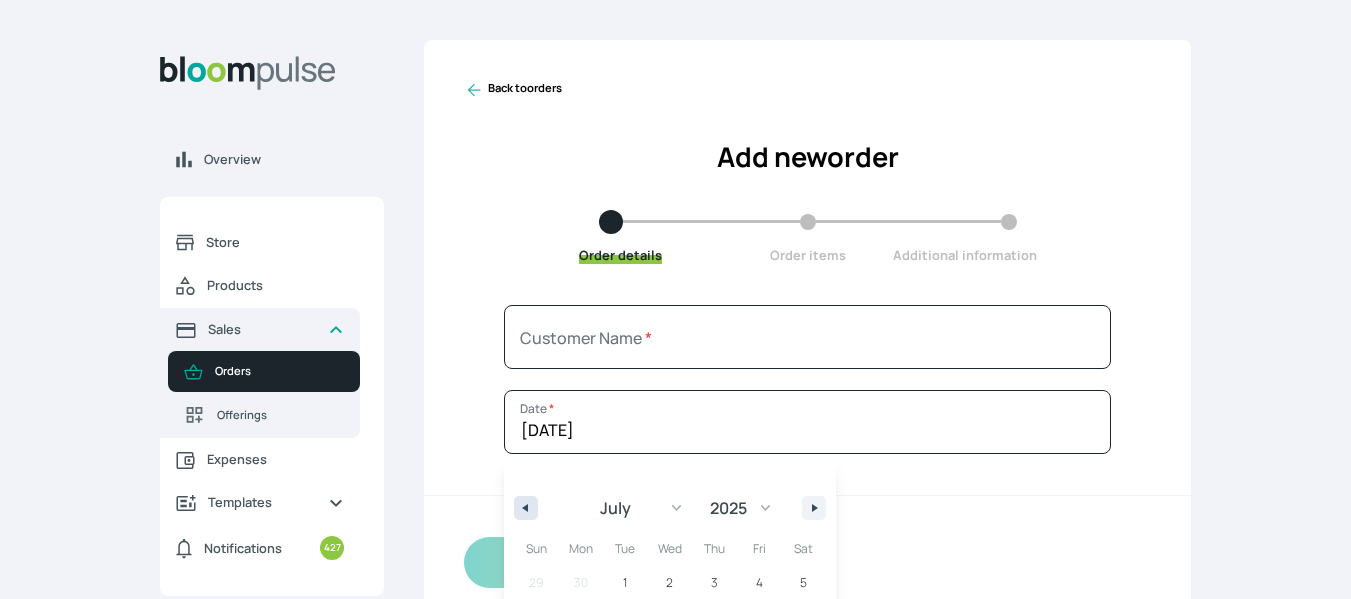 click at bounding box center (523, 508) 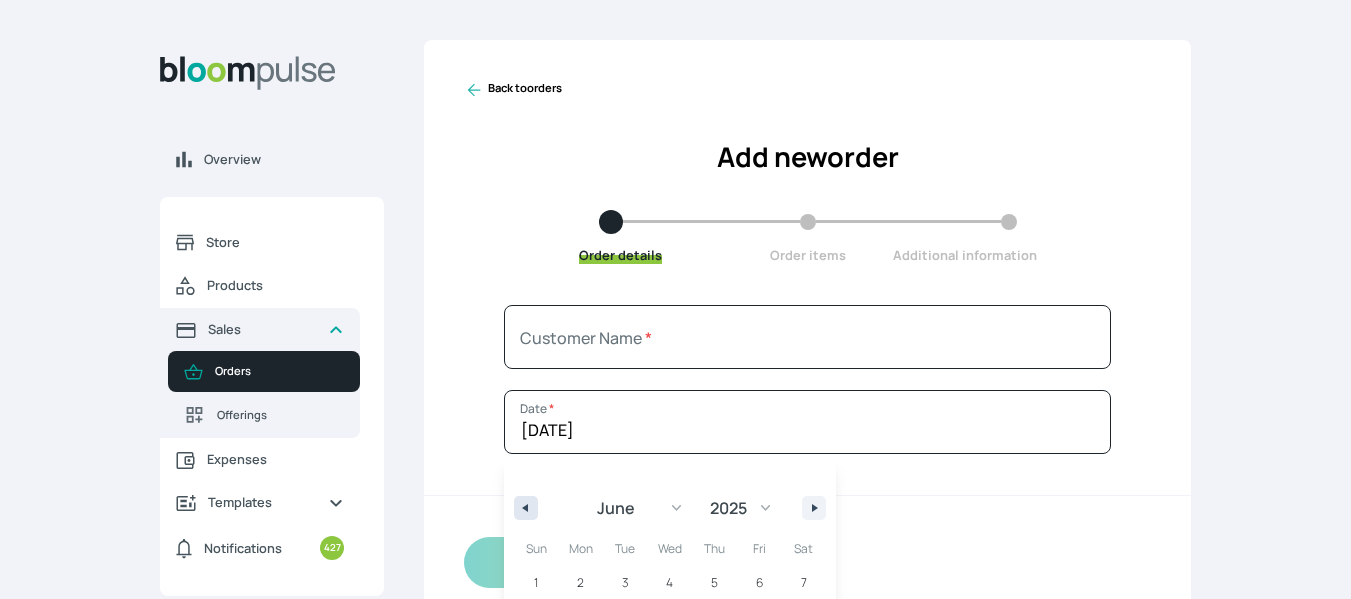 click at bounding box center (523, 508) 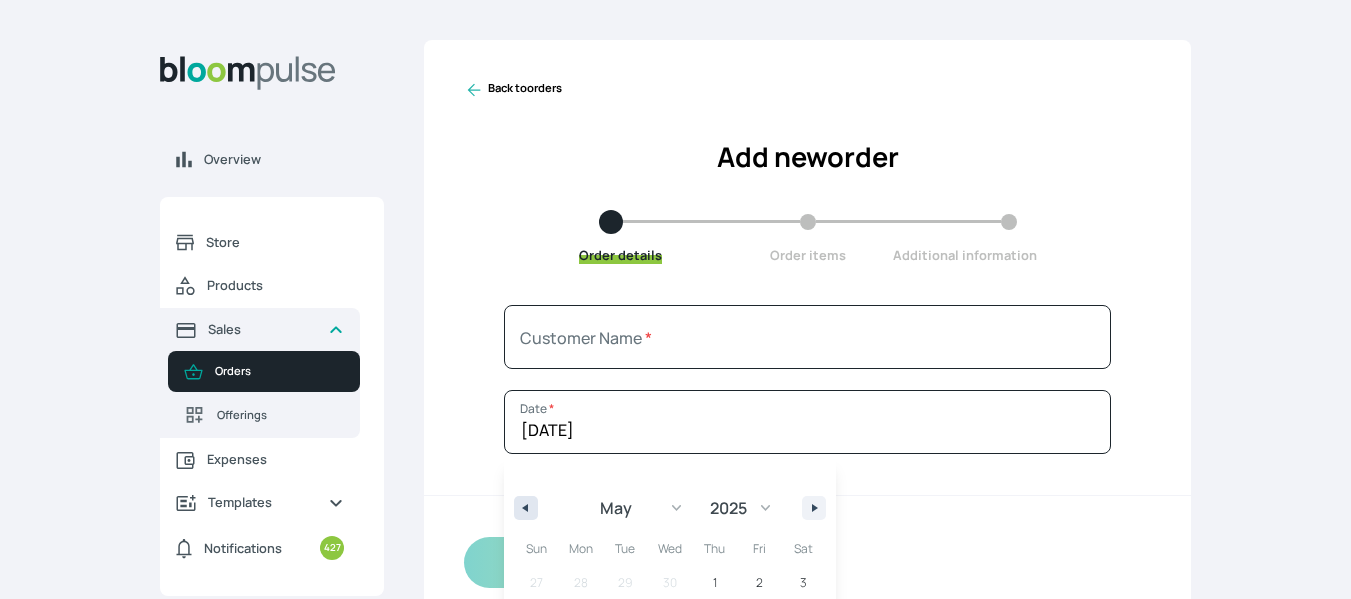 click at bounding box center [523, 508] 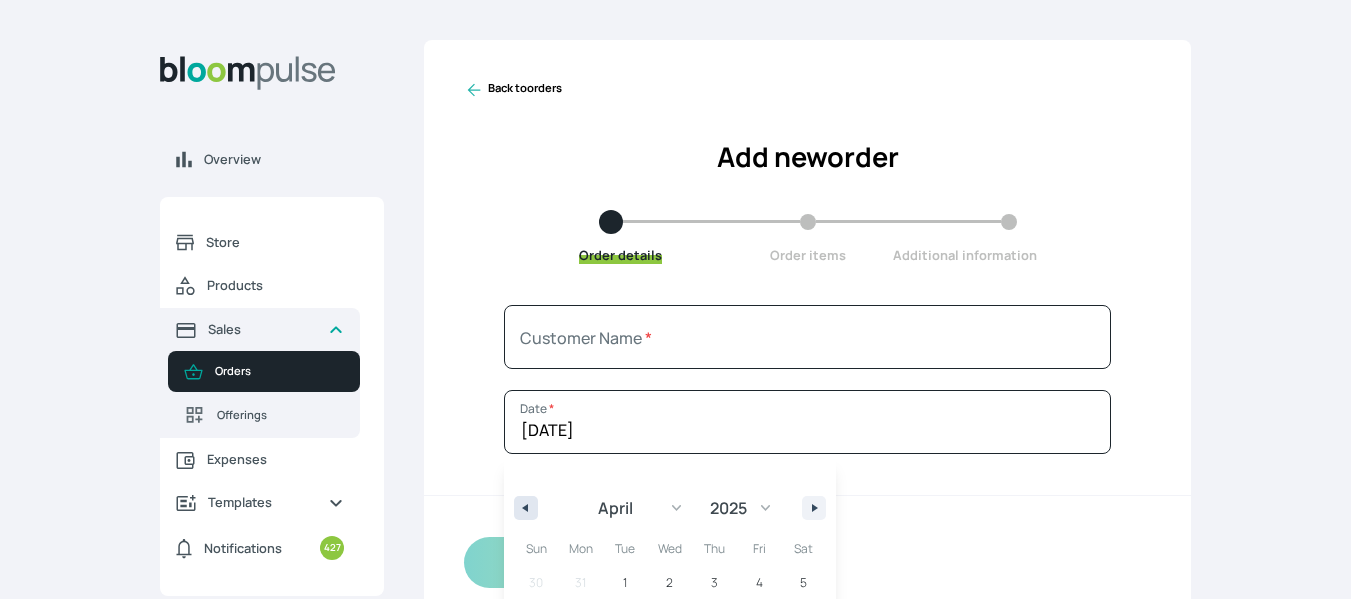 scroll, scrollTop: 166, scrollLeft: 0, axis: vertical 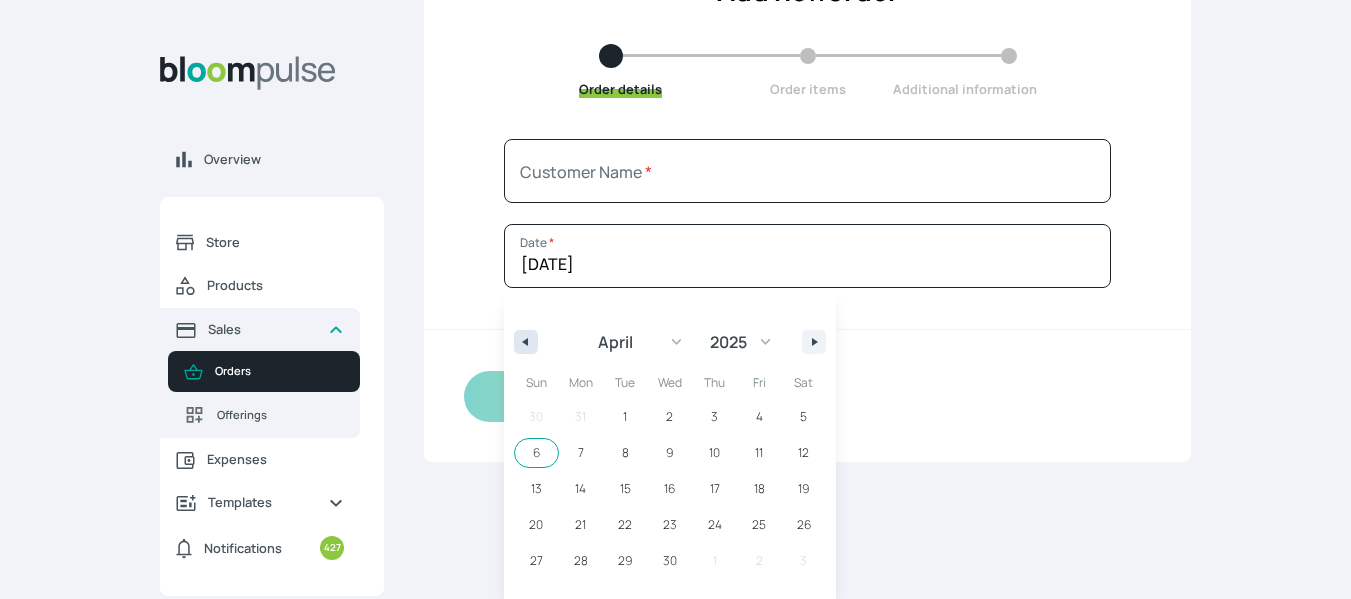 click at bounding box center [523, 342] 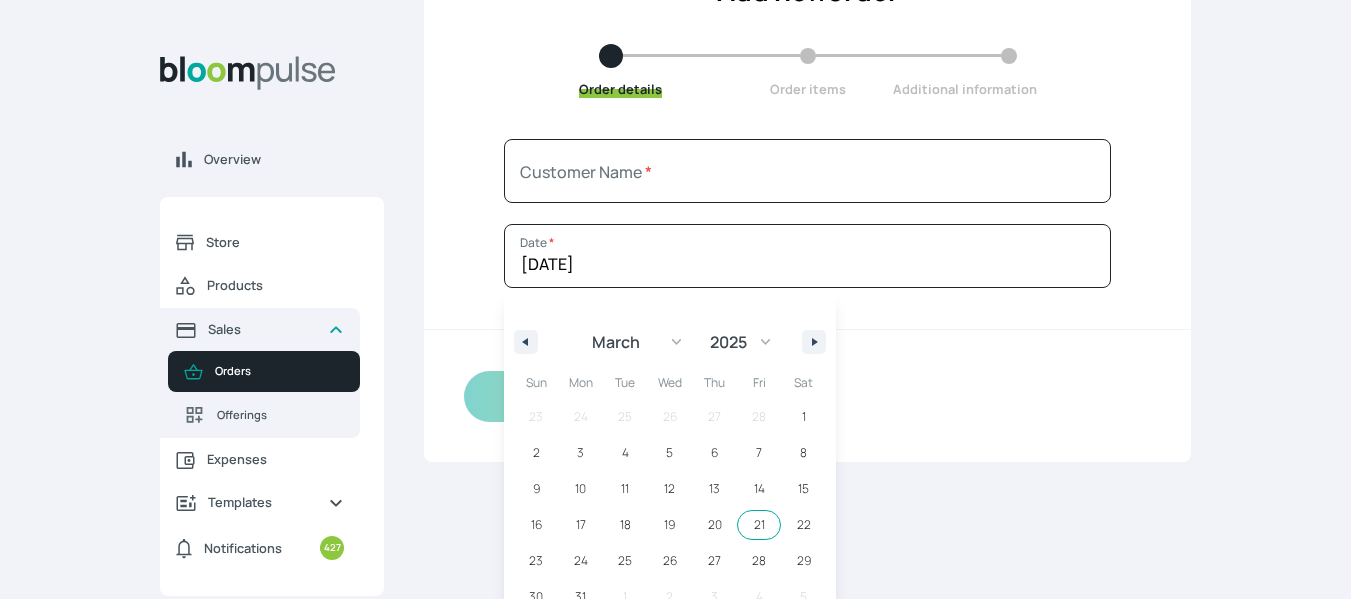 click on "21" at bounding box center (759, 525) 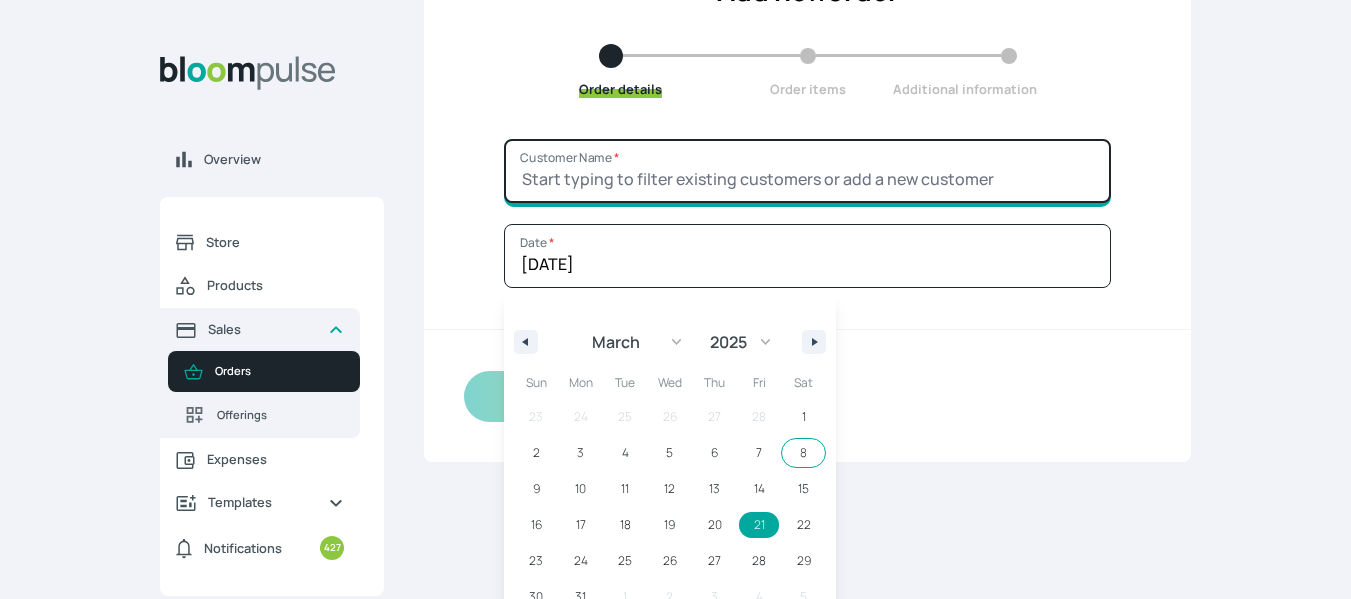click on "Customer Name    *" at bounding box center (807, 171) 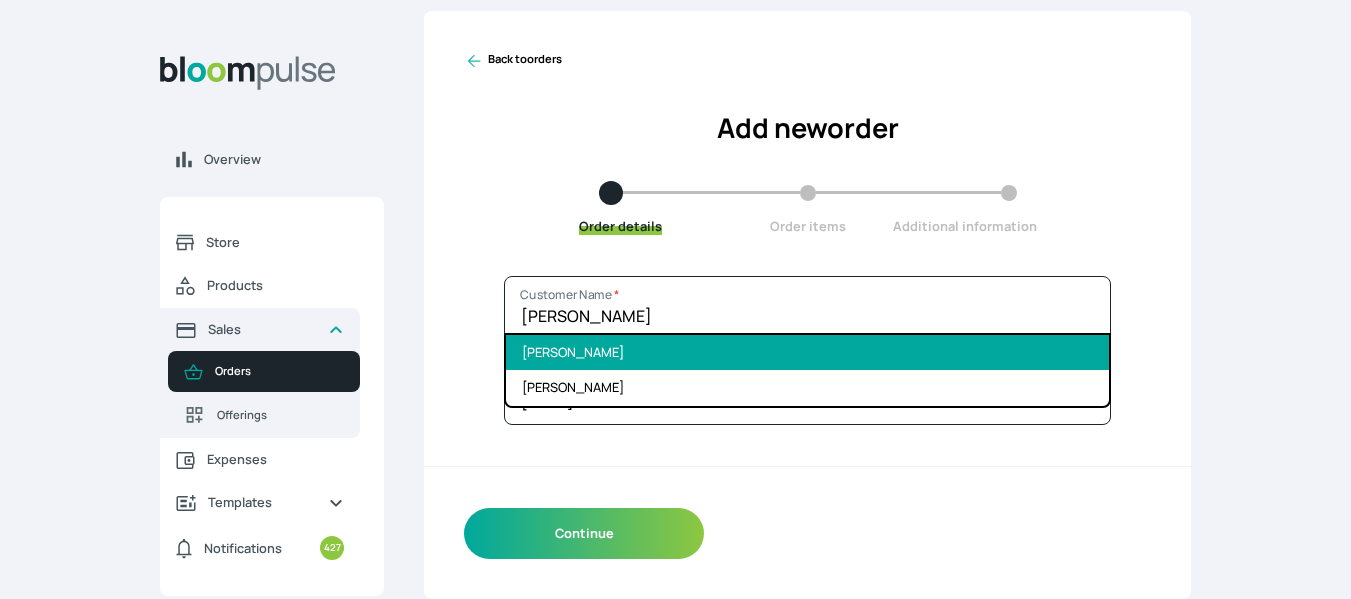 click on "[PERSON_NAME]" at bounding box center [807, 352] 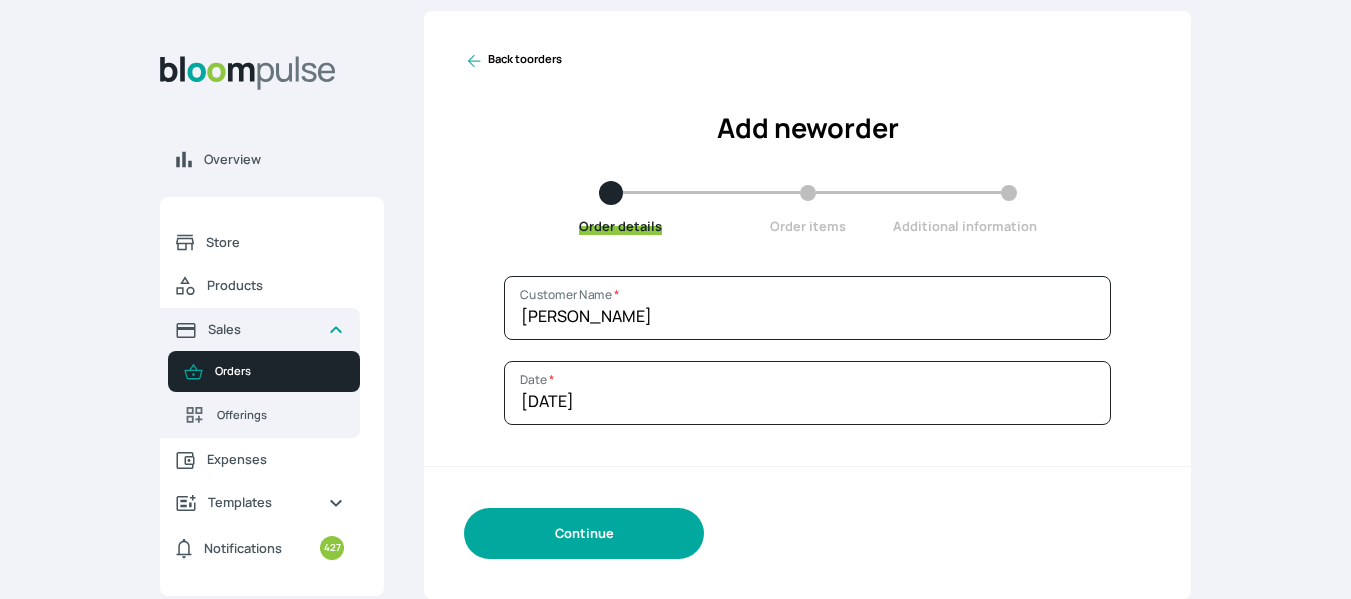 click on "Continue" at bounding box center (584, 533) 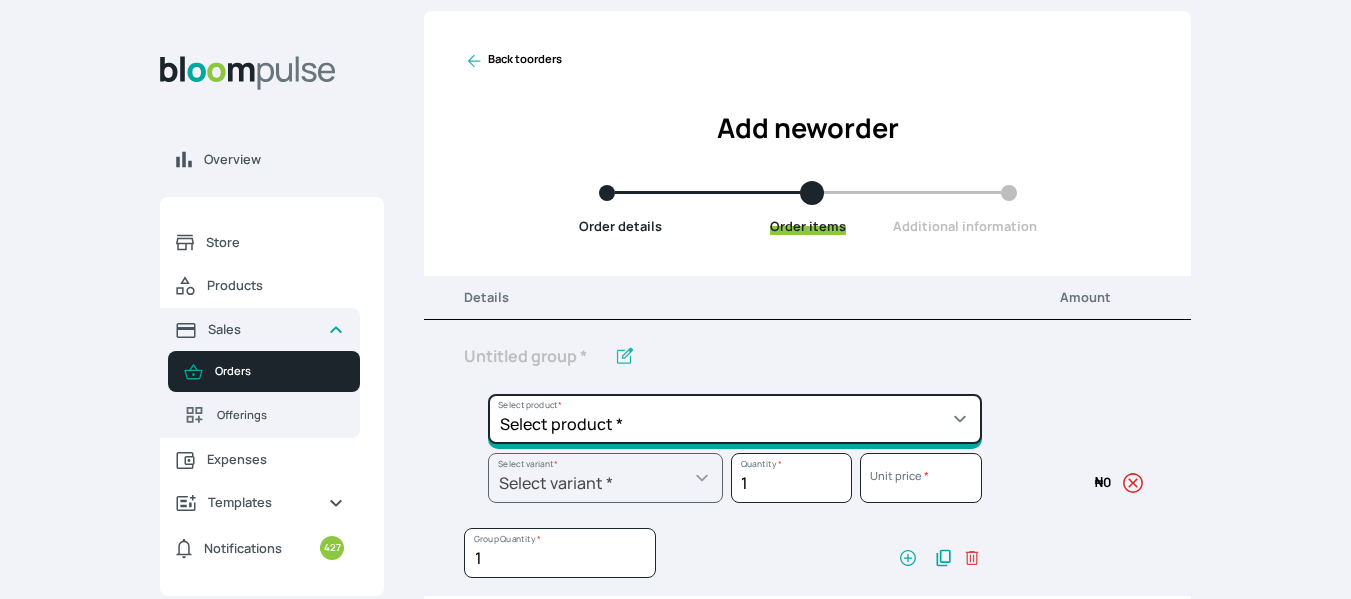 click on "Select product * Big Frame (Black) Canvas Print Canvas Print - Standard Canvas Stretching Certificate Printing Dry Mount Lamination Express Order Floating Frame Foam board mount with Matting Folio Box Frame Bracing Frame Stand Gallery Frame - Black Gallery Frame - Brown Gallery Frame - Cream Gallery Frame - White Gallery Rental Lustre Print - PRO Lustre Print - Standard Photowood Print Lamination Slim Gallery Frame - Black White Matting White Mount Board 5mm Wooden Frame" at bounding box center [735, 419] 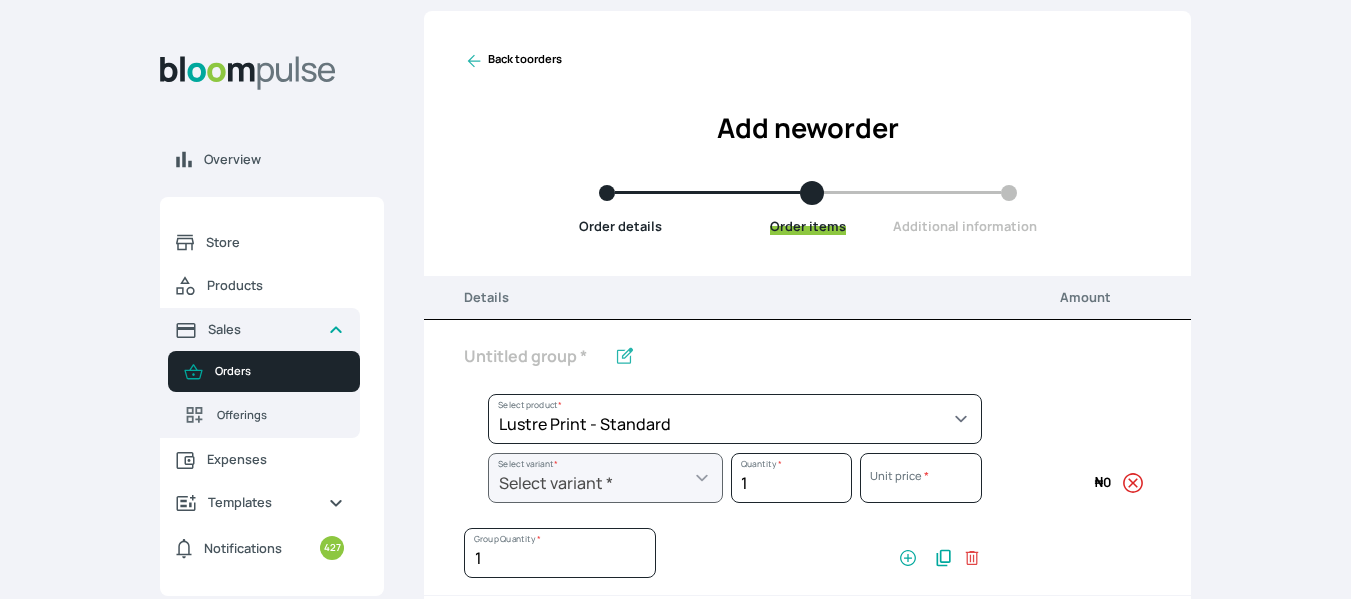 select on "a9f19bd2-f1a8-4b74-ae51-3a75659f3a28" 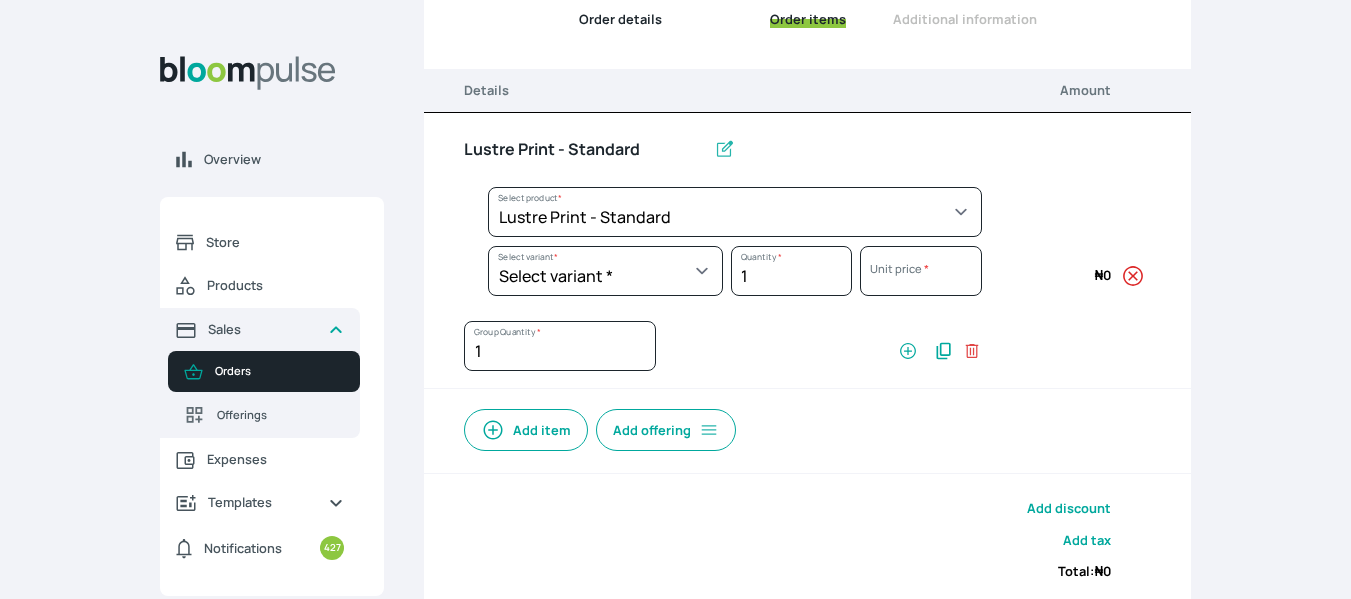 scroll, scrollTop: 237, scrollLeft: 0, axis: vertical 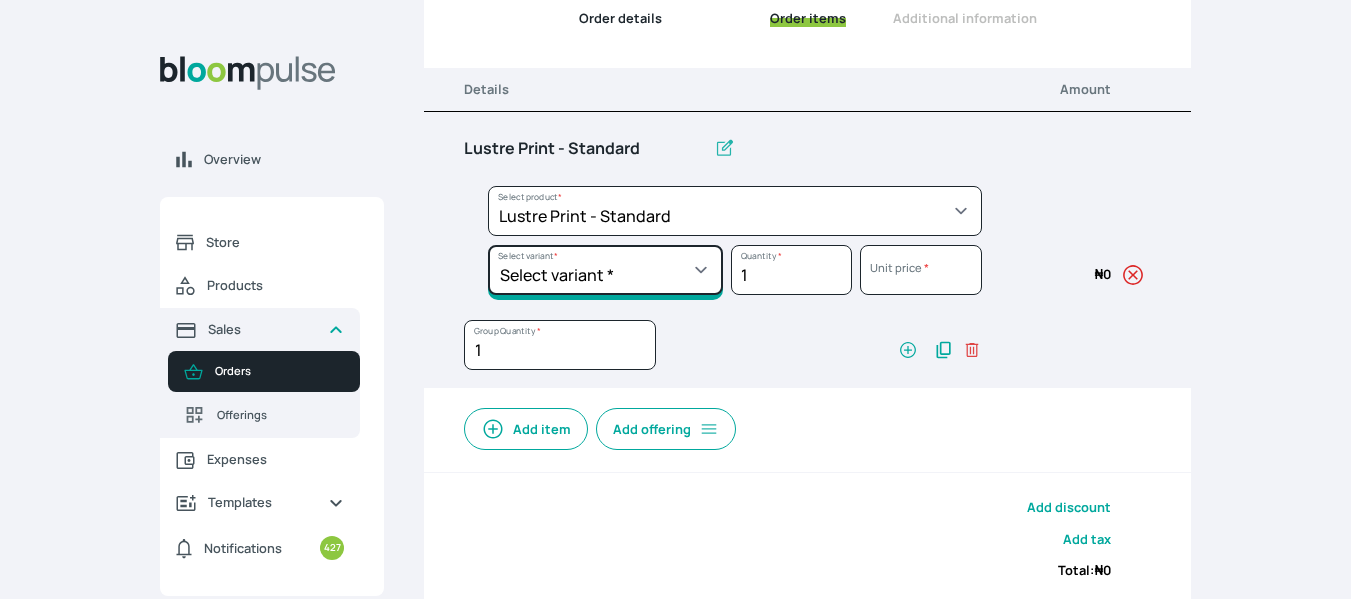 click on "Select variant * 10 by 10 10 by 12 10 by 15 10 by 16 11 by 12 11 by 14 11.7 by 16.5 12 by 12 12 by 13 12 by 14 12 by 15 12 by 16 12 by 18 12 by 20 14 by 18 14 by 20 14 by 24 14 by 8 16 by 16 16 by 20 16 by 22 16 by 24 16 by 29 18 by 18 18 by 22 18 by 24 18 by 26 18 by 27 18 x 28 2.5 by 3.5 20 by 20 20 by 24 20 by 25 20 by 26 20 by 28 20 by 30 20 by 36 20 by 40 22 by 28 24 by 30 24 by 34 24 by 36 24 by 40 24 by 6 26 by 28 26 by 36 26 by 38 27 by 39 27 by 48 28 by 52 3 by 8 30 by 36 30 by 40 30 by 60 32 by 48 33 by 45 36 by 44 36 by 48 39 by 47 4 by 4 40 by 50 41 by 48 48 by 72 5 by 7 50 by 70 51 by 34 6 by 7 6 by 8 72 by 36 8 by 10 8 by 12 8 by 15 8.3 by 11.7 9 by 7" at bounding box center [605, 270] 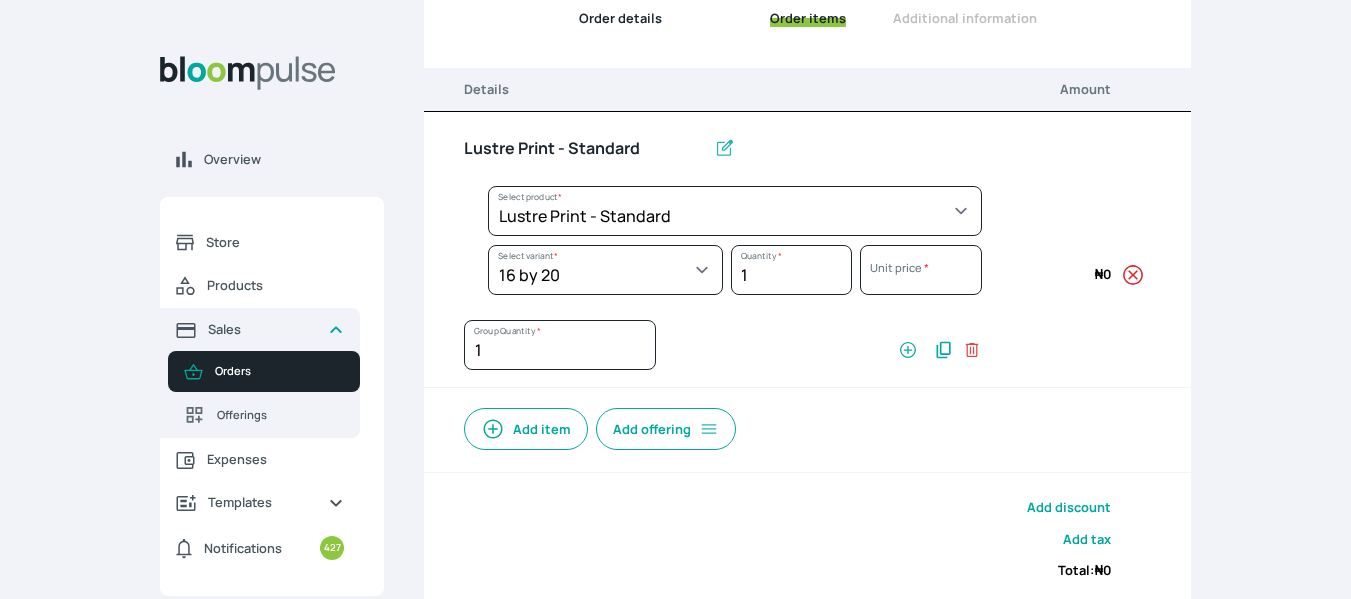 select on "a9f19bd2-f1a8-4b74-ae51-3a75659f3a28" 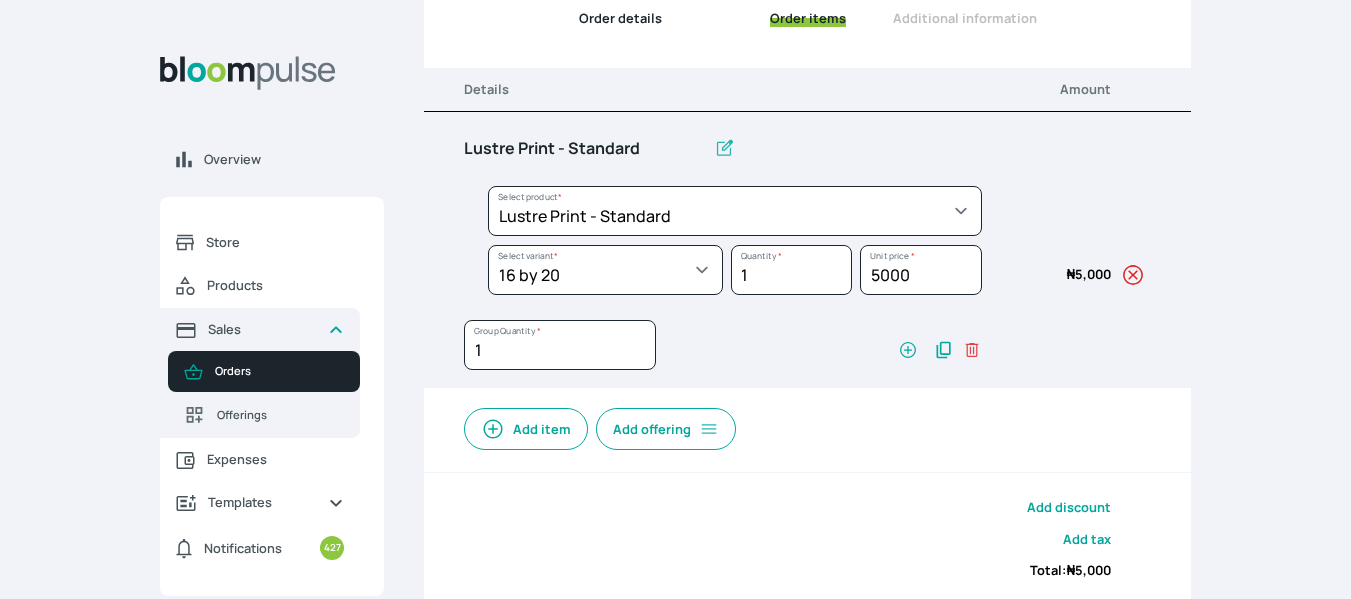 click 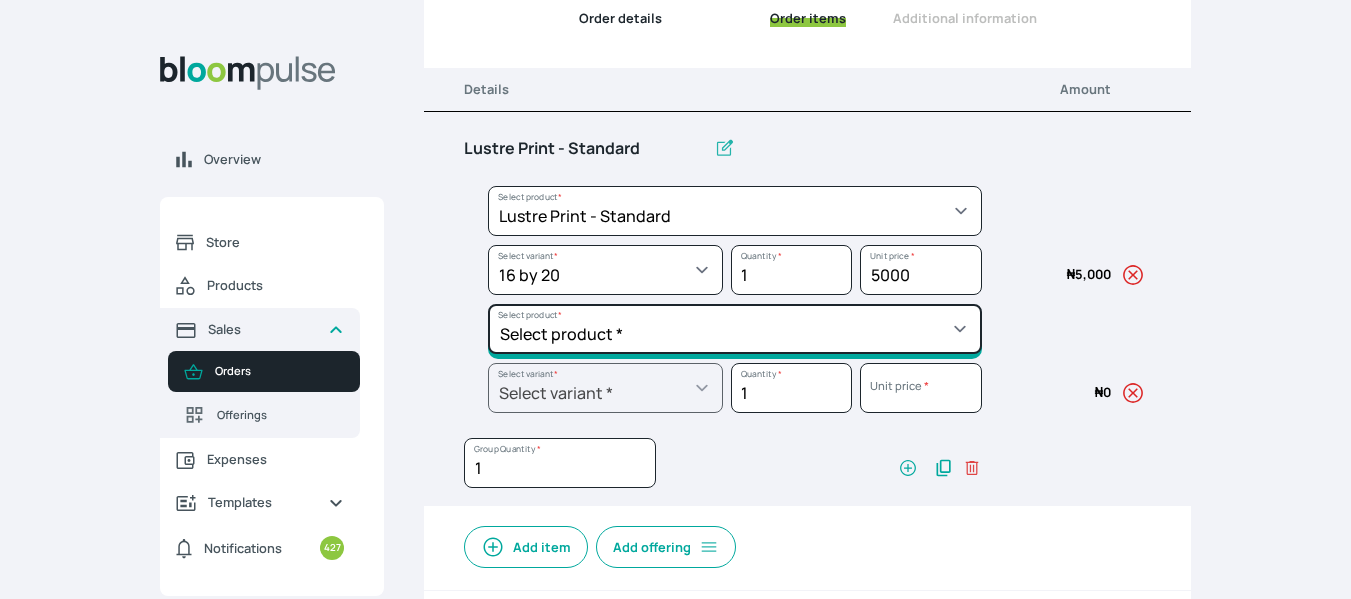 click on "Select product * Big Frame (Black) Canvas Print Canvas Print - Standard Canvas Stretching Certificate Printing Dry Mount Lamination Express Order Floating Frame Foam board mount with Matting Folio Box Frame Bracing Frame Stand Gallery Frame - Black Gallery Frame - Brown Gallery Frame - Cream Gallery Frame - White Gallery Rental Lustre Print - PRO Lustre Print - Standard Photowood Print Lamination Slim Gallery Frame - Black White Matting White Mount Board 5mm Wooden Frame" at bounding box center (735, 211) 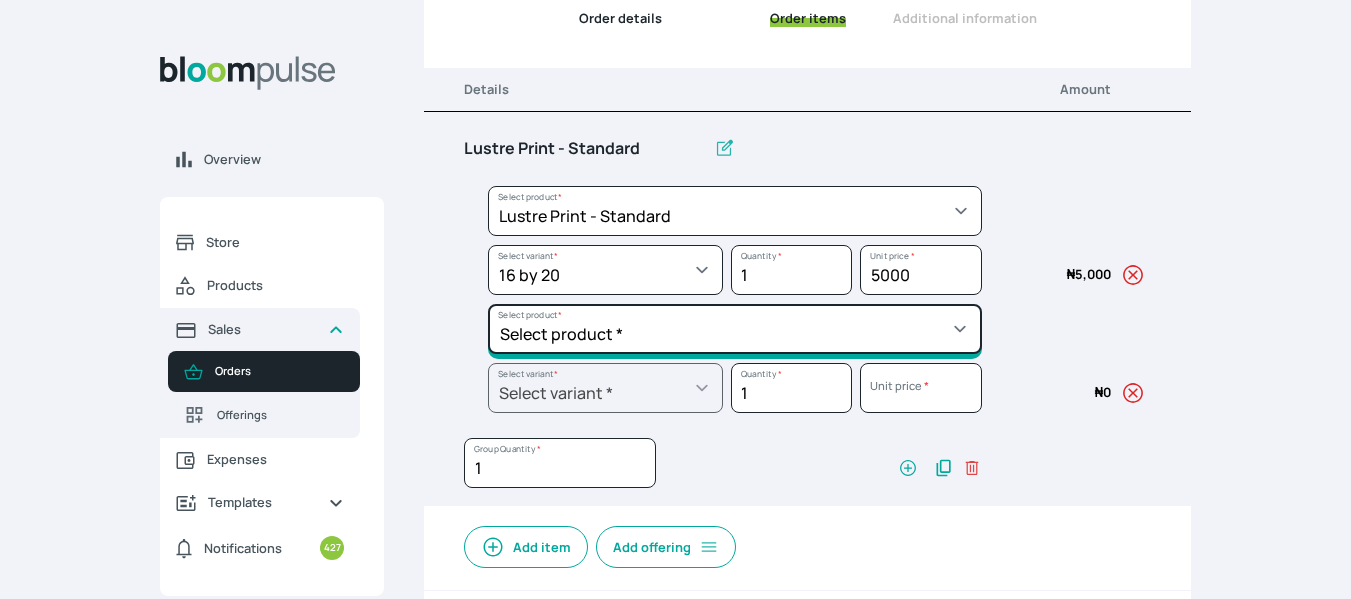 select on "5fa67804-61d7-459d-93b4-9e8949636f1b" 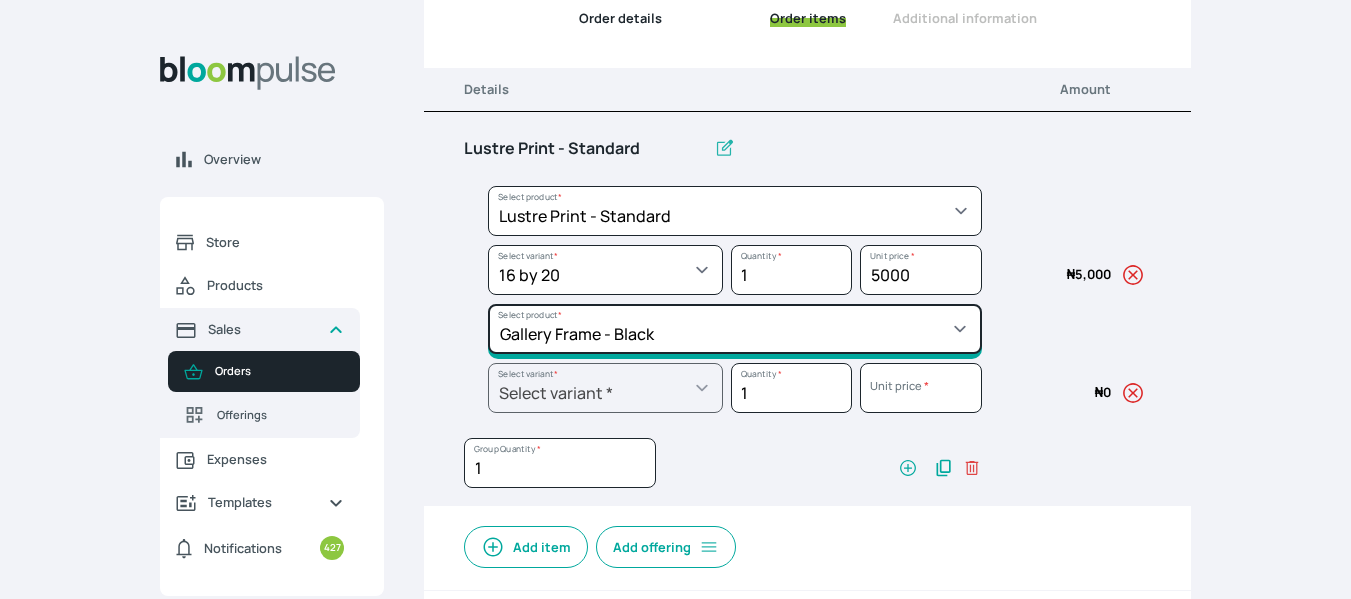 click on "Select product * Big Frame (Black) Canvas Print Canvas Print - Standard Canvas Stretching Certificate Printing Dry Mount Lamination Express Order Floating Frame Foam board mount with Matting Folio Box Frame Bracing Frame Stand Gallery Frame - Black Gallery Frame - Brown Gallery Frame - Cream Gallery Frame - White Gallery Rental Lustre Print - PRO Lustre Print - Standard Photowood Print Lamination Slim Gallery Frame - Black White Matting White Mount Board 5mm Wooden Frame" at bounding box center (735, 211) 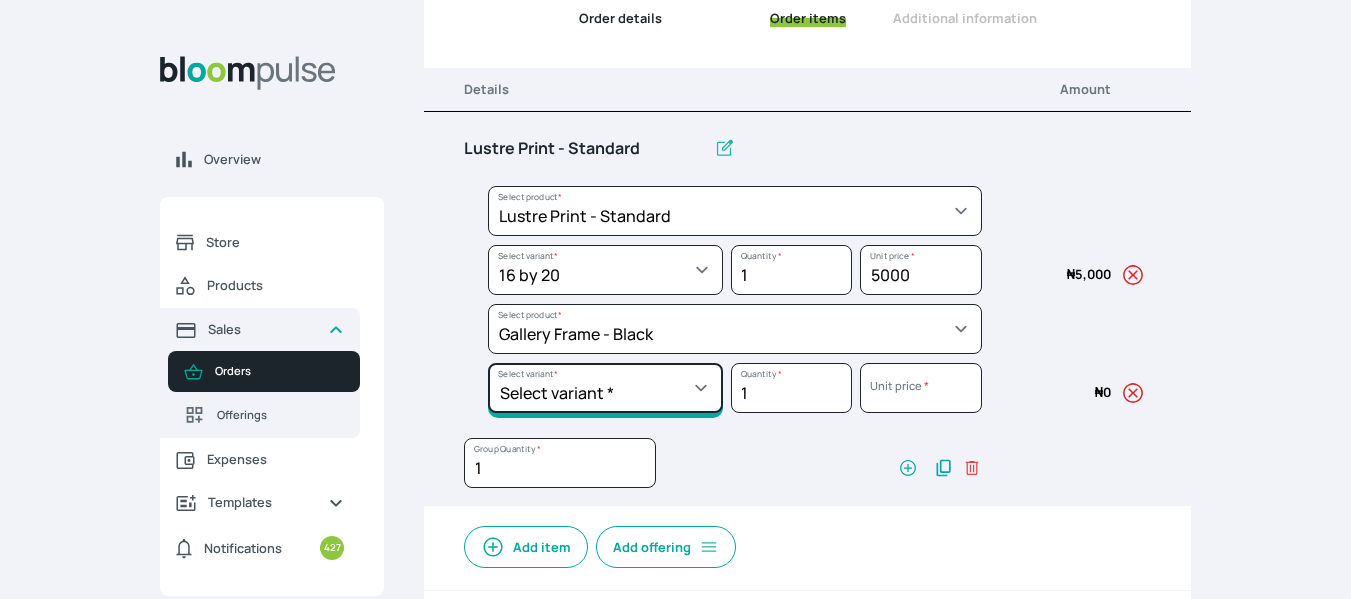 click on "Select variant * 10 by 10 10 by 12 10 by 13 10 by 15 10 by 16 11 by 12 11 by 14 12 by 12 12 by 13 12 by 14 12 by 15 12 by 16 12 by 18 12 by 20 14 by 18 14 by 20 14 by 24 14 by 8 16 by 16 16 by 20 16 by 22 16 by 24 16 by 29 18 by 18 18 by 22 18 by 24 18 by 26 18 by 28 20 by 20 20 by 22 20 by 24 20 by 25 20 by 26 20 by 28 20 by 30 20 by 36 20 by 40 21 by 9 24 by 30 24 by 34 24 by 36 24 by 40 26 by 36 26 by 38 27 by 39 27 by 48 28 by 14 28 by 35 28 by 52 30 by 36 30 by 40 30 by 45 30 by 60 32 by 48 33 by 45 34 by 45 36 by 34 36 by 44 36 by 48 36 by 72 38 by 48 39 by 47 40 by 50 41 by 48 48 by 72 5 by 7 50 by 70 51 by 34 6 by 7 6 by 8 60 by 40 72 by 36 8 by 10 8 by 12 8.3 by 11.7 84 by 32 9 by 8 9.5 by 11.5" at bounding box center (605, 270) 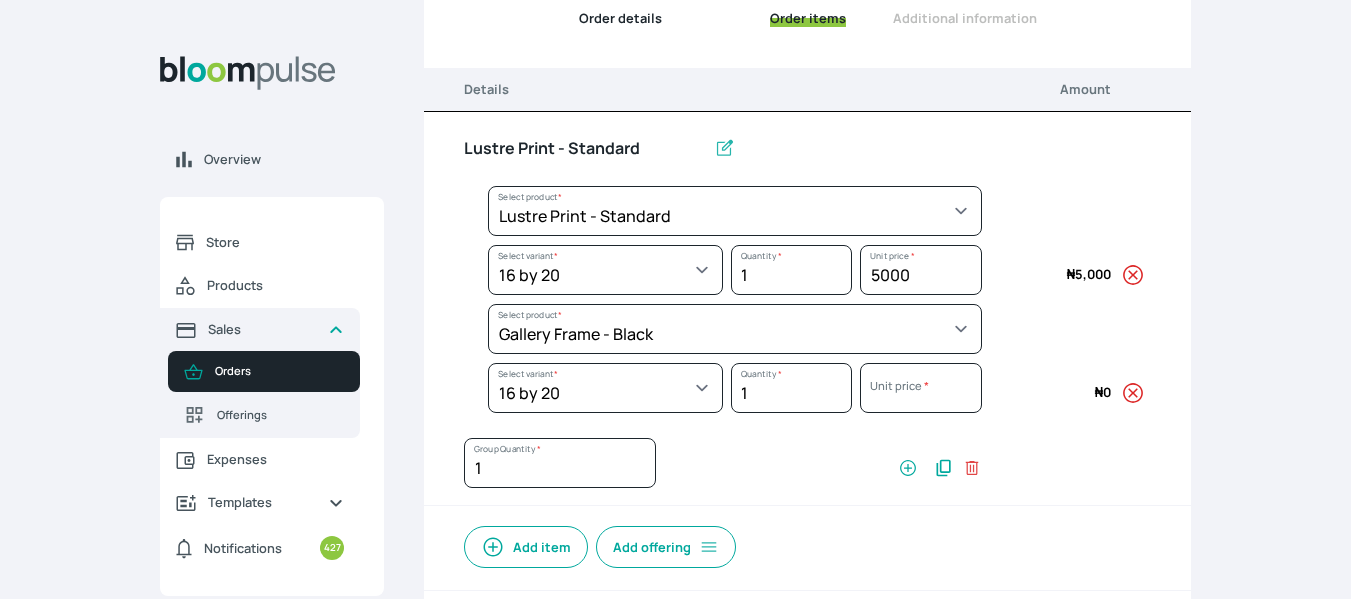 select on "5fa67804-61d7-459d-93b4-9e8949636f1b" 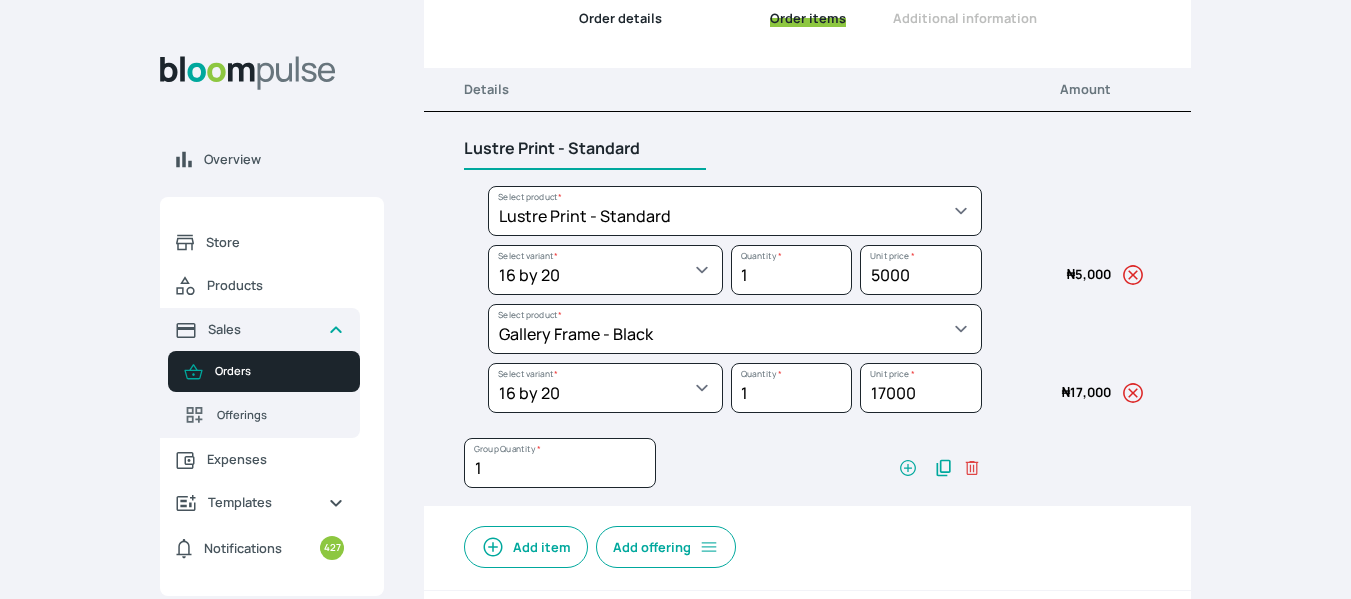 click on "Lustre Print - Standard" at bounding box center [585, 149] 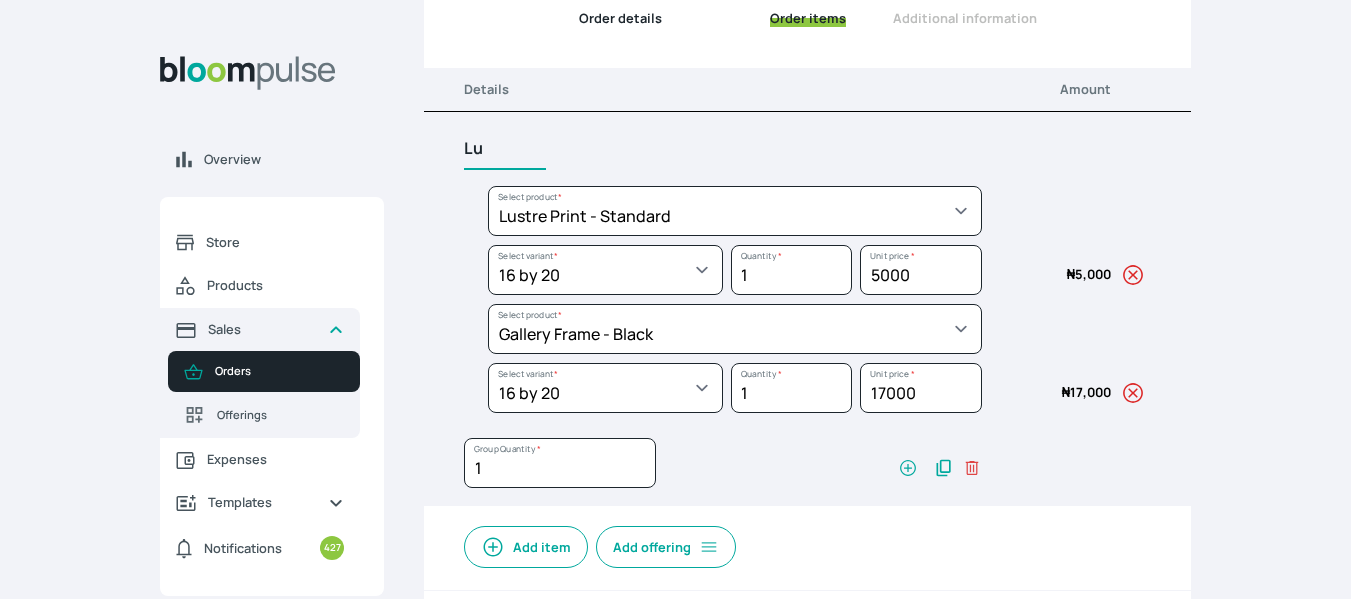 type on "L" 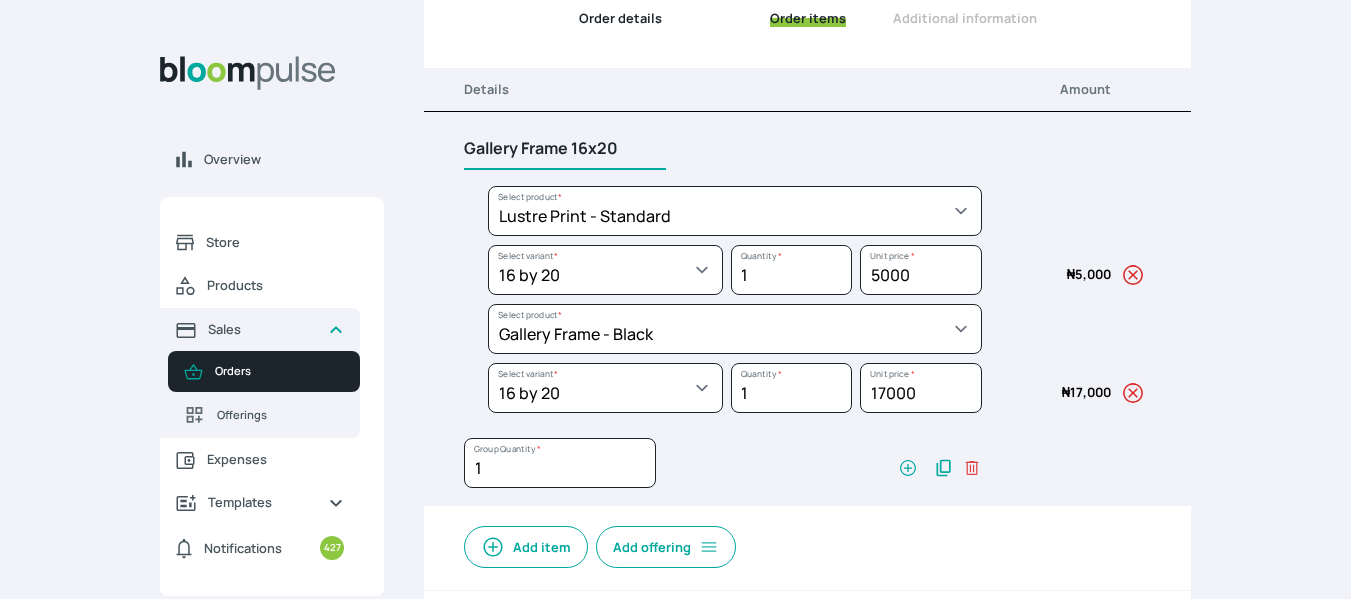 scroll, scrollTop: 493, scrollLeft: 0, axis: vertical 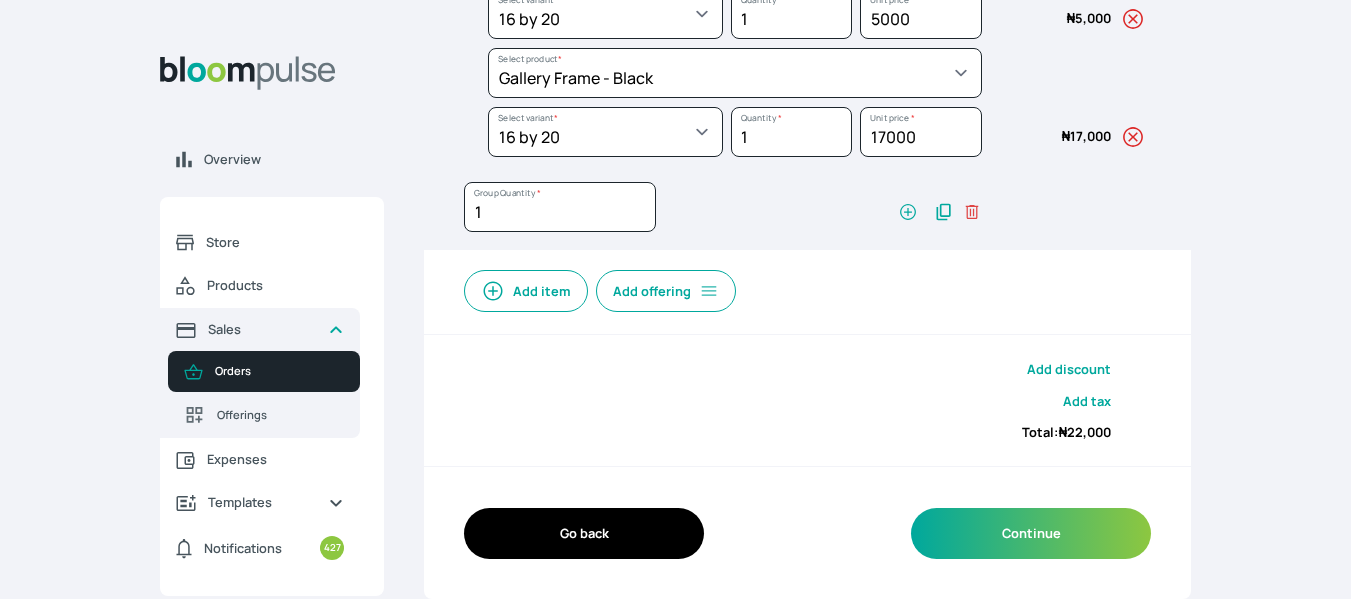 type on "Gallery Frame 16x20" 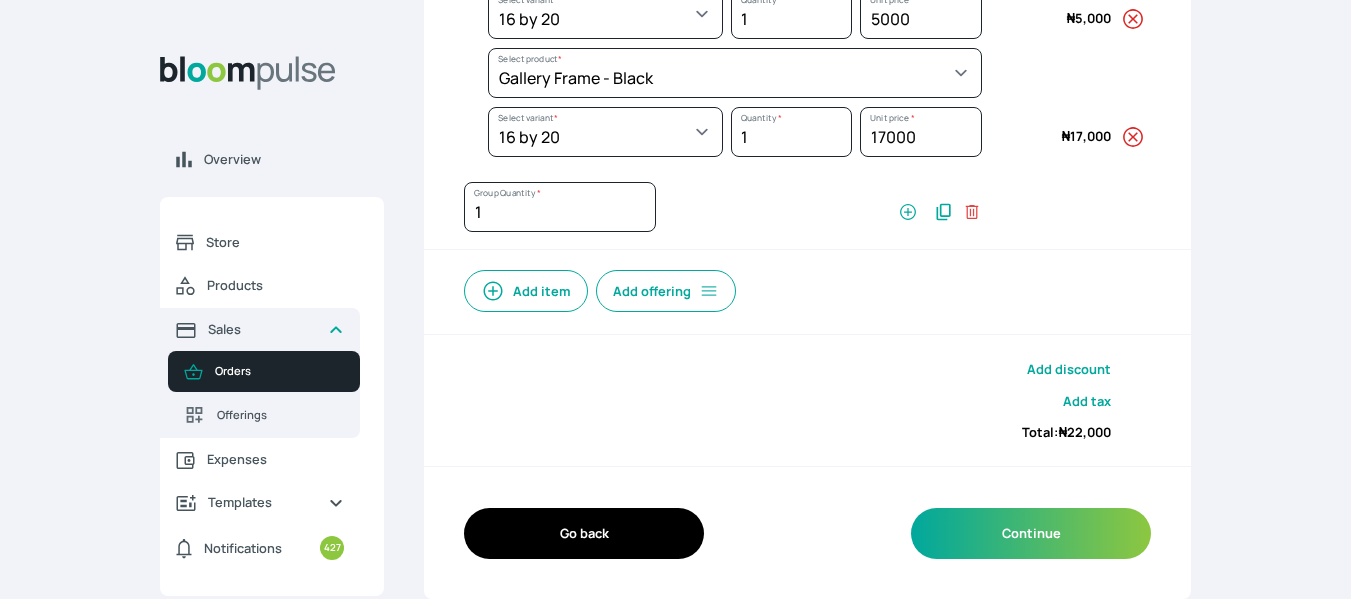 click on "Add discount" at bounding box center [1069, 369] 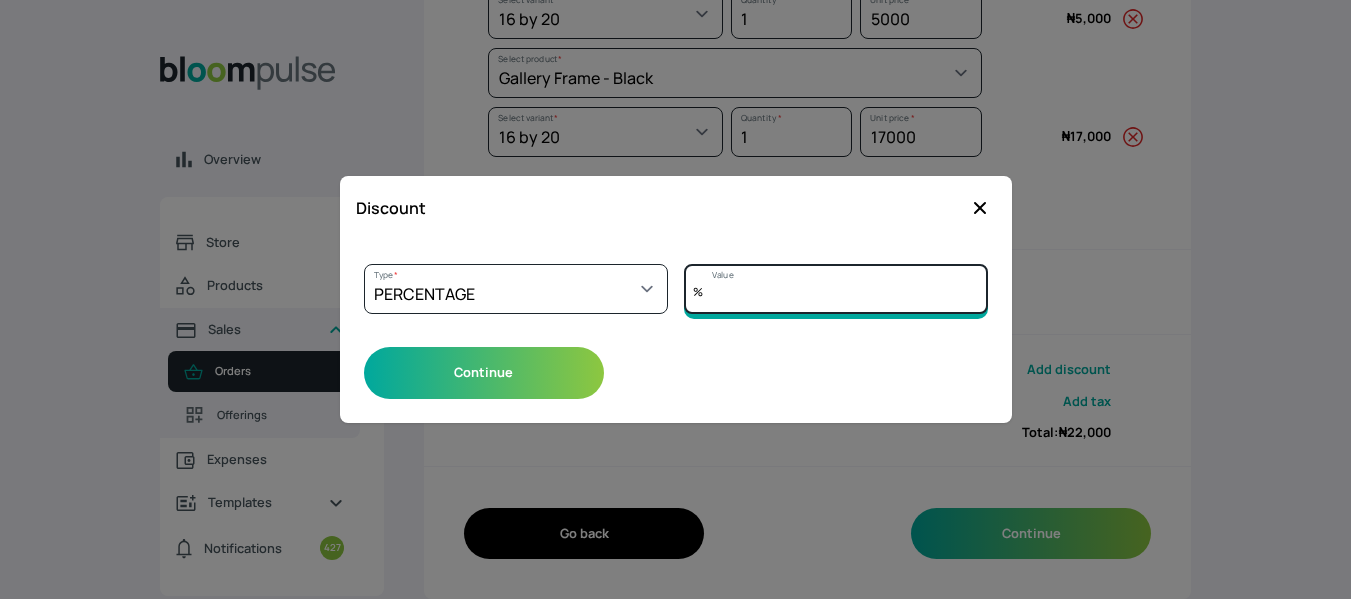 click on "Value" at bounding box center (836, 289) 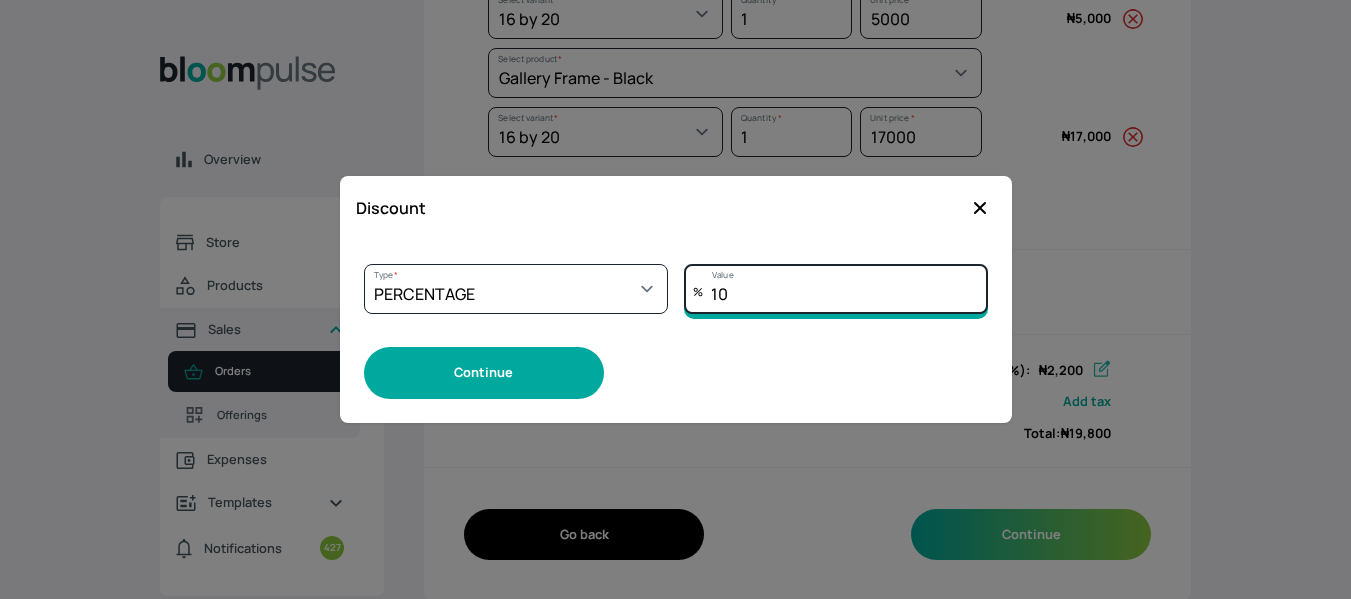 type on "10" 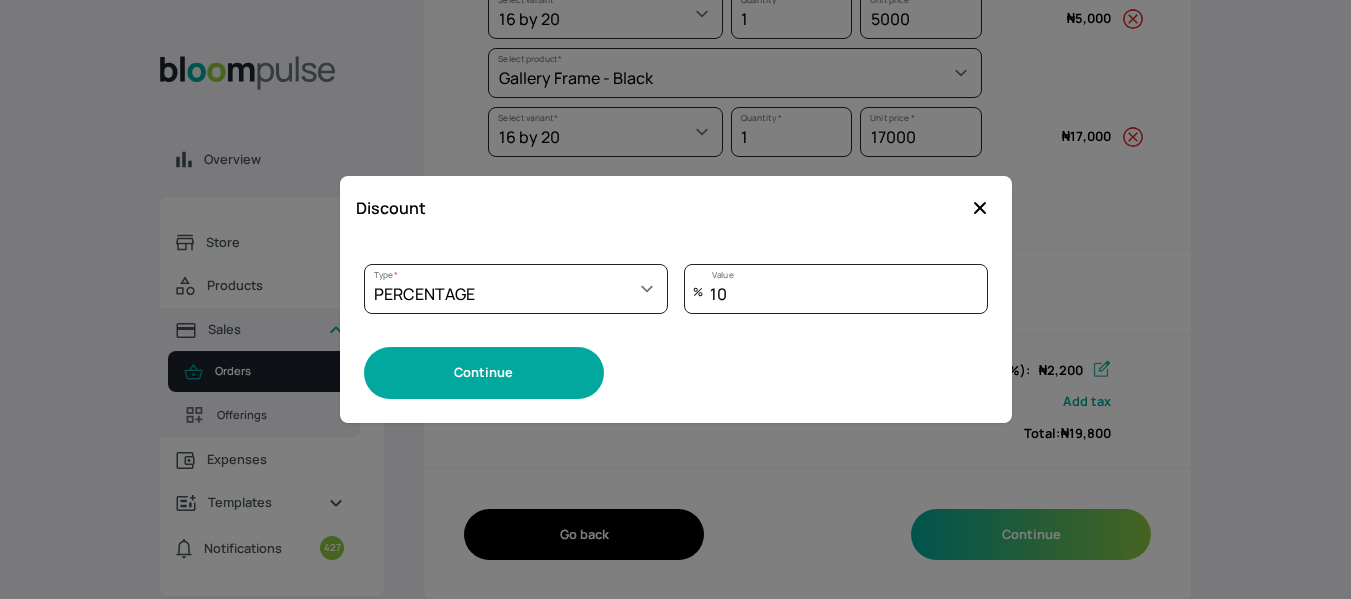 click on "Continue" at bounding box center (484, 372) 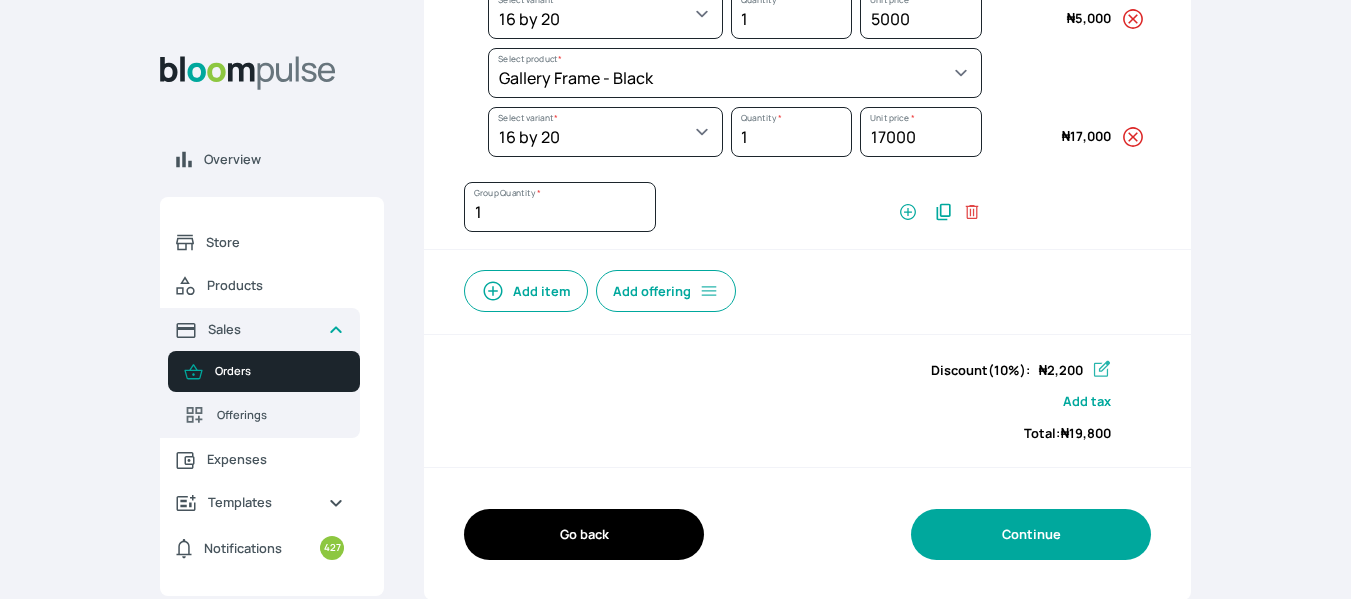 click on "Continue" at bounding box center (1031, 534) 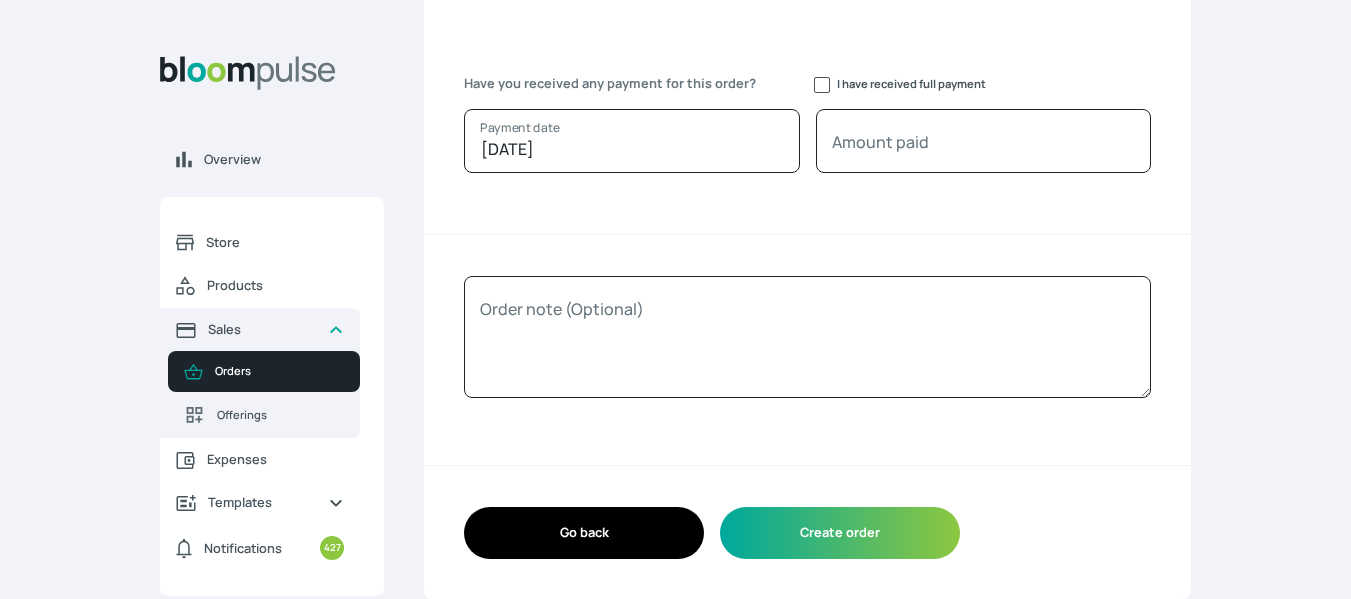 scroll, scrollTop: 271, scrollLeft: 0, axis: vertical 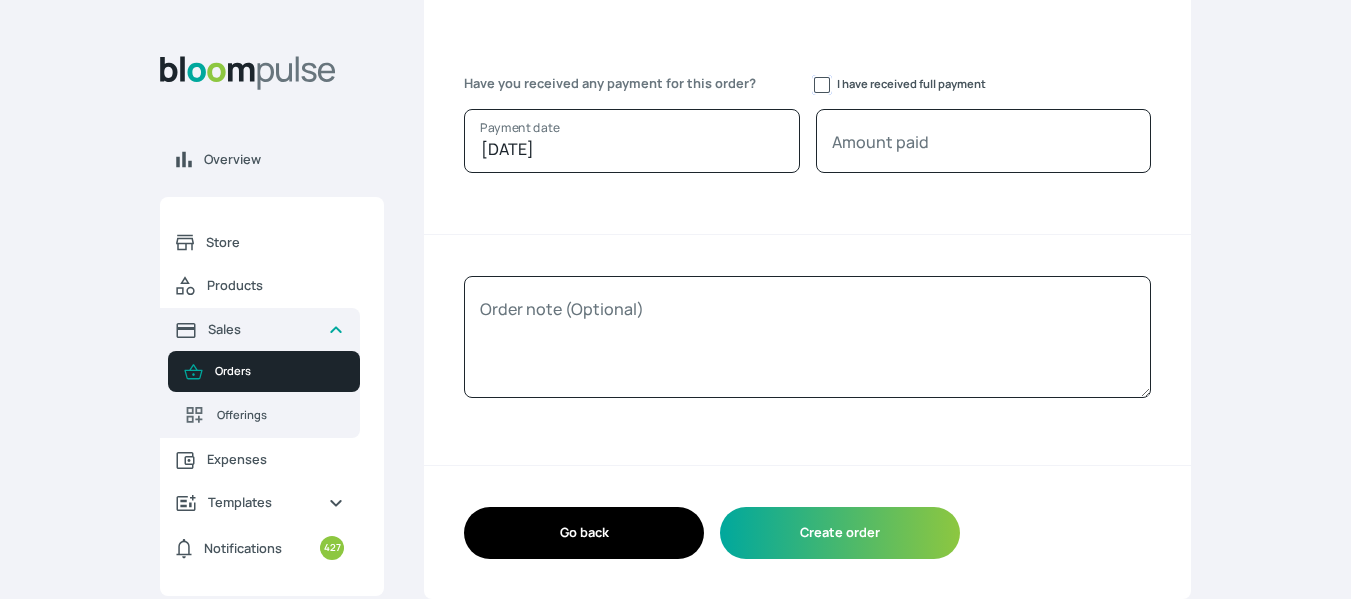 click on "I have received full payment" at bounding box center (822, 85) 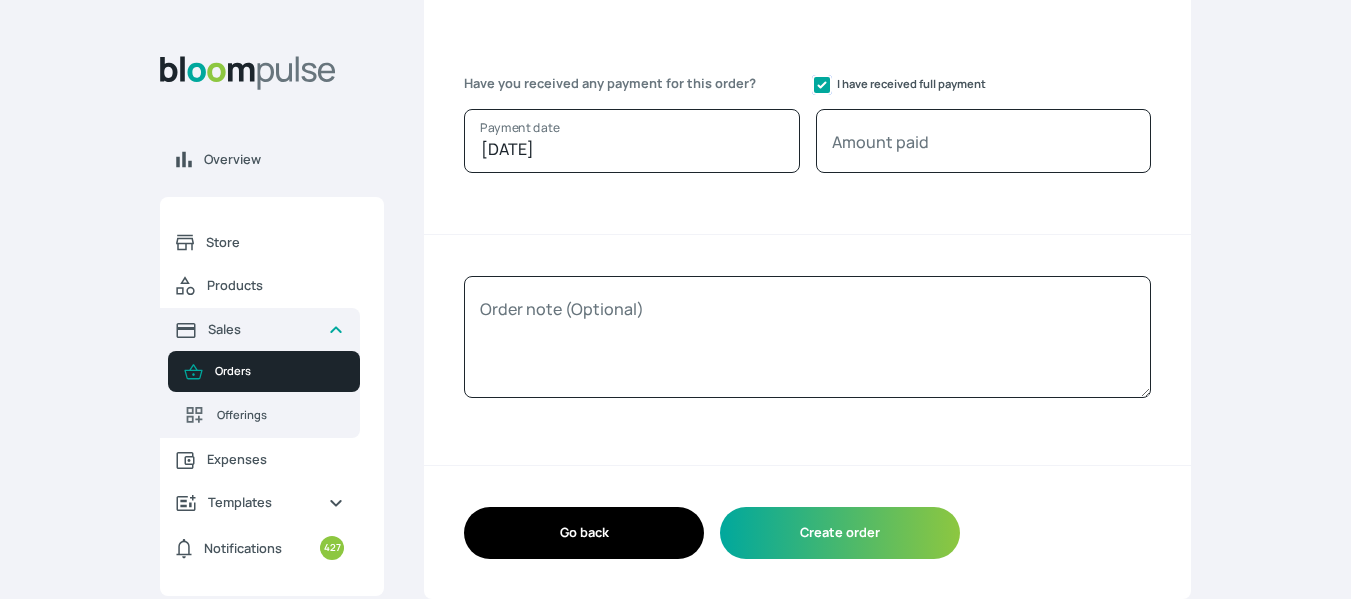 checkbox on "true" 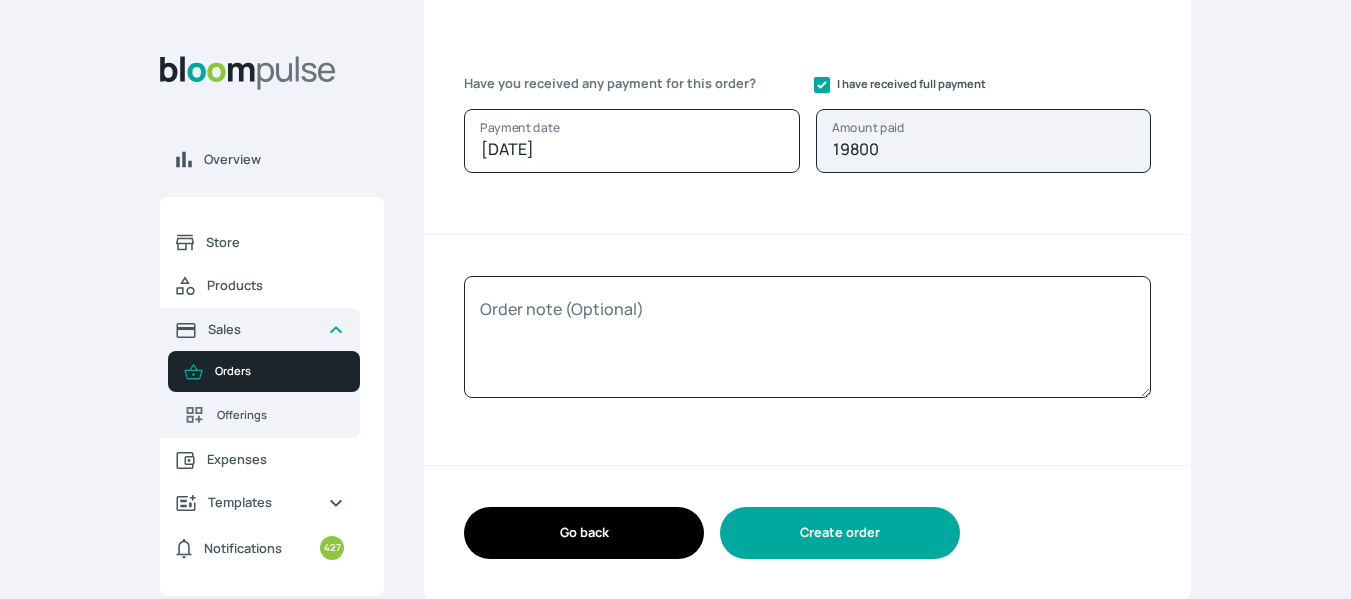 click on "Create order" at bounding box center [840, 532] 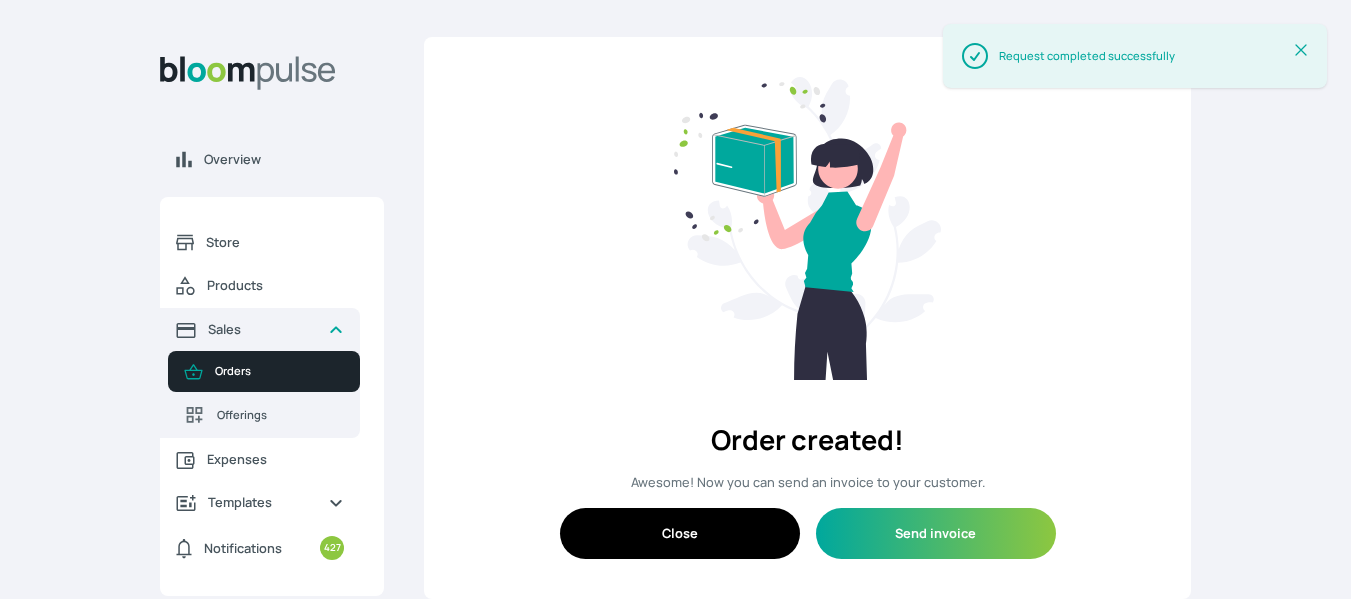 scroll, scrollTop: 3, scrollLeft: 0, axis: vertical 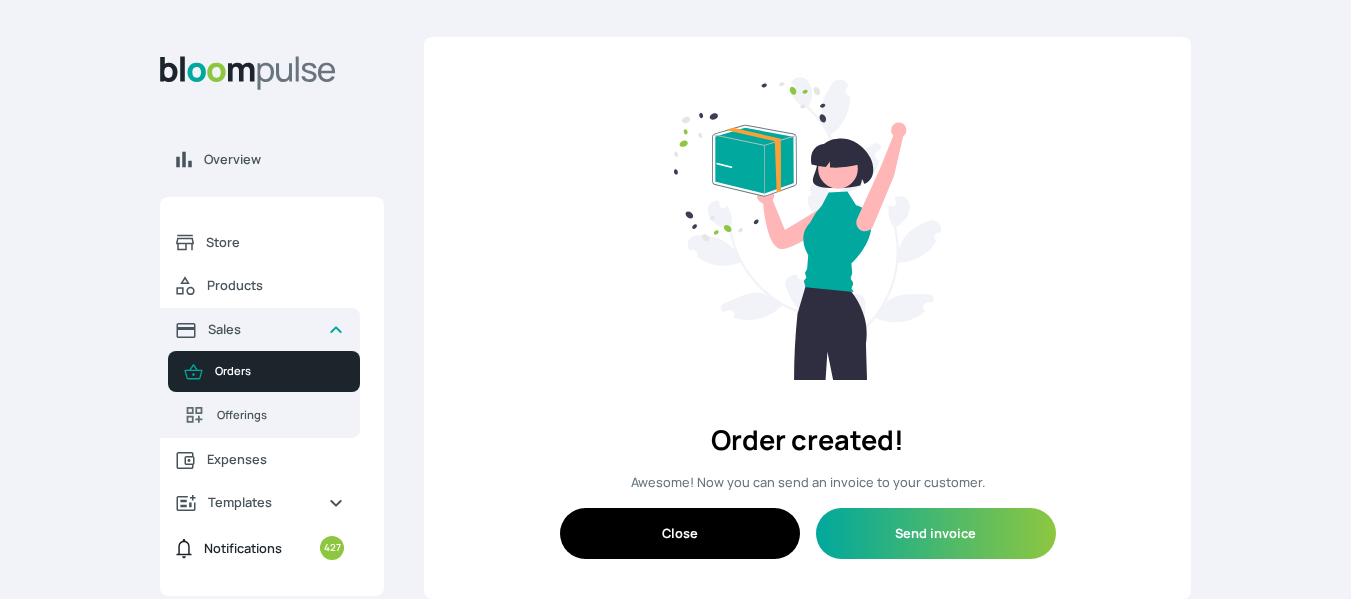 click on "Notifications" at bounding box center [243, 548] 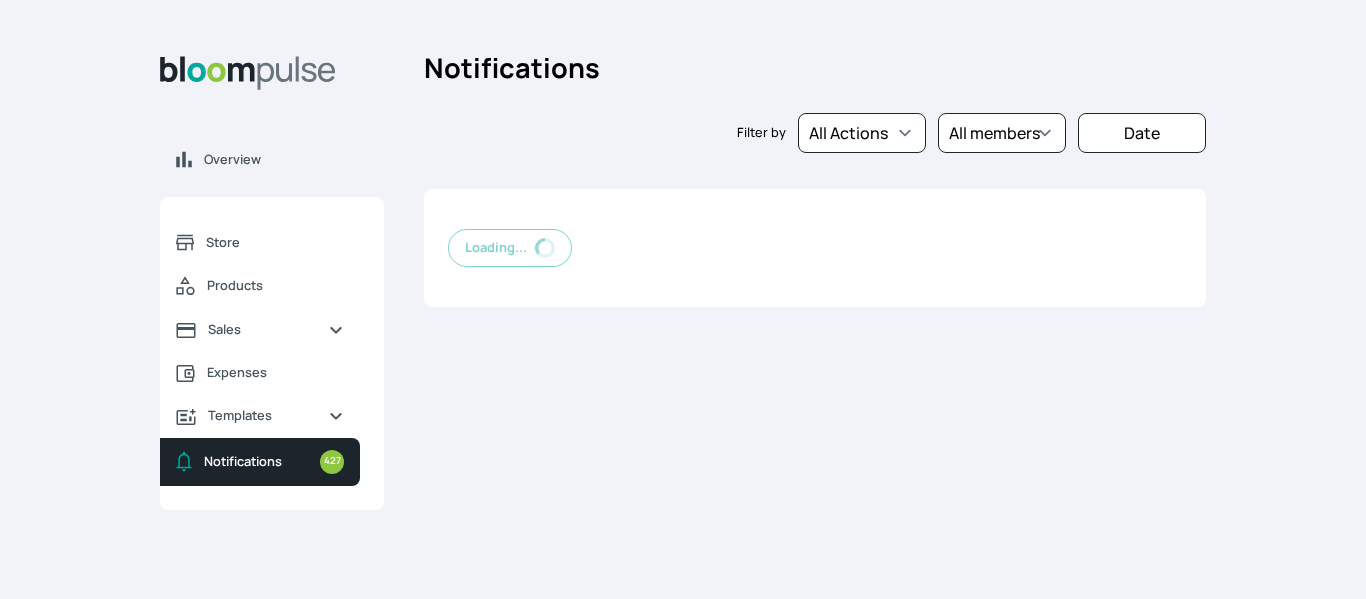 click on "Overview Store Products Sales Expenses Templates Notifications 427 Atirira    Add business Sign out Atirira   Add business   Sign out Esther Oladejo Atirira" at bounding box center (272, 412) 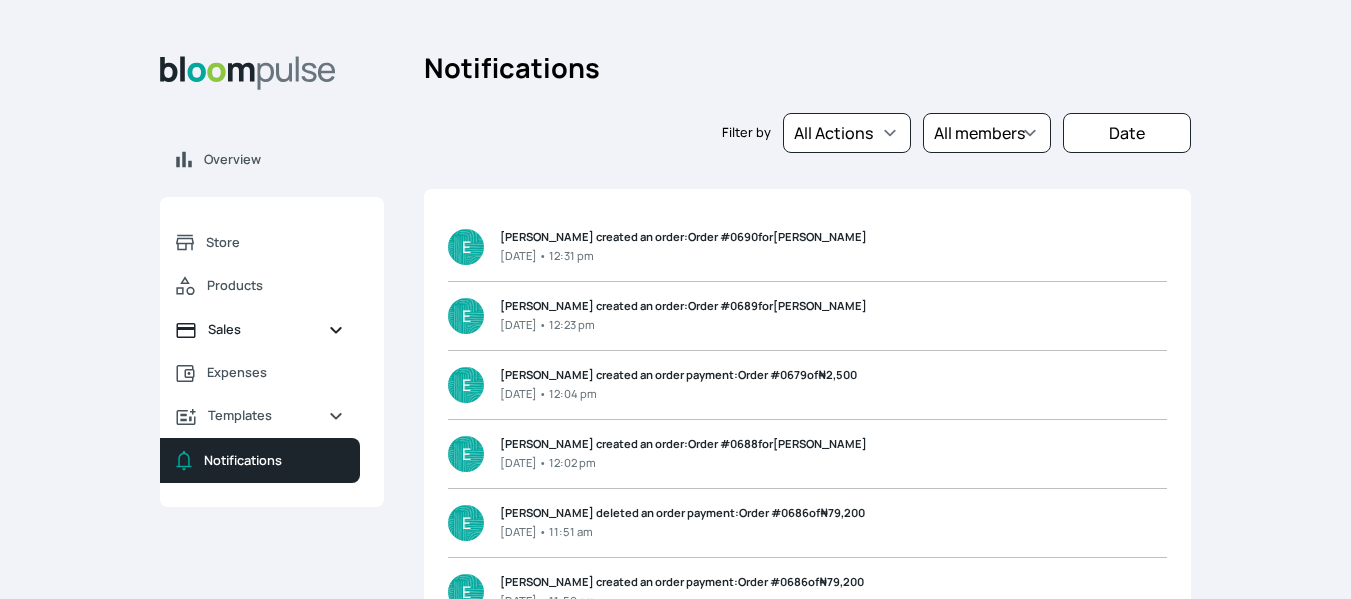 click on "Sales" at bounding box center (260, 329) 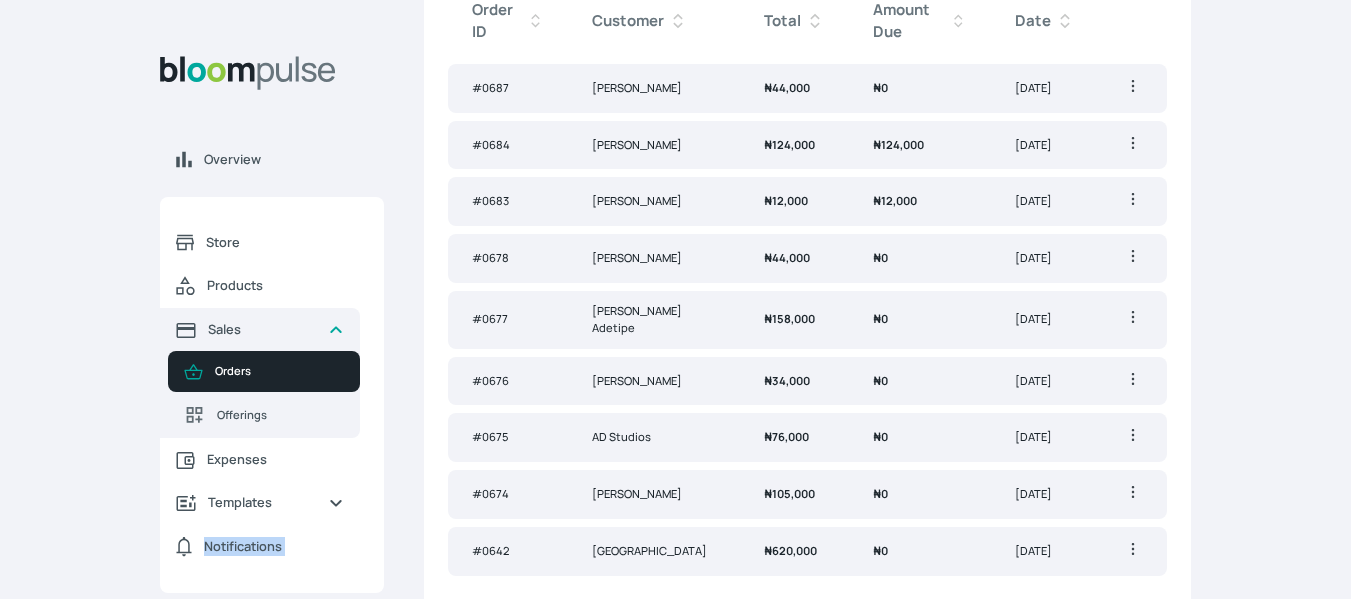 scroll, scrollTop: 0, scrollLeft: 0, axis: both 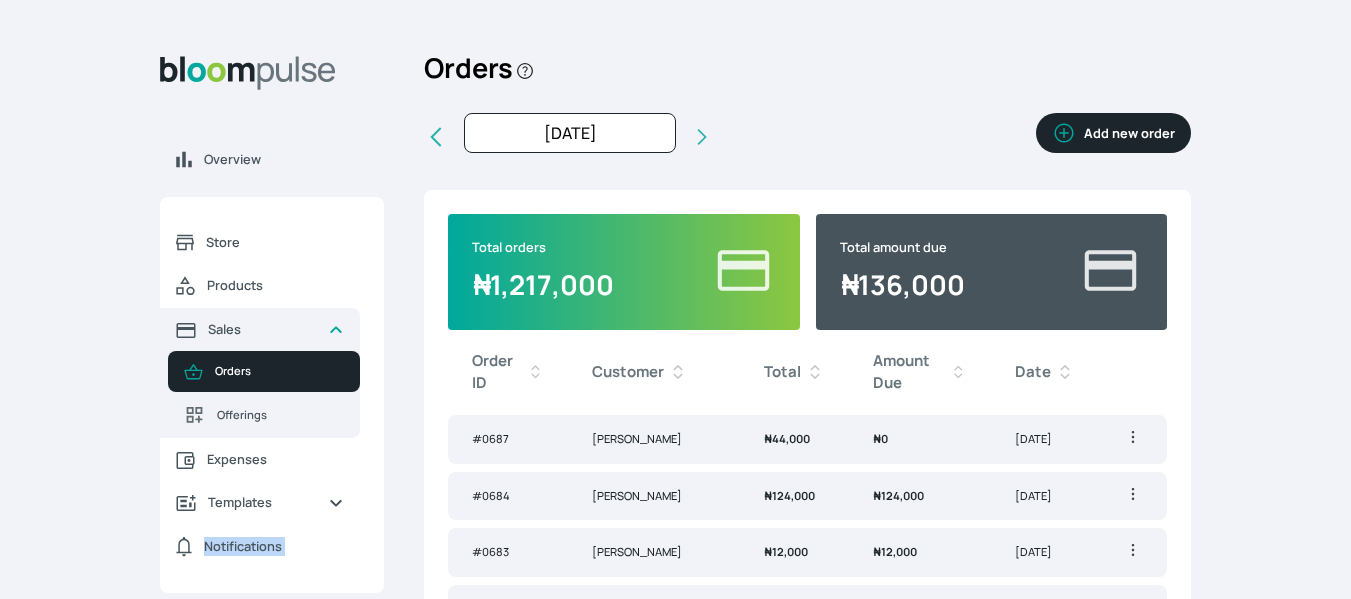 click 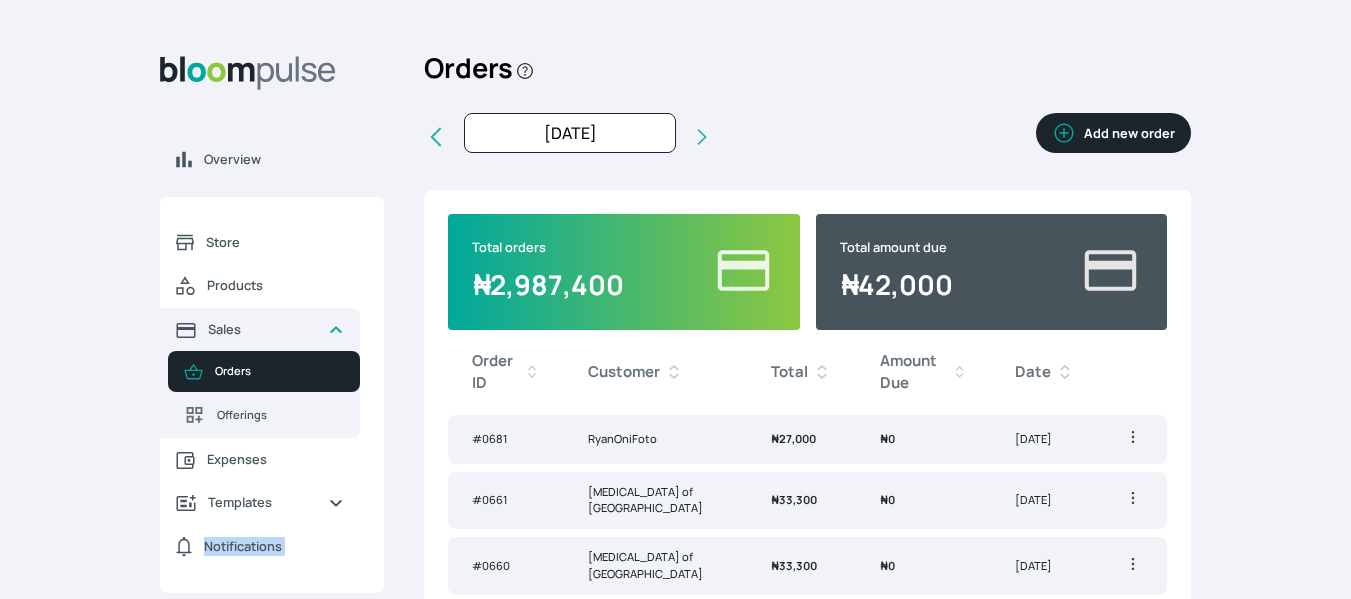 click 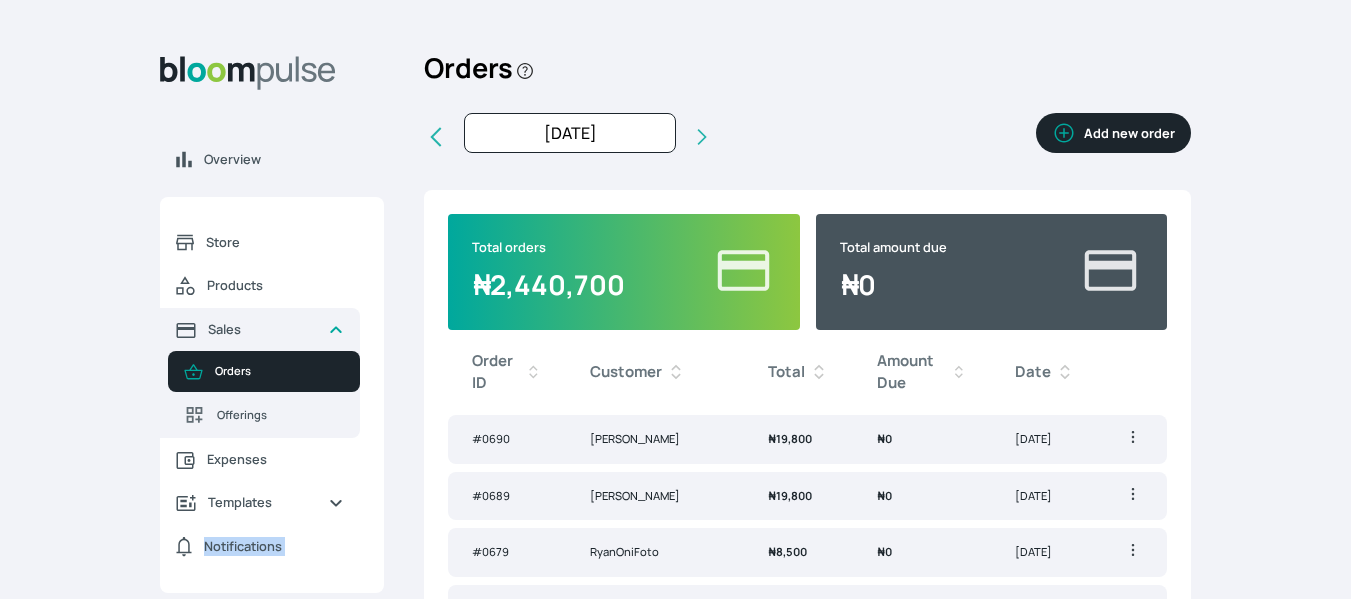 type 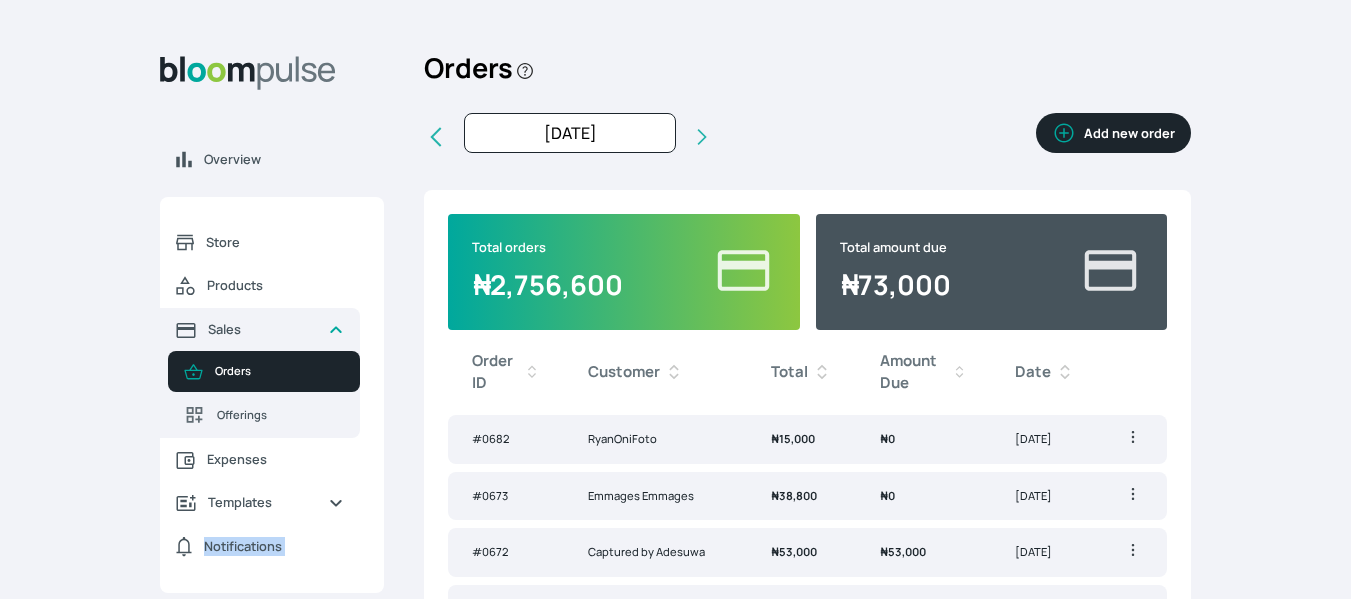 click 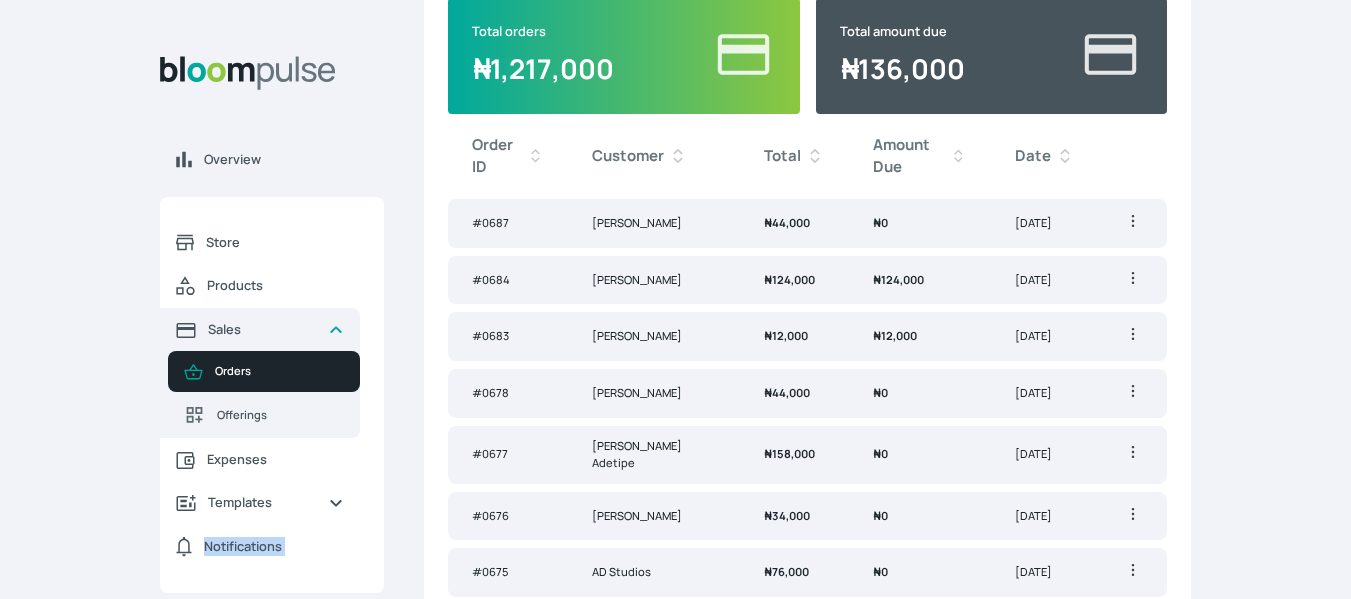 scroll, scrollTop: 215, scrollLeft: 0, axis: vertical 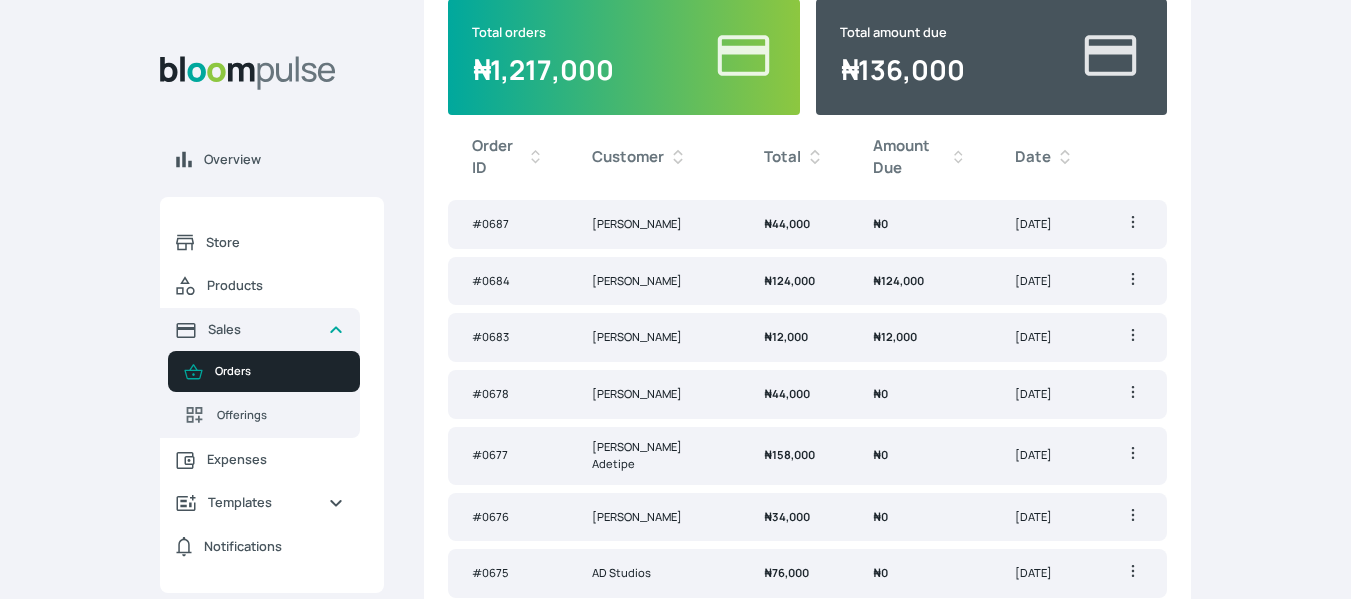 click on "₦ 124,000" at bounding box center (898, 280) 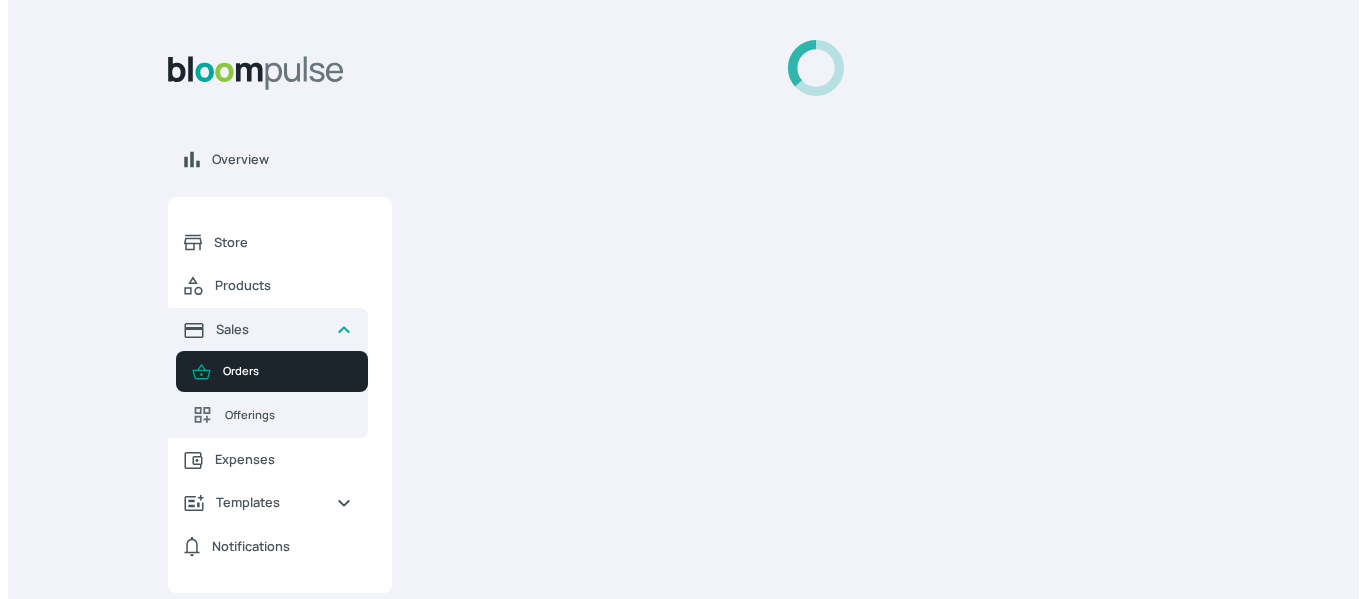 scroll, scrollTop: 0, scrollLeft: 0, axis: both 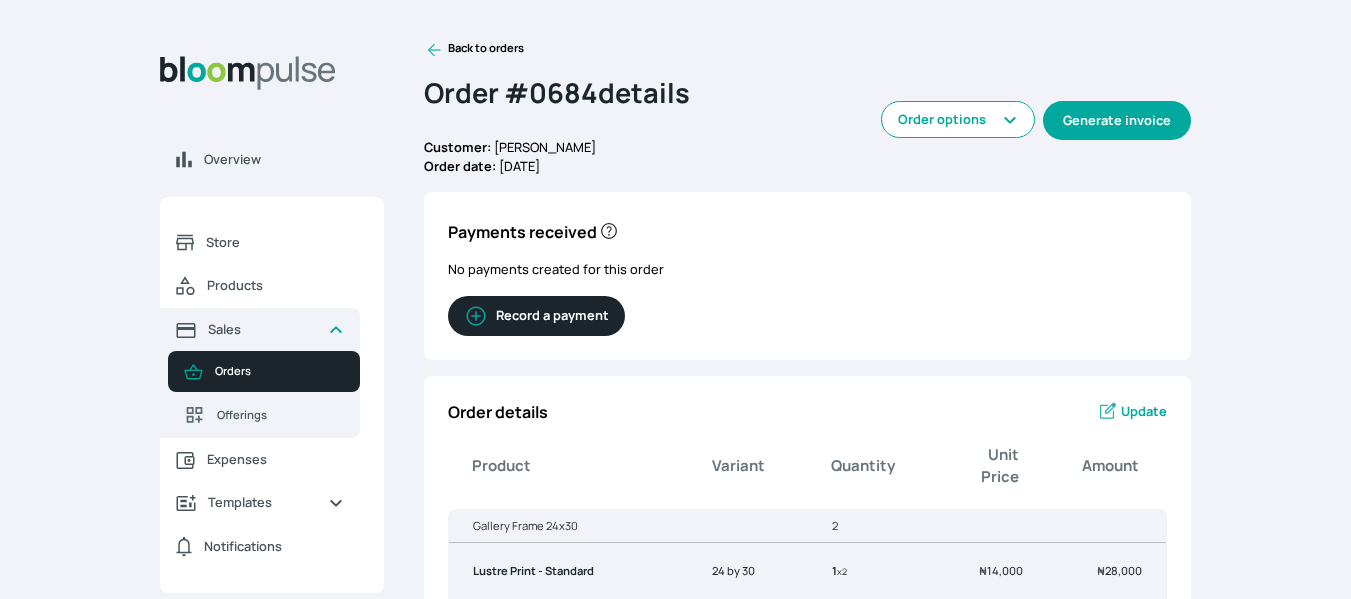 click on "Generate invoice" at bounding box center [1117, 120] 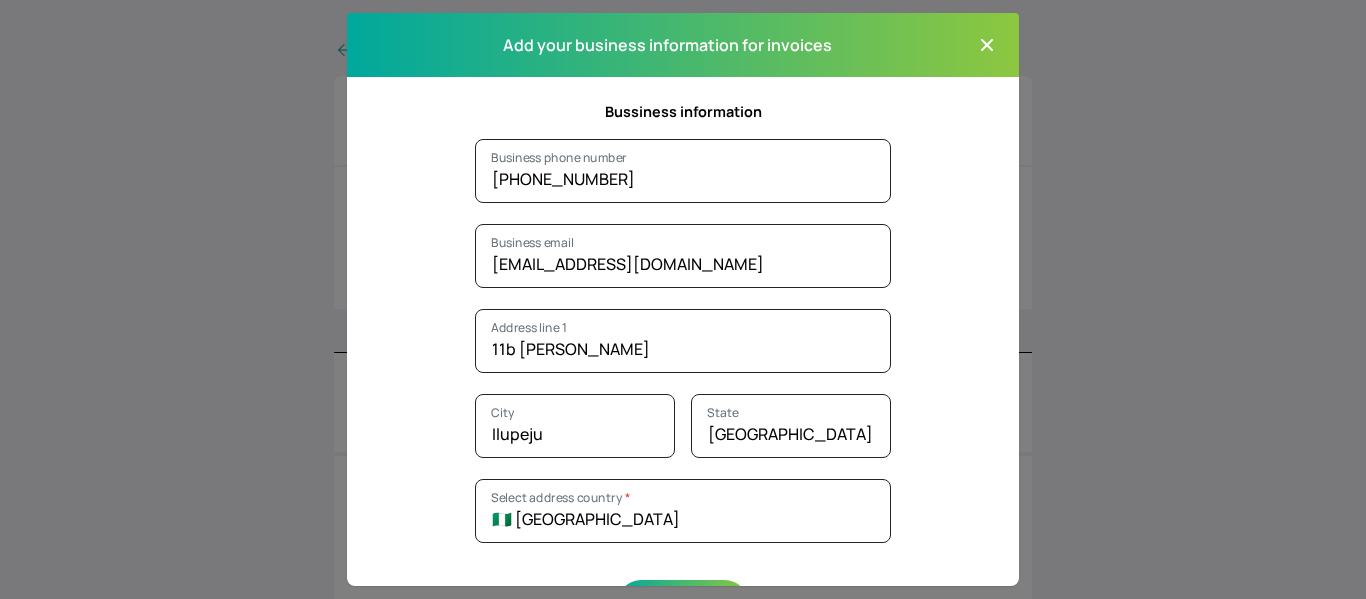 click 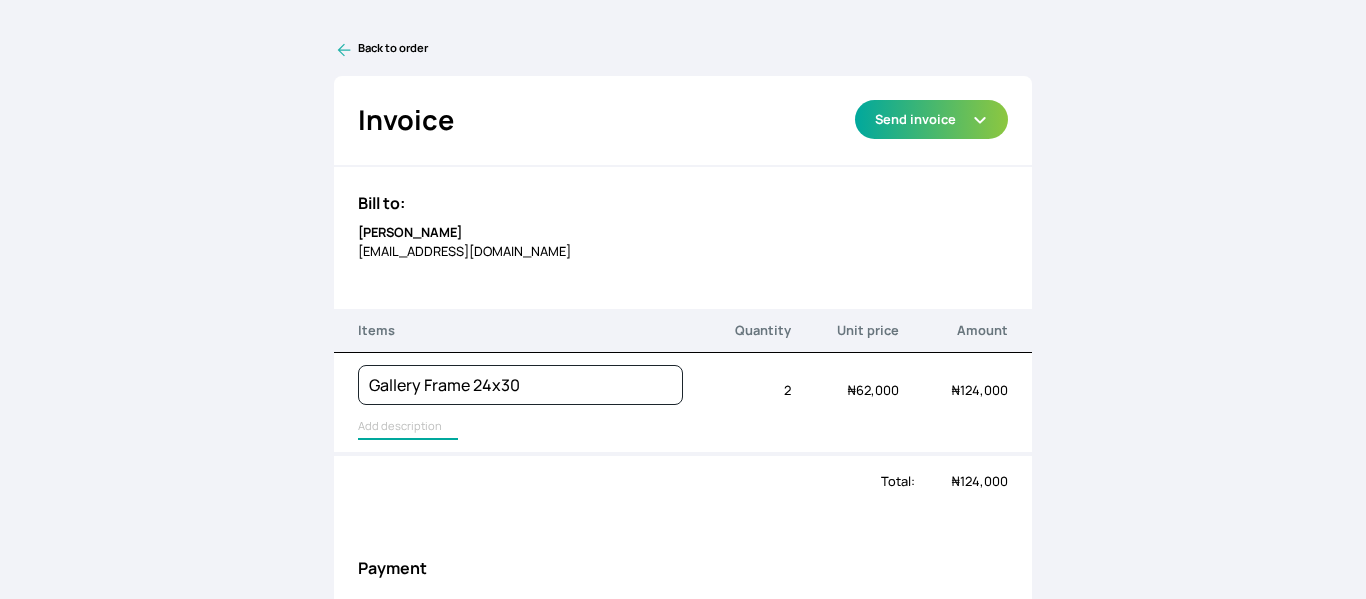 type on "Lustre Print - Standard, Gallery Frame - Black" 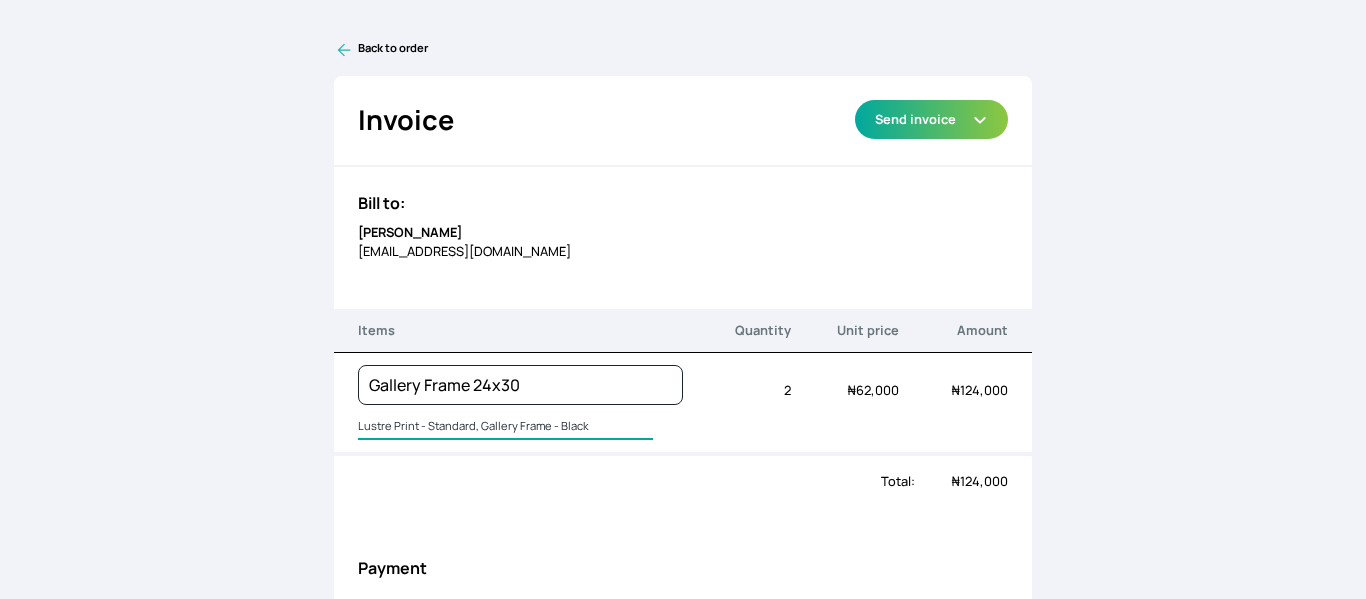click on "Lustre Print - Standard, Gallery Frame - Black" at bounding box center (505, 427) 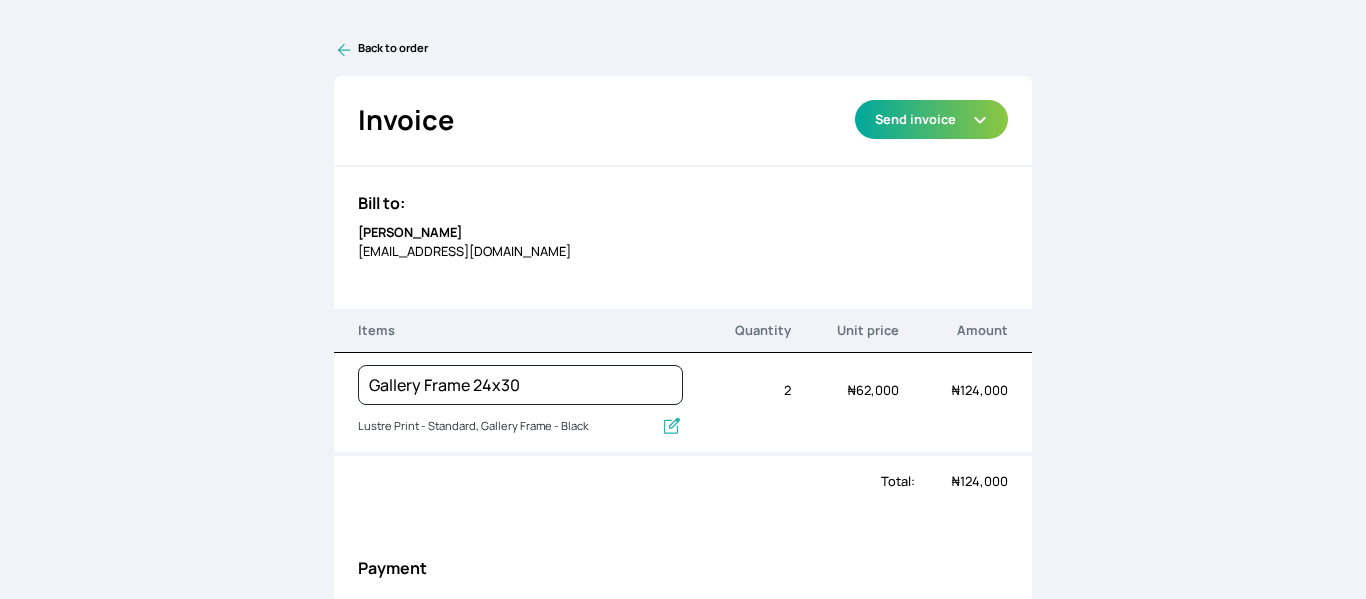 click on "Bill to: Olamide David theolamidedavid@gmail.com" at bounding box center (682, 226) 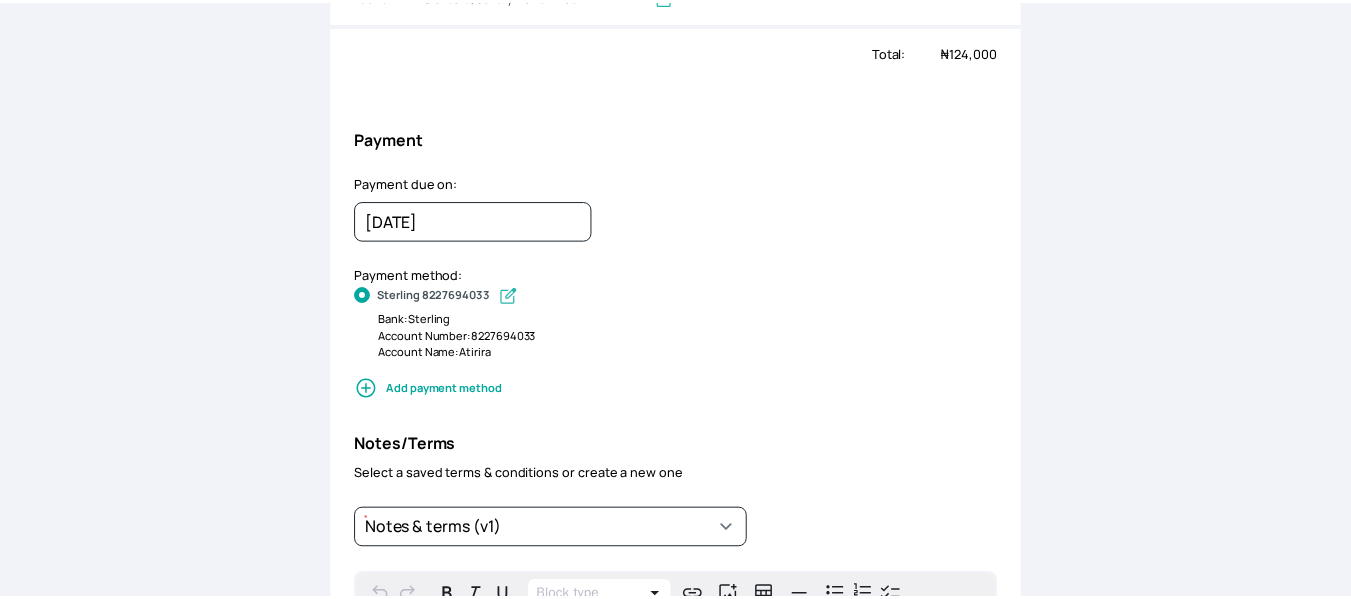 scroll, scrollTop: 0, scrollLeft: 0, axis: both 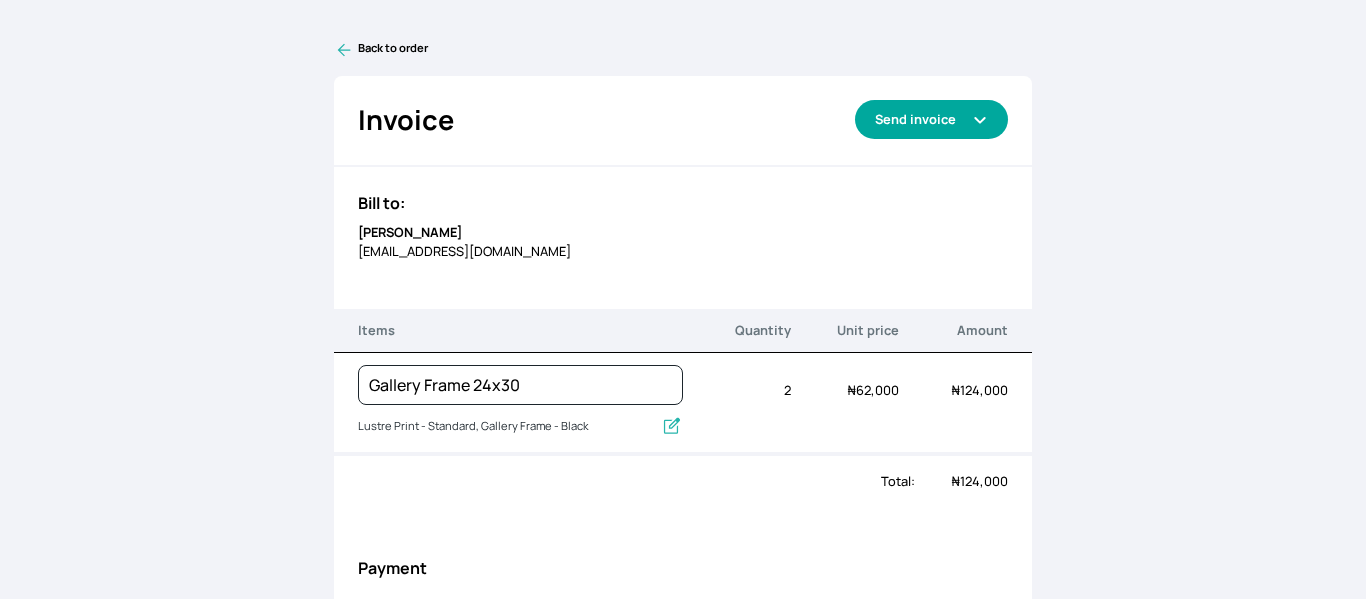 click on "Send invoice" at bounding box center [931, 119] 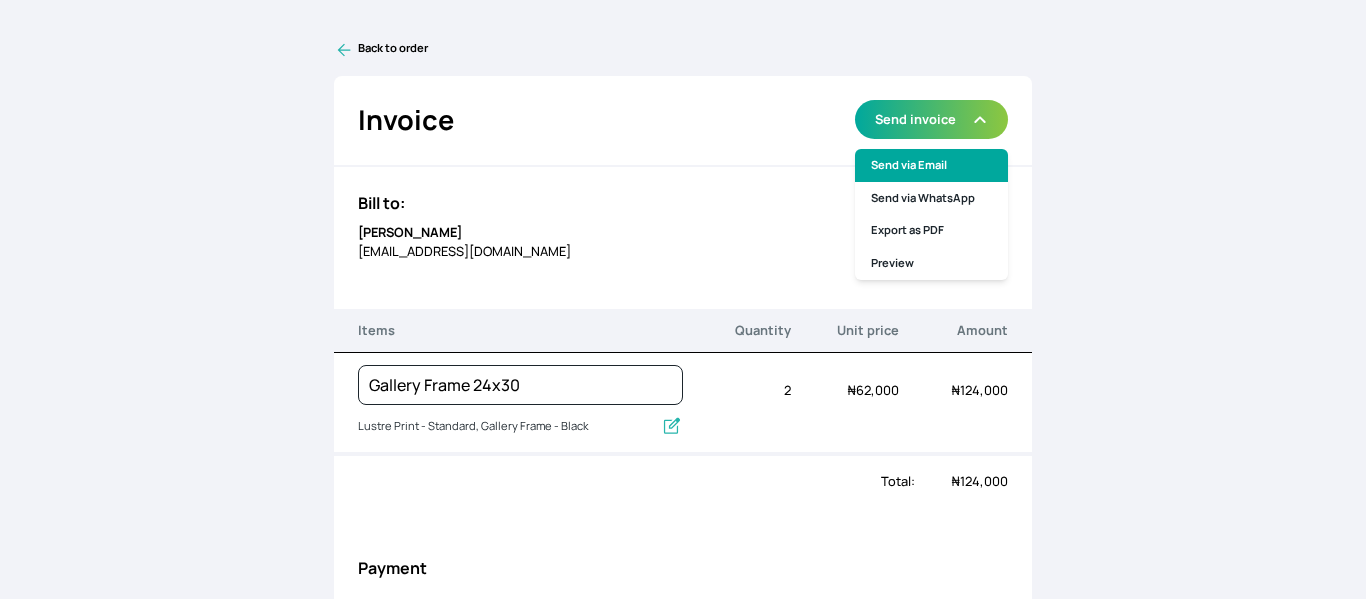 click on "Send via Email" at bounding box center (931, 165) 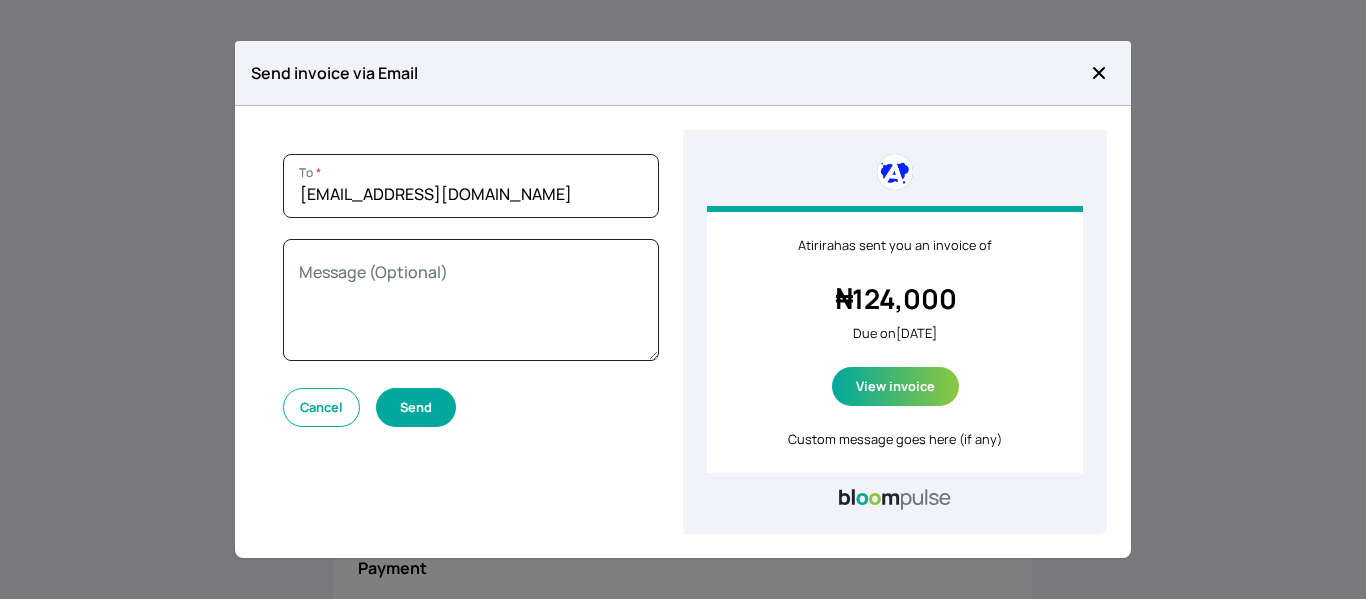 click on "Send" at bounding box center (416, 407) 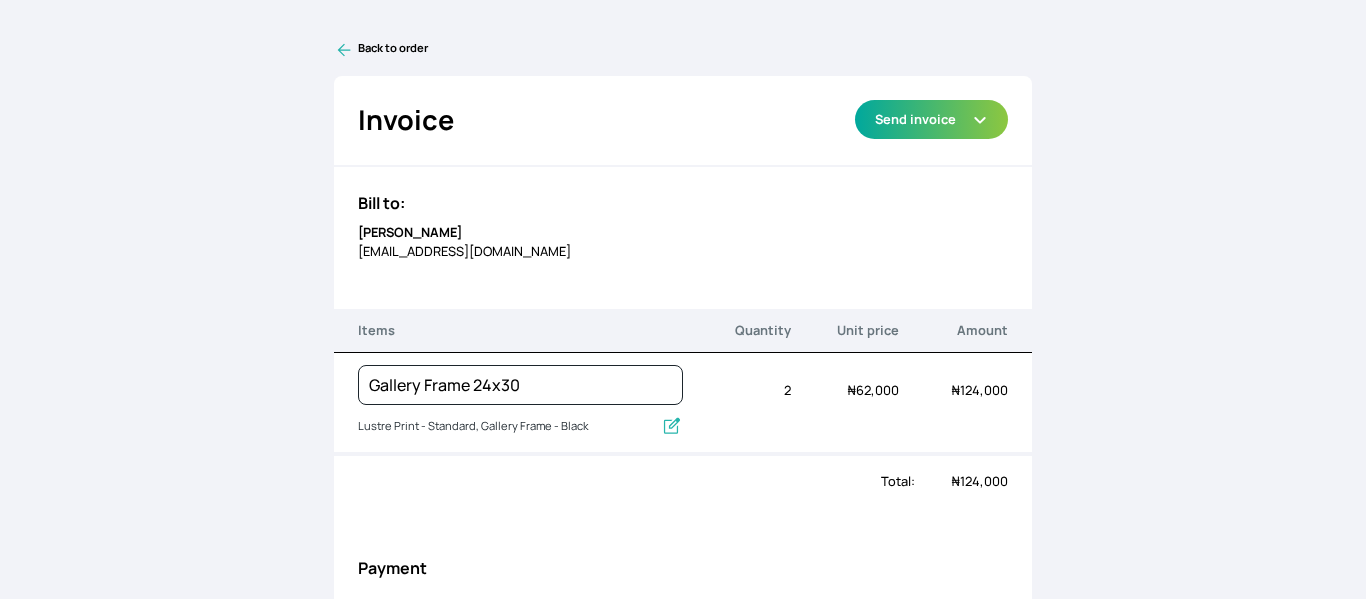 click 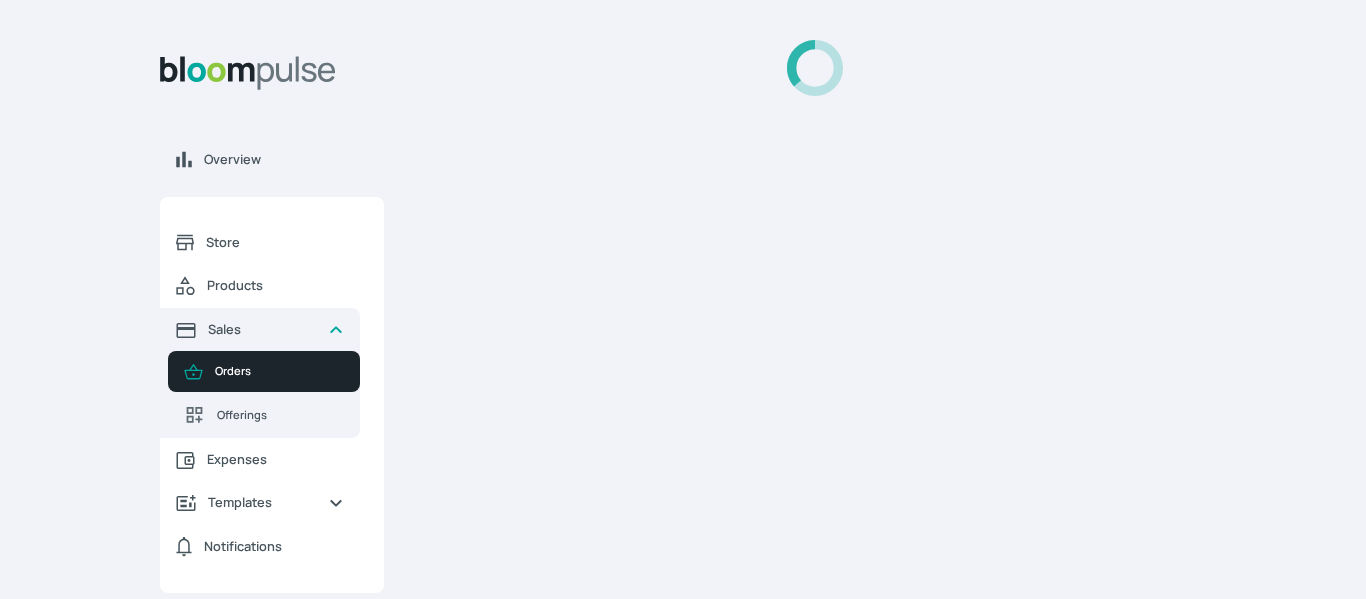 select 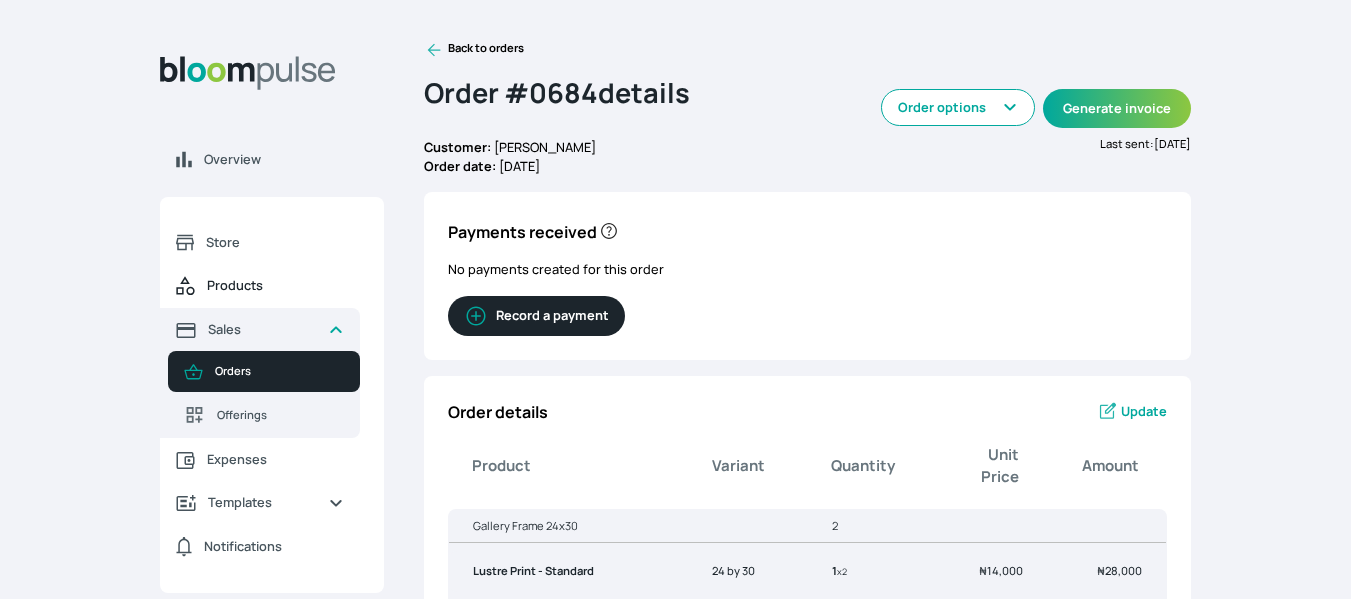 click on "Products" at bounding box center [260, 286] 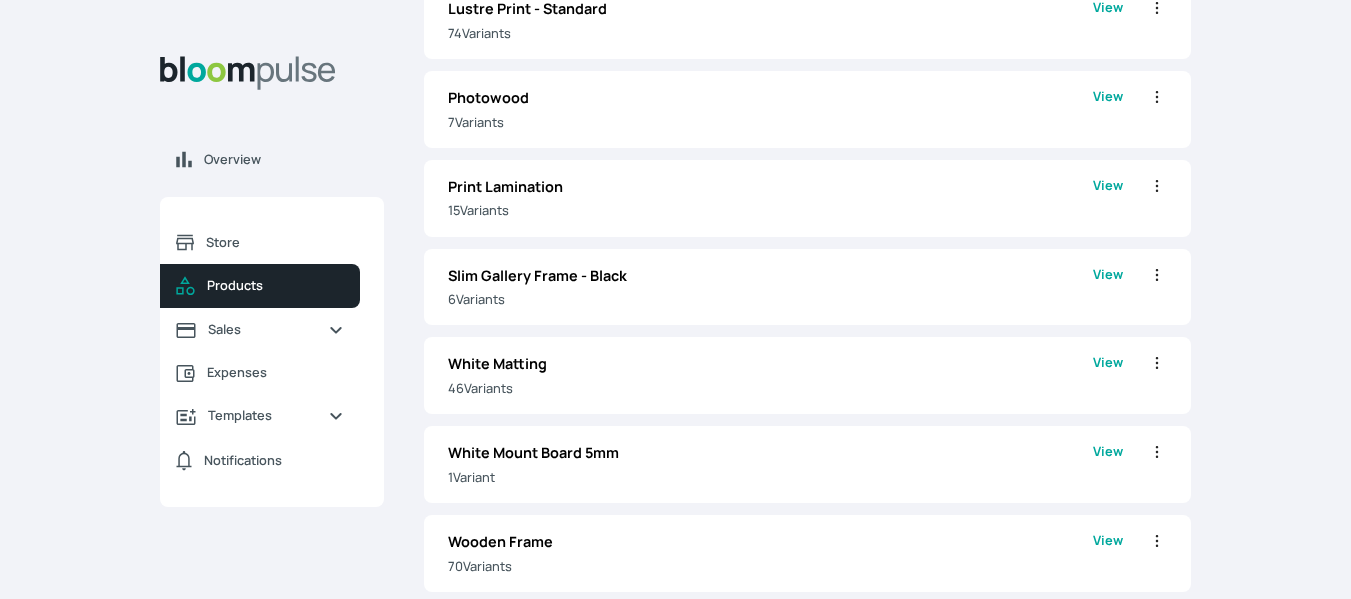 scroll, scrollTop: 1774, scrollLeft: 0, axis: vertical 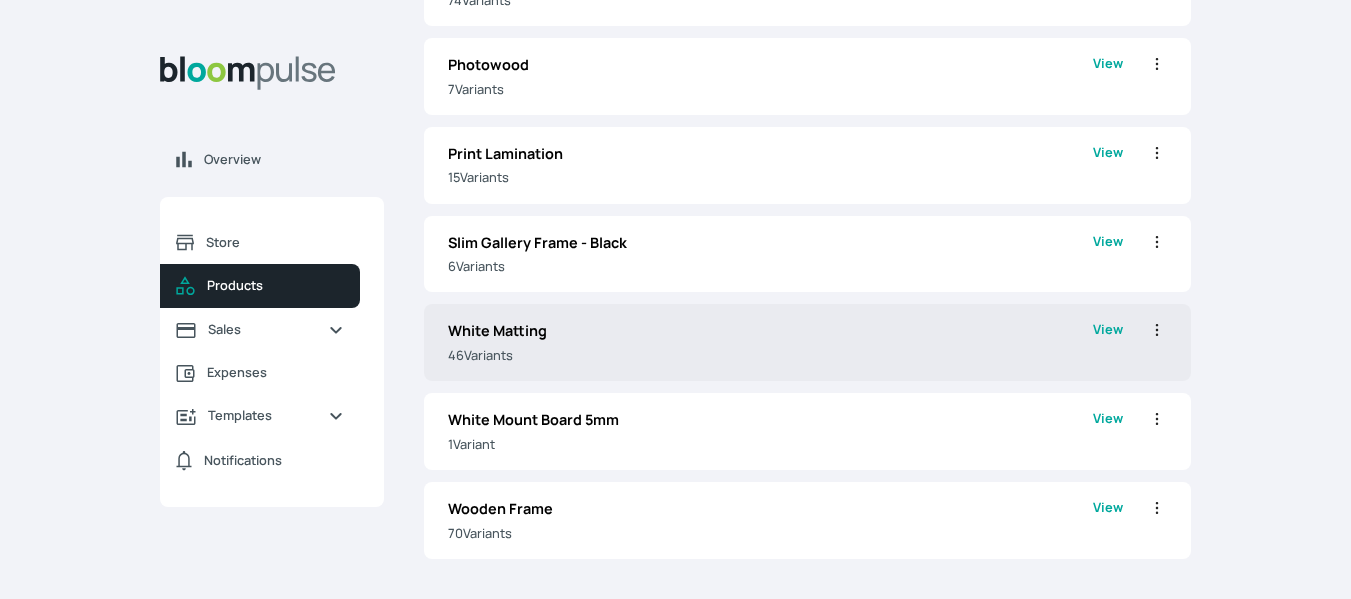 click on "White Matting" at bounding box center [770, 331] 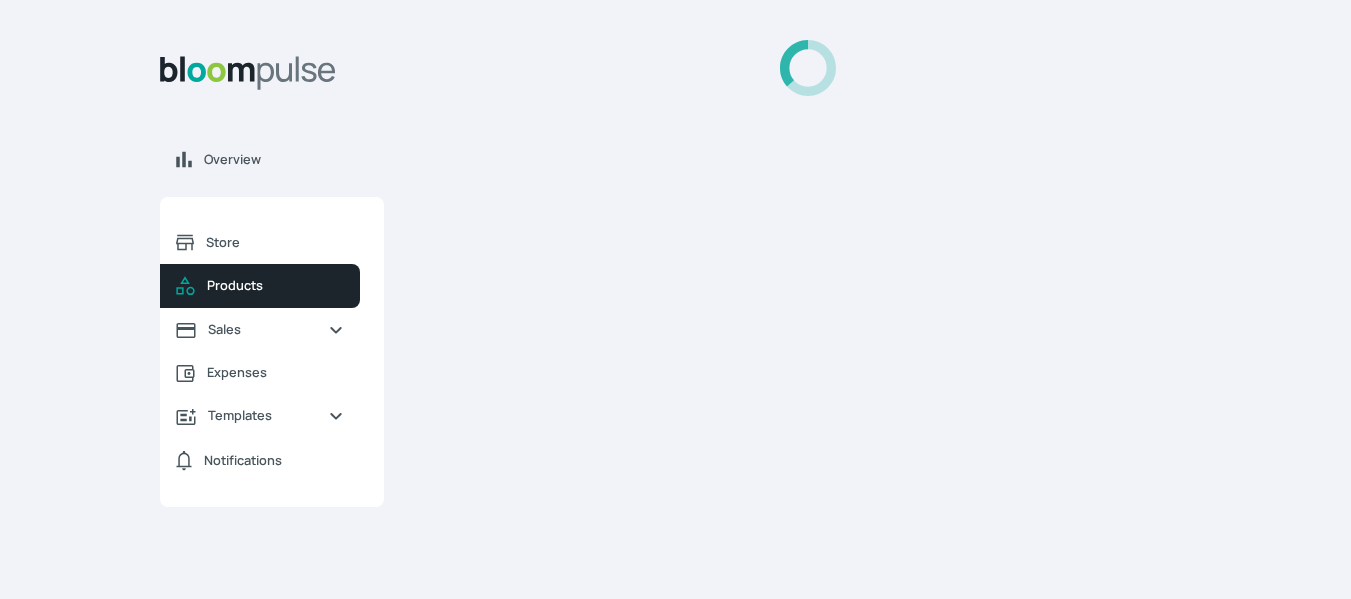 scroll, scrollTop: 0, scrollLeft: 0, axis: both 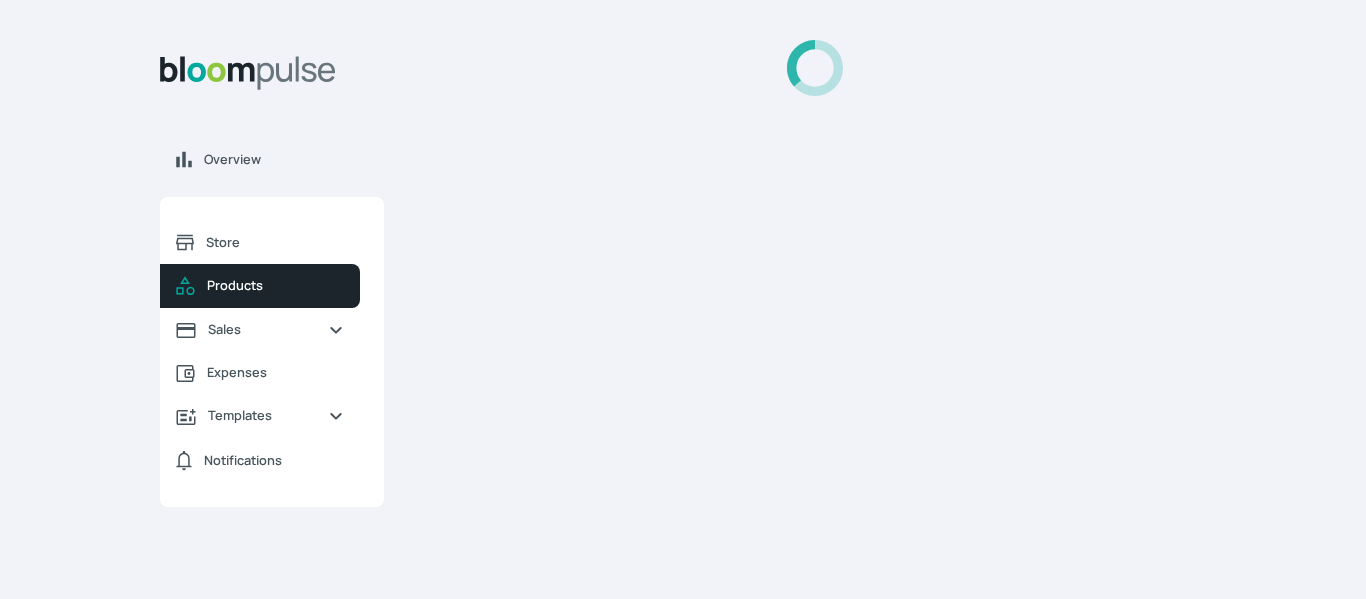 click at bounding box center [815, 307] 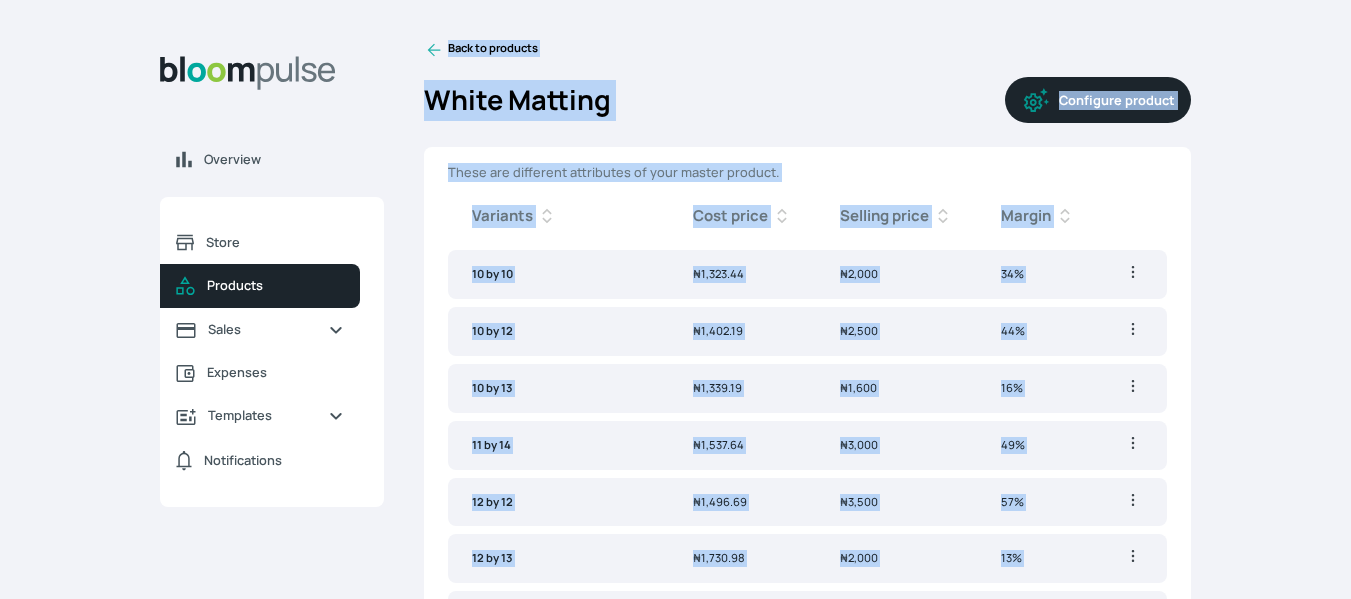 click on "White Matting Configure product" at bounding box center (807, 100) 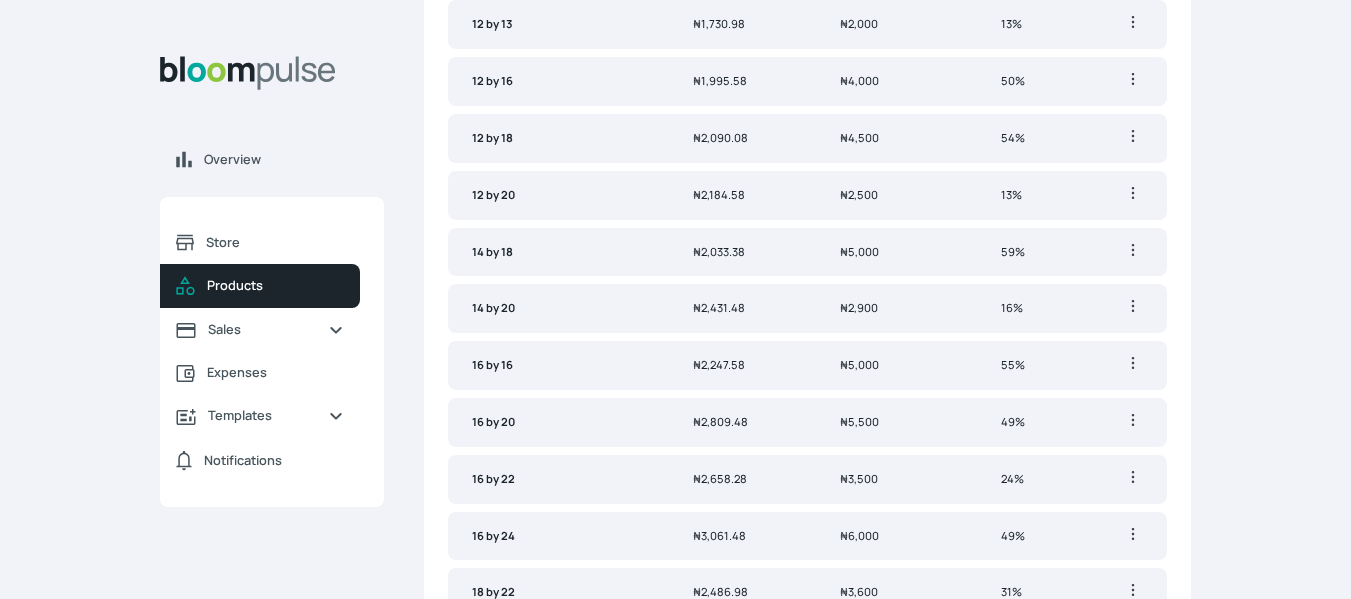 scroll, scrollTop: 0, scrollLeft: 0, axis: both 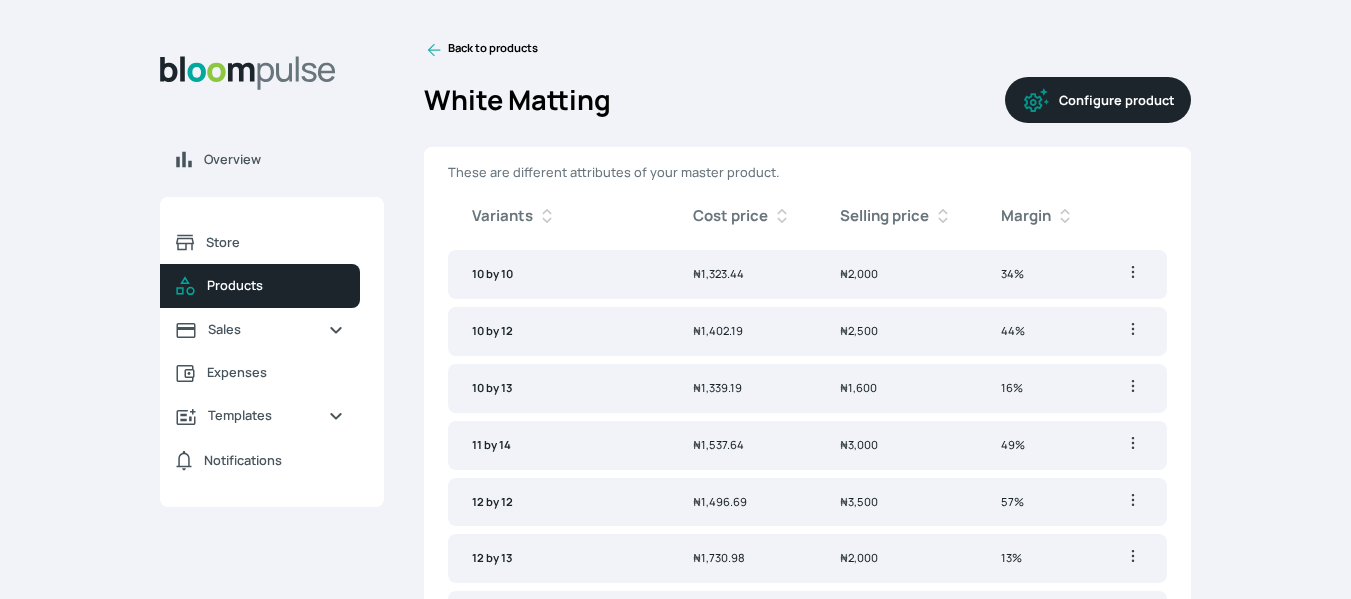 click 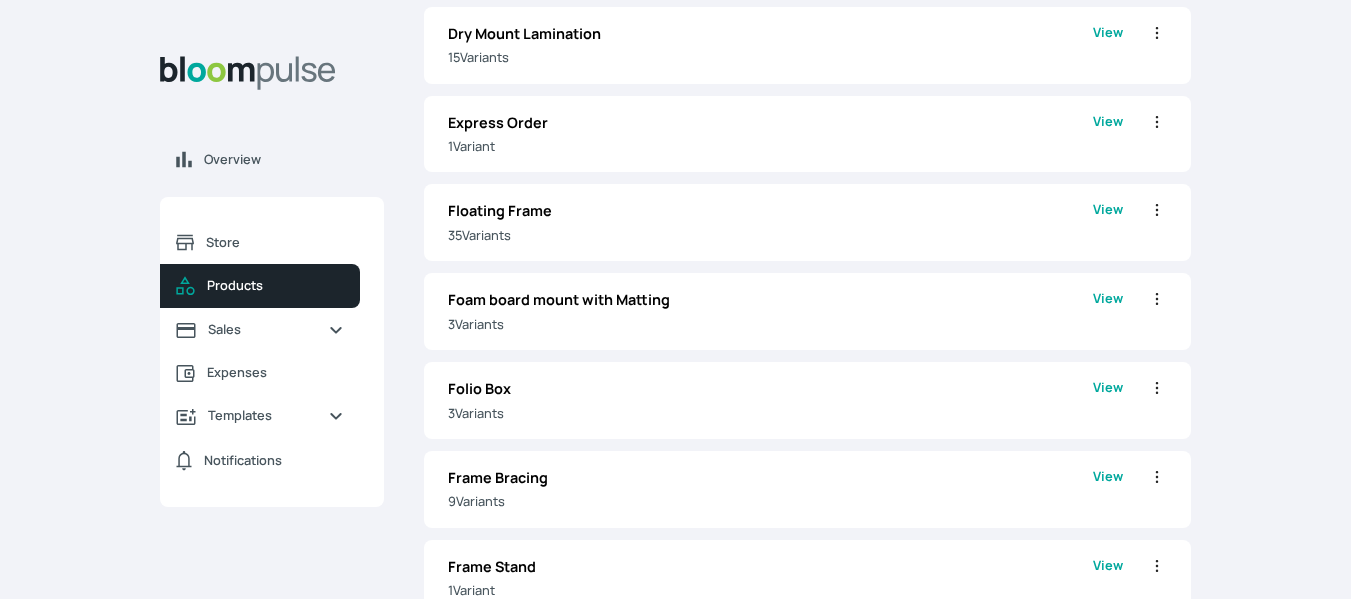 scroll, scrollTop: 591, scrollLeft: 0, axis: vertical 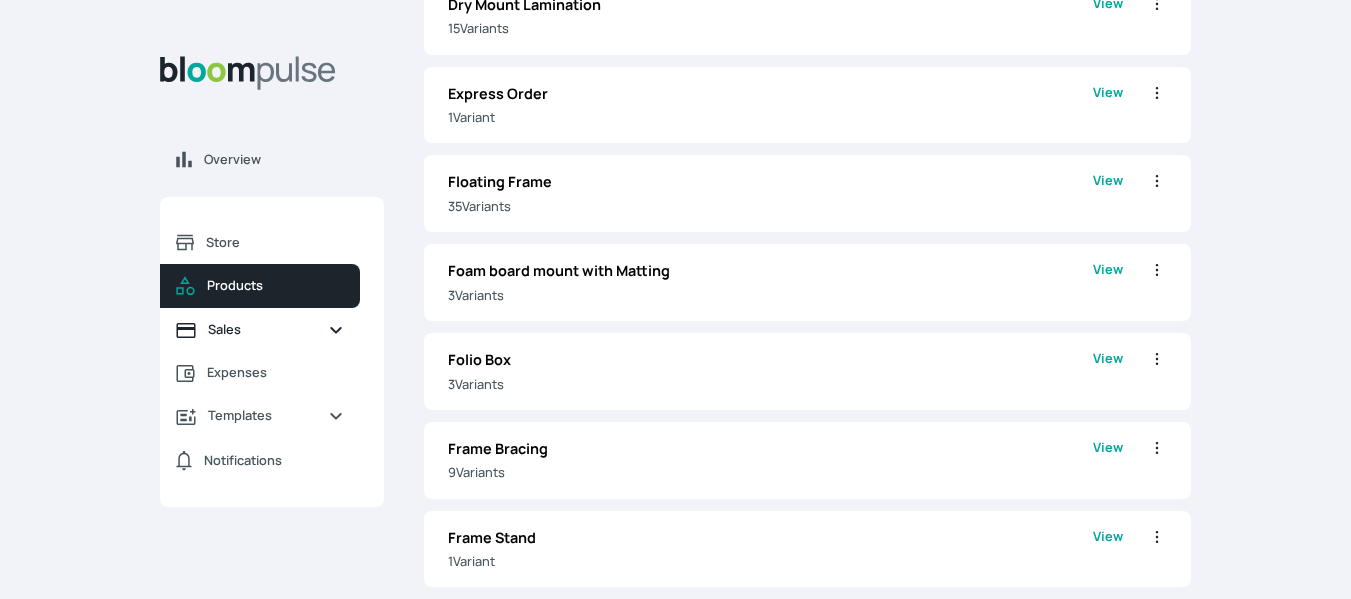click on "Sales" at bounding box center (260, 329) 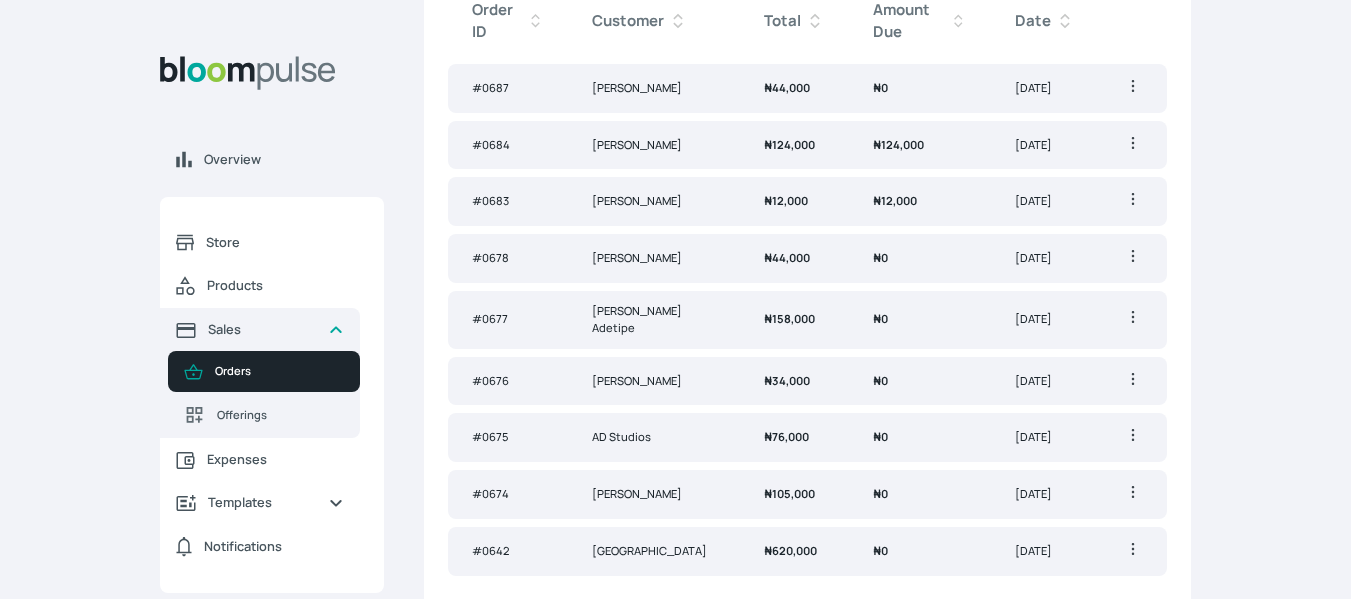 scroll, scrollTop: 0, scrollLeft: 0, axis: both 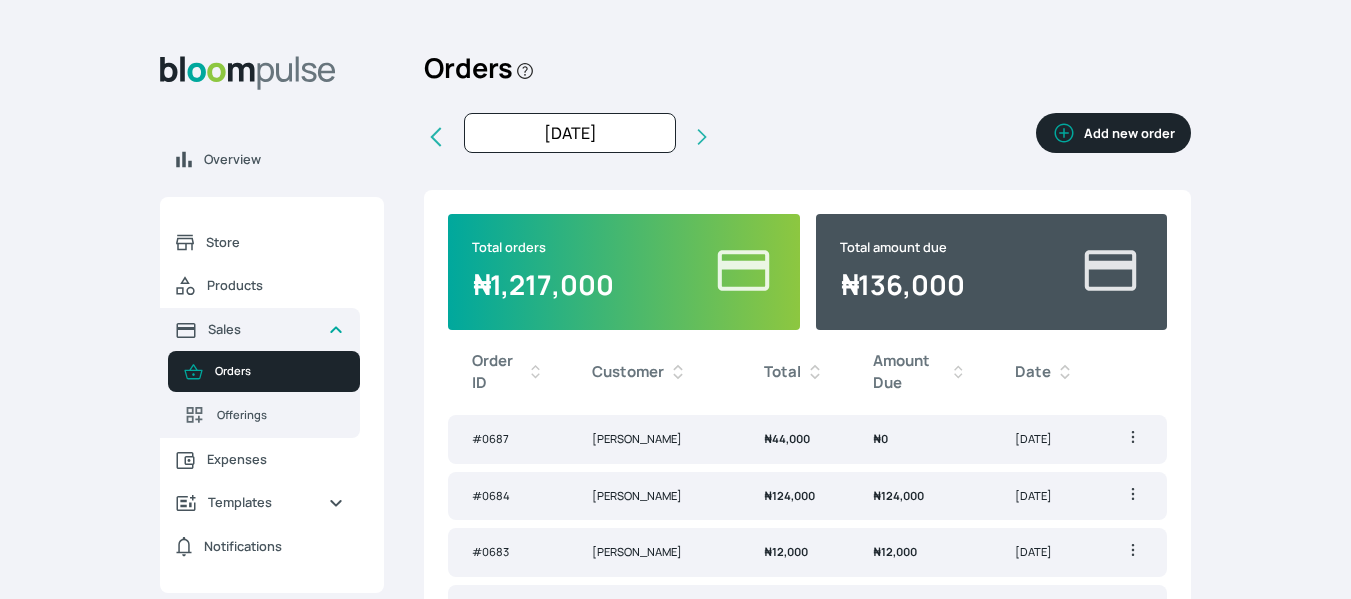 click 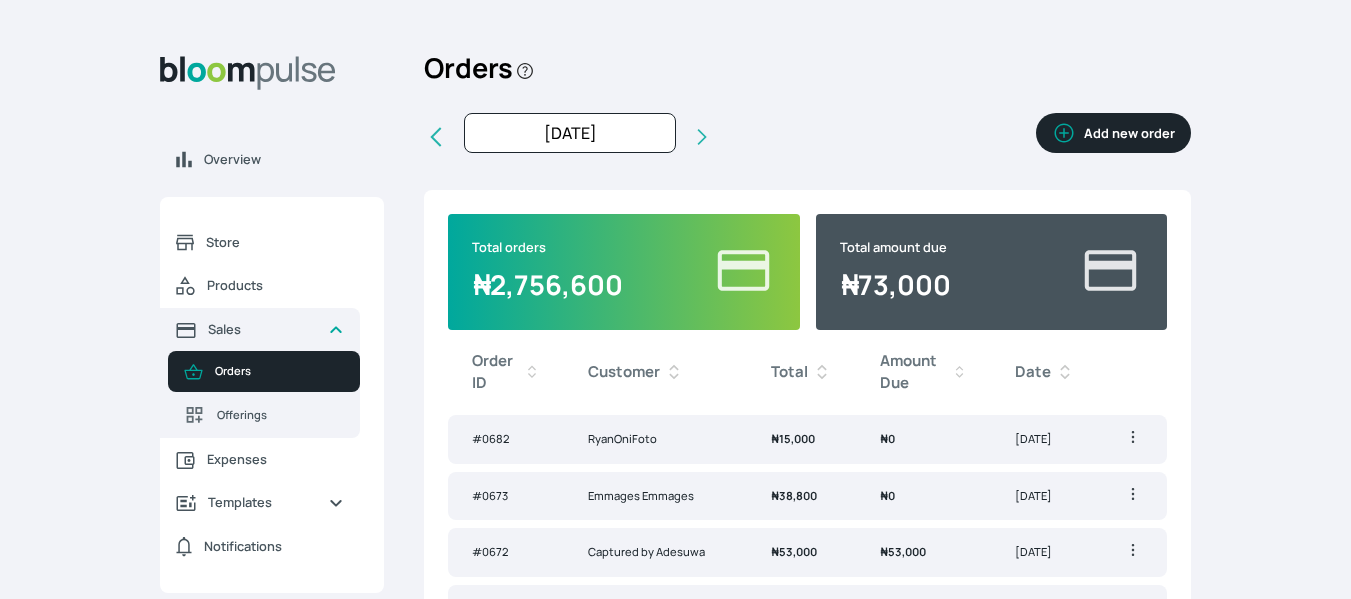 click 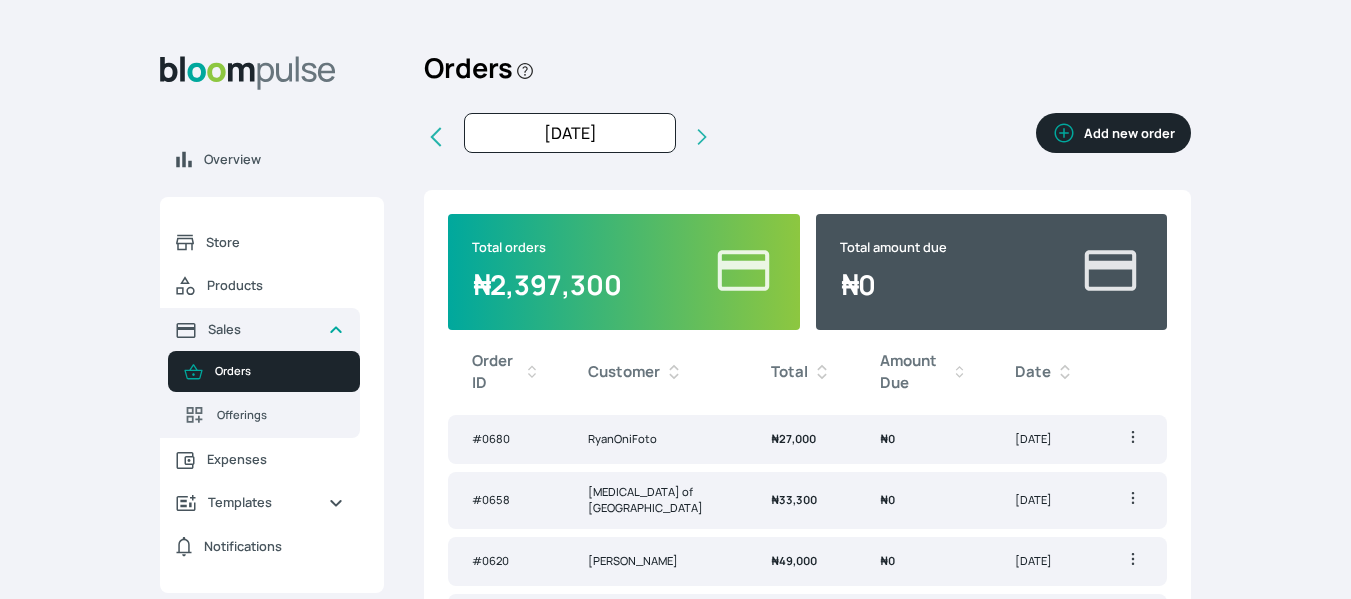 click 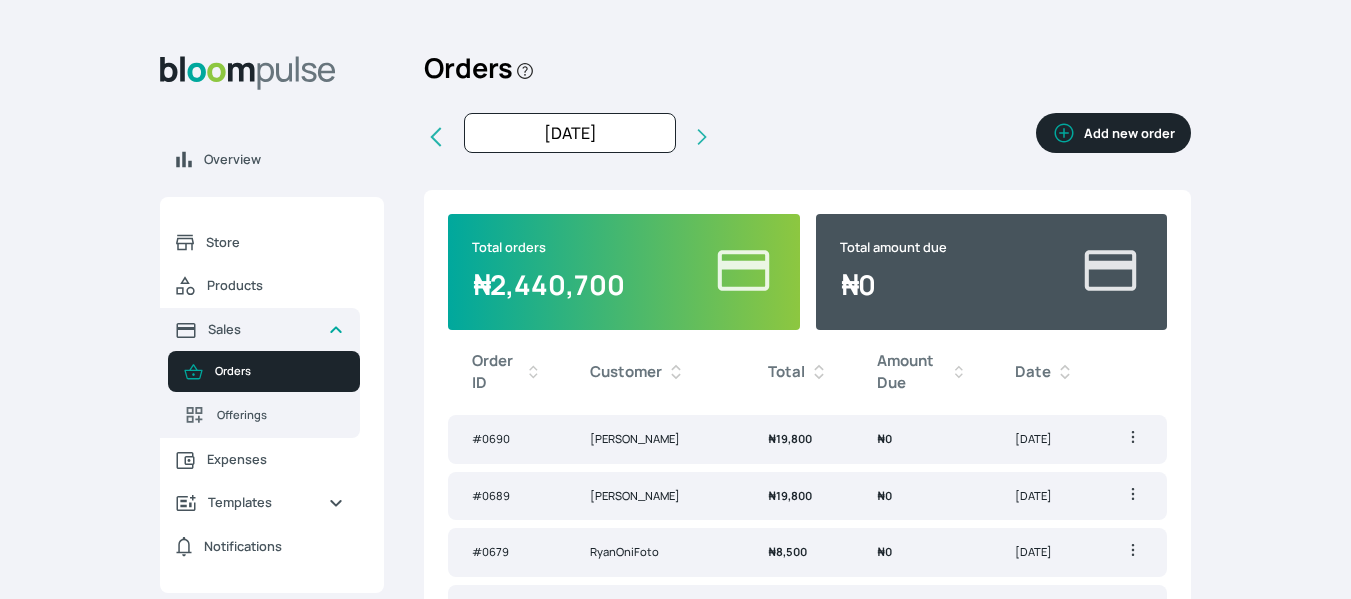 click on "Add new order" at bounding box center (1113, 133) 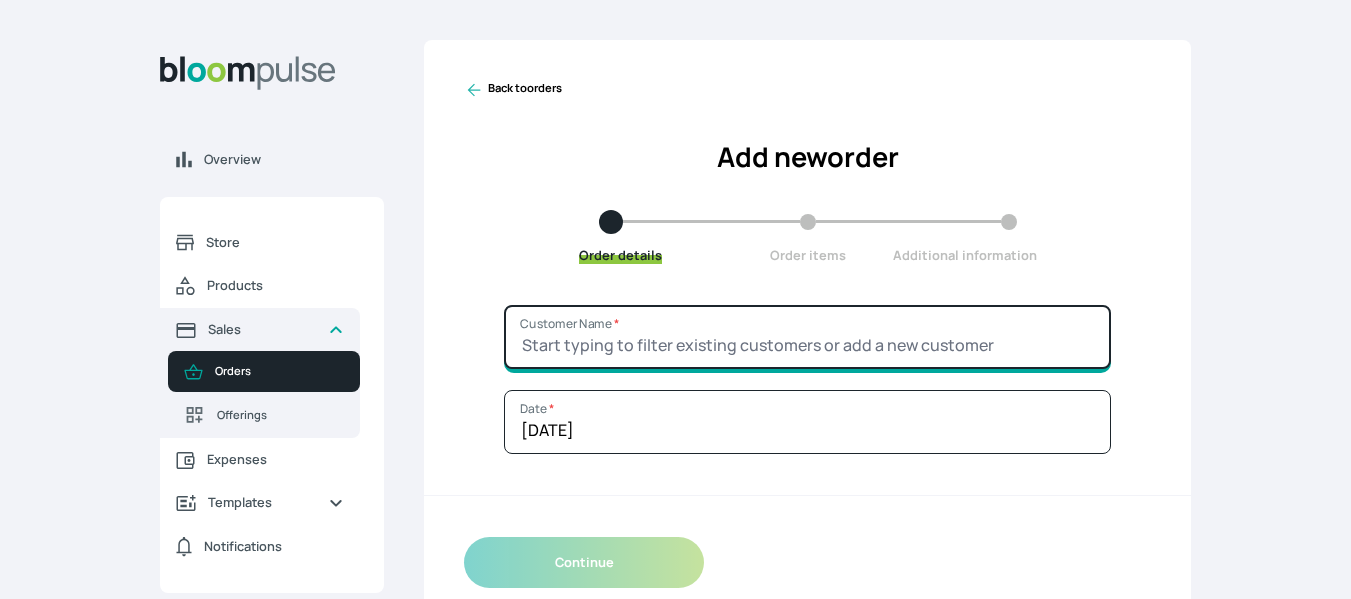 click on "Customer Name    *" at bounding box center [807, 337] 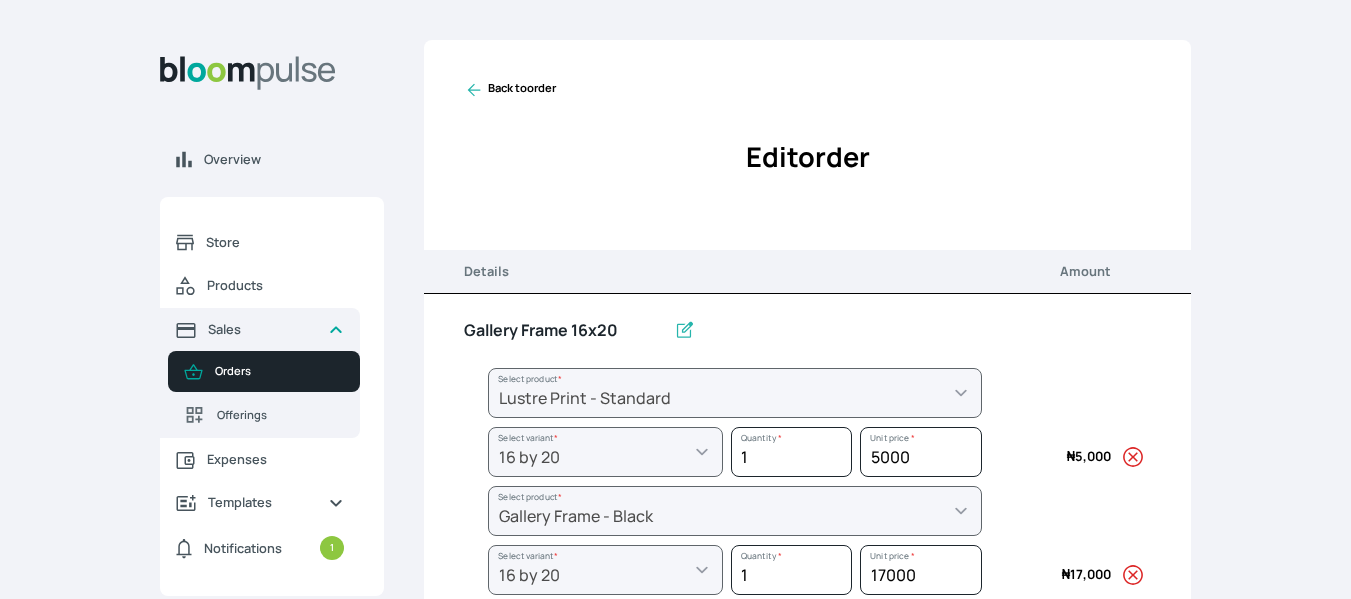 select on "a9f19bd2-f1a8-4b74-ae51-3a75659f3a28" 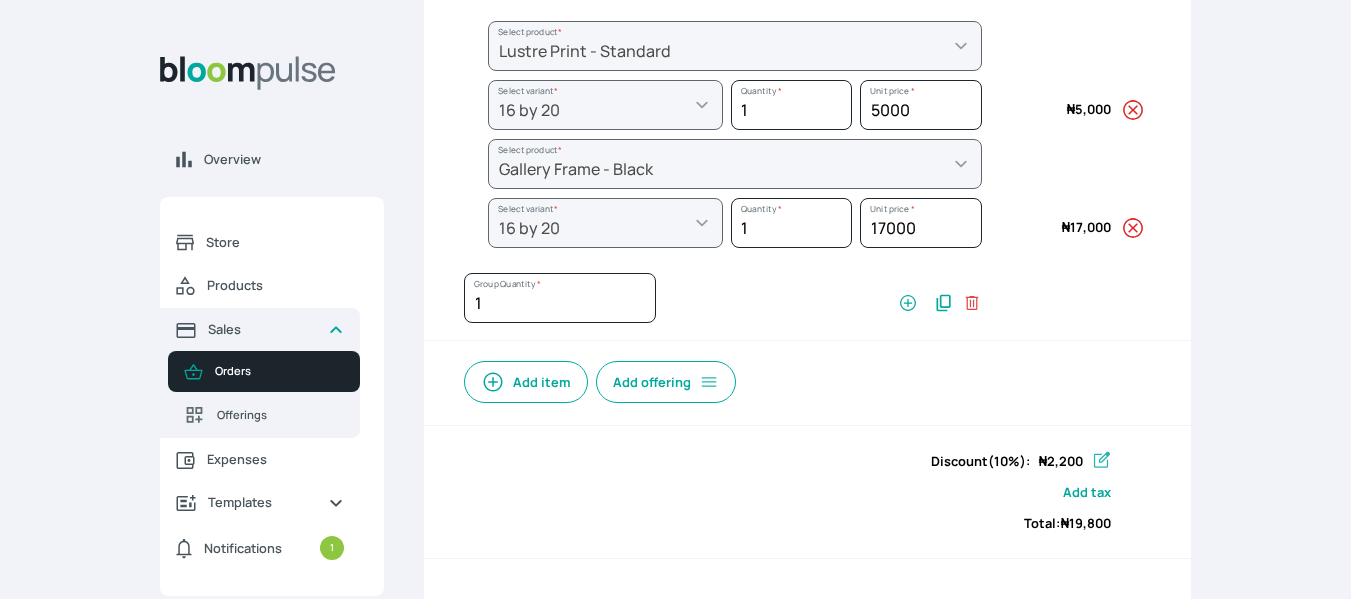 scroll, scrollTop: 348, scrollLeft: 0, axis: vertical 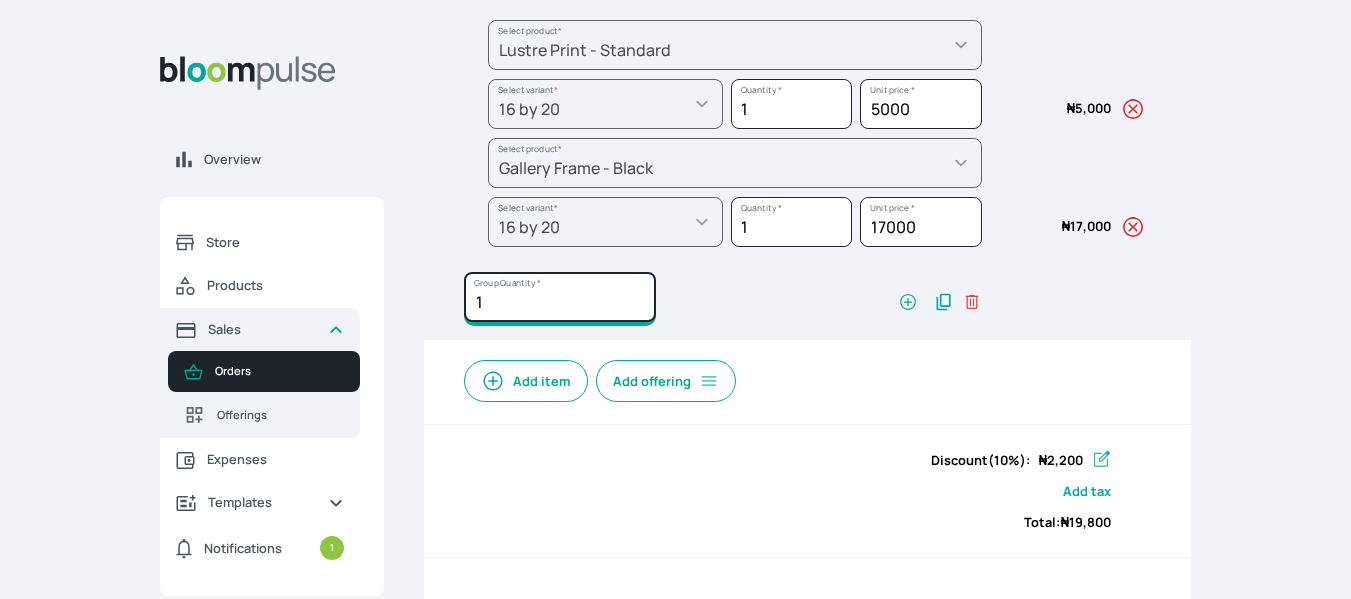 click on "1" at bounding box center (560, 297) 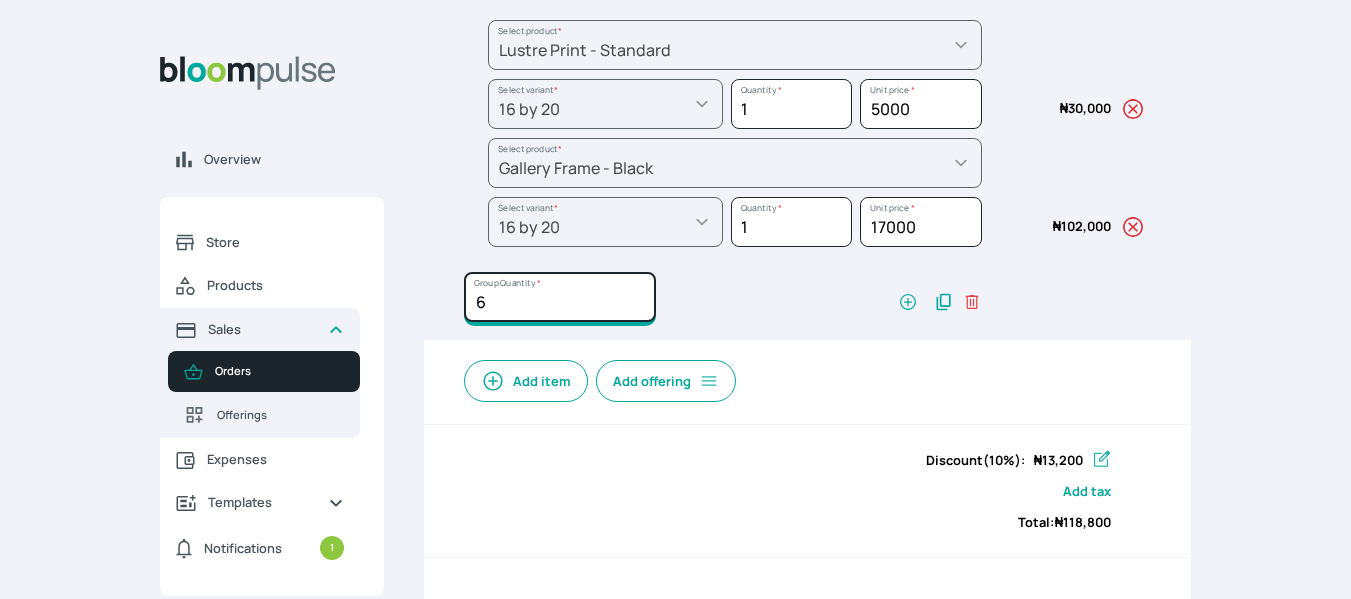 type on "6" 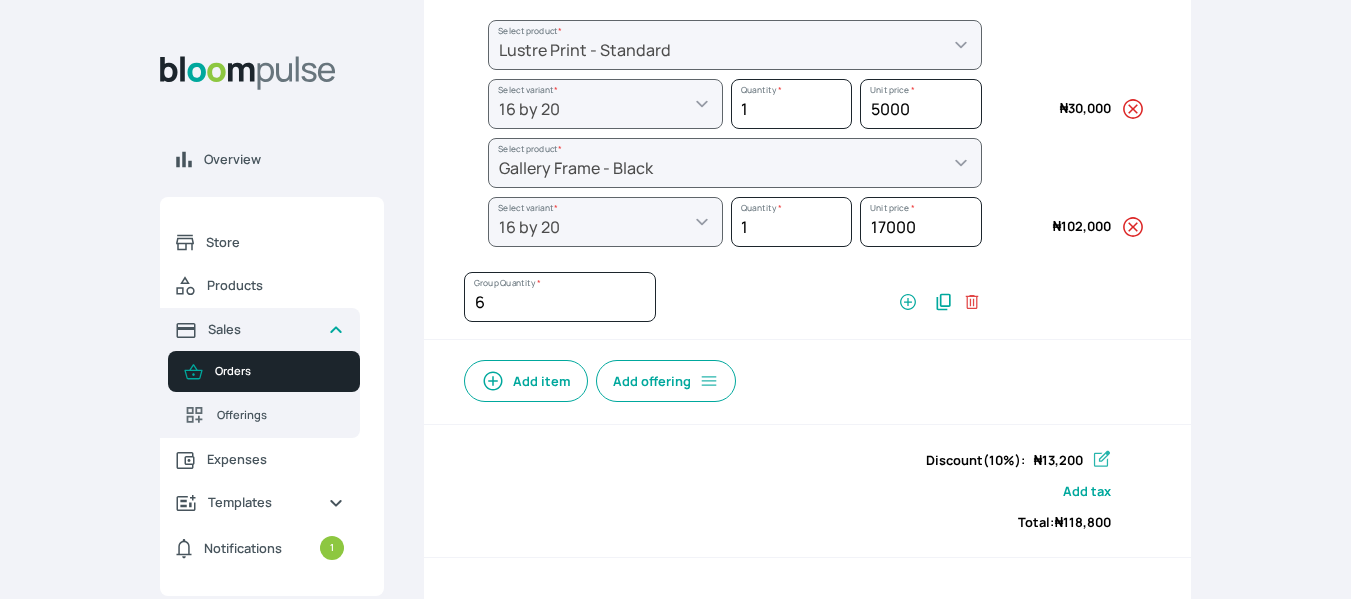 click on "Add item Add offering" at bounding box center [807, 375] 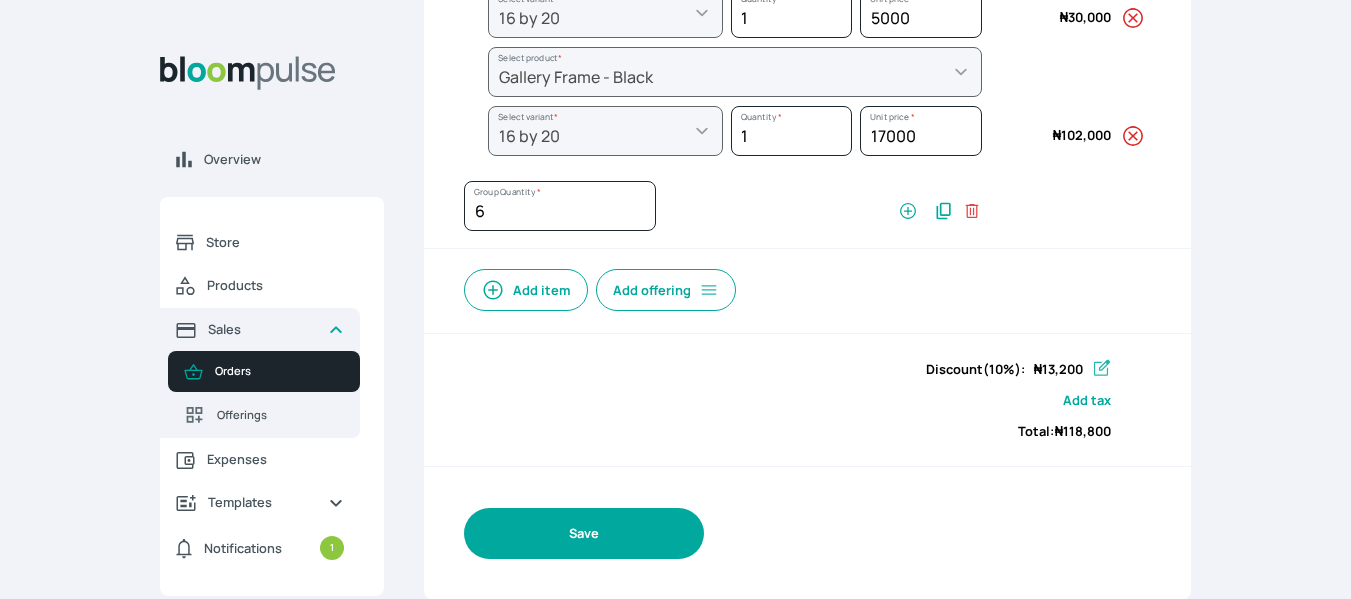 click on "Save" at bounding box center (584, 533) 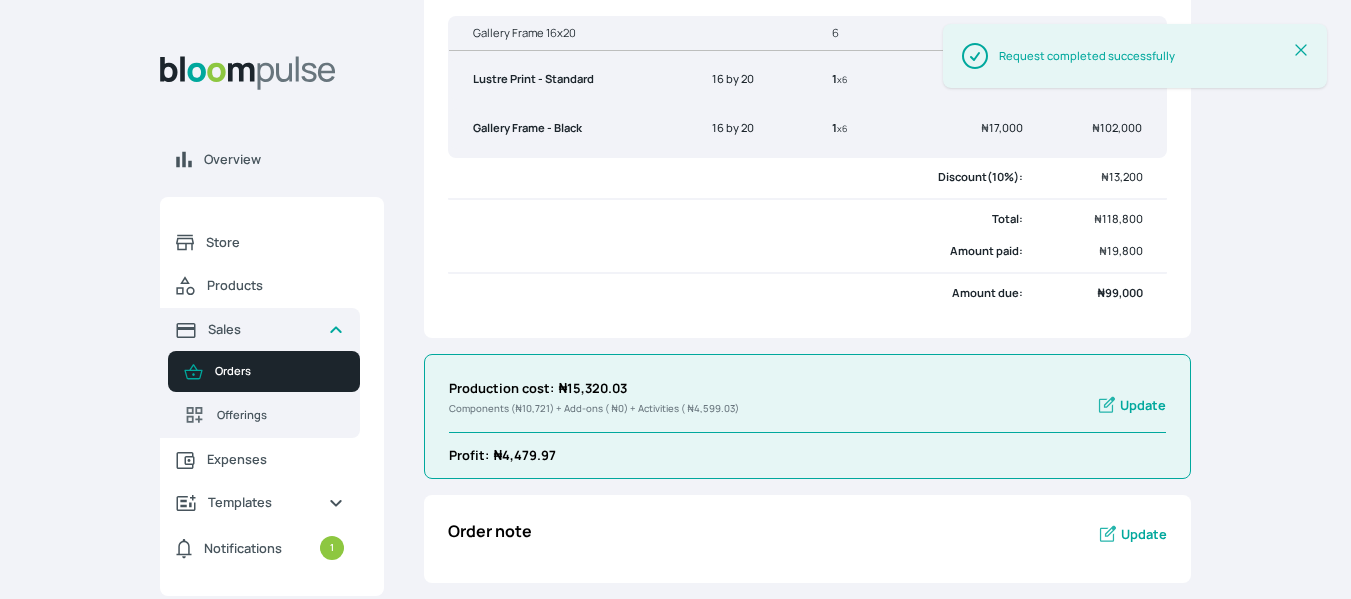 scroll, scrollTop: 0, scrollLeft: 0, axis: both 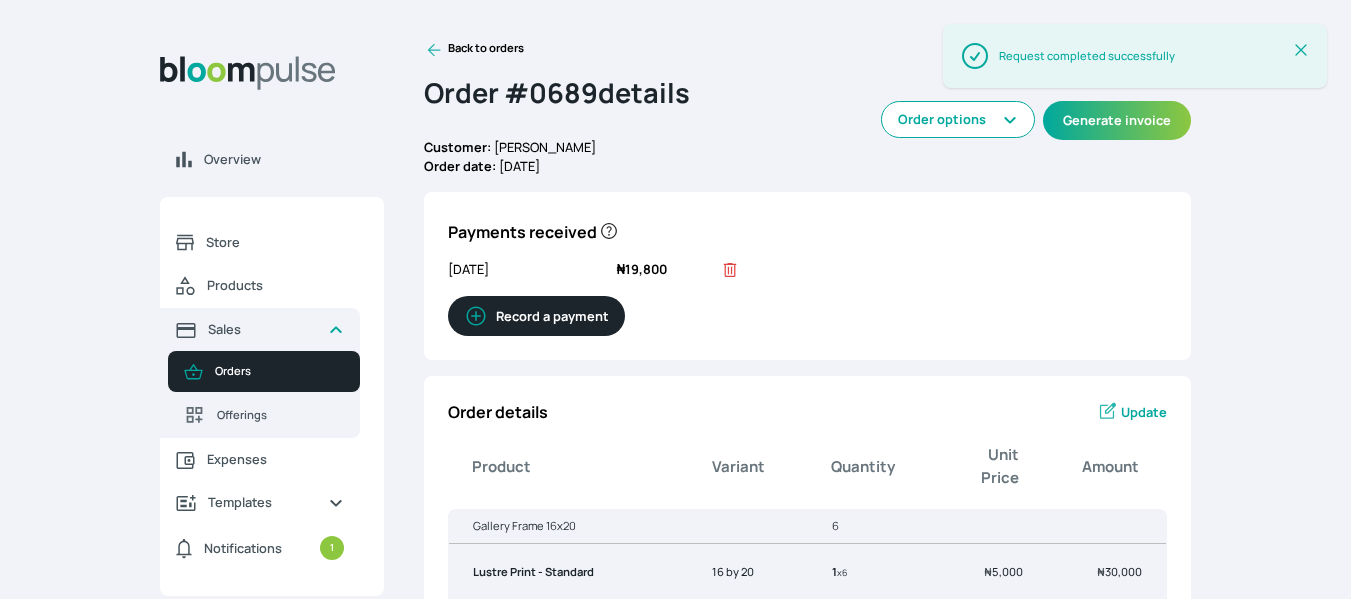 click 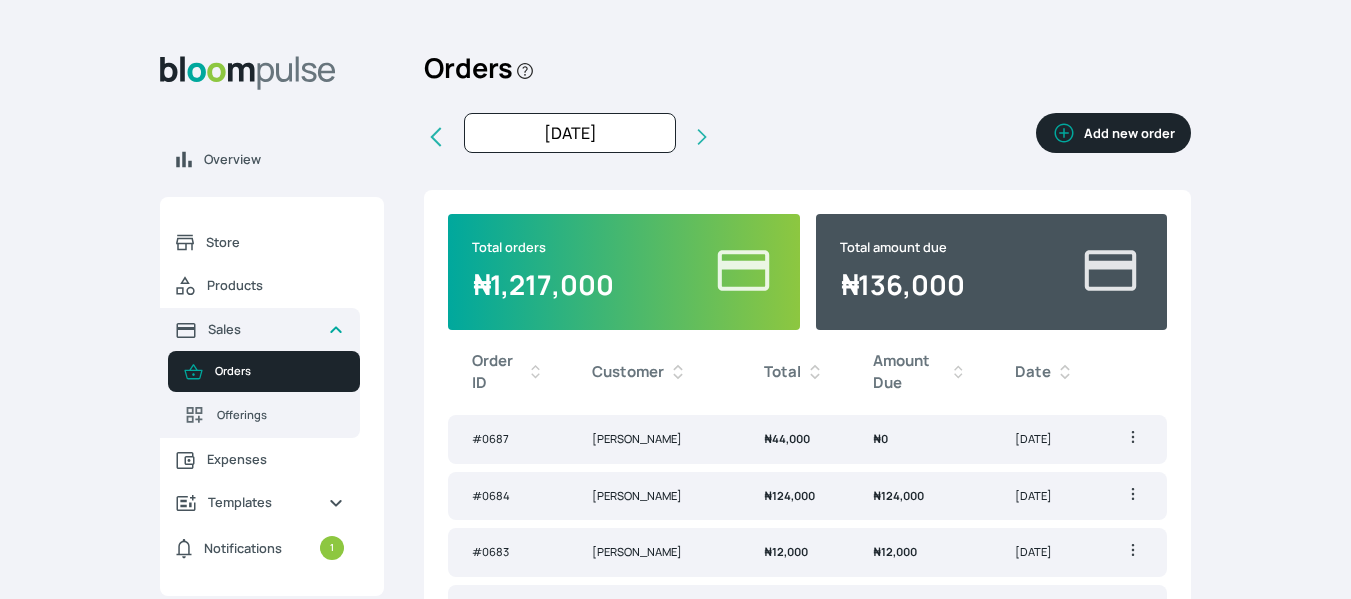 click 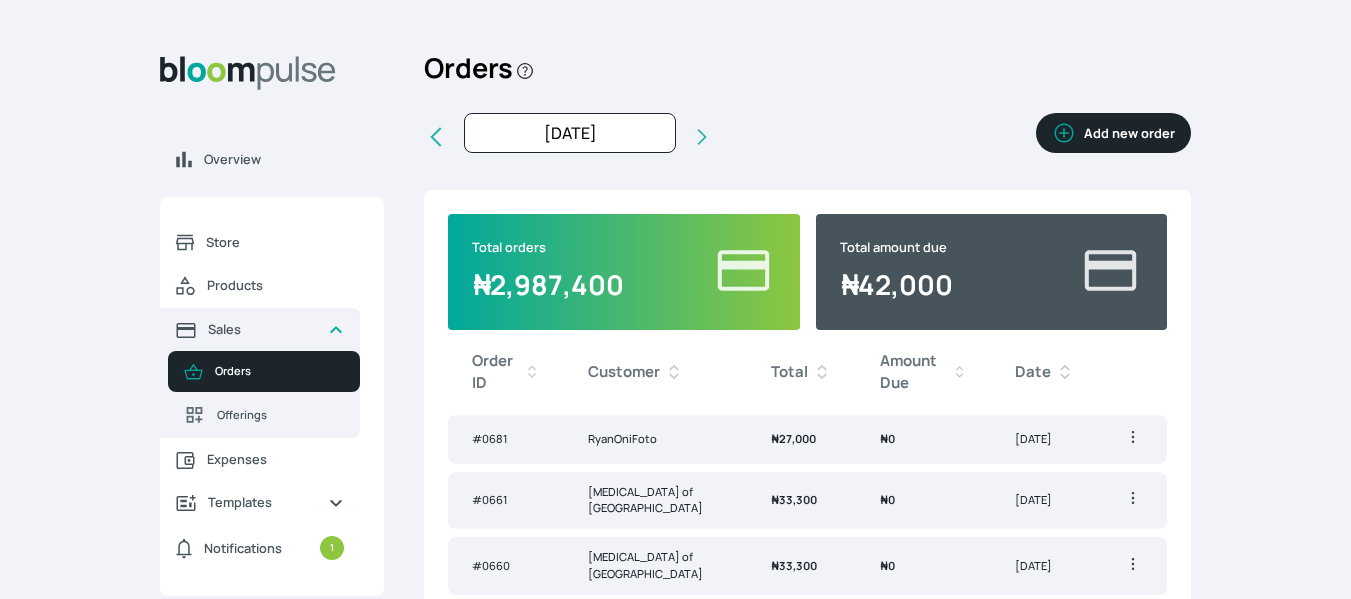 click 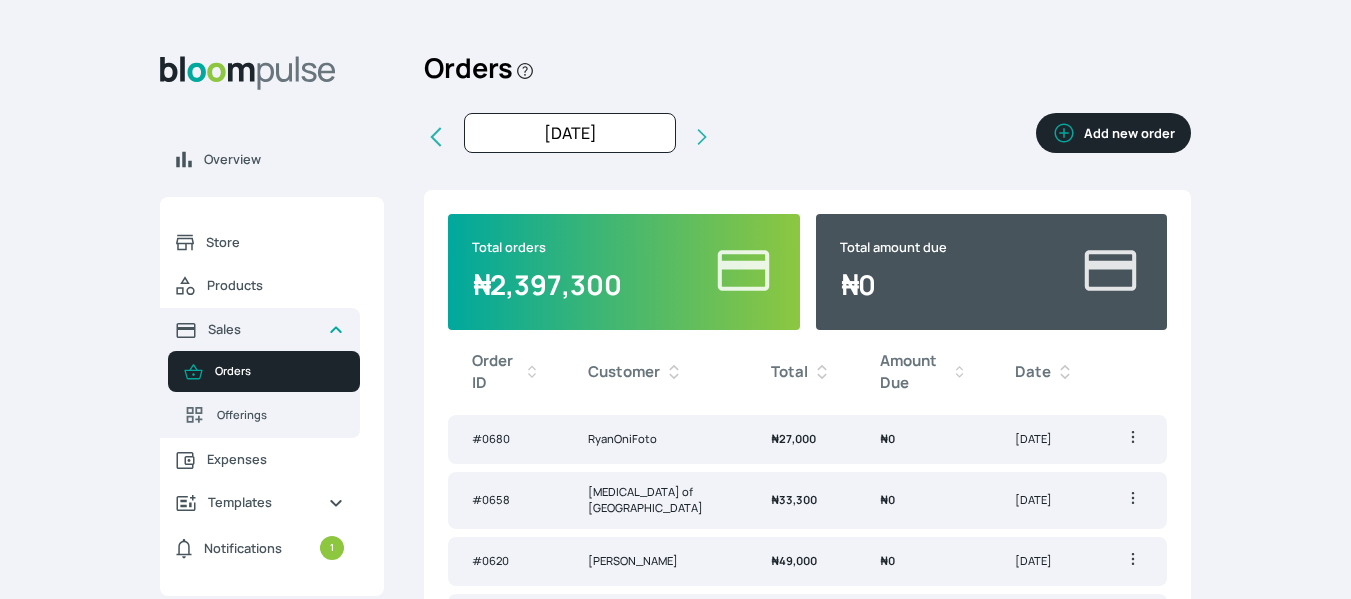 click 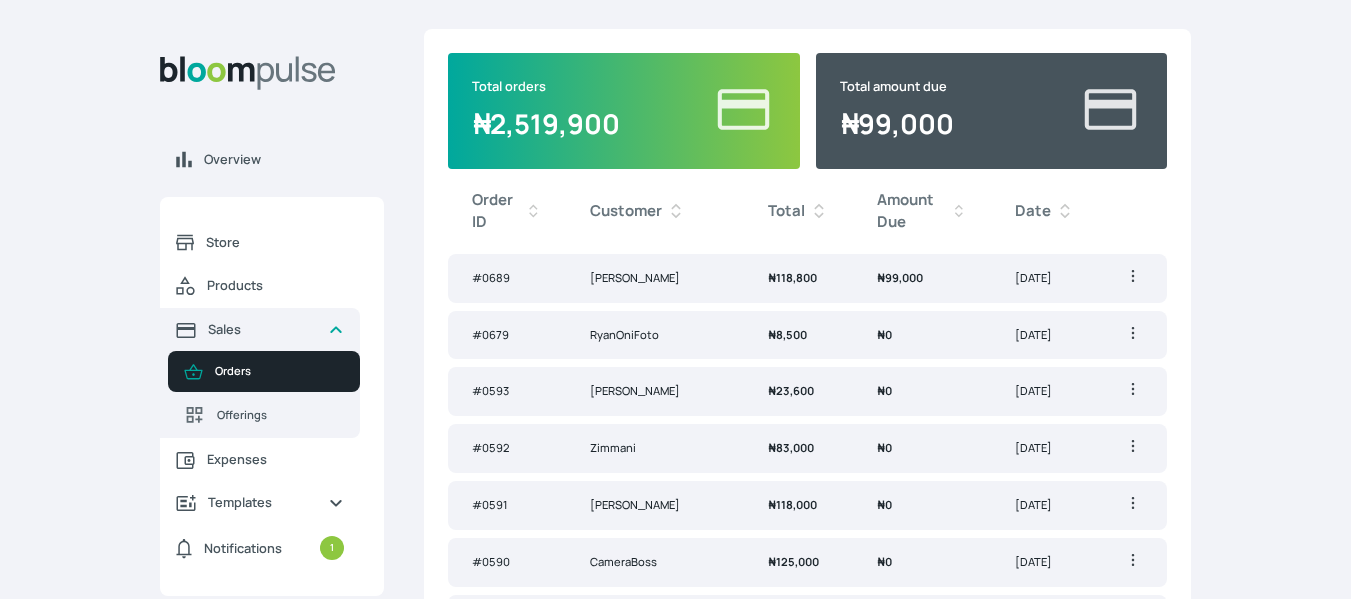 scroll, scrollTop: 160, scrollLeft: 0, axis: vertical 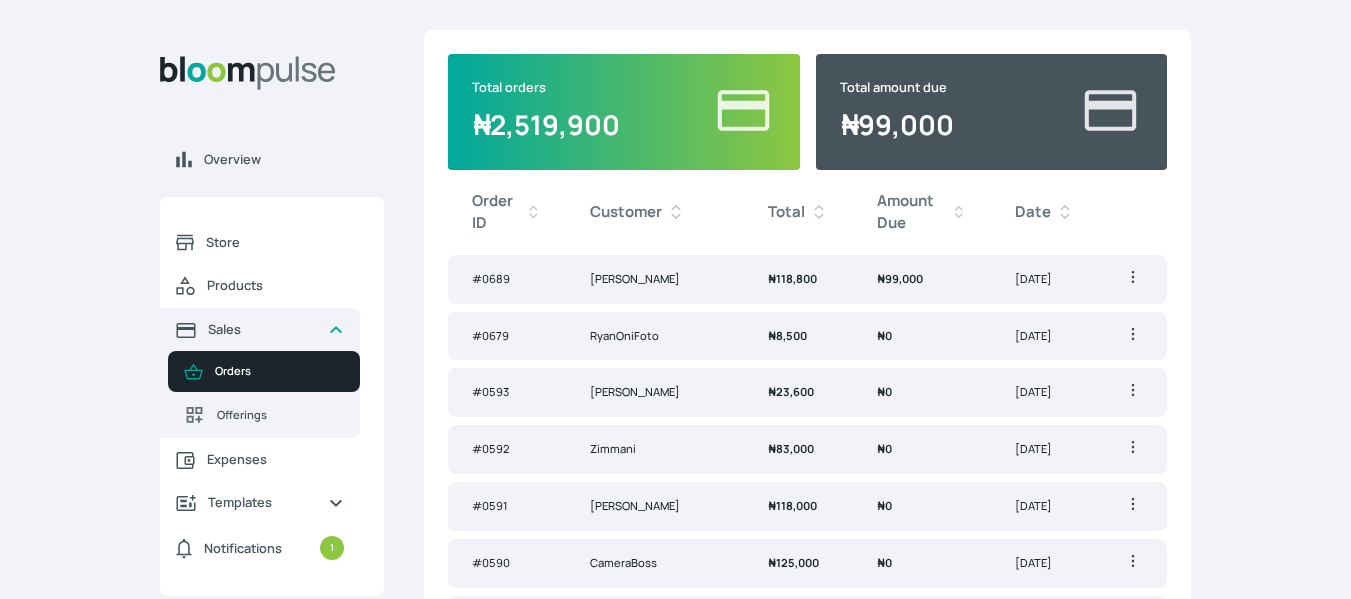 click on "₦" at bounding box center (772, 278) 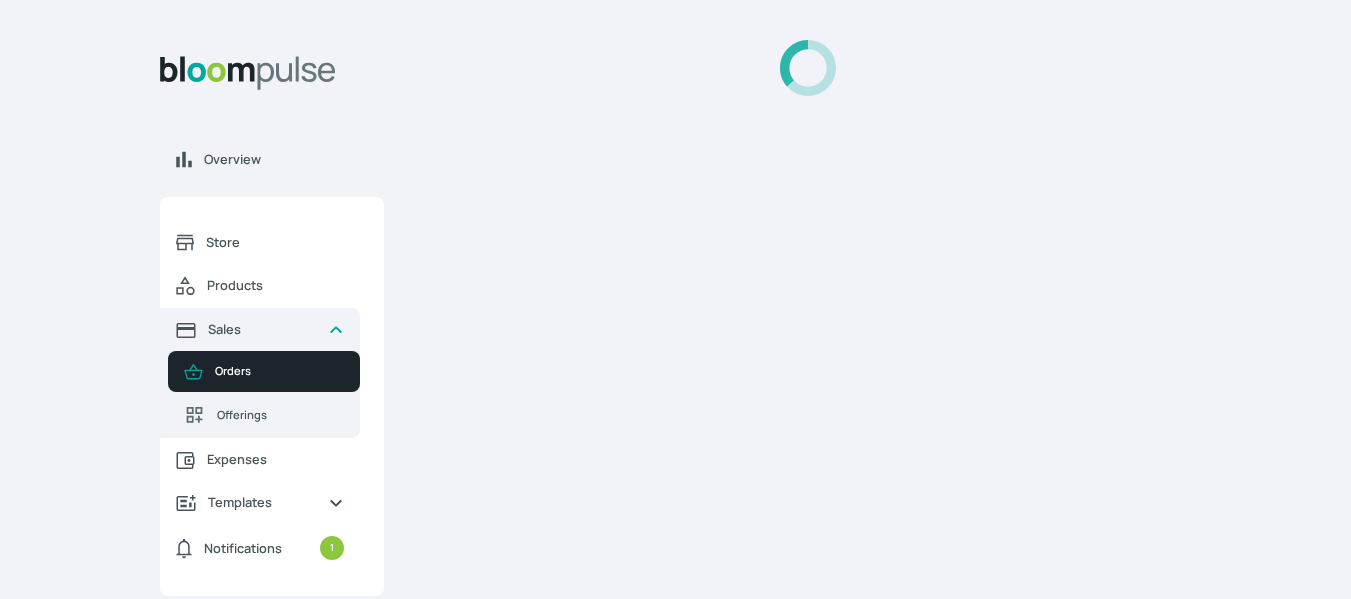 scroll, scrollTop: 0, scrollLeft: 0, axis: both 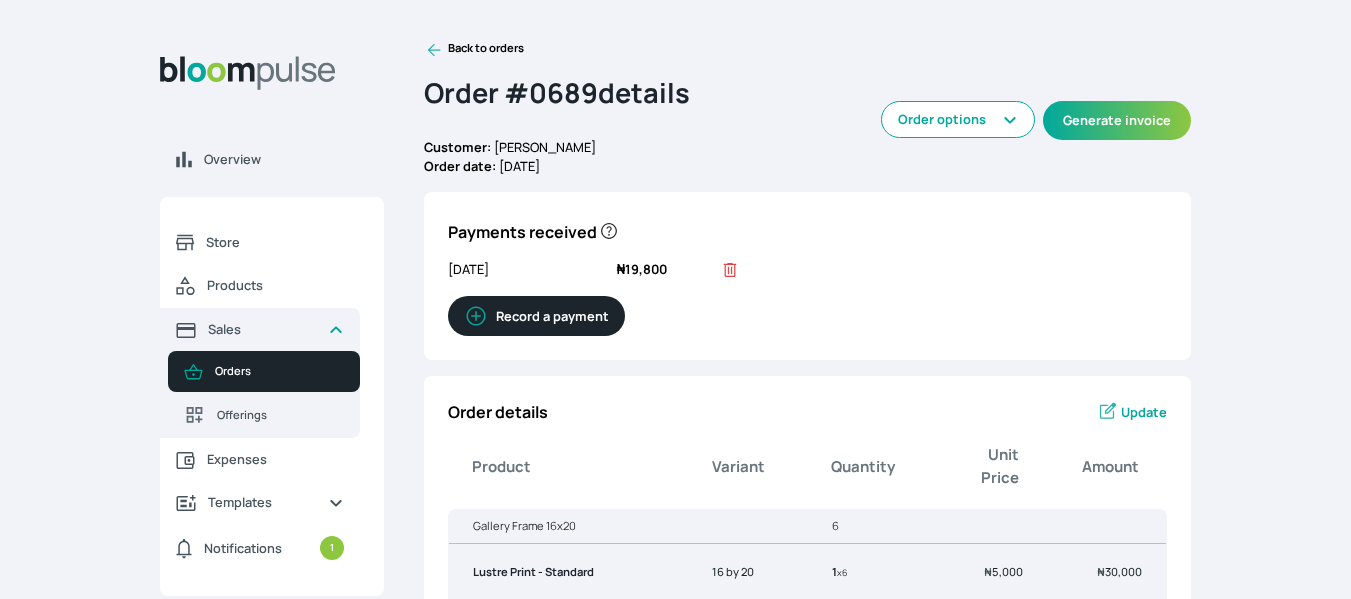 click 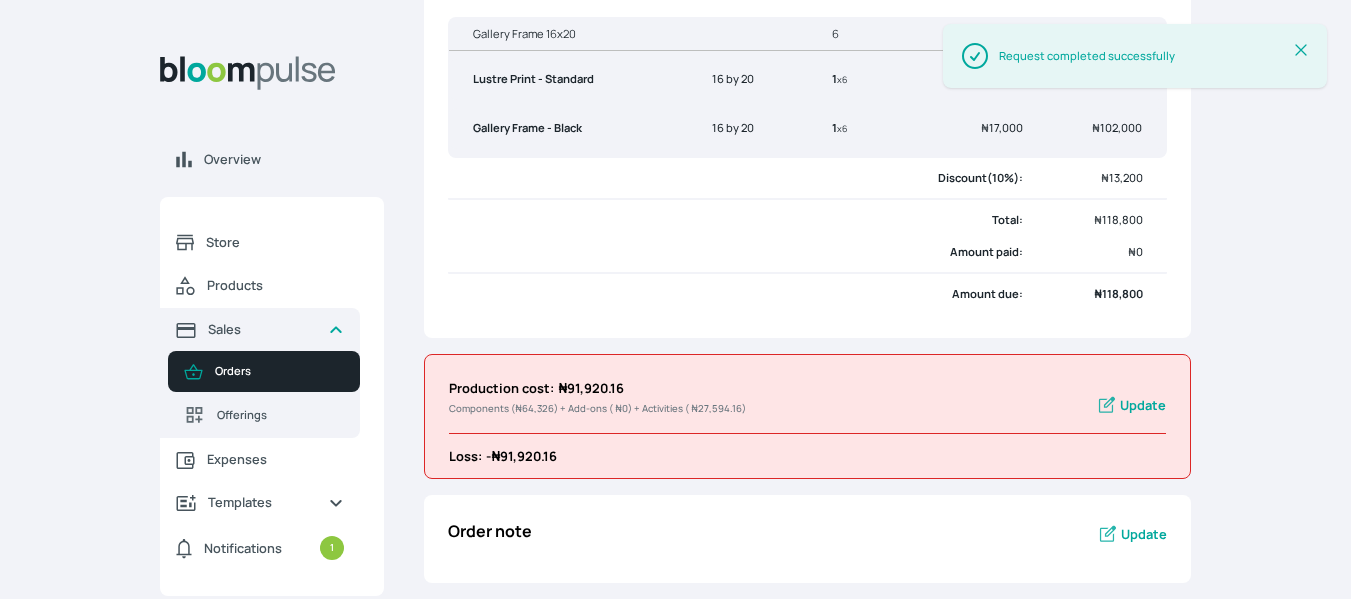scroll, scrollTop: 0, scrollLeft: 0, axis: both 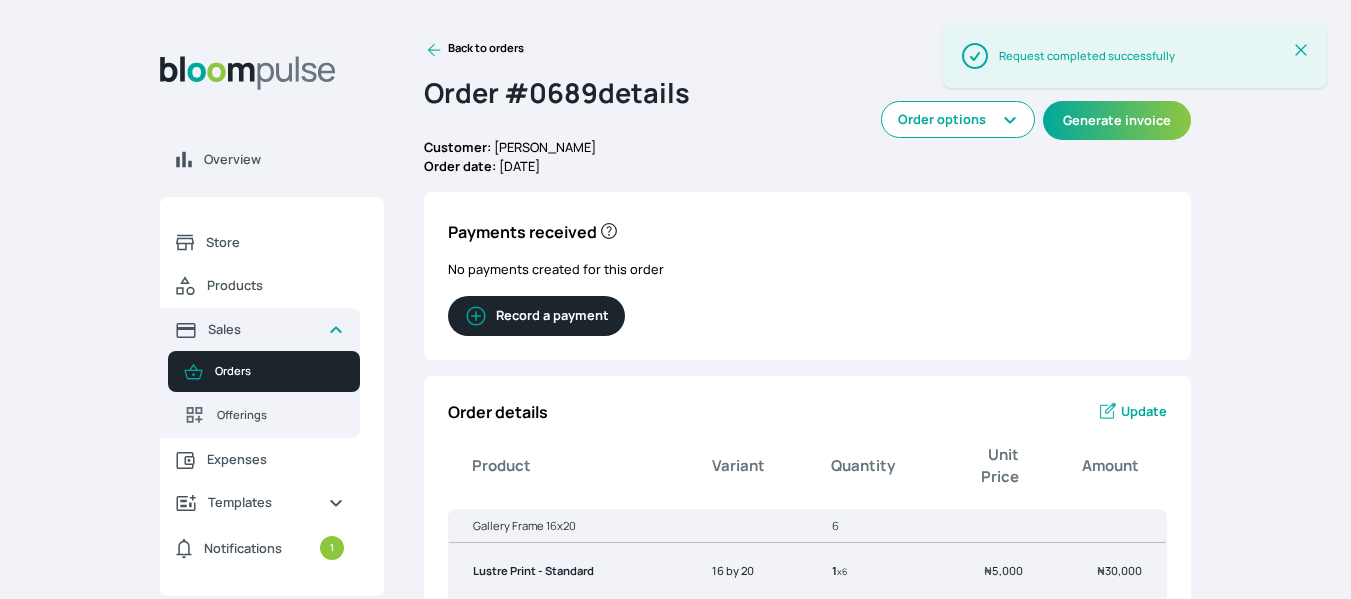 click on "Record a payment" at bounding box center [536, 316] 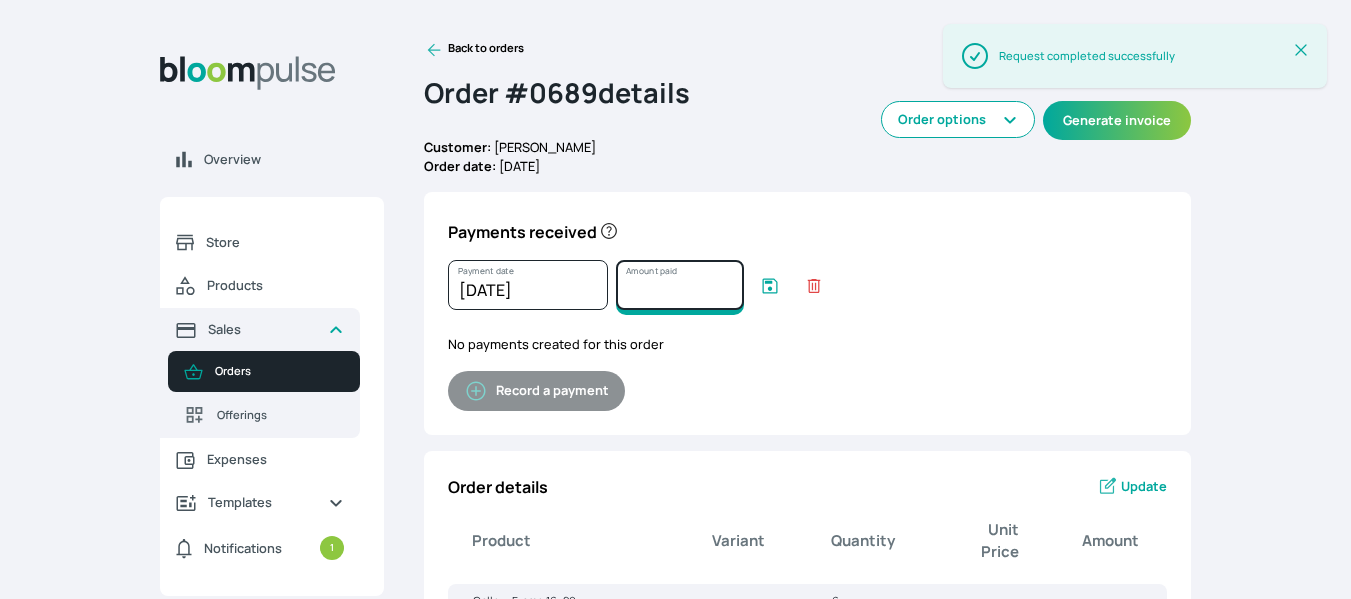 click on "Amount paid" at bounding box center [680, 285] 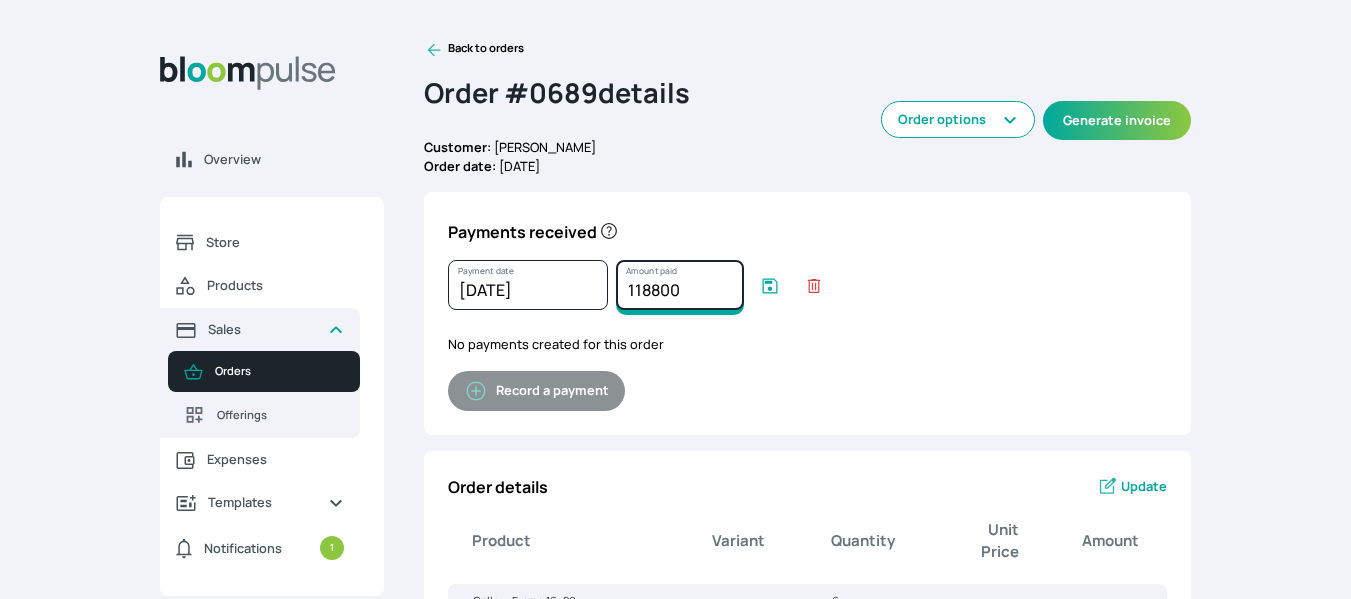 type on "118800" 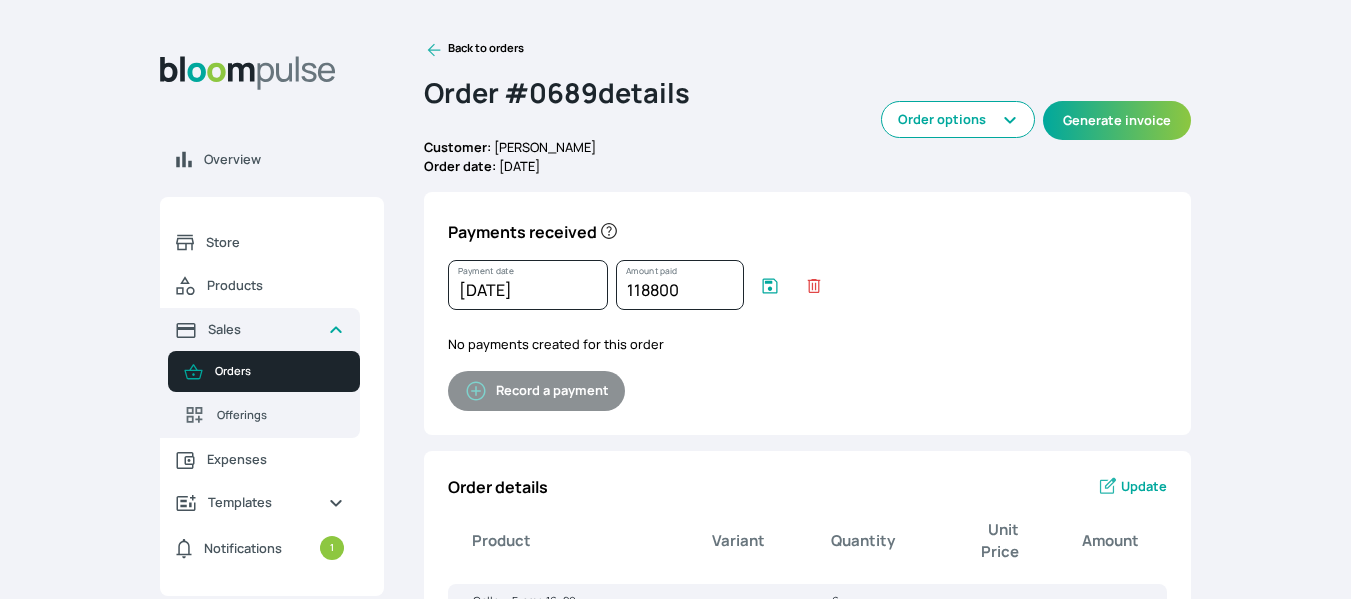 click 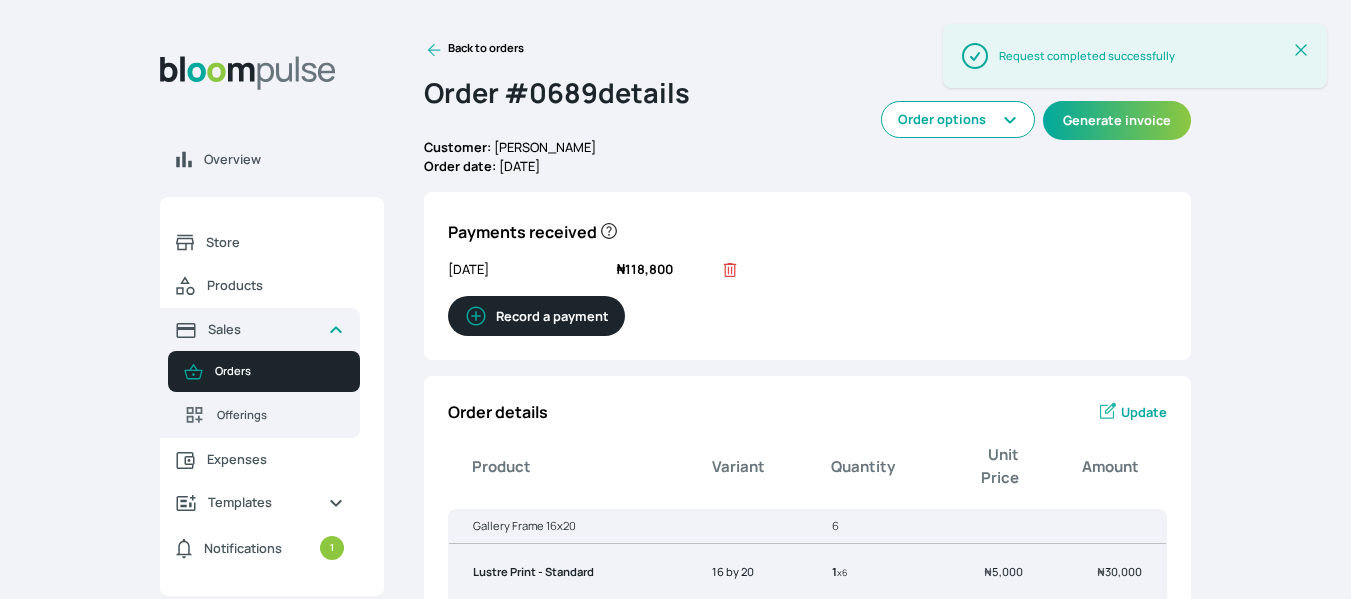 click 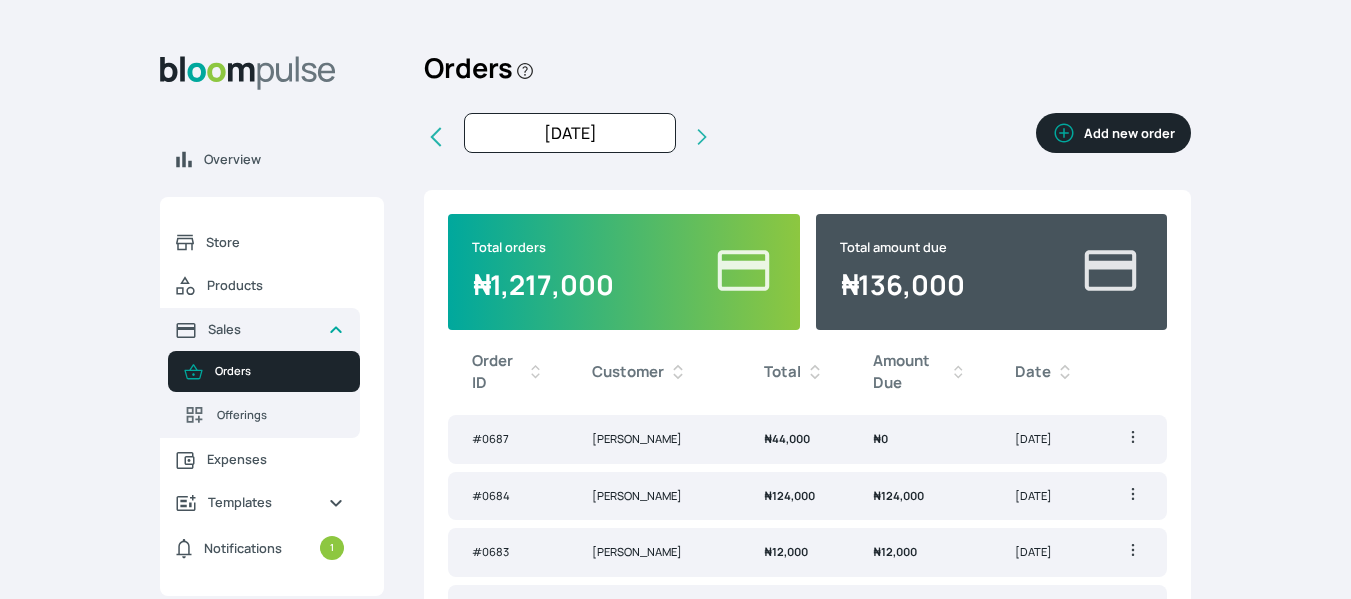 click 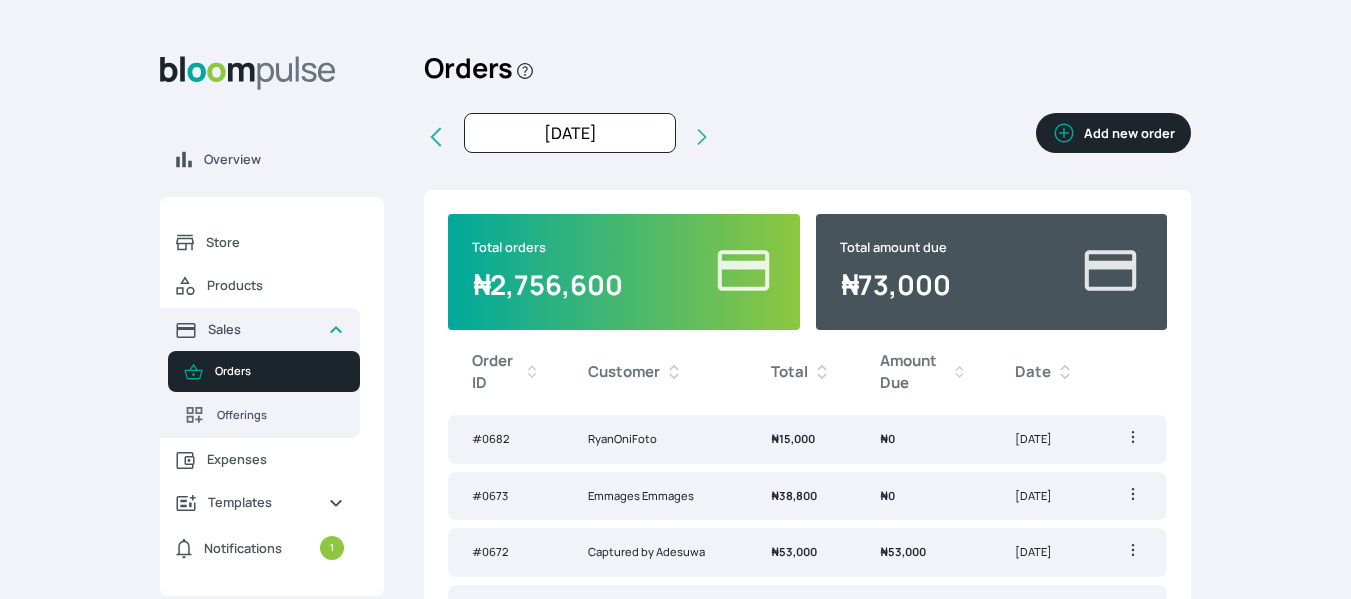 click 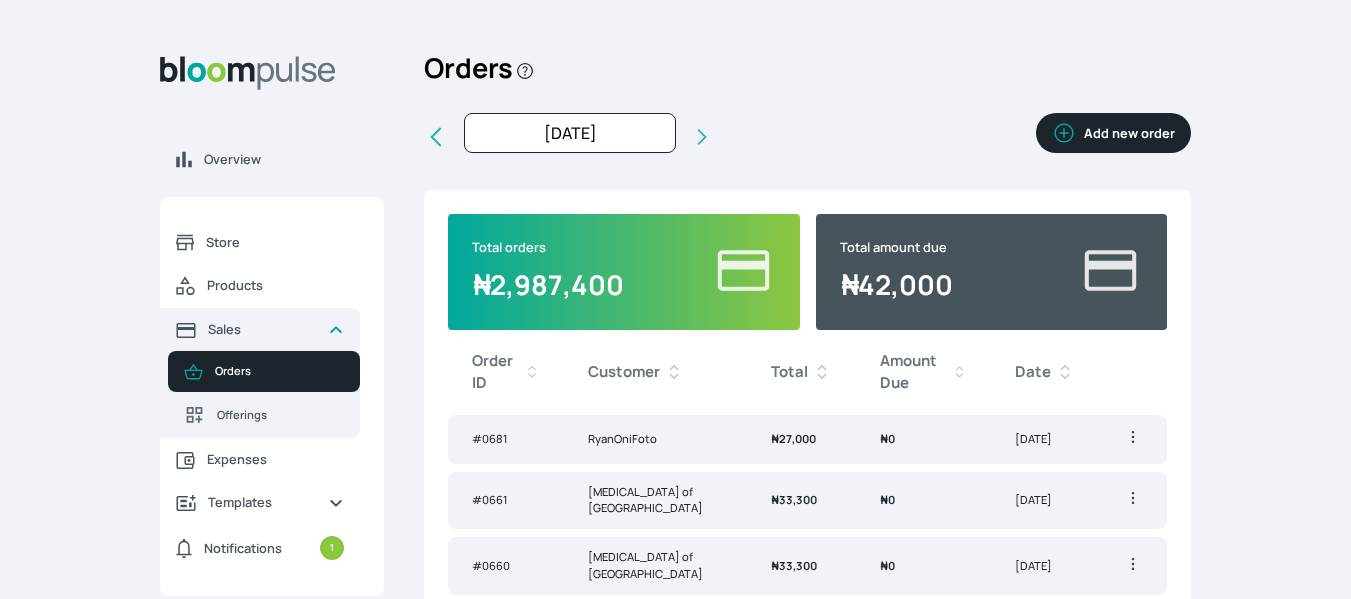 click 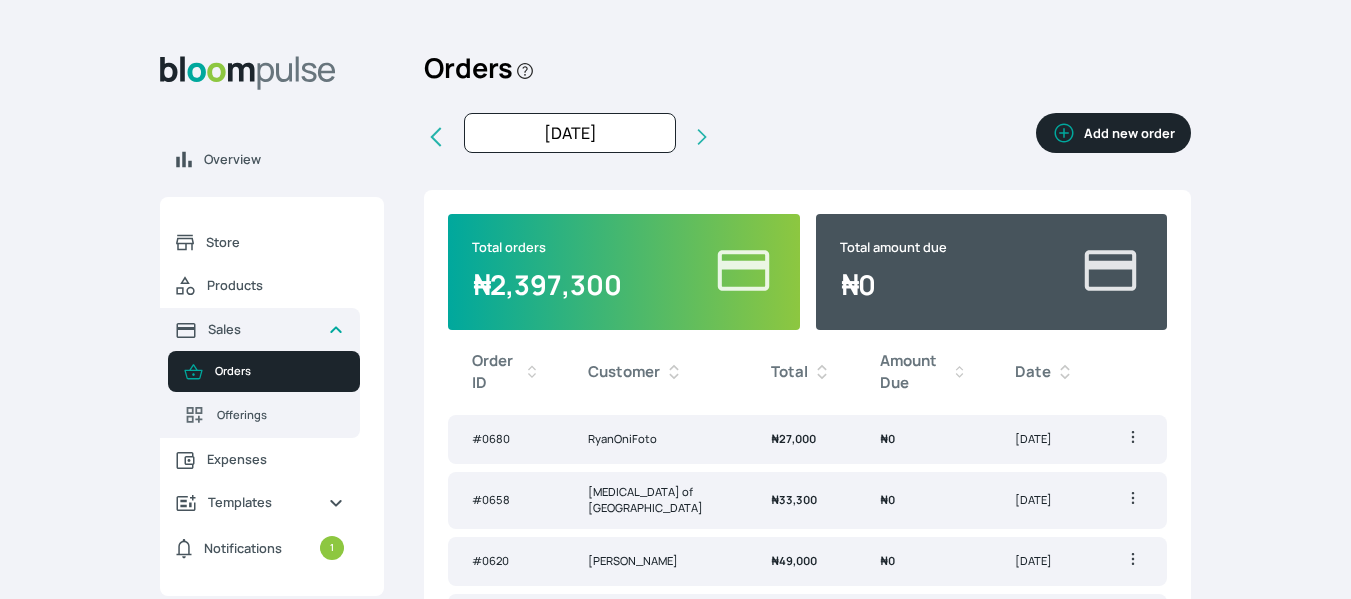 click 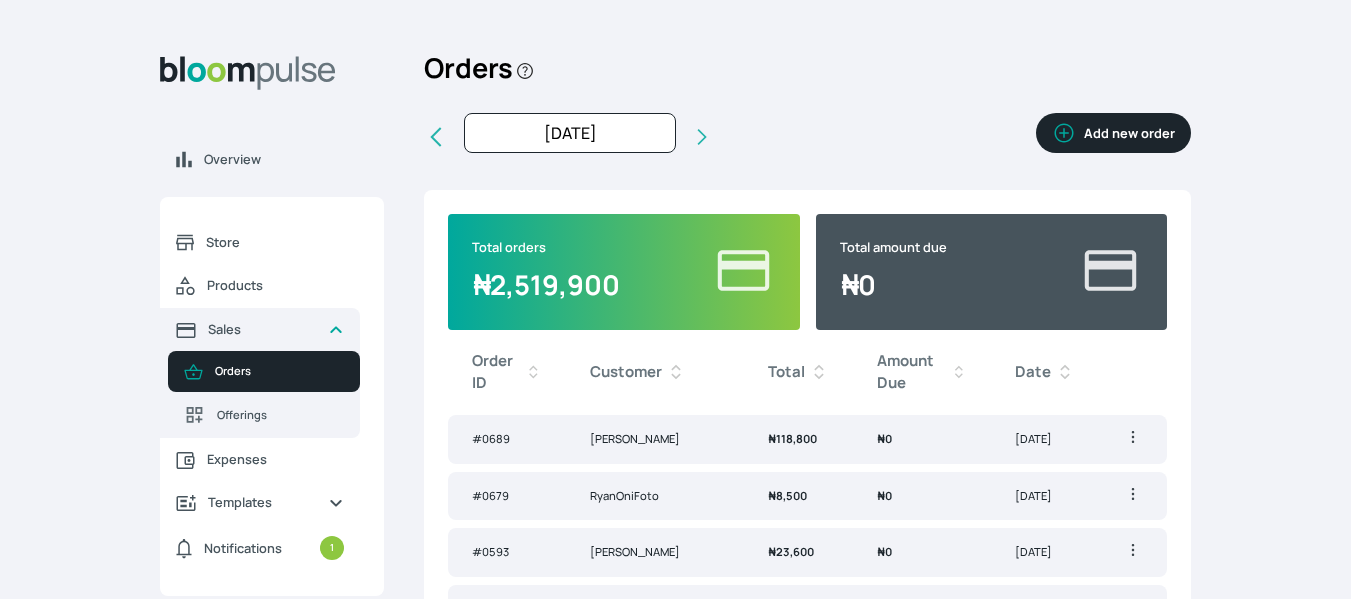 click 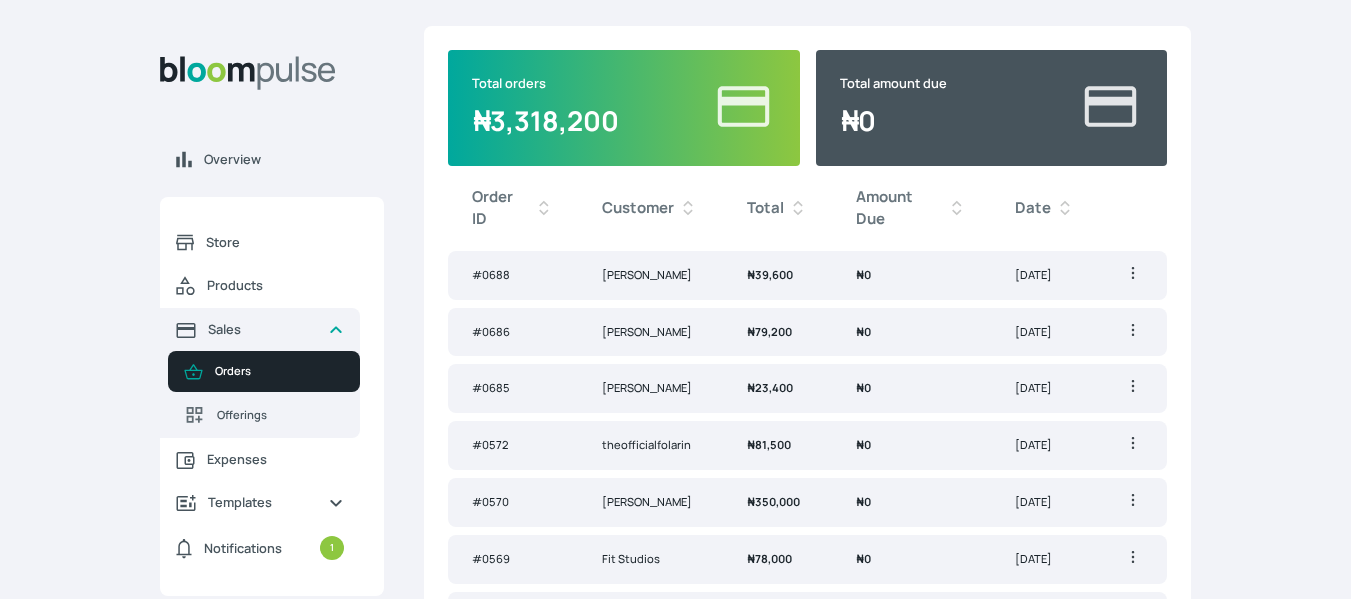 scroll, scrollTop: 165, scrollLeft: 0, axis: vertical 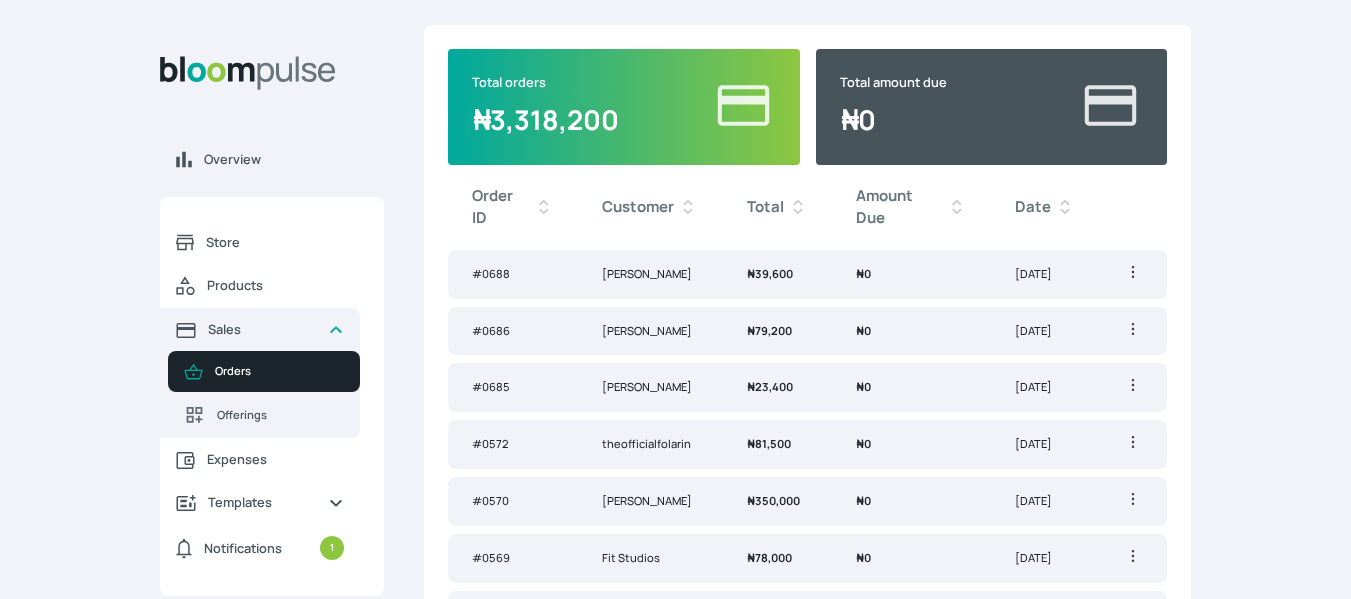 click on "[PERSON_NAME]" at bounding box center (651, 331) 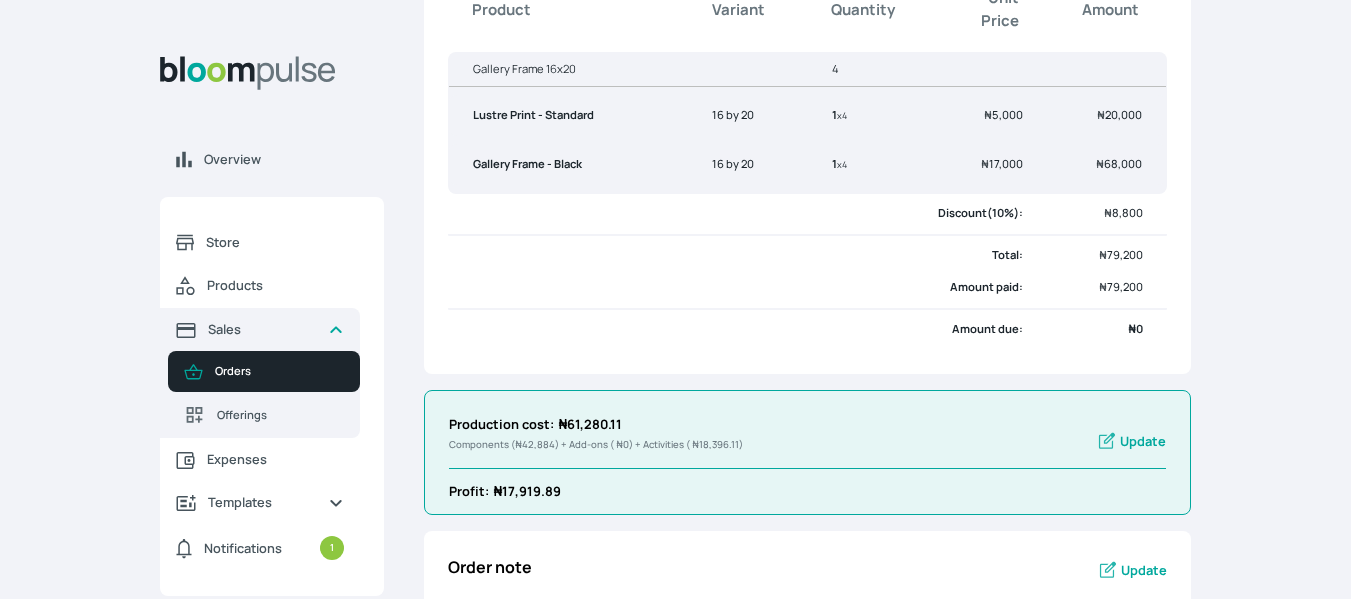scroll, scrollTop: 0, scrollLeft: 0, axis: both 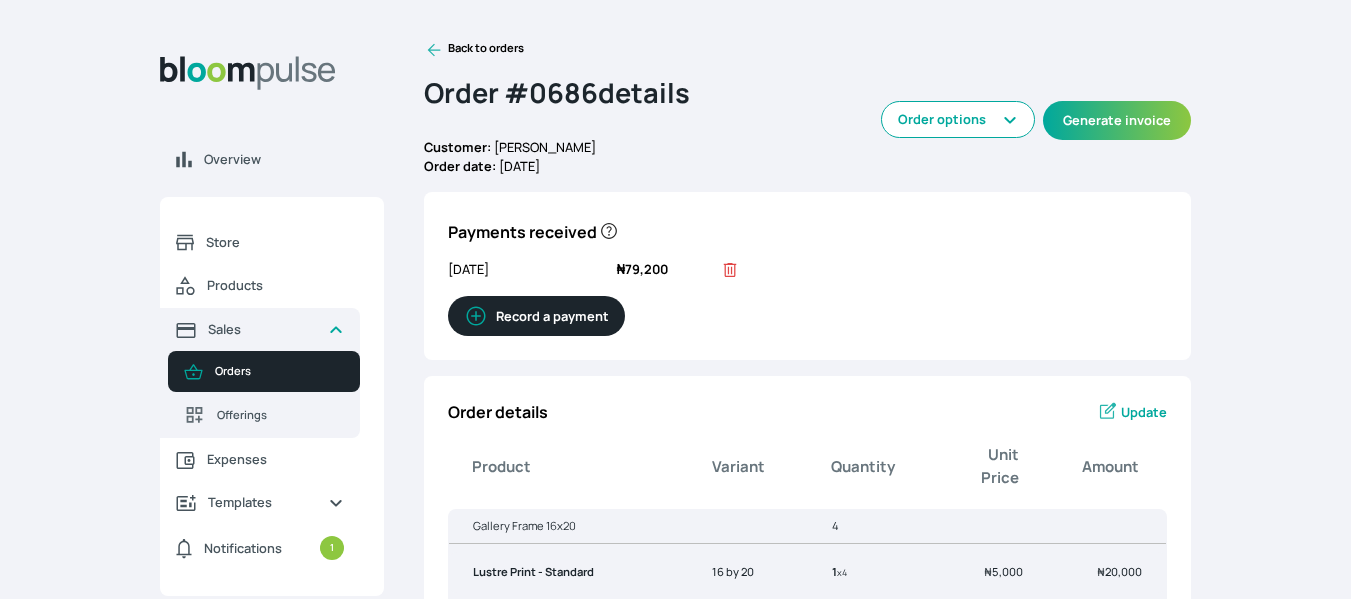 click 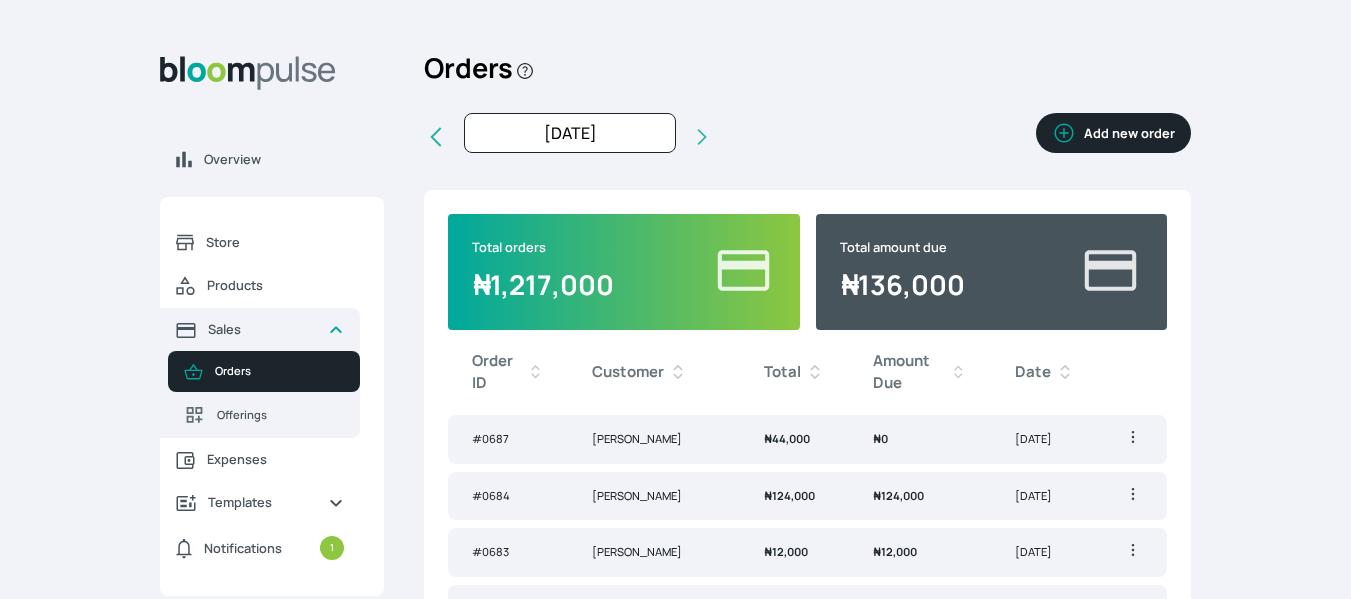 click 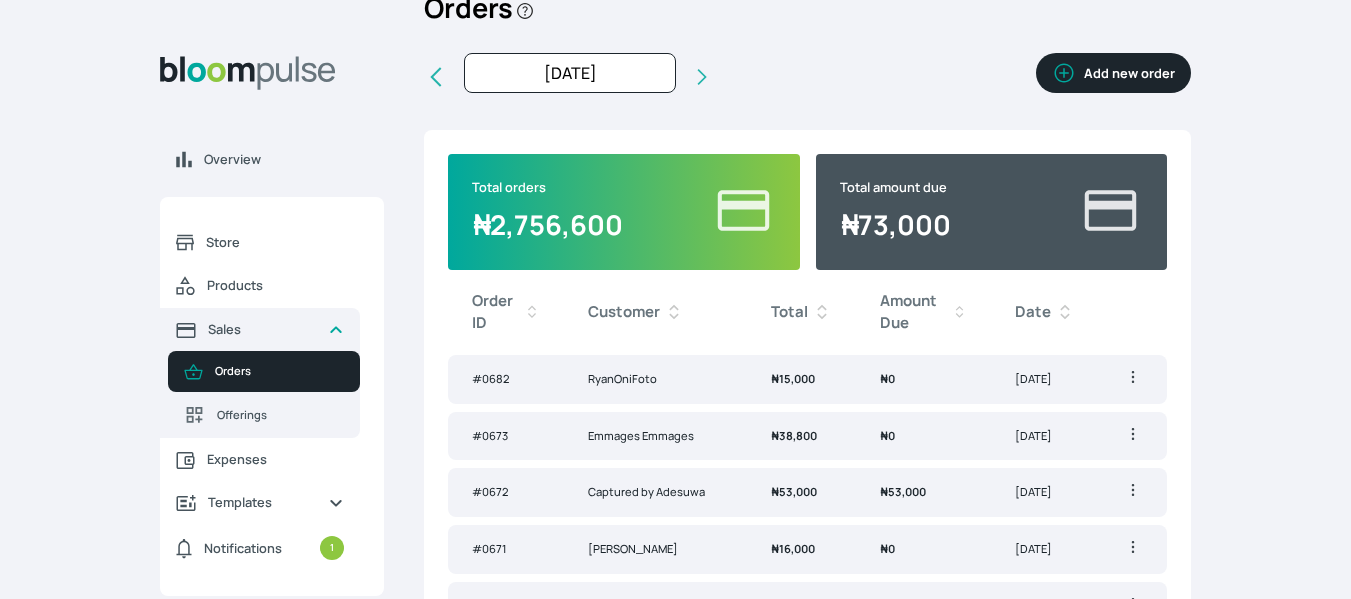 scroll, scrollTop: 61, scrollLeft: 0, axis: vertical 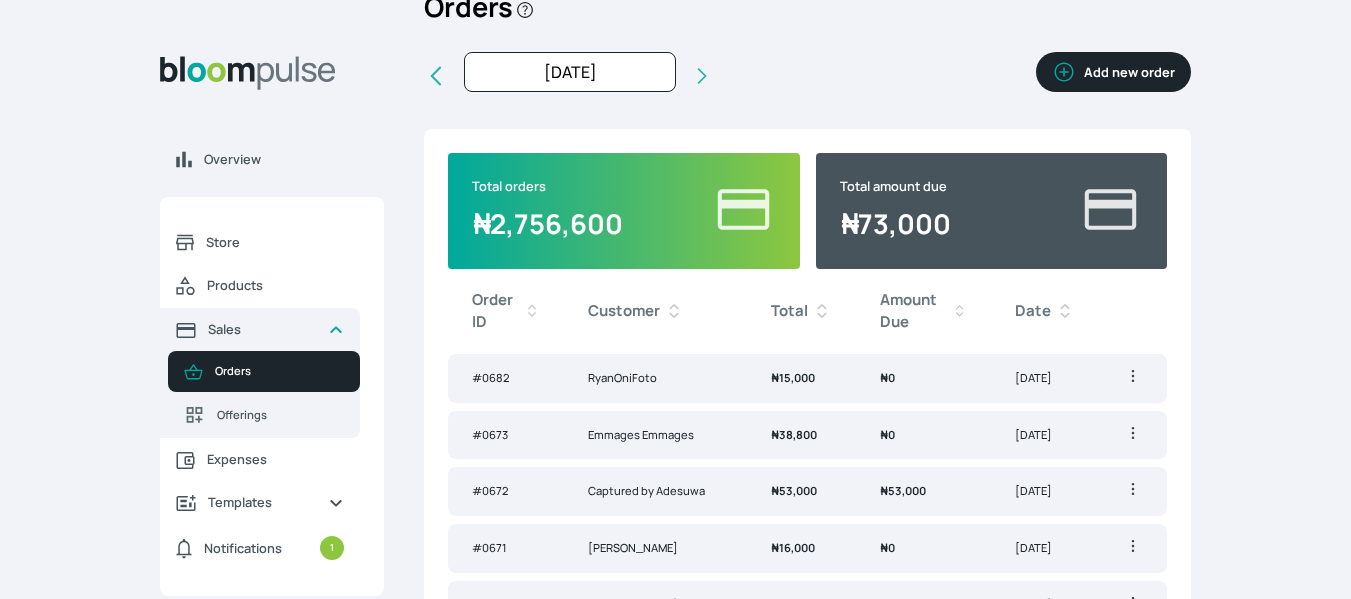 click 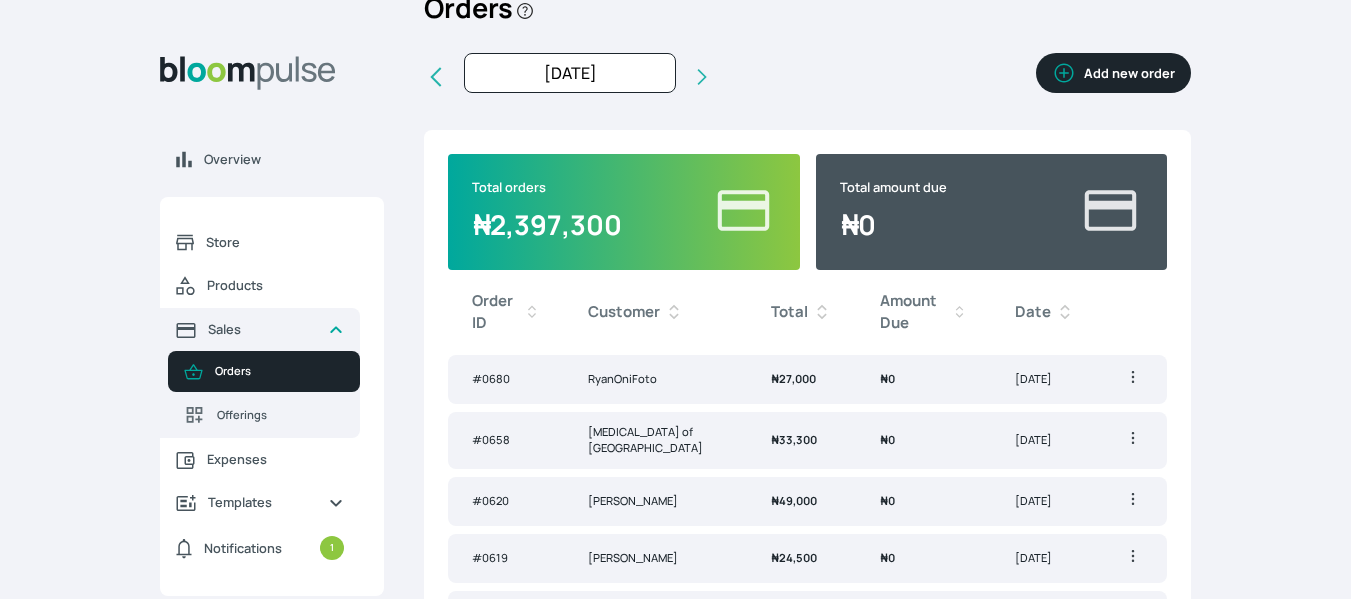 scroll, scrollTop: 0, scrollLeft: 0, axis: both 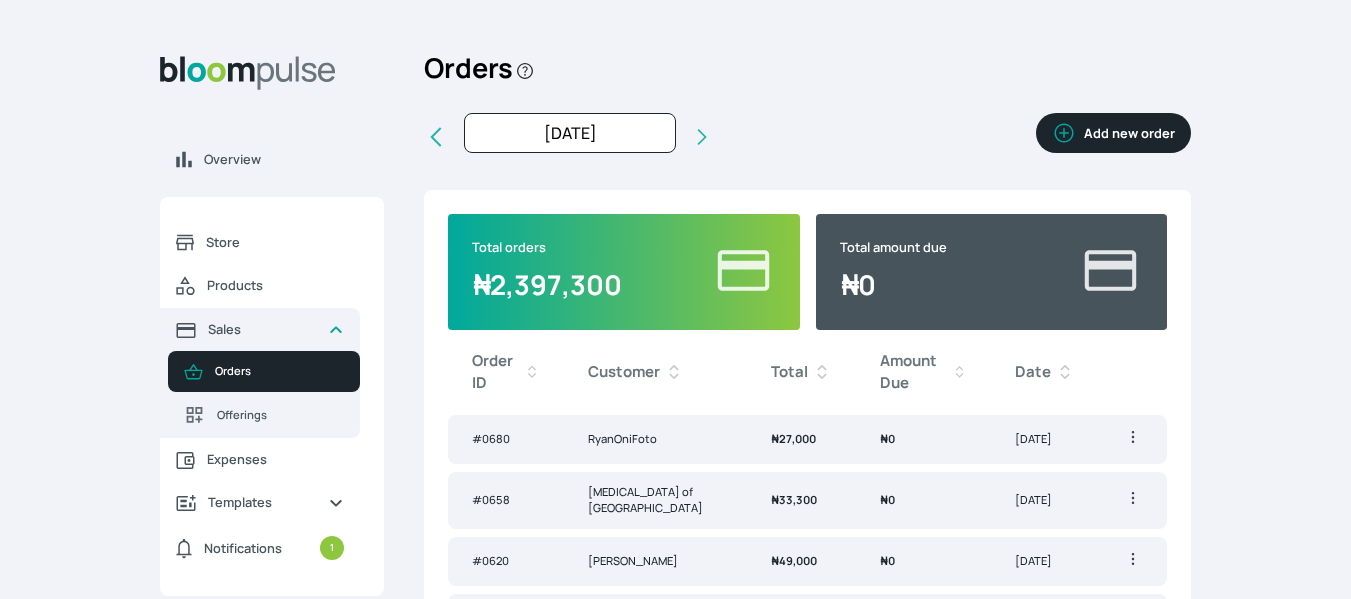 click 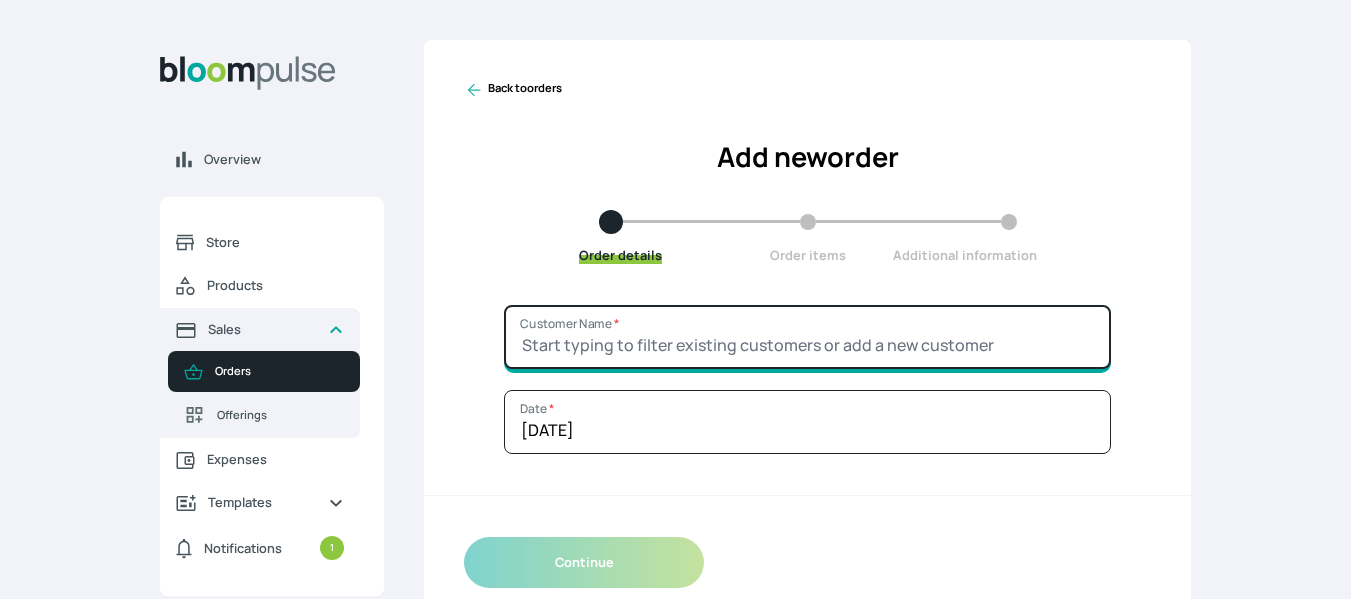 click on "Customer Name    *" at bounding box center (807, 337) 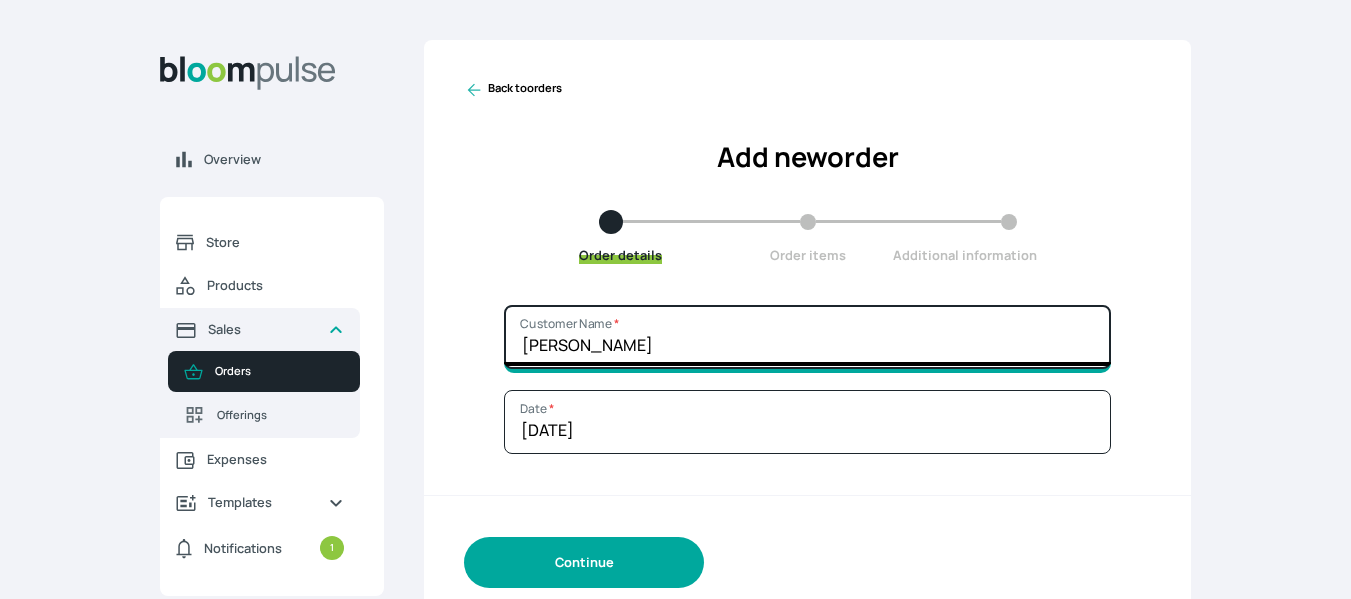 type on "[PERSON_NAME]" 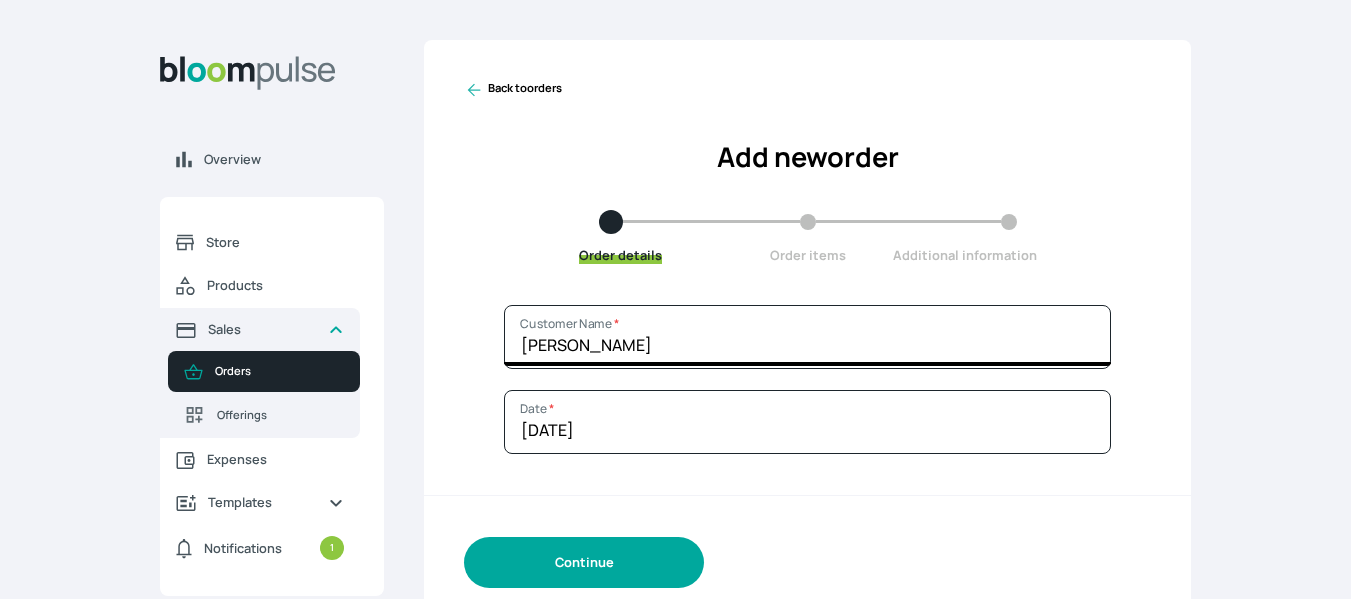 click on "Continue" at bounding box center (584, 562) 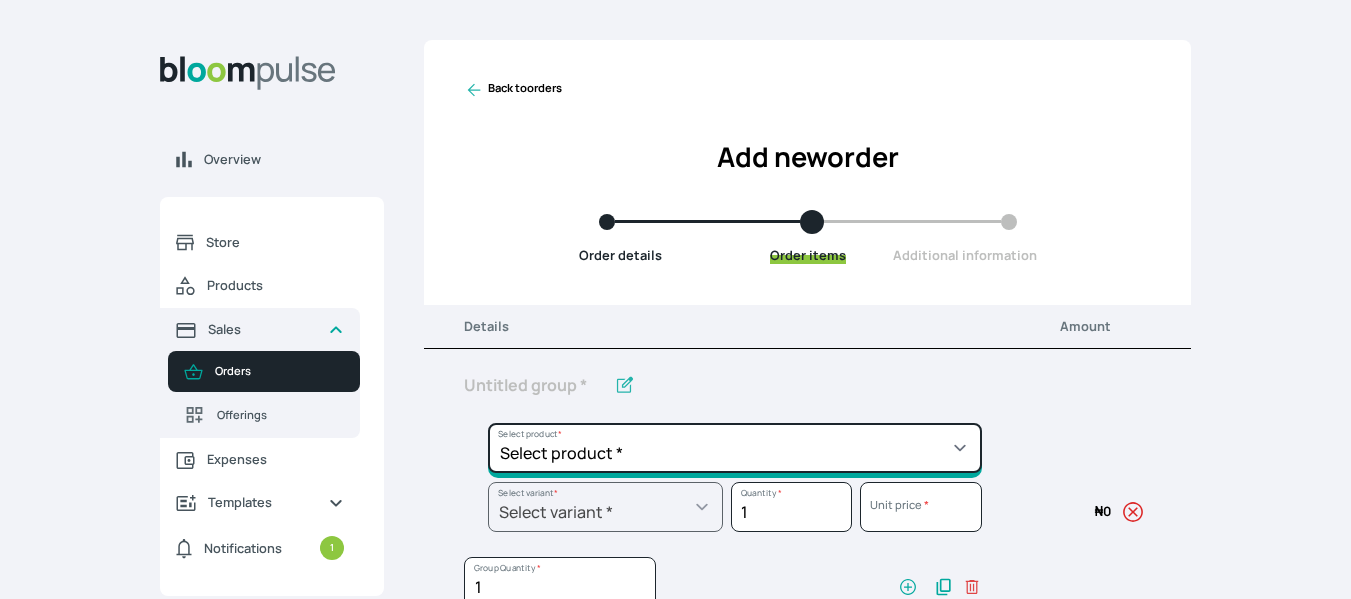 click on "Select product * Big Frame (Black) Canvas Print Canvas Print - Standard Canvas Stretching Certificate Printing Dry Mount Lamination Express Order Floating Frame Foam board mount with Matting Folio Box Frame Bracing Frame Stand Gallery Frame - Black Gallery Frame - Brown Gallery Frame - Cream Gallery Frame - White Gallery Rental Lustre Print - PRO Lustre Print - Standard Photowood Print Lamination Slim Gallery Frame - Black White Matting White Mount Board 5mm Wooden Frame" at bounding box center (735, 448) 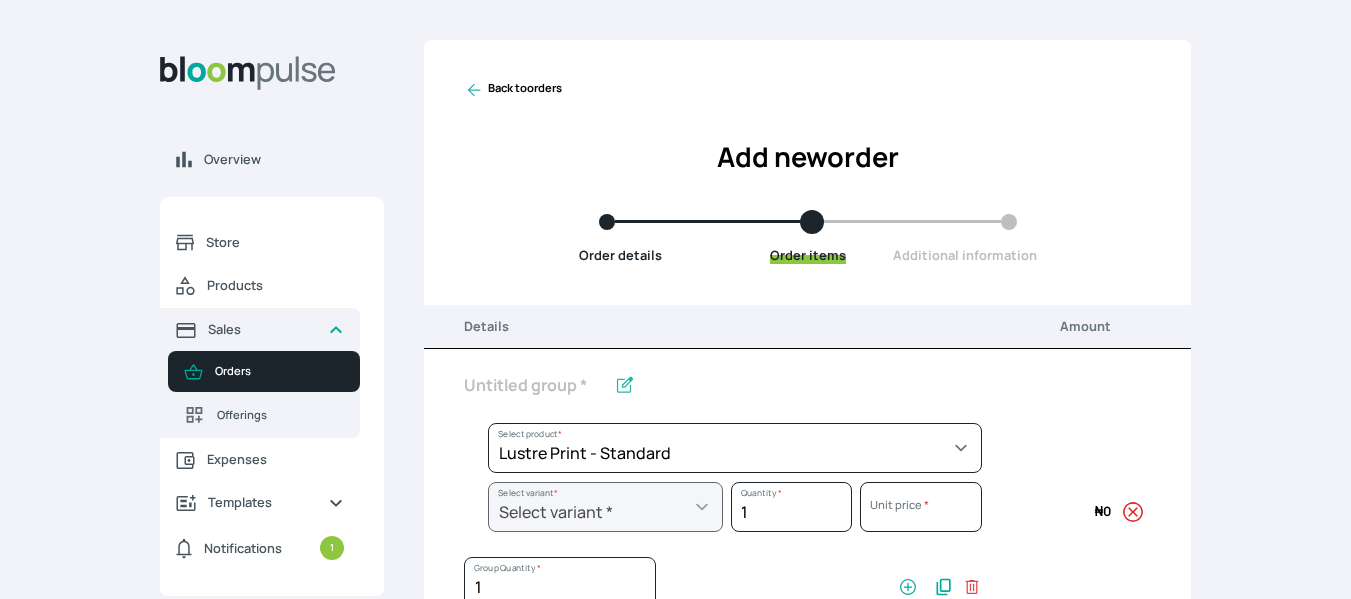 select on "a9f19bd2-f1a8-4b74-ae51-3a75659f3a28" 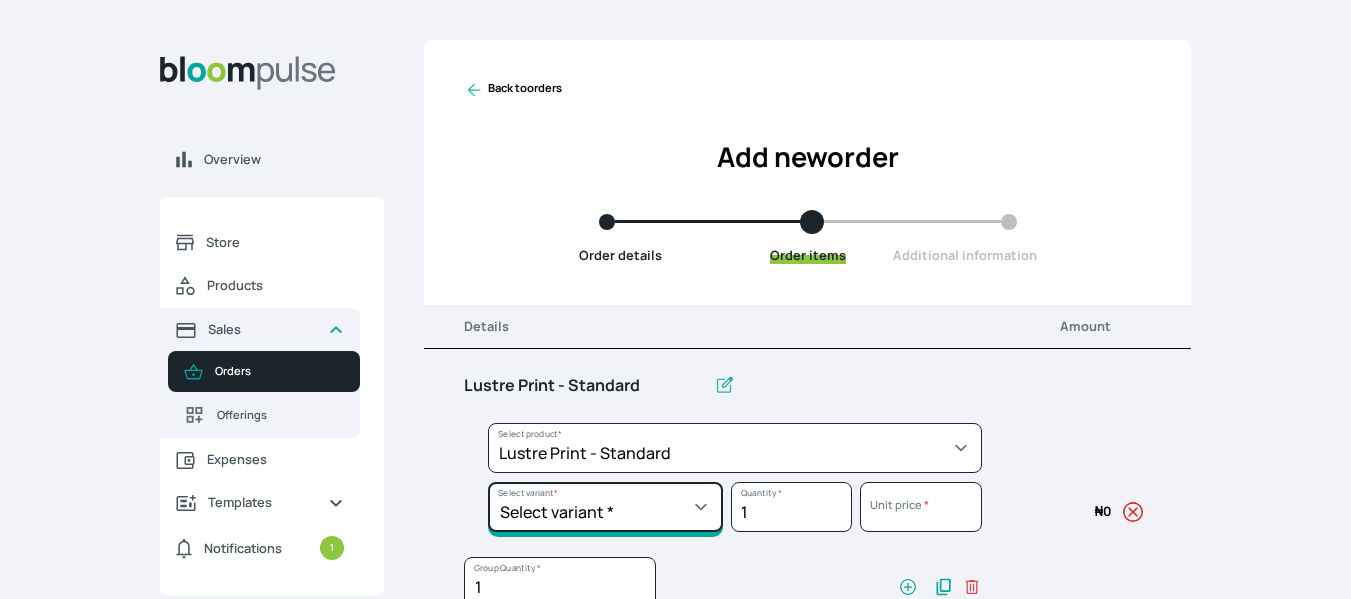click on "Select variant * 10 by 10 10 by 12 10 by 15 10 by 16 11 by 12 11 by 14 11.7 by 16.5 12 by 12 12 by 13 12 by 14 12 by 15 12 by 16 12 by 18 12 by 20 14 by 18 14 by 20 14 by 24 14 by 8 16 by 16 16 by 20 16 by 22 16 by 24 16 by 29 18 by 18 18 by 22 18 by 24 18 by 26 18 by 27 18 x 28 2.5 by 3.5 20 by 20 20 by 24 20 by 25 20 by 26 20 by 28 20 by 30 20 by 36 20 by 40 22 by 28 24 by 30 24 by 34 24 by 36 24 by 40 24 by 6 26 by 28 26 by 36 26 by 38 27 by 39 27 by 48 28 by 52 3 by 8 30 by 36 30 by 40 30 by 60 32 by 48 33 by 45 36 by 44 36 by 48 39 by 47 4 by 4 40 by 50 41 by 48 48 by 72 5 by 7 50 by 70 51 by 34 6 by 7 6 by 8 72 by 36 8 by 10 8 by 12 8 by 15 8.3 by 11.7 9 by 7" at bounding box center (605, 507) 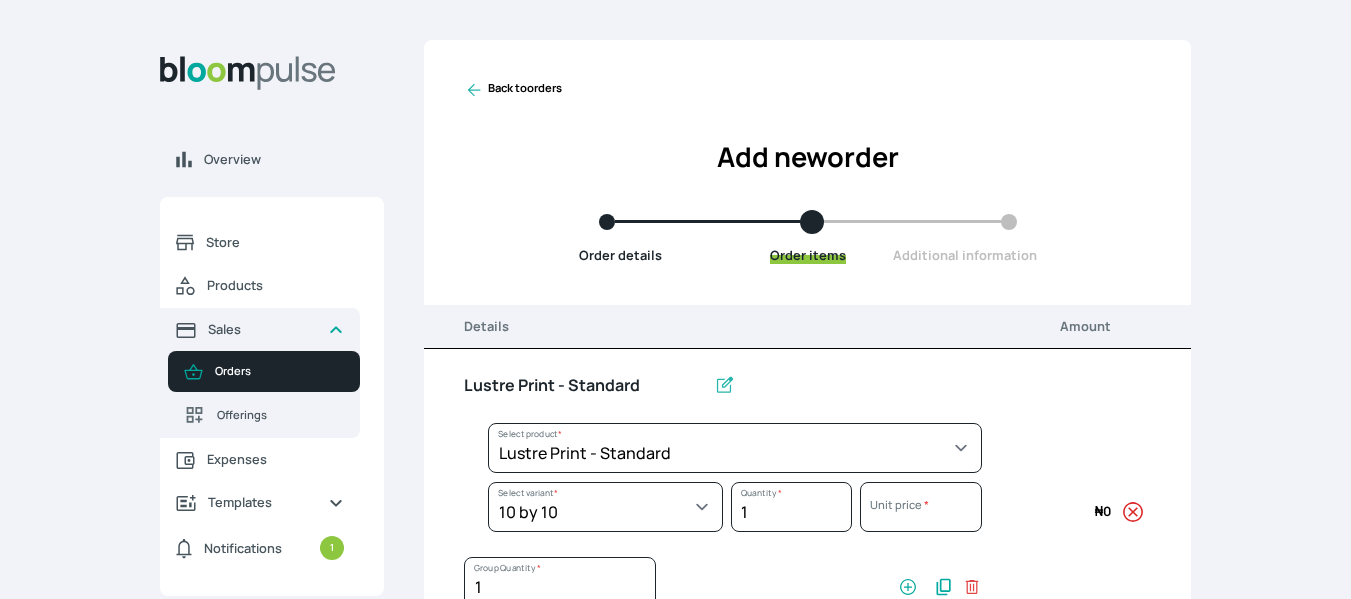 select on "a9f19bd2-f1a8-4b74-ae51-3a75659f3a28" 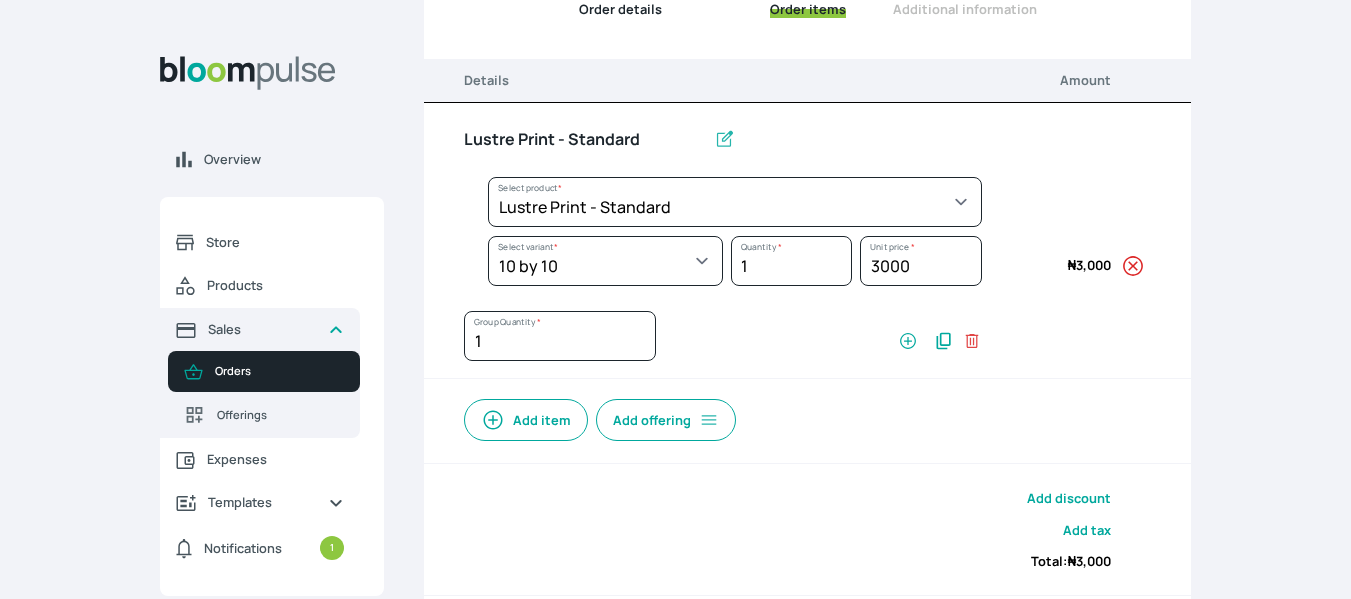 scroll, scrollTop: 251, scrollLeft: 0, axis: vertical 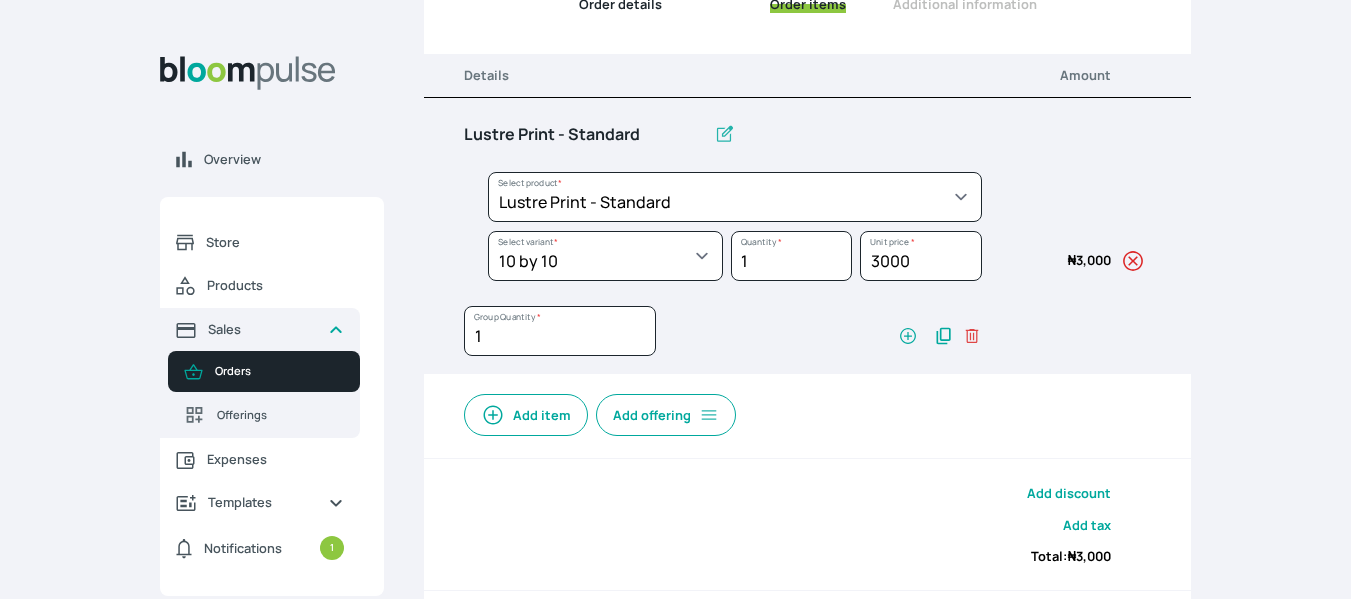 click 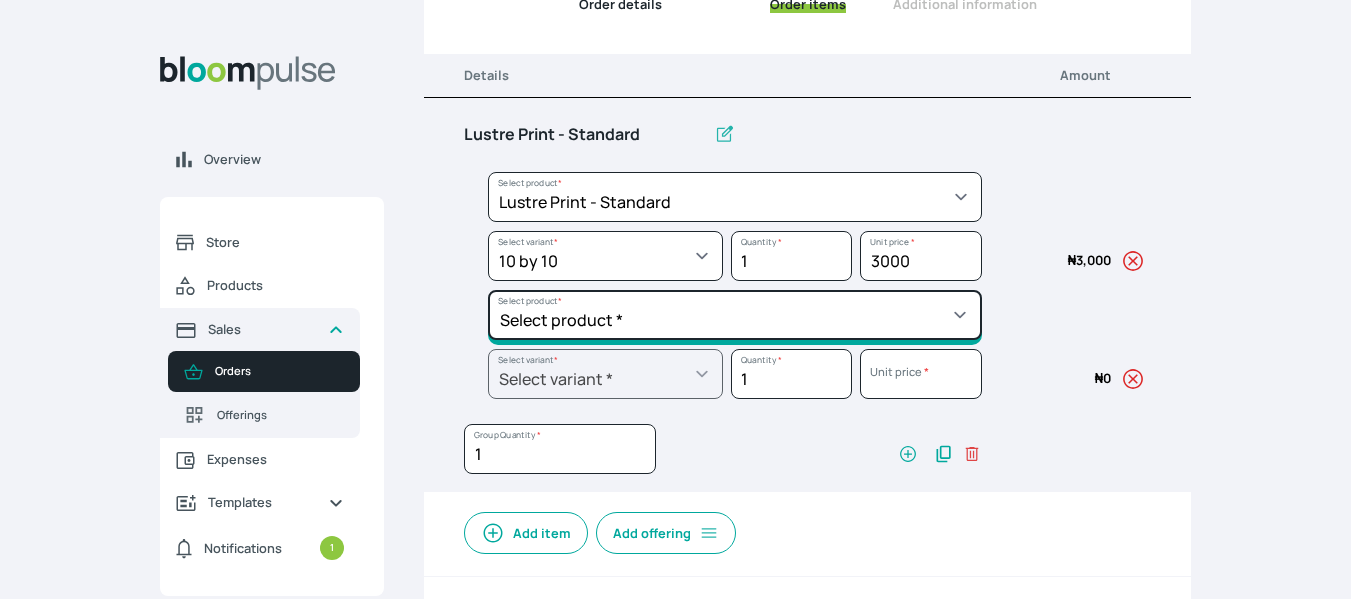 click on "Select product * Big Frame (Black) Canvas Print Canvas Print - Standard Canvas Stretching Certificate Printing Dry Mount Lamination Express Order Floating Frame Foam board mount with Matting Folio Box Frame Bracing Frame Stand Gallery Frame - Black Gallery Frame - Brown Gallery Frame - Cream Gallery Frame - White Gallery Rental Lustre Print - PRO Lustre Print - Standard Photowood Print Lamination Slim Gallery Frame - Black White Matting White Mount Board 5mm Wooden Frame" at bounding box center (735, 197) 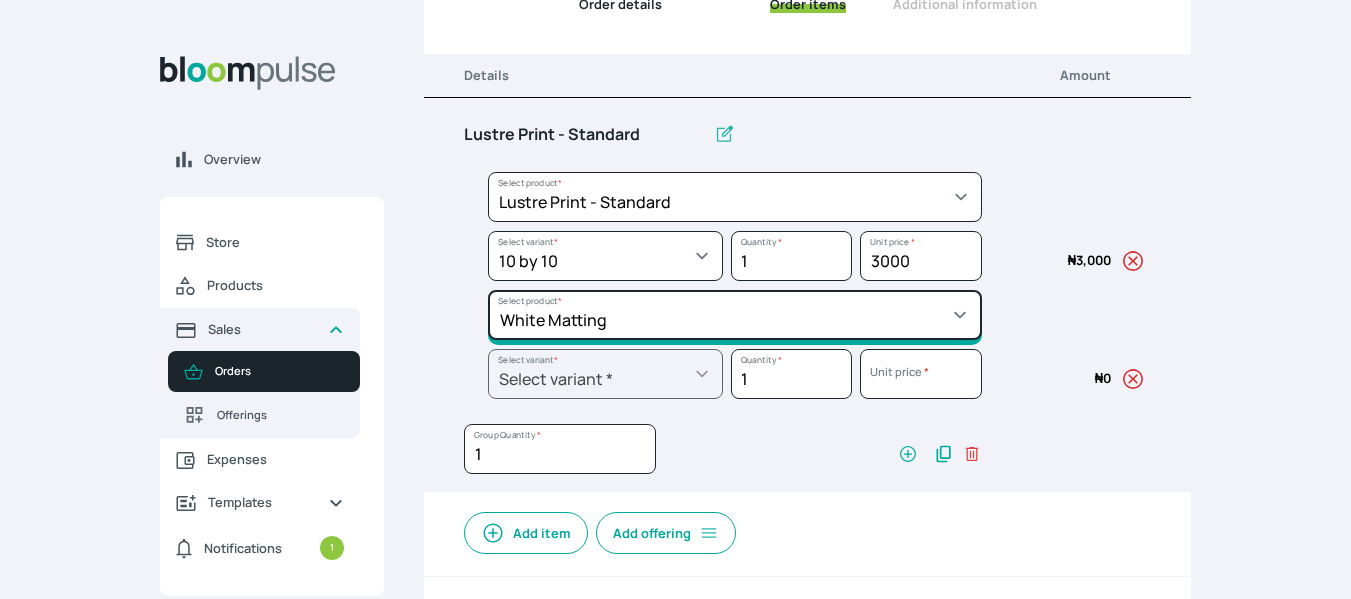 click on "Select product * Big Frame (Black) Canvas Print Canvas Print - Standard Canvas Stretching Certificate Printing Dry Mount Lamination Express Order Floating Frame Foam board mount with Matting Folio Box Frame Bracing Frame Stand Gallery Frame - Black Gallery Frame - Brown Gallery Frame - Cream Gallery Frame - White Gallery Rental Lustre Print - PRO Lustre Print - Standard Photowood Print Lamination Slim Gallery Frame - Black White Matting White Mount Board 5mm Wooden Frame" at bounding box center [735, 197] 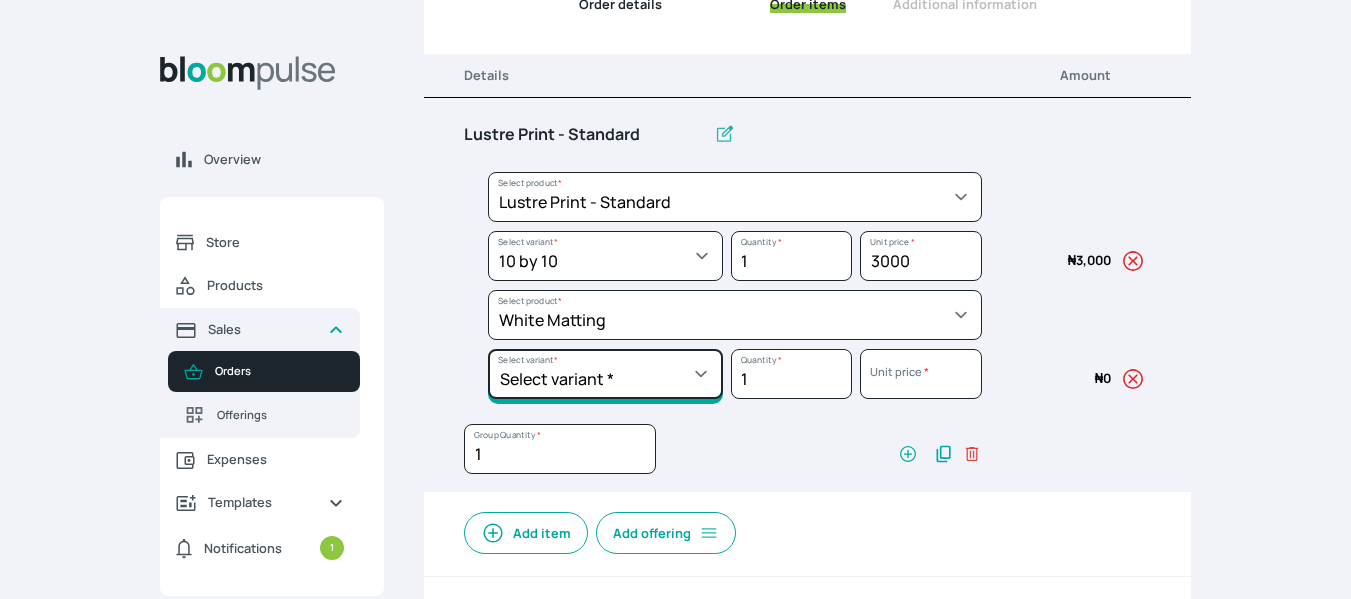 click on "Select variant * 10 by 10 10 by 12 10 by 13 11 by 14 12 by 12 12 by 13 12 by 16 12 by 18 12 by 20 14 by 18 14 by 20 16 by 16 16 by 20 16 by 22 16 by 24 18 by 22 18 by 24 18 by 26 20 by 20 20 by 24 20 by 25 20 by 26 20 by 28 20 by 30 20 by 36 21 by 9 22 by 22 22 by 28 24 by 30 24 by 34 24 by 36 26 by 36 26 by 38 27 by 39 30 by 40 36 by 48 36 by 72 48 by 20 48 by 30 50 by 70 55 by 63 6 by 7 8 by 10 8 by 12 9 by 8 9.5 by 11.5" at bounding box center (605, 256) 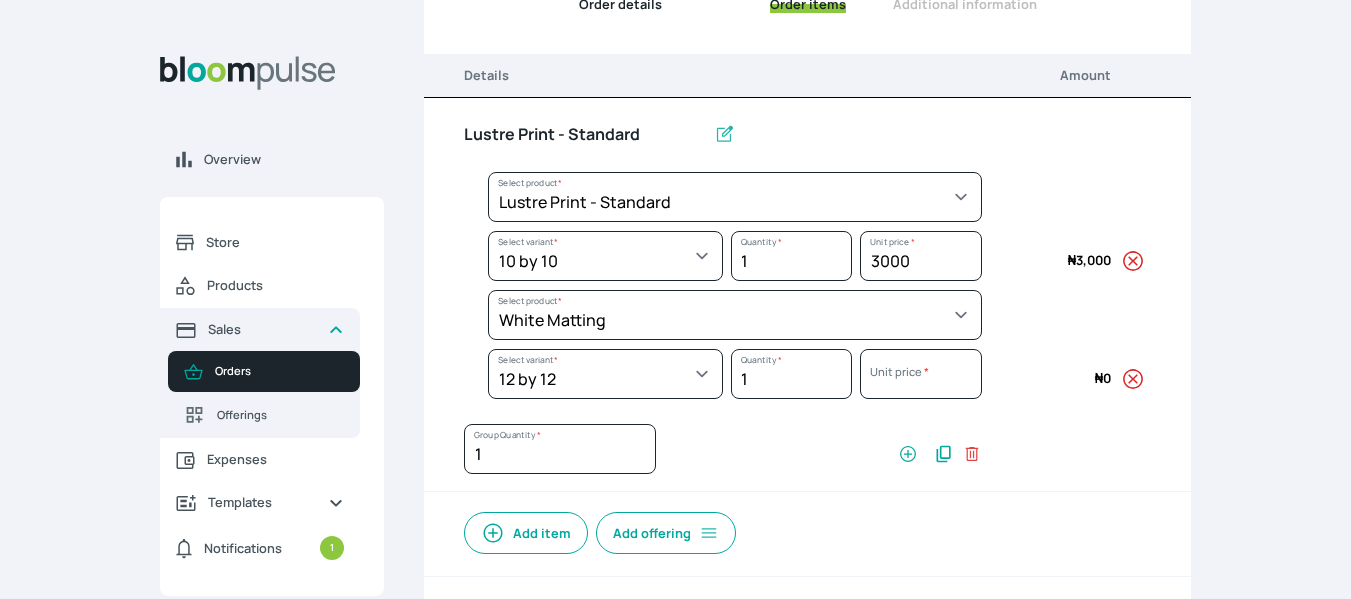 select on "a298281d-f782-4155-9034-b3e95170ad5d" 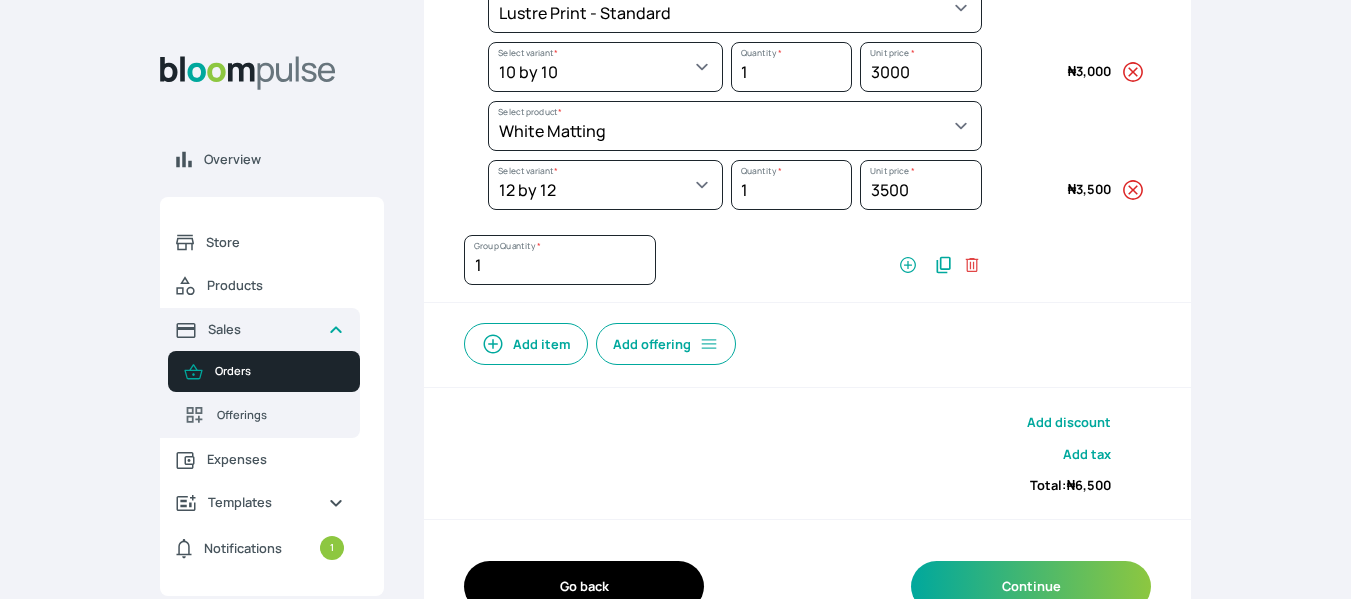 scroll, scrollTop: 441, scrollLeft: 0, axis: vertical 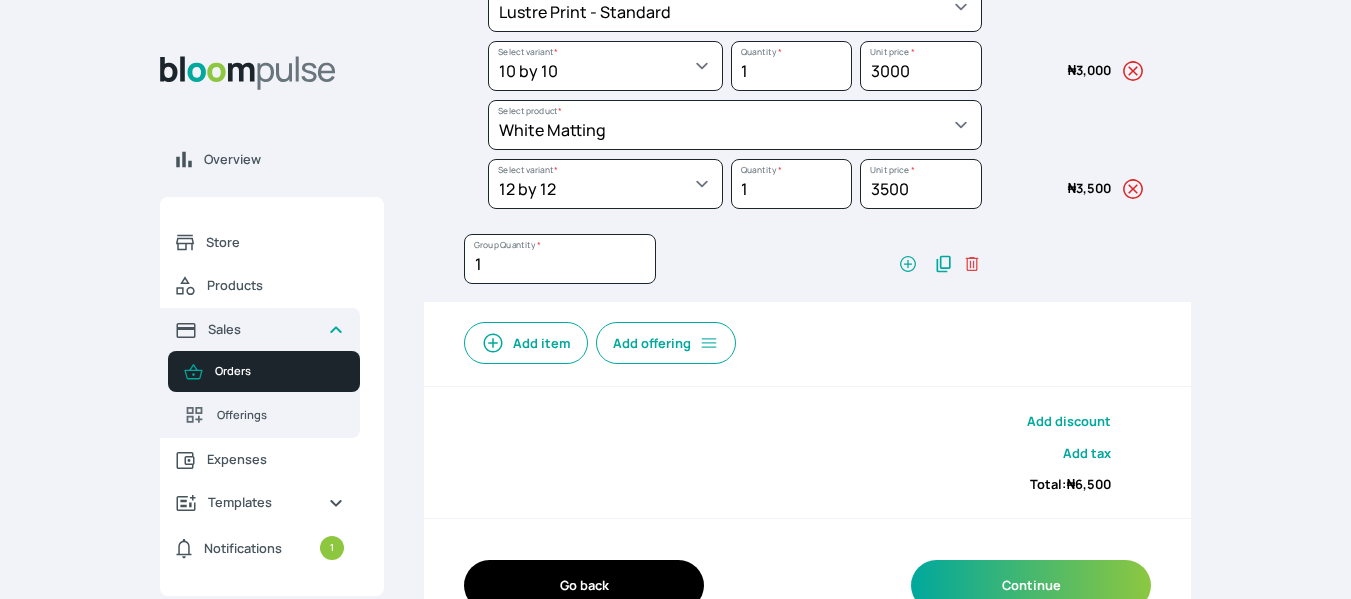 click 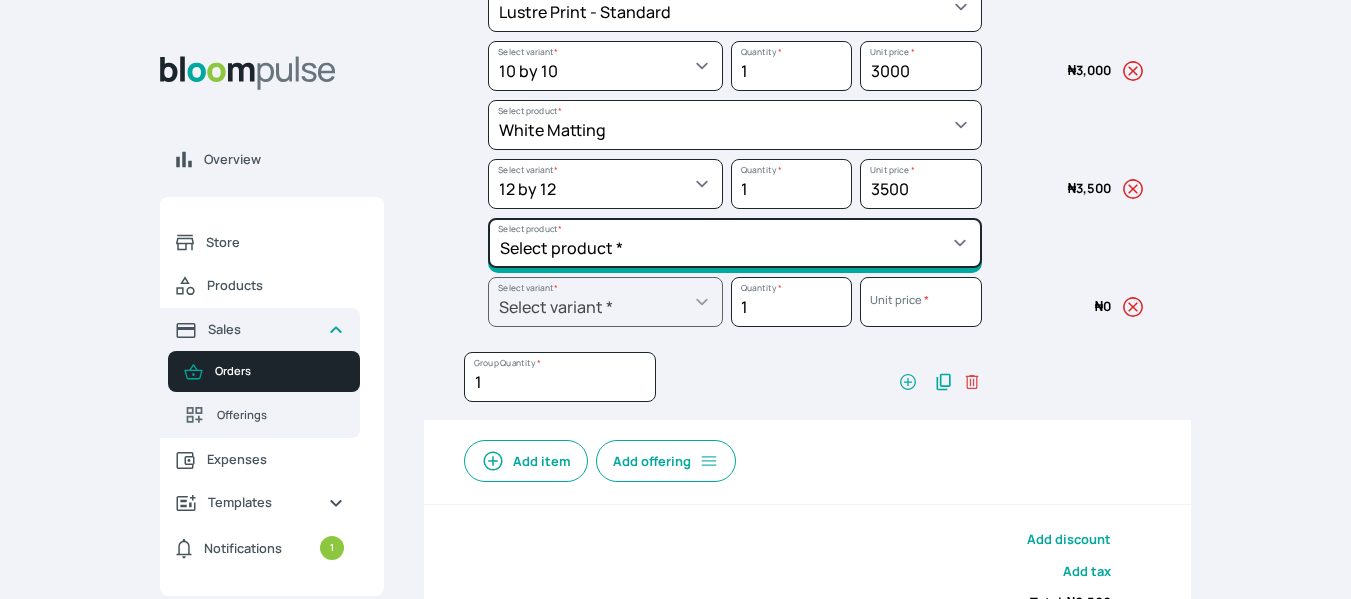 click on "Select product * Big Frame (Black) Canvas Print Canvas Print - Standard Canvas Stretching Certificate Printing Dry Mount Lamination Express Order Floating Frame Foam board mount with Matting Folio Box Frame Bracing Frame Stand Gallery Frame - Black Gallery Frame - Brown Gallery Frame - Cream Gallery Frame - White Gallery Rental Lustre Print - PRO Lustre Print - Standard Photowood Print Lamination Slim Gallery Frame - Black White Matting White Mount Board 5mm Wooden Frame" at bounding box center [735, 7] 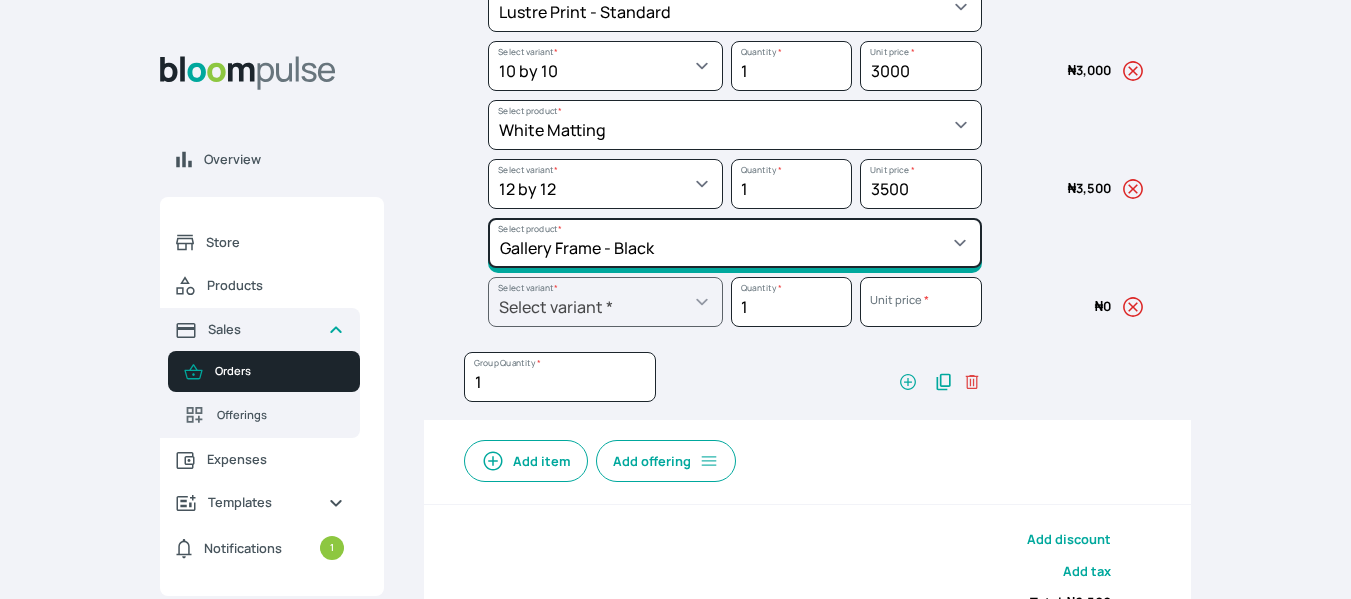 click on "Select product * Big Frame (Black) Canvas Print Canvas Print - Standard Canvas Stretching Certificate Printing Dry Mount Lamination Express Order Floating Frame Foam board mount with Matting Folio Box Frame Bracing Frame Stand Gallery Frame - Black Gallery Frame - Brown Gallery Frame - Cream Gallery Frame - White Gallery Rental Lustre Print - PRO Lustre Print - Standard Photowood Print Lamination Slim Gallery Frame - Black White Matting White Mount Board 5mm Wooden Frame" at bounding box center (735, 7) 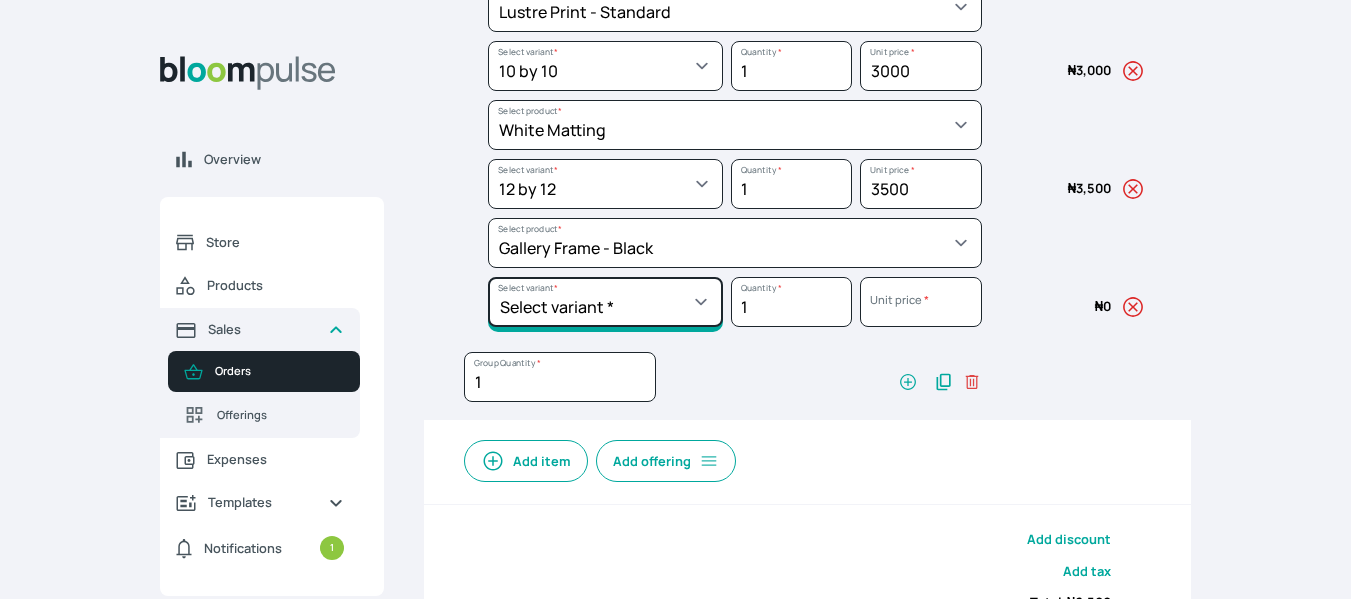 click on "Select variant * 10 by 10 10 by 12 10 by 13 10 by 15 10 by 16 11 by 12 11 by 14 12 by 12 12 by 13 12 by 14 12 by 15 12 by 16 12 by 18 12 by 20 14 by 18 14 by 20 14 by 24 14 by 8 16 by 16 16 by 20 16 by 22 16 by 24 16 by 29 18 by 18 18 by 22 18 by 24 18 by 26 18 by 28 20 by 20 20 by 22 20 by 24 20 by 25 20 by 26 20 by 28 20 by 30 20 by 36 20 by 40 21 by 9 24 by 30 24 by 34 24 by 36 24 by 40 26 by 36 26 by 38 27 by 39 27 by 48 28 by 14 28 by 35 28 by 52 30 by 36 30 by 40 30 by 45 30 by 60 32 by 48 33 by 45 34 by 45 36 by 34 36 by 44 36 by 48 36 by 72 38 by 48 39 by 47 40 by 50 41 by 48 48 by 72 5 by 7 50 by 70 51 by 34 6 by 7 6 by 8 60 by 40 72 by 36 8 by 10 8 by 12 8.3 by 11.7 84 by 32 9 by 8 9.5 by 11.5" at bounding box center (605, 66) 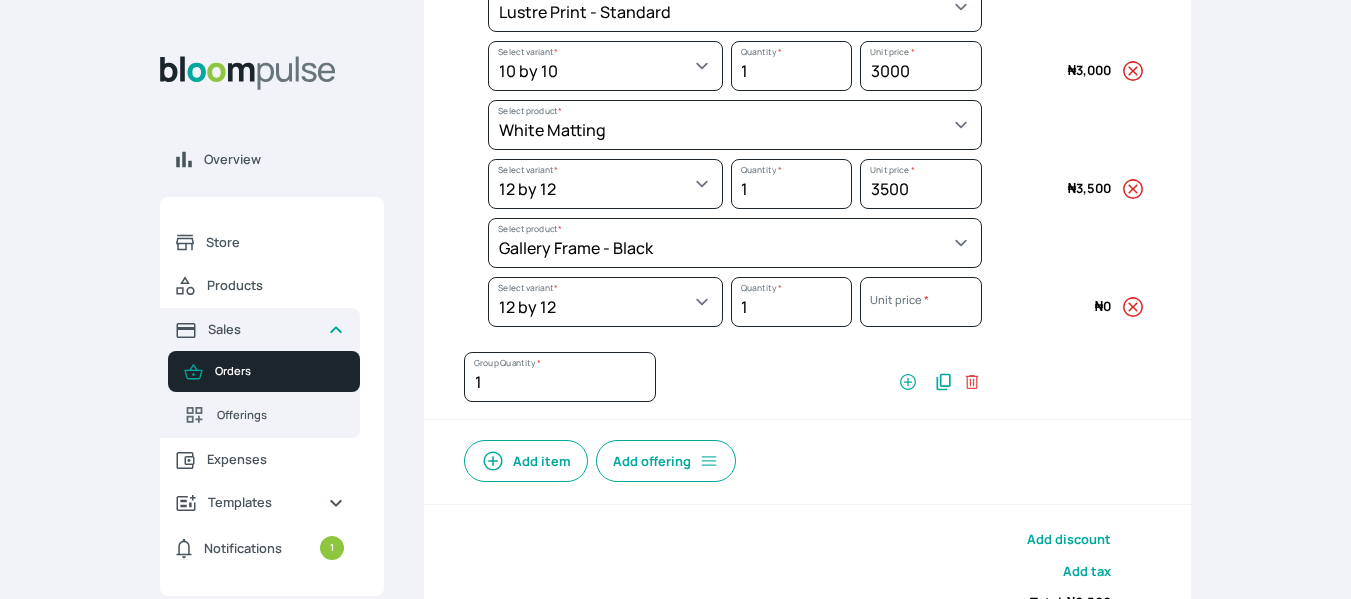 select on "5fa67804-61d7-459d-93b4-9e8949636f1b" 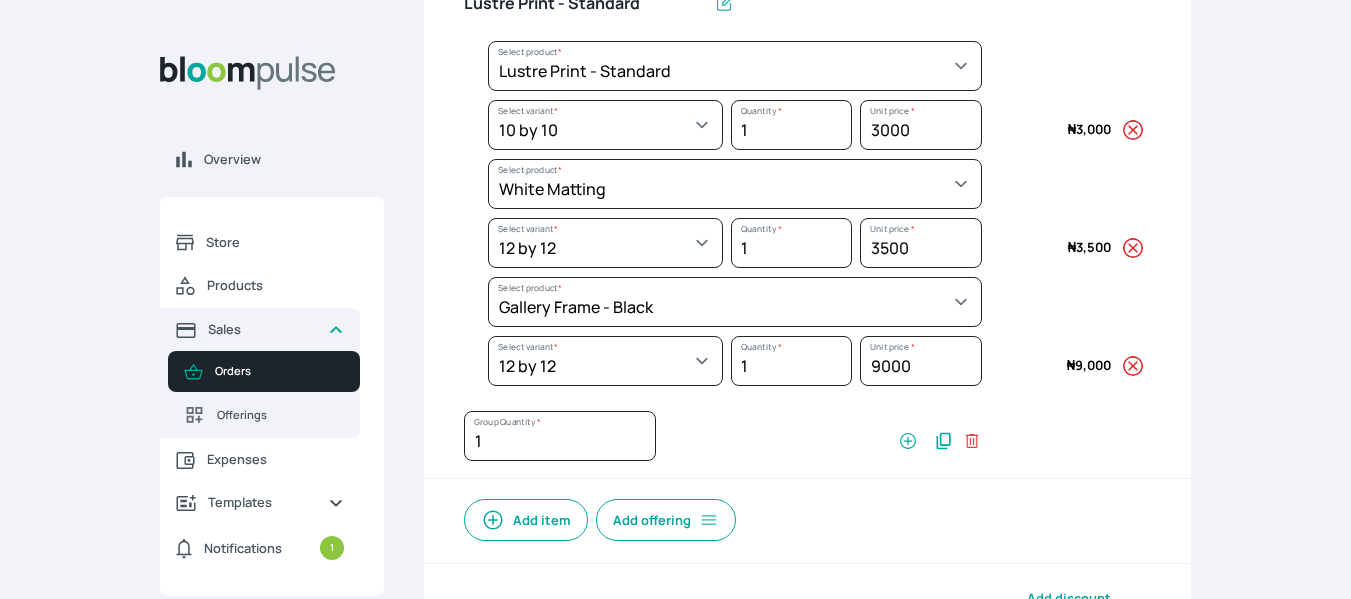 scroll, scrollTop: 380, scrollLeft: 0, axis: vertical 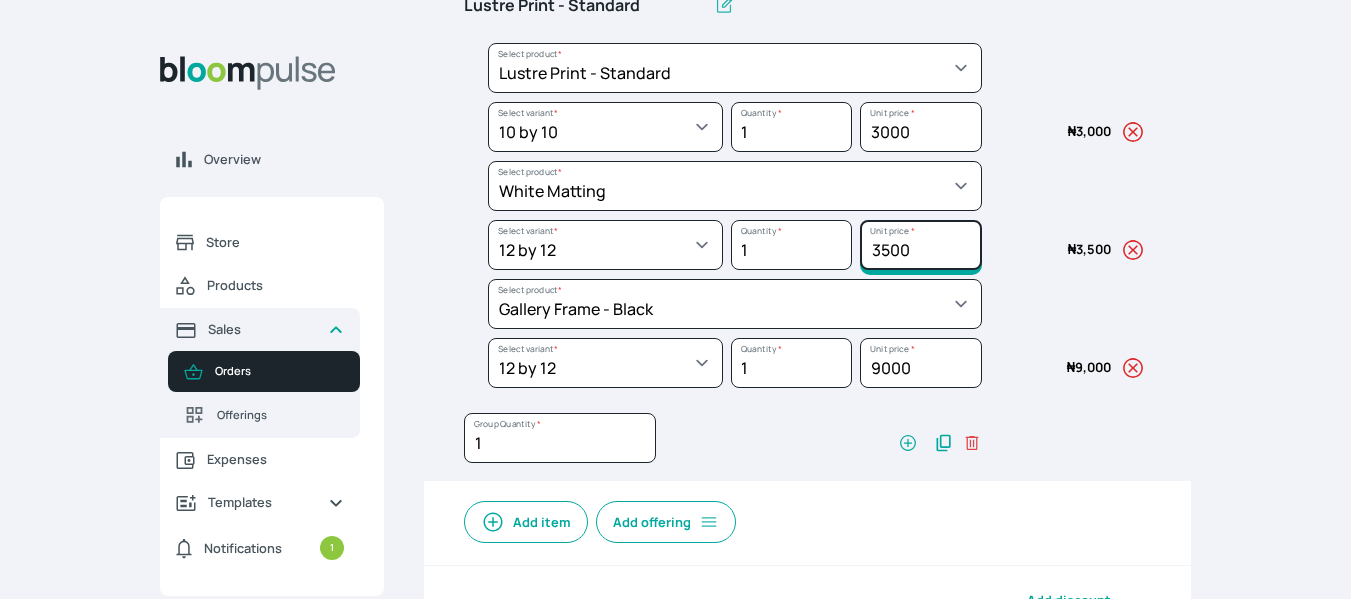 click on "3500" at bounding box center (920, 127) 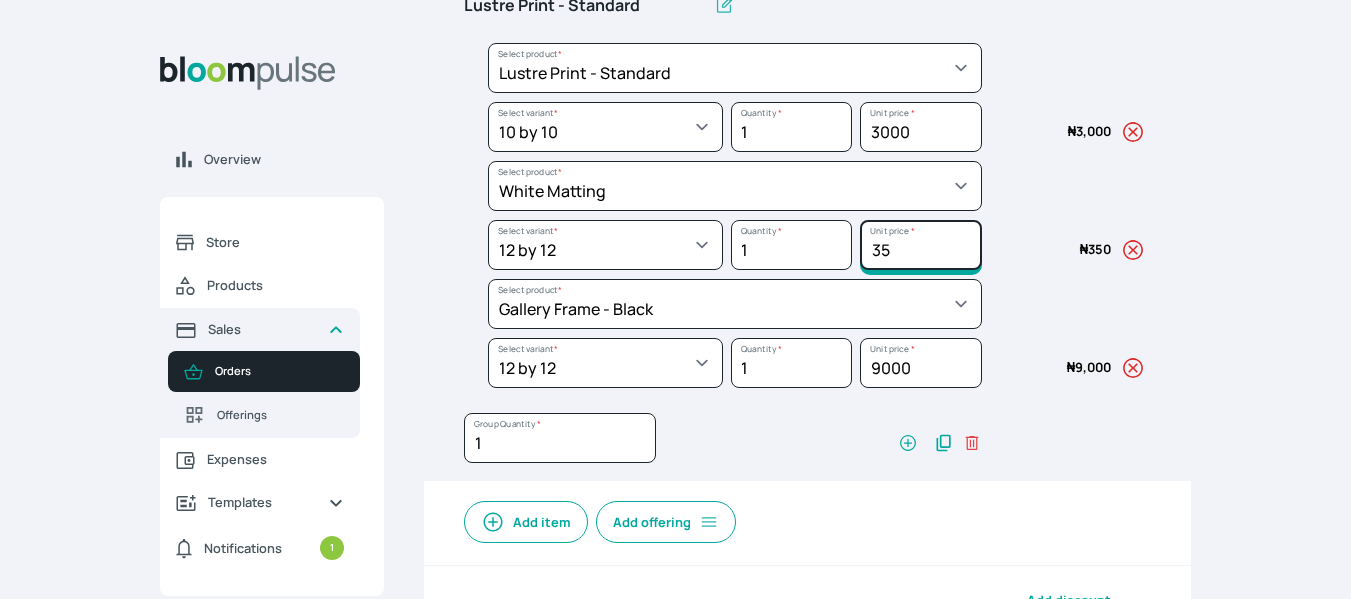 type on "3" 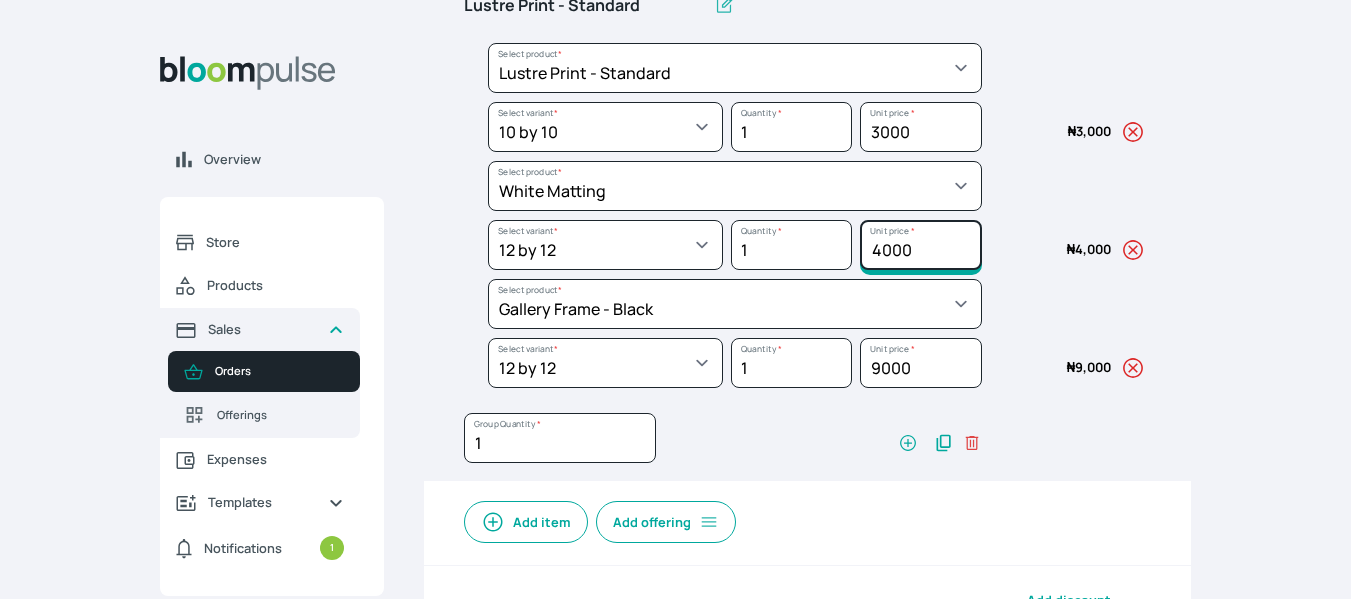type on "4000" 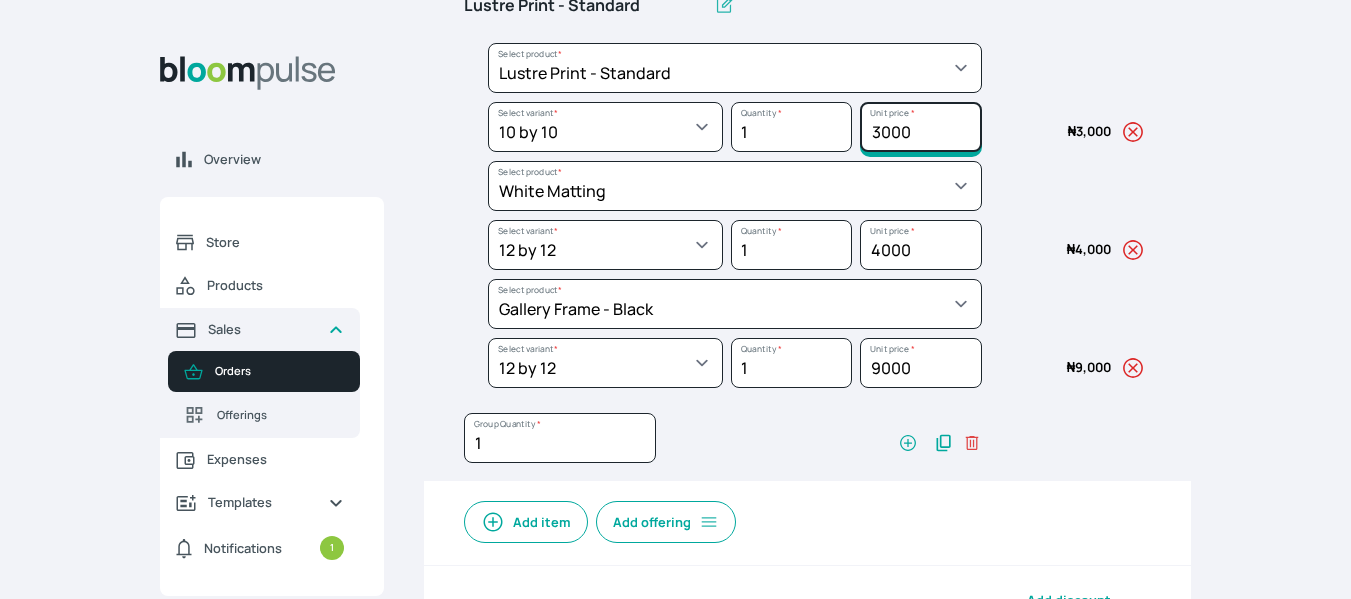 click on "3000" at bounding box center (920, 127) 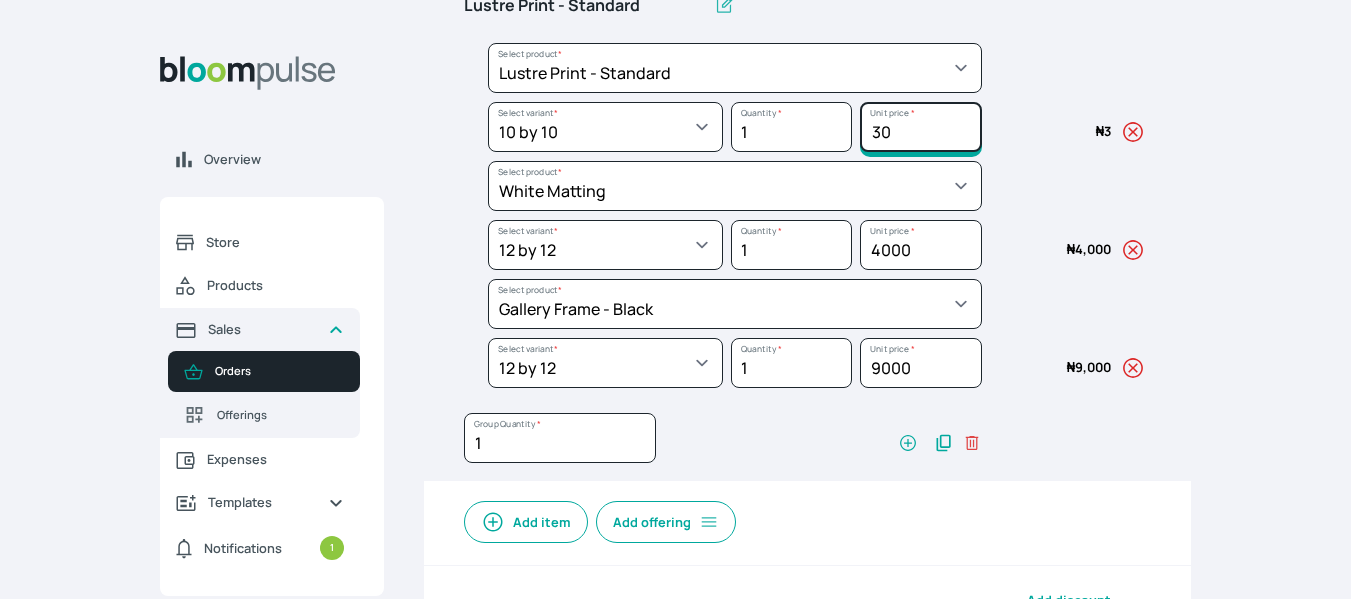 type on "3" 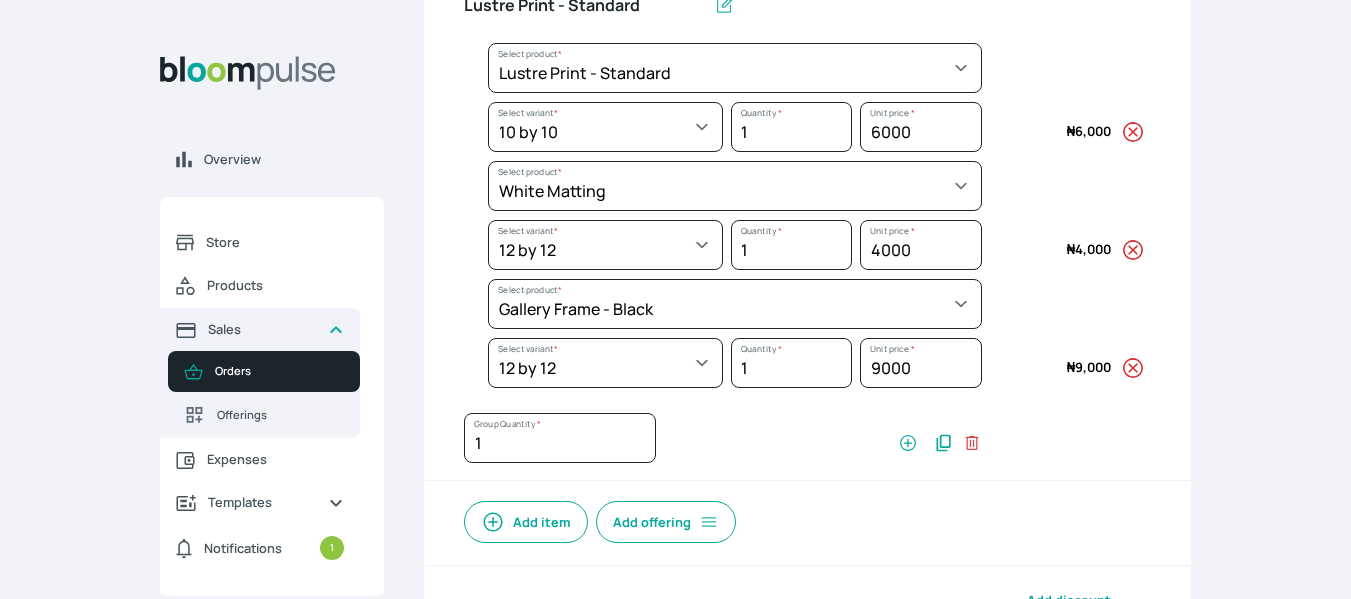 click on "Overview Store Products Sales Orders Offerings Expenses Templates Notifications 1 Atirira    Add business Sign out Atirira   Add business   Sign out Esther Oladejo Atirira Back to  orders Add new  order Order details Order items Additional information Details Amount Lustre Print - Standard Select product * Big Frame (Black) Canvas Print Canvas Print - Standard Canvas Stretching Certificate Printing Dry Mount Lamination Express Order Floating Frame Foam board mount with Matting Folio Box Frame Bracing Frame Stand Gallery Frame - Black Gallery Frame - Brown Gallery Frame - Cream Gallery Frame - White Gallery Rental Lustre Print - PRO Lustre Print - Standard Photowood Print Lamination Slim Gallery Frame - Black White Matting White Mount Board 5mm Wooden Frame Select product  * Select variant * 10 by 10 10 by 12 10 by 15 10 by 16 11 by 12 11 by 14 11.7 by 16.5 12 by 12 12 by 13 12 by 14 12 by 15 12 by 16 12 by 18 12 by 20 14 by 18 14 by 20 14 by 24 14 by 8 16 by 16 16 by 20 16 by 22 16 by 24 16 by 29 18 by 18  *" at bounding box center (675, -81) 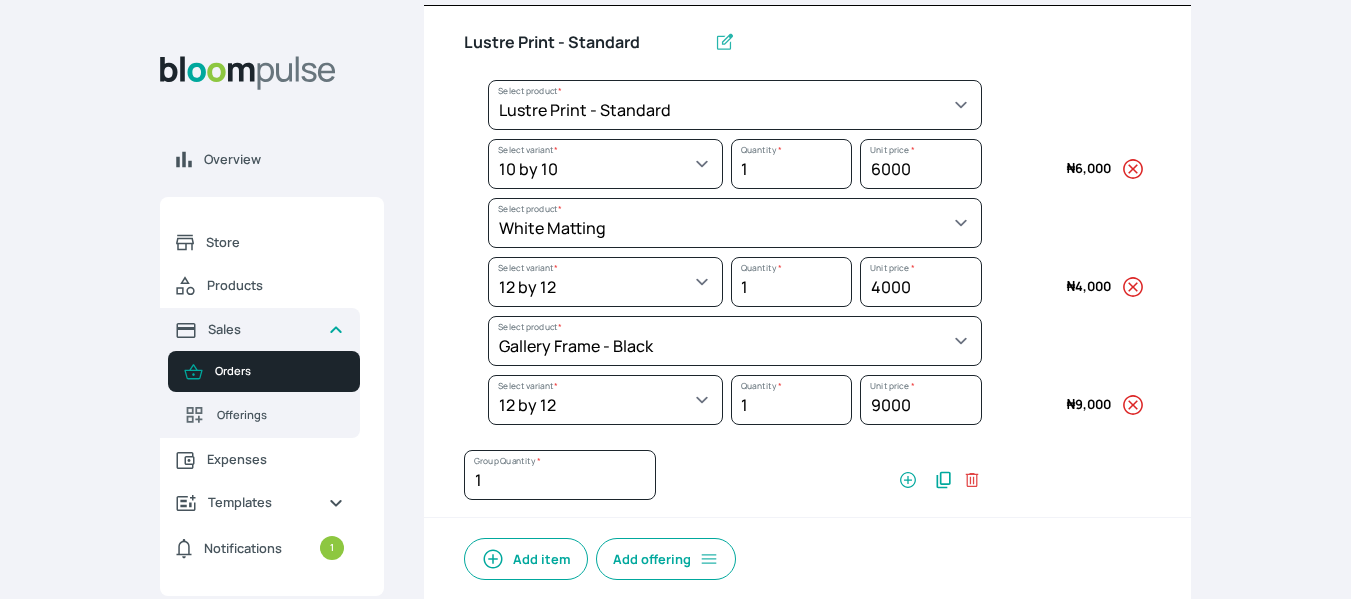 scroll, scrollTop: 344, scrollLeft: 0, axis: vertical 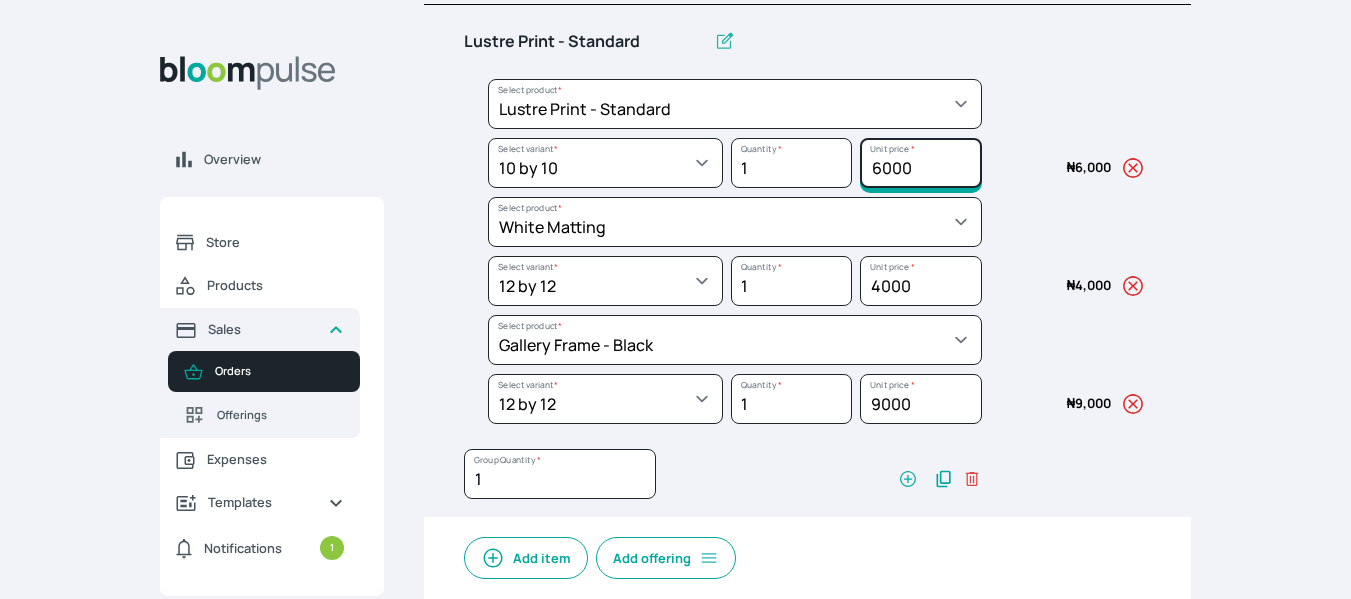 click on "6000" at bounding box center [920, 163] 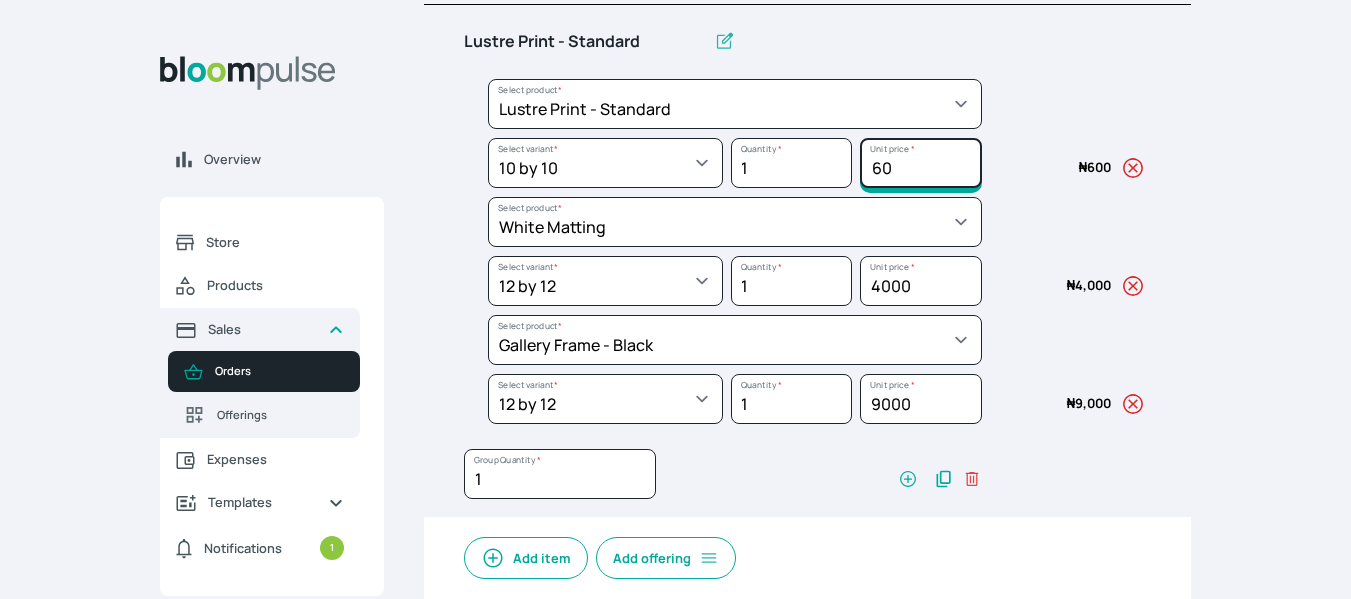 type on "6" 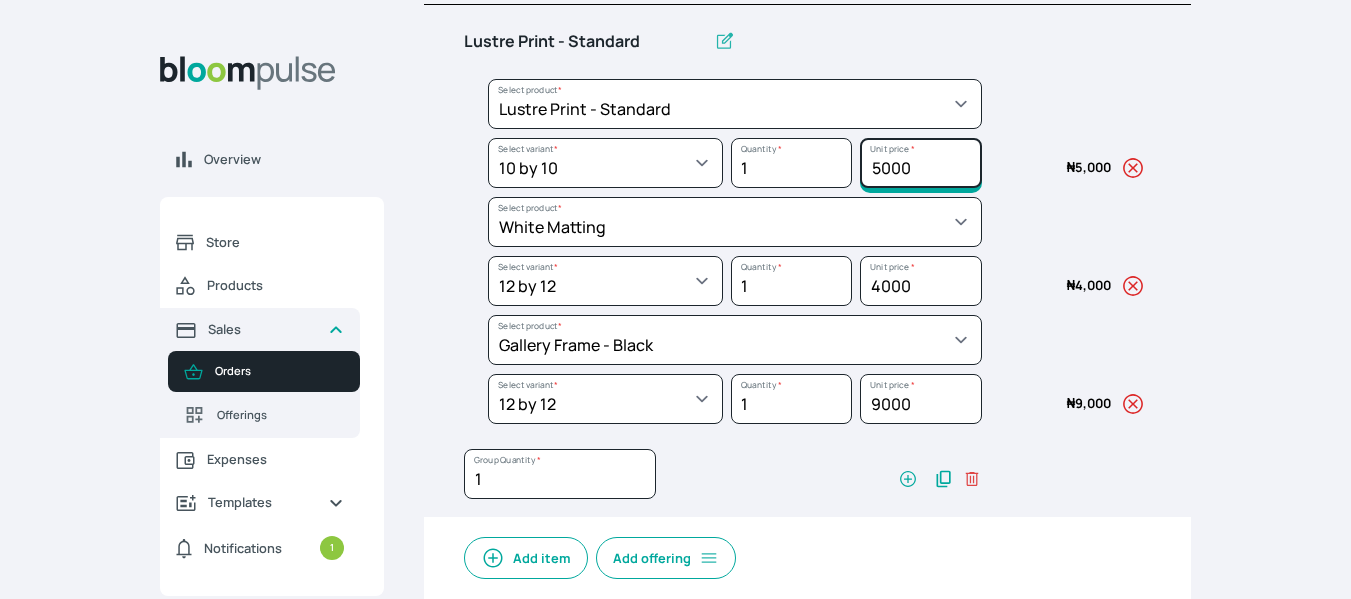 type on "5000" 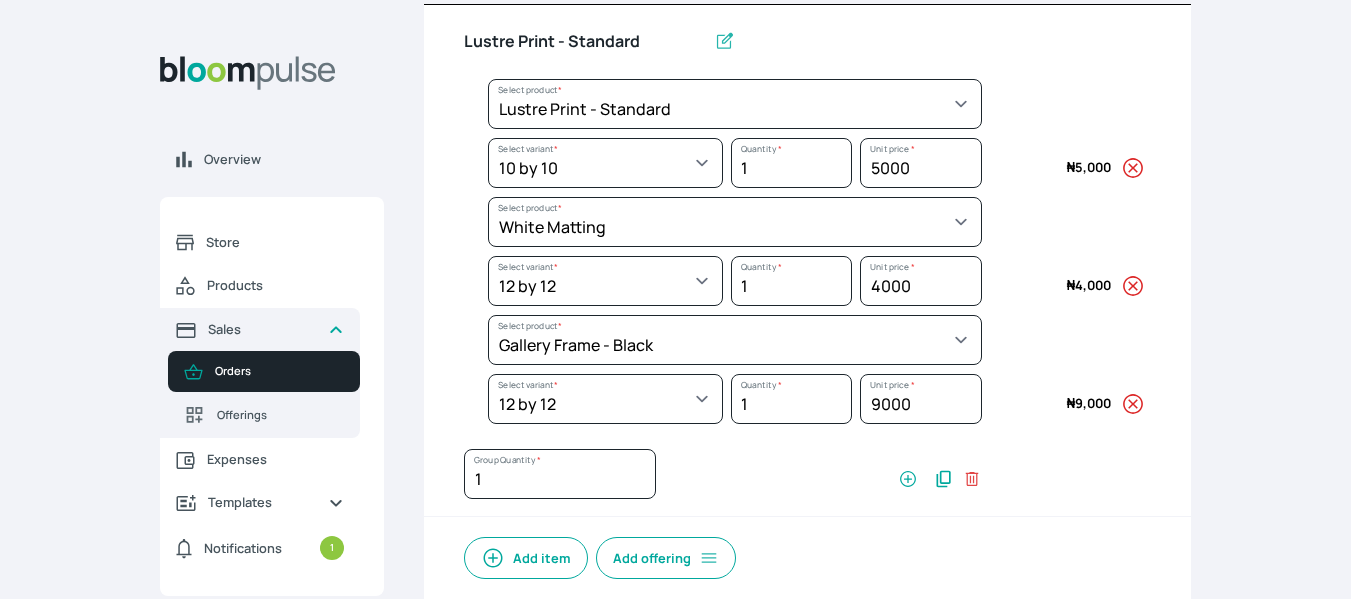 click on "Overview Store Products Sales Orders Offerings Expenses Templates Notifications 1 Atirira    Add business Sign out Atirira   Add business   Sign out Esther Oladejo Atirira Back to  orders Add new  order Order details Order items Additional information Details Amount Lustre Print - Standard Select product * Big Frame (Black) Canvas Print Canvas Print - Standard Canvas Stretching Certificate Printing Dry Mount Lamination Express Order Floating Frame Foam board mount with Matting Folio Box Frame Bracing Frame Stand Gallery Frame - Black Gallery Frame - Brown Gallery Frame - Cream Gallery Frame - White Gallery Rental Lustre Print - PRO Lustre Print - Standard Photowood Print Lamination Slim Gallery Frame - Black White Matting White Mount Board 5mm Wooden Frame Select product  * Select variant * 10 by 10 10 by 12 10 by 15 10 by 16 11 by 12 11 by 14 11.7 by 16.5 12 by 12 12 by 13 12 by 14 12 by 15 12 by 16 12 by 18 12 by 20 14 by 18 14 by 20 14 by 24 14 by 8 16 by 16 16 by 20 16 by 22 16 by 24 16 by 29 18 by 18  *" at bounding box center [675, -45] 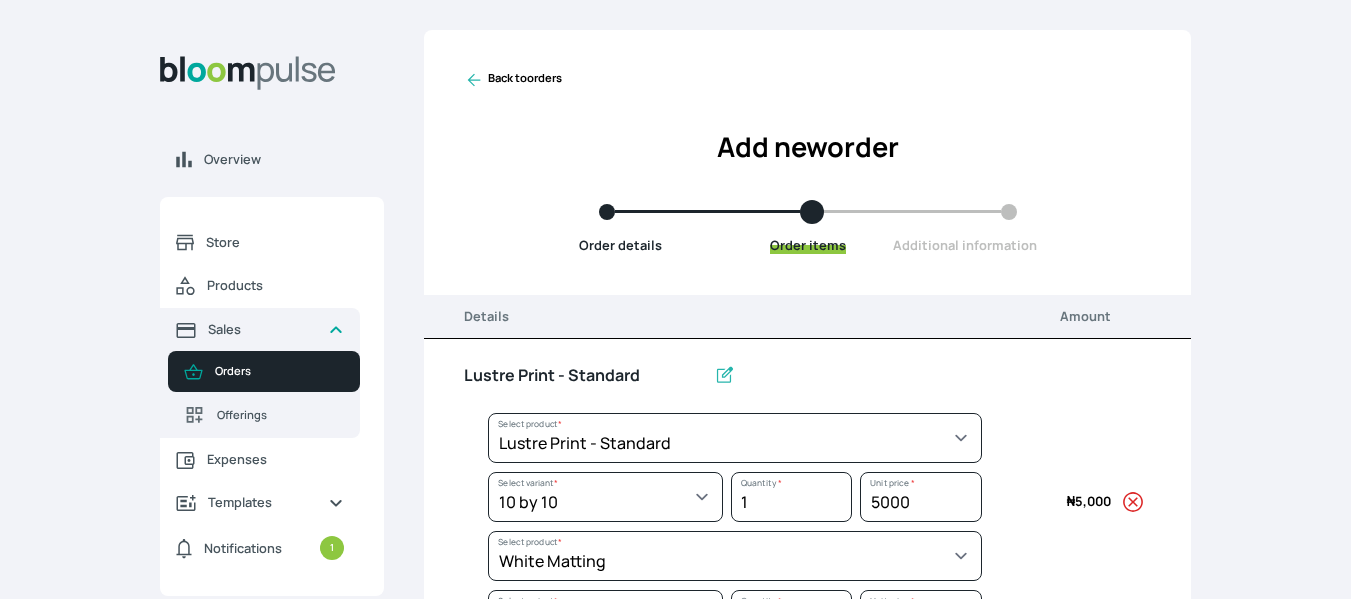 scroll, scrollTop: 0, scrollLeft: 0, axis: both 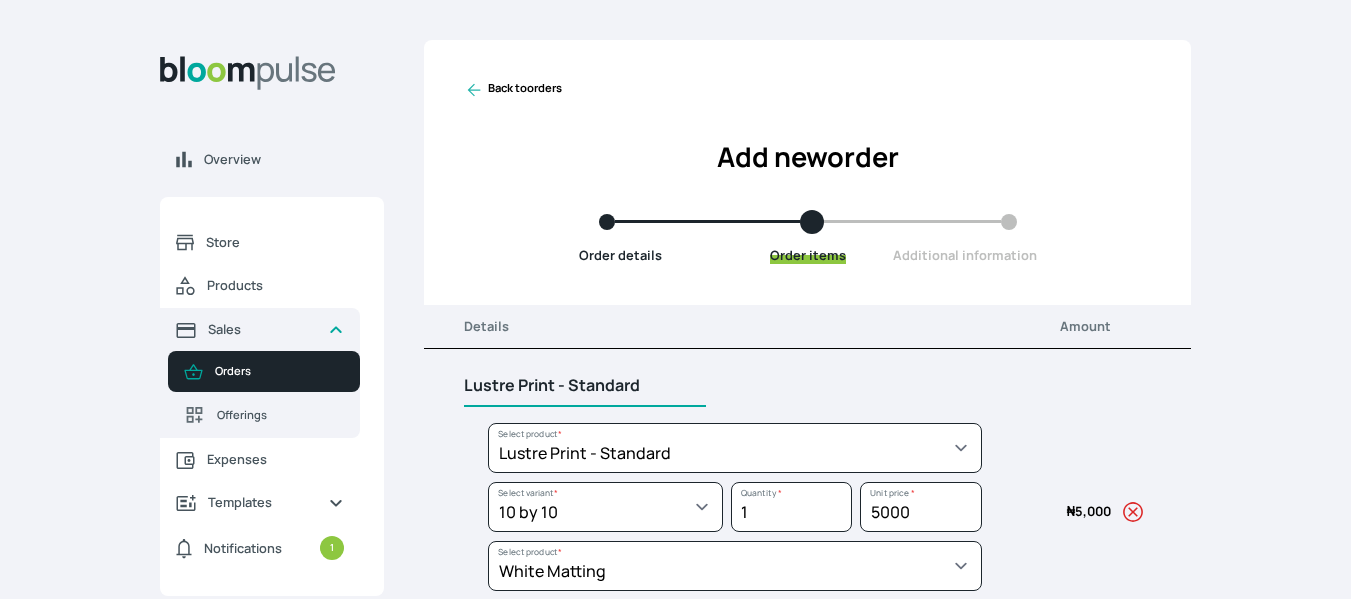 click on "Lustre Print - Standard" at bounding box center [585, 386] 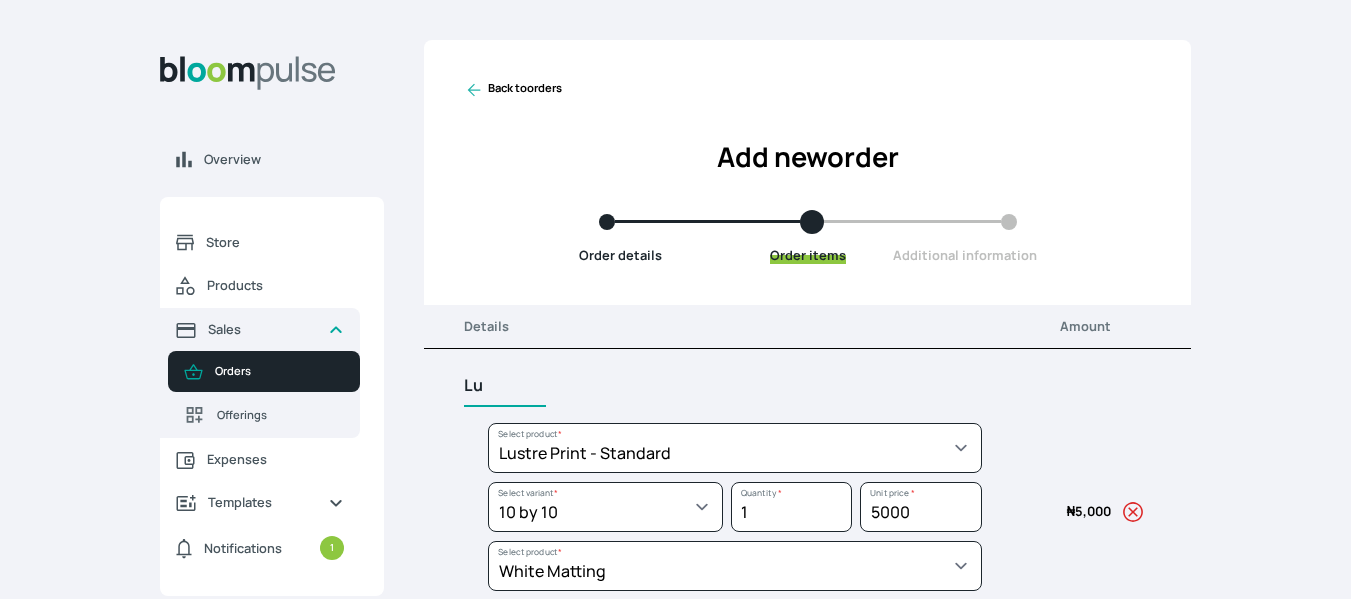 type on "L" 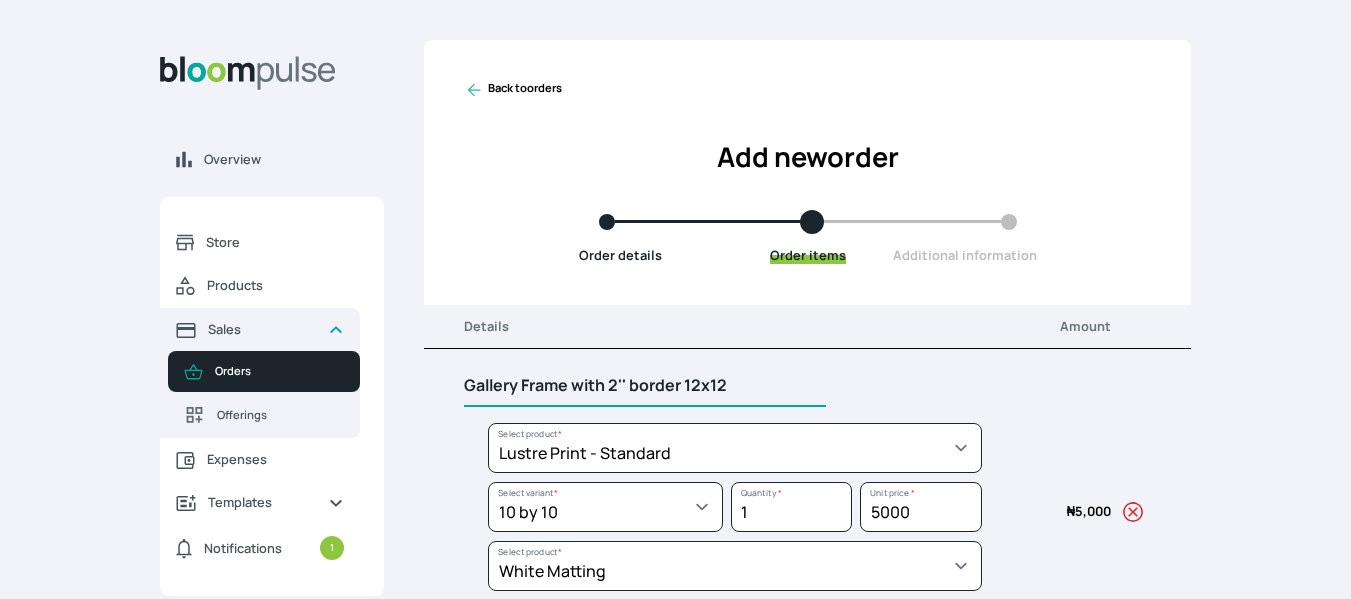 type on "Gallery Frame with 2'' border 12x12" 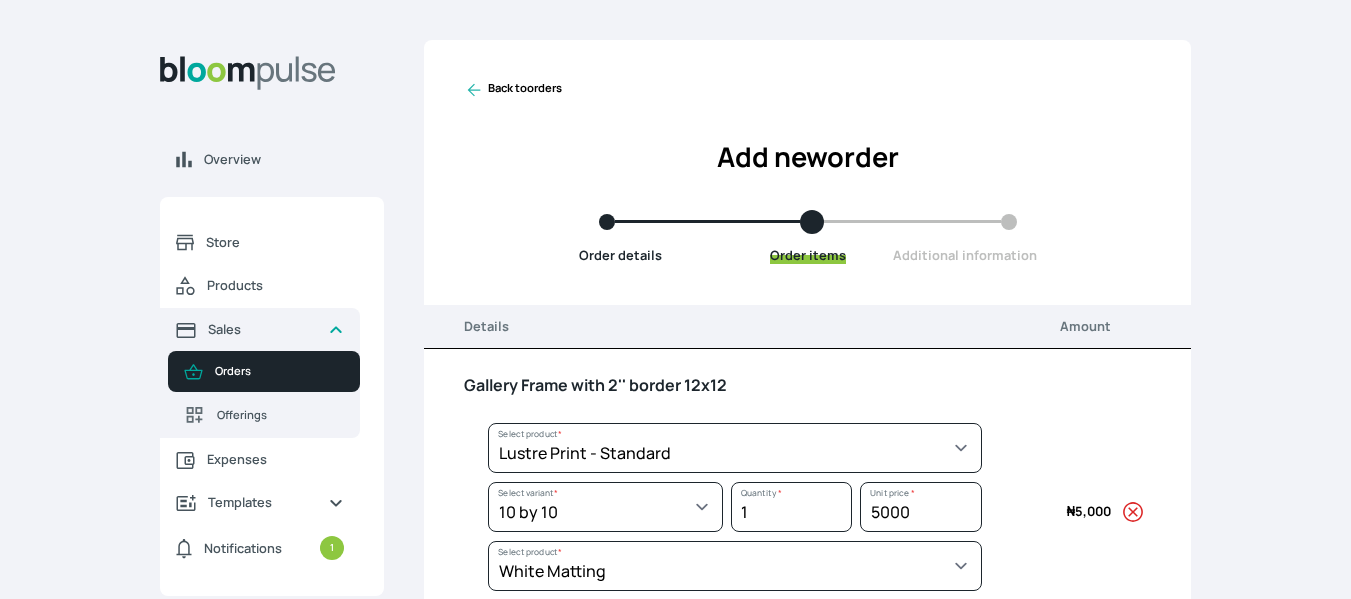 click on "Gallery Frame with 2'' border 12x12 Select product * Big Frame (Black) Canvas Print Canvas Print - Standard Canvas Stretching Certificate Printing Dry Mount Lamination Express Order Floating Frame Foam board mount with Matting Folio Box Frame Bracing Frame Stand Gallery Frame - Black Gallery Frame - Brown Gallery Frame - Cream Gallery Frame - White Gallery Rental Lustre Print - PRO Lustre Print - Standard Photowood Print Lamination Slim Gallery Frame - Black White Matting White Mount Board 5mm Wooden Frame Select product  * Select variant * 10 by 10 10 by 12 10 by 15 10 by 16 11 by 12 11 by 14 11.7 by 16.5 12 by 12 12 by 13 12 by 14 12 by 15 12 by 16 12 by 18 12 by 20 14 by 18 14 by 20 14 by 24 14 by 8 16 by 16 16 by 20 16 by 22 16 by 24 16 by 29 18 by 18 18 by 22 18 by 24 18 by 26 18 by 27 18 x 28 2.5 by 3.5 20 by 20 20 by 24 20 by 25 20 by 26 20 by 28 20 by 30 20 by 36 20 by 40 22 by 28 24 by 30 24 by 34 24 by 36 24 by 40 24 by 6 26 by 28 26 by 36 26 by 38 27 by 39 27 by 48 28 by 52 3 by 8 30 by 36 30 by 40" at bounding box center (787, 608) 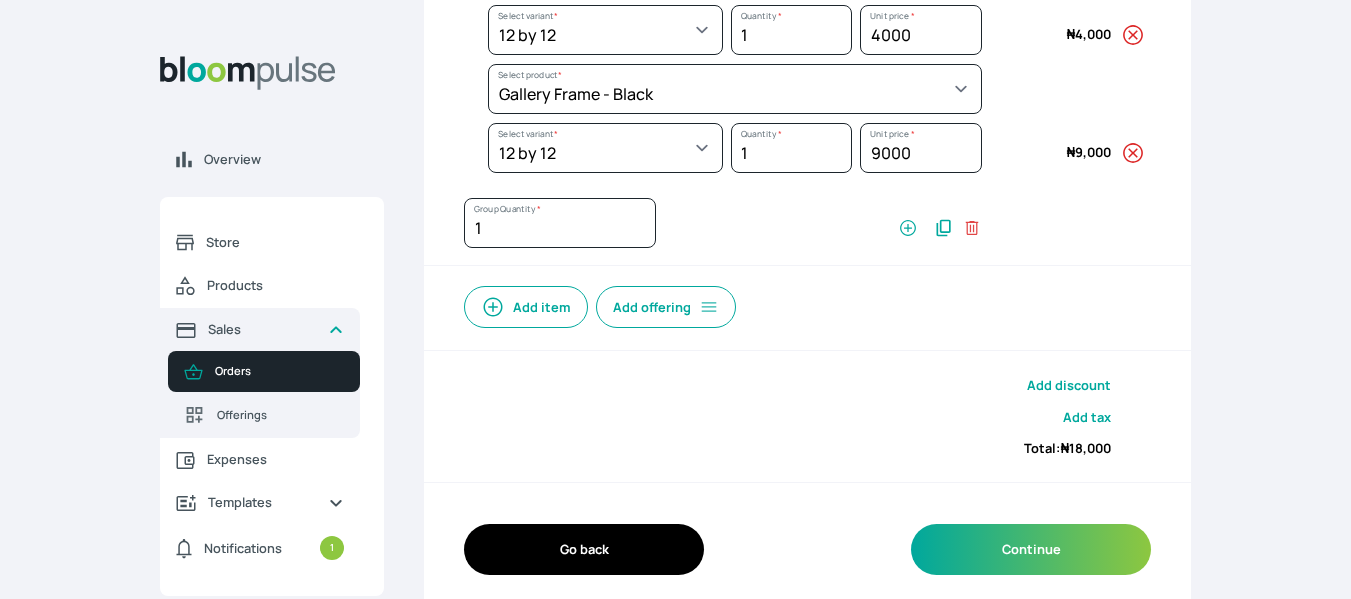 scroll, scrollTop: 611, scrollLeft: 0, axis: vertical 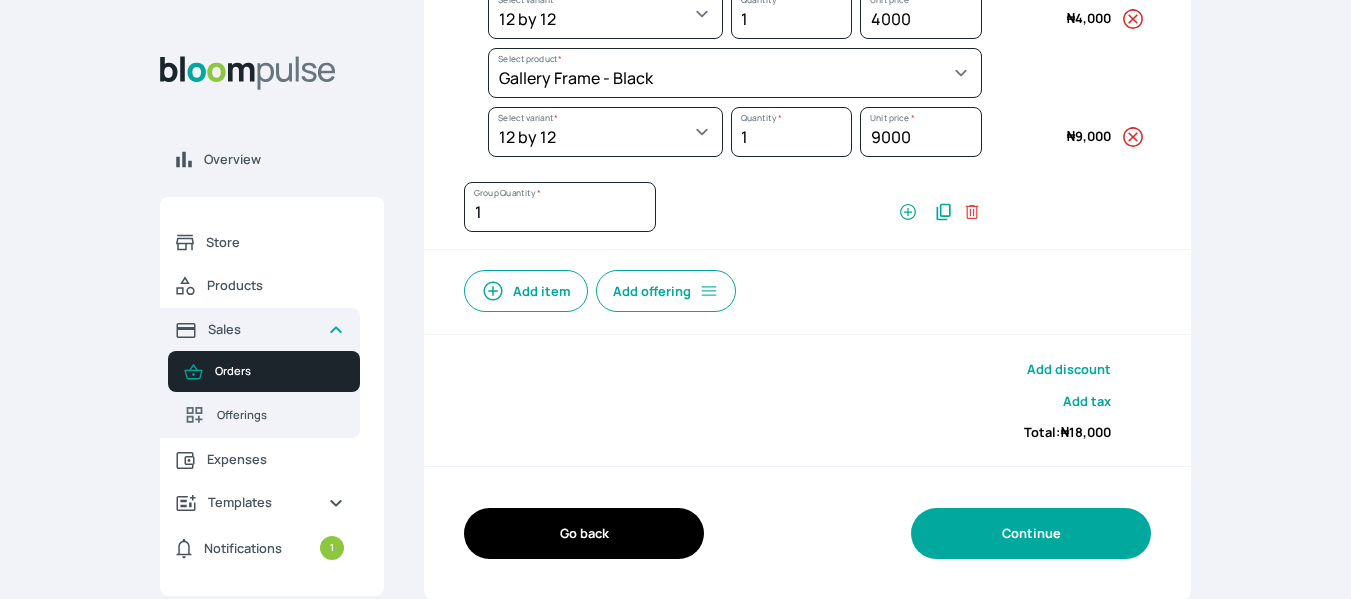 click on "Continue" at bounding box center (1031, 533) 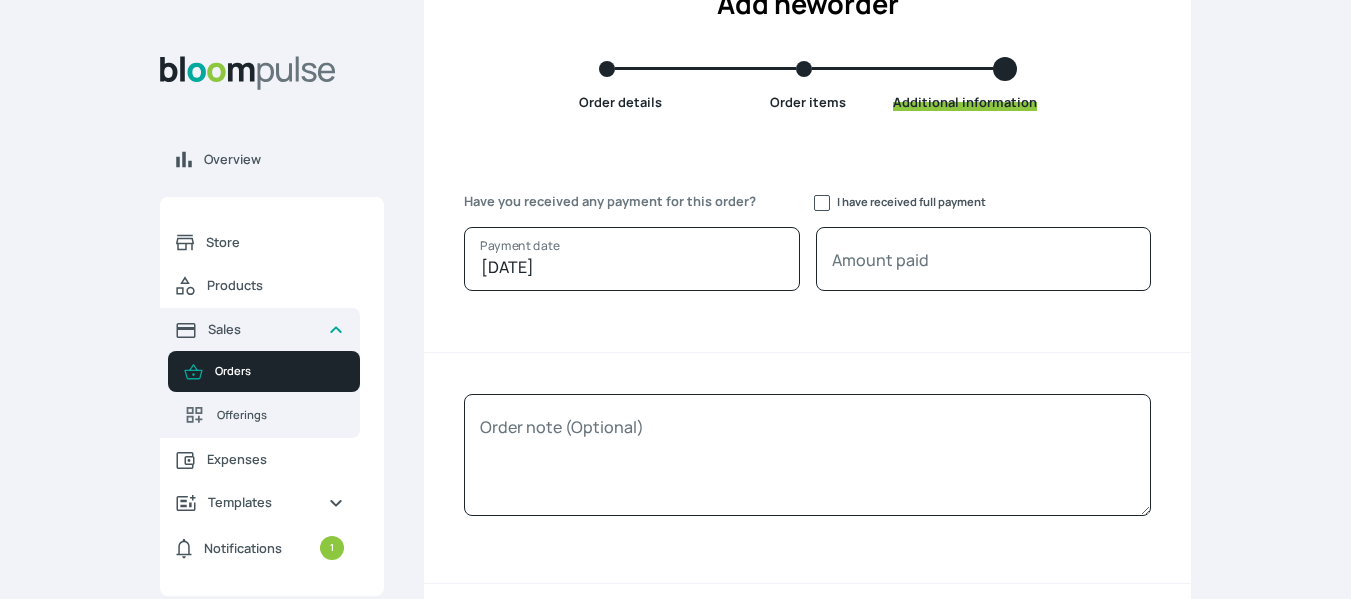 scroll, scrollTop: 271, scrollLeft: 0, axis: vertical 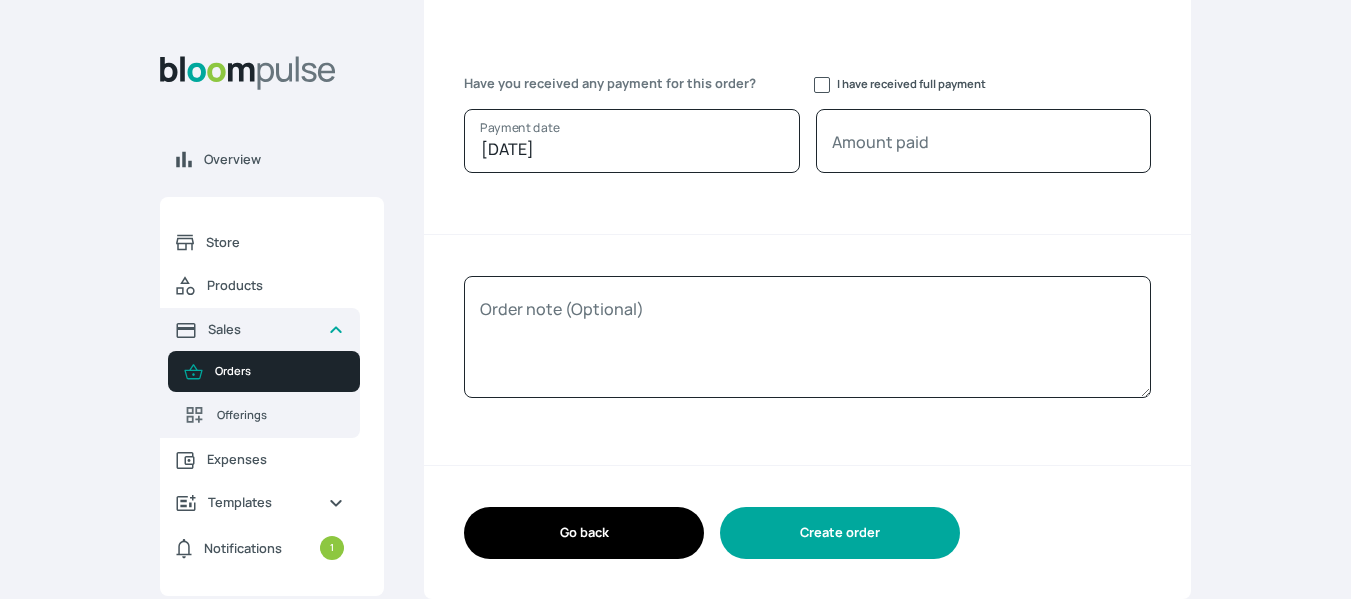 click on "Create order" at bounding box center [840, 532] 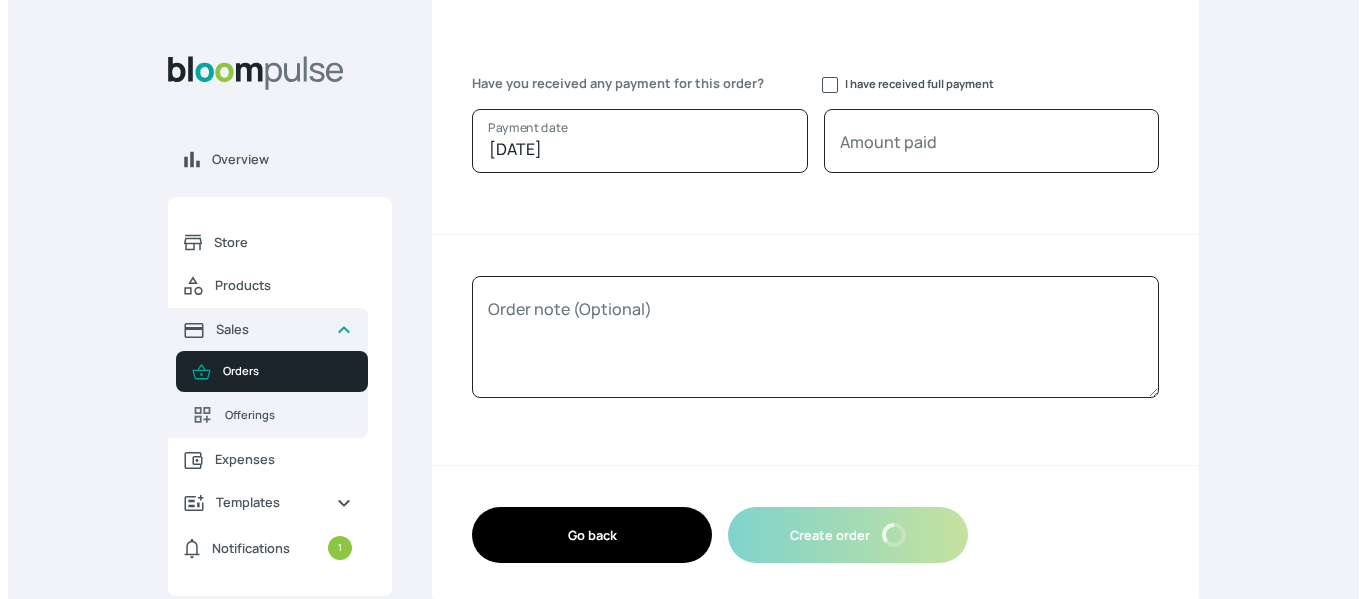 scroll, scrollTop: 0, scrollLeft: 0, axis: both 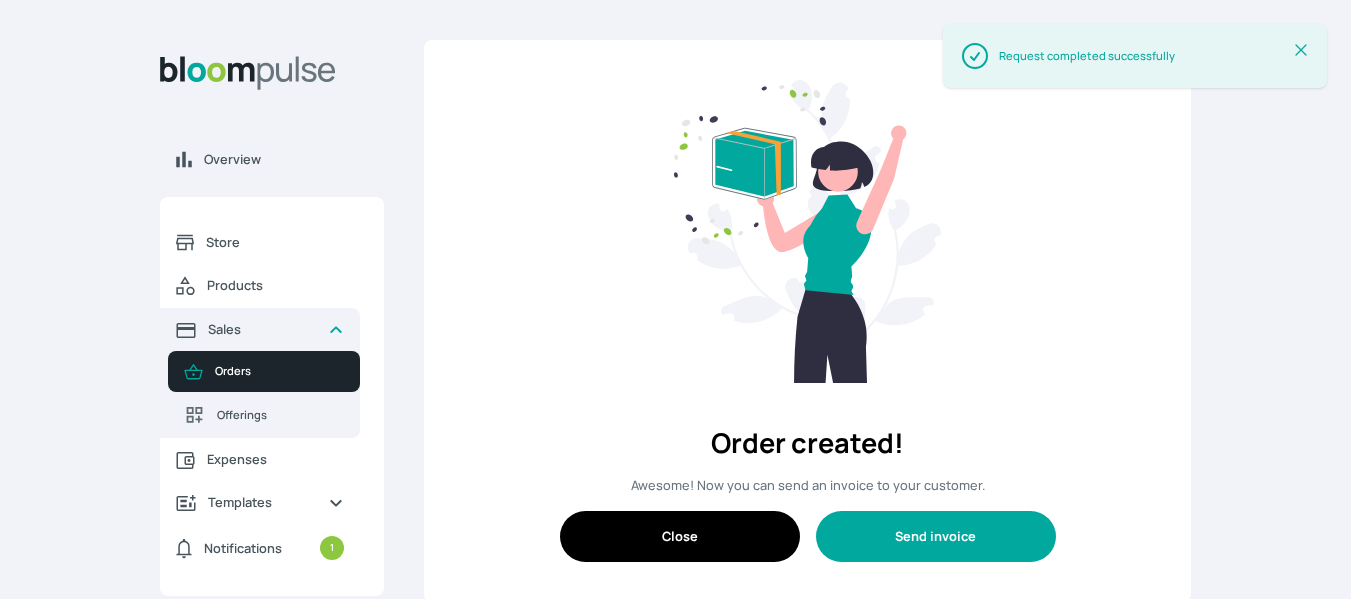 click on "Send invoice" at bounding box center (936, 536) 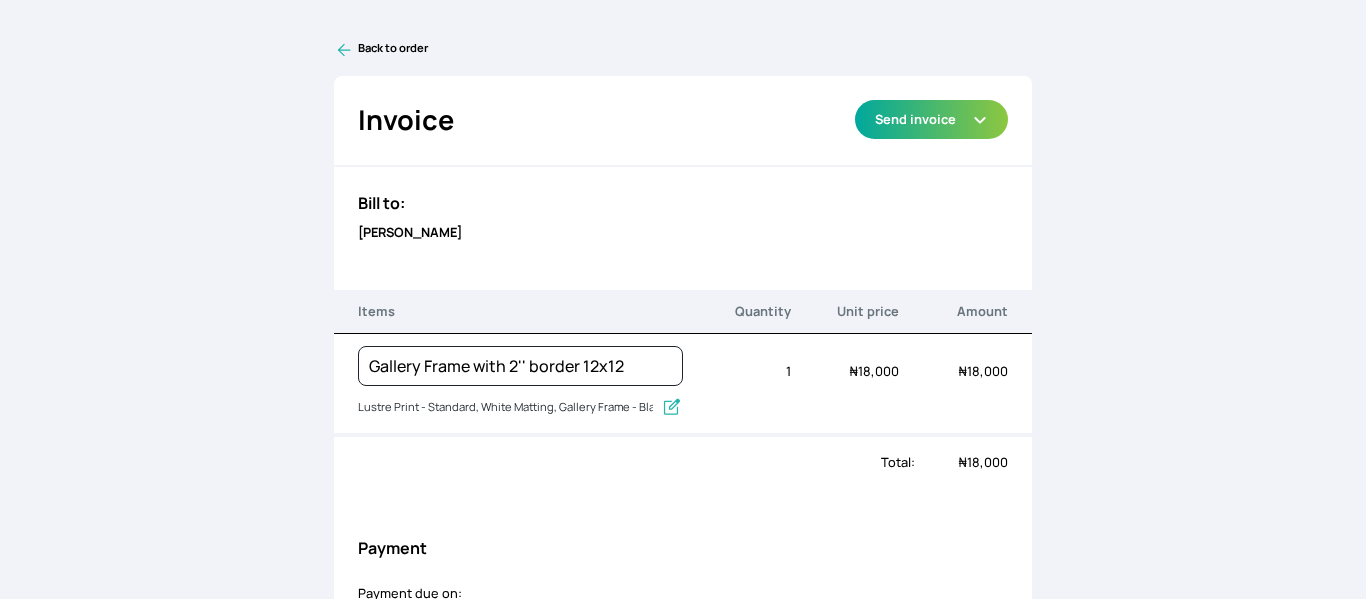 scroll, scrollTop: 0, scrollLeft: 0, axis: both 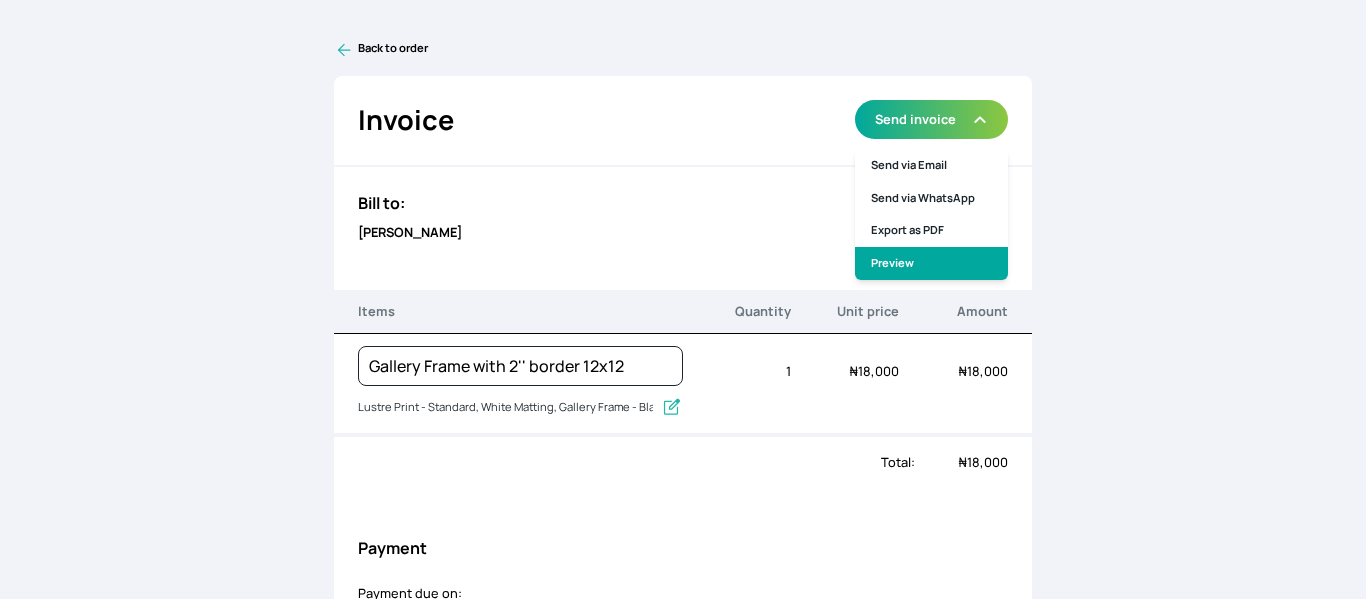 click on "Preview" at bounding box center (931, 263) 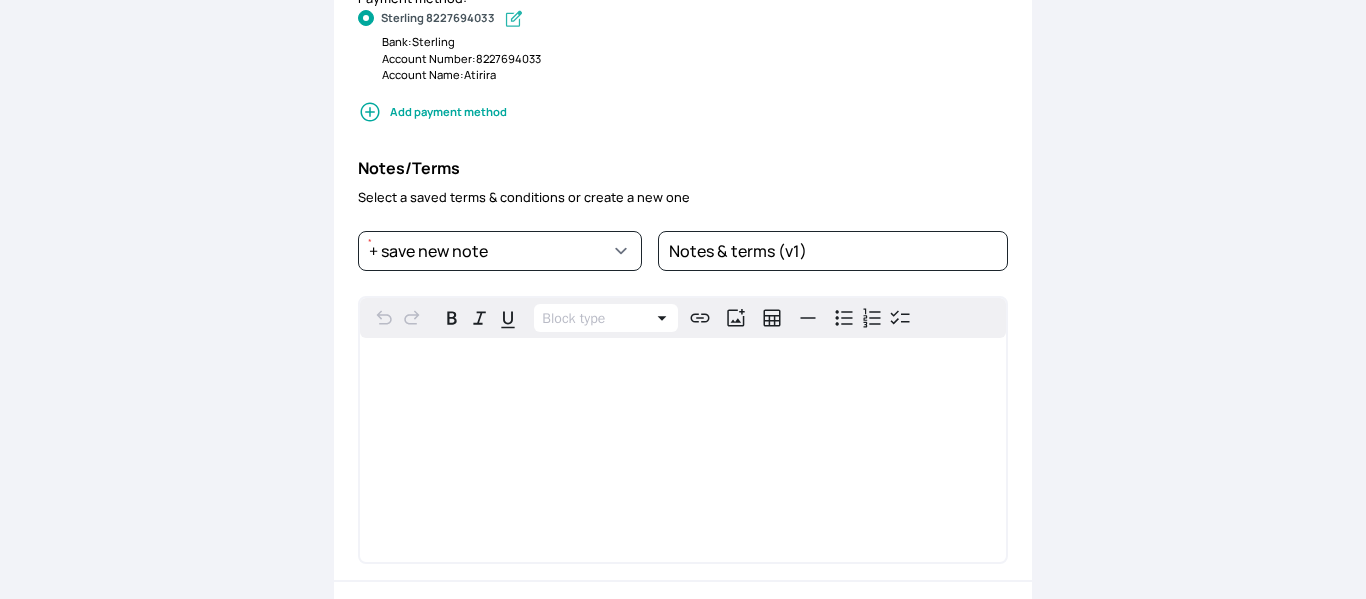 scroll, scrollTop: 689, scrollLeft: 0, axis: vertical 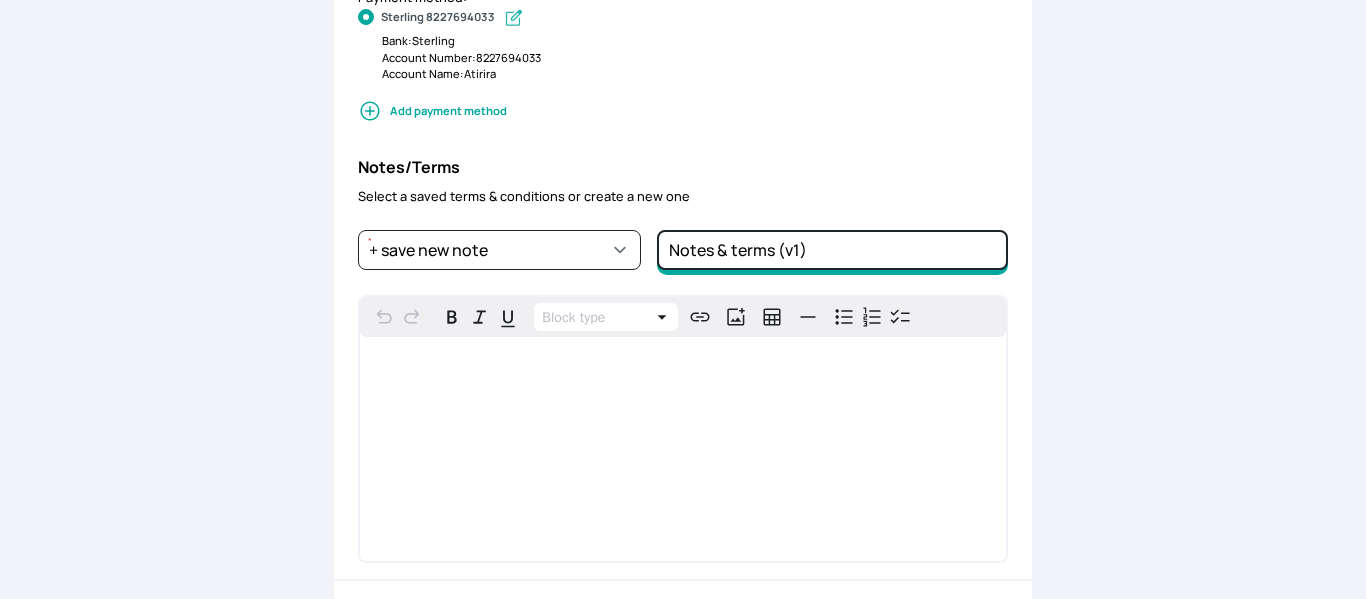 click on "Notes & terms (v1)" at bounding box center (832, 250) 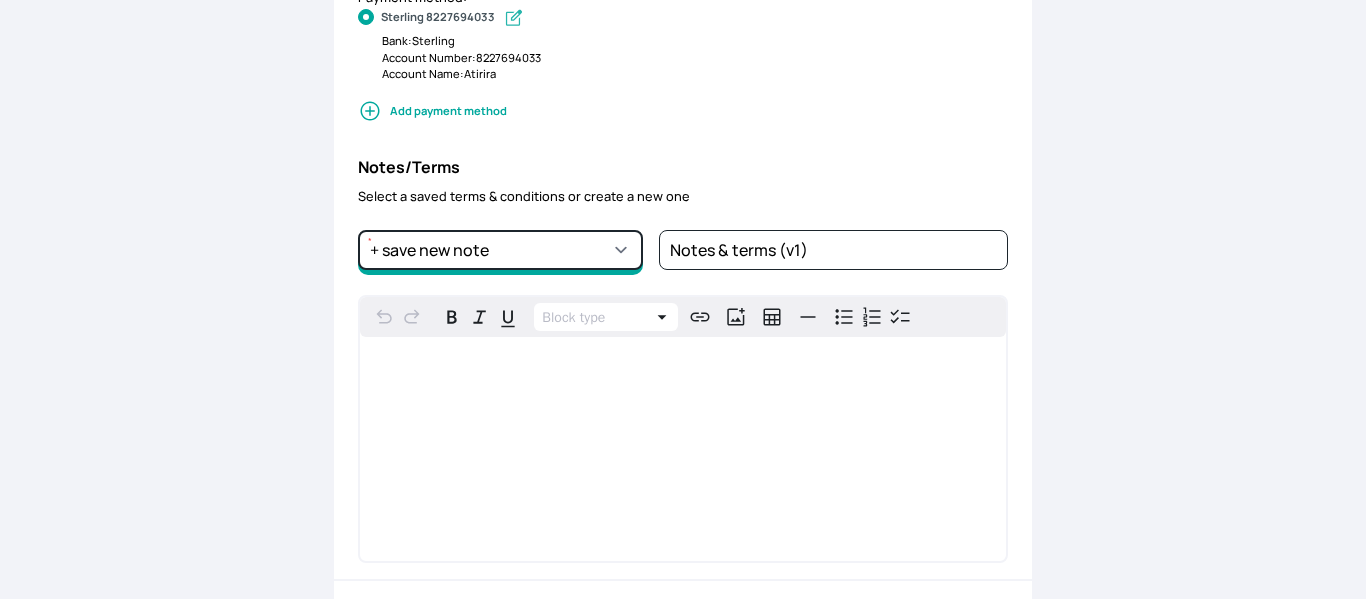 click on "Notes & terms (v1) + save new note" at bounding box center [500, 250] 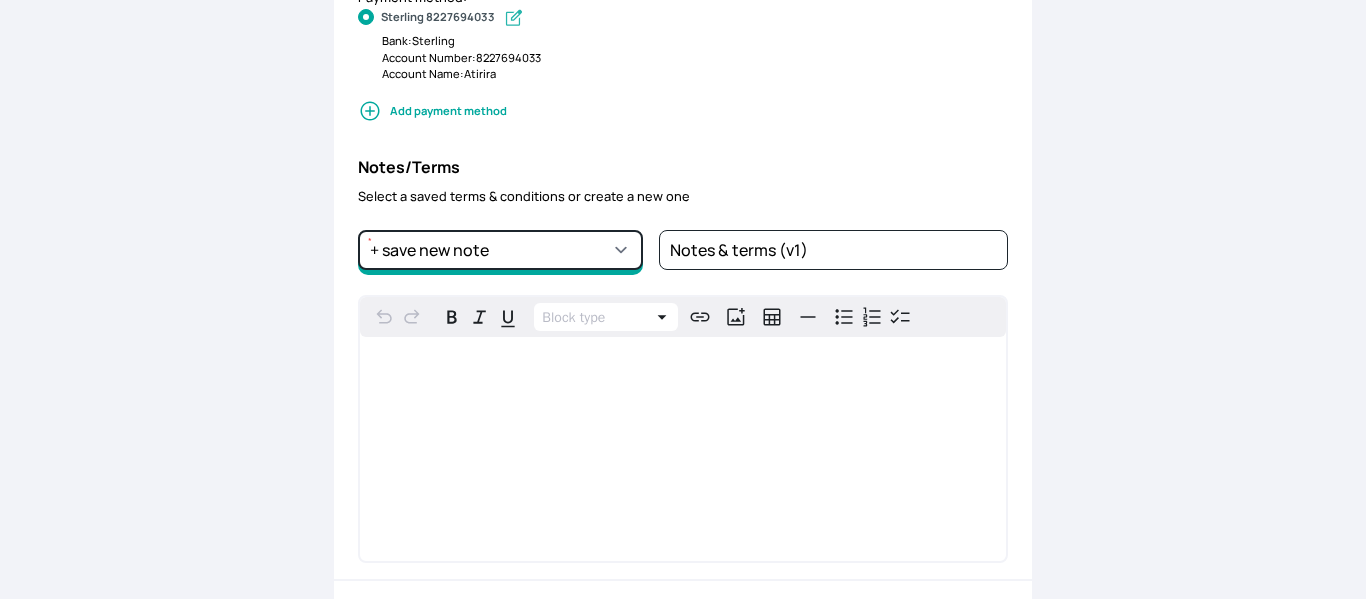 select on "5fd361b3-7651-4bd7-8090-67aa77f1920c" 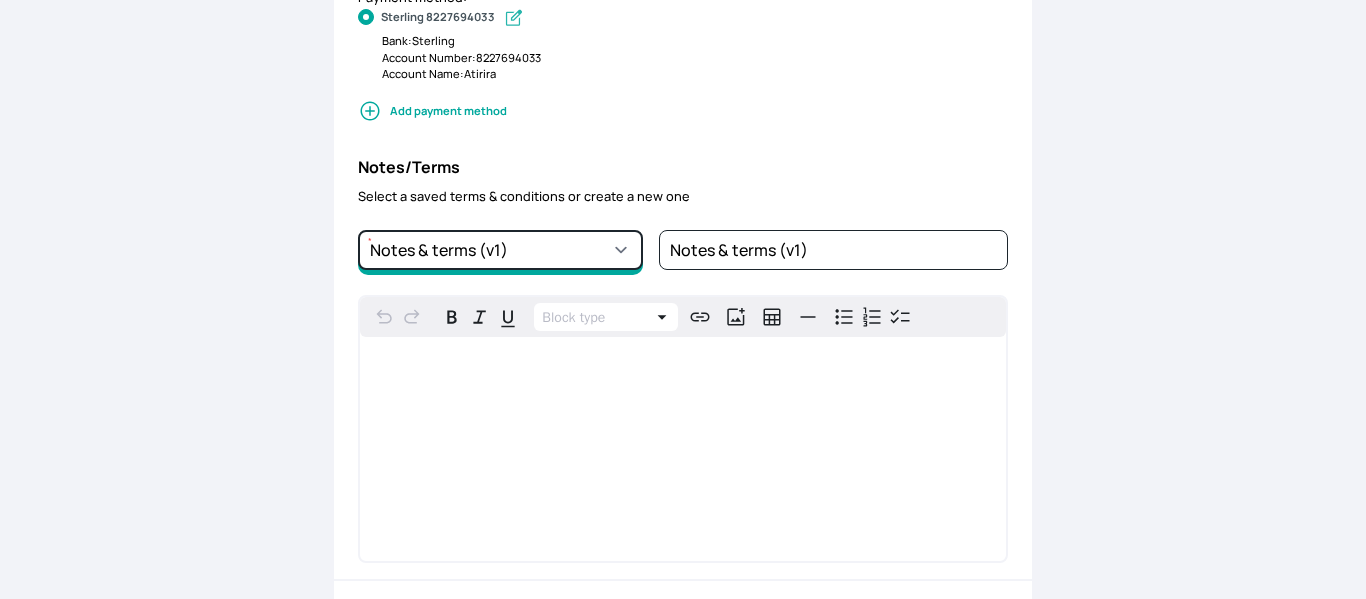 click on "Notes & terms (v1) + save new note" at bounding box center [500, 250] 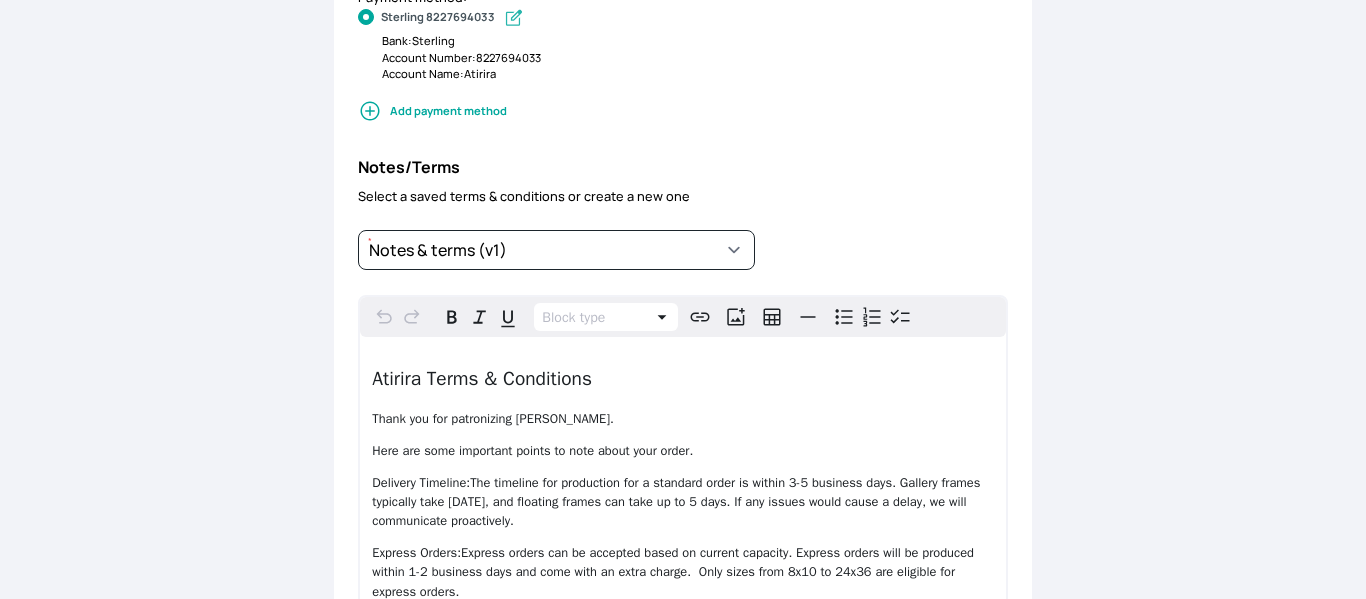 click on "Add payment method" at bounding box center [682, 111] 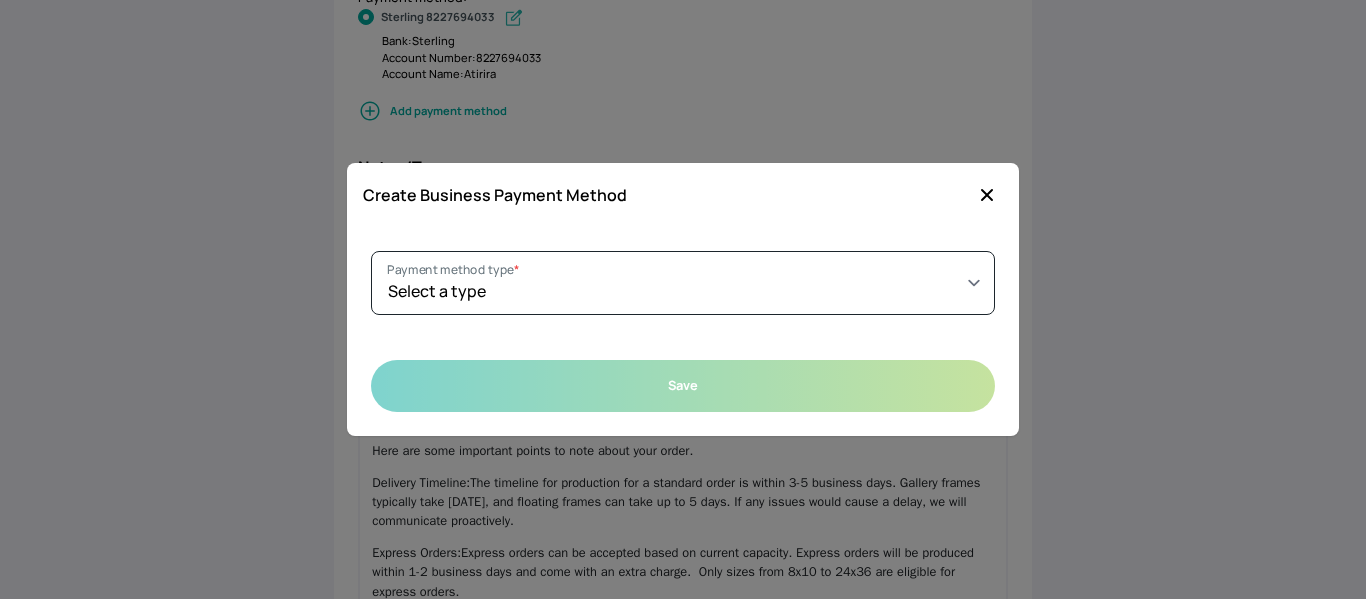 click 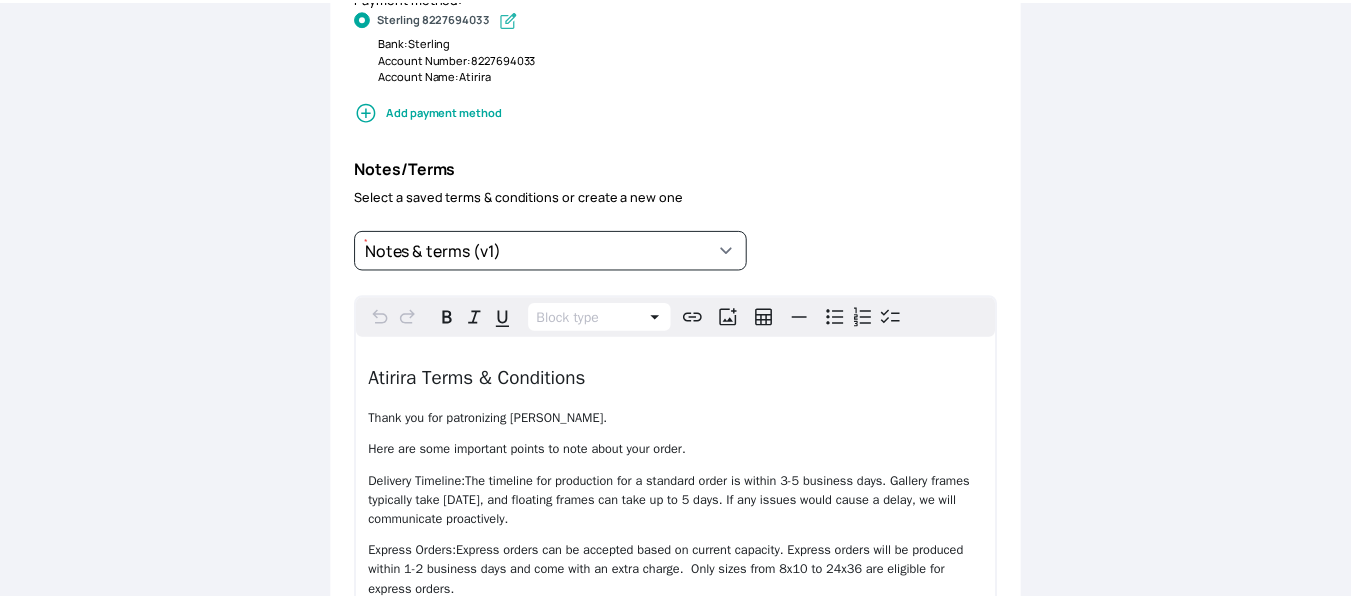 scroll, scrollTop: 0, scrollLeft: 0, axis: both 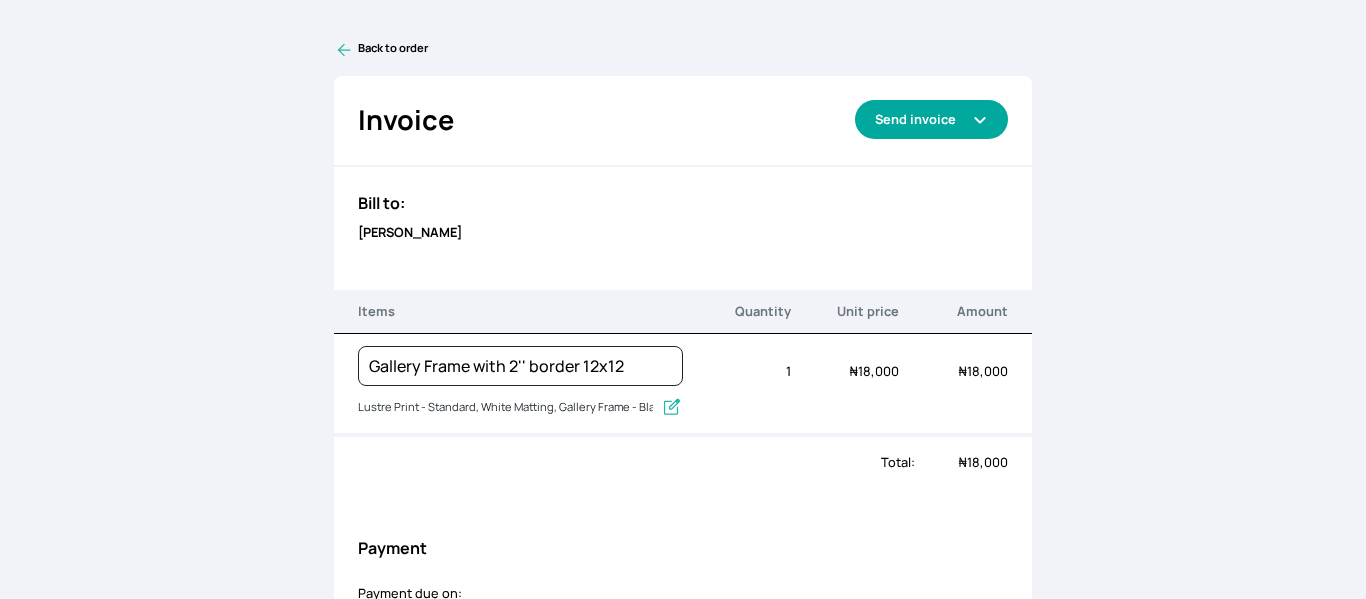 click on "Send invoice" at bounding box center (931, 119) 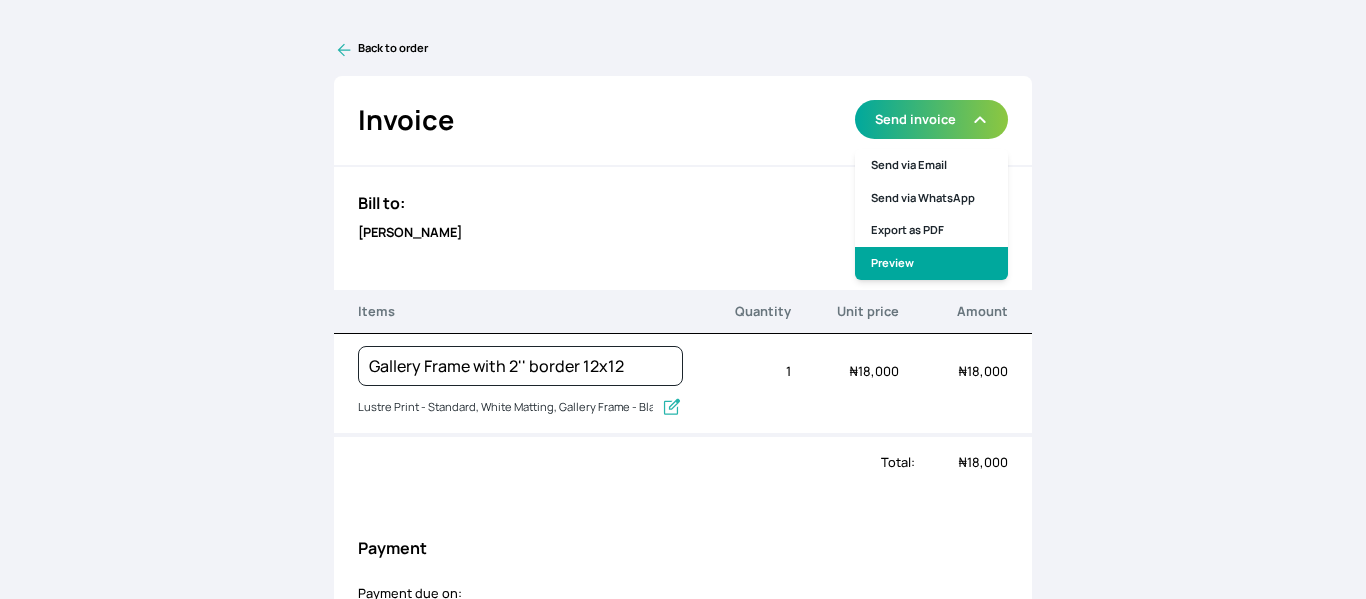click on "Preview" at bounding box center [931, 263] 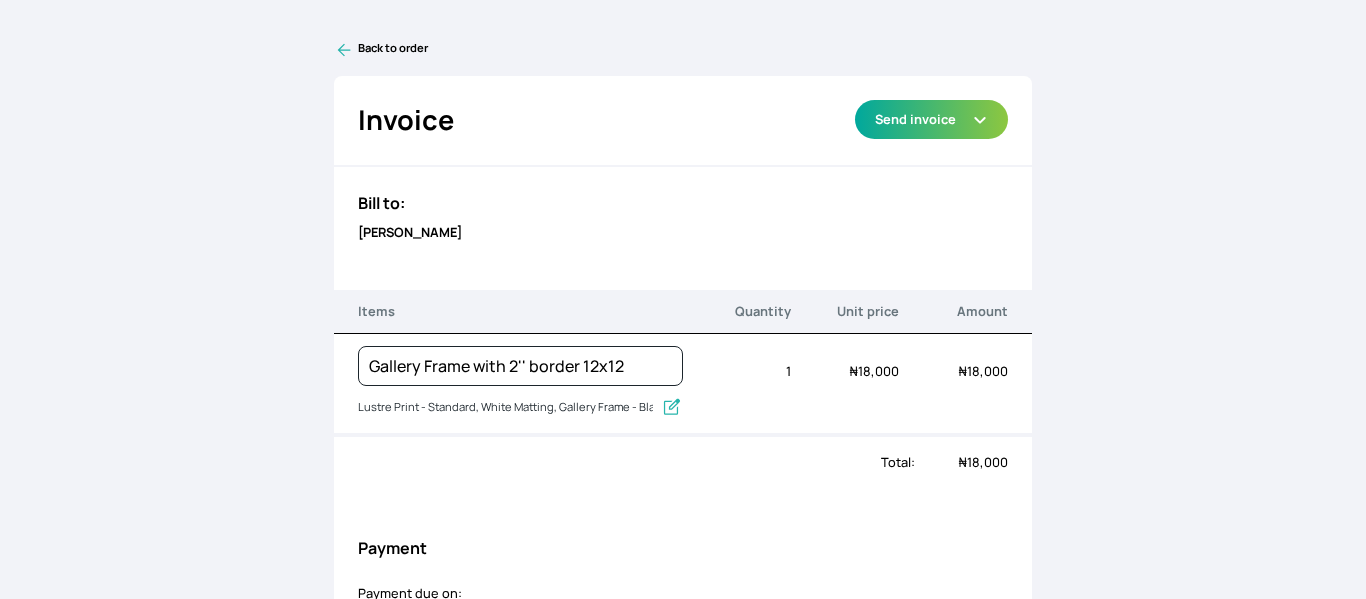 click 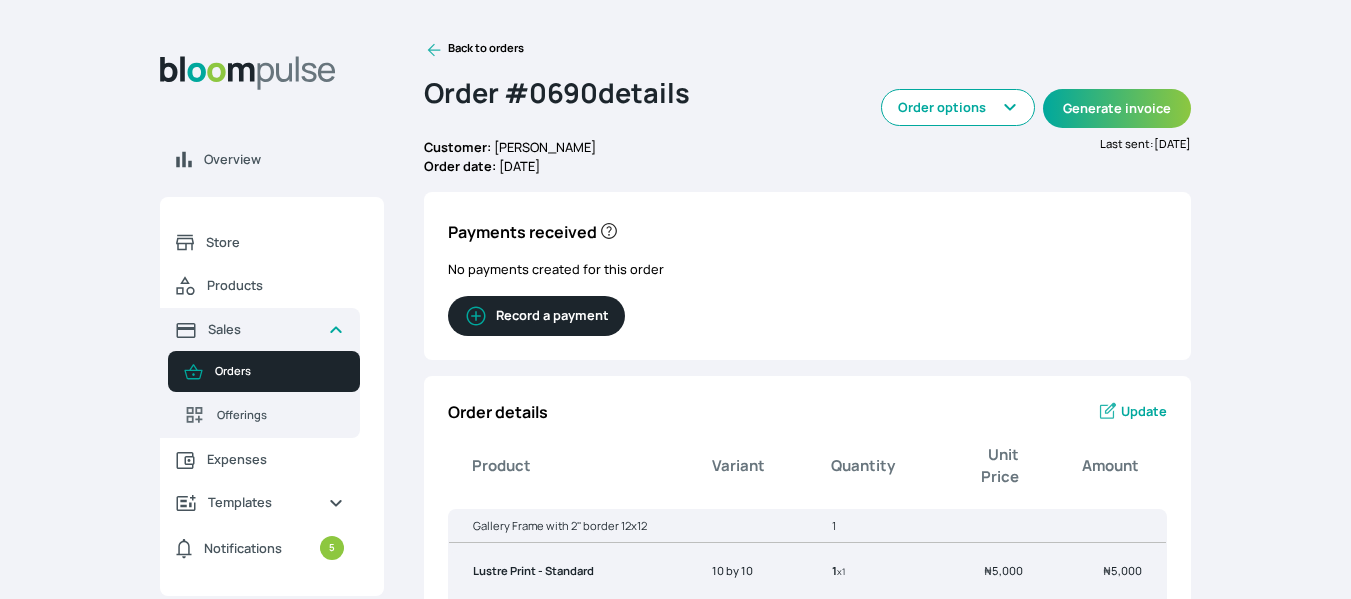 click 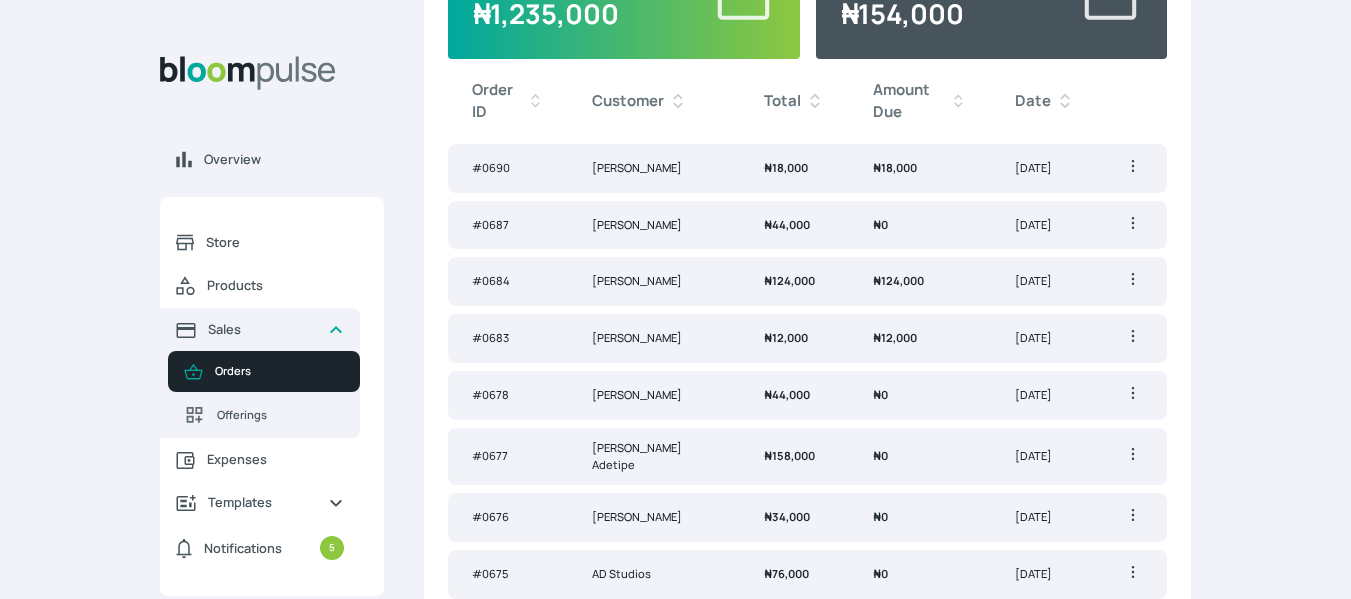 scroll, scrollTop: 275, scrollLeft: 0, axis: vertical 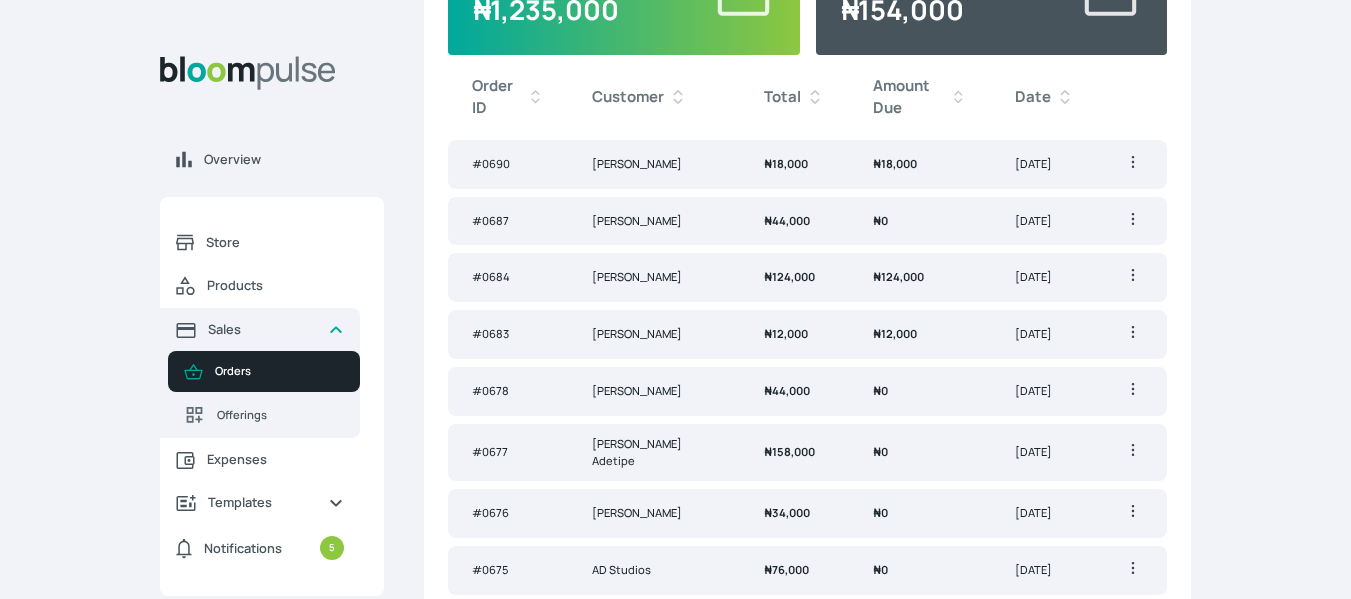 click on "[PERSON_NAME]" at bounding box center [653, 277] 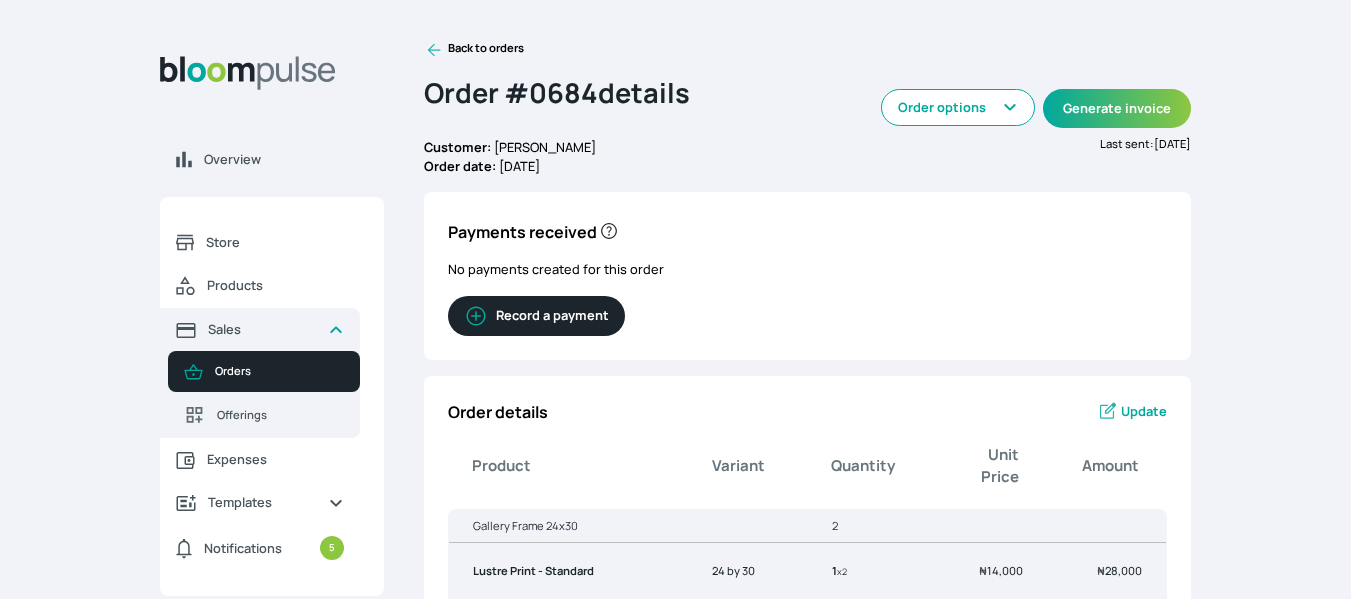 click on "Record a payment" at bounding box center [536, 316] 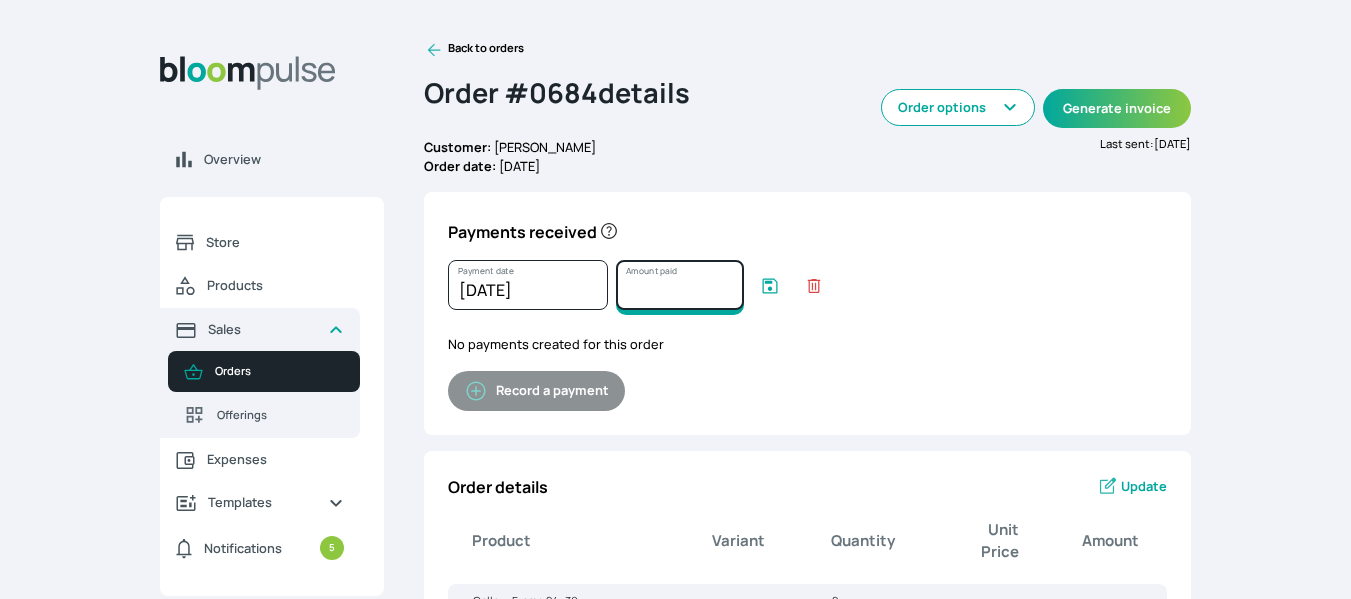 click on "Amount paid" at bounding box center [680, 285] 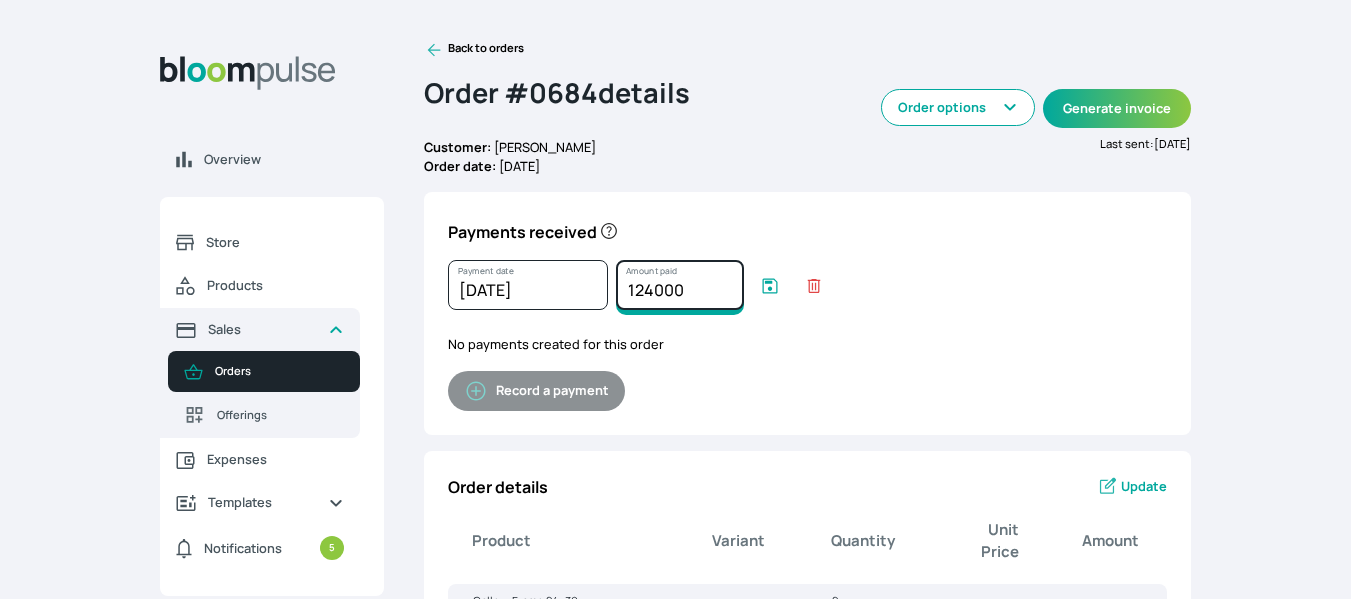 type on "124000" 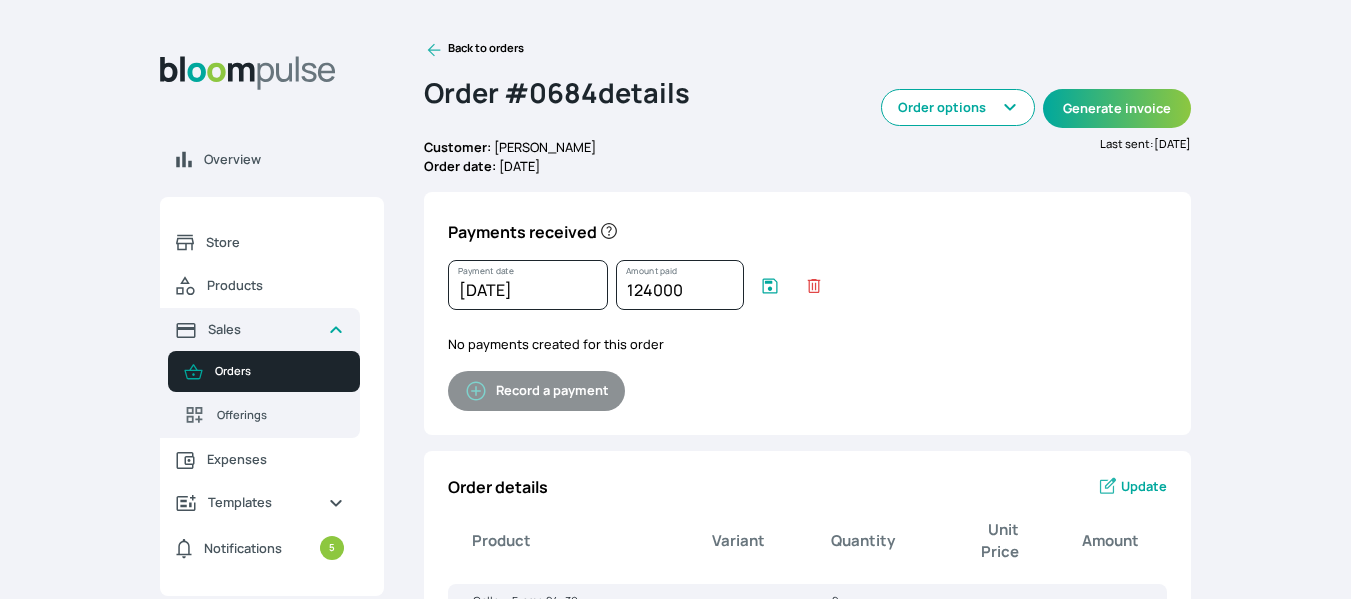 click 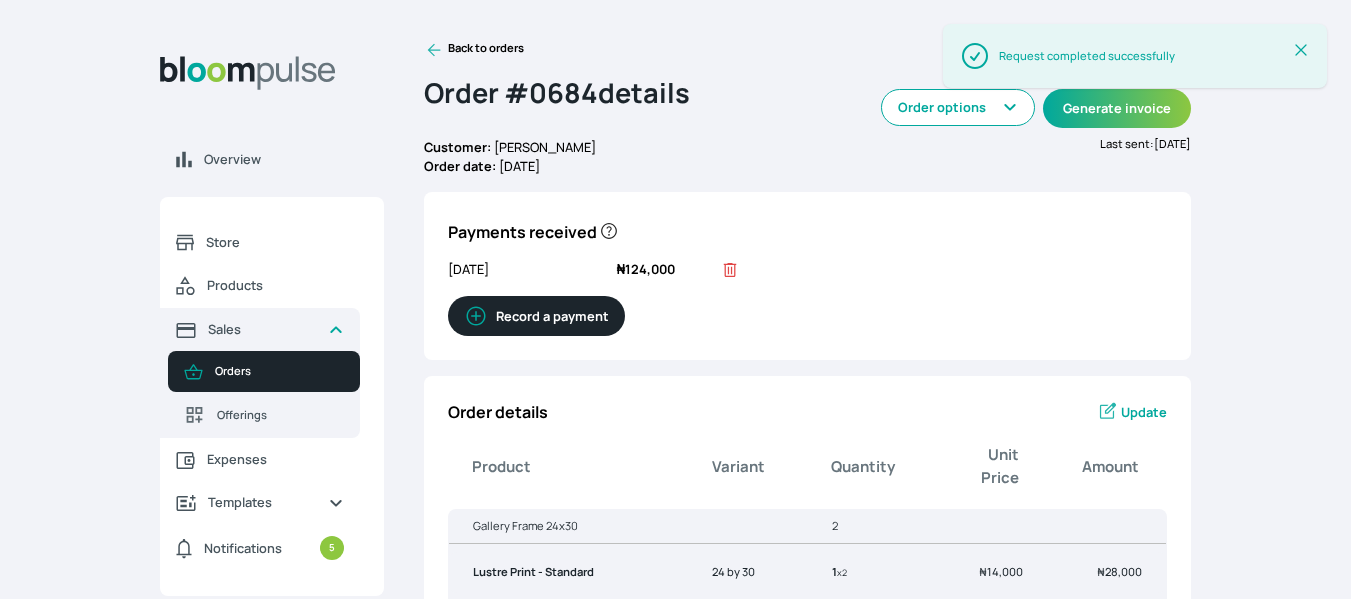 click 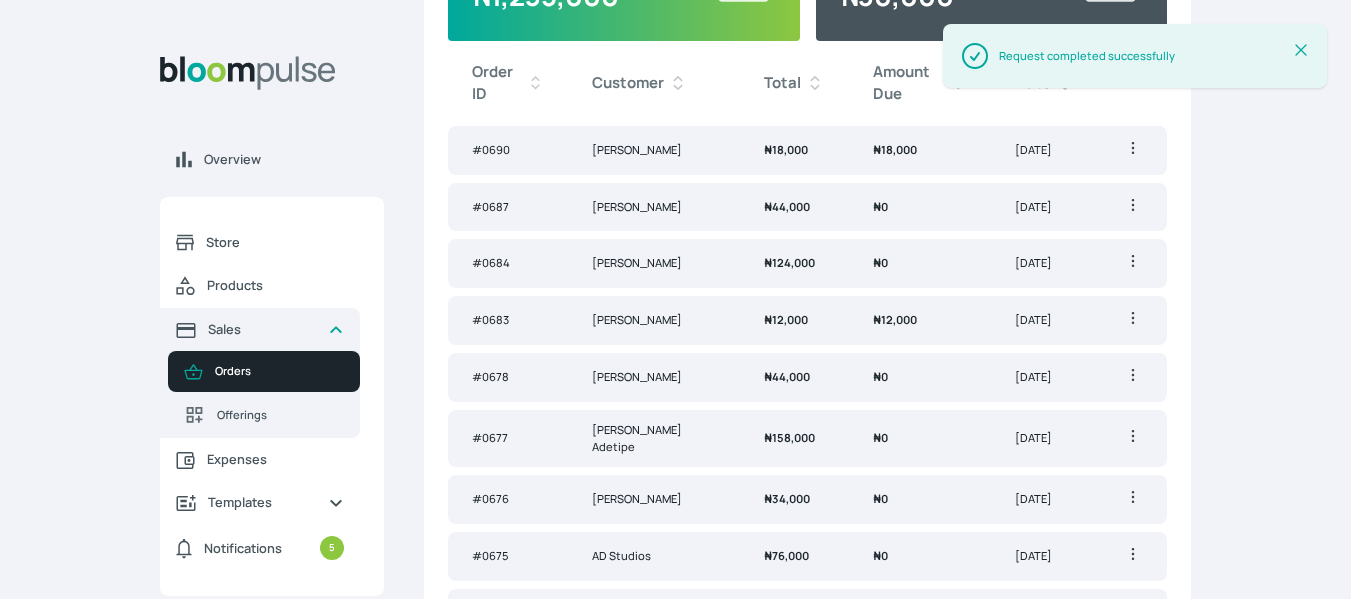 scroll, scrollTop: 290, scrollLeft: 0, axis: vertical 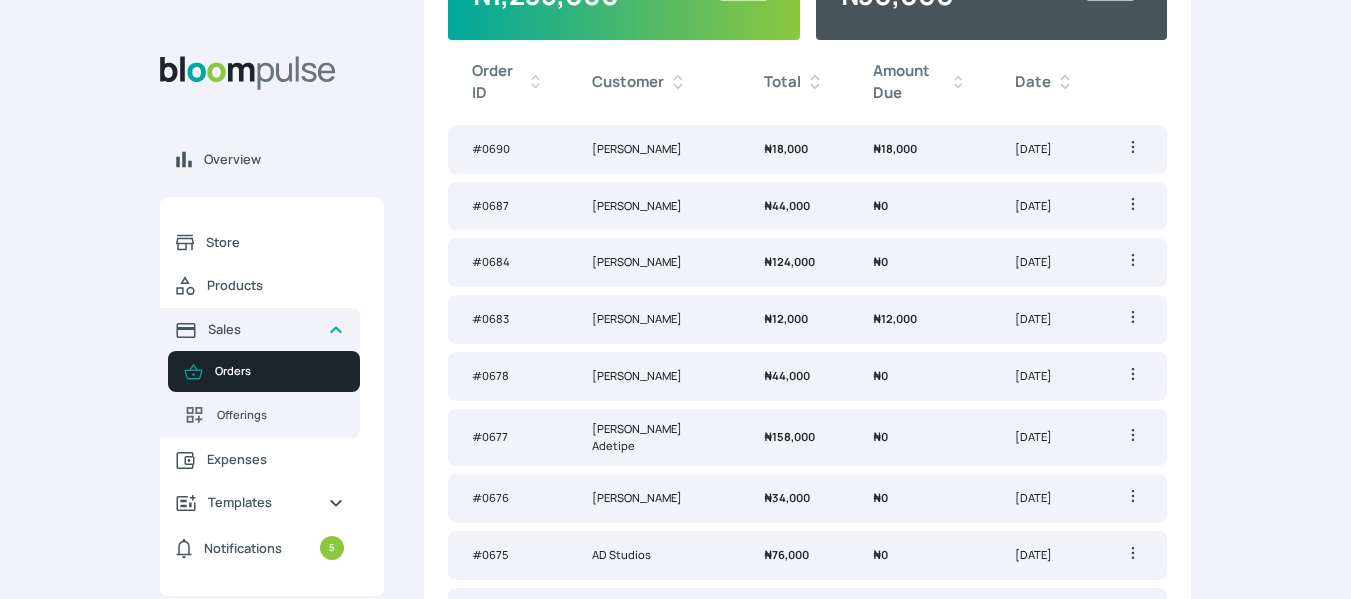 click on "₦" at bounding box center [768, 318] 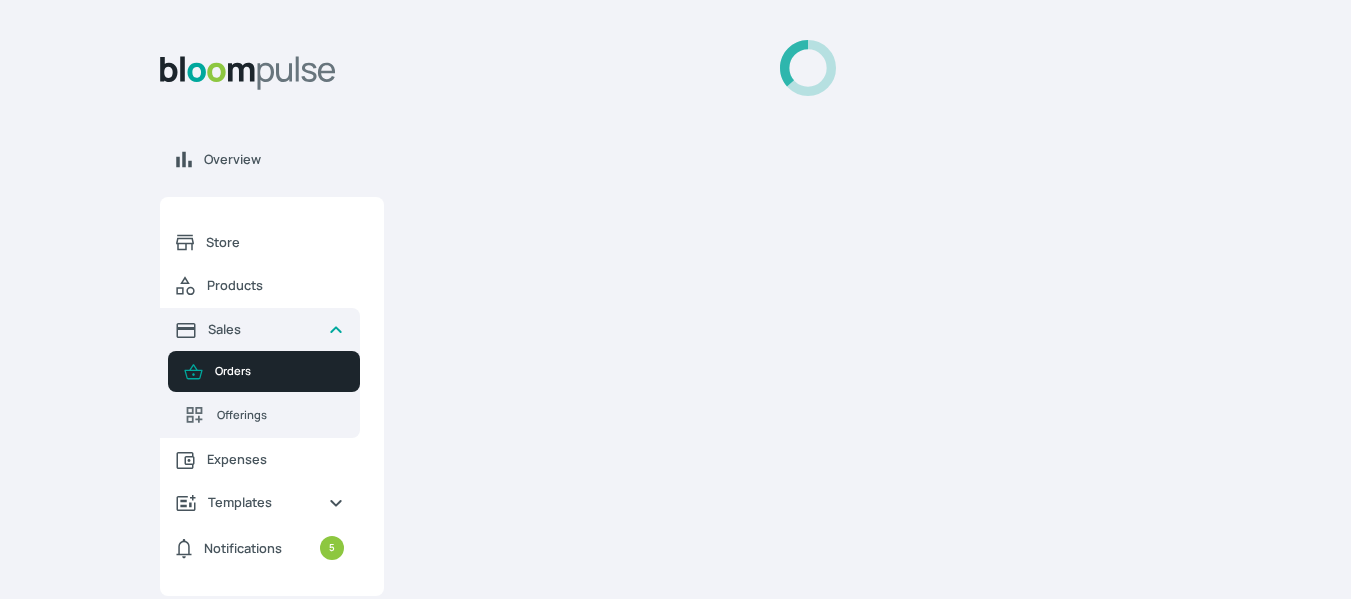 scroll, scrollTop: 0, scrollLeft: 0, axis: both 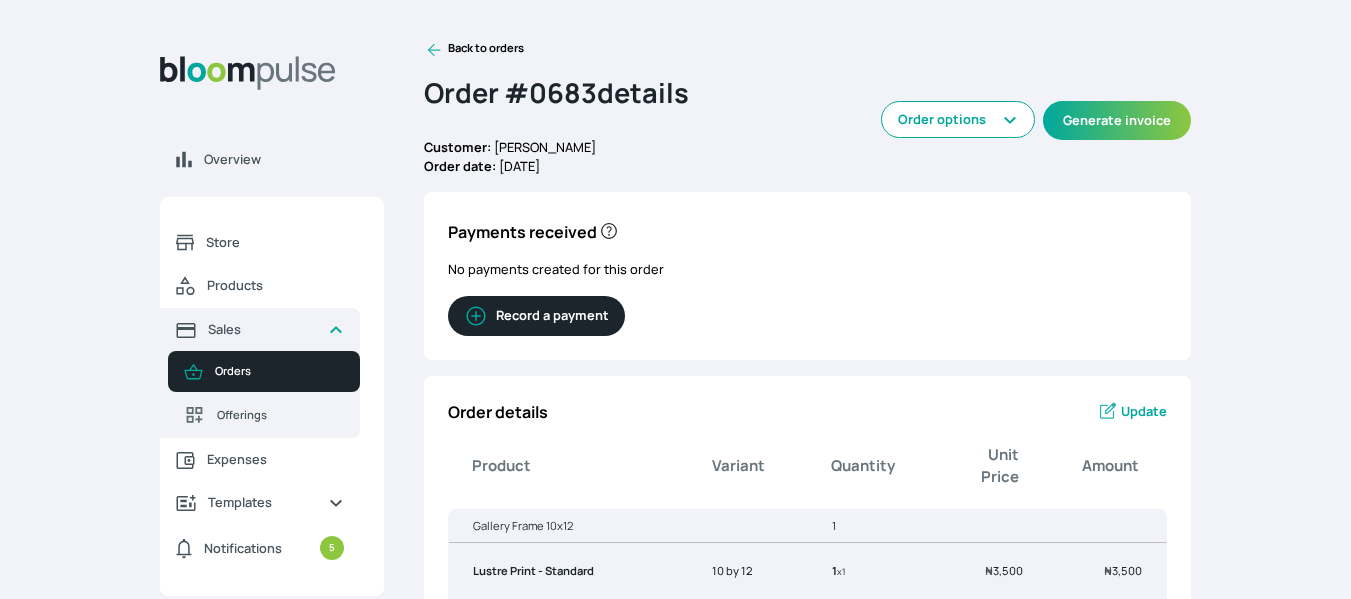 click on "Record a payment" at bounding box center (536, 316) 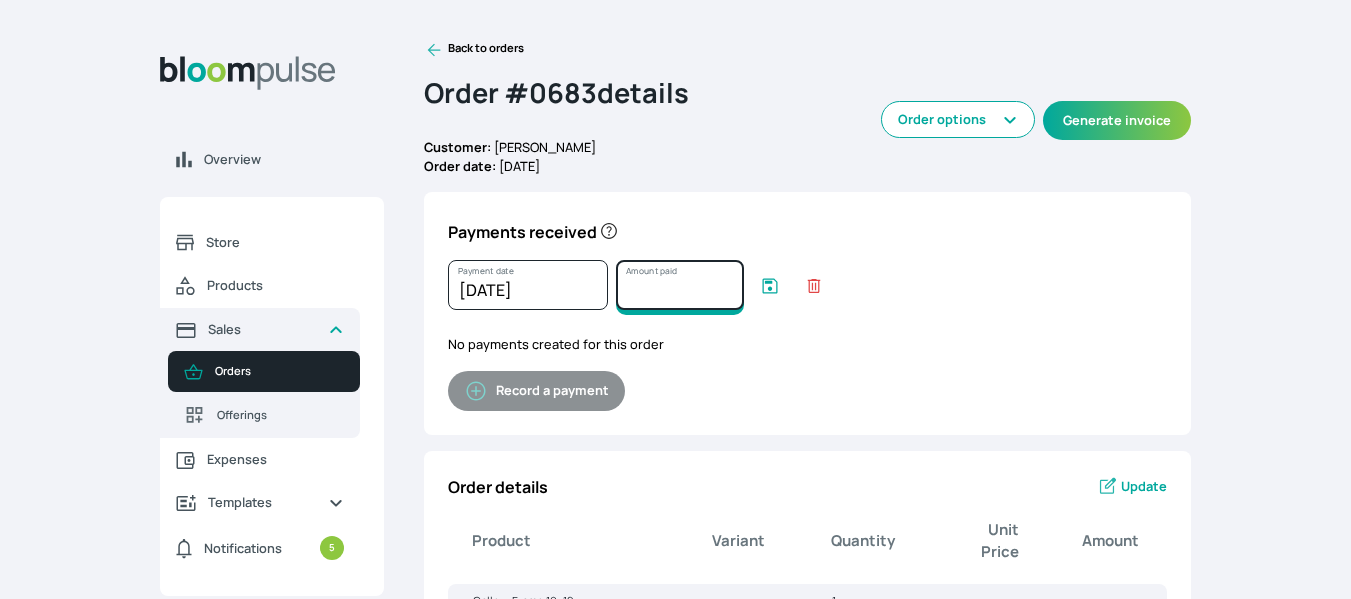 click on "Amount paid" at bounding box center (680, 285) 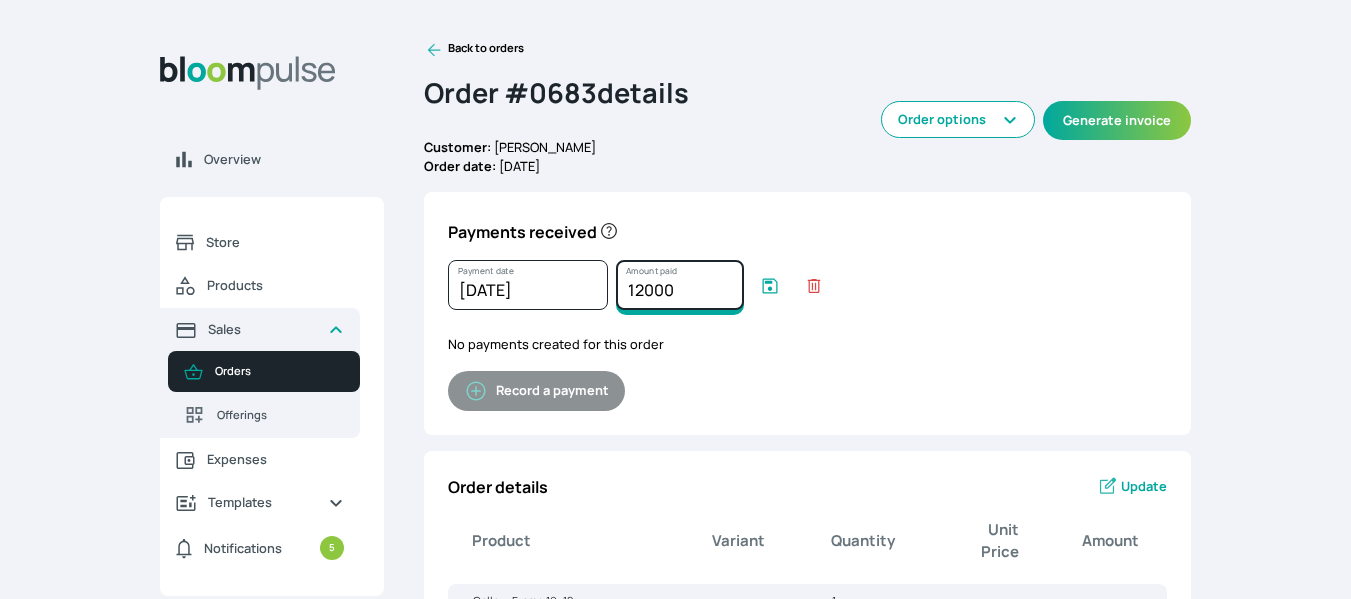 type on "12000" 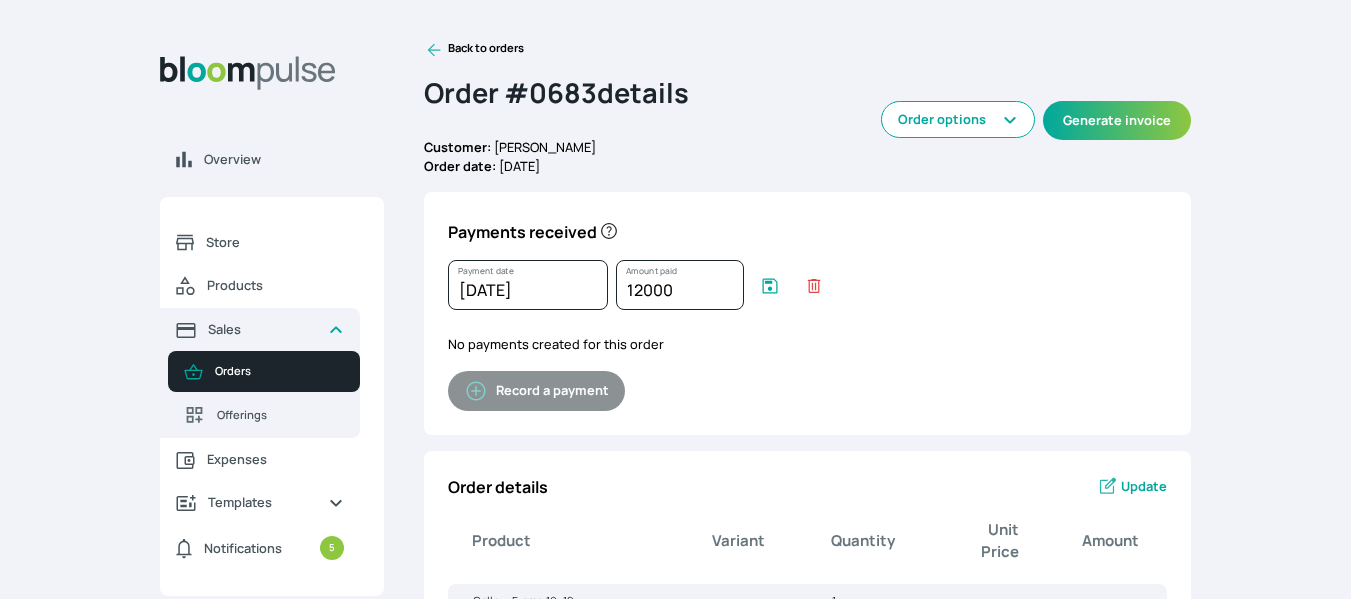 click 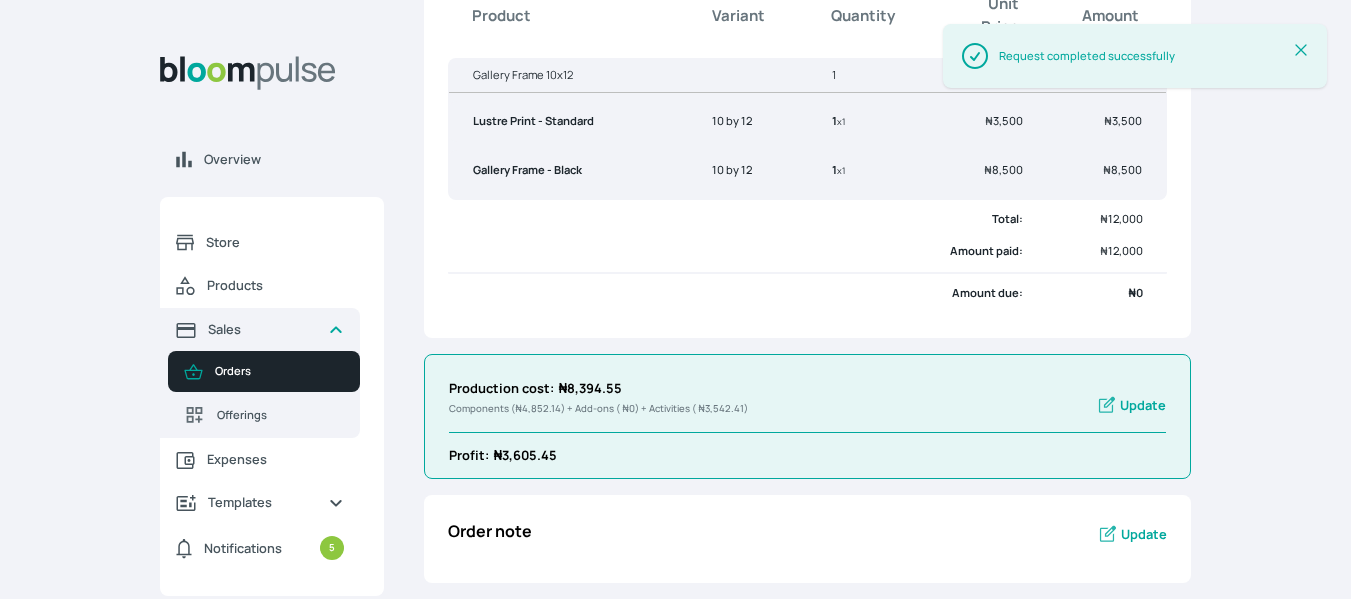 scroll, scrollTop: 0, scrollLeft: 0, axis: both 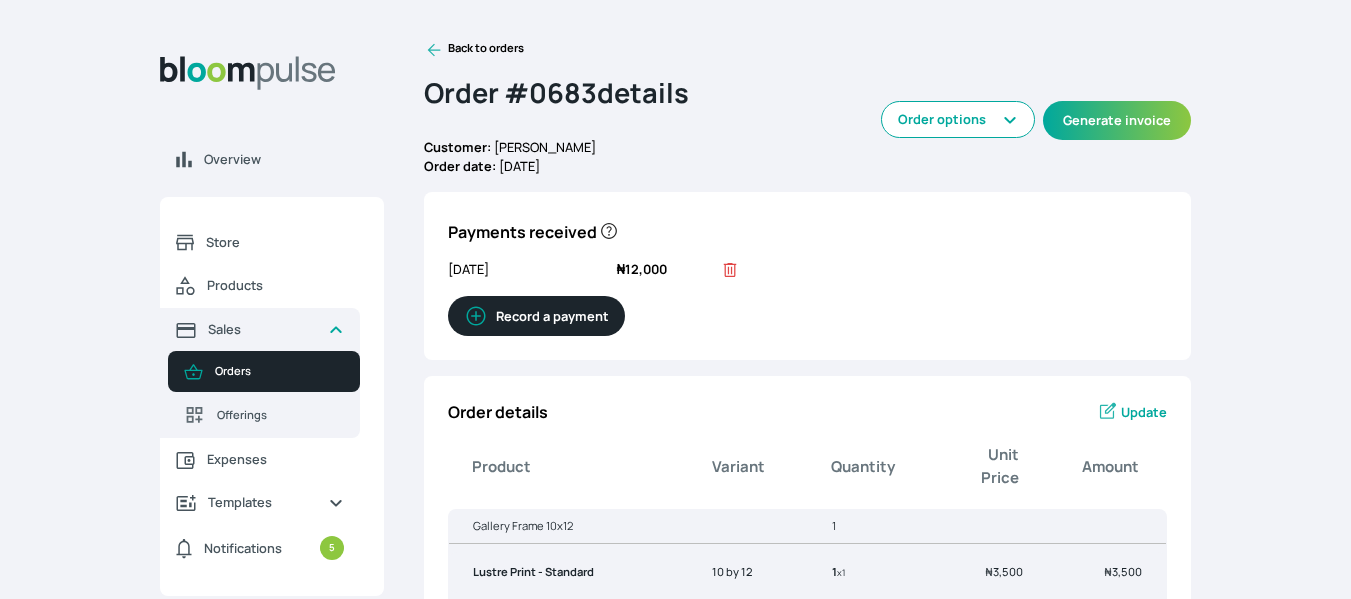 click 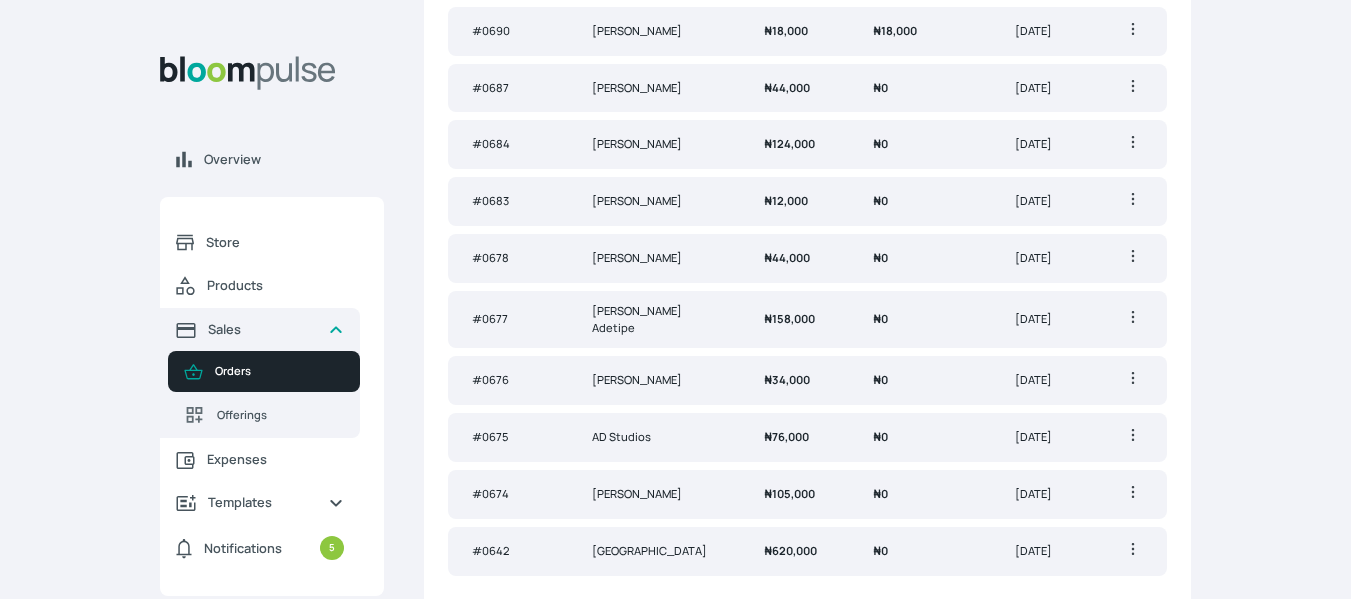 scroll, scrollTop: 0, scrollLeft: 0, axis: both 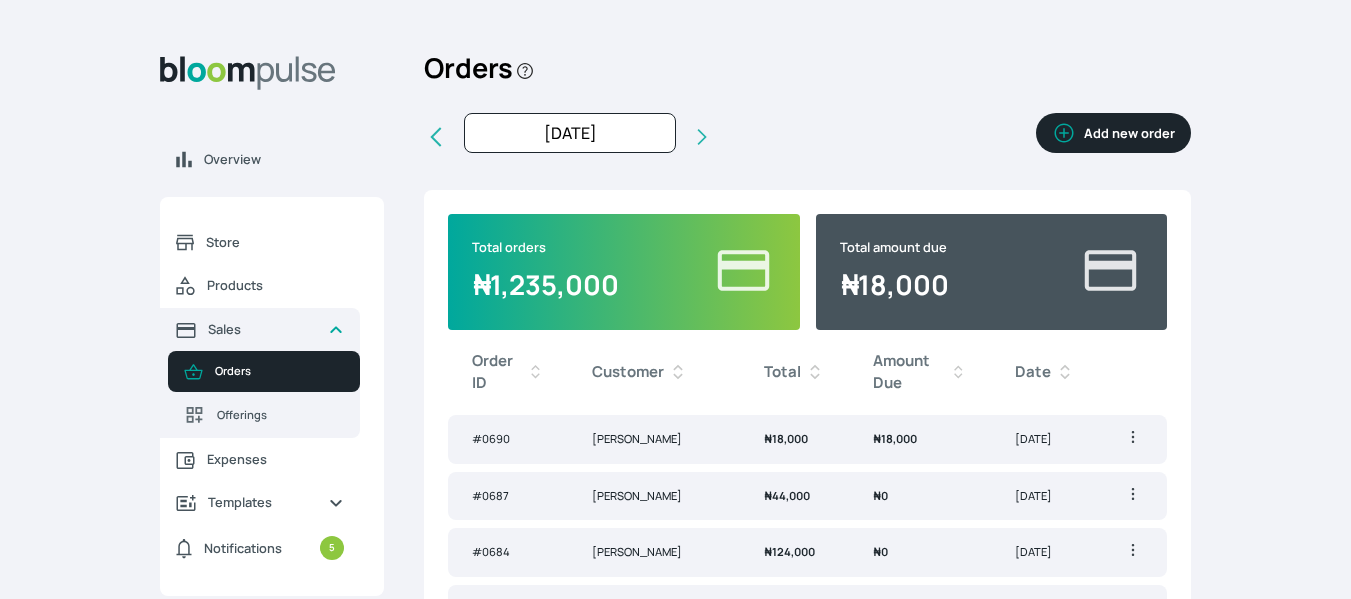 click on "Add new order" at bounding box center [1113, 133] 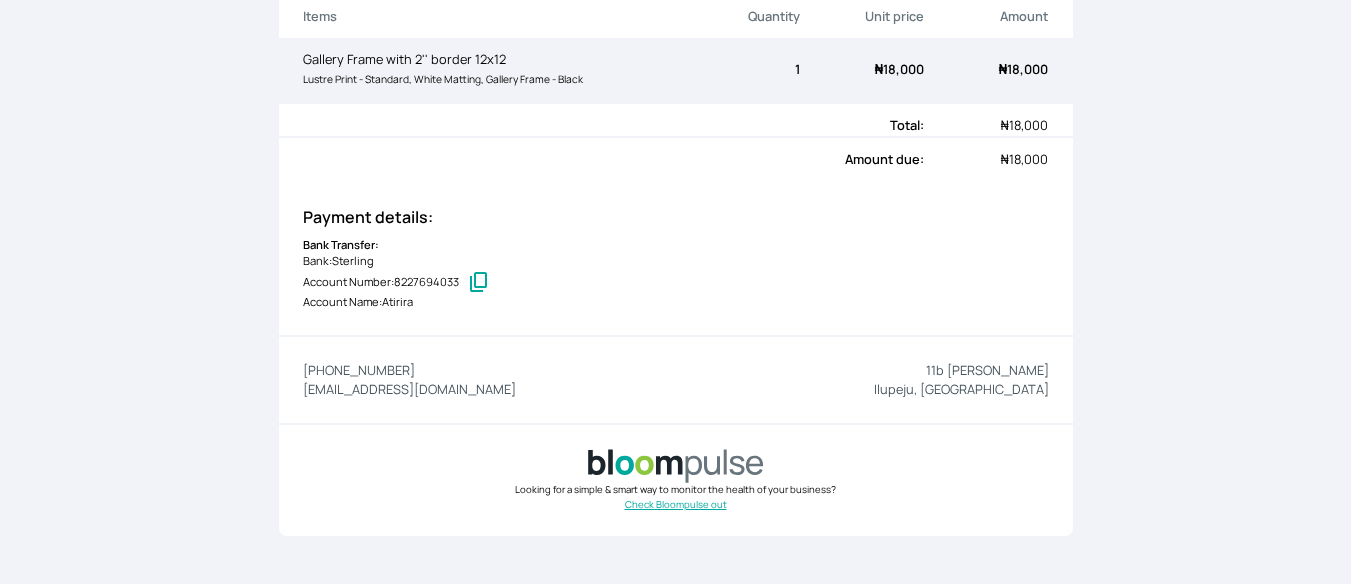 scroll, scrollTop: 0, scrollLeft: 0, axis: both 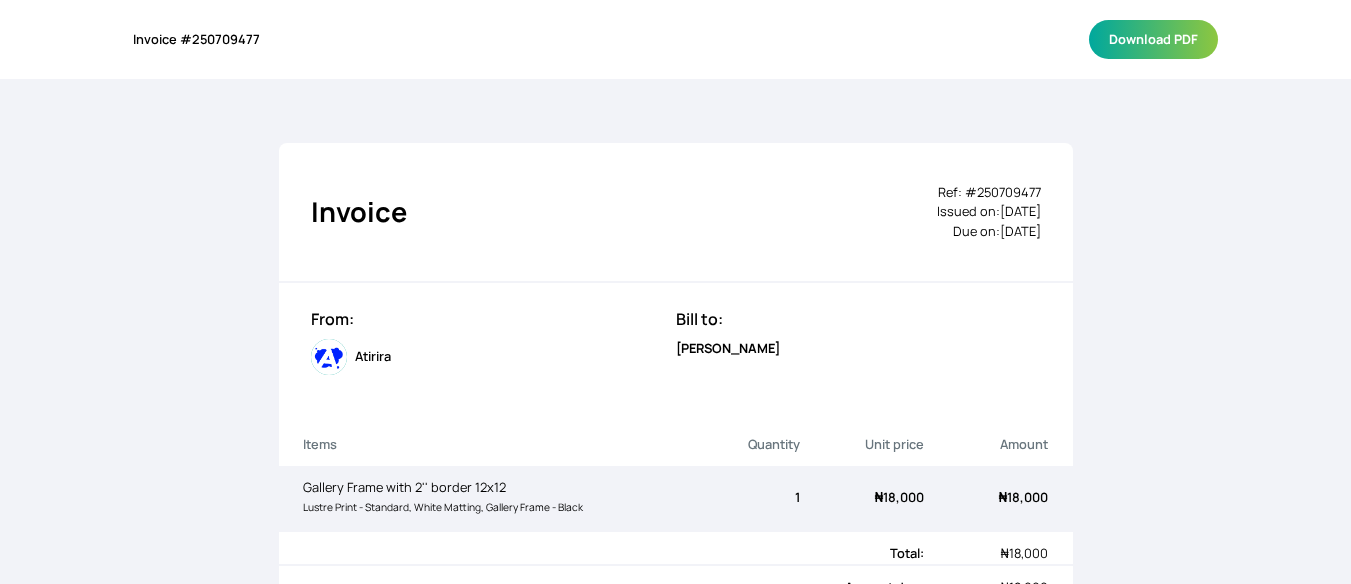click on "Invoice Ref: # 250709477 Issued on:  [DATE] Due on:  [DATE] From: Atirira Bill to: [PERSON_NAME] Items Quantity Unit price Amount Gallery Frame with 2'' border 12x12 Lustre Print - Standard, White Matting, Gallery Frame - Black 1 ₦ 18,000 ₦ 18,000 Total: ₦ 18,000 Amount due: ₦ 18,000 Payment details: Bank Transfer: Bank:  Sterling Account Number:  8227694033 Account Name:  [PERSON_NAME] [PHONE_NUMBER] [EMAIL_ADDRESS][DOMAIN_NAME] [STREET_ADDRESS][PERSON_NAME] Looking for a simple & smart way to monitor the health of your business? Check Bloompulse out" at bounding box center [675, 521] 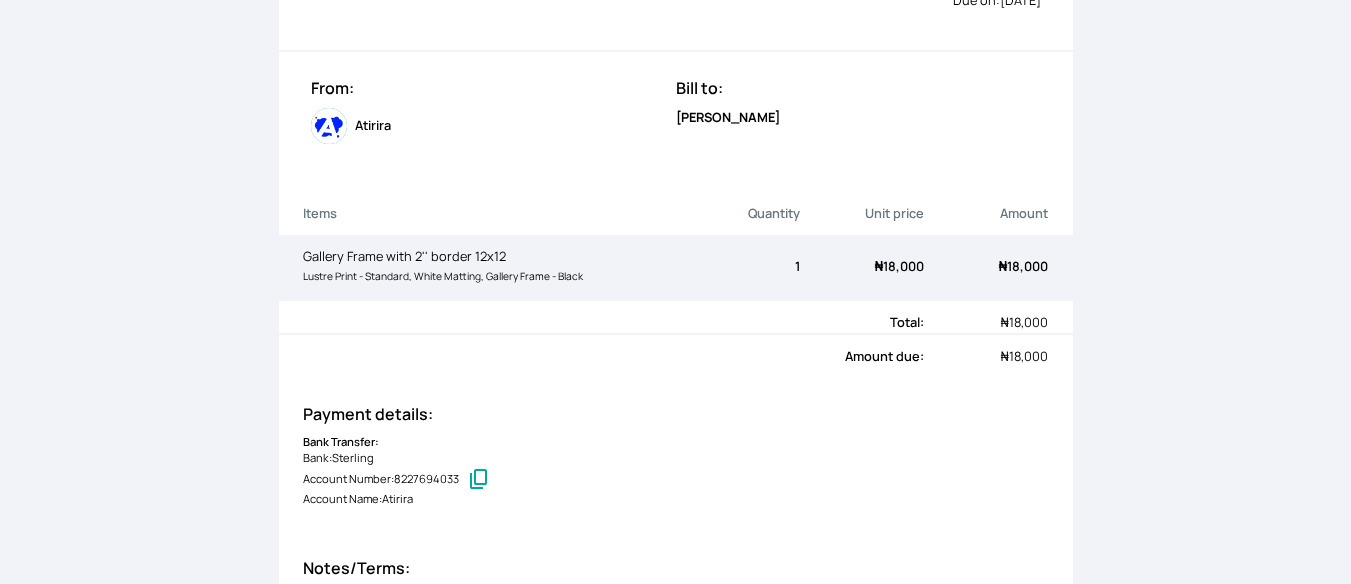 scroll, scrollTop: 0, scrollLeft: 0, axis: both 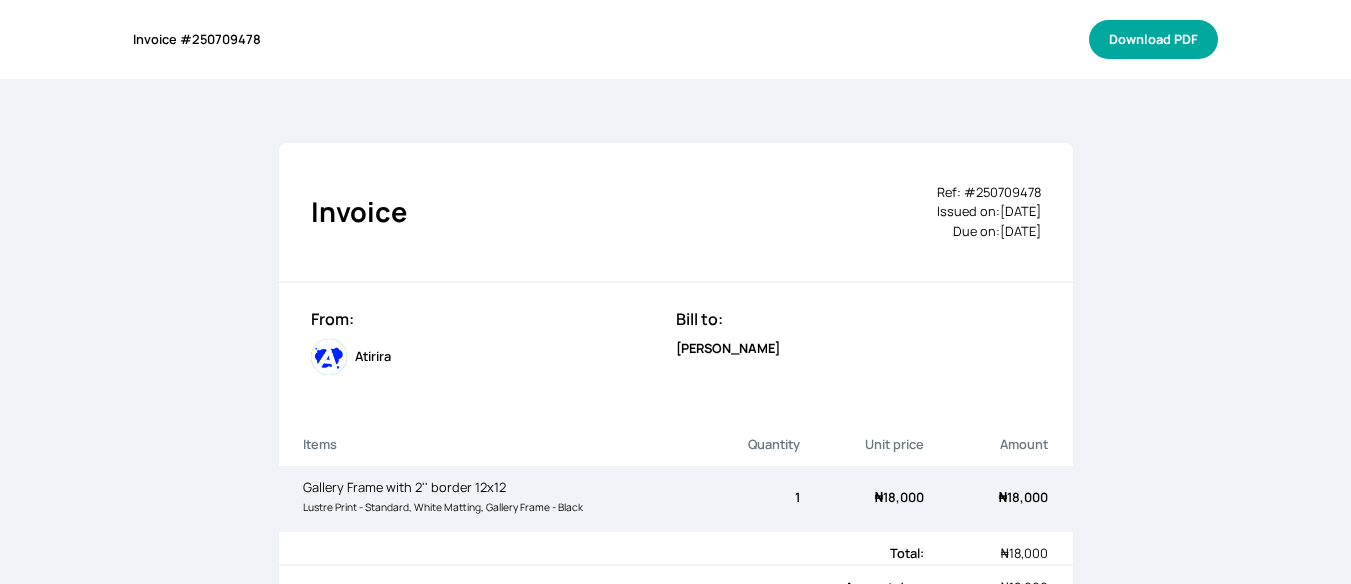 click on "Download PDF" at bounding box center (1153, 39) 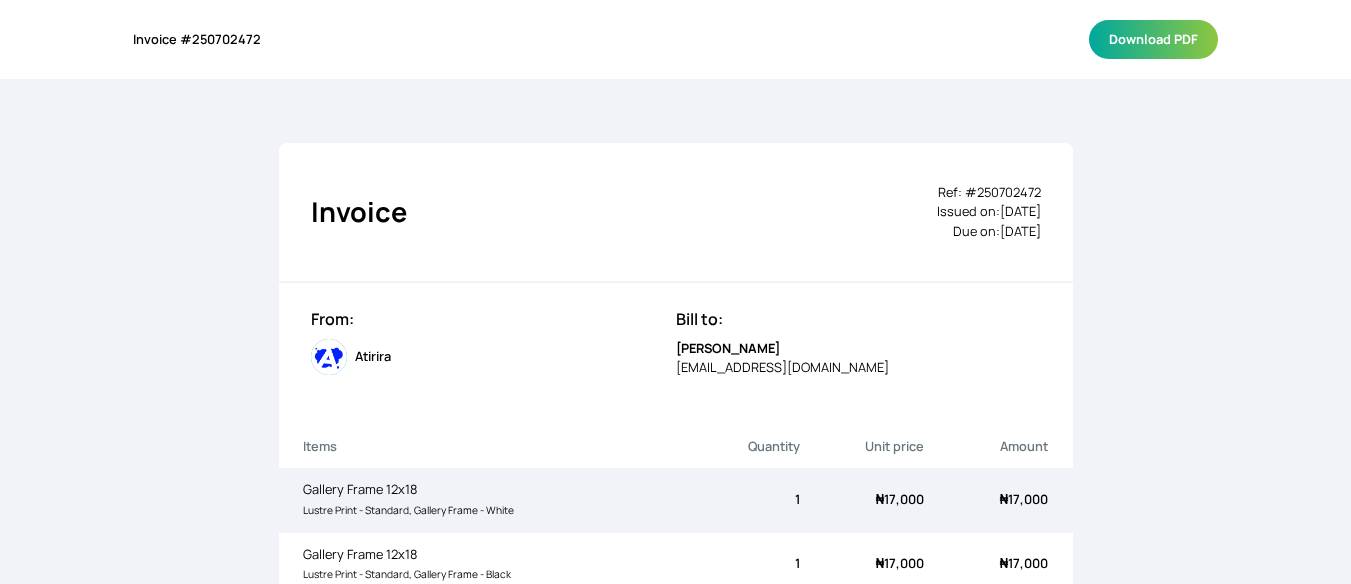 scroll, scrollTop: 0, scrollLeft: 0, axis: both 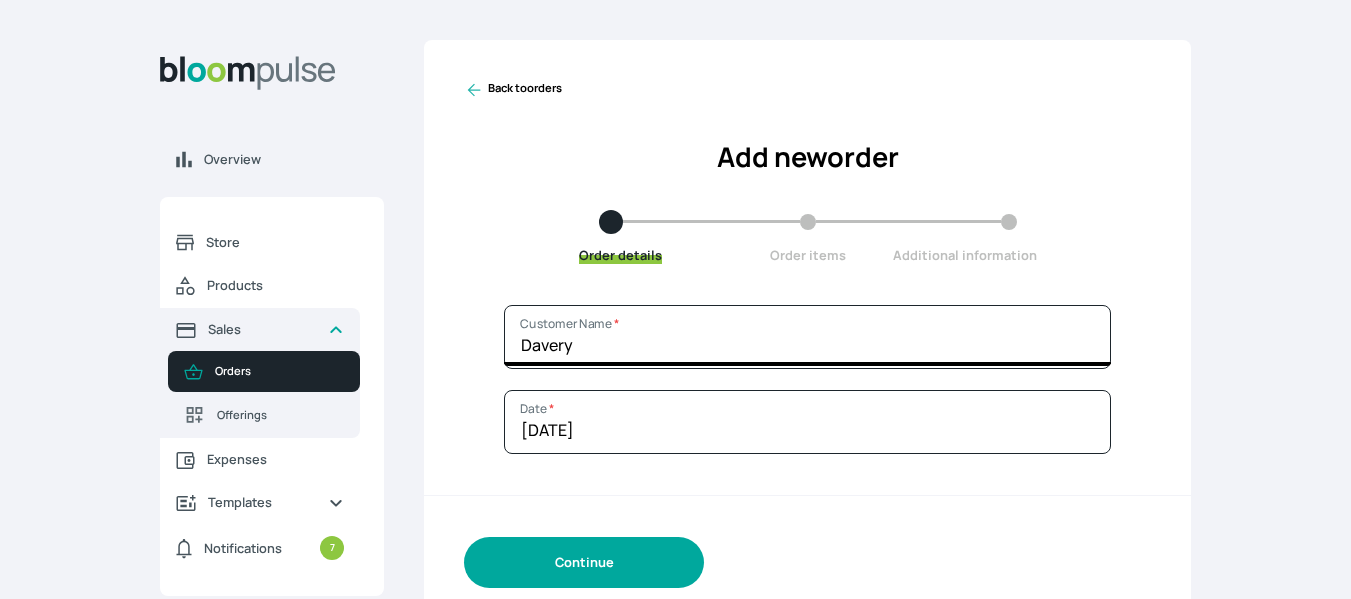 type on "Davery" 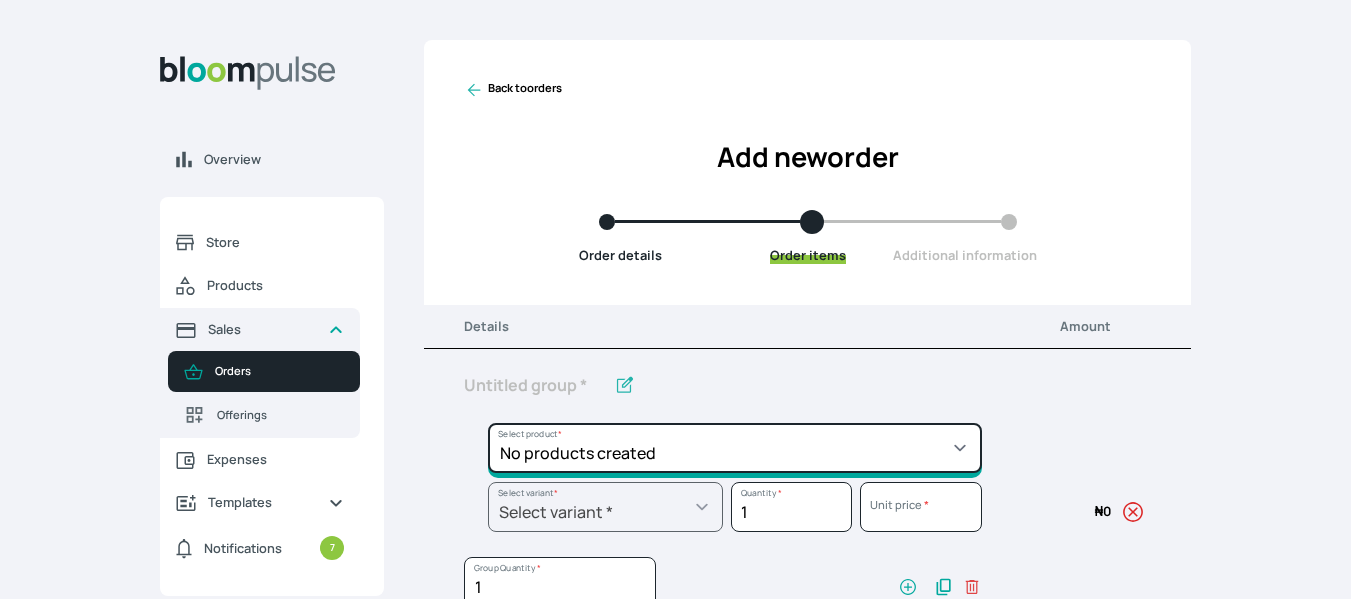 click on "No products created" at bounding box center [735, 448] 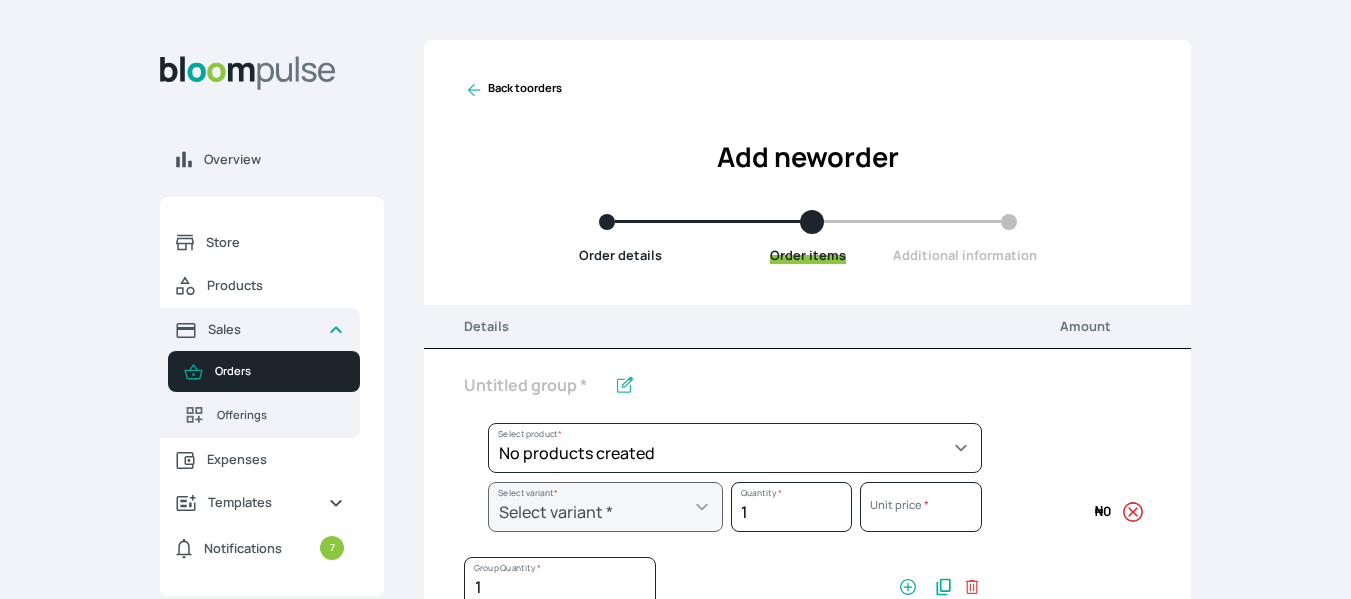 click 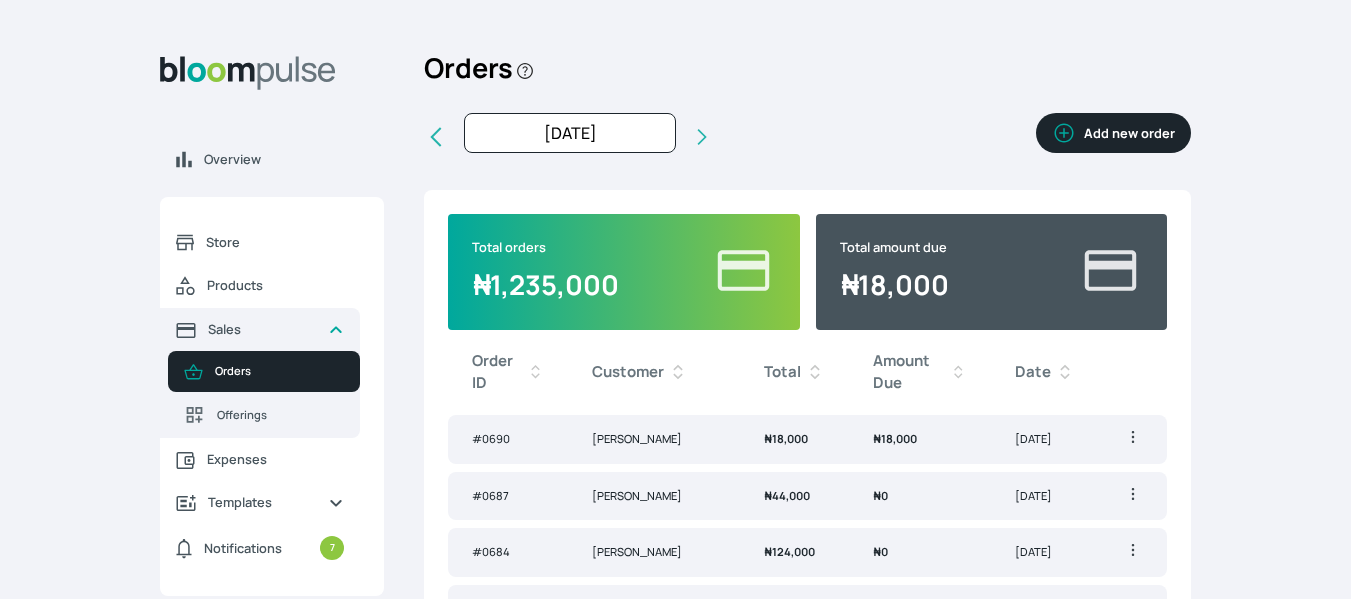 click 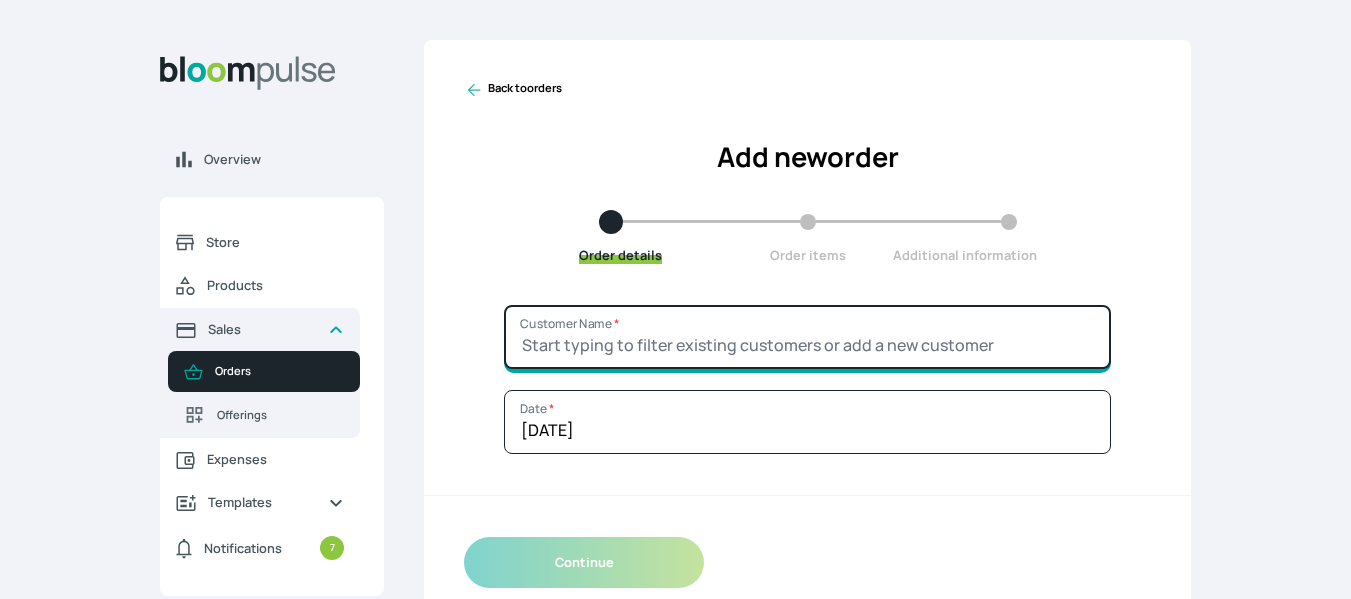 click on "Customer Name    *" at bounding box center (807, 337) 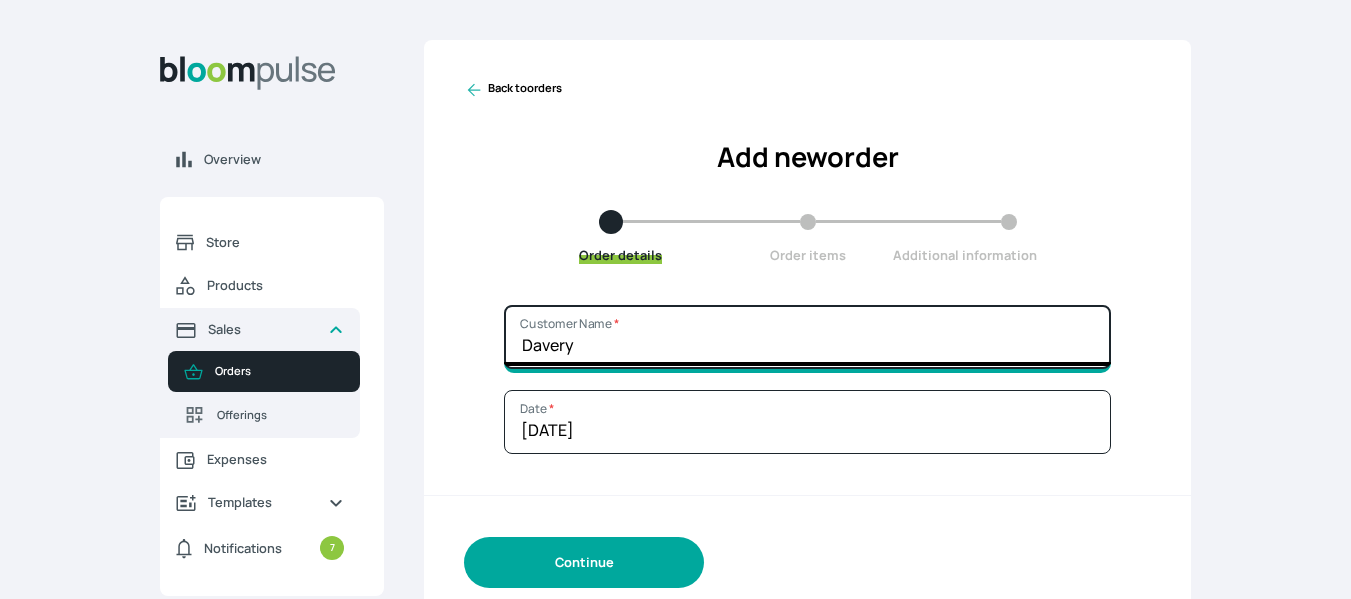 type on "Davery" 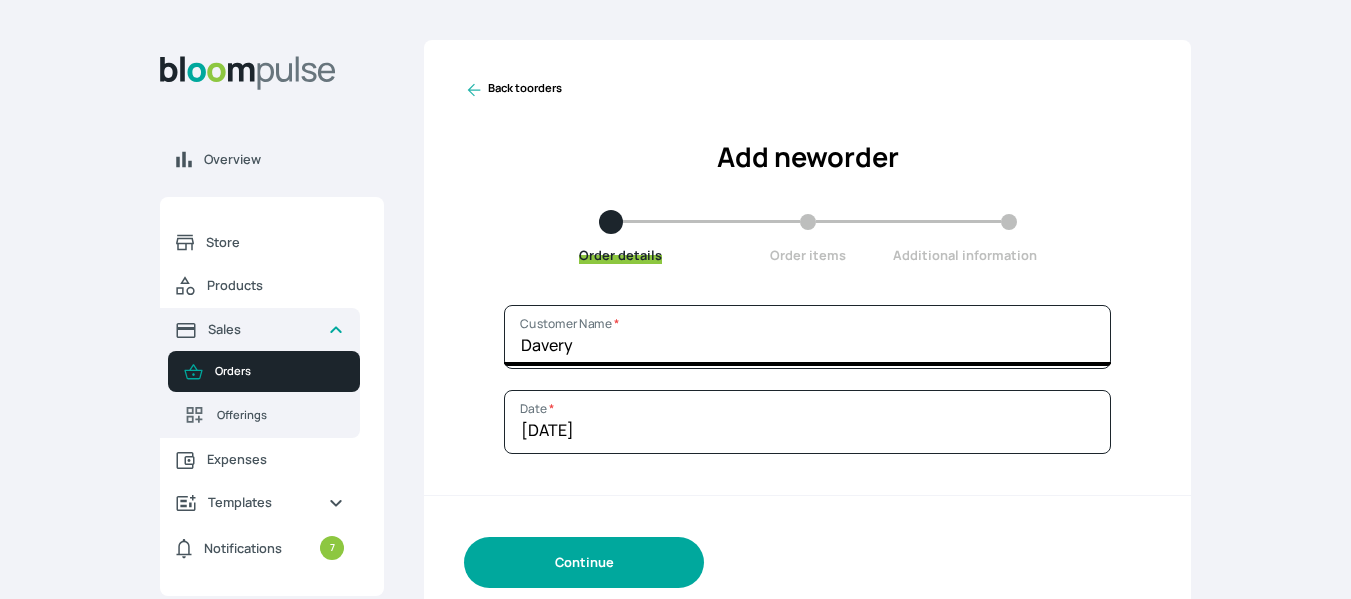 click on "Continue" at bounding box center [584, 562] 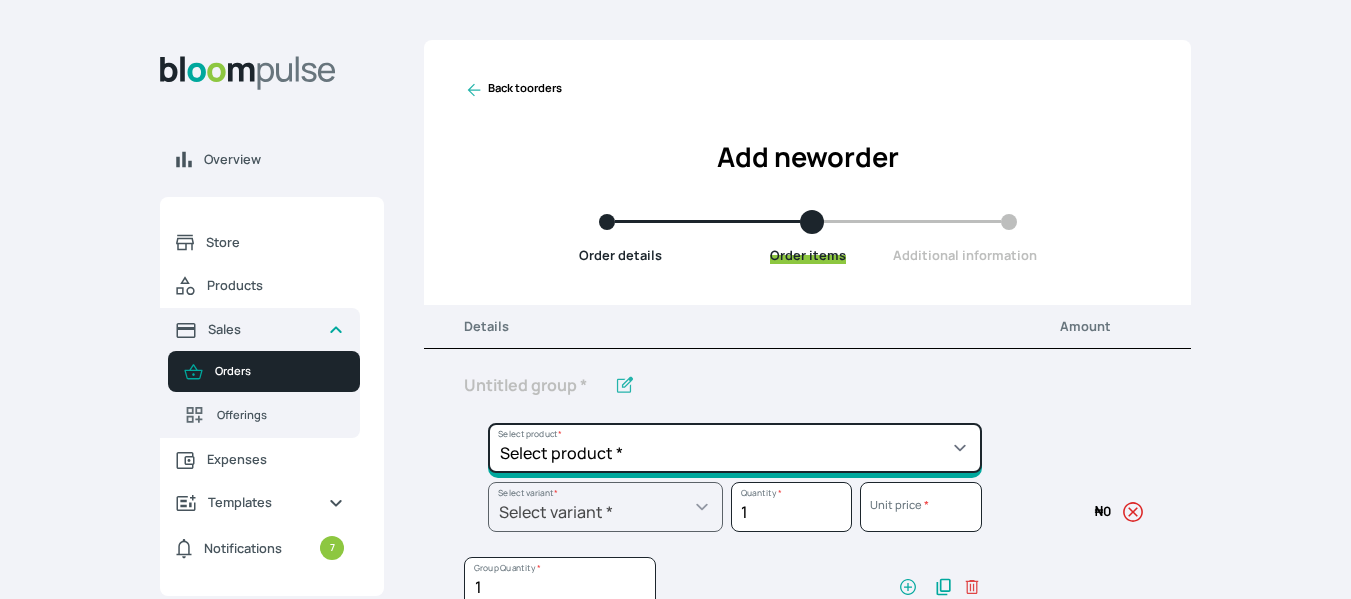 click on "Select product * Big Frame (Black) Canvas Print Canvas Print - Standard Canvas Stretching Certificate Printing Dry Mount Lamination Express Order Floating Frame Foam board mount with Matting Folio Box Frame Bracing Frame Stand Gallery Frame - Black Gallery Frame - Brown Gallery Frame - Cream Gallery Frame - White Gallery Rental Lustre Print - PRO Lustre Print - Standard Photowood Print Lamination Slim Gallery Frame - Black White Matting White Mount Board 5mm Wooden Frame" at bounding box center (735, 448) 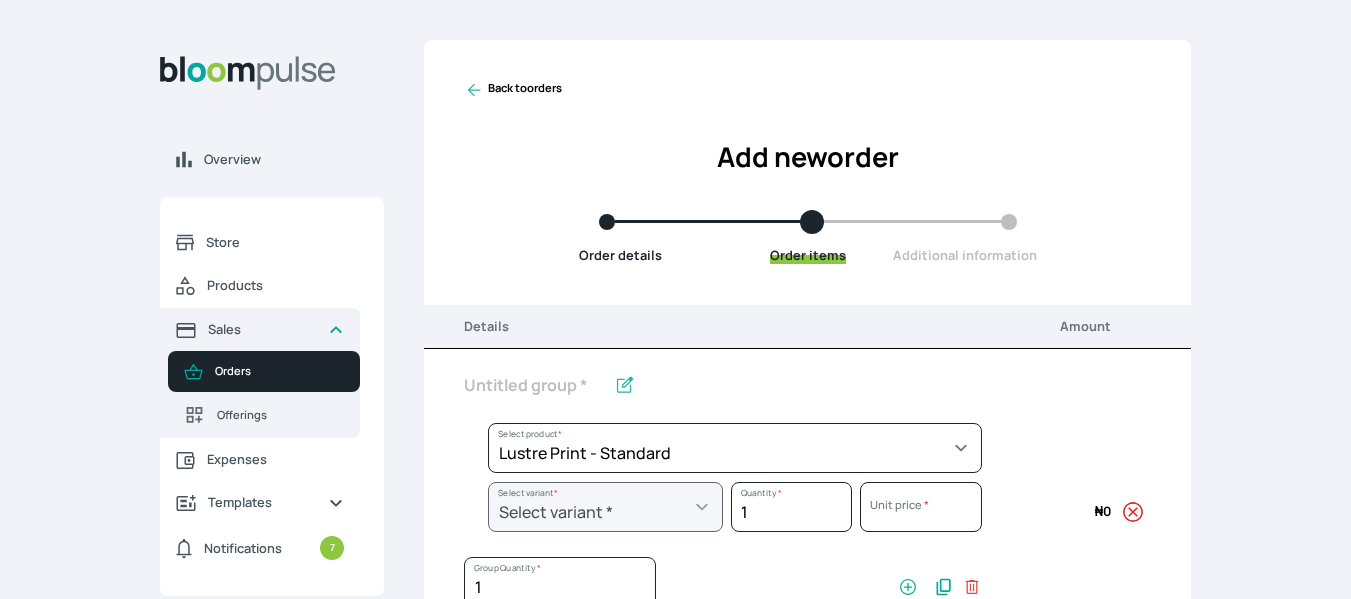 select on "a9f19bd2-f1a8-4b74-ae51-3a75659f3a28" 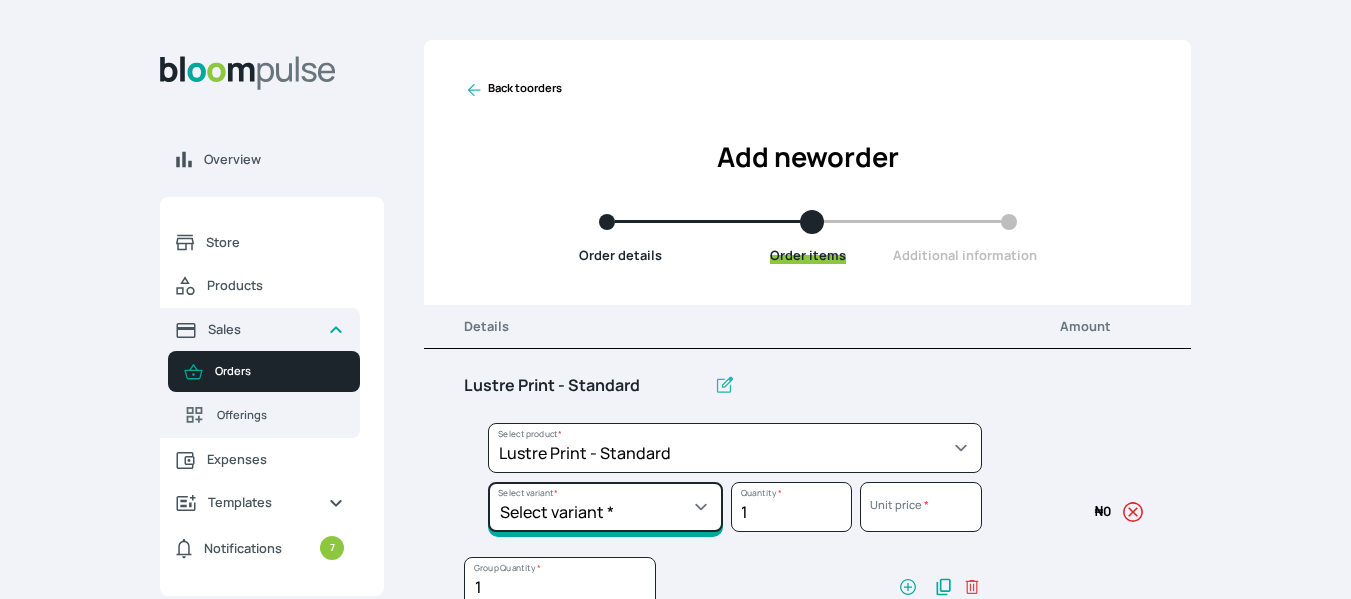 click on "Select variant * 10 by 10 10 by 12 10 by 15 10 by 16 11 by 12 11 by 14 11.7 by 16.5 12 by 12 12 by 13 12 by 14 12 by 15 12 by 16 12 by 18 12 by 20 14 by 18 14 by 20 14 by 24 14 by 8 16 by 16 16 by 20 16 by 22 16 by 24 16 by 29 18 by 18 18 by 22 18 by 24 18 by 26 18 by 27 18 x 28 2.5 by 3.5 20 by 20 20 by 24 20 by 25 20 by 26 20 by 28 20 by 30 20 by 36 20 by 40 22 by 28 24 by 30 24 by 34 24 by 36 24 by 40 24 by 6 26 by 28 26 by 36 26 by 38 27 by 39 27 by 48 28 by 52 3 by 8 30 by 36 30 by 40 30 by 60 32 by 48 33 by 45 36 by 44 36 by 48 39 by 47 4 by 4 40 by 50 41 by 48 48 by 72 5 by 7 50 by 70 51 by 34 6 by 7 6 by 8 72 by 36 8 by 10 8 by 12 8 by 15 8.3 by 11.7 9 by 7" at bounding box center [605, 507] 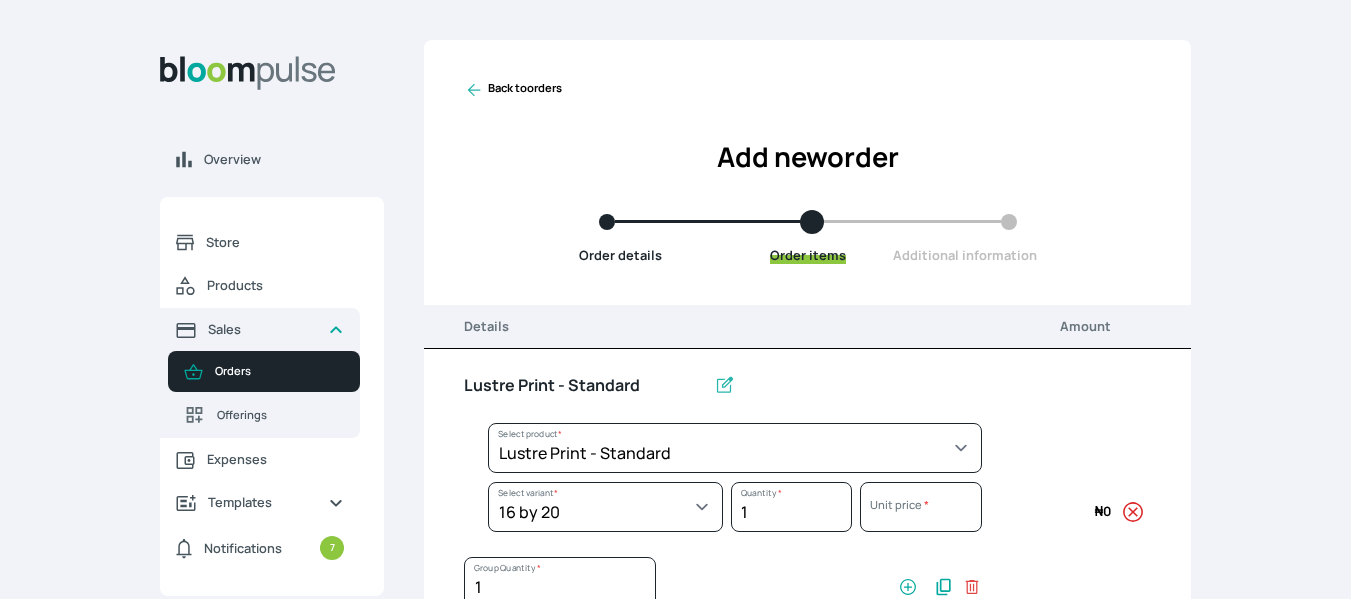 select on "a9f19bd2-f1a8-4b74-ae51-3a75659f3a28" 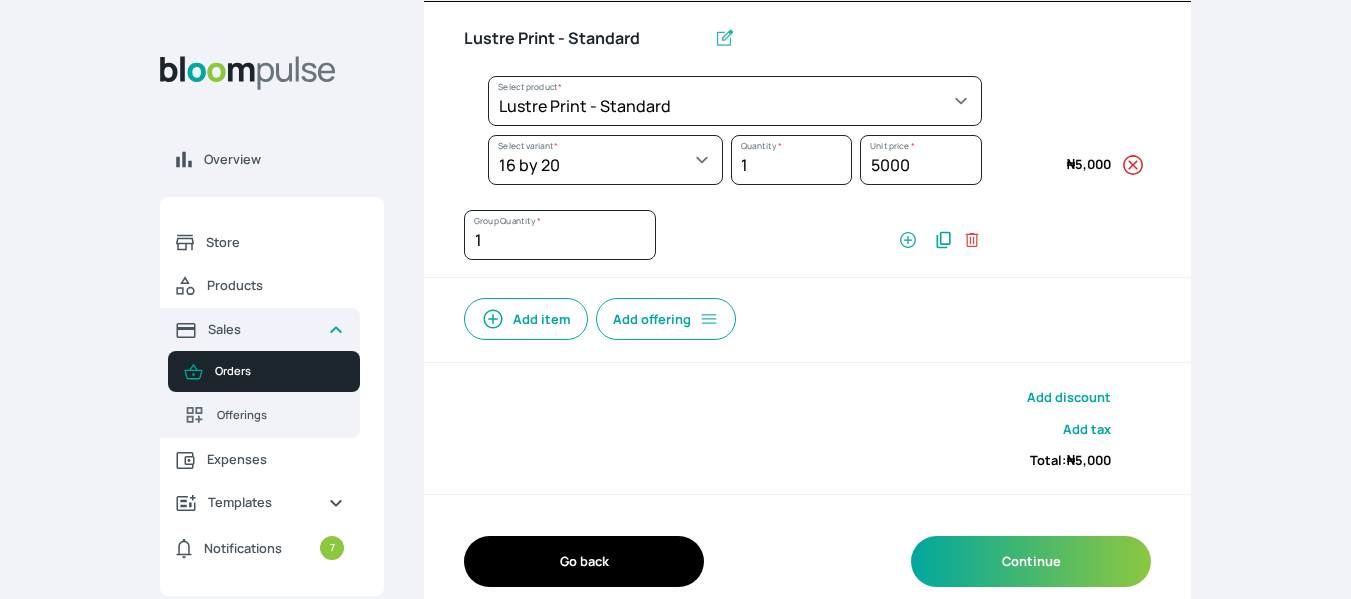 scroll, scrollTop: 348, scrollLeft: 0, axis: vertical 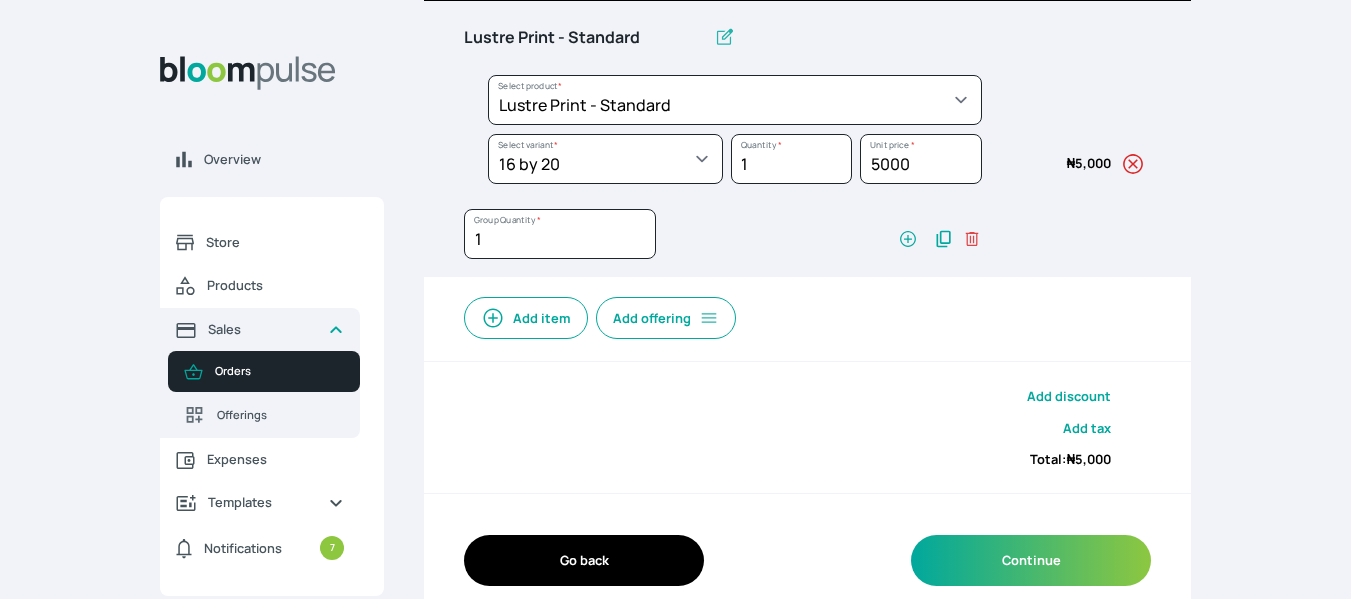 click 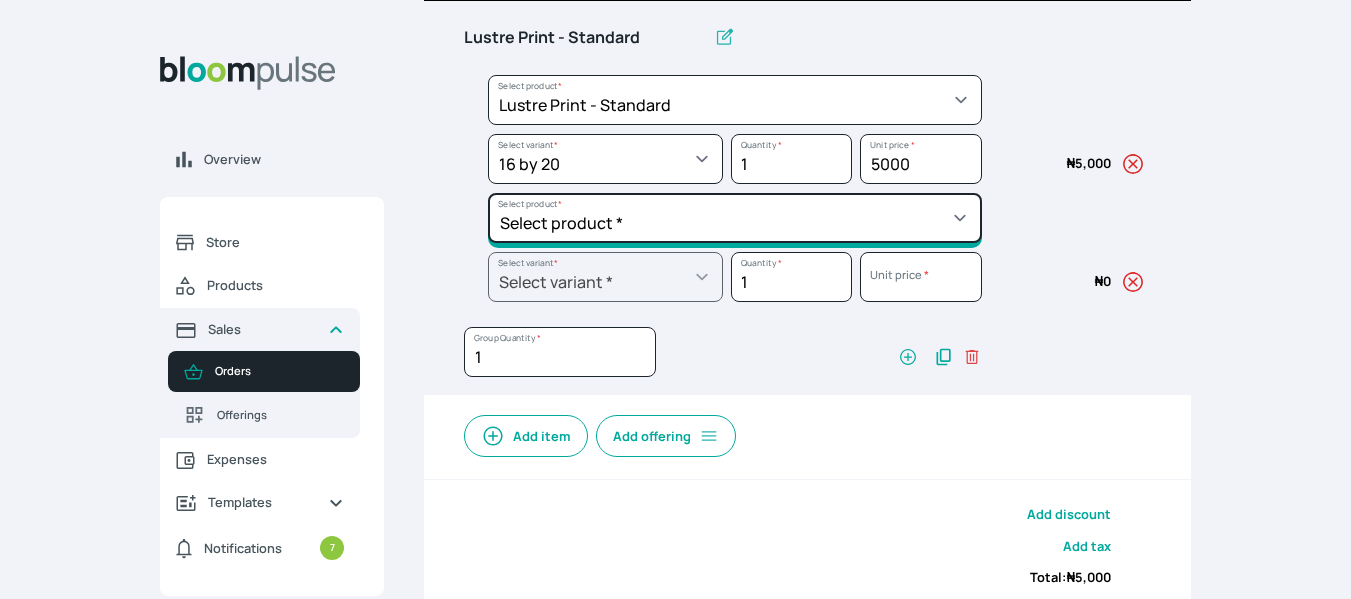 click on "Select product * Big Frame (Black) Canvas Print Canvas Print - Standard Canvas Stretching Certificate Printing Dry Mount Lamination Express Order Floating Frame Foam board mount with Matting Folio Box Frame Bracing Frame Stand Gallery Frame - Black Gallery Frame - Brown Gallery Frame - Cream Gallery Frame - White Gallery Rental Lustre Print - PRO Lustre Print - Standard Photowood Print Lamination Slim Gallery Frame - Black White Matting White Mount Board 5mm Wooden Frame" at bounding box center [735, 100] 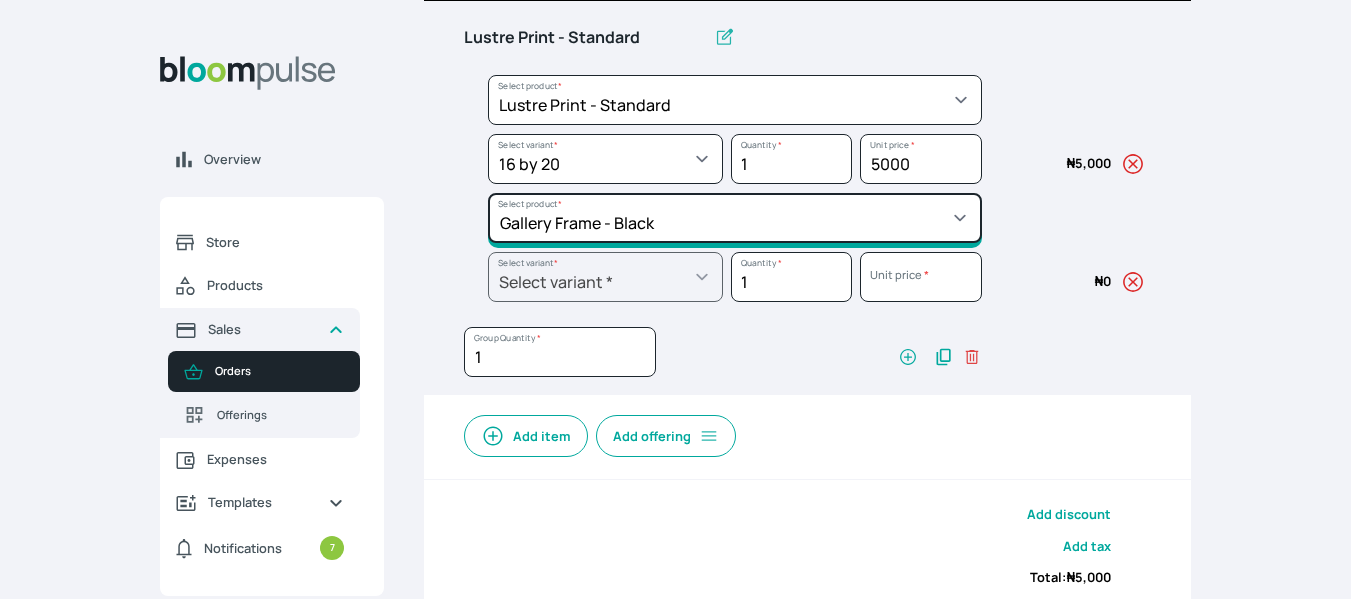 click on "Select product * Big Frame (Black) Canvas Print Canvas Print - Standard Canvas Stretching Certificate Printing Dry Mount Lamination Express Order Floating Frame Foam board mount with Matting Folio Box Frame Bracing Frame Stand Gallery Frame - Black Gallery Frame - Brown Gallery Frame - Cream Gallery Frame - White Gallery Rental Lustre Print - PRO Lustre Print - Standard Photowood Print Lamination Slim Gallery Frame - Black White Matting White Mount Board 5mm Wooden Frame" at bounding box center (735, 100) 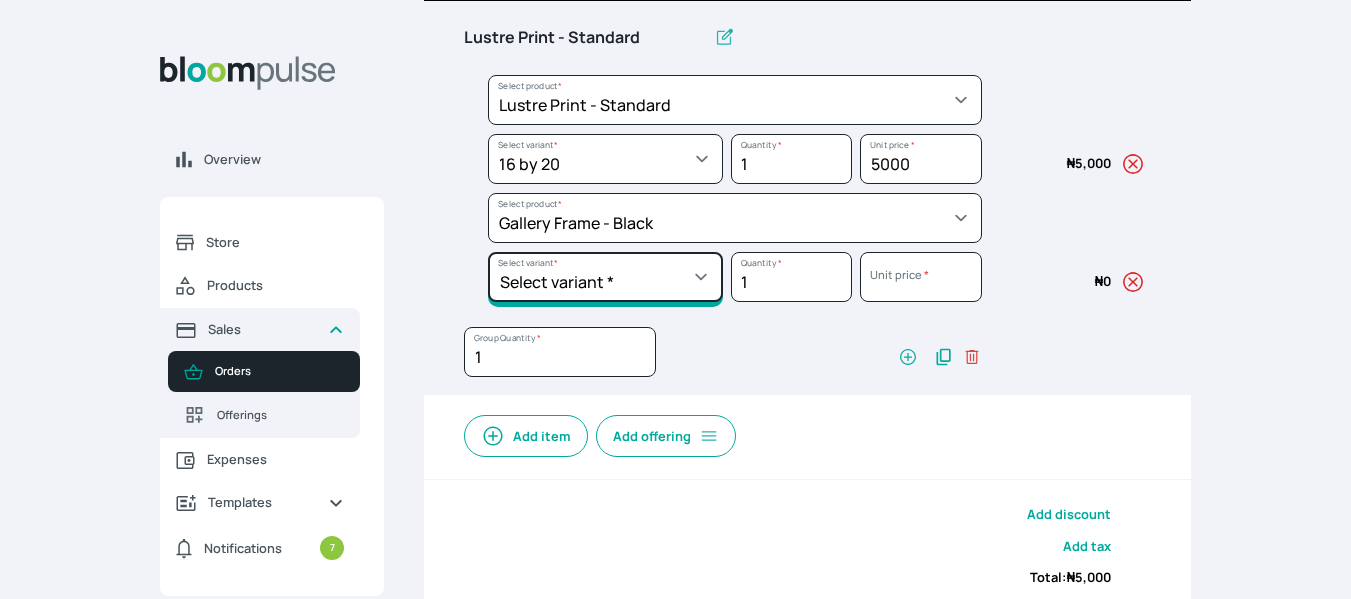 click on "Select variant * 10 by 10 10 by 12 10 by 13 10 by 15 10 by 16 11 by 12 11 by 14 12 by 12 12 by 13 12 by 14 12 by 15 12 by 16 12 by 18 12 by 20 14 by 18 14 by 20 14 by 24 14 by 8 16 by 16 16 by 20 16 by 22 16 by 24 16 by 29 18 by 18 18 by 22 18 by 24 18 by 26 18 by 28 20 by 20 20 by 22 20 by 24 20 by 25 20 by 26 20 by 28 20 by 30 20 by 36 20 by 40 21 by 9 24 by 30 24 by 34 24 by 36 24 by 40 26 by 36 26 by 38 27 by 39 27 by 48 28 by 14 28 by 35 28 by 52 30 by 36 30 by 40 30 by 45 30 by 60 32 by 48 33 by 45 34 by 45 36 by 34 36 by 44 36 by 48 36 by 72 38 by 48 39 by 47 40 by 50 41 by 48 48 by 72 5 by 7 50 by 70 51 by 34 6 by 7 6 by 8 60 by 40 72 by 36 8 by 10 8 by 12 8.3 by 11.7 84 by 32 9 by 8 9.5 by 11.5" at bounding box center (605, 159) 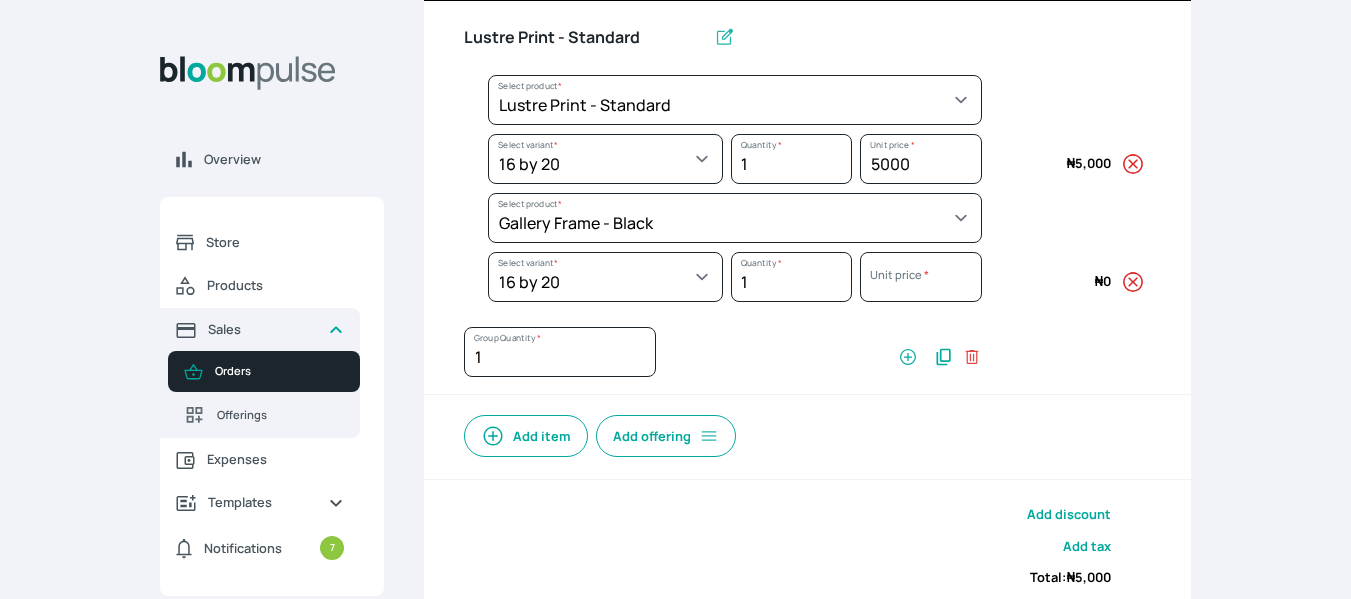 select on "5fa67804-61d7-459d-93b4-9e8949636f1b" 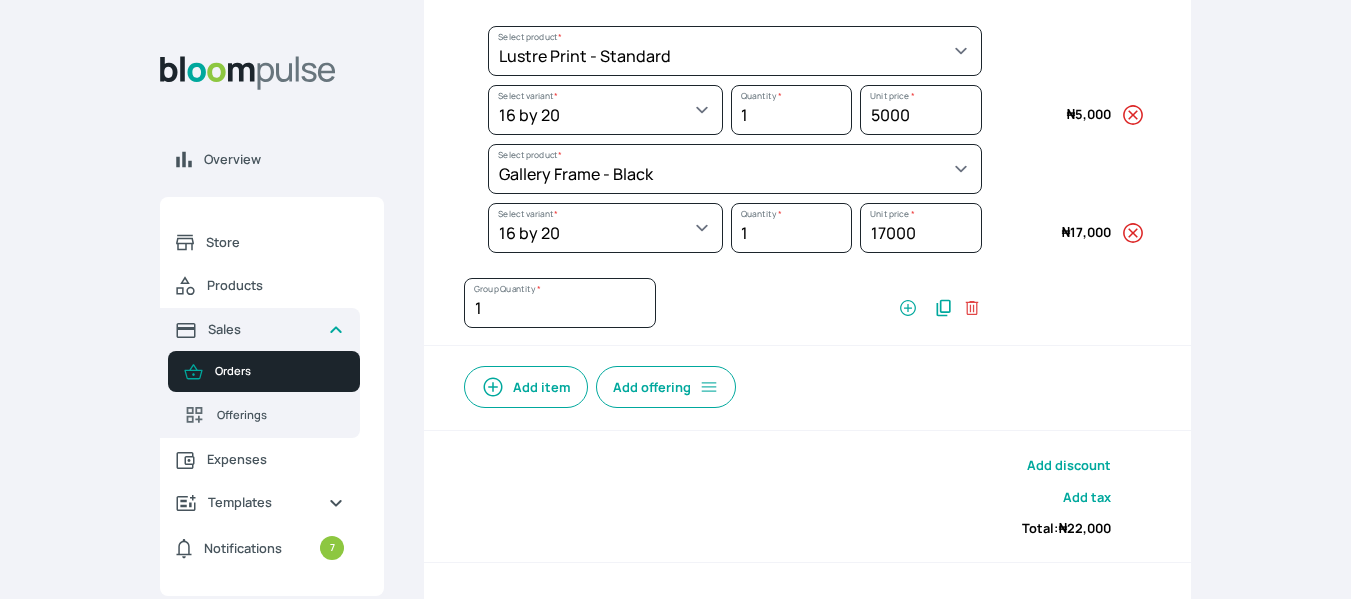 scroll, scrollTop: 396, scrollLeft: 0, axis: vertical 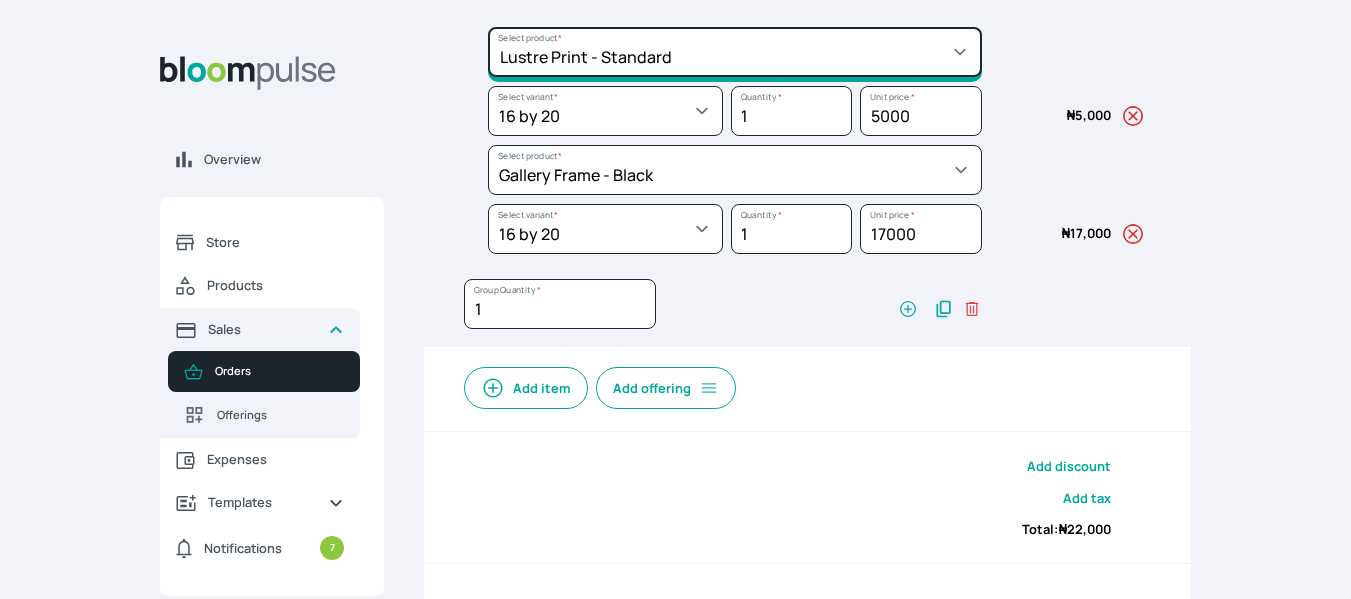 click on "Select product * Big Frame (Black) Canvas Print Canvas Print - Standard Canvas Stretching Certificate Printing Dry Mount Lamination Express Order Floating Frame Foam board mount with Matting Folio Box Frame Bracing Frame Stand Gallery Frame - Black Gallery Frame - Brown Gallery Frame - Cream Gallery Frame - White Gallery Rental Lustre Print - PRO Lustre Print - Standard Photowood Print Lamination Slim Gallery Frame - Black White Matting White Mount Board 5mm Wooden Frame" at bounding box center (735, 52) 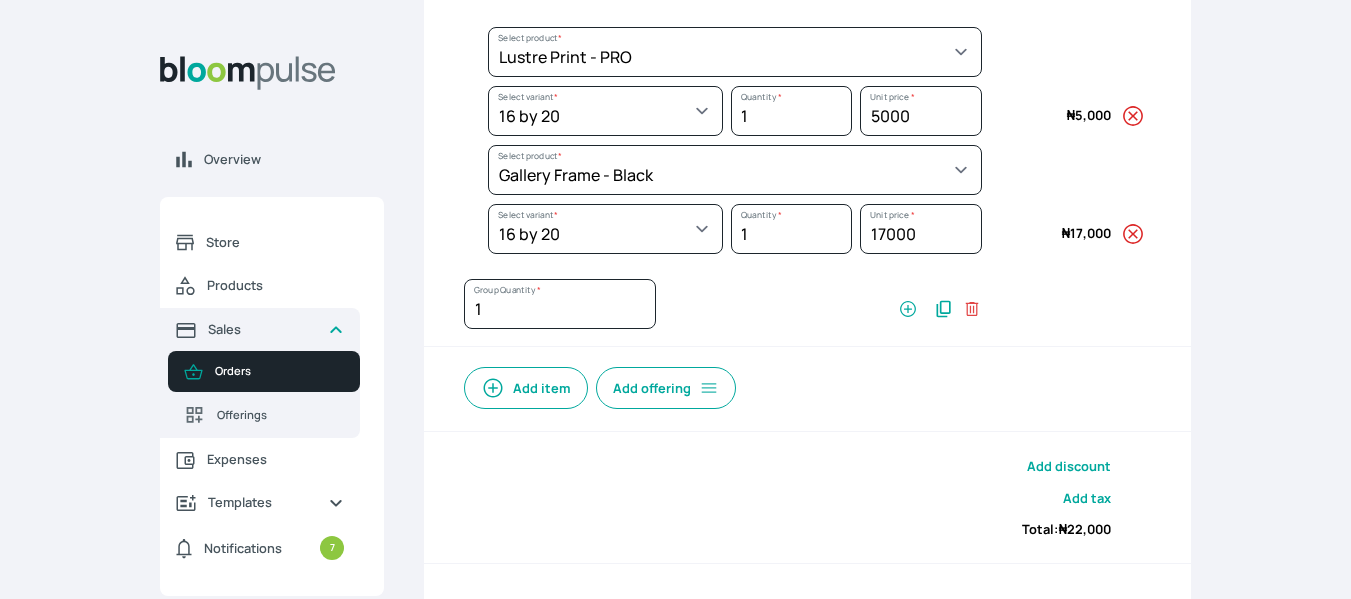 select on "9ad63bc5-ced3-43c1-96e5-a90d5a13a887" 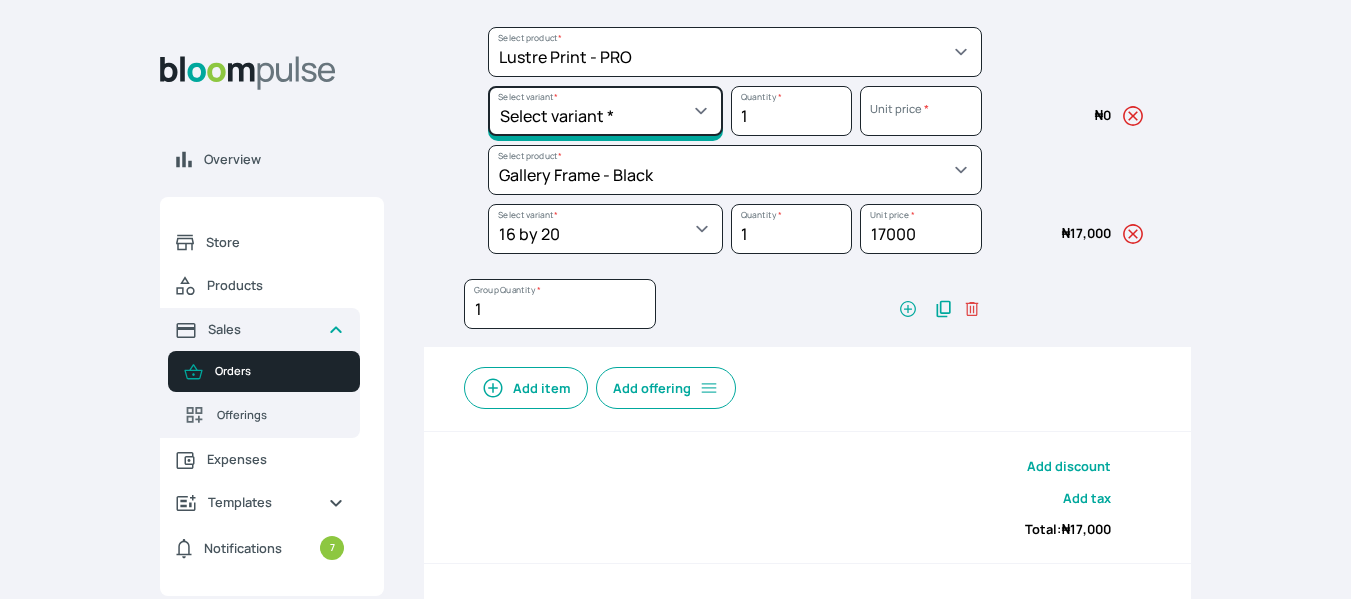 click on "Select variant * 10 by 10 10 by 12 10 by 15 10 by 16 11 by 12 11 by 14 11.7 by 16.5 12 by 12 12 by 13 12 by 14 12 by 15 12 by 16 12 by 18 12 by 20 14 by 18 14 by 20 14 by 8 16 by 16 16 by 20 16 by 22 16 by 24 16 by 29 18 by 18 18 by 22 18 by 24 18 by 26 18 by 27 18 x 28 2.5 by 3.5 20 by 20 20 by 24 20 by 25 20 by 26 20 by 28 20 by 30 20 by 36 20 by 40 22 by 28 24 by 30 24 by 34 24 by 36 24 by 40 24 by 6 26 by 28 26 by 36 26 by 38 27 by 39 27 by 48 28 by 52 30 by 36 30 by 40 30 by 60 32 by 48 33 by 45 34 by 47 36 by 44 36 by 48 39 by 47 4 by 6 40 by 50 40 by 60 41 by 48 48 by 30 48 by 72 49 by 49 5 by 7 50 by 70 51 by 34 6 by 7 6 by 8 69 by 45 72 by 36 8 by 10 8 by 12 8 by 15 8.3 by 11.7" at bounding box center (605, 111) 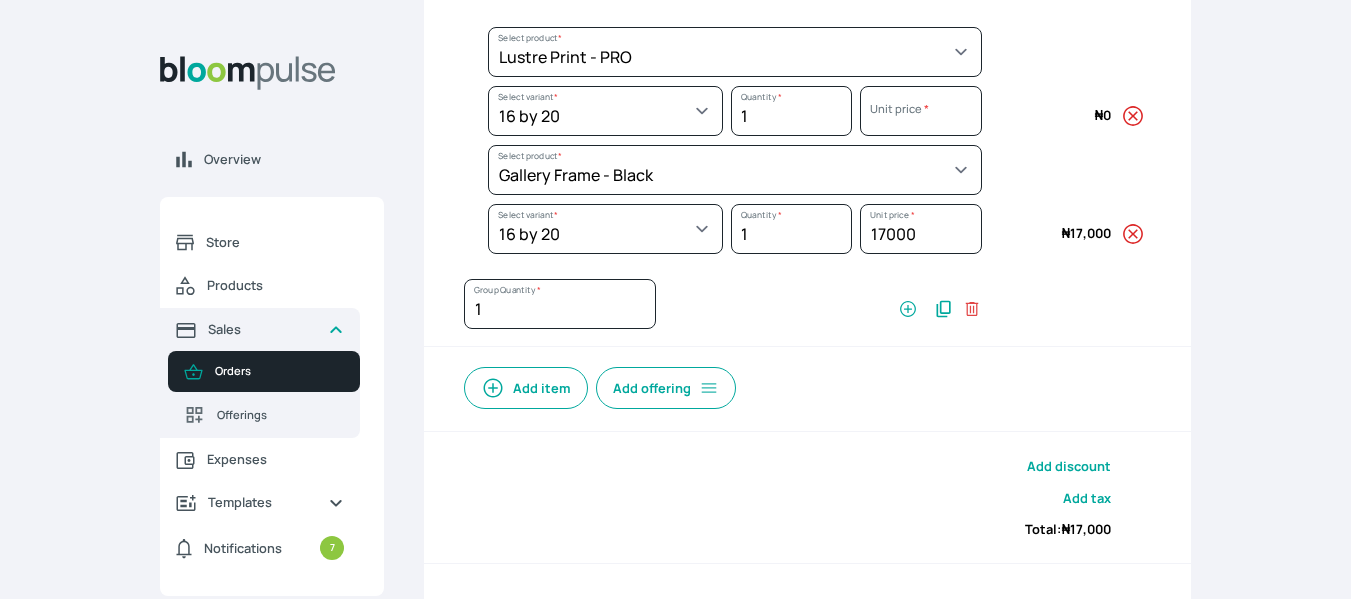 select on "9ad63bc5-ced3-43c1-96e5-a90d5a13a887" 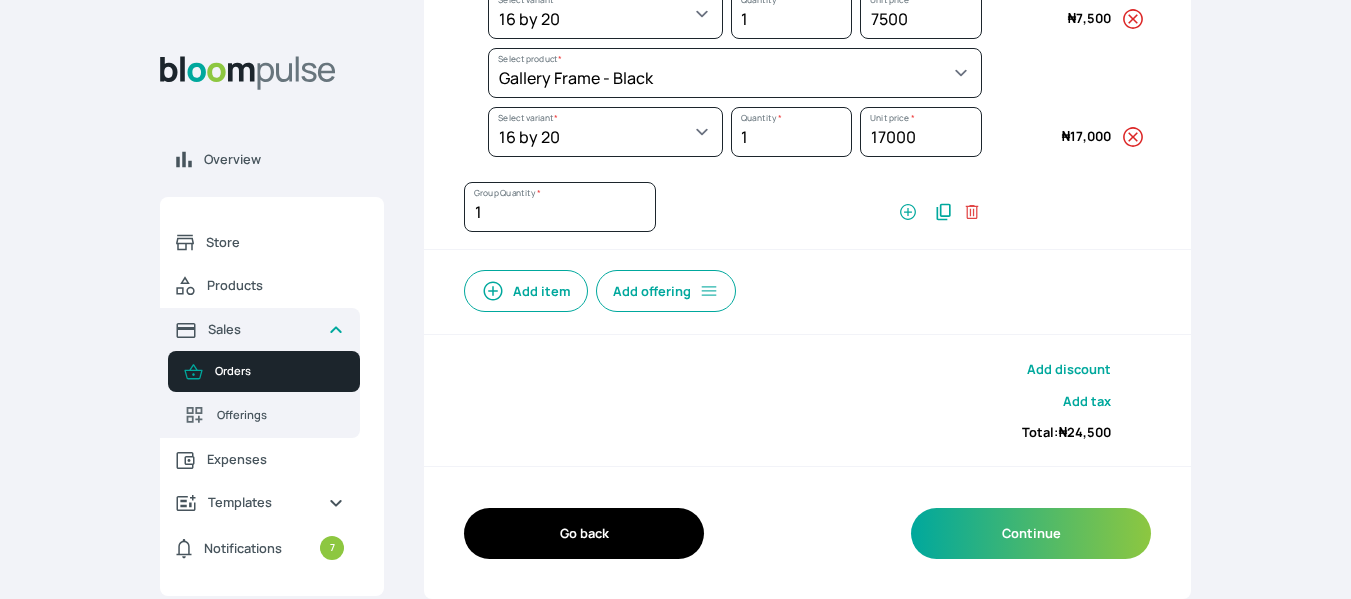 scroll, scrollTop: 0, scrollLeft: 0, axis: both 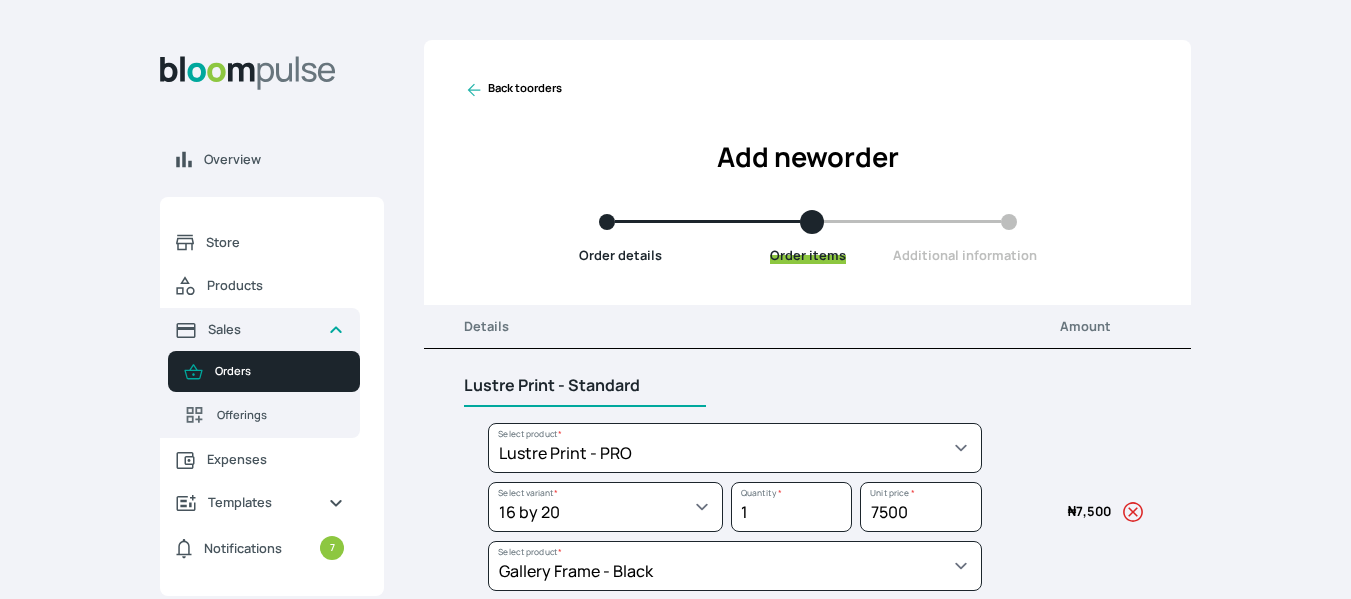click on "Lustre Print - Standard" at bounding box center (585, 386) 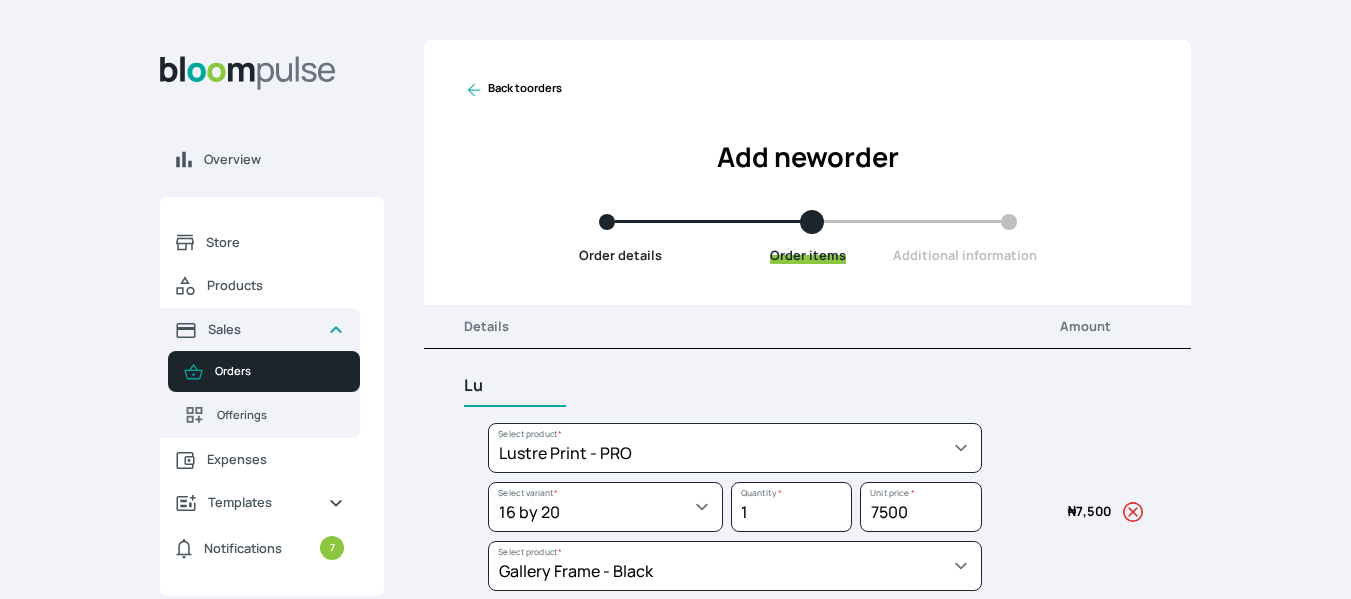type on "L" 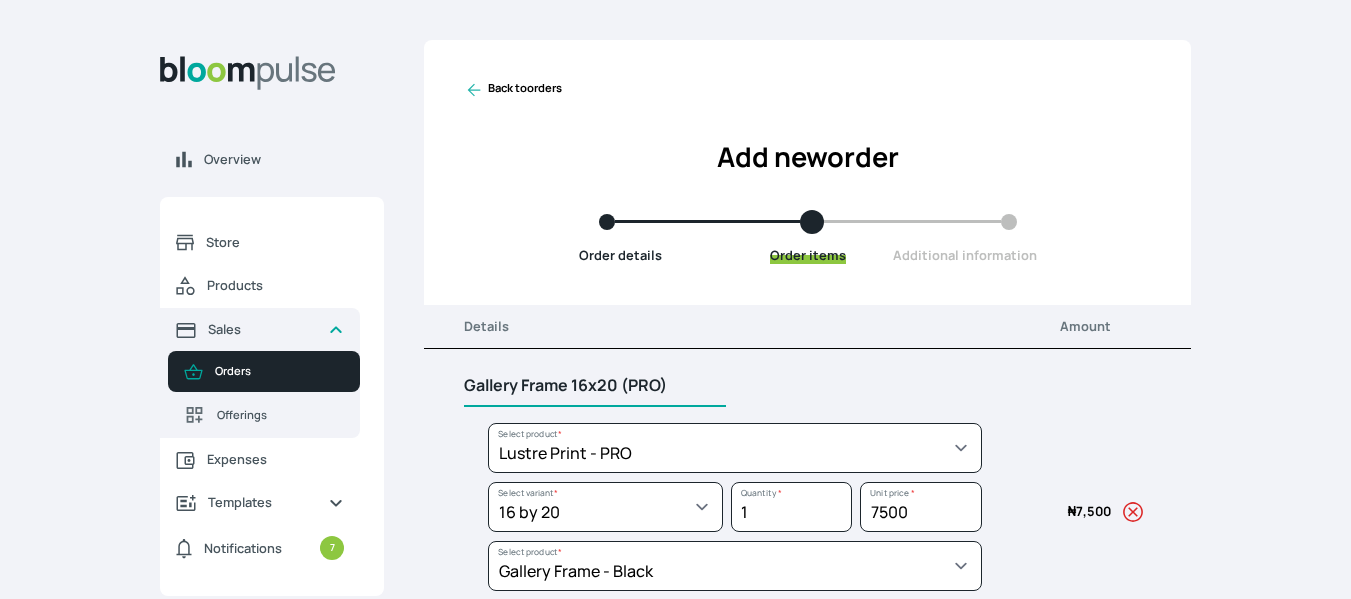 scroll, scrollTop: 493, scrollLeft: 0, axis: vertical 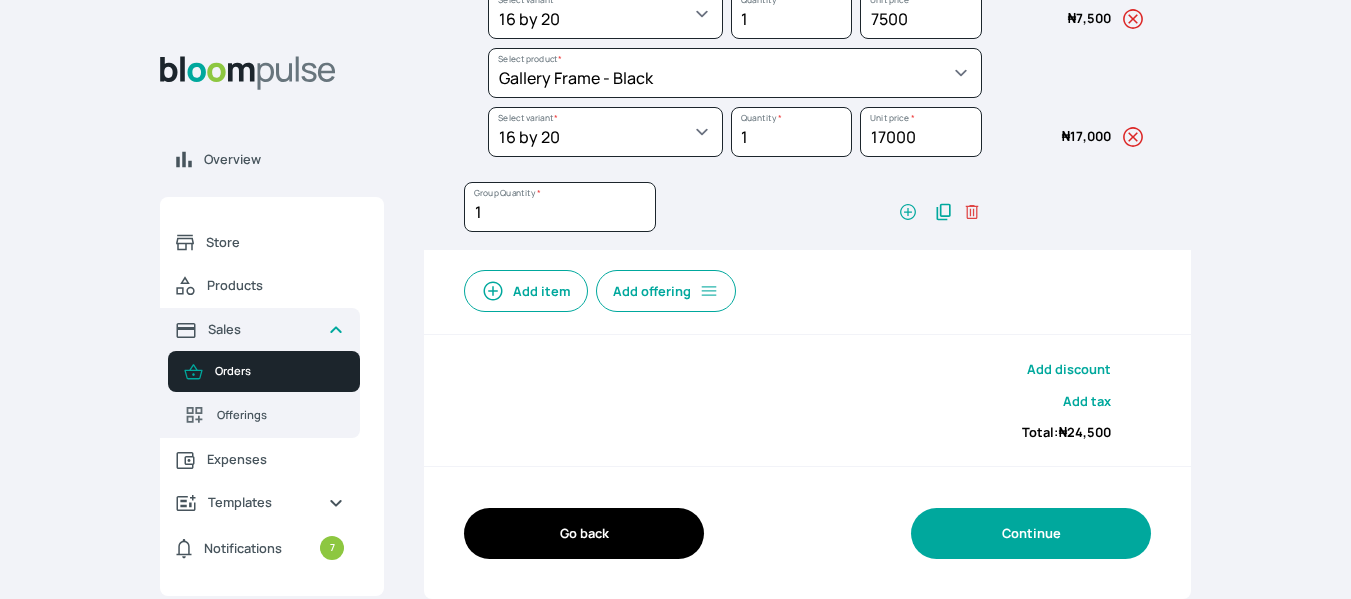 type on "Gallery Frame 16x20 (PRO)" 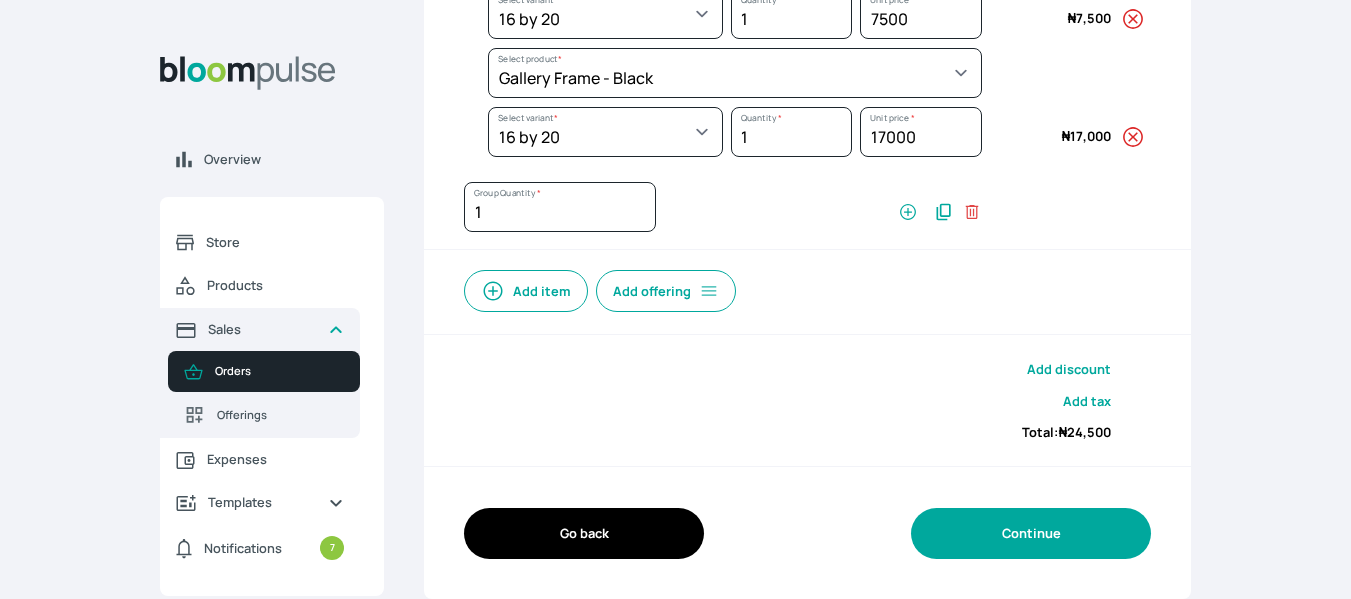 click on "Continue" at bounding box center [1031, 533] 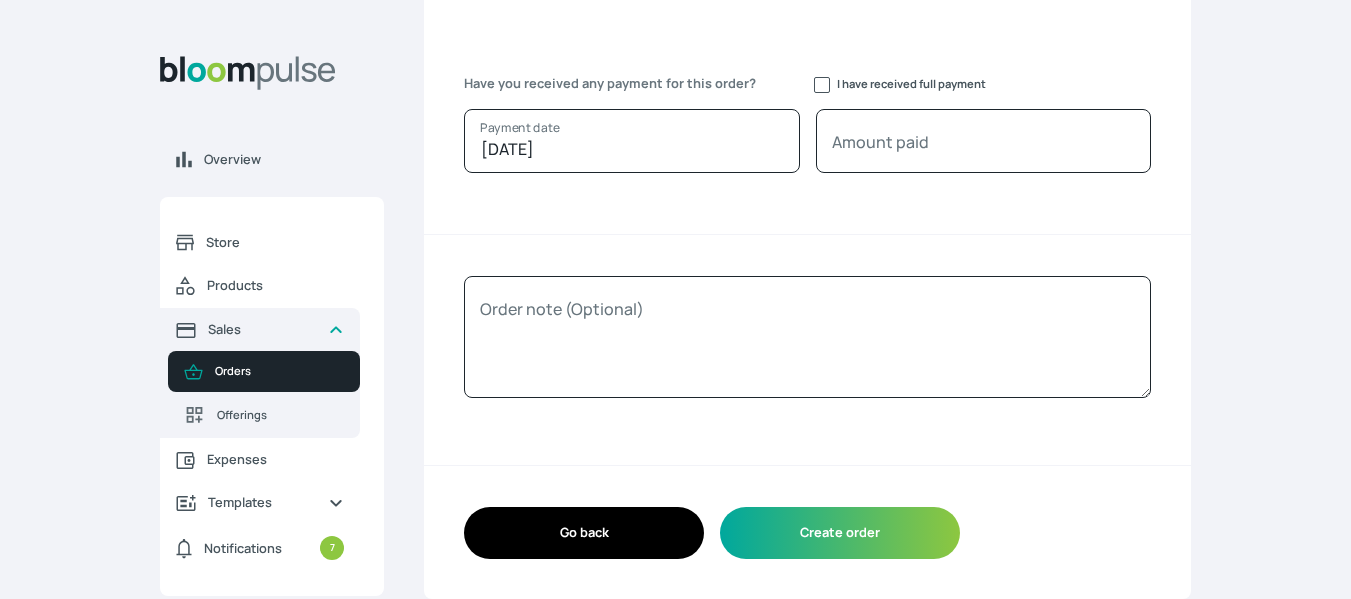 scroll, scrollTop: 271, scrollLeft: 0, axis: vertical 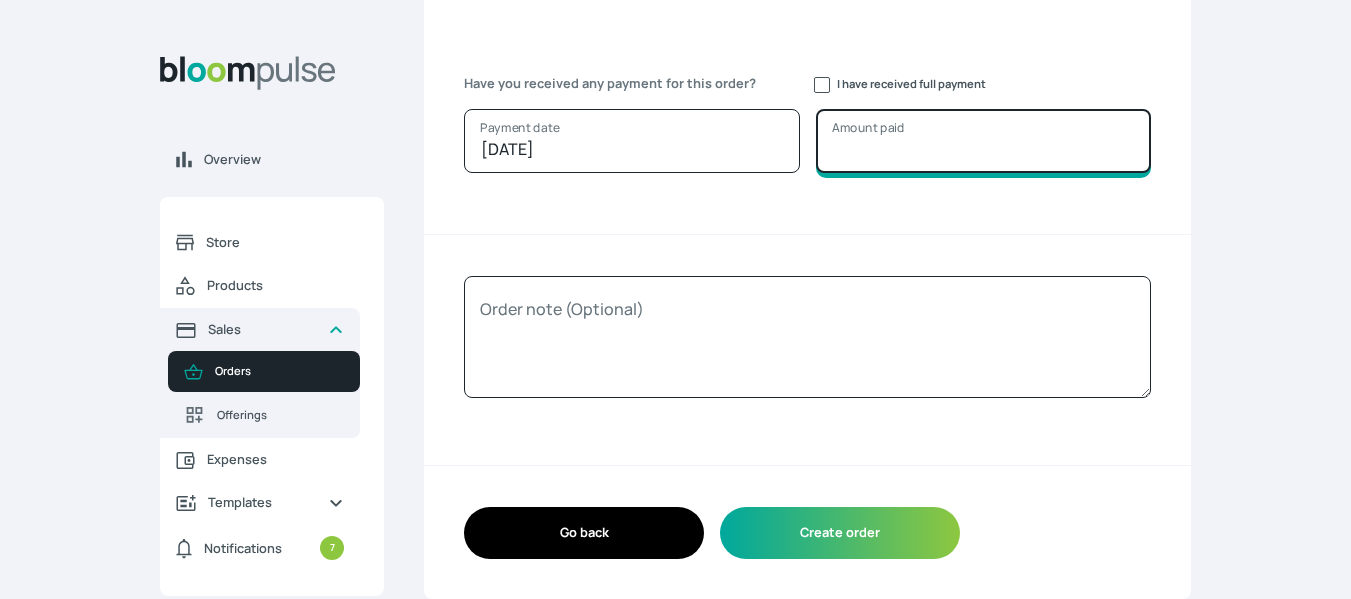 click on "Amount paid" at bounding box center (984, 141) 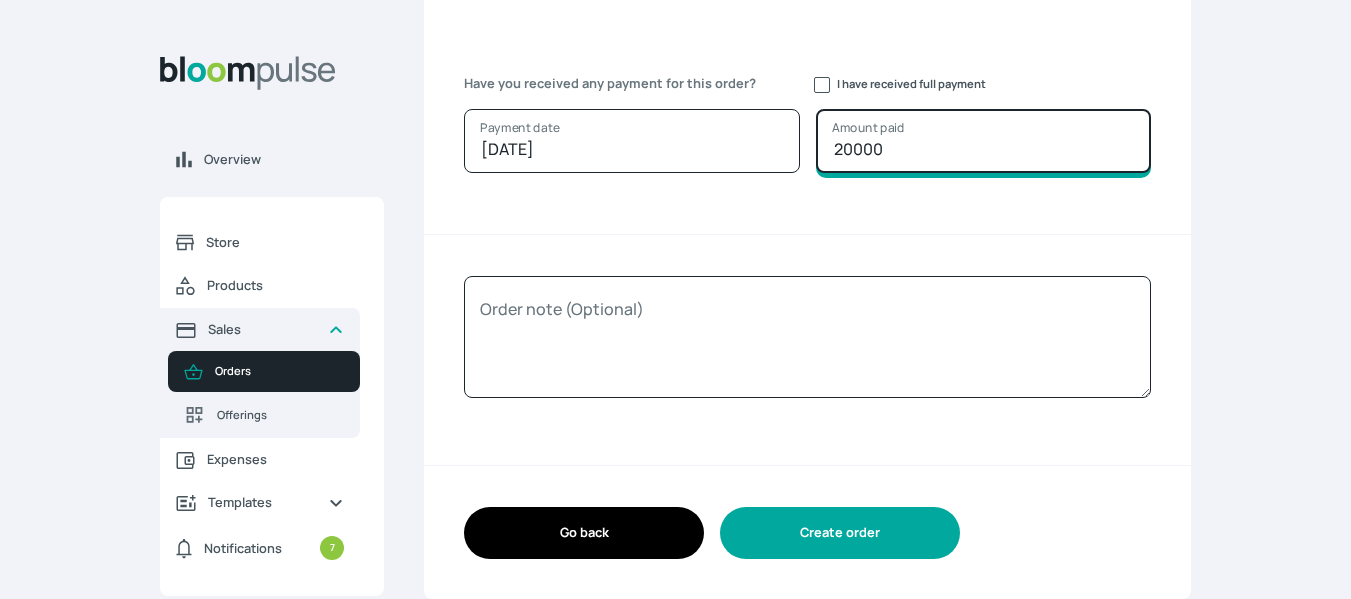 type on "20000" 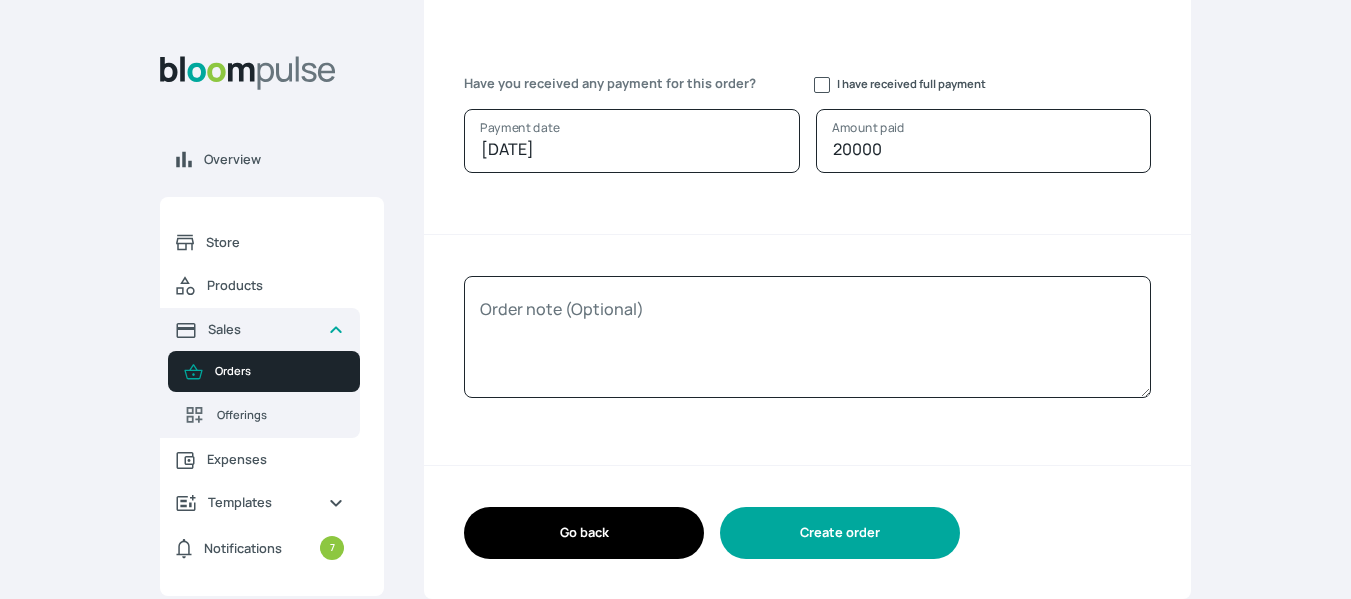 click on "Create order" at bounding box center (840, 532) 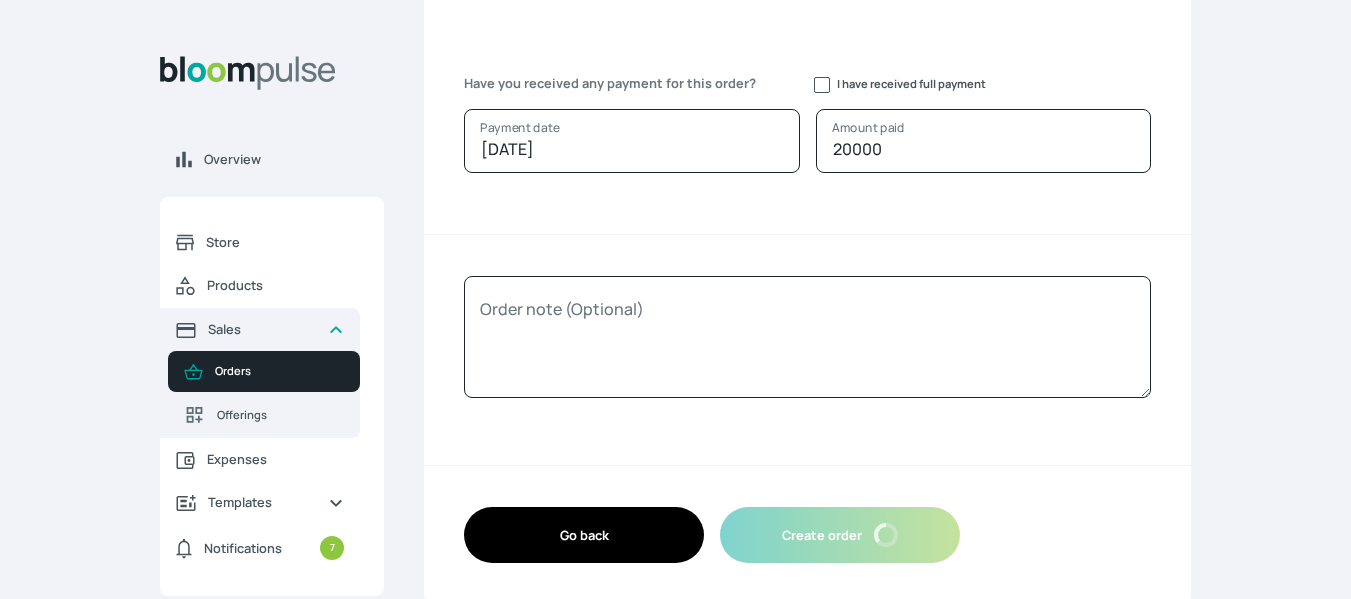 scroll, scrollTop: 0, scrollLeft: 0, axis: both 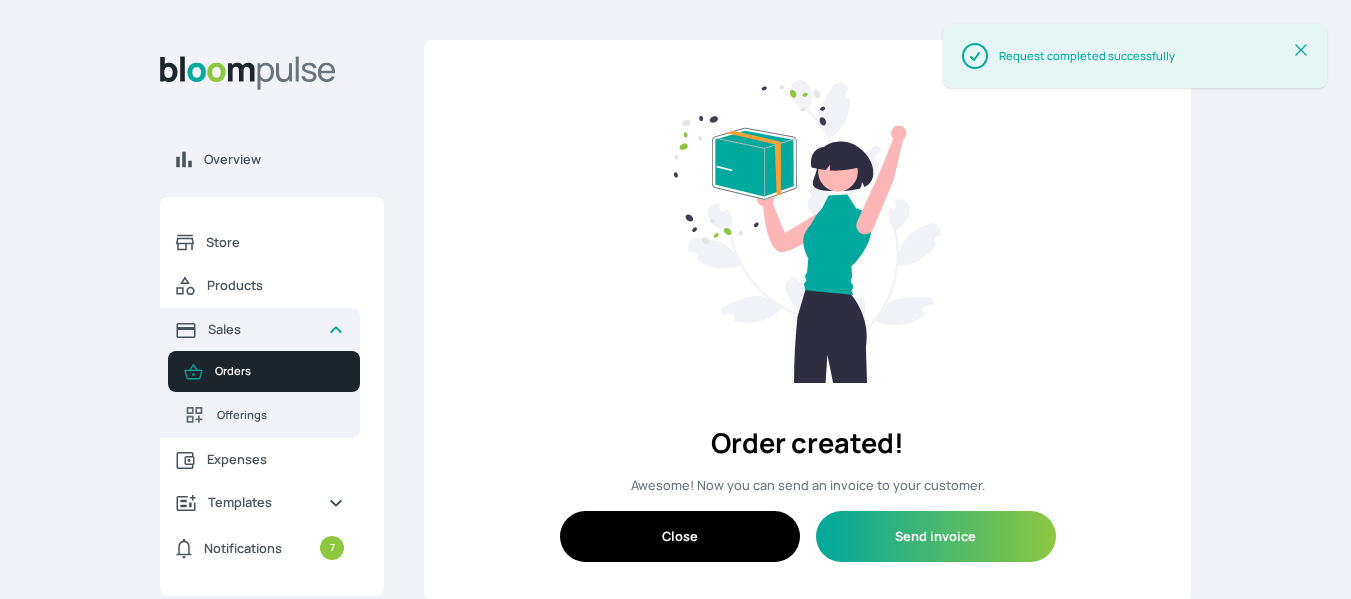 click at bounding box center [807, 231] 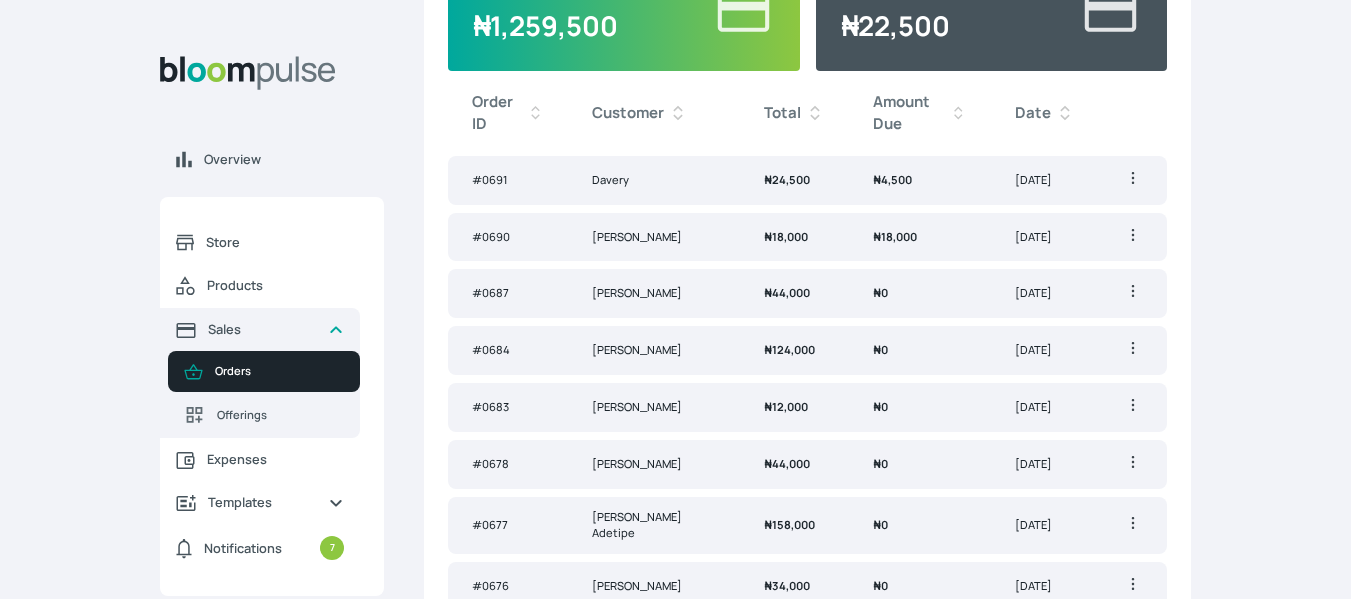 scroll, scrollTop: 0, scrollLeft: 0, axis: both 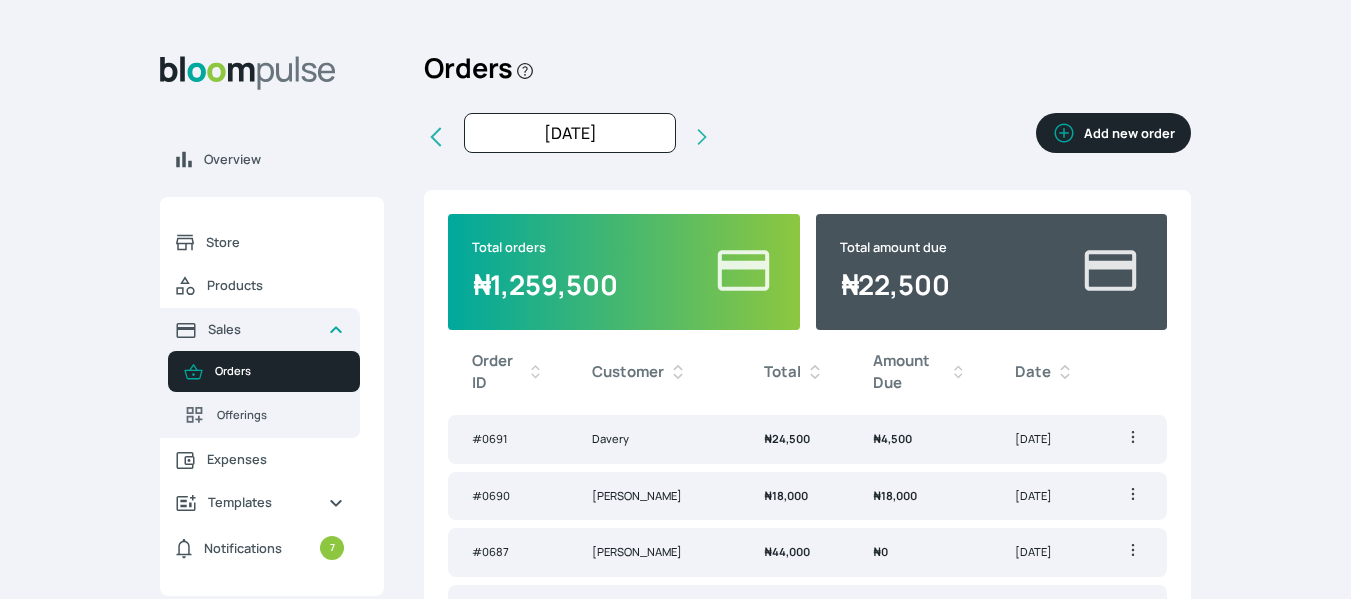 click 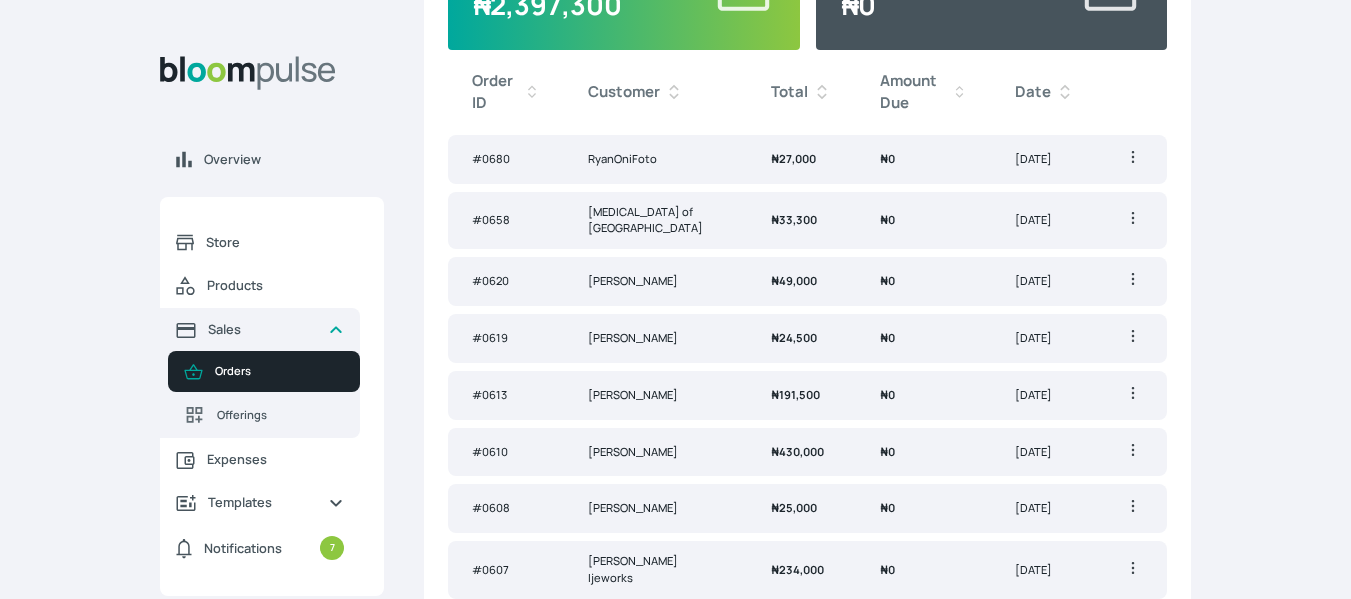 scroll, scrollTop: 0, scrollLeft: 0, axis: both 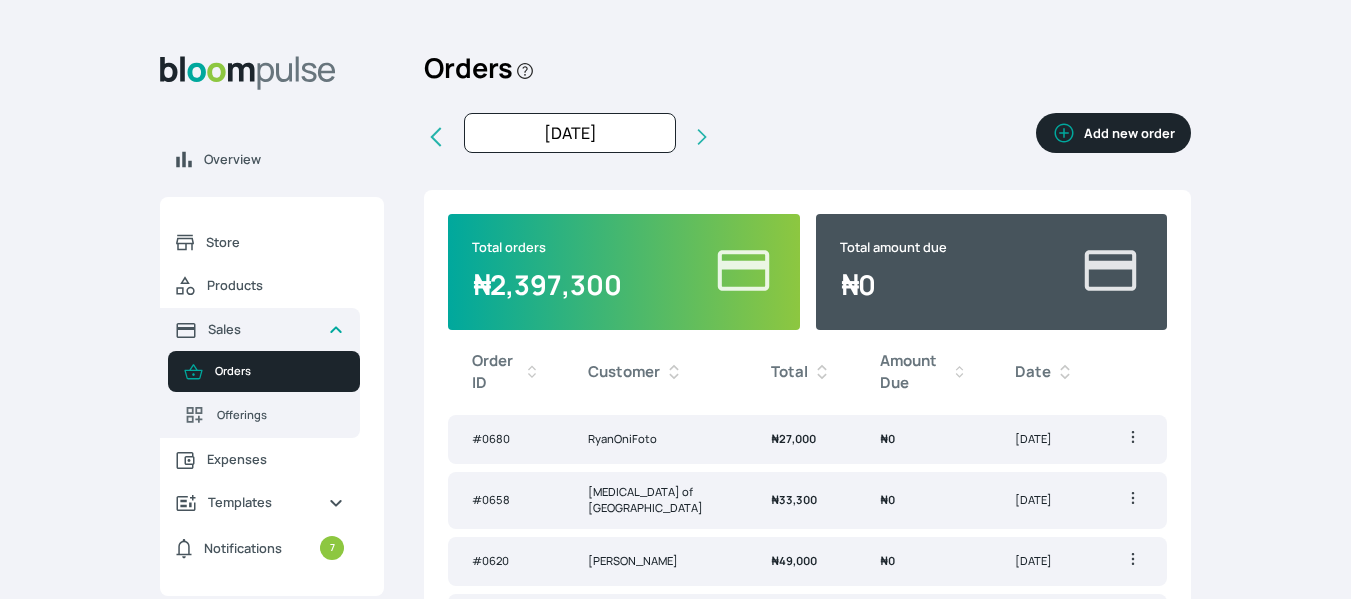 click on "Add new order" at bounding box center [1113, 133] 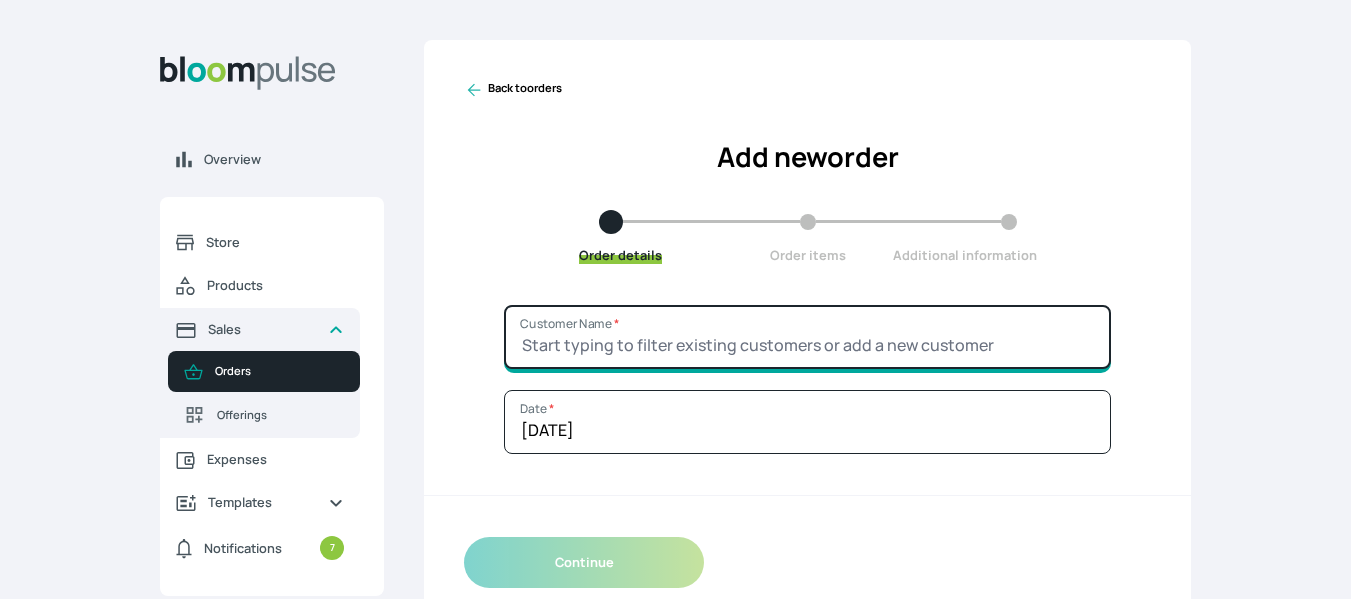 click on "Customer Name    *" at bounding box center (807, 337) 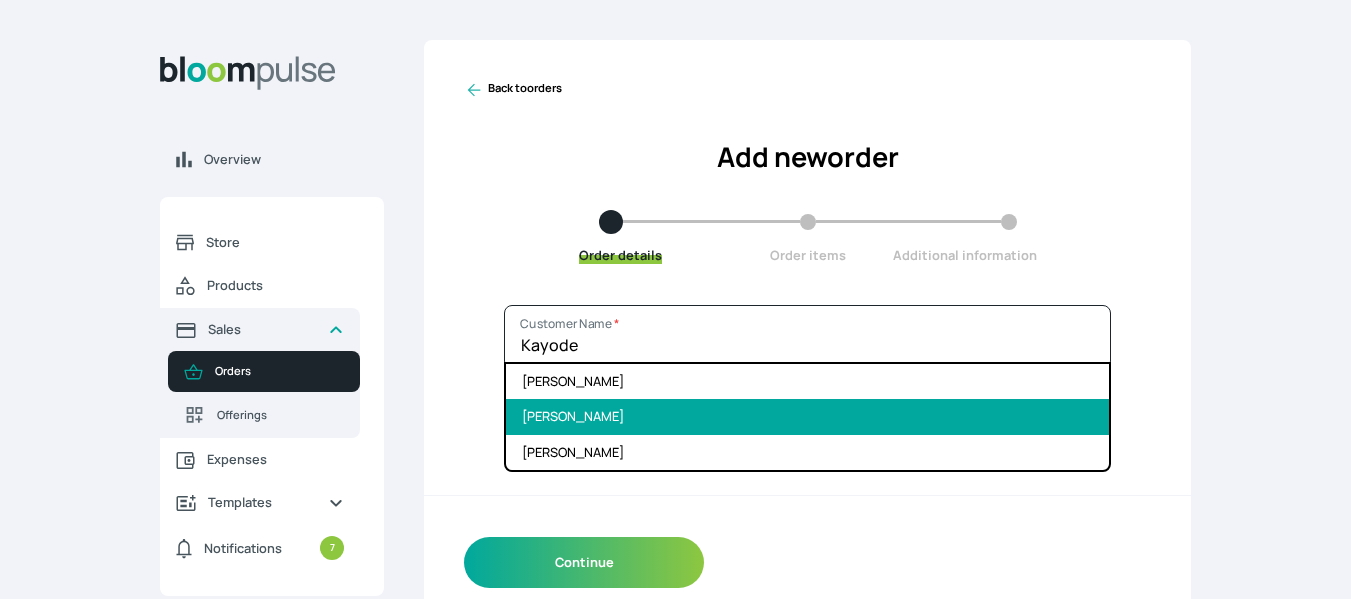 click on "[PERSON_NAME]" at bounding box center (807, 416) 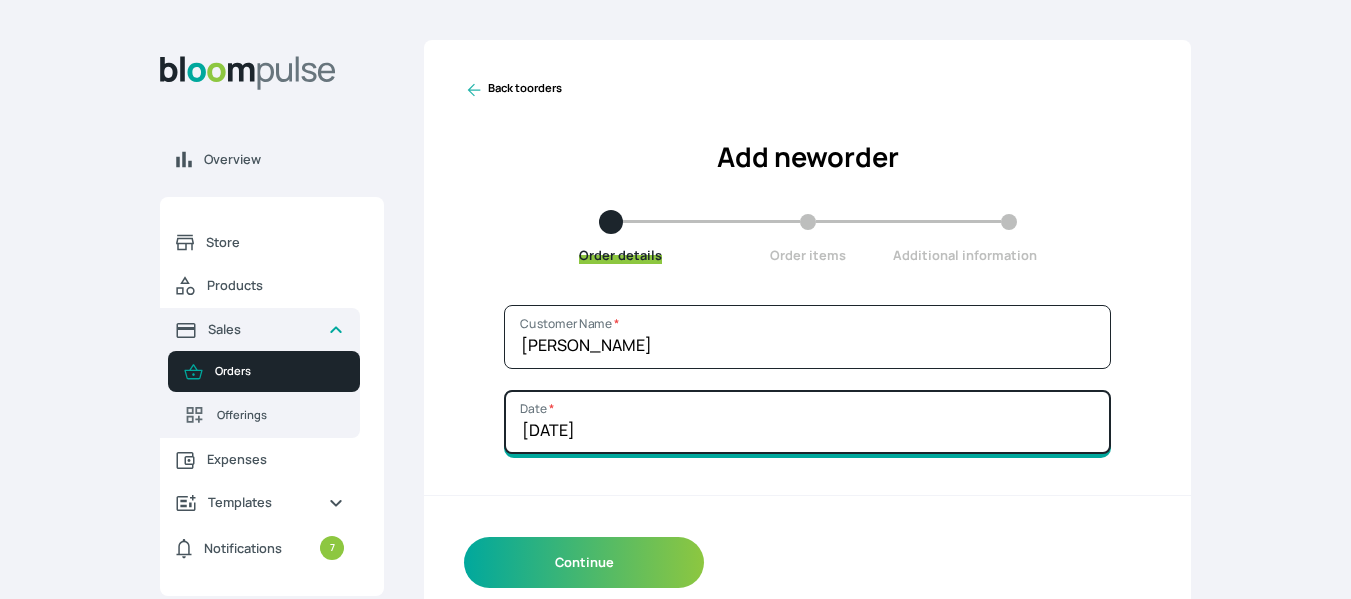click on "[DATE]" at bounding box center [807, 422] 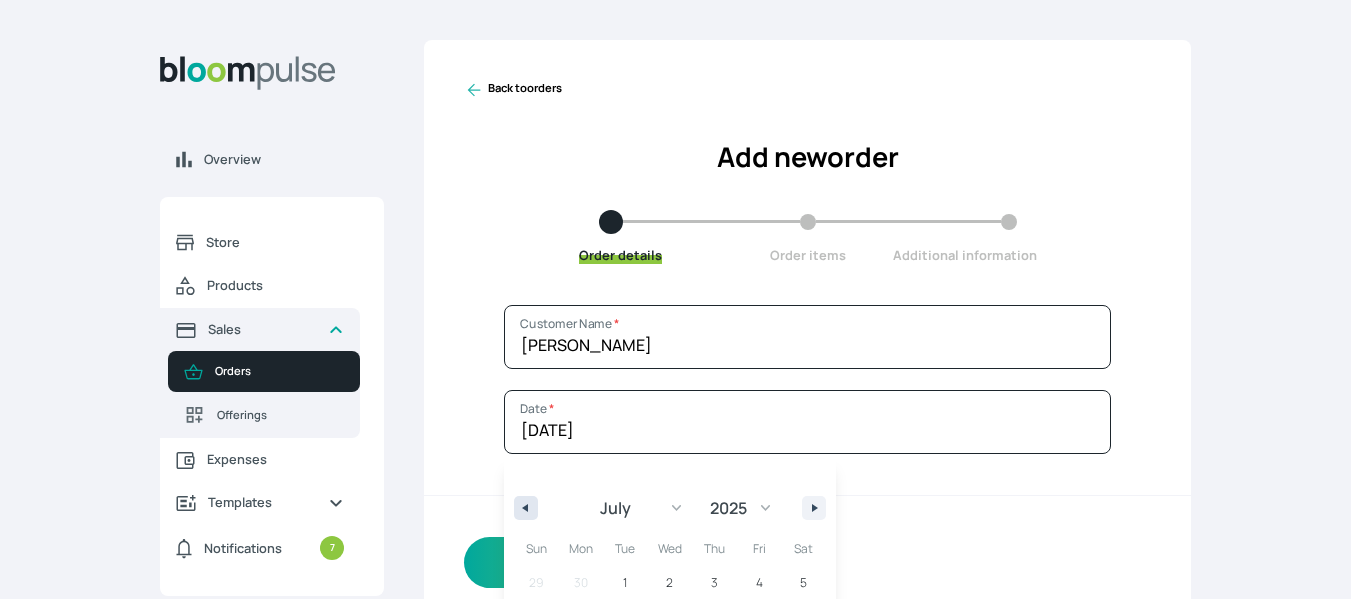 click at bounding box center [526, 508] 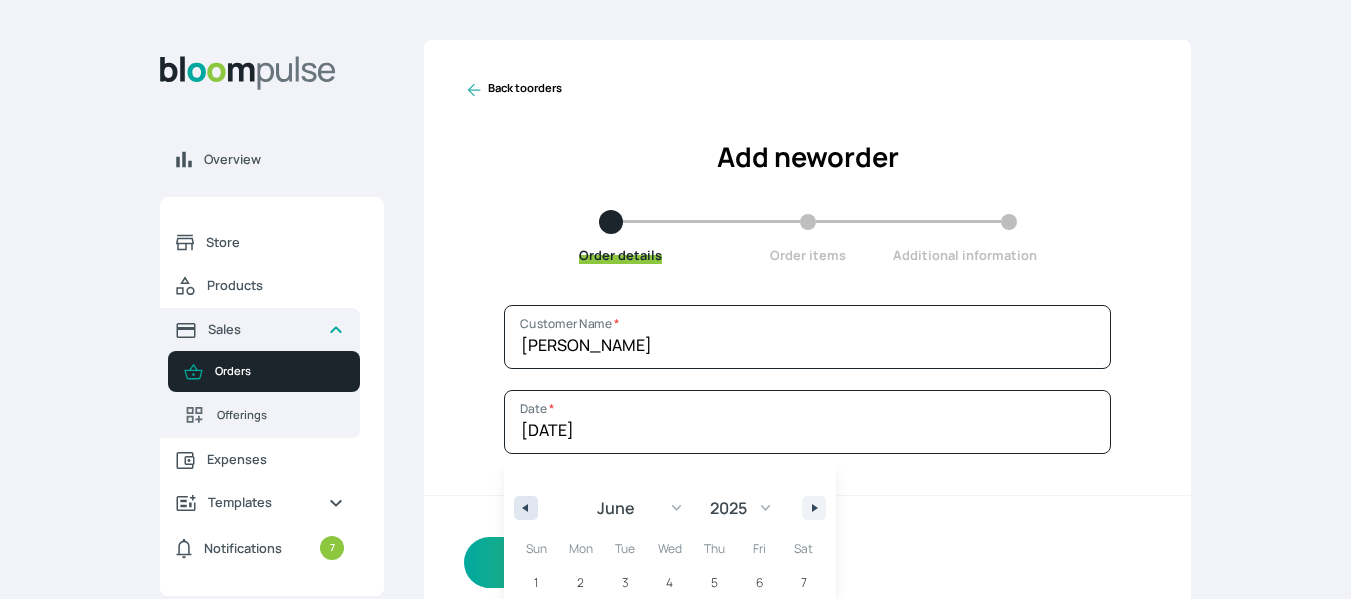 click at bounding box center (526, 508) 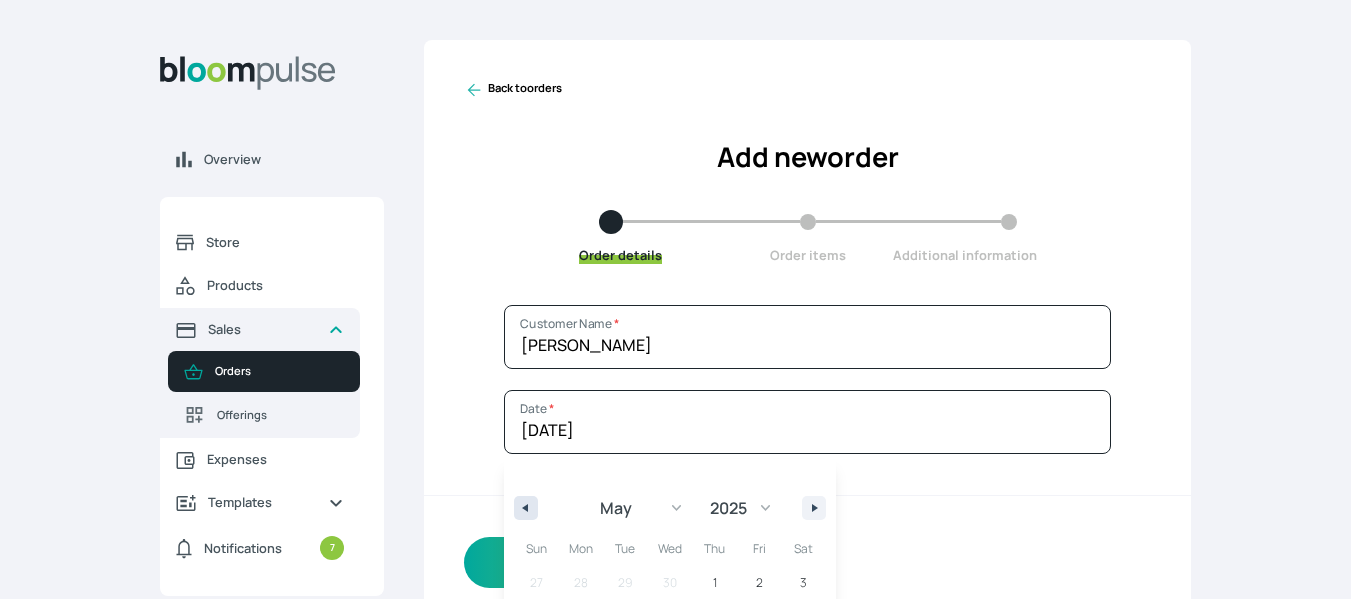 click at bounding box center [523, 508] 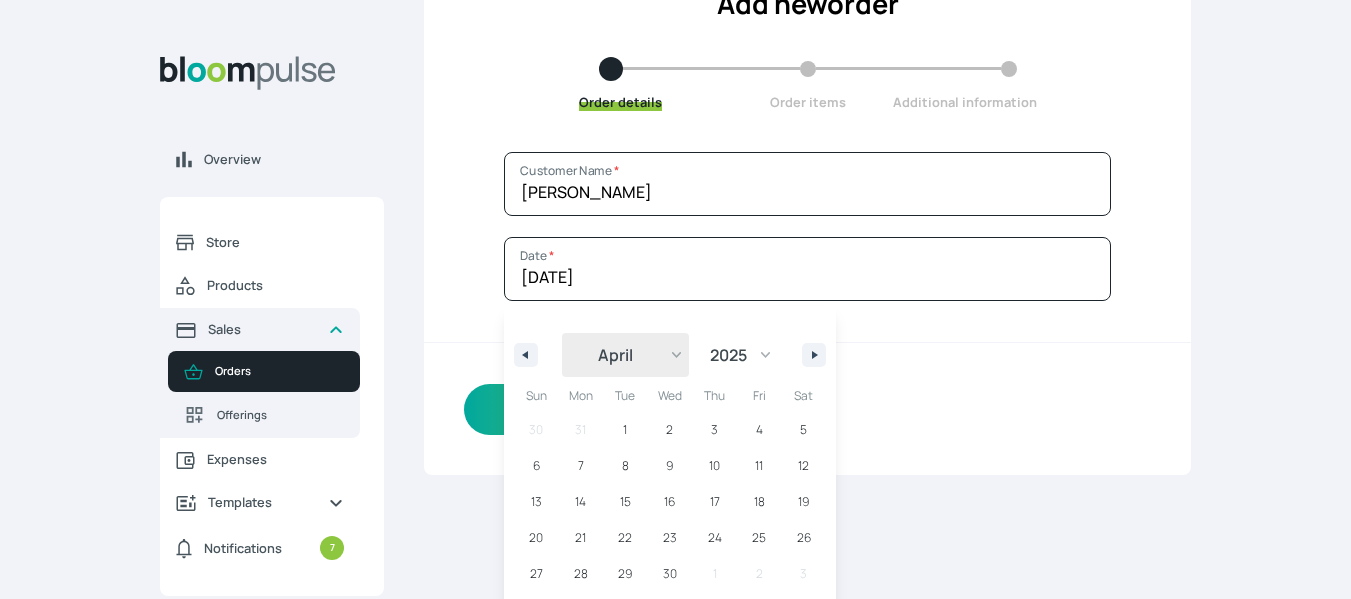 scroll, scrollTop: 166, scrollLeft: 0, axis: vertical 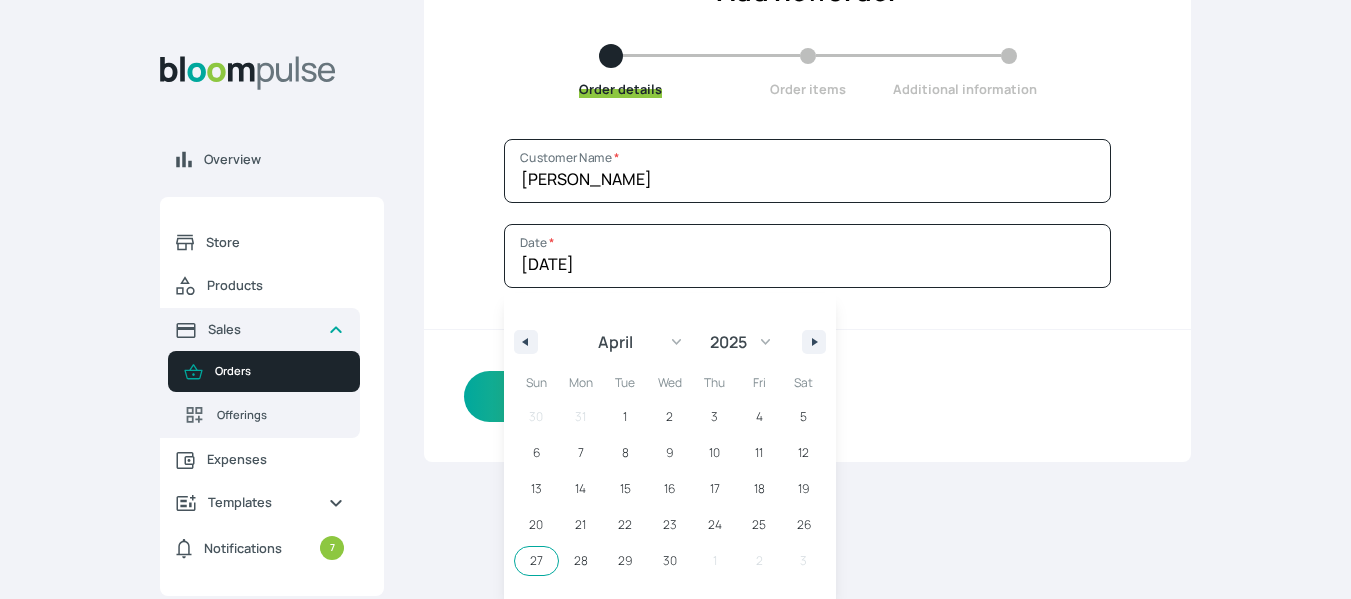 click on "27" at bounding box center (536, 561) 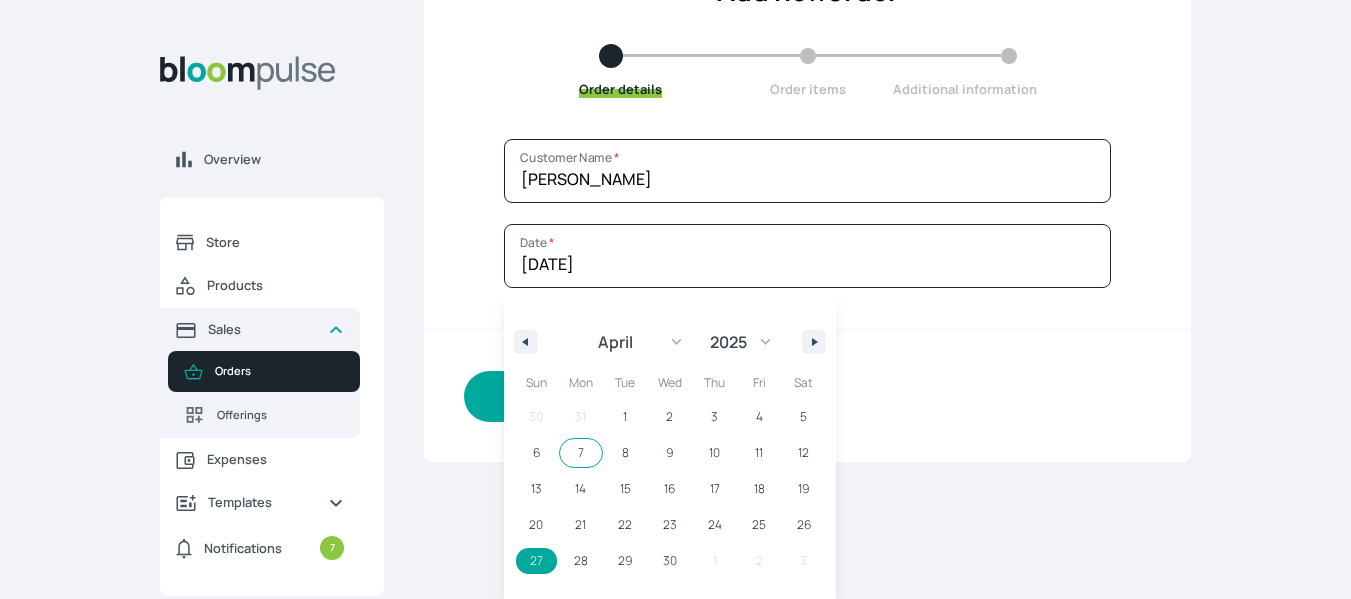 click on "Continue" at bounding box center [584, 396] 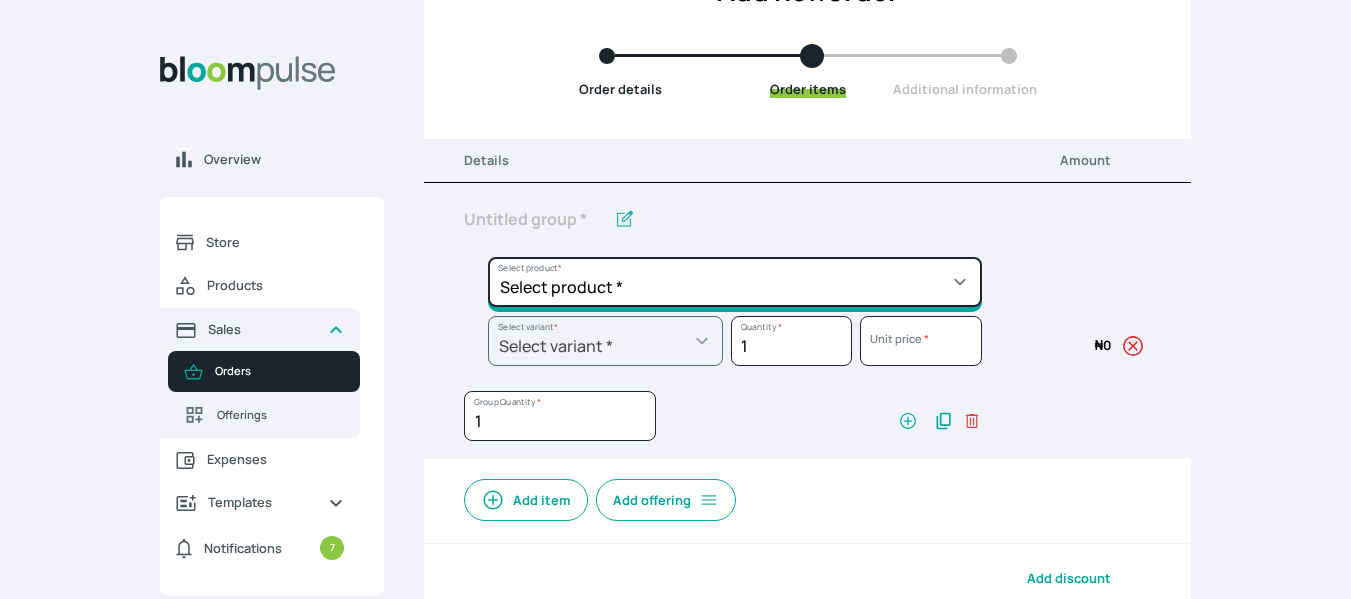 click on "Select product * Big Frame (Black) Canvas Print Canvas Print - Standard Canvas Stretching Certificate Printing Dry Mount Lamination Express Order Floating Frame Foam board mount with Matting Folio Box Frame Bracing Frame Stand Gallery Frame - Black Gallery Frame - Brown Gallery Frame - Cream Gallery Frame - White Gallery Rental Lustre Print - PRO Lustre Print - Standard Photowood Print Lamination Slim Gallery Frame - Black White Matting White Mount Board 5mm Wooden Frame" at bounding box center (735, 282) 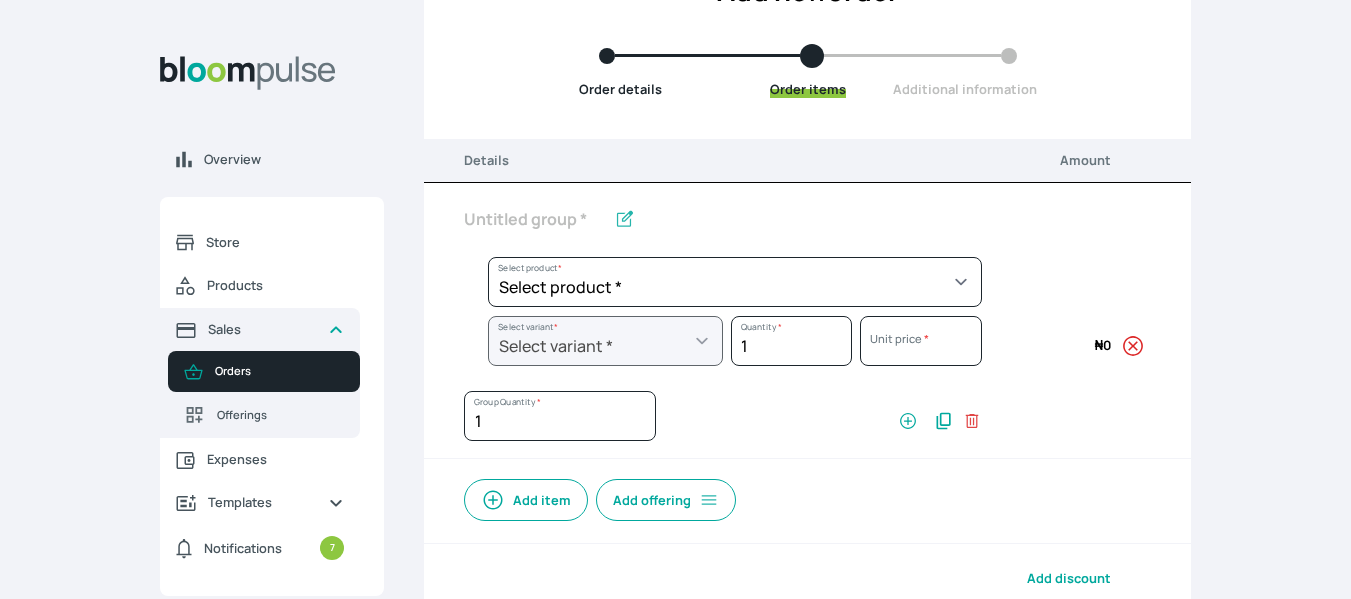 click on "Back to  orders Add new  order Order details Order items Additional information" at bounding box center [807, 6] 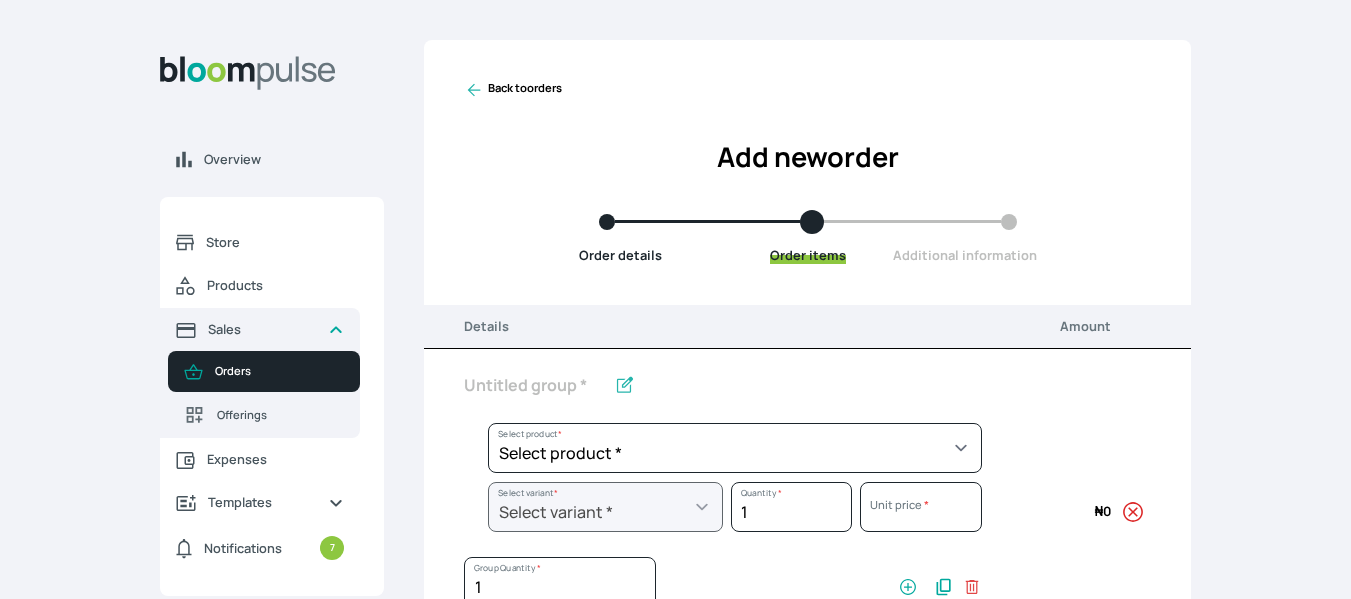 click 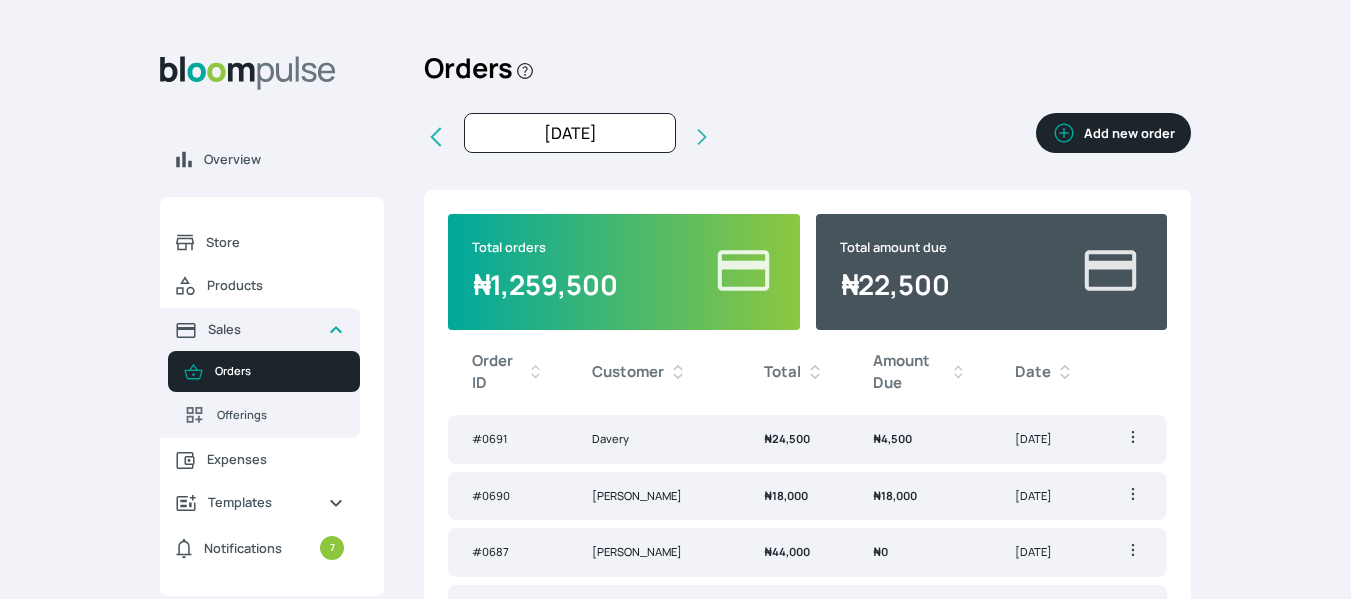 click 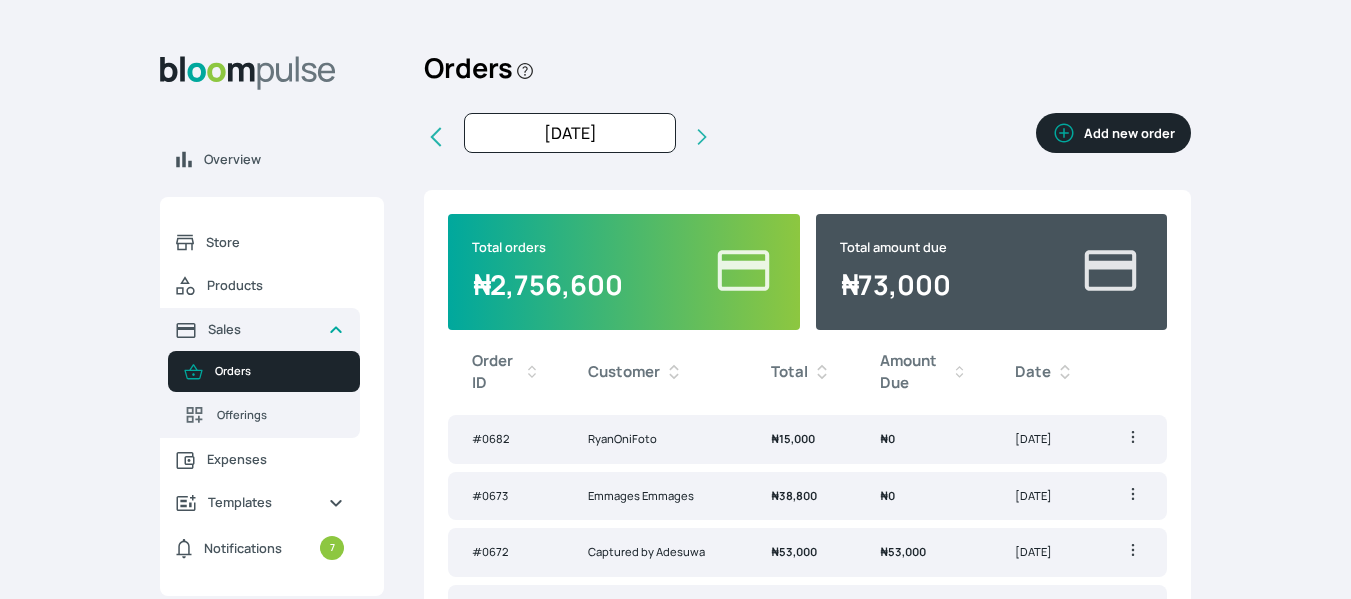 click 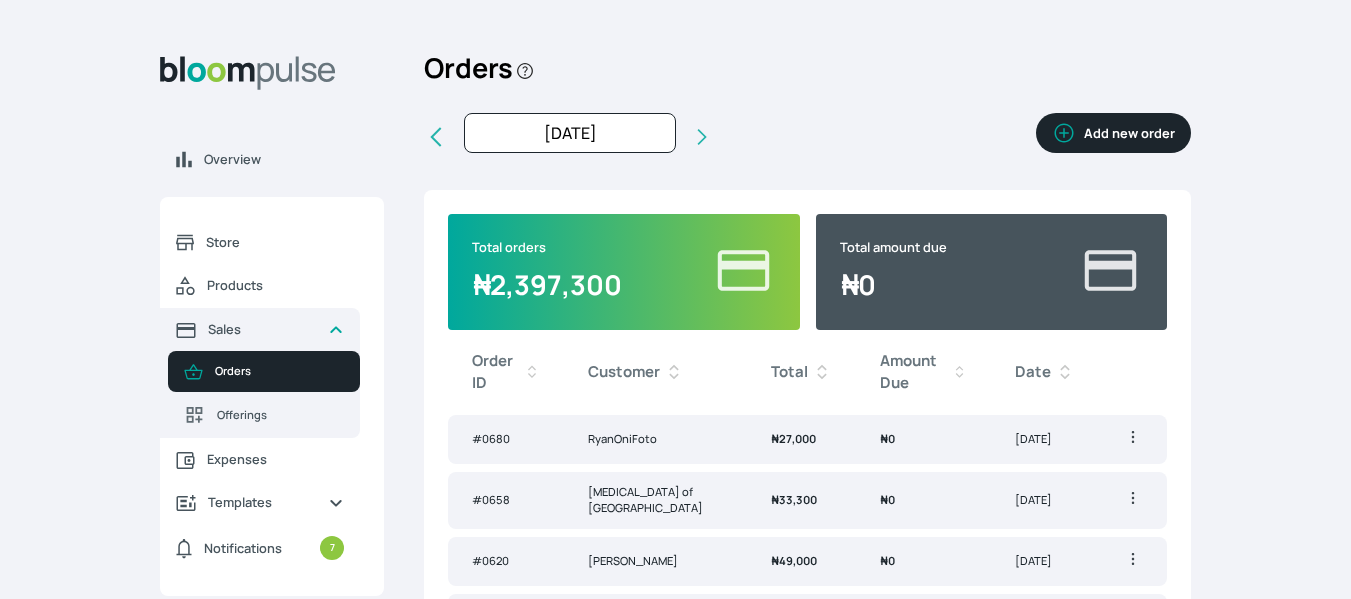 click on "Add new order" at bounding box center [1113, 133] 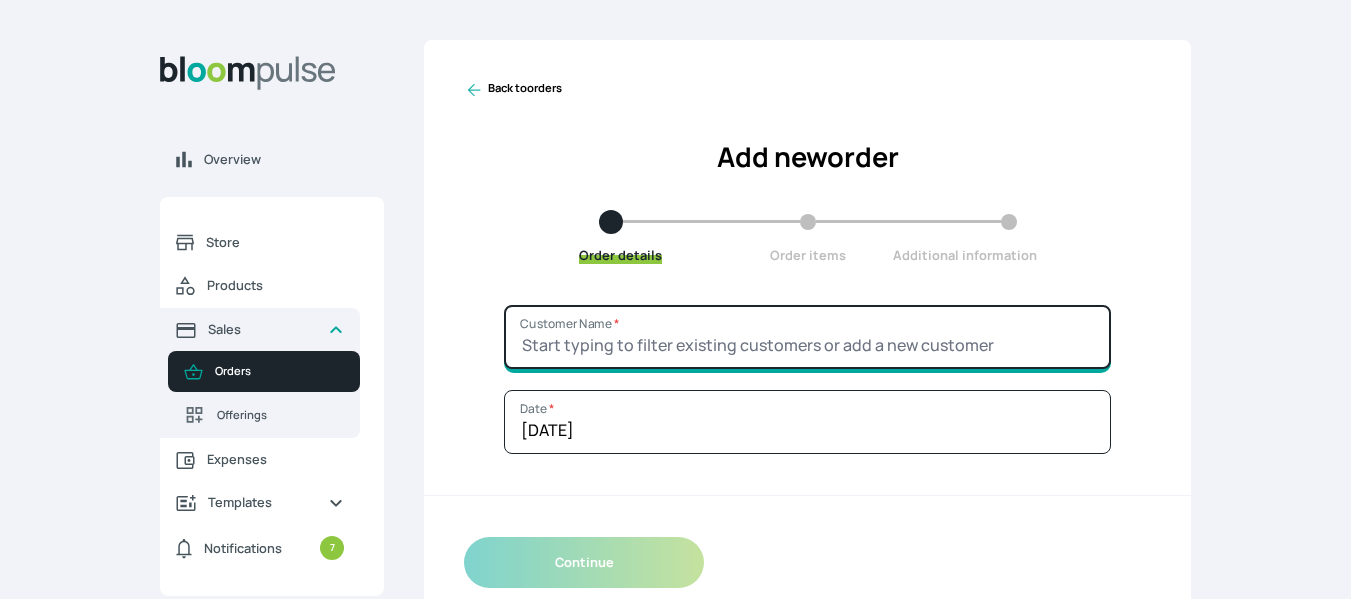 click on "Customer Name    *" at bounding box center [807, 337] 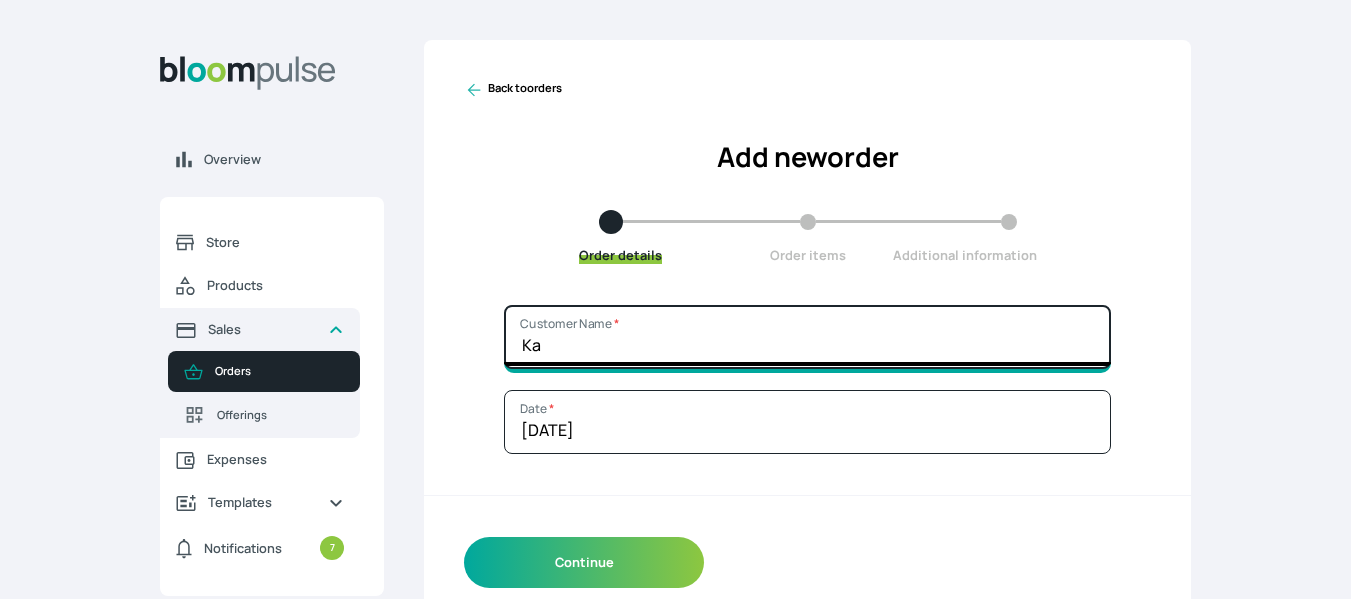 type on "K" 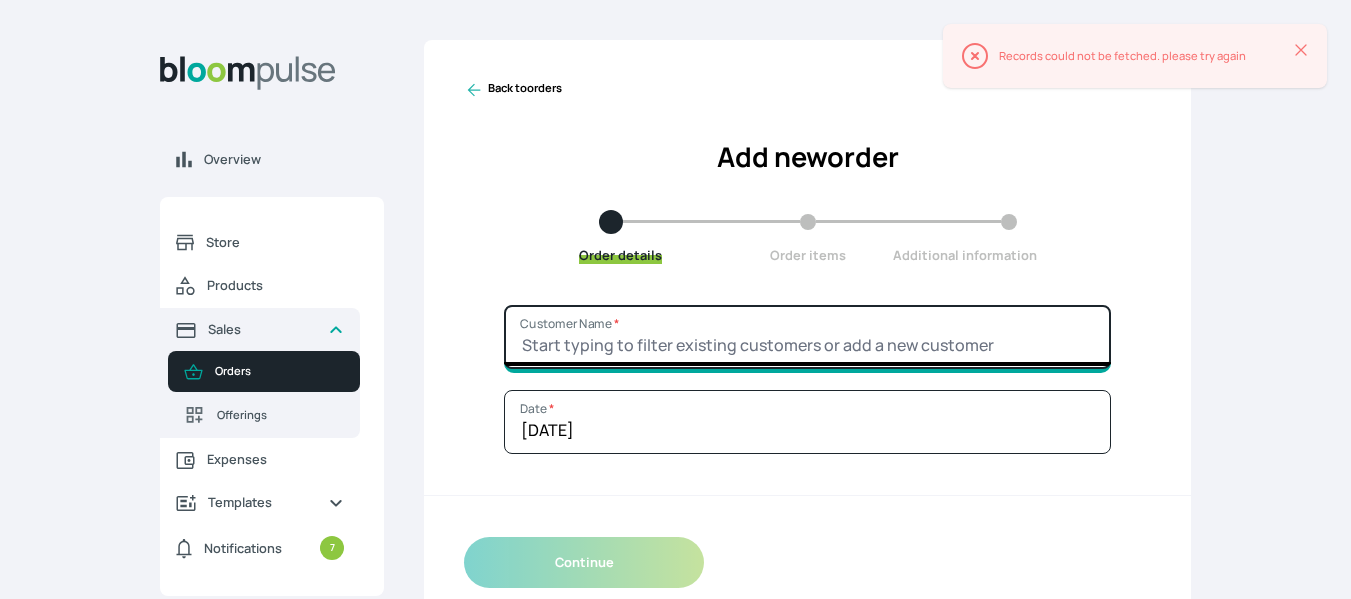 type on "K" 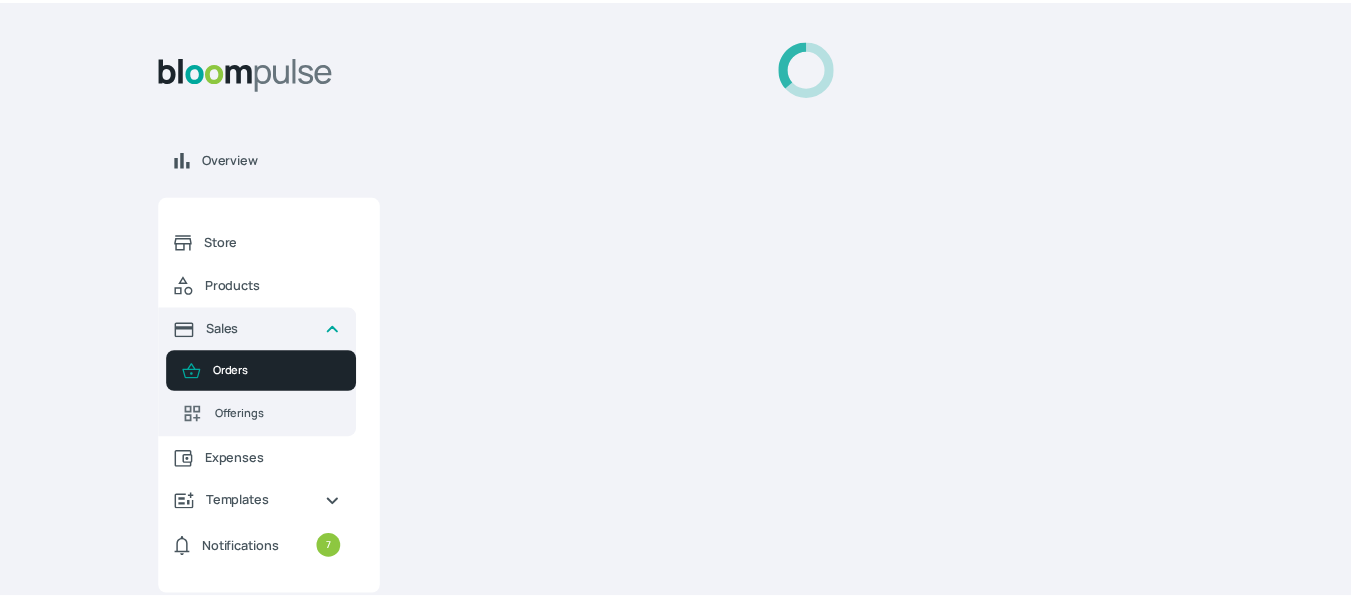 scroll, scrollTop: 0, scrollLeft: 0, axis: both 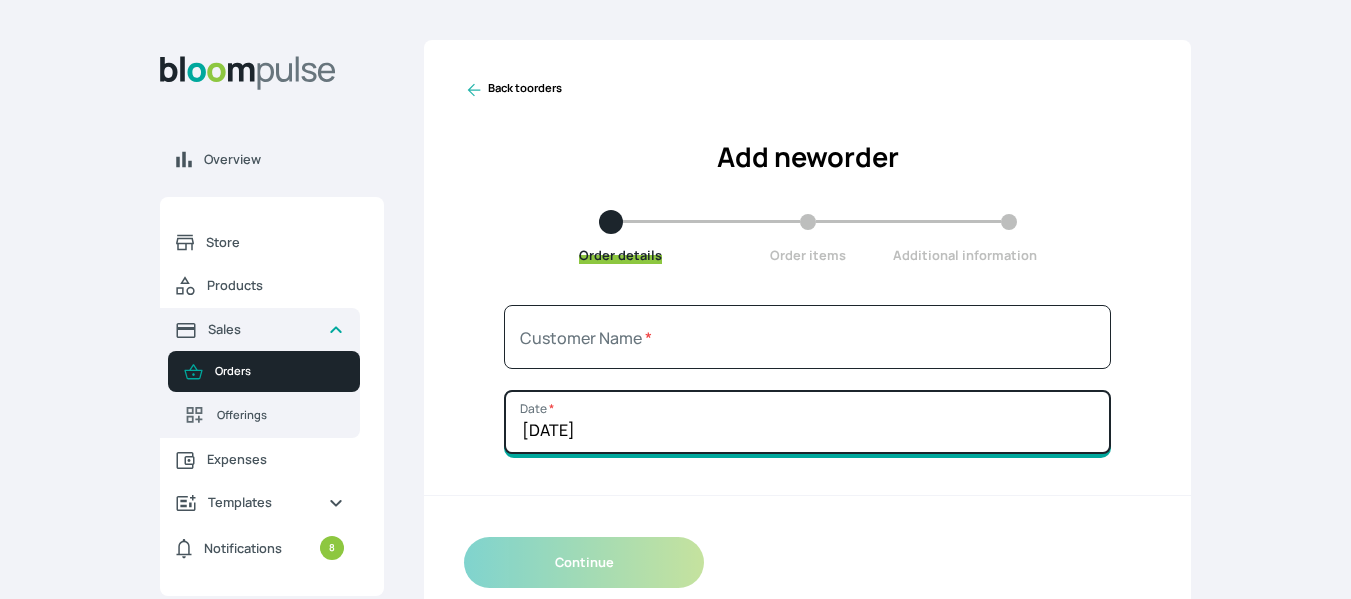 click on "[DATE]" at bounding box center [807, 422] 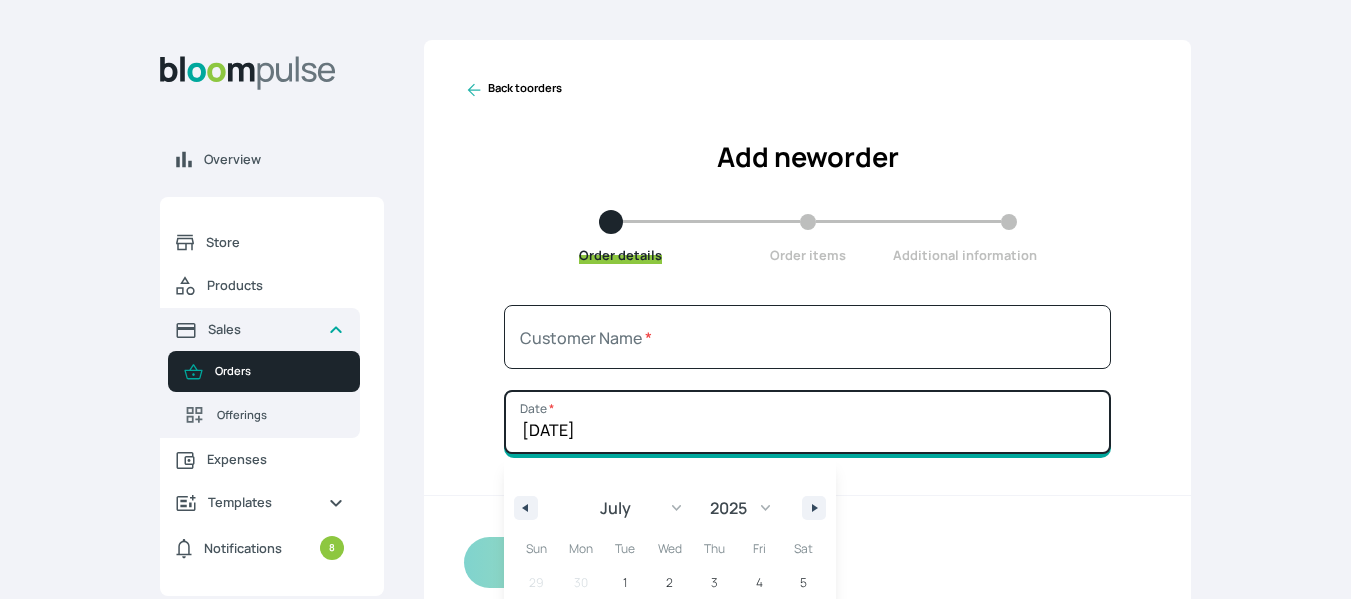 scroll, scrollTop: 166, scrollLeft: 0, axis: vertical 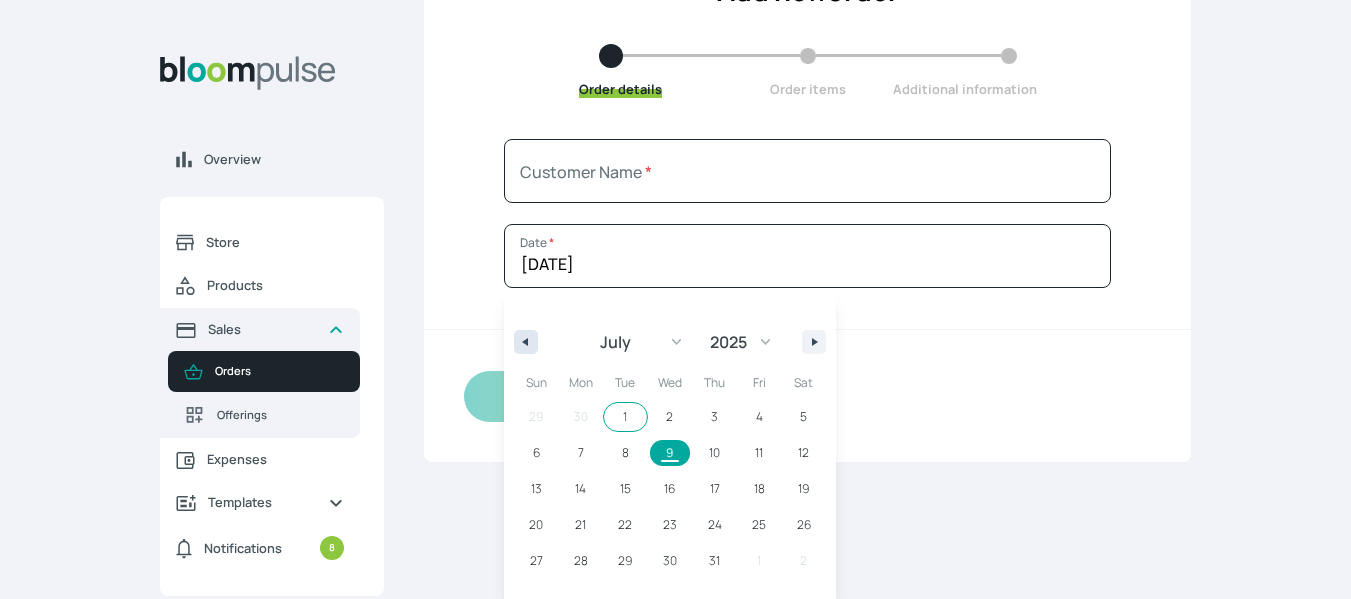 click at bounding box center (526, 342) 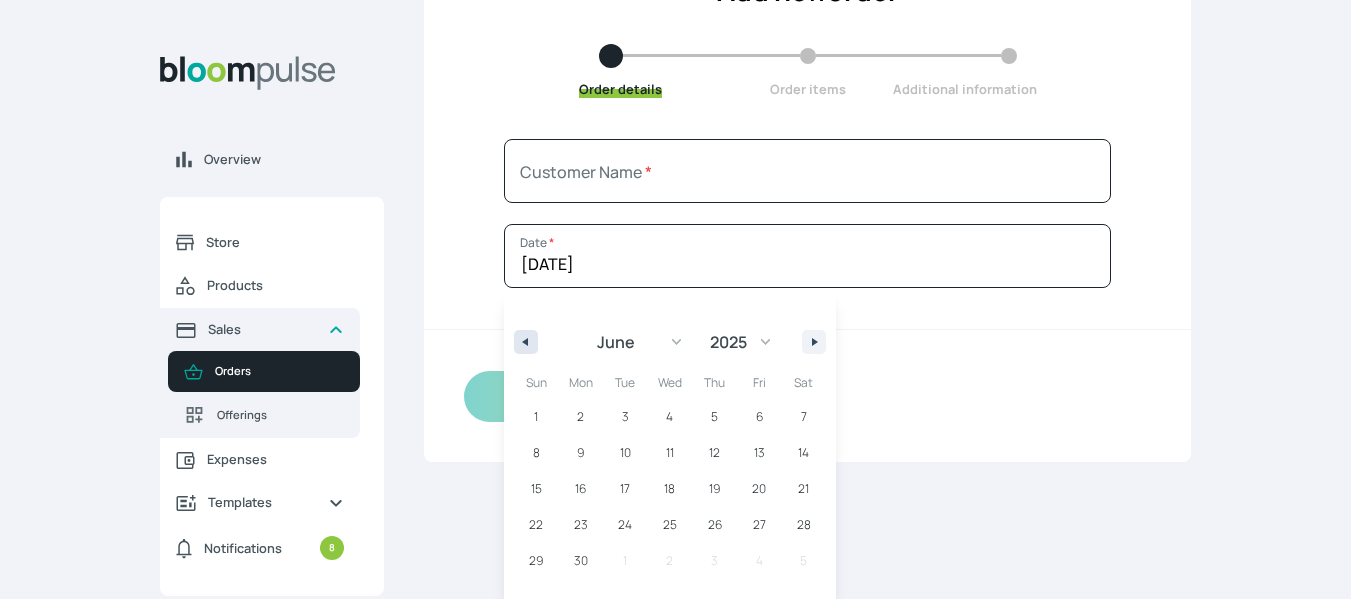 click at bounding box center (526, 342) 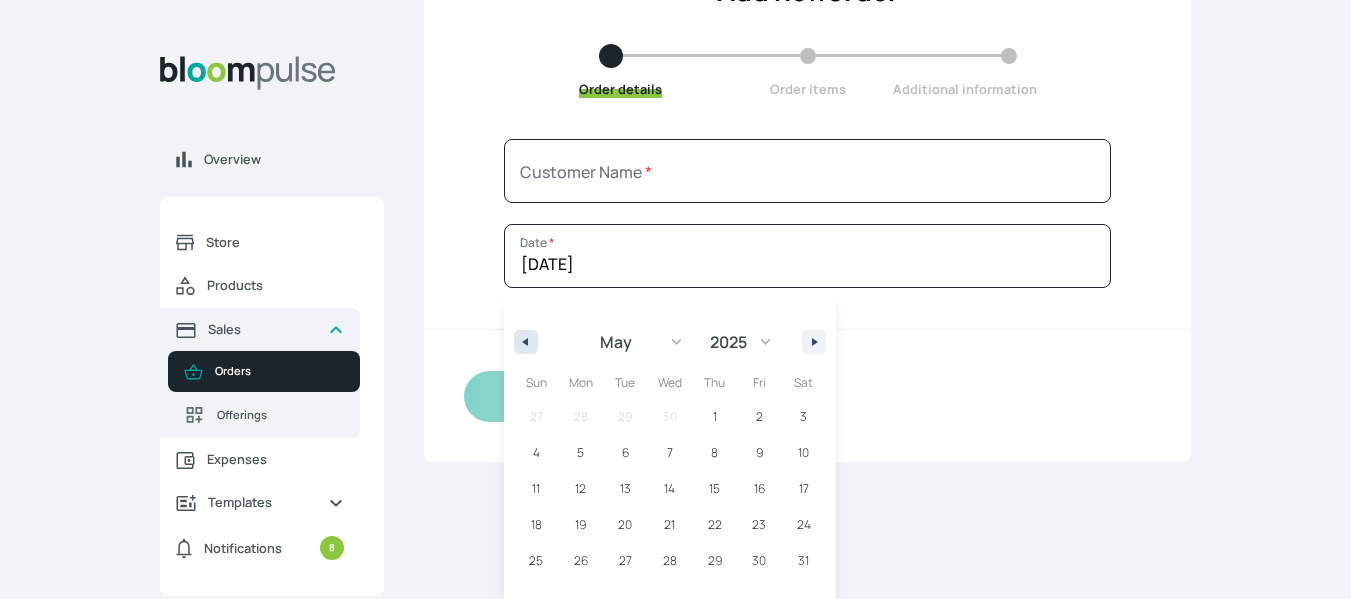 click at bounding box center (526, 342) 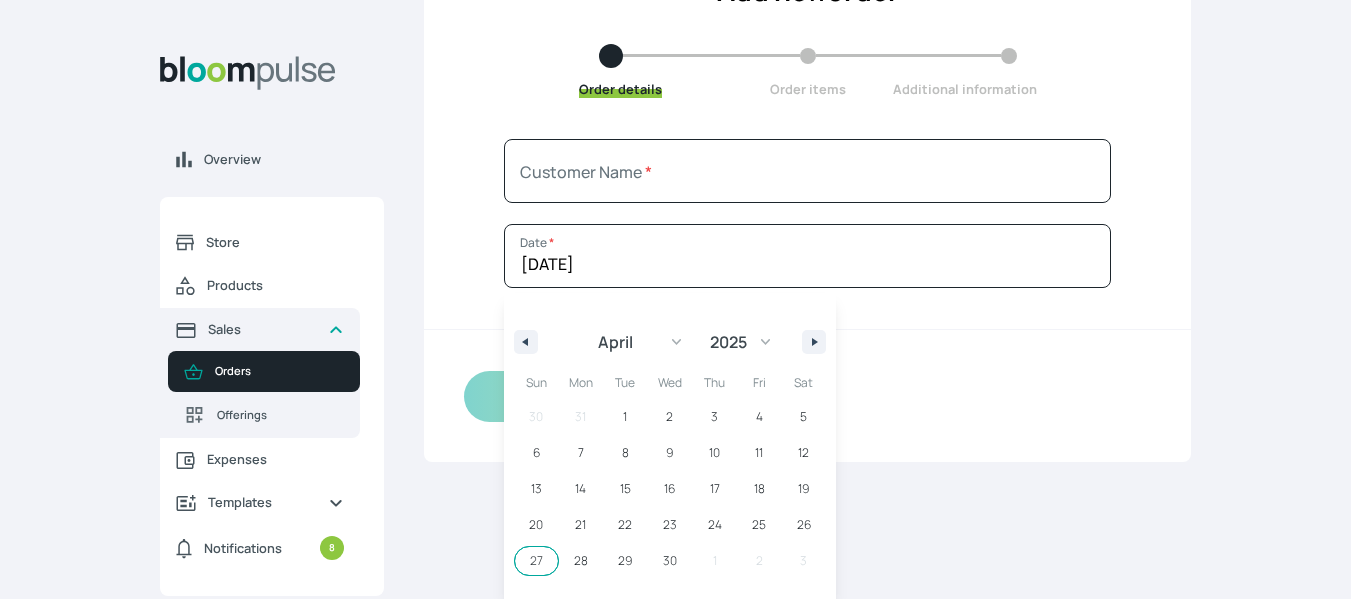 click on "27" at bounding box center (536, 561) 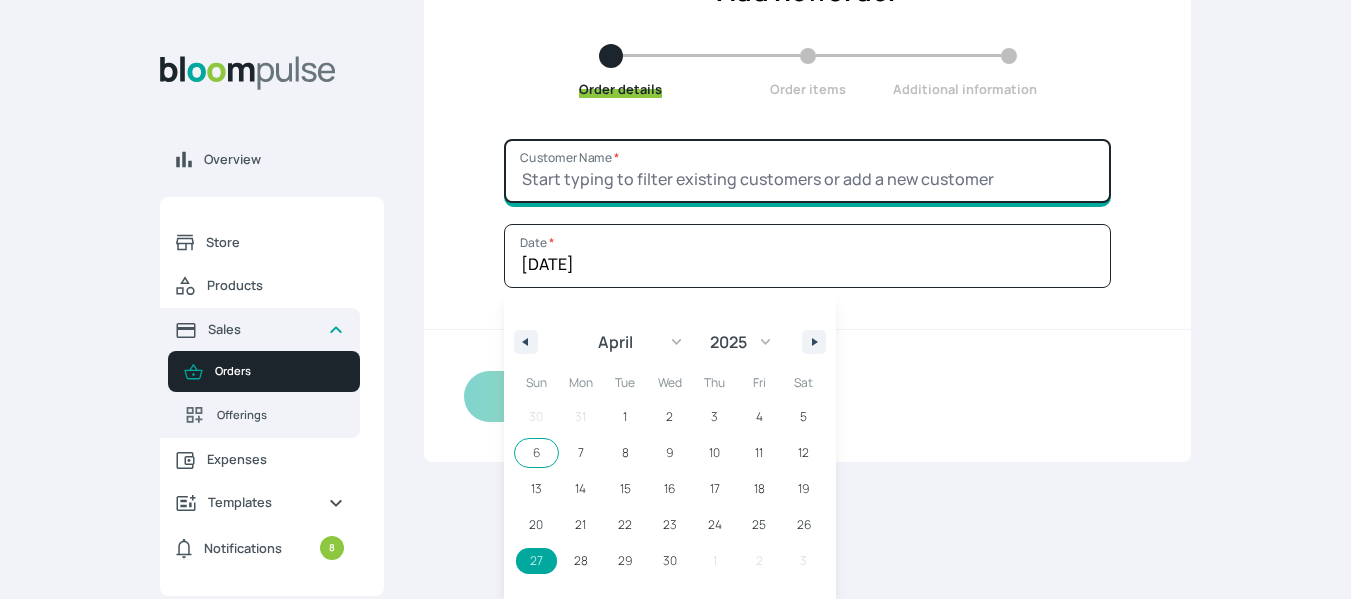 click on "Customer Name    *" at bounding box center (807, 171) 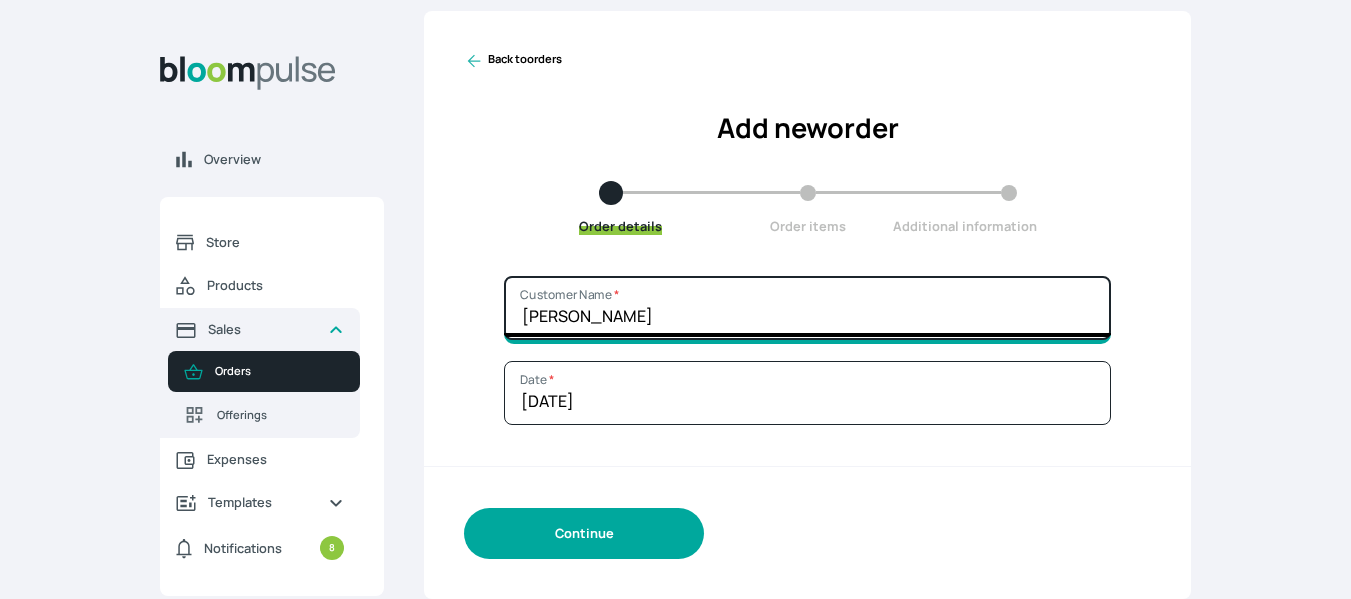 type on "[PERSON_NAME]" 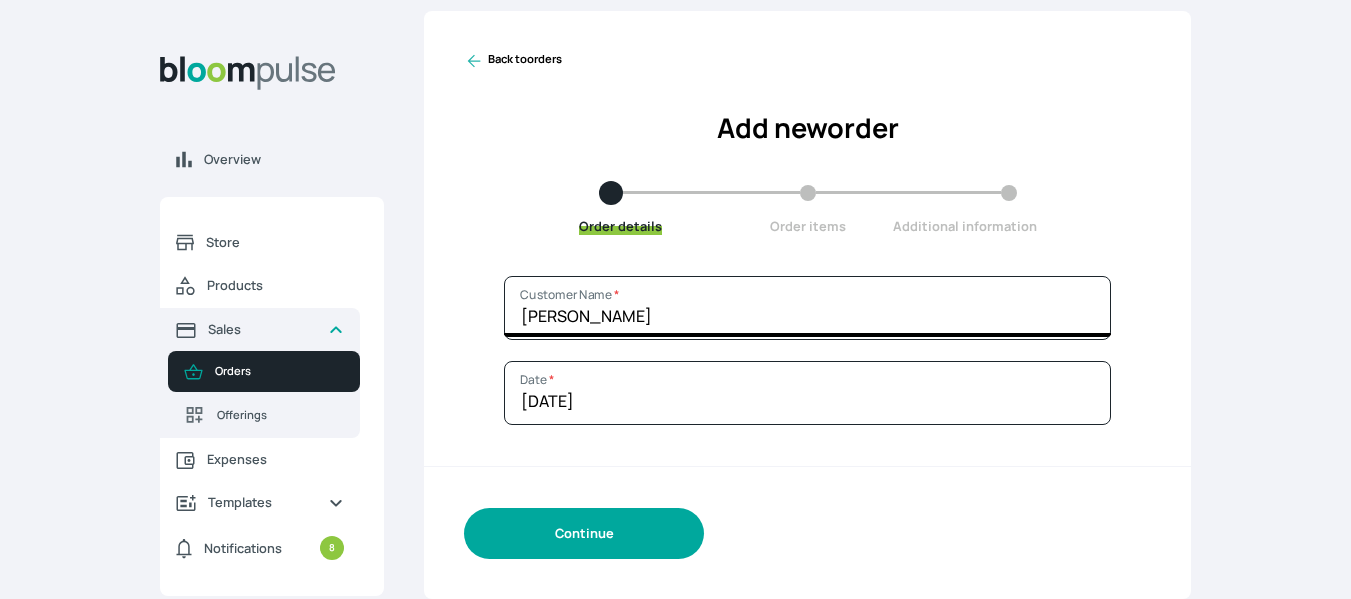 click on "Continue" at bounding box center [584, 533] 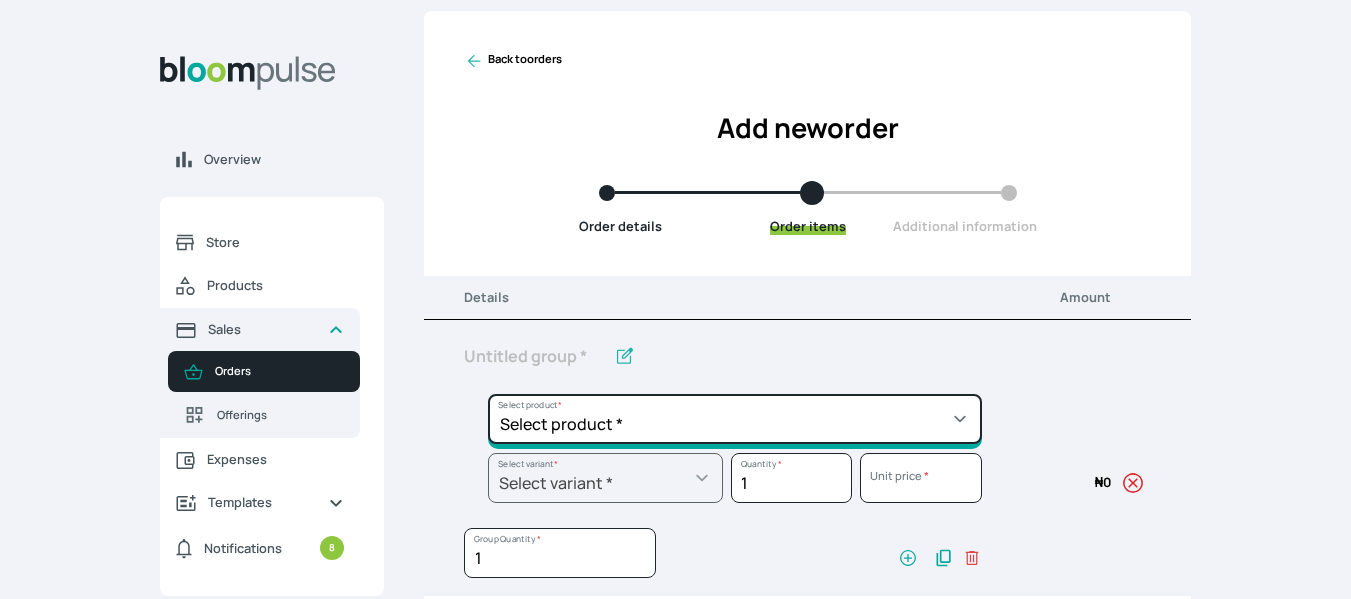 click on "Select product * Big Frame (Black) Canvas Print Canvas Print - Standard Canvas Stretching Certificate Printing Dry Mount Lamination Express Order Floating Frame Foam board mount with Matting Folio Box Frame Bracing Frame Stand Gallery Frame - Black Gallery Frame - Brown Gallery Frame - Cream Gallery Frame - White Gallery Rental Lustre Print - PRO Lustre Print - Standard Photowood Print Lamination Slim Gallery Frame - Black White Matting White Mount Board 5mm Wooden Frame" at bounding box center (735, 419) 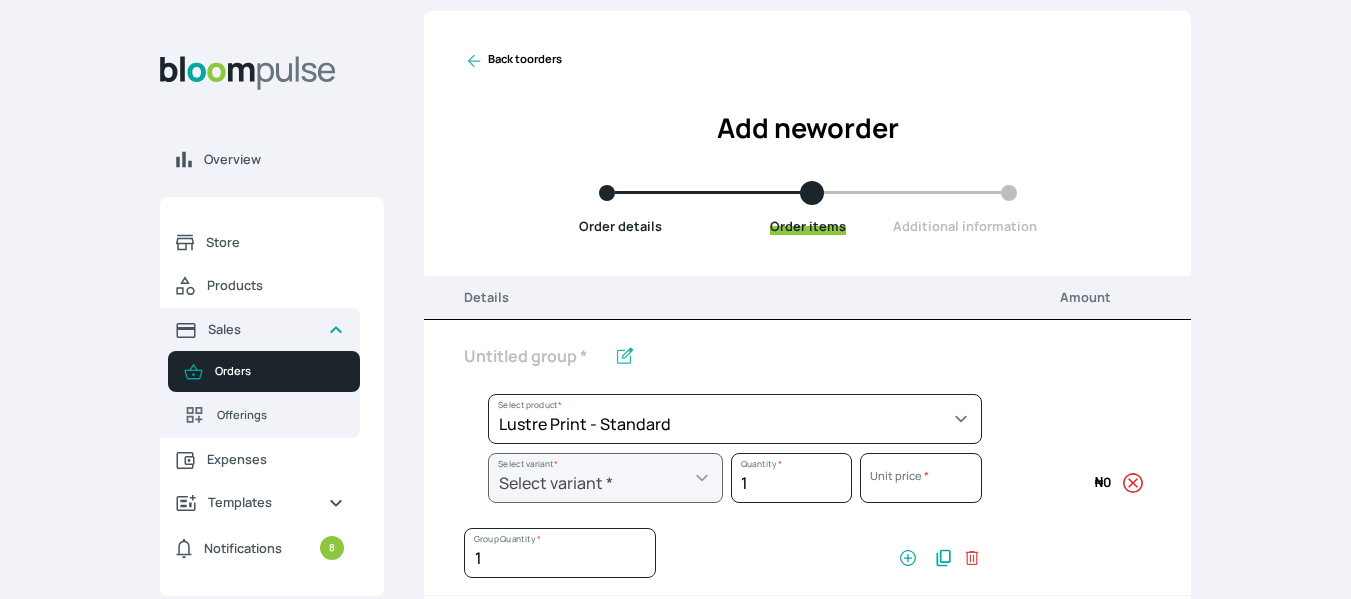 select on "a9f19bd2-f1a8-4b74-ae51-3a75659f3a28" 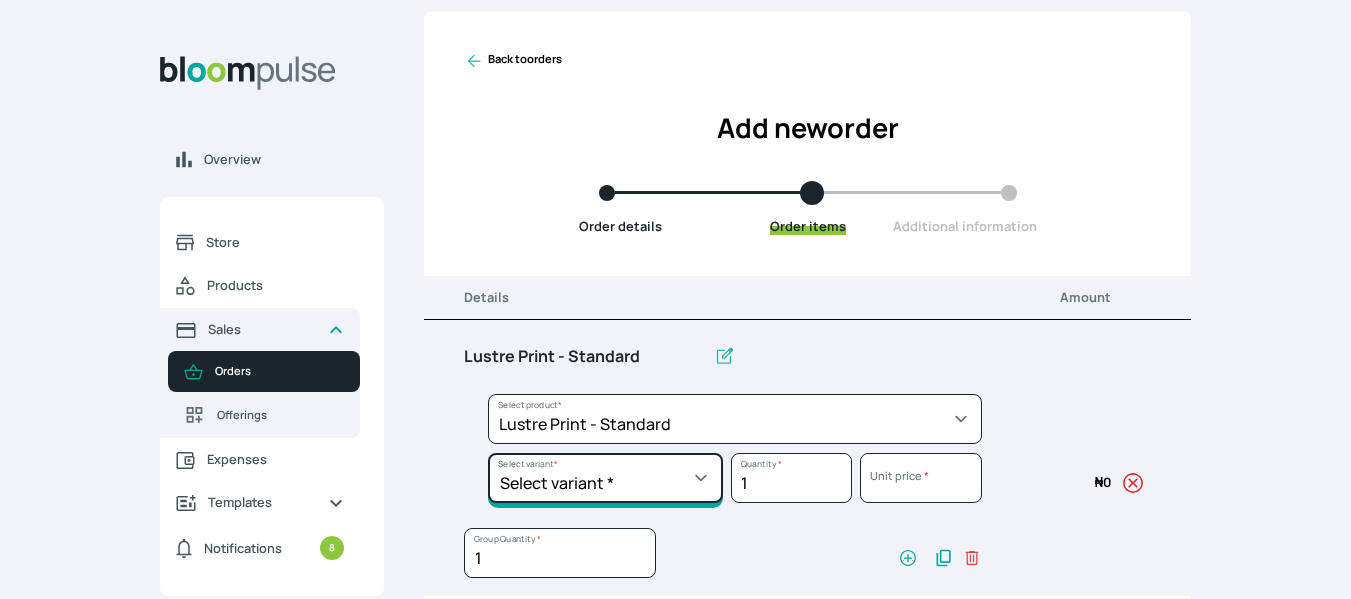 click on "Select variant * 10 by 10 10 by 12 10 by 15 10 by 16 11 by 12 11 by 14 11.7 by 16.5 12 by 12 12 by 13 12 by 14 12 by 15 12 by 16 12 by 18 12 by 20 14 by 18 14 by 20 14 by 24 14 by 8 16 by 16 16 by 20 16 by 22 16 by 24 16 by 29 18 by 18 18 by 22 18 by 24 18 by 26 18 by 27 18 x 28 2.5 by 3.5 20 by 20 20 by 24 20 by 25 20 by 26 20 by 28 20 by 30 20 by 36 20 by 40 22 by 28 24 by 30 24 by 34 24 by 36 24 by 40 24 by 6 26 by 28 26 by 36 26 by 38 27 by 39 27 by 48 28 by 52 3 by 8 30 by 36 30 by 40 30 by 60 32 by 48 33 by 45 36 by 44 36 by 48 39 by 47 4 by 4 40 by 50 41 by 48 48 by 72 5 by 7 50 by 70 51 by 34 6 by 7 6 by 8 72 by 36 8 by 10 8 by 12 8 by 15 8.3 by 11.7 9 by 7" at bounding box center [605, 478] 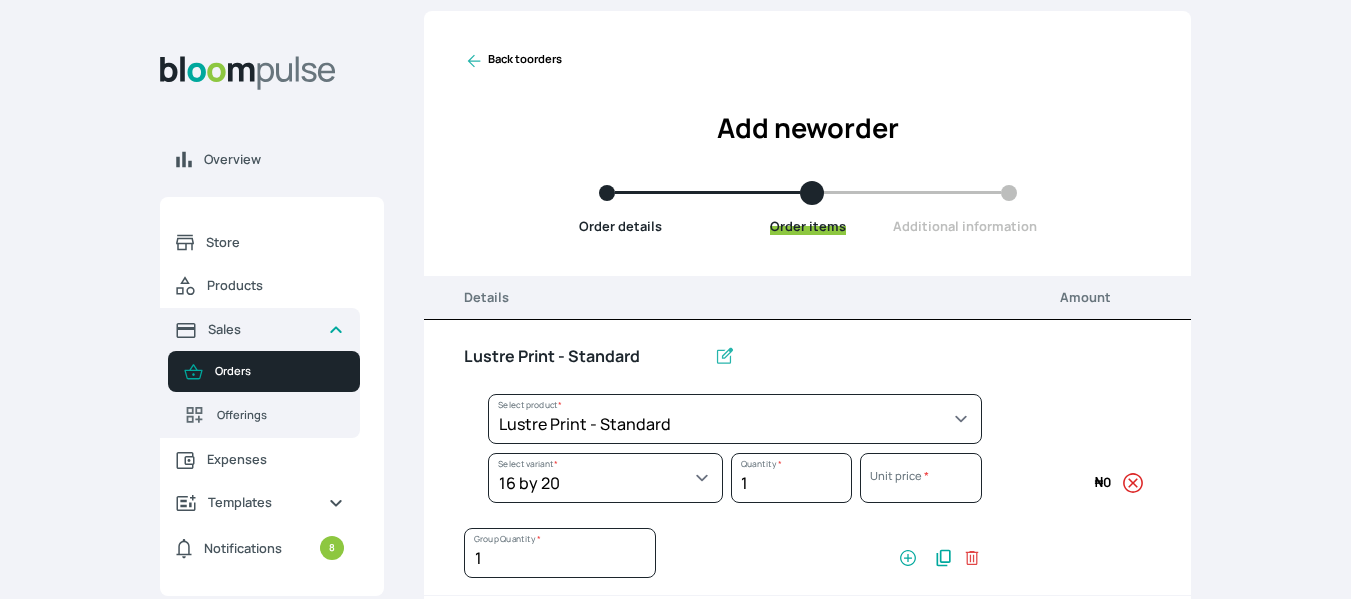 select on "a9f19bd2-f1a8-4b74-ae51-3a75659f3a28" 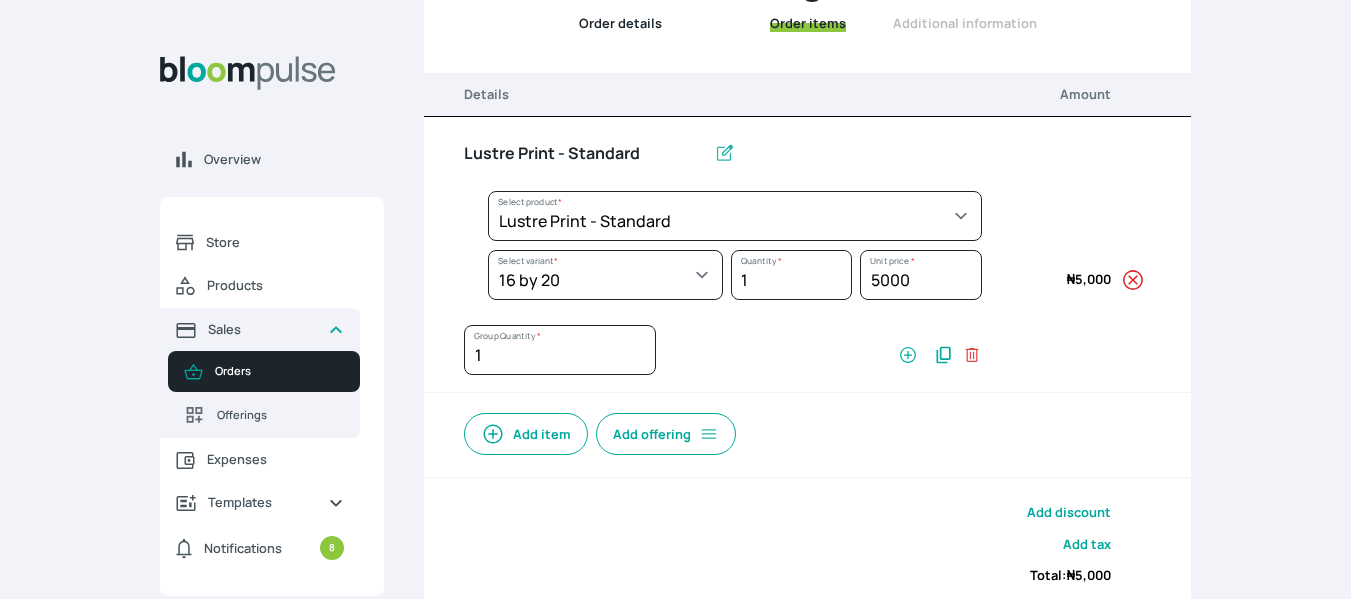 scroll, scrollTop: 233, scrollLeft: 0, axis: vertical 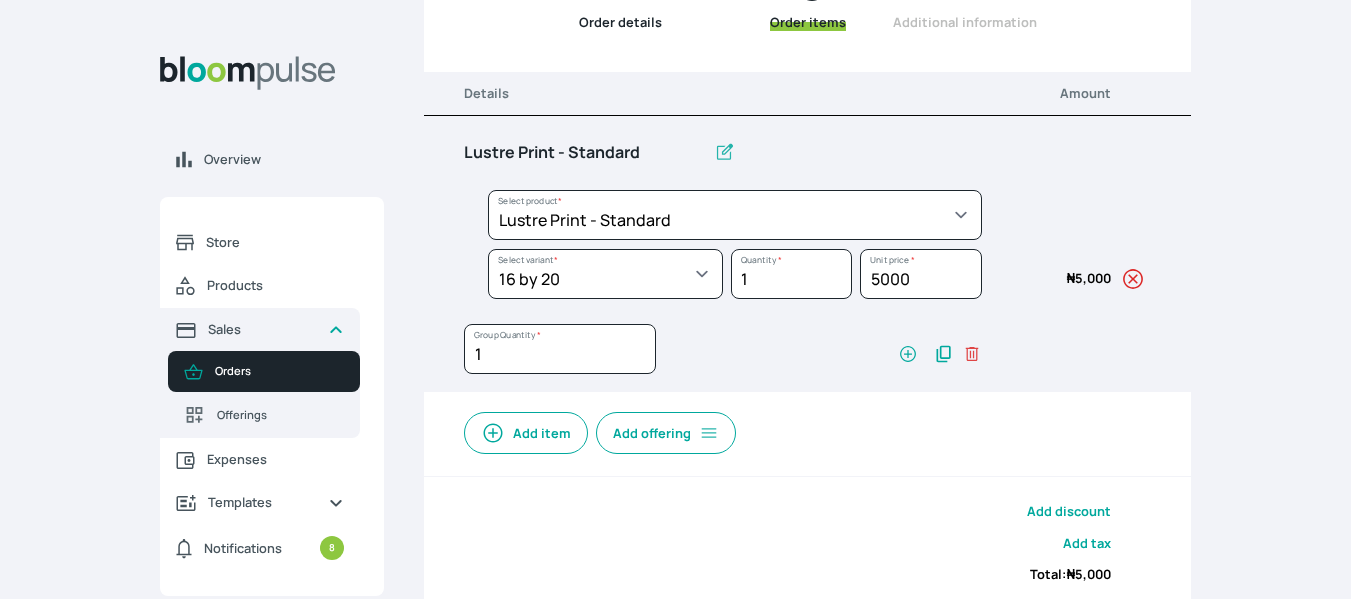 click 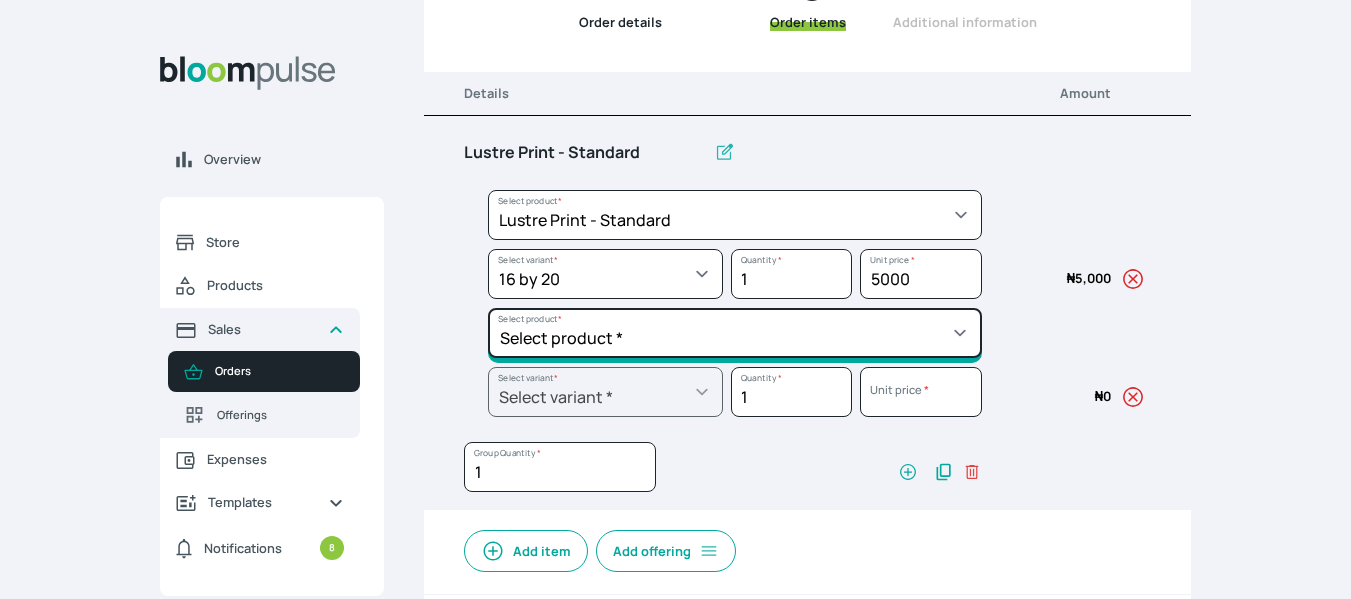 click on "Select product * Big Frame (Black) Canvas Print Canvas Print - Standard Canvas Stretching Certificate Printing Dry Mount Lamination Express Order Floating Frame Foam board mount with Matting Folio Box Frame Bracing Frame Stand Gallery Frame - Black Gallery Frame - Brown Gallery Frame - Cream Gallery Frame - White Gallery Rental Lustre Print - PRO Lustre Print - Standard Photowood Print Lamination Slim Gallery Frame - Black White Matting White Mount Board 5mm Wooden Frame" at bounding box center (735, 215) 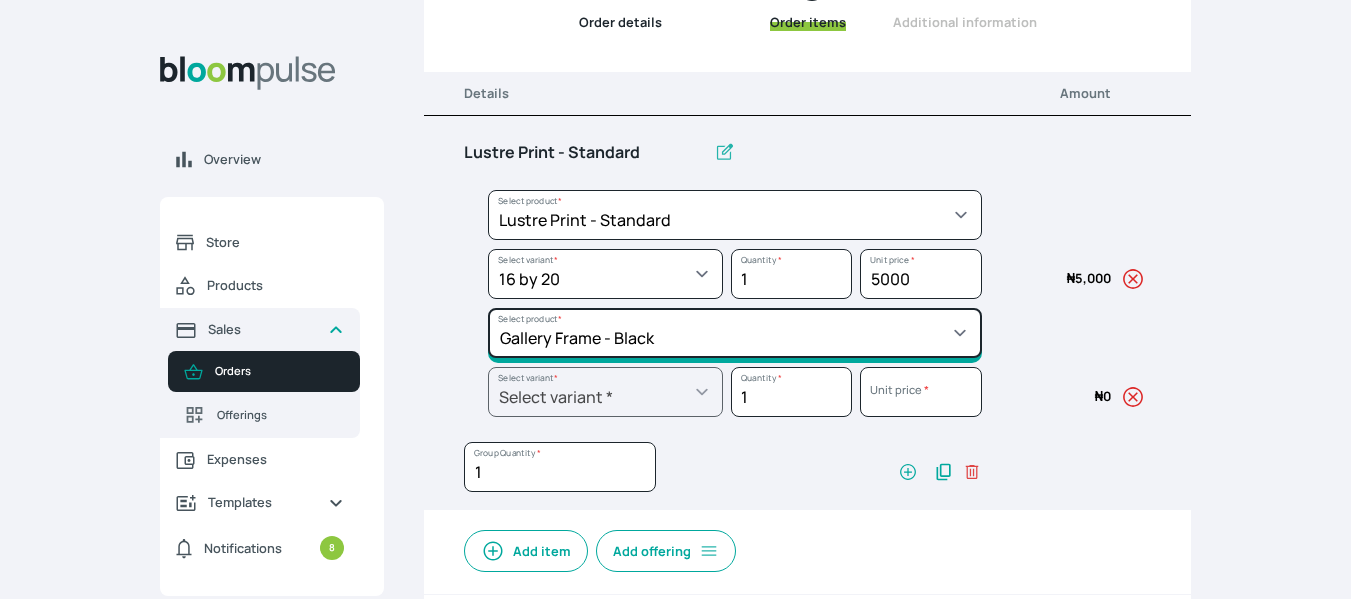 click on "Select product * Big Frame (Black) Canvas Print Canvas Print - Standard Canvas Stretching Certificate Printing Dry Mount Lamination Express Order Floating Frame Foam board mount with Matting Folio Box Frame Bracing Frame Stand Gallery Frame - Black Gallery Frame - Brown Gallery Frame - Cream Gallery Frame - White Gallery Rental Lustre Print - PRO Lustre Print - Standard Photowood Print Lamination Slim Gallery Frame - Black White Matting White Mount Board 5mm Wooden Frame" at bounding box center [735, 215] 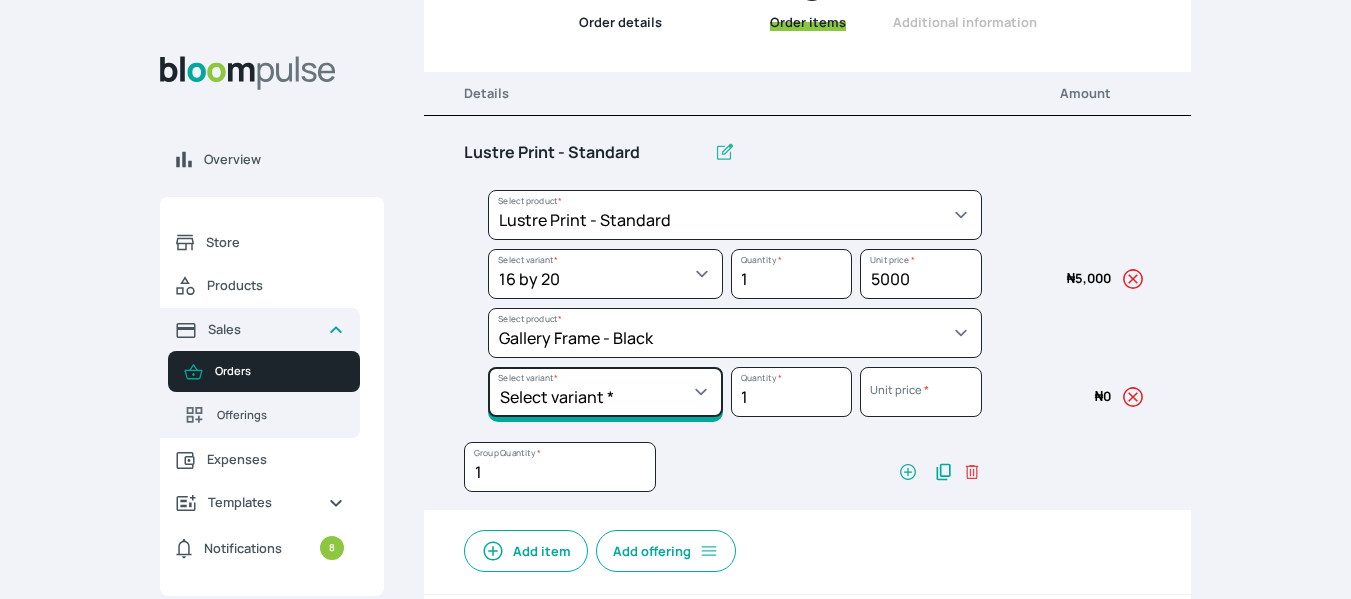 click on "Select variant * 10 by 10 10 by 12 10 by 13 10 by 15 10 by 16 11 by 12 11 by 14 12 by 12 12 by 13 12 by 14 12 by 15 12 by 16 12 by 18 12 by 20 14 by 18 14 by 20 14 by 24 14 by 8 16 by 16 16 by 20 16 by 22 16 by 24 16 by 29 18 by 18 18 by 22 18 by 24 18 by 26 18 by 28 20 by 20 20 by 22 20 by 24 20 by 25 20 by 26 20 by 28 20 by 30 20 by 36 20 by 40 21 by 9 24 by 30 24 by 34 24 by 36 24 by 40 26 by 36 26 by 38 27 by 39 27 by 48 28 by 14 28 by 35 28 by 52 30 by 36 30 by 40 30 by 45 30 by 60 32 by 48 33 by 45 34 by 45 36 by 34 36 by 44 36 by 48 36 by 72 38 by 48 39 by 47 40 by 50 41 by 48 48 by 72 5 by 7 50 by 70 51 by 34 6 by 7 6 by 8 60 by 40 72 by 36 8 by 10 8 by 12 8.3 by 11.7 84 by 32 9 by 8 9.5 by 11.5" at bounding box center [605, 274] 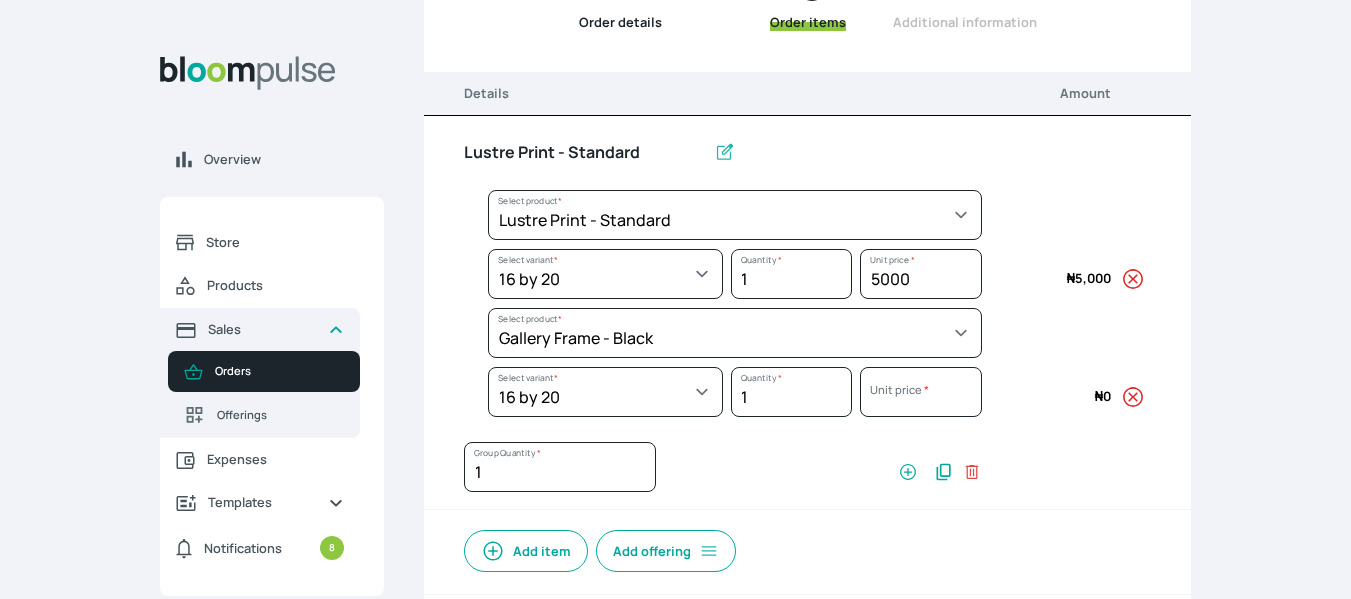 select on "5fa67804-61d7-459d-93b4-9e8949636f1b" 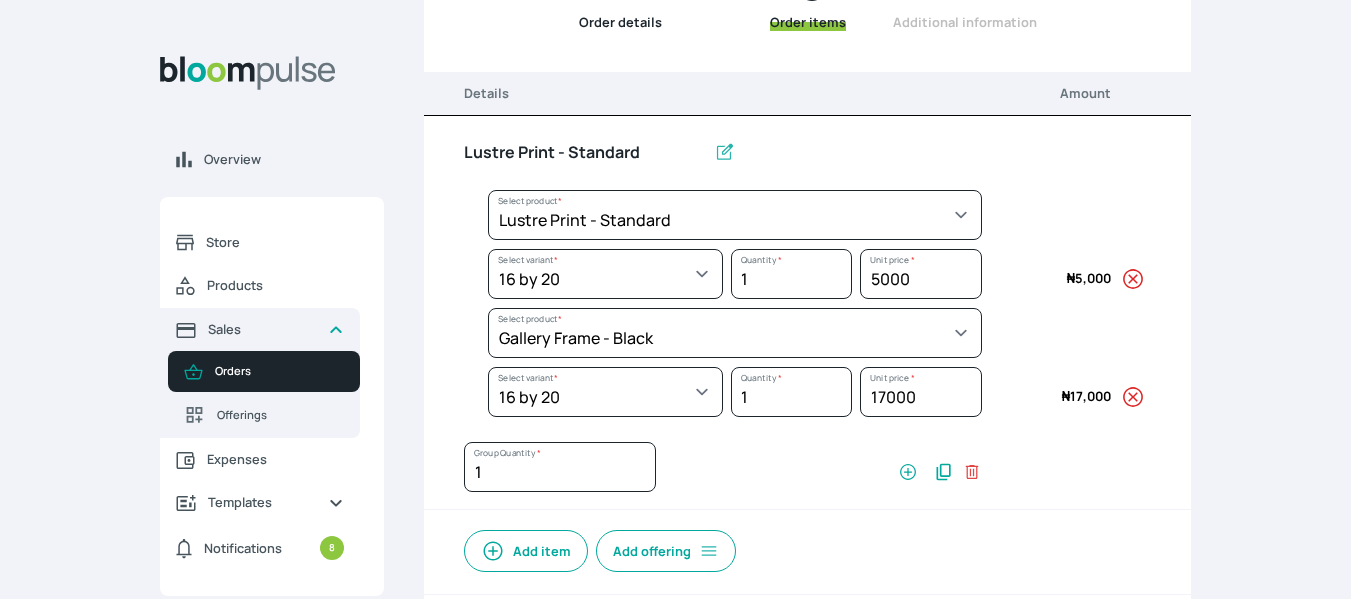scroll, scrollTop: 493, scrollLeft: 0, axis: vertical 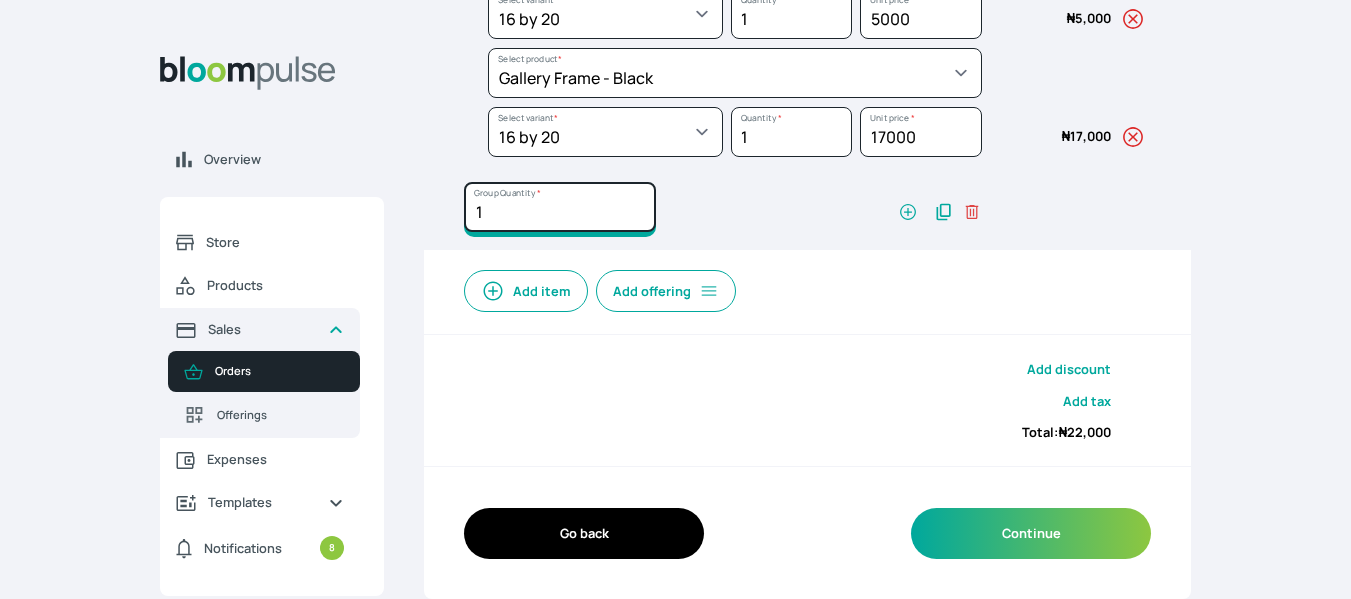 click on "1" at bounding box center [560, 207] 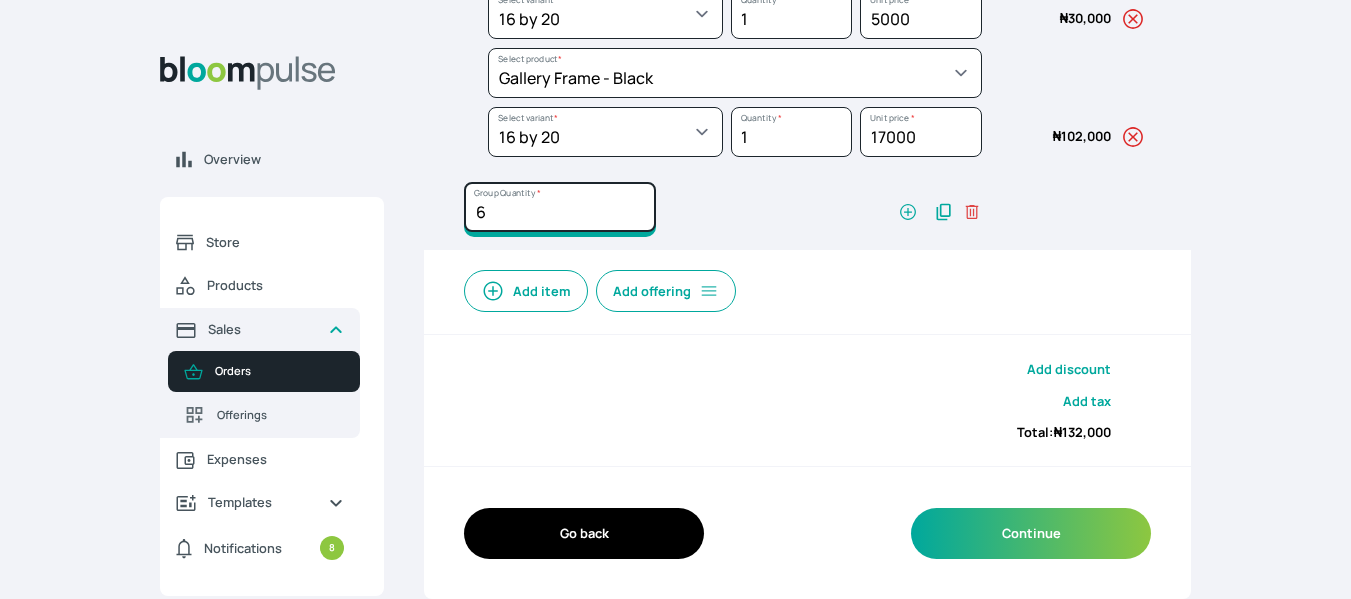 type on "6" 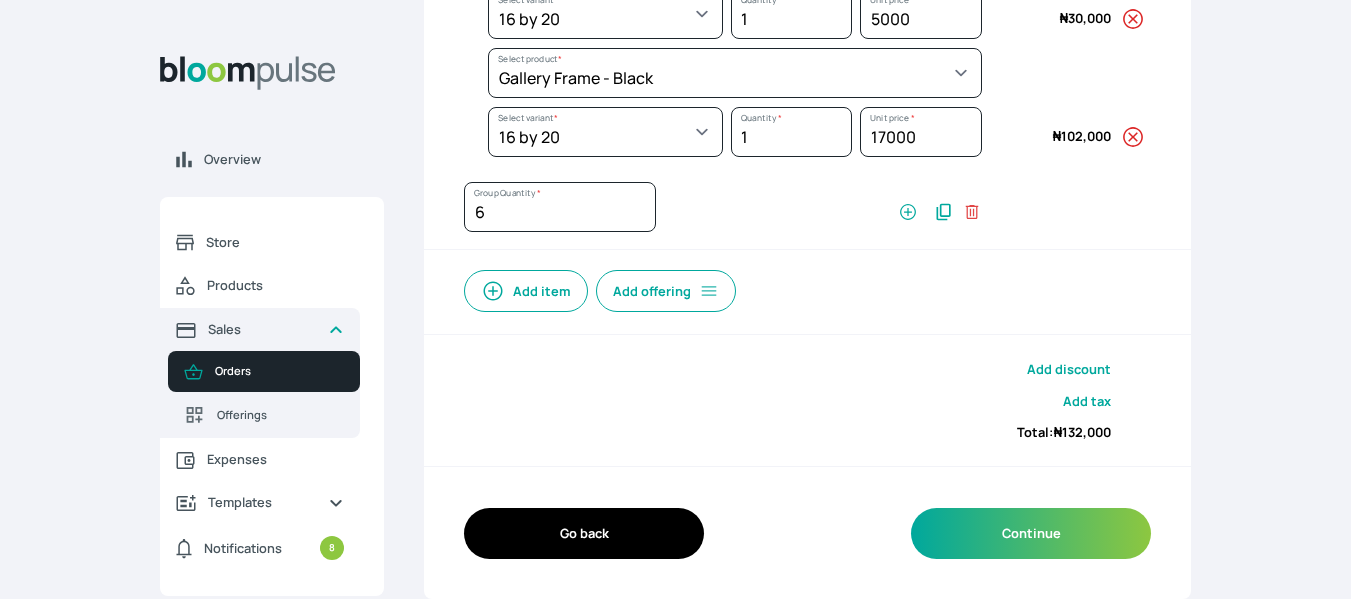 click on "Add discount" at bounding box center (1069, 369) 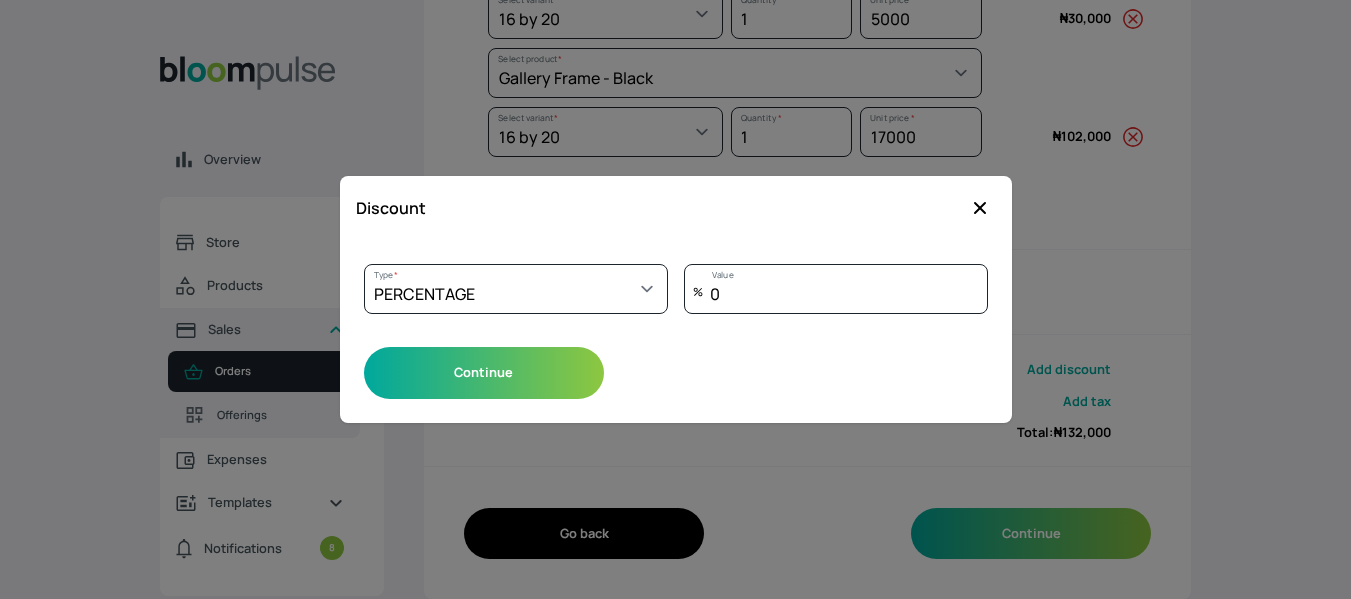 drag, startPoint x: 792, startPoint y: 257, endPoint x: 786, endPoint y: 278, distance: 21.84033 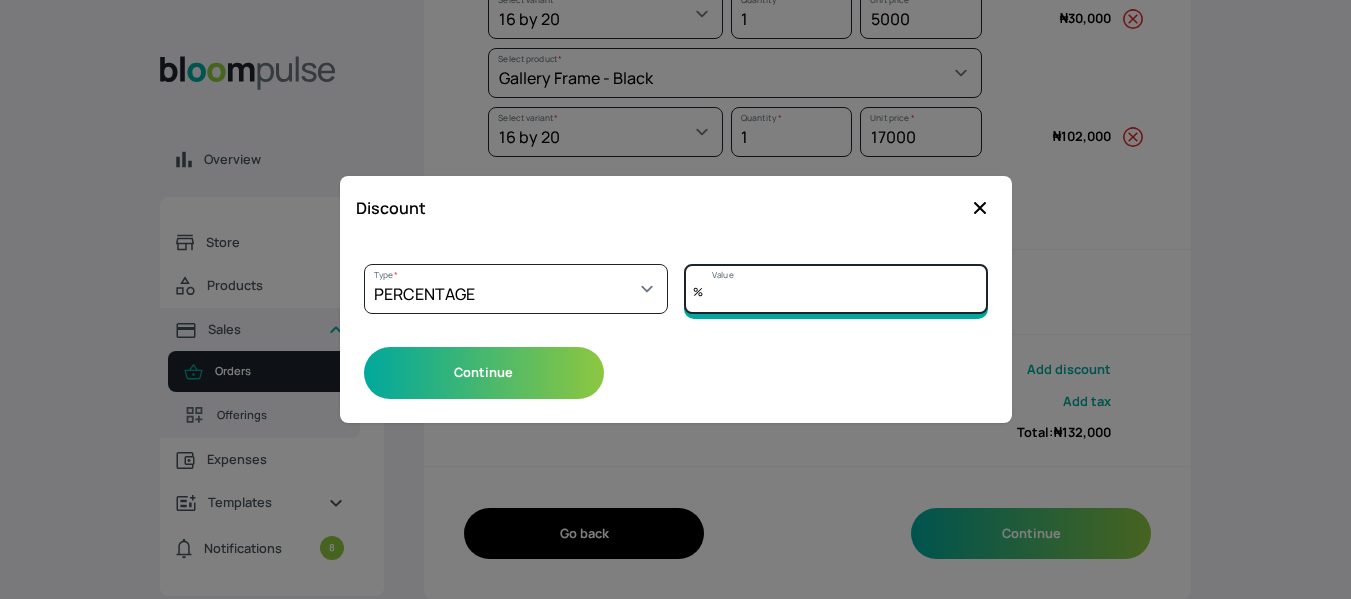 click on "Value" at bounding box center [836, 289] 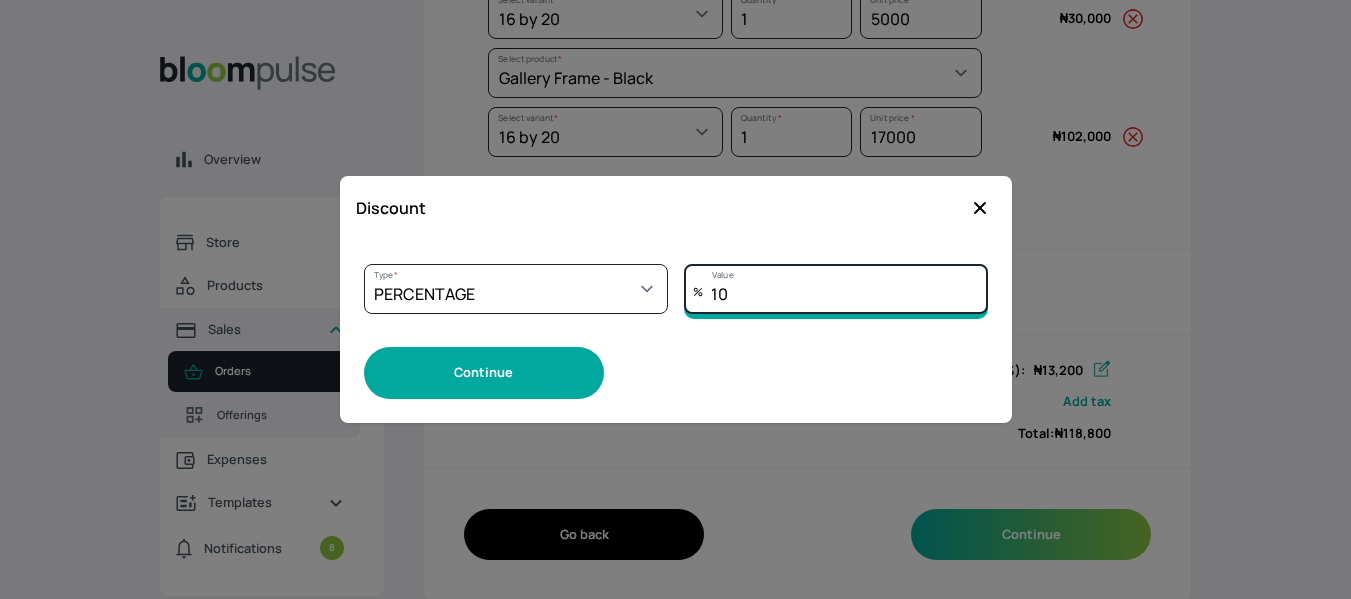 type on "10" 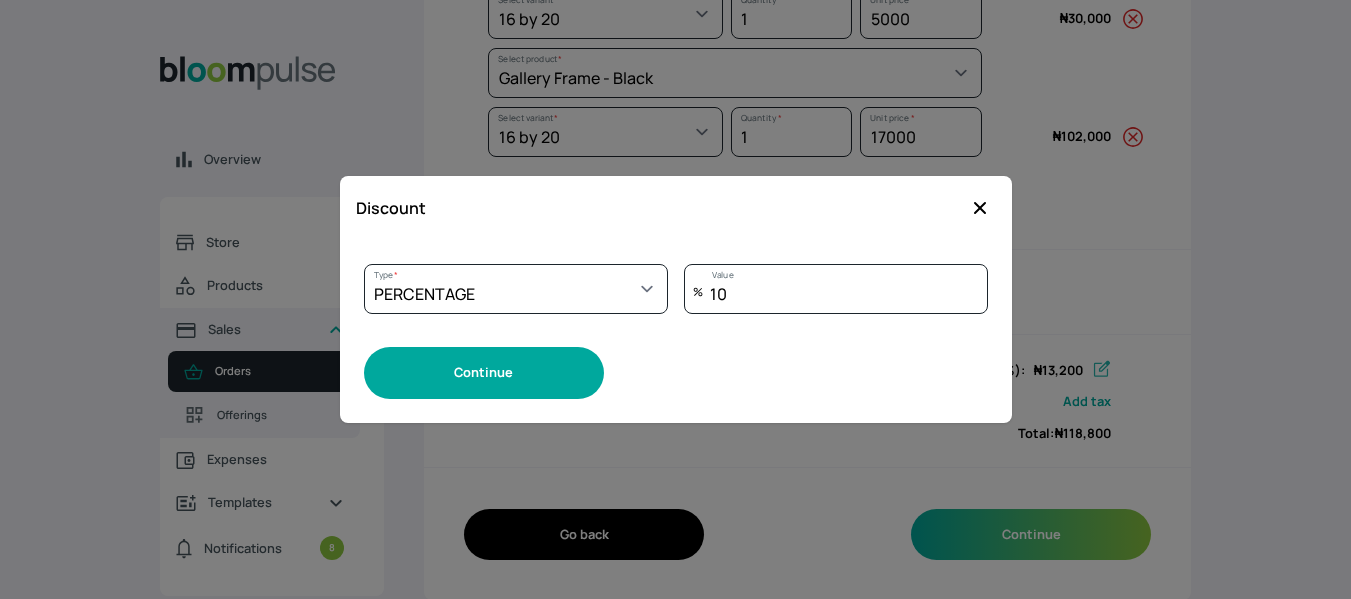 click on "Continue" at bounding box center [484, 372] 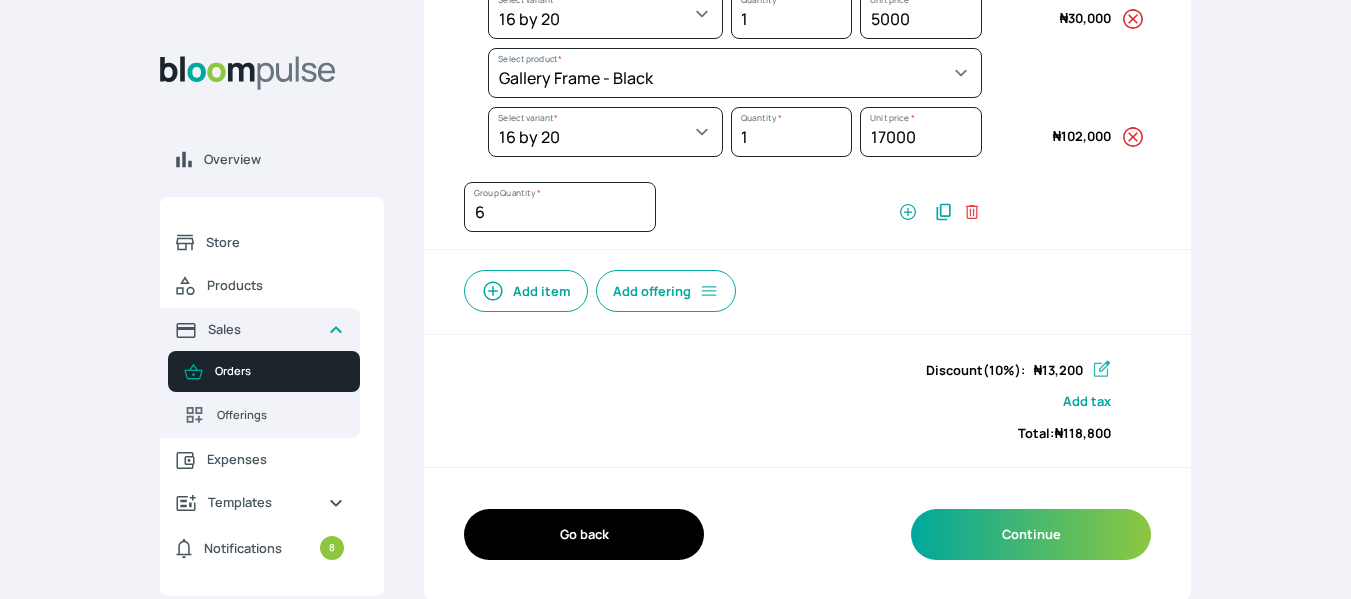 scroll, scrollTop: 0, scrollLeft: 0, axis: both 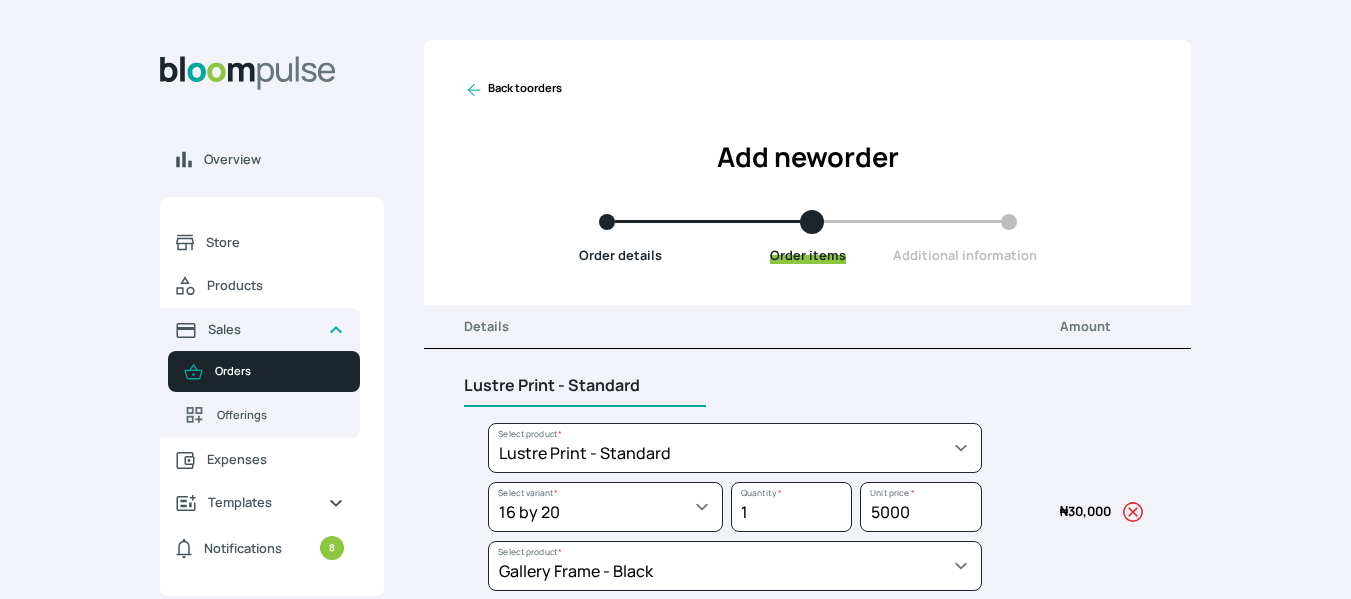 click on "Lustre Print - Standard" at bounding box center (585, 386) 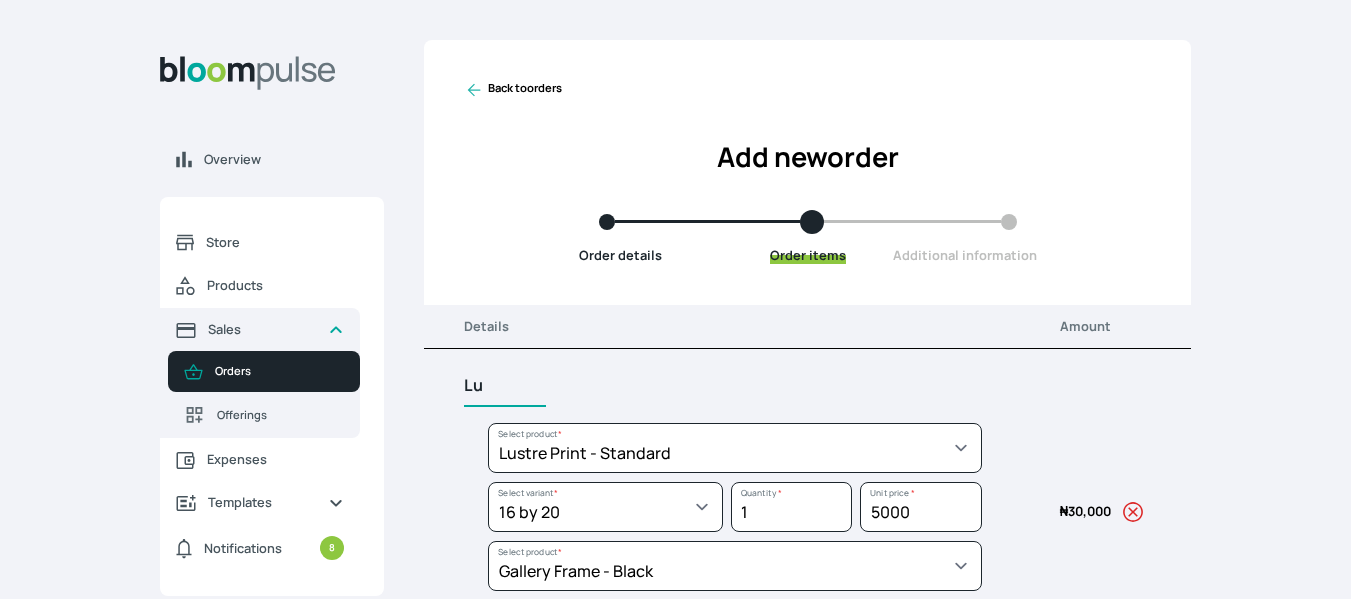 type on "L" 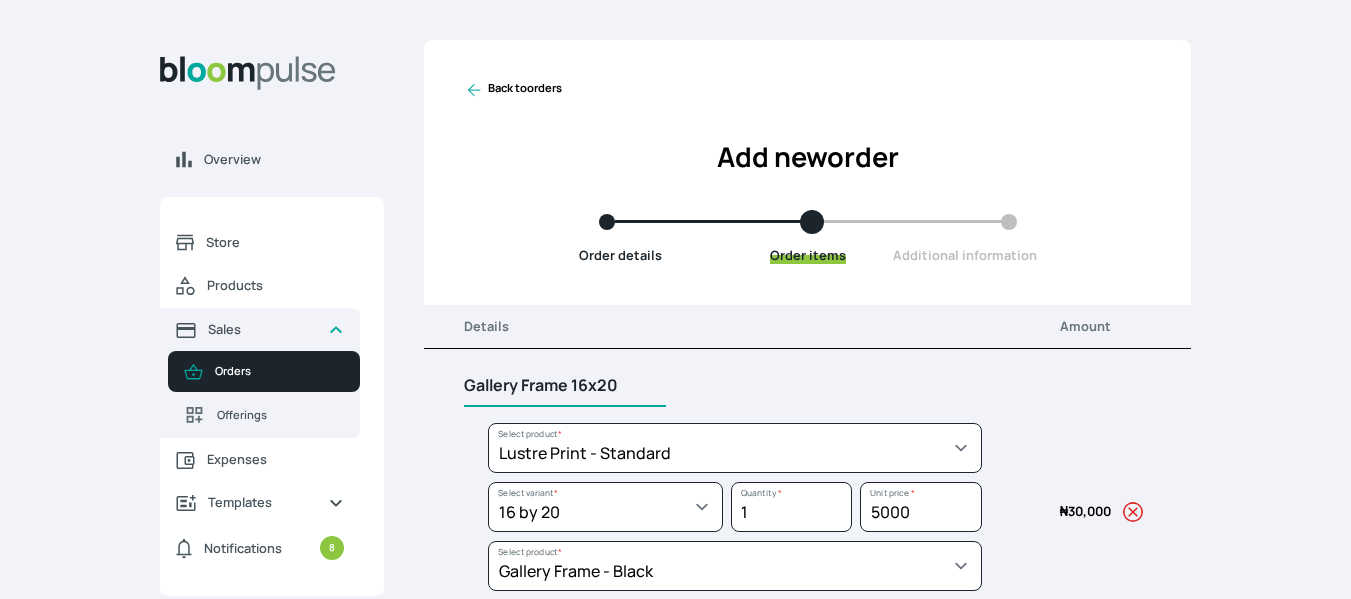 type on "Gallery Frame 16x20" 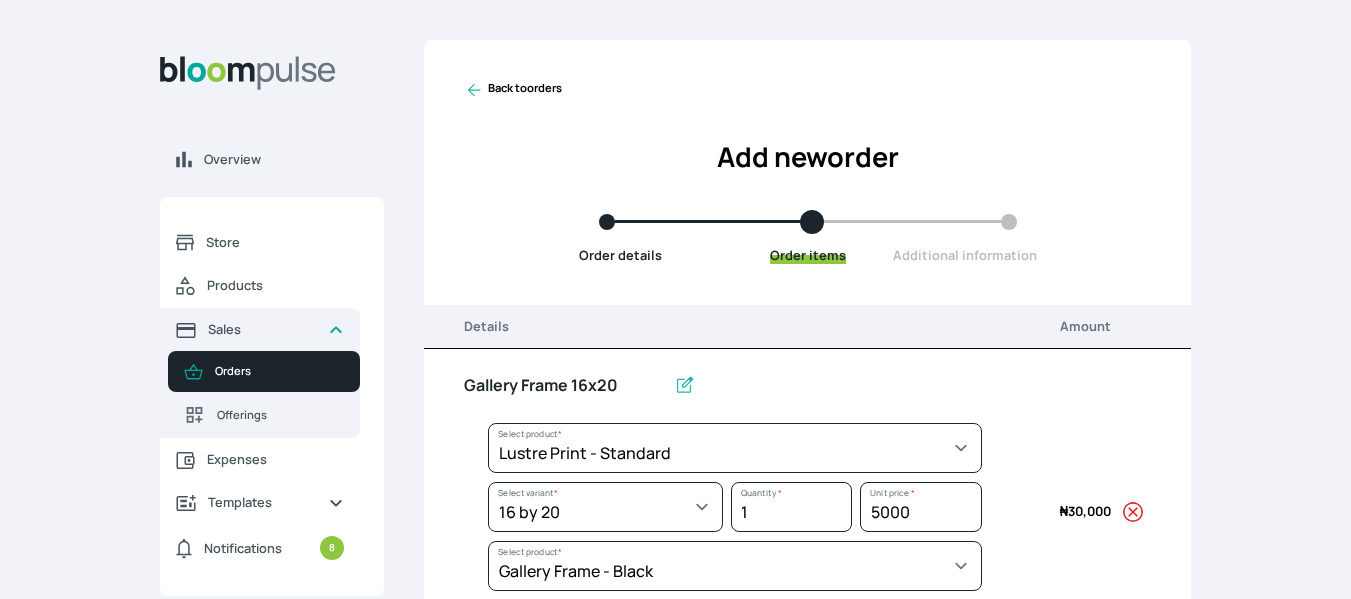 click on "Gallery Frame 16x20" at bounding box center [723, 394] 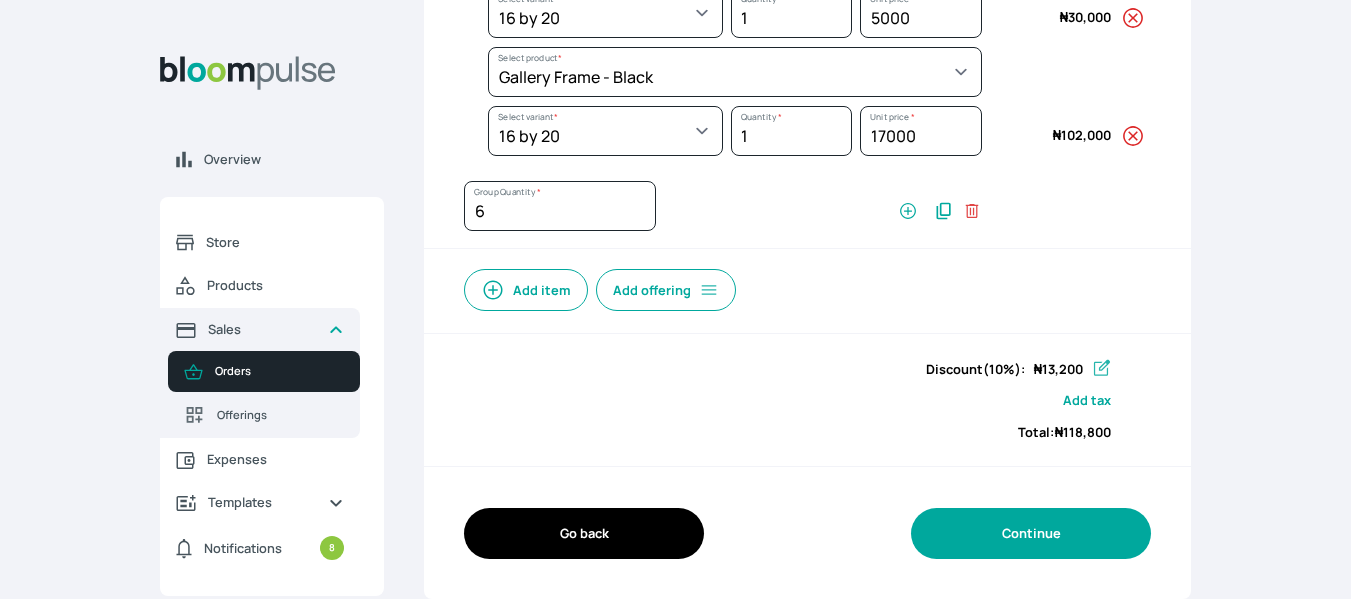 click on "Continue" at bounding box center [1031, 533] 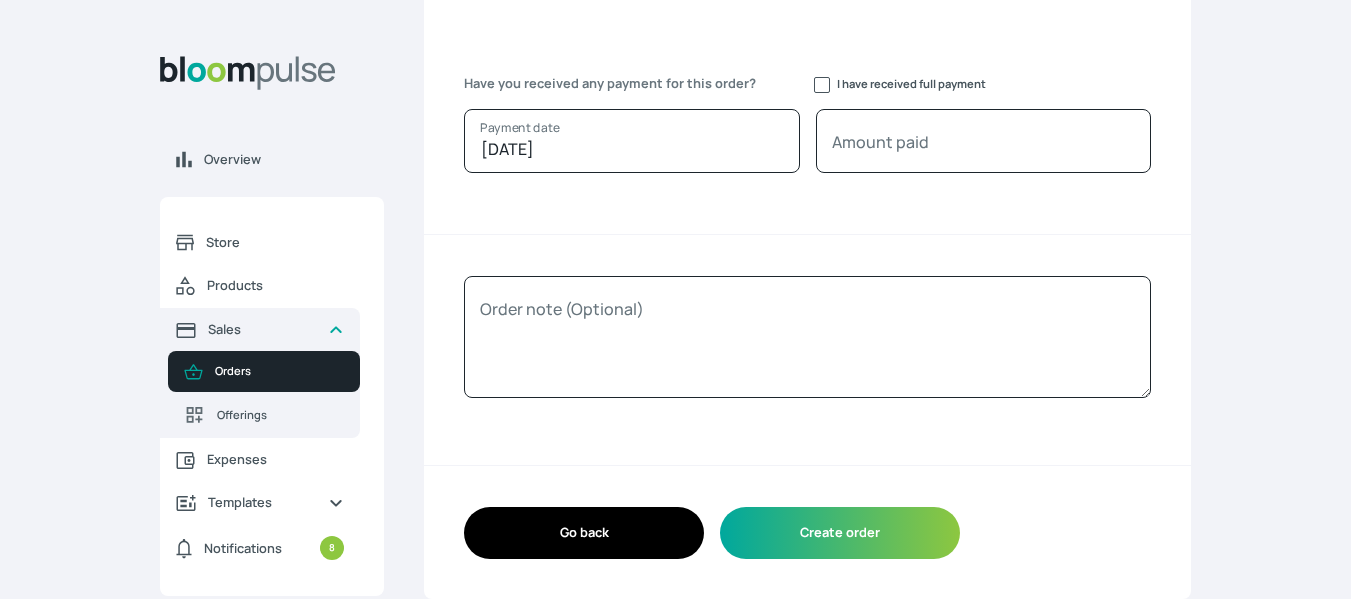 scroll, scrollTop: 271, scrollLeft: 0, axis: vertical 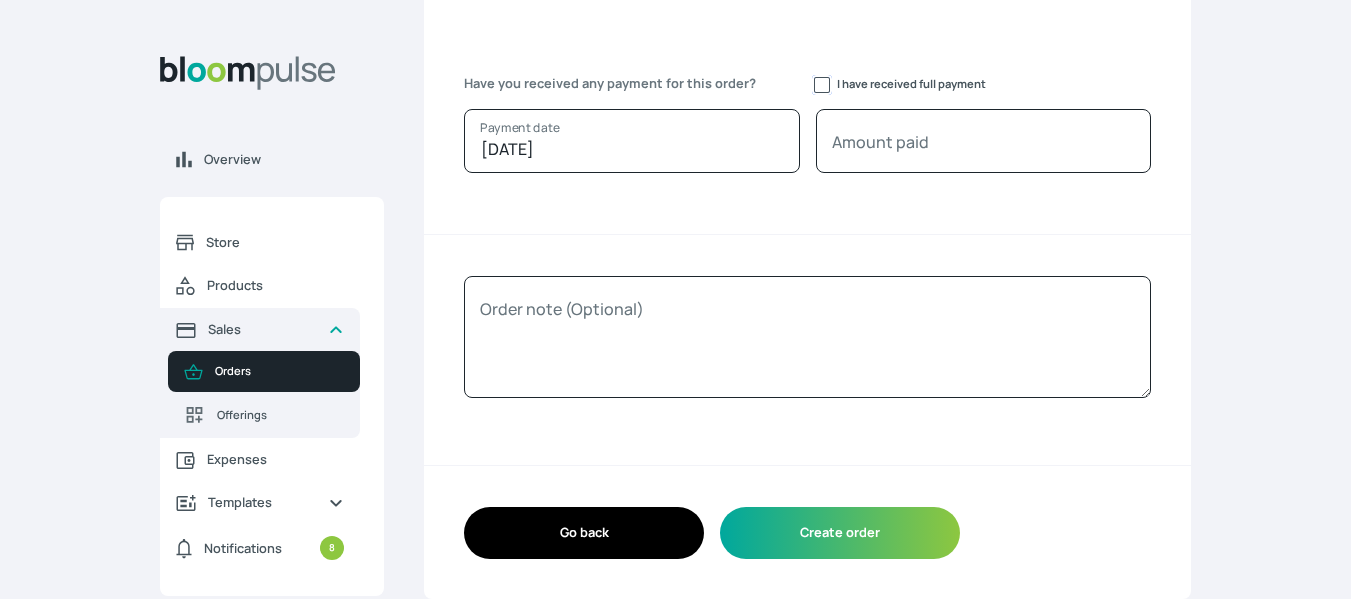 click on "I have received full payment" at bounding box center [822, 85] 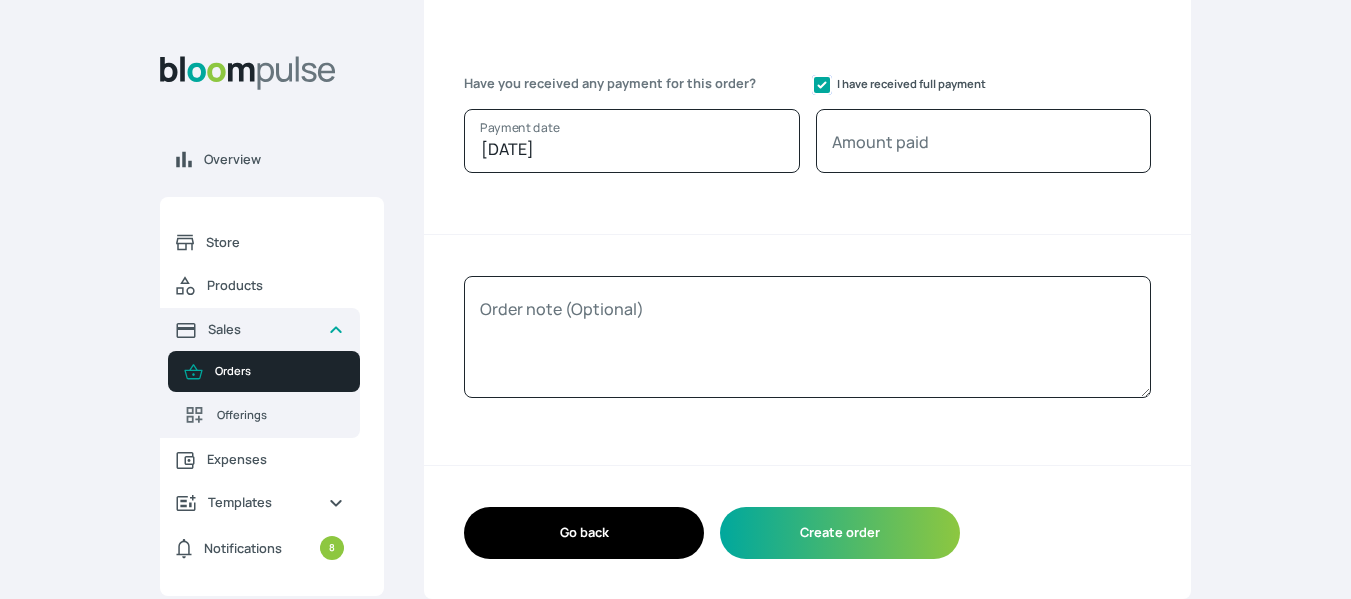 checkbox on "true" 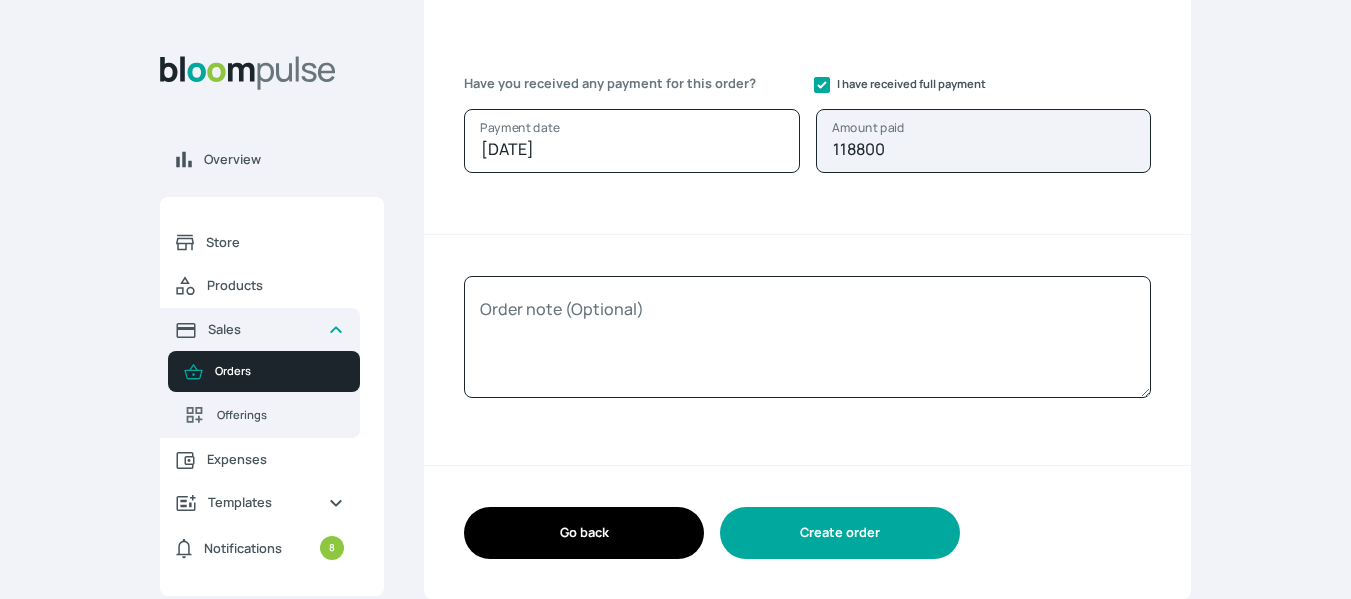 click on "Create order" at bounding box center (840, 532) 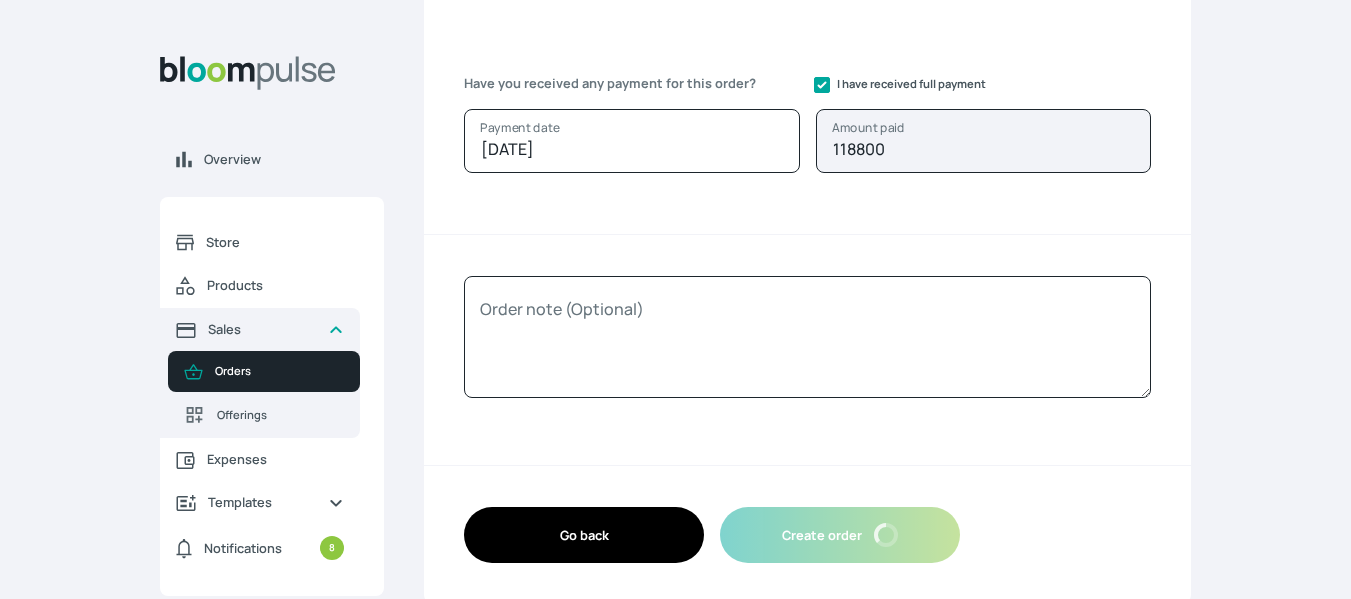scroll, scrollTop: 0, scrollLeft: 0, axis: both 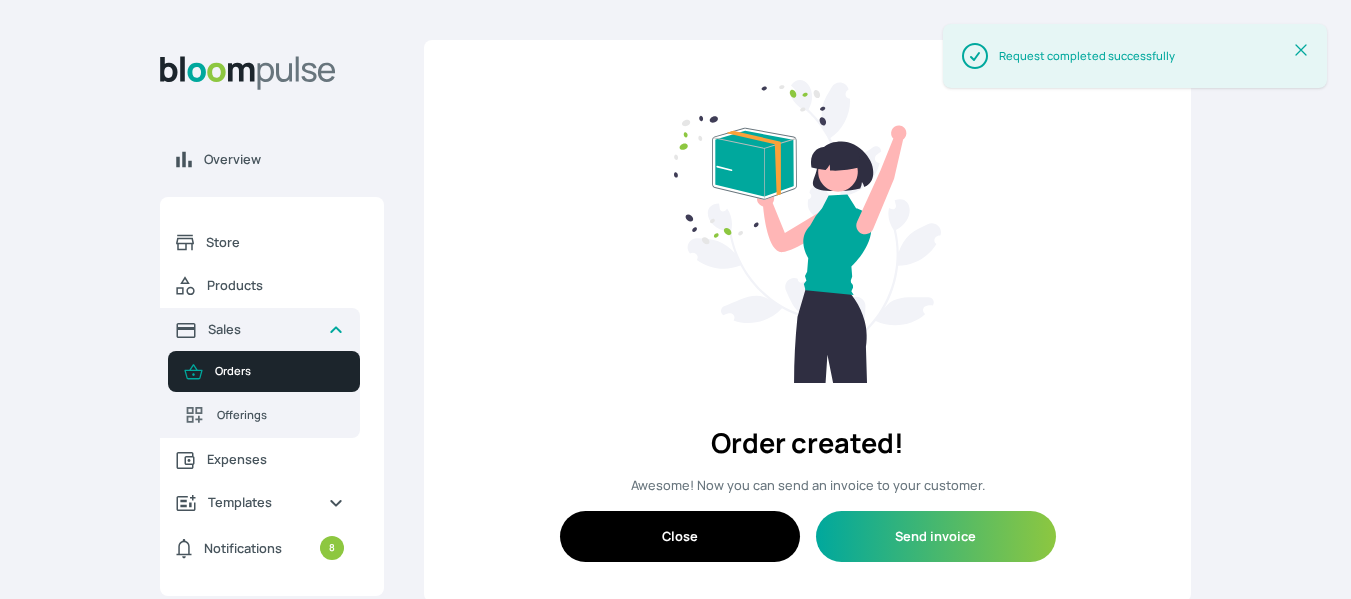 click on "Close" at bounding box center (680, 536) 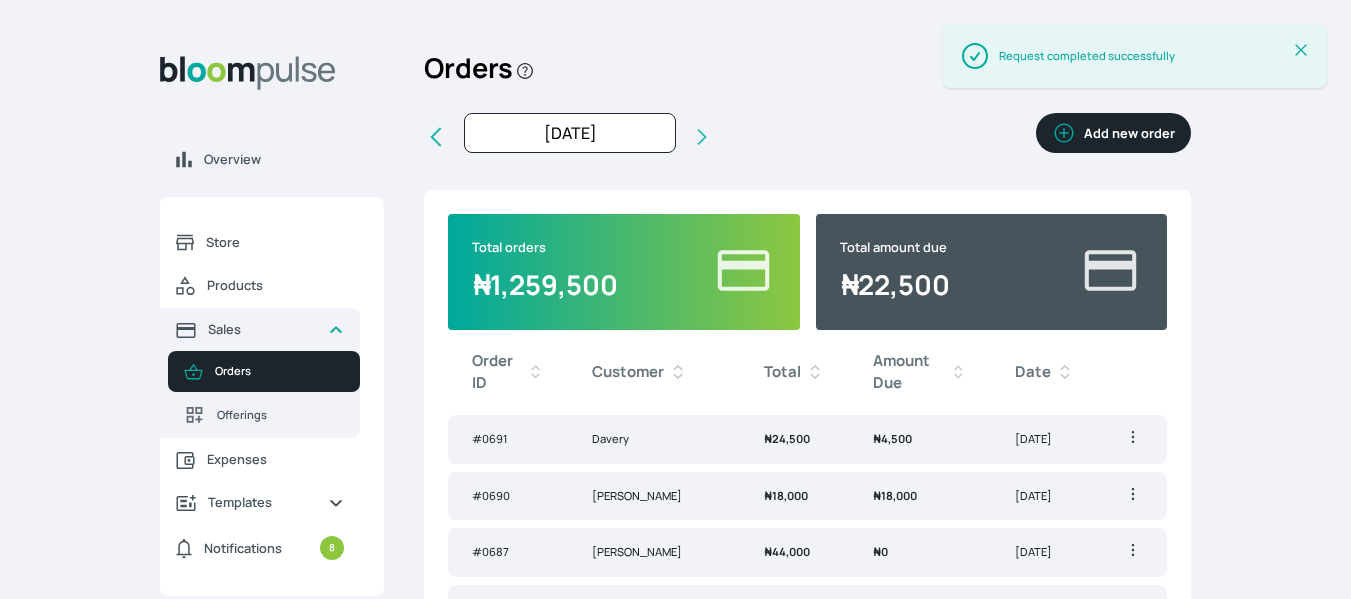 click 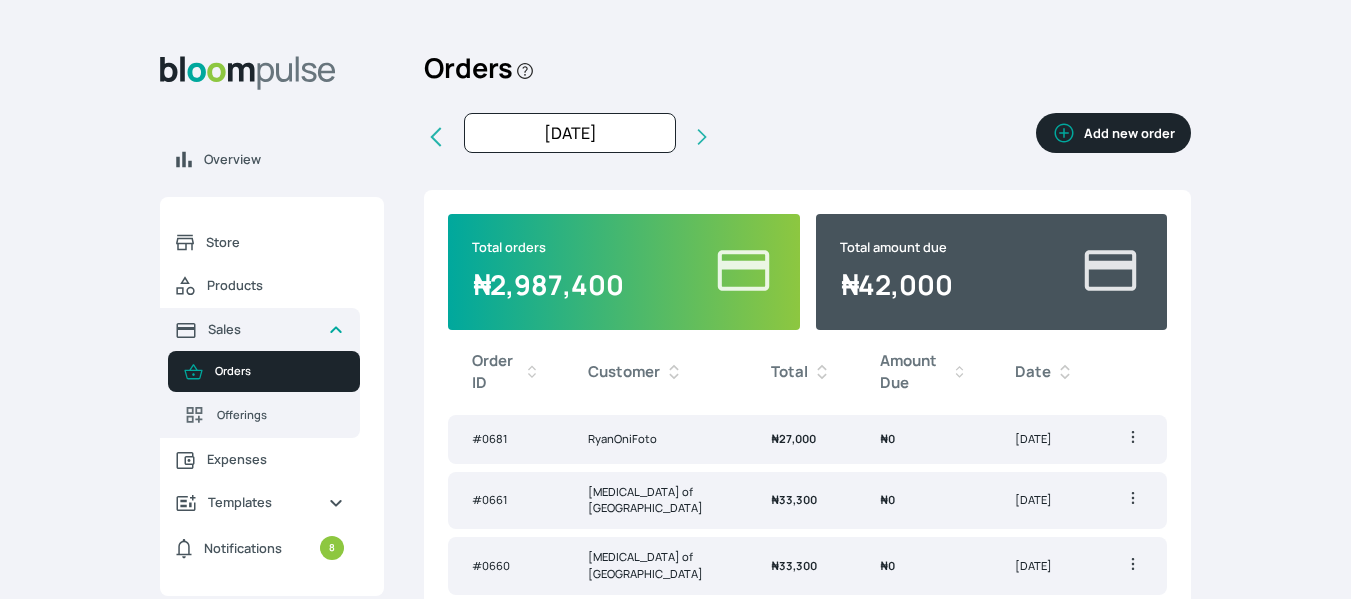 click on "Add new order" at bounding box center (1113, 133) 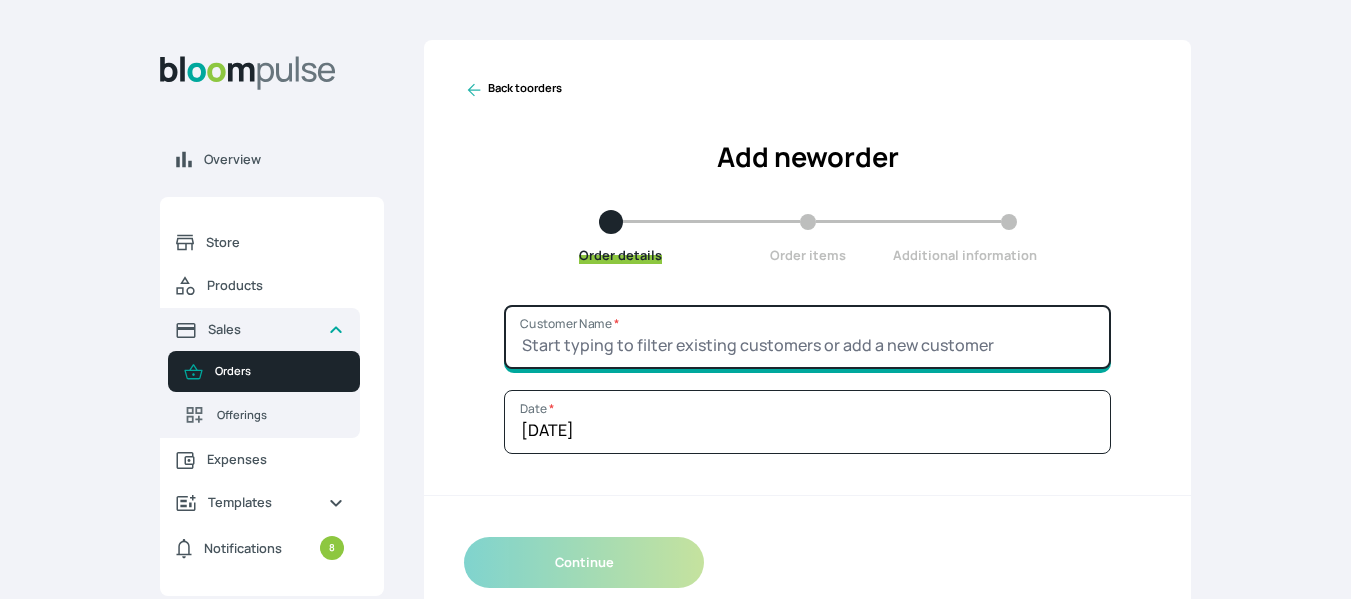 click on "Customer Name    *" at bounding box center (807, 337) 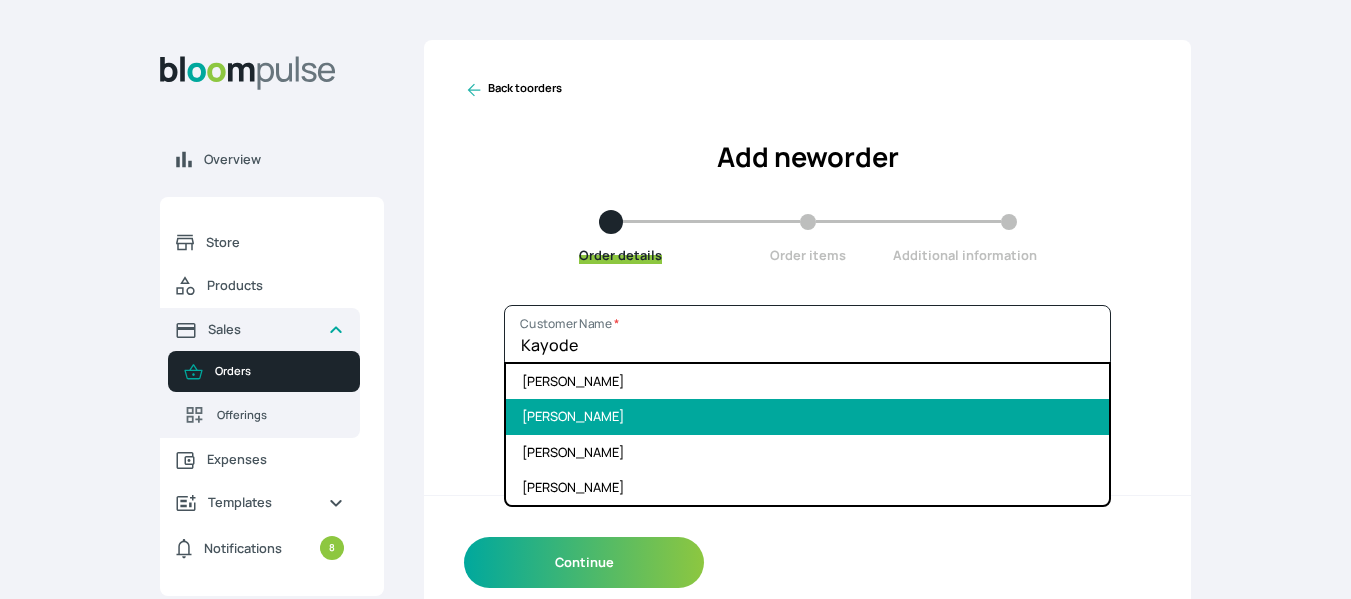 click on "[PERSON_NAME]" at bounding box center [807, 416] 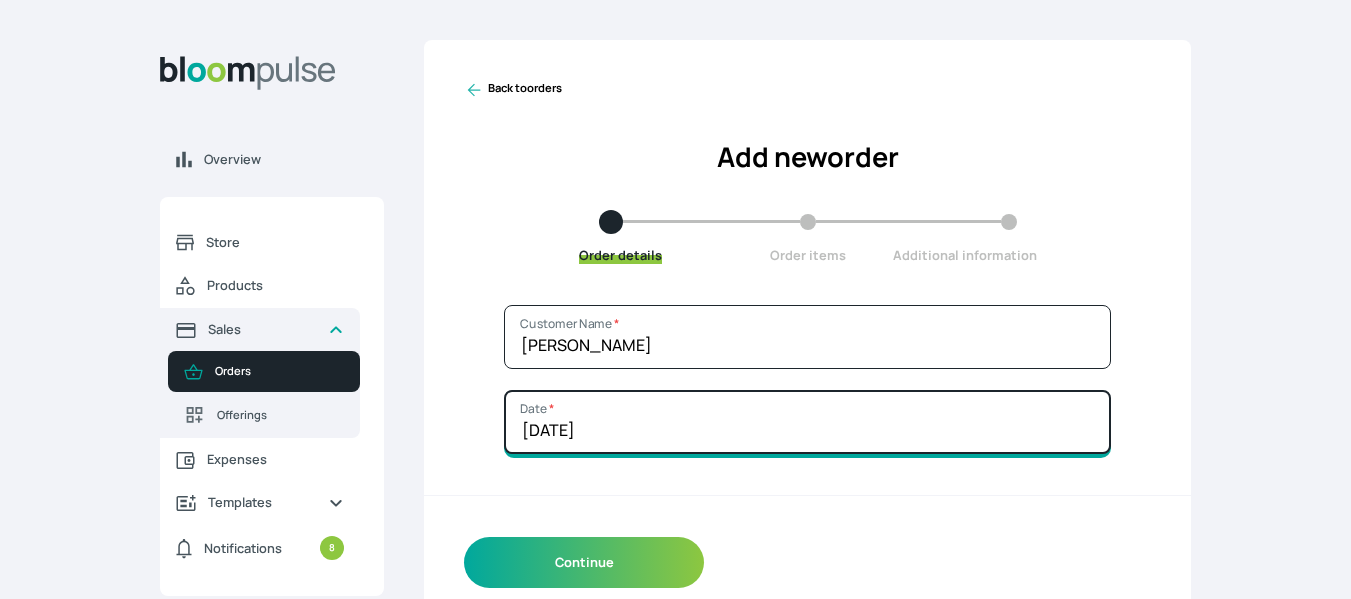 click on "[DATE]" at bounding box center [807, 422] 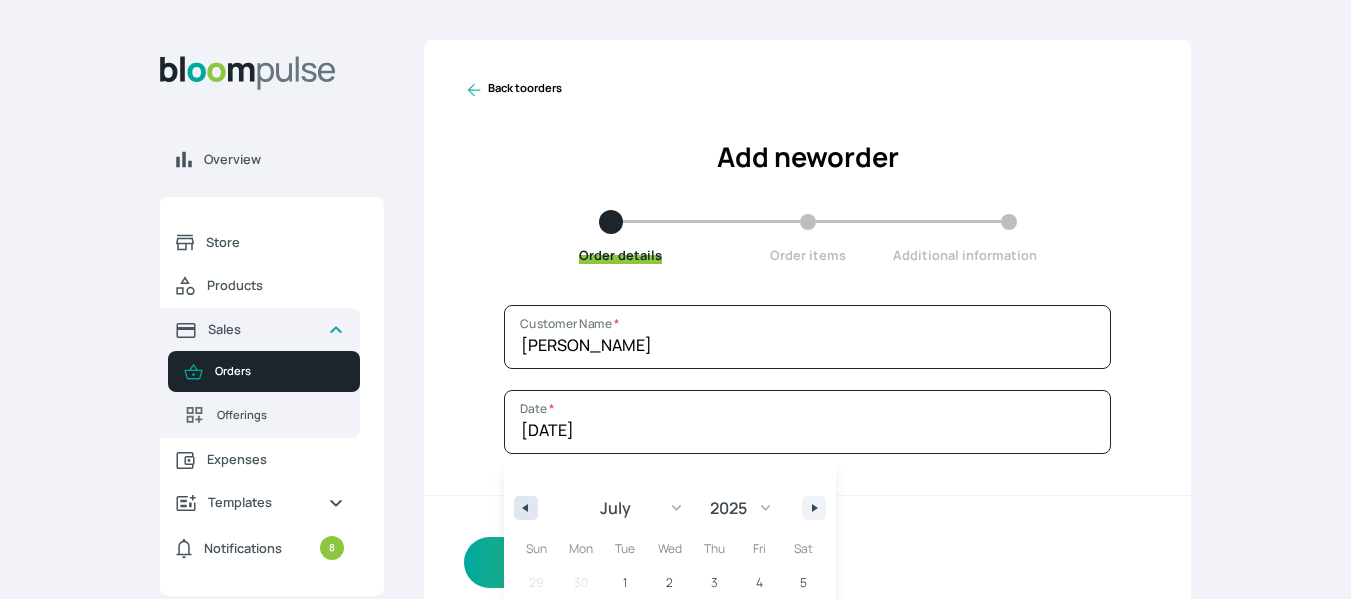 click at bounding box center (526, 508) 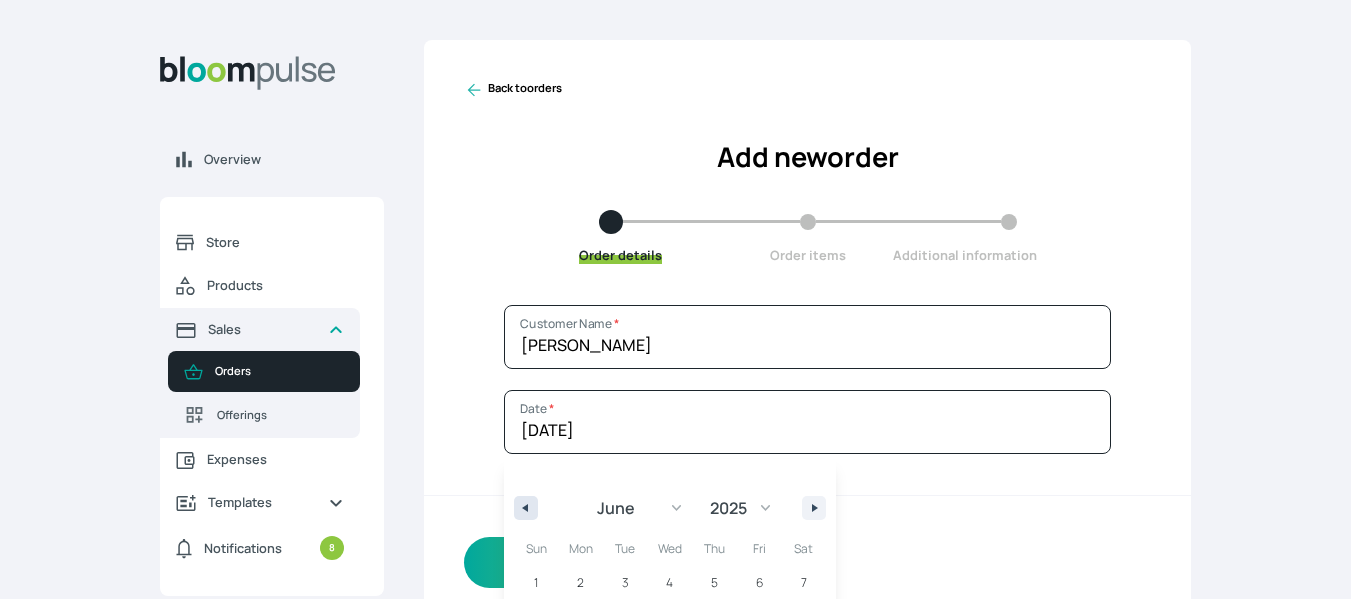 click at bounding box center (526, 508) 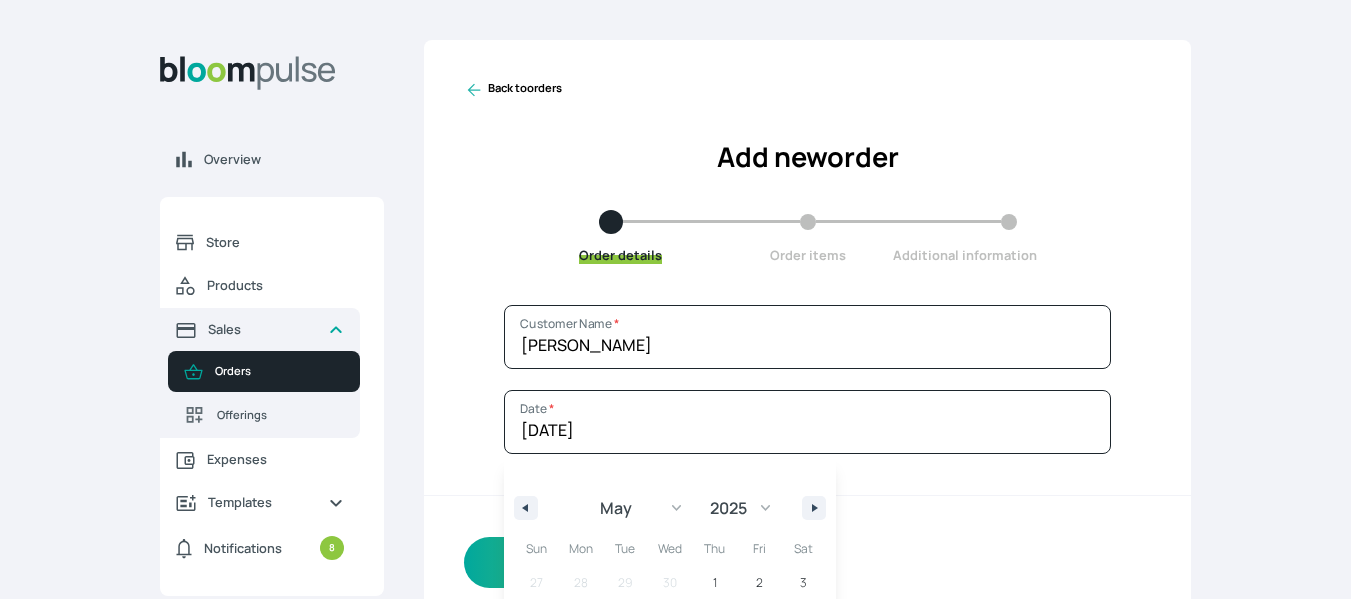 scroll, scrollTop: 166, scrollLeft: 0, axis: vertical 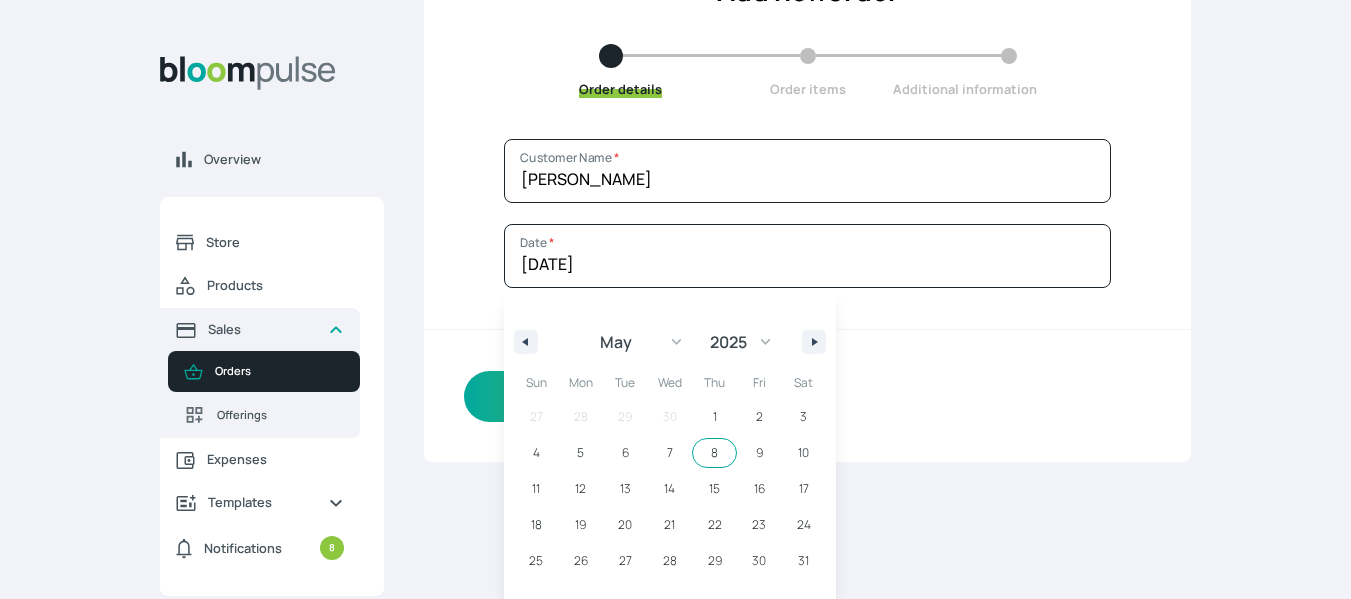 click on "8" at bounding box center [714, 453] 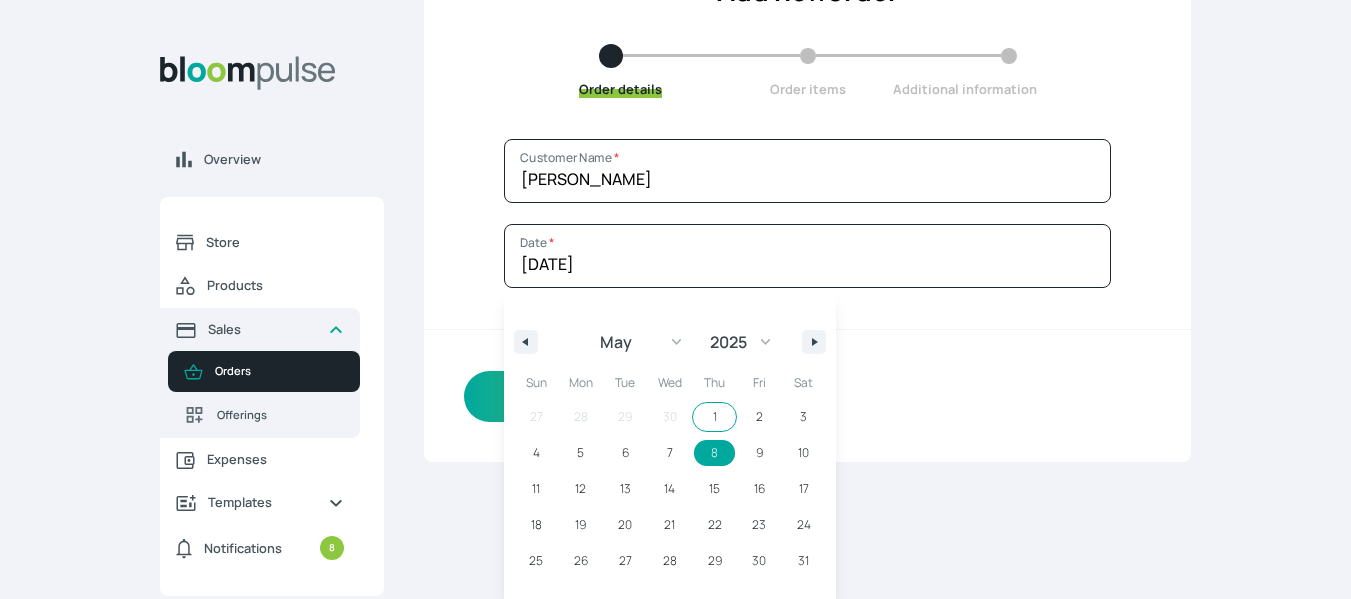 click on "Kayode Ogungbade Customer Name    * Seun Adeniyi Ewan Visuals Adesua Eworo Ngozi Ejionueme Abdullahi Ahmad Tosin Junaid Folu Art Gift Peter David Kagba Samuel Kayode Temitope Dada Olaotan Atilade Promzi Photography Missie Dominic Awhanse  Faith Anyisia Peace Photos Alli Akinwande Clealth Photography Ami Creatives Bap Studios Omobaba Quistar Studios Bisola Ogundahunsi Ijeoma Ijeworks Folarin Adeolu Obafemi  Femi Adewunmi Osaru Obaseki Moni Lens Cepit Imagery Sandra STJ Photography  Tachero Mary Ogundimu-Ayuba  Olamide Egbinola Izu Okwuobasi Oluwabori Theophilus Felix Ejinwa Esther Obiegbusi Boboiso Toby D Photographer Moses Maaji Xultan Stephanie Erigbe Foto Nugget Taiwo Aina Caster Klicks Deeplus Media Bennie Imageryz Levithegrapher John Adetona Monsuru Tiamiyu Jumai Alatise Oluwatobiloba Adeshina Tunde Akindele Nike Adeniyi Fasasi Abbas Odunayo Bhadmus Damilare Olatoye Vibranium Valley Ayo Makinwa Boluwatife Fabusoye Yinka Falade Femi Alabede Fed Davison Quistar Fawaz Oyedeji AbdulYusuf Kirk Impressions STJ" at bounding box center (807, 300) 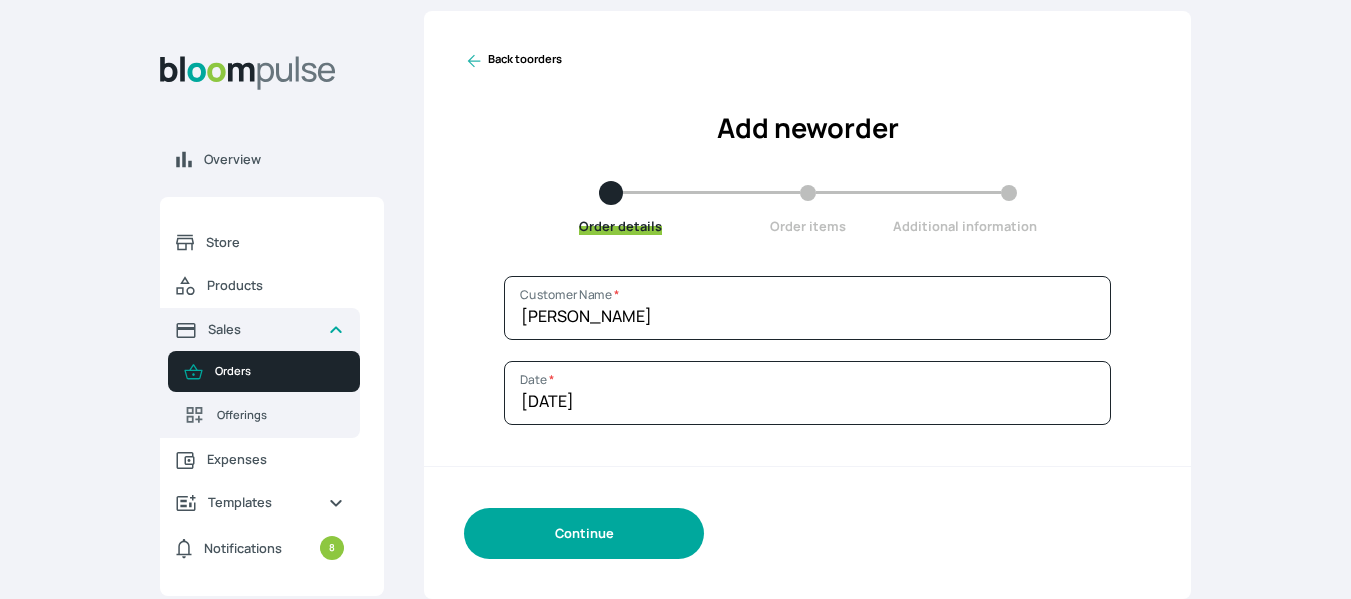 click on "Continue" at bounding box center (584, 533) 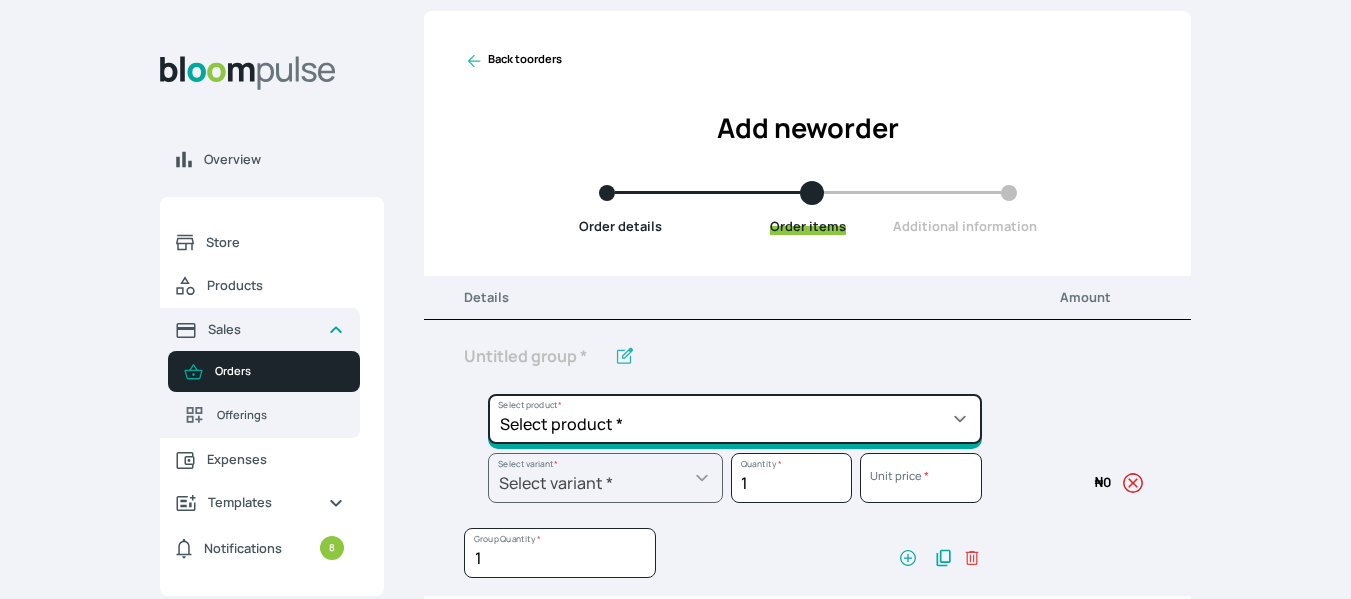 click on "Select product * Big Frame (Black) Canvas Print Canvas Print - Standard Canvas Stretching Certificate Printing Dry Mount Lamination Express Order Floating Frame Foam board mount with Matting Folio Box Frame Bracing Frame Stand Gallery Frame - Black Gallery Frame - Brown Gallery Frame - Cream Gallery Frame - White Gallery Rental Lustre Print - PRO Lustre Print - Standard Photowood Print Lamination Slim Gallery Frame - Black White Matting White Mount Board 5mm Wooden Frame" at bounding box center [735, 419] 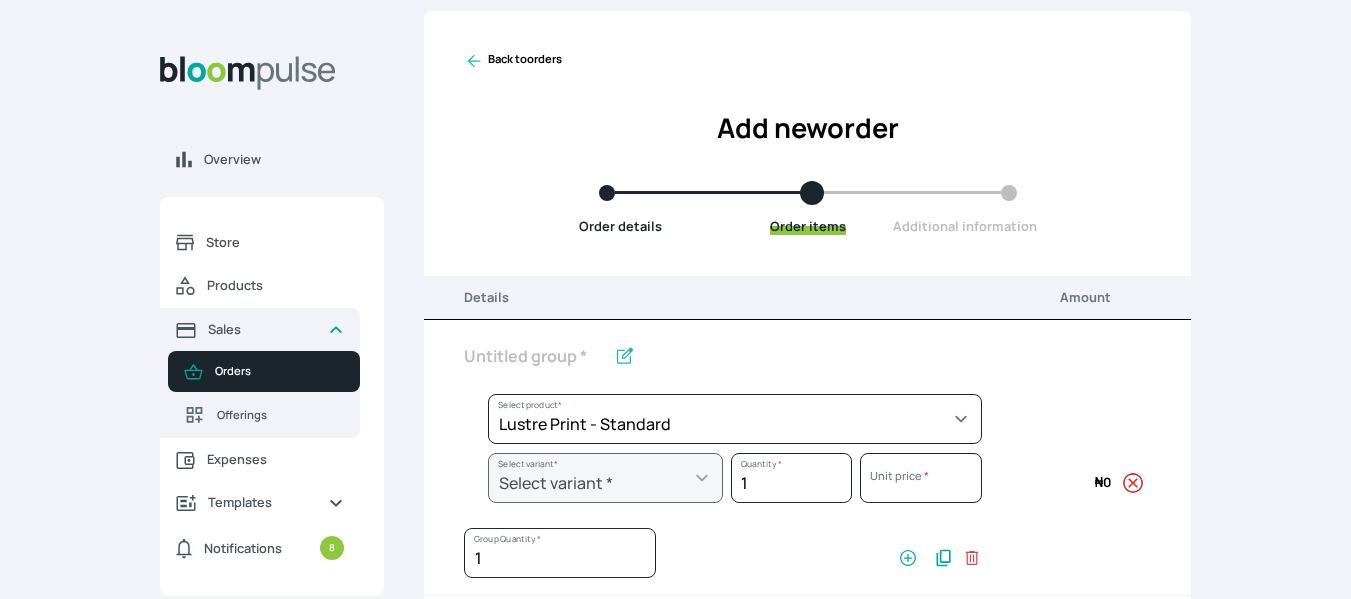 select on "a9f19bd2-f1a8-4b74-ae51-3a75659f3a28" 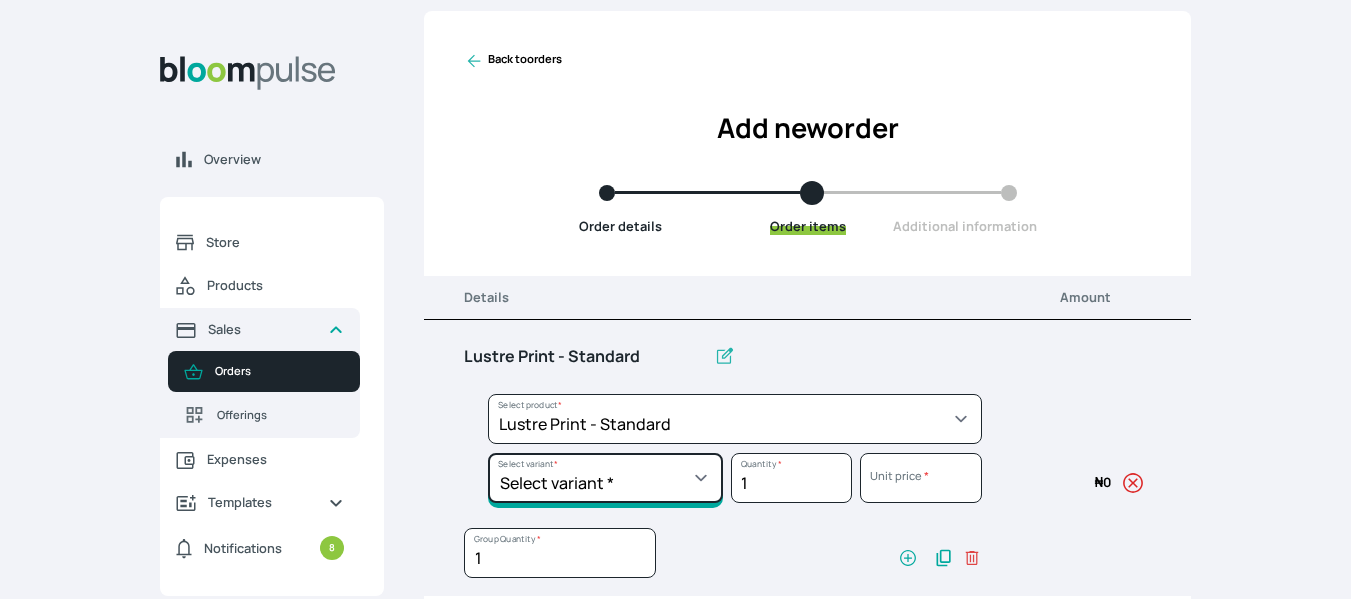 click on "Select variant * 10 by 10 10 by 12 10 by 15 10 by 16 11 by 12 11 by 14 11.7 by 16.5 12 by 12 12 by 13 12 by 14 12 by 15 12 by 16 12 by 18 12 by 20 14 by 18 14 by 20 14 by 24 14 by 8 16 by 16 16 by 20 16 by 22 16 by 24 16 by 29 18 by 18 18 by 22 18 by 24 18 by 26 18 by 27 18 x 28 2.5 by 3.5 20 by 20 20 by 24 20 by 25 20 by 26 20 by 28 20 by 30 20 by 36 20 by 40 22 by 28 24 by 30 24 by 34 24 by 36 24 by 40 24 by 6 26 by 28 26 by 36 26 by 38 27 by 39 27 by 48 28 by 52 3 by 8 30 by 36 30 by 40 30 by 60 32 by 48 33 by 45 36 by 44 36 by 48 39 by 47 4 by 4 40 by 50 41 by 48 48 by 72 5 by 7 50 by 70 51 by 34 6 by 7 6 by 8 72 by 36 8 by 10 8 by 12 8 by 15 8.3 by 11.7 9 by 7" at bounding box center [605, 478] 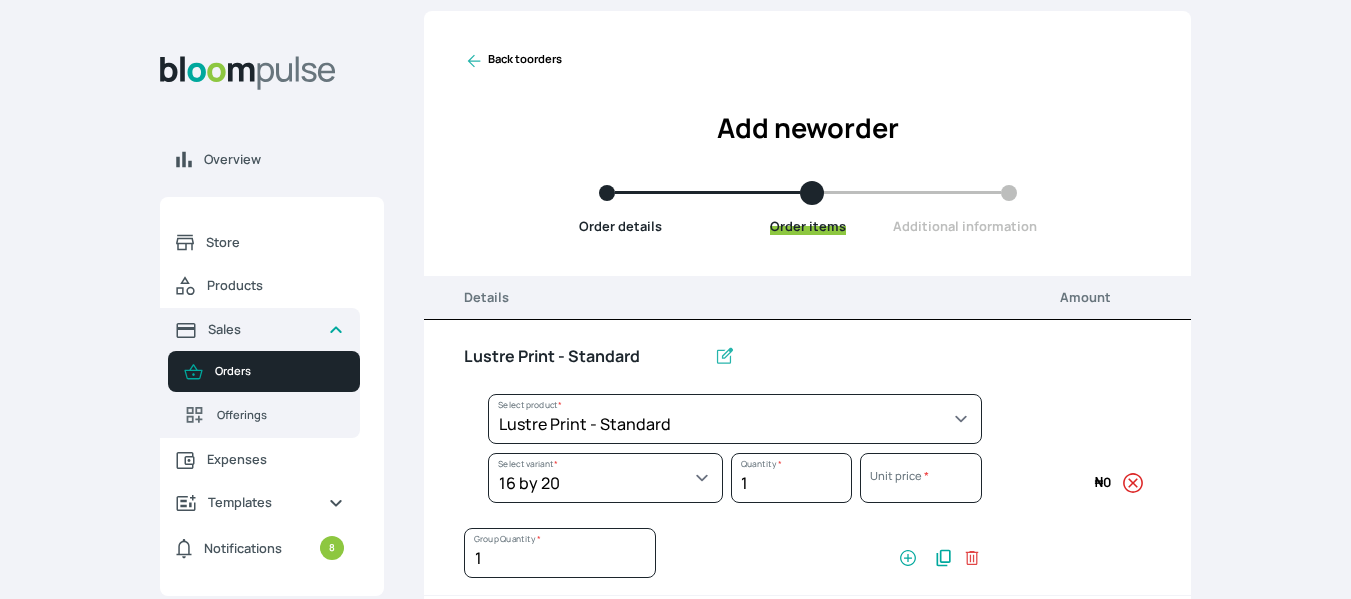 select on "a9f19bd2-f1a8-4b74-ae51-3a75659f3a28" 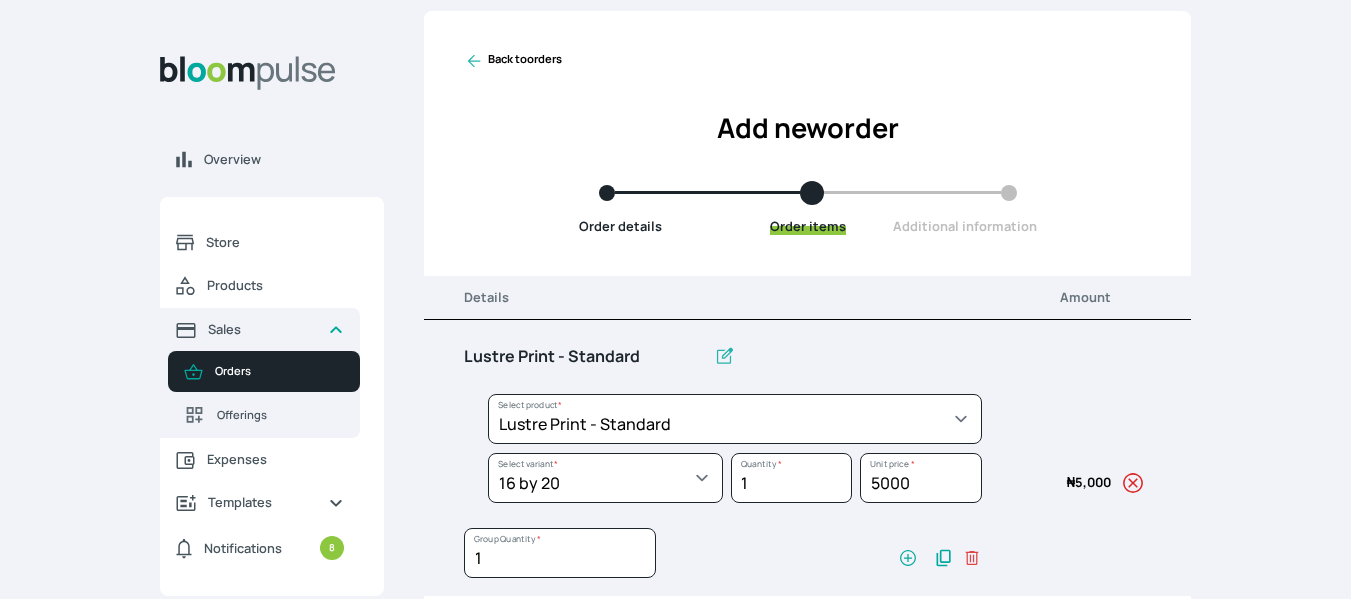 click 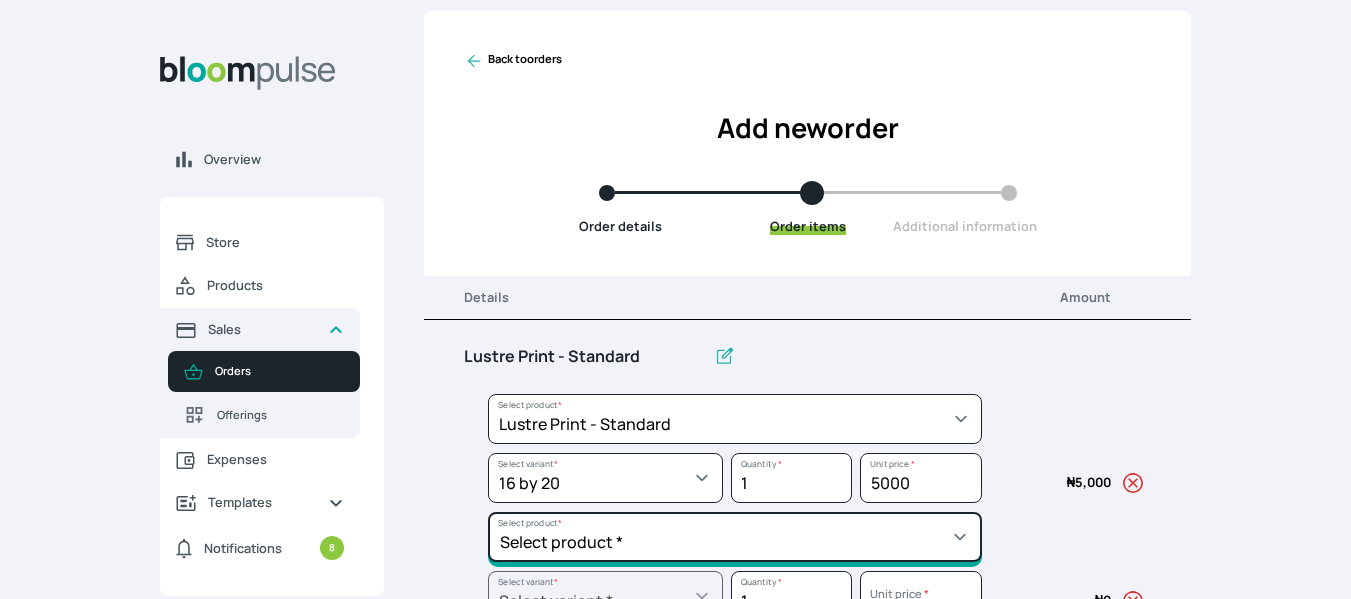 click on "Select product * Big Frame (Black) Canvas Print Canvas Print - Standard Canvas Stretching Certificate Printing Dry Mount Lamination Express Order Floating Frame Foam board mount with Matting Folio Box Frame Bracing Frame Stand Gallery Frame - Black Gallery Frame - Brown Gallery Frame - Cream Gallery Frame - White Gallery Rental Lustre Print - PRO Lustre Print - Standard Photowood Print Lamination Slim Gallery Frame - Black White Matting White Mount Board 5mm Wooden Frame" at bounding box center [735, 419] 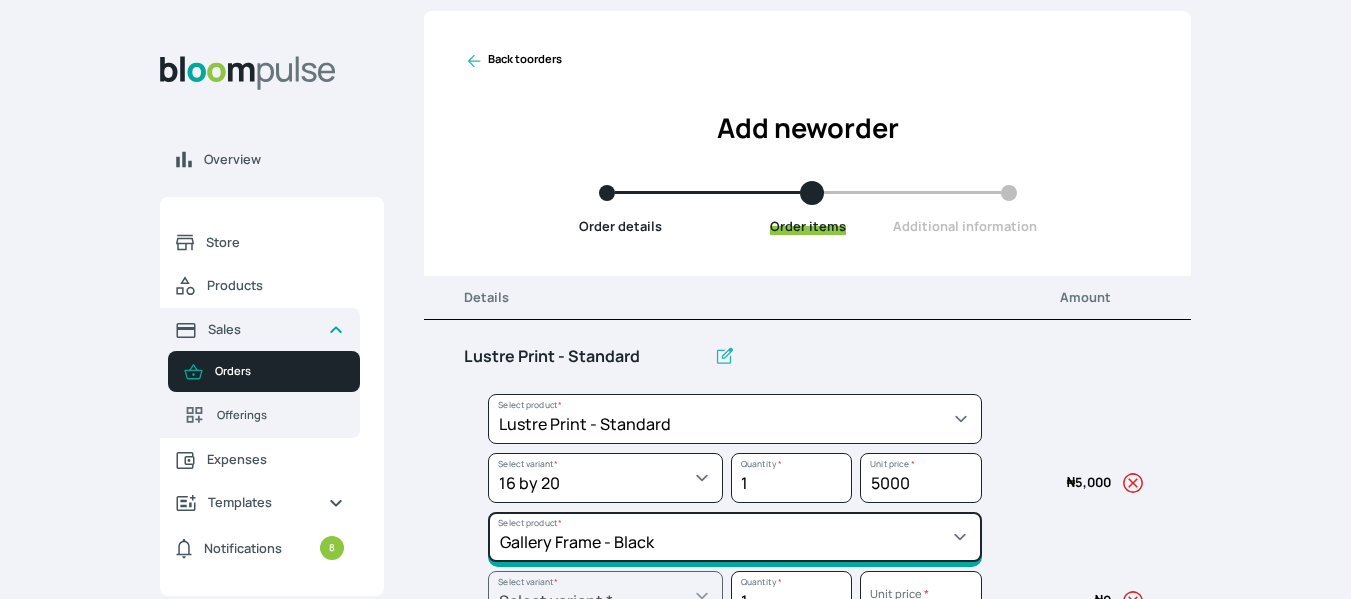 click on "Select product * Big Frame (Black) Canvas Print Canvas Print - Standard Canvas Stretching Certificate Printing Dry Mount Lamination Express Order Floating Frame Foam board mount with Matting Folio Box Frame Bracing Frame Stand Gallery Frame - Black Gallery Frame - Brown Gallery Frame - Cream Gallery Frame - White Gallery Rental Lustre Print - PRO Lustre Print - Standard Photowood Print Lamination Slim Gallery Frame - Black White Matting White Mount Board 5mm Wooden Frame" at bounding box center [735, 419] 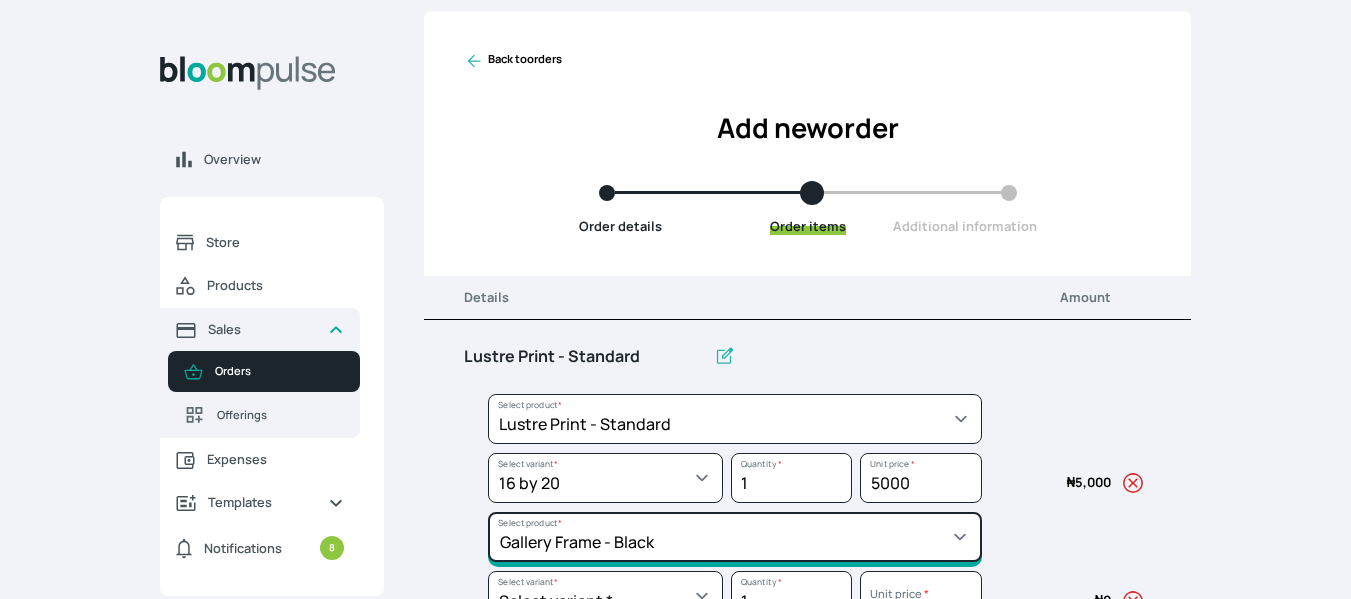 scroll, scrollTop: 216, scrollLeft: 0, axis: vertical 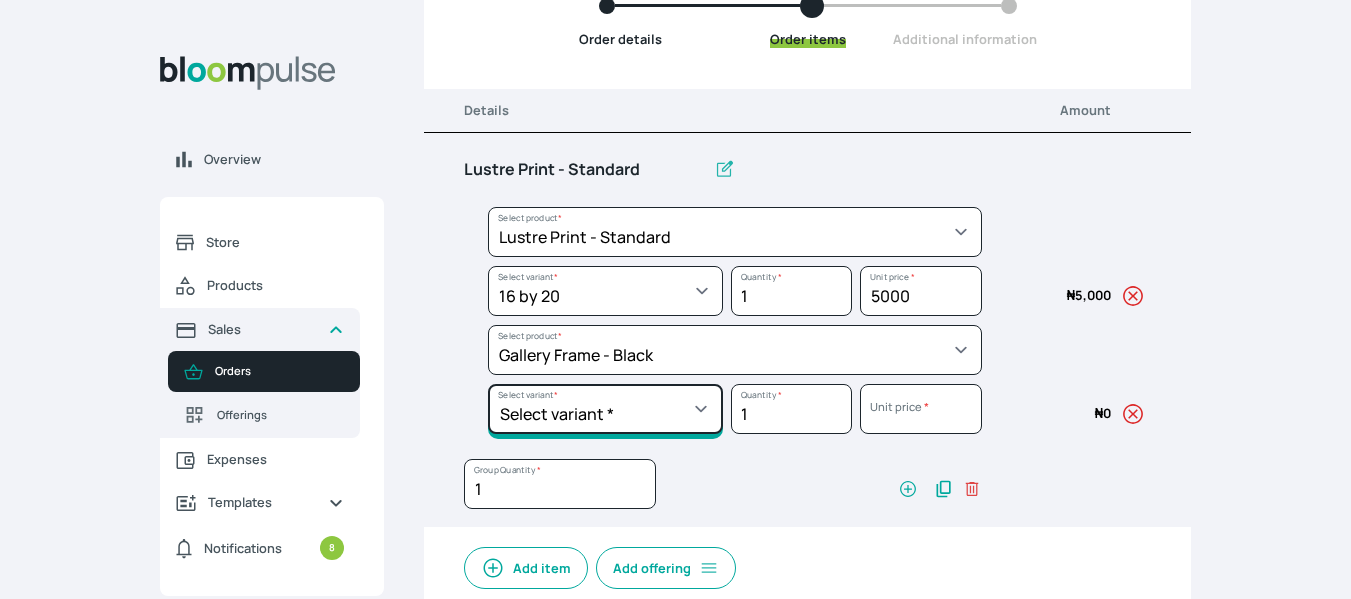 click on "Select variant * 10 by 10 10 by 12 10 by 13 10 by 15 10 by 16 11 by 12 11 by 14 12 by 12 12 by 13 12 by 14 12 by 15 12 by 16 12 by 18 12 by 20 14 by 18 14 by 20 14 by 24 14 by 8 16 by 16 16 by 20 16 by 22 16 by 24 16 by 29 18 by 18 18 by 22 18 by 24 18 by 26 18 by 28 20 by 20 20 by 22 20 by 24 20 by 25 20 by 26 20 by 28 20 by 30 20 by 36 20 by 40 21 by 9 24 by 30 24 by 34 24 by 36 24 by 40 26 by 36 26 by 38 27 by 39 27 by 48 28 by 14 28 by 35 28 by 52 30 by 36 30 by 40 30 by 45 30 by 60 32 by 48 33 by 45 34 by 45 36 by 34 36 by 44 36 by 48 36 by 72 38 by 48 39 by 47 40 by 50 41 by 48 48 by 72 5 by 7 50 by 70 51 by 34 6 by 7 6 by 8 60 by 40 72 by 36 8 by 10 8 by 12 8.3 by 11.7 84 by 32 9 by 8 9.5 by 11.5" at bounding box center (605, 291) 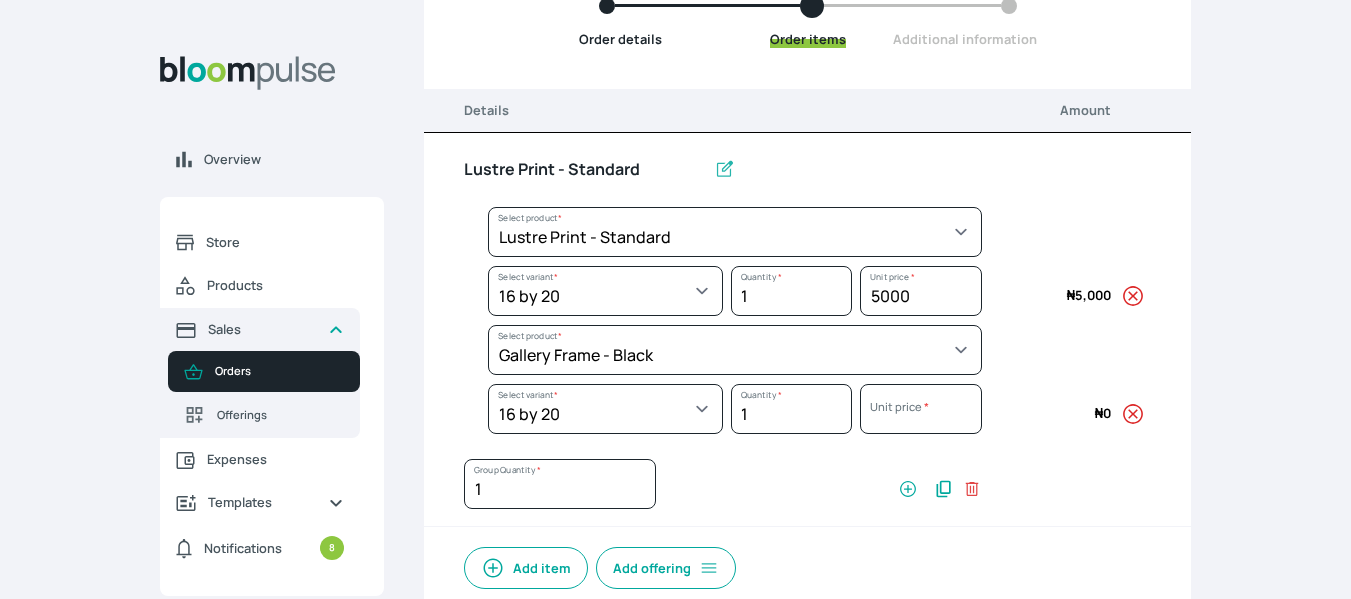 select on "5fa67804-61d7-459d-93b4-9e8949636f1b" 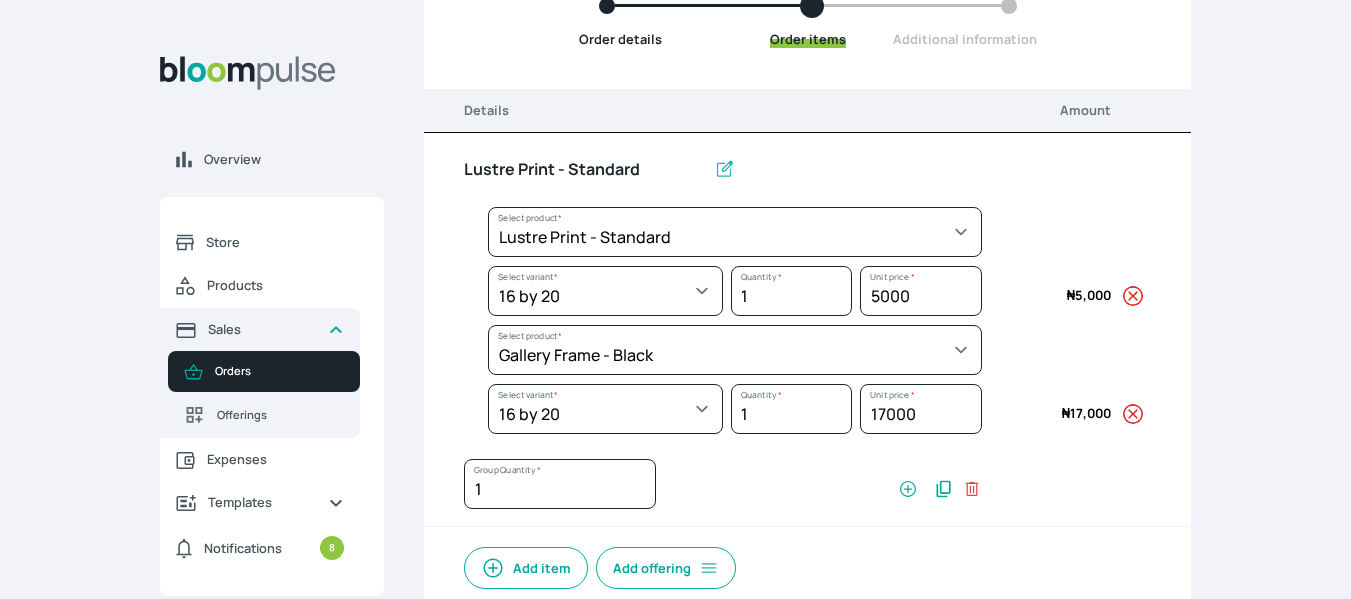 scroll, scrollTop: 493, scrollLeft: 0, axis: vertical 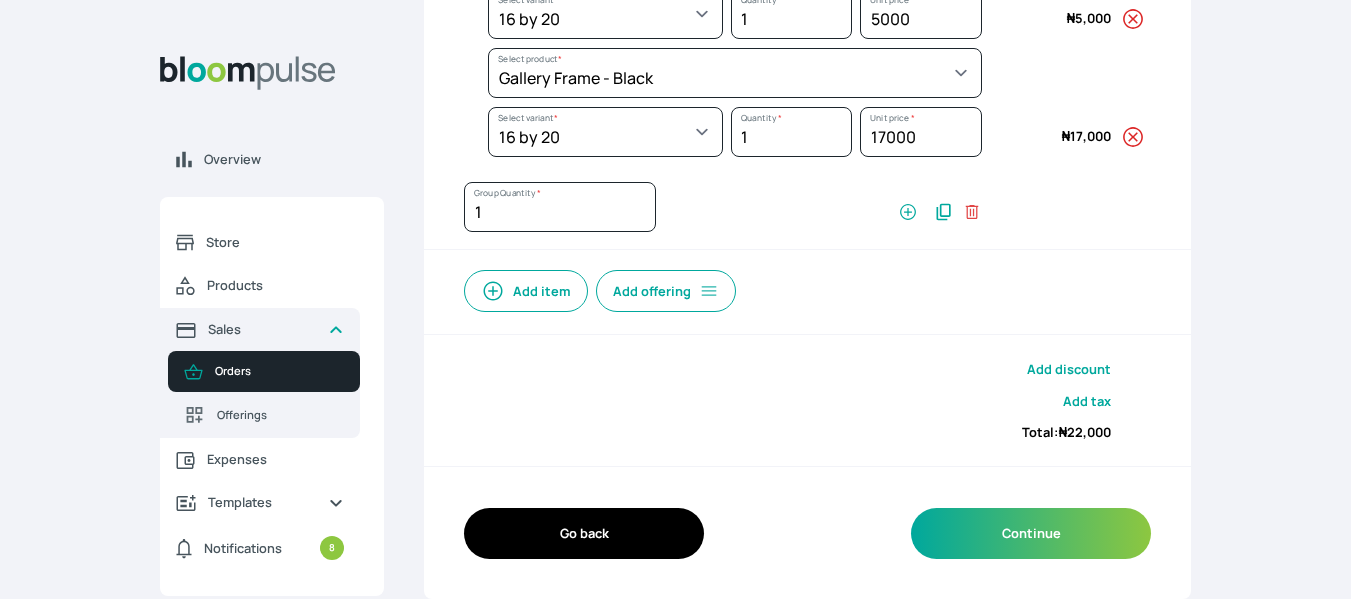 click on "Add discount" at bounding box center (1069, 369) 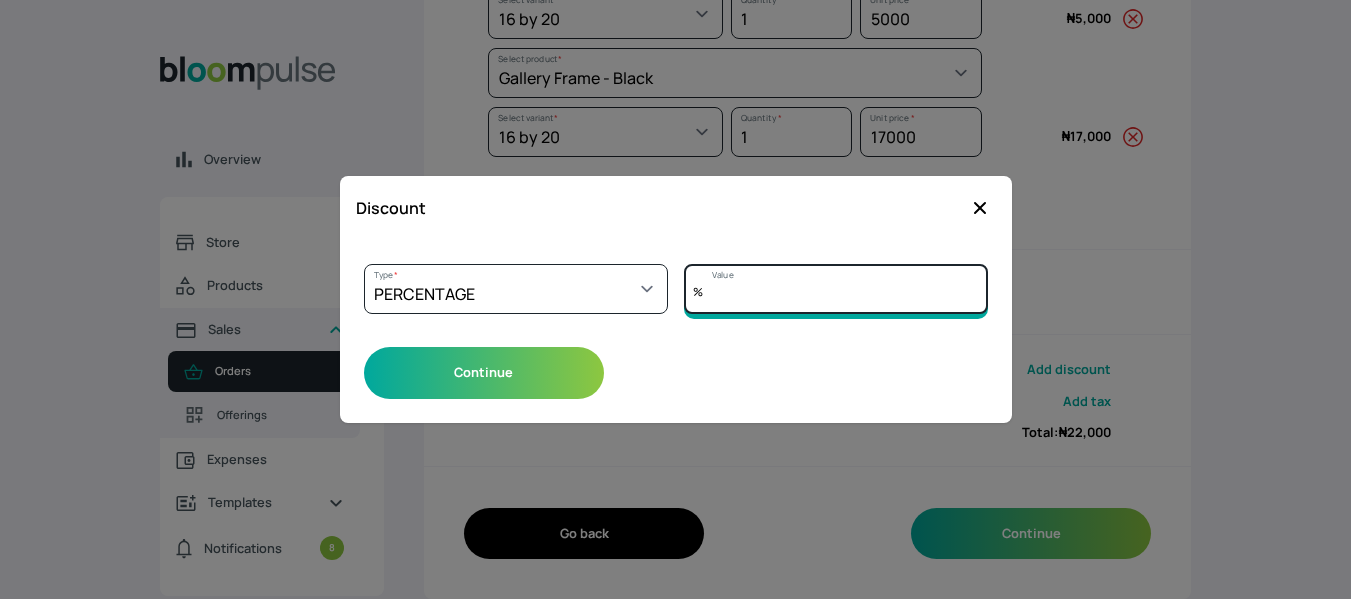 click on "Value" at bounding box center [836, 289] 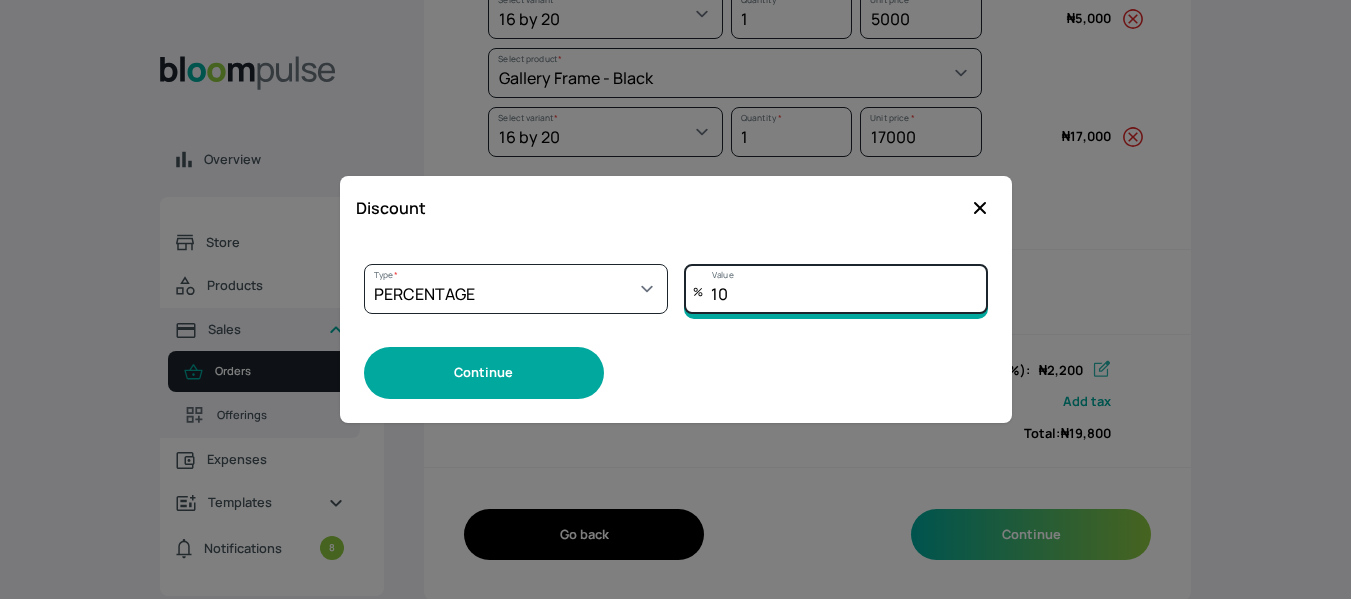 type on "10" 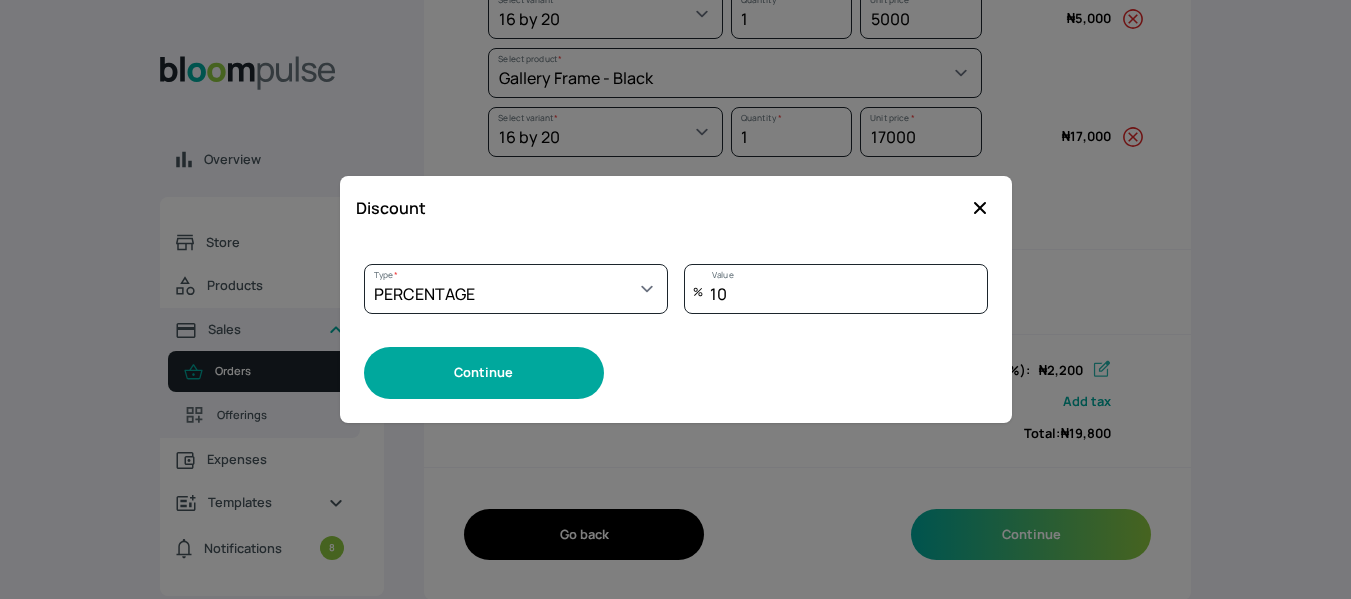 click on "Continue" at bounding box center [484, 372] 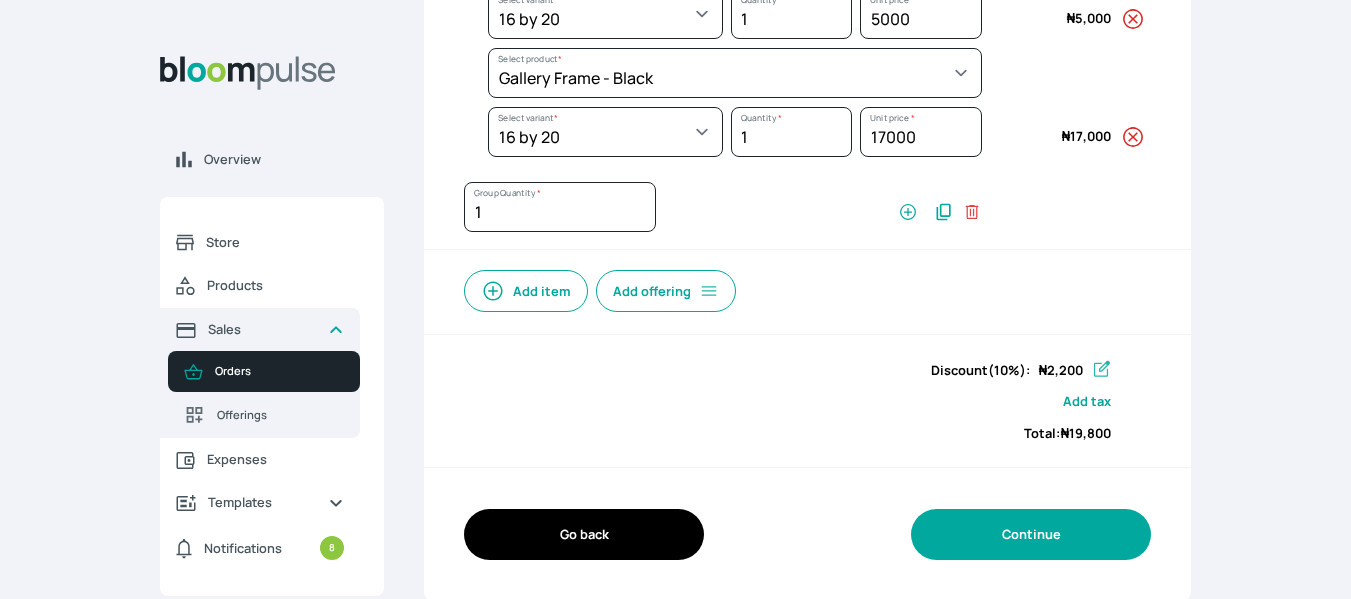 click on "Continue" at bounding box center [1031, 534] 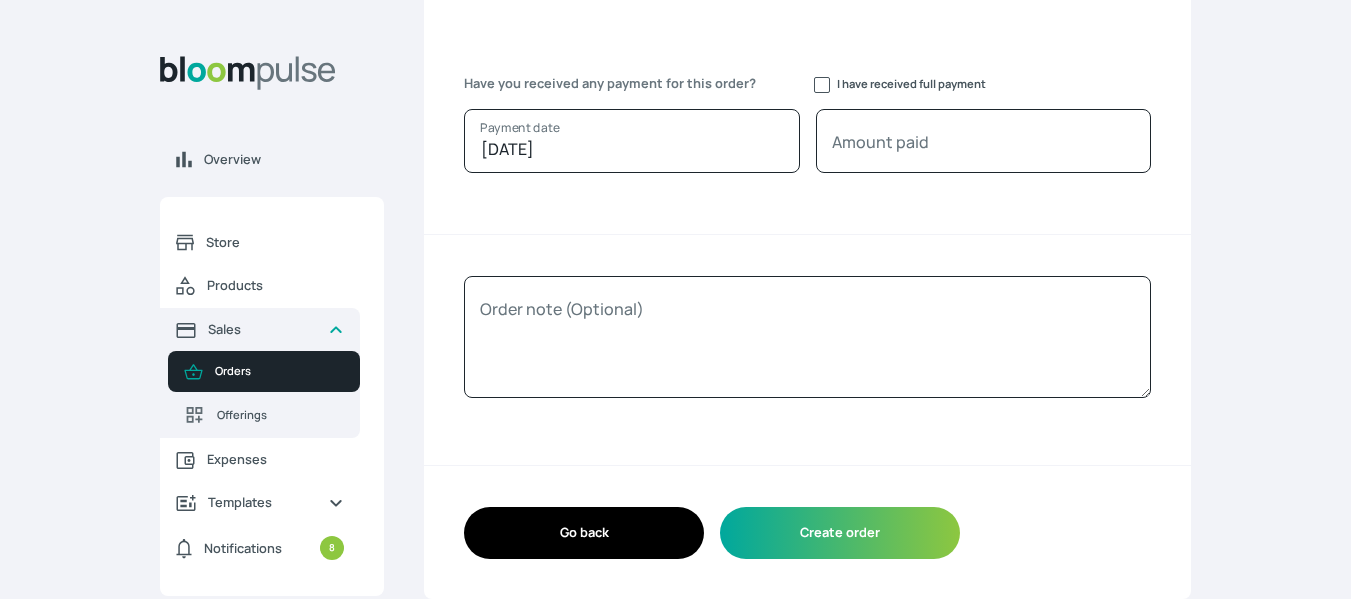 scroll, scrollTop: 271, scrollLeft: 0, axis: vertical 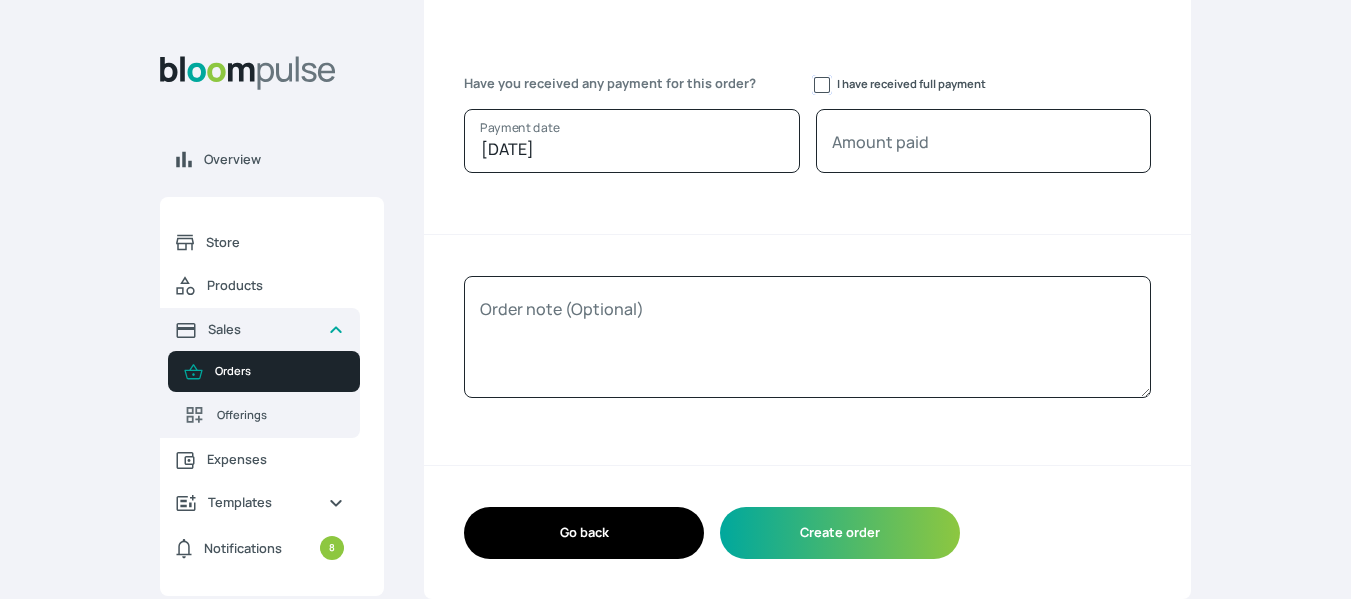 click on "I have received full payment" at bounding box center [822, 85] 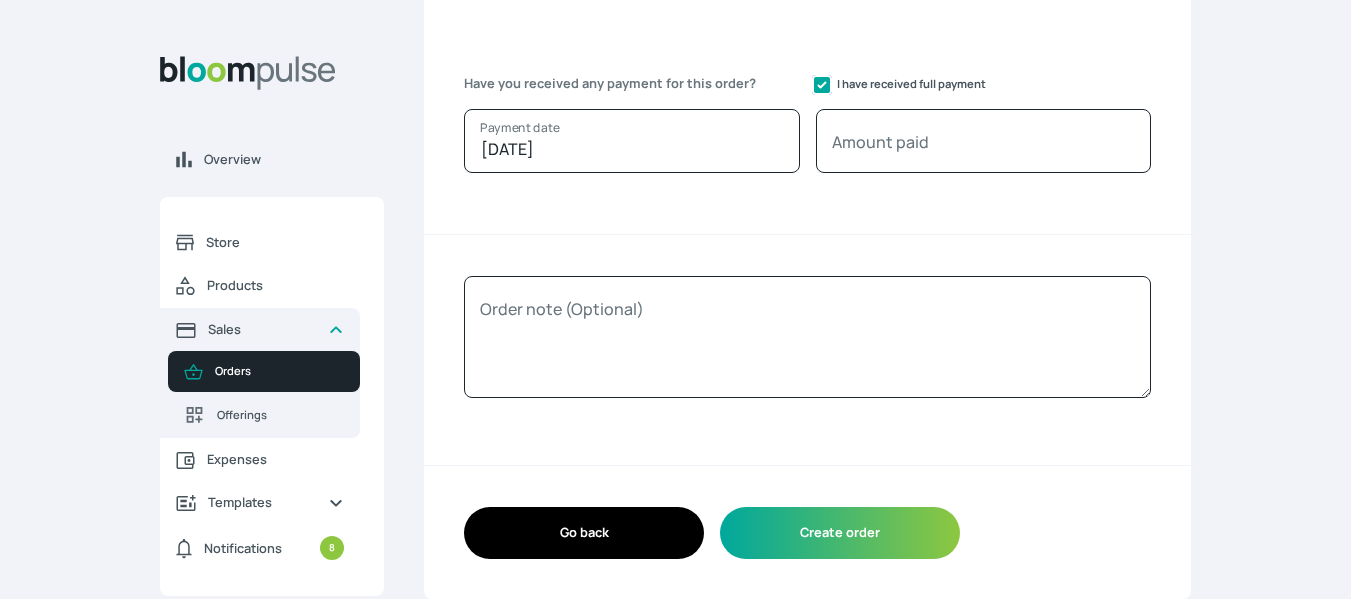checkbox on "true" 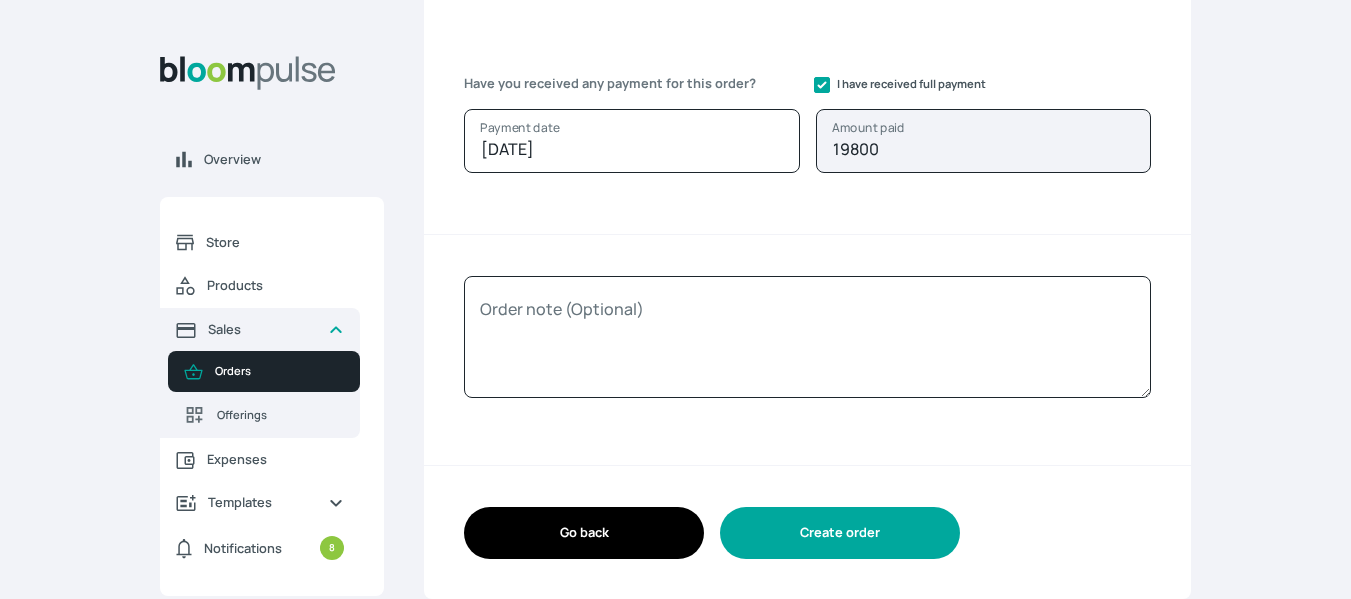 click on "Create order" at bounding box center (840, 532) 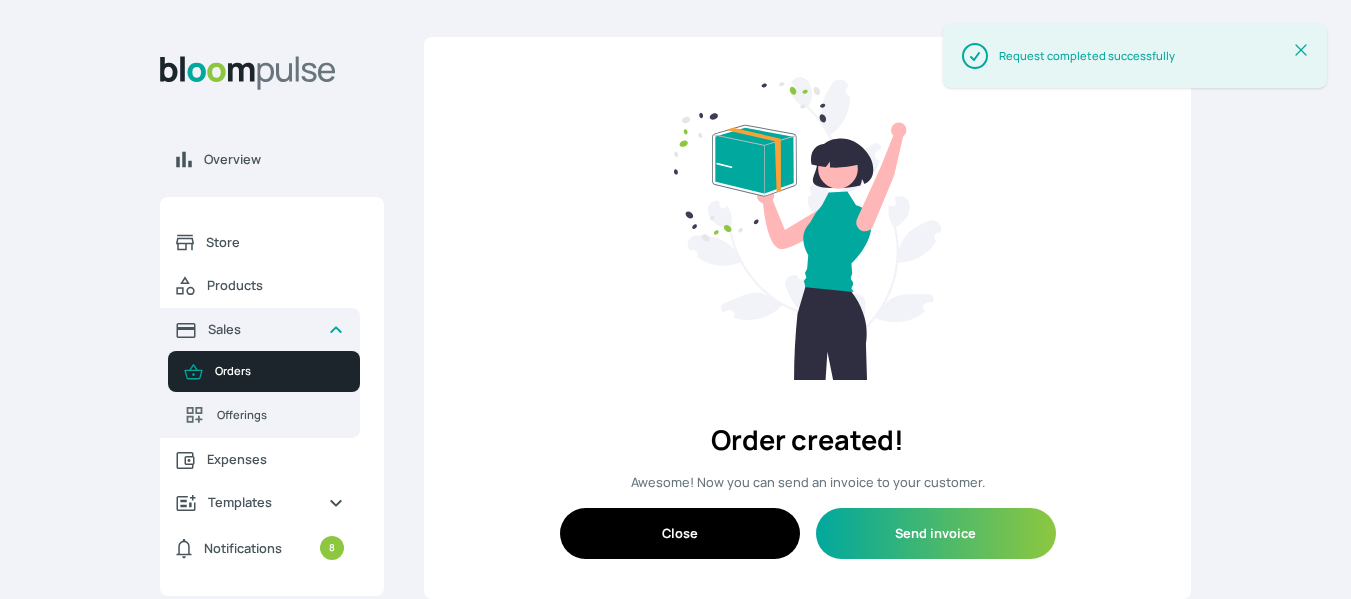 scroll, scrollTop: 0, scrollLeft: 0, axis: both 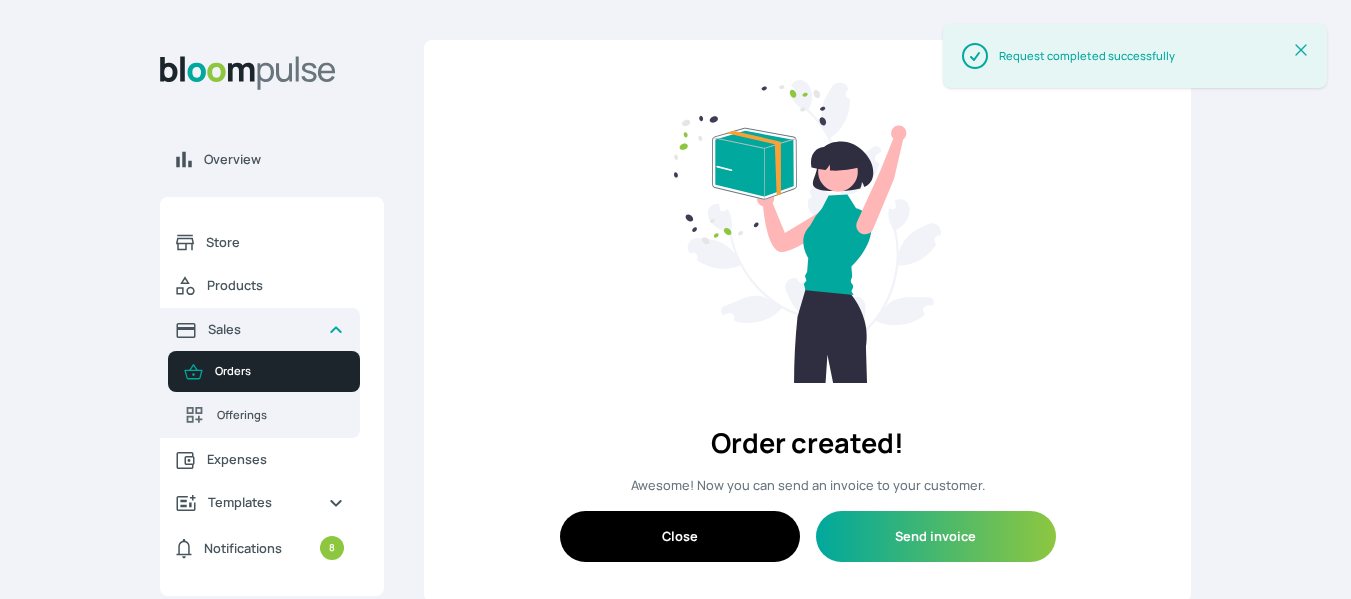 click on "Close" at bounding box center [680, 536] 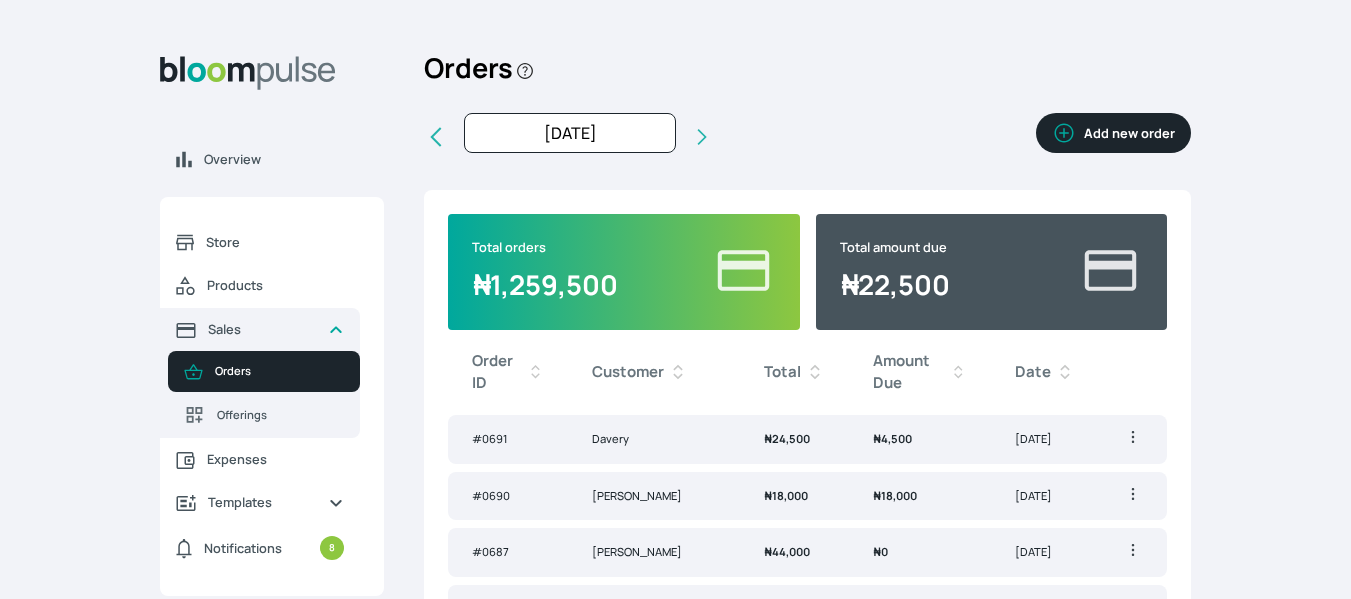 click 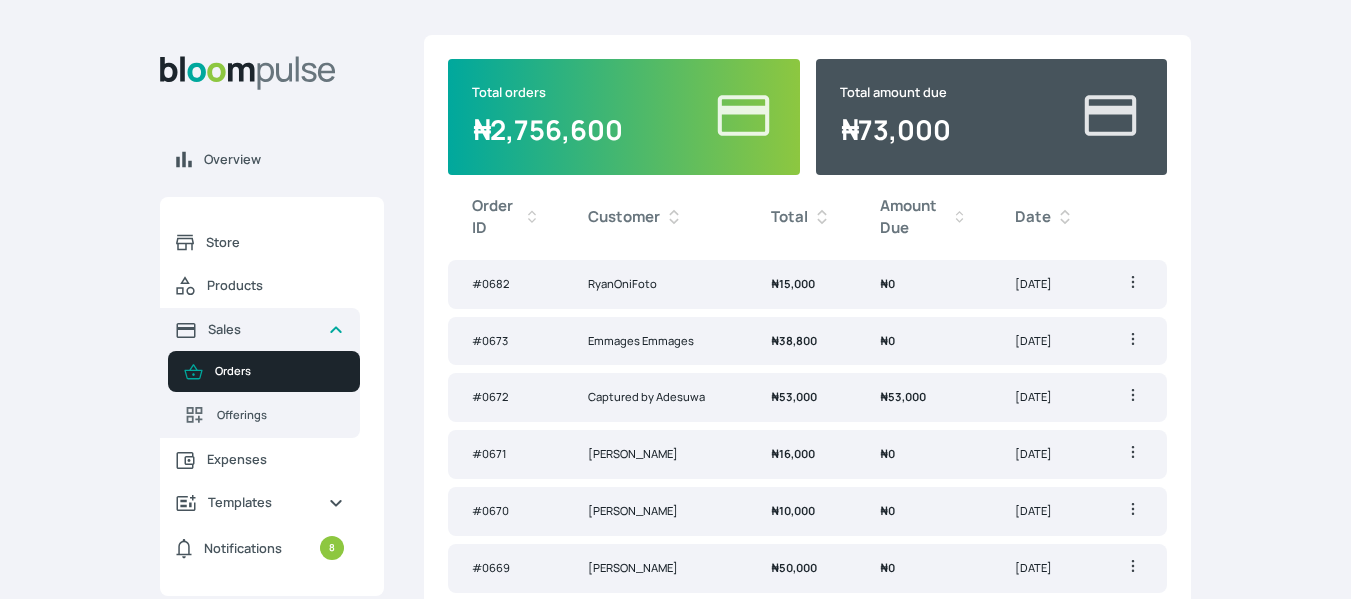 scroll, scrollTop: 157, scrollLeft: 0, axis: vertical 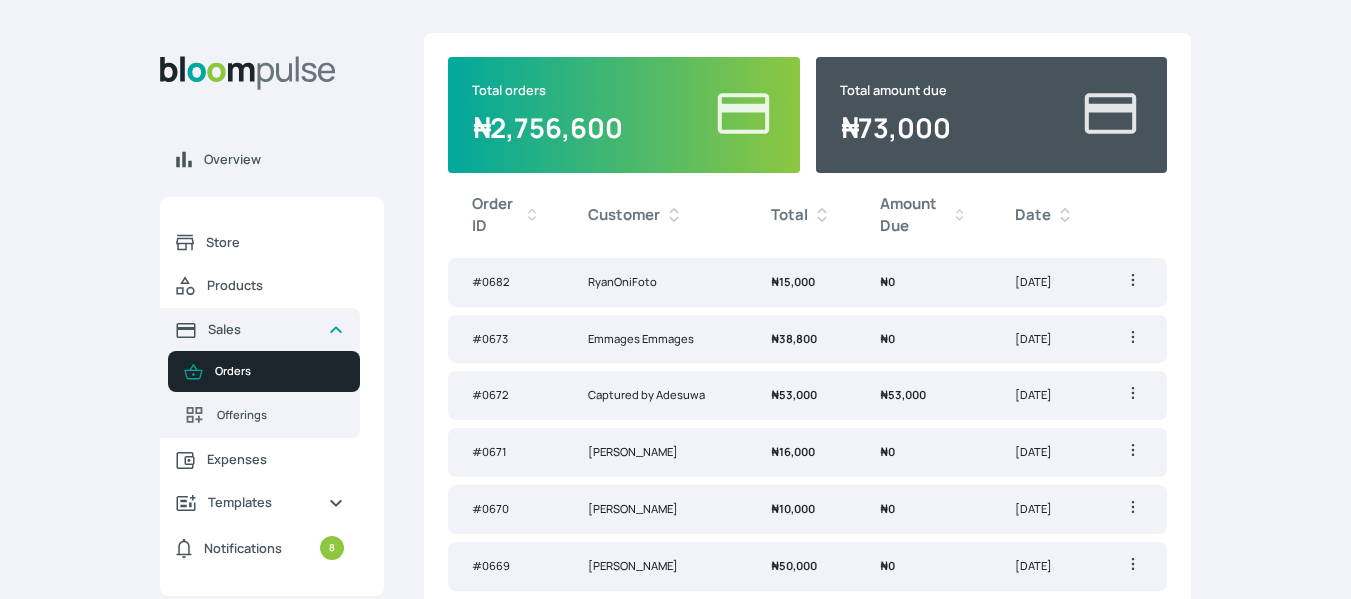 click 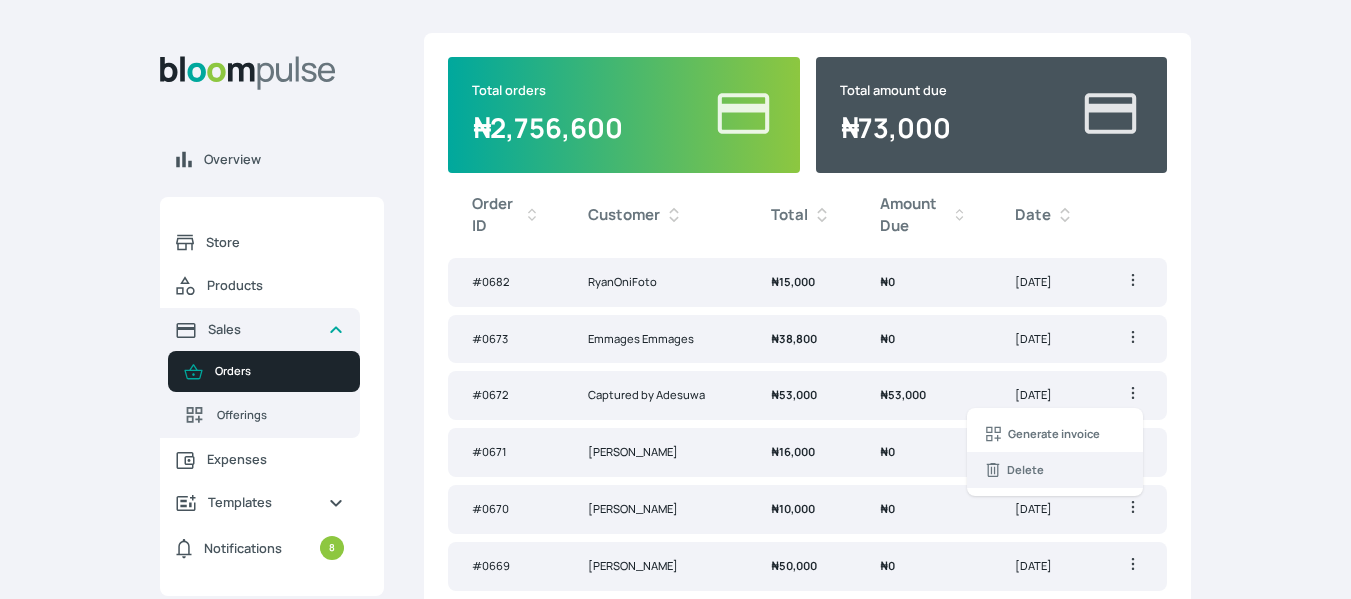 click on "Delete" at bounding box center [1055, 470] 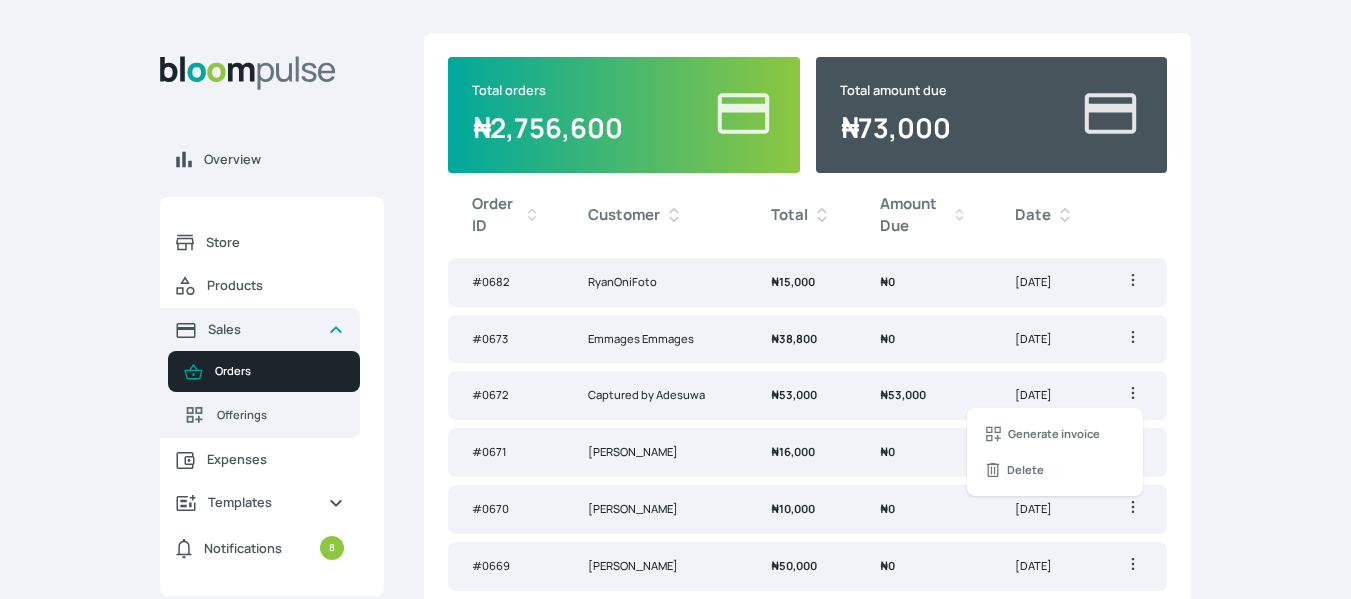 click on "Total orders ₦ 2,756,600 Total amount due ₦ 73,000 Order ID Customer Total Amount Due Date # 0682 RyanOniFoto ₦ 15,000 ₦ 0 Jun 27, 2025   Generate invoice   Delete # 0673 Emmages Emmages ₦ 38,800 ₦ 0 Jun 30, 2025   Generate invoice   Delete # 0672 Captured by Adesuwa ₦ 53,000 ₦ 53,000 Jun 28, 2025   Generate invoice   Delete # 0671 John Durodola ₦ 16,000 ₦ 0 Jun 26, 2025   Generate invoice   Delete # 0670 Toun Morgan ₦ 10,000 ₦ 0 Jun 24, 2025   Generate invoice   Delete # 0669  Omotayo Tajudeen ₦ 50,000 ₦ 0 Jun 23, 2025   Generate invoice   Delete # 0668 Fit Studios ₦ 44,000 ₦ 0 Jun 23, 2025   Generate invoice   Delete # 0667 Temidayo ₦ 933,000 ₦ 0 Jun 20, 2025   Generate invoice   Delete # 0666 Daniel Obiokeke ₦ 20,000 ₦ 20,000 Jun 19, 2025   Generate invoice   Delete # 0665 Caster Klicks ₦ 32,000 ₦ 0 Jun 17, 2025   Generate invoice   Delete # 0663 Tobi of Lagos ₦ 5,000 ₦ 0 Jun 2, 2025   Generate invoice   Delete # 0662 Tobi of Lagos ₦ 33,300 ₦ 0     Delete" at bounding box center [807, 937] 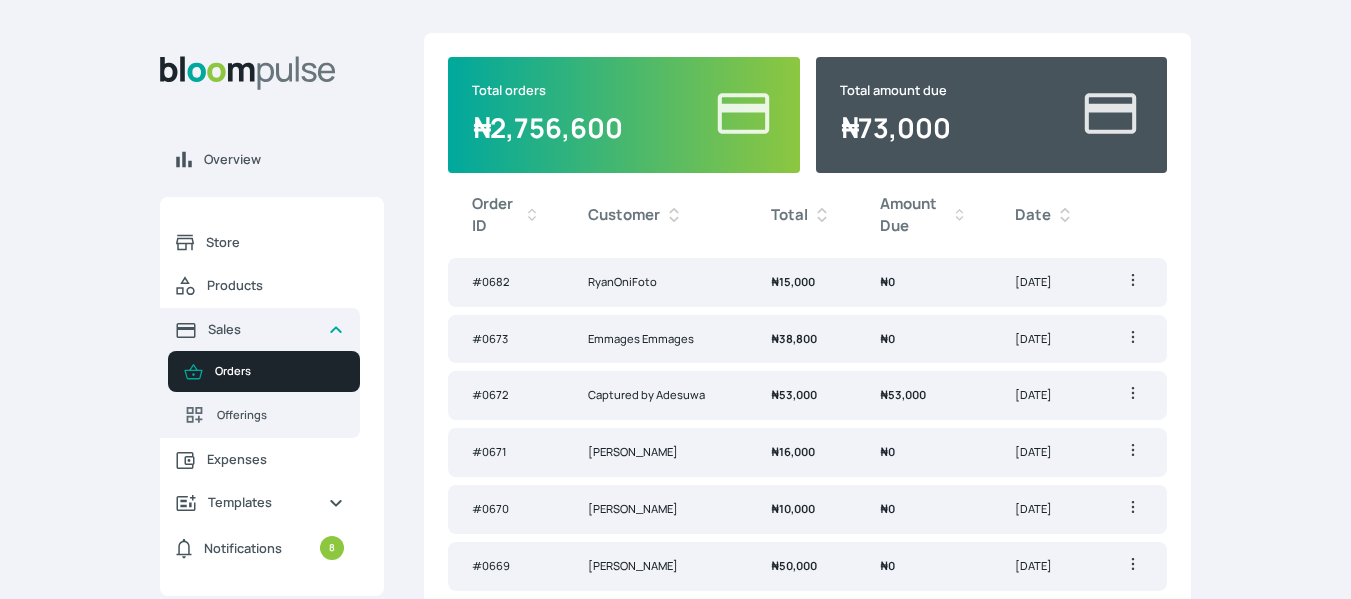 click 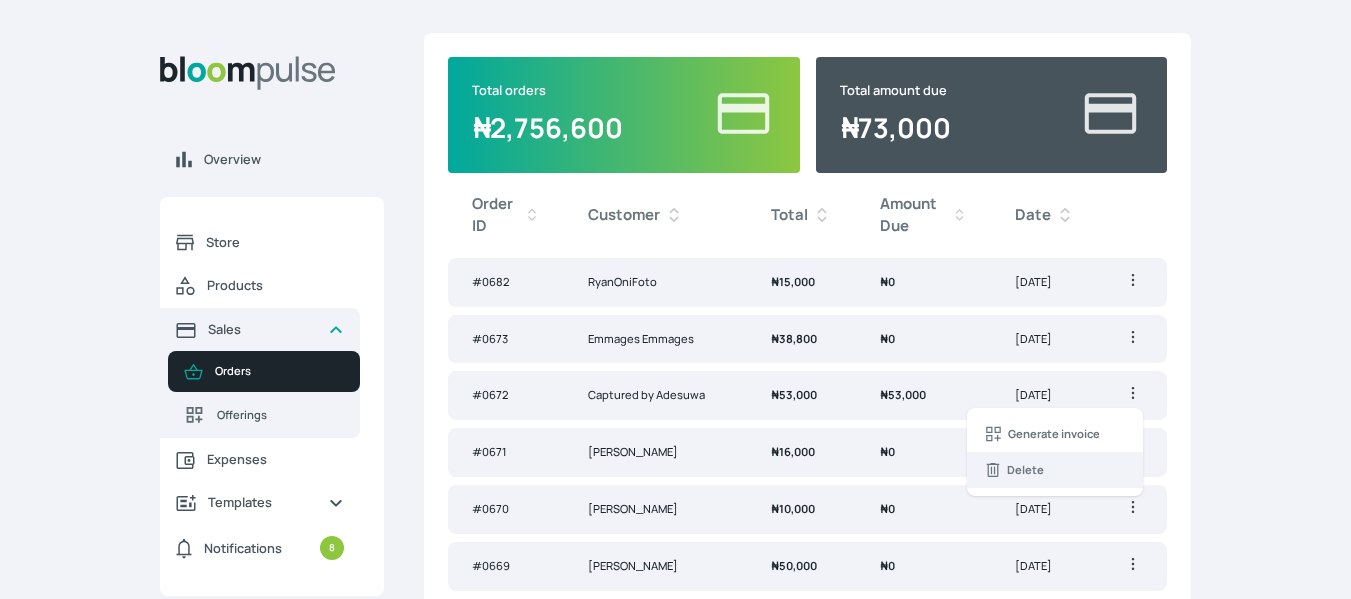 click on "Delete" at bounding box center (1055, 470) 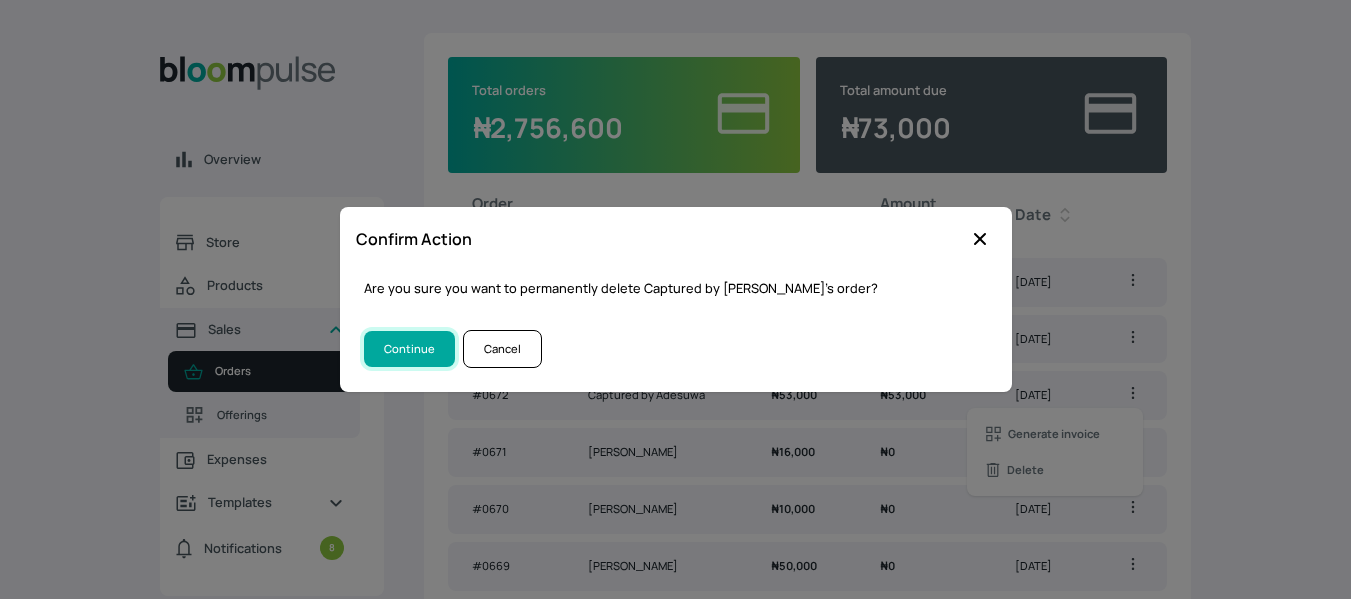 click on "Continue" at bounding box center [409, 349] 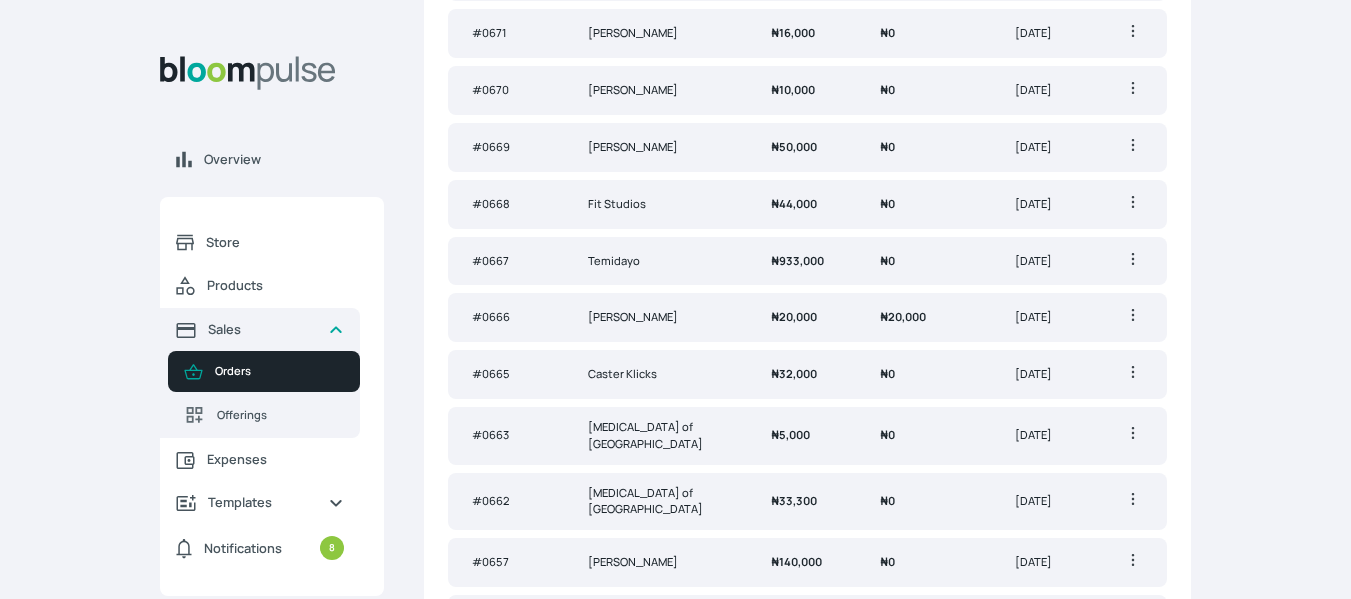scroll, scrollTop: 0, scrollLeft: 0, axis: both 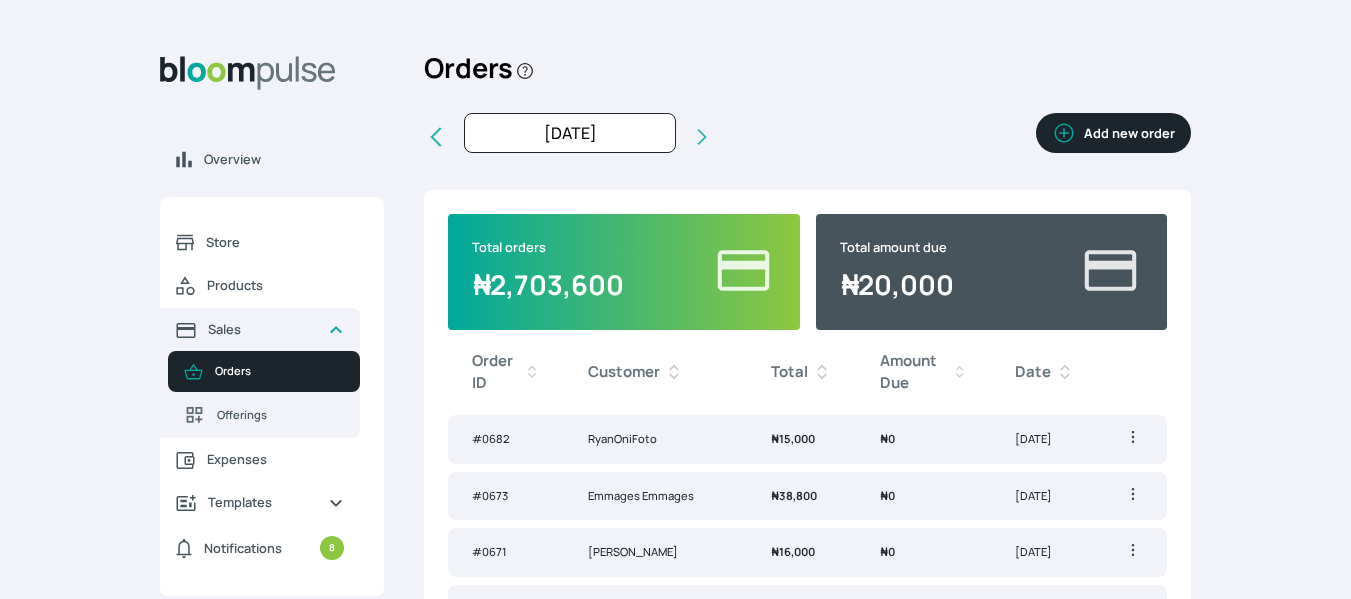 click 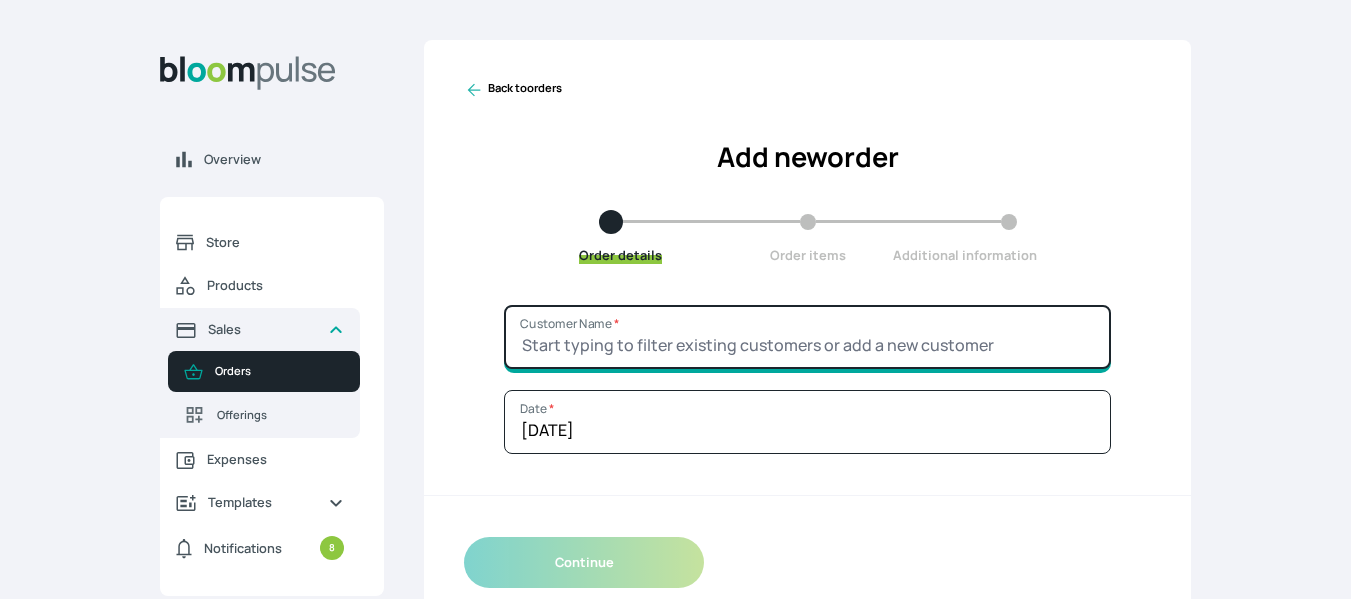 click on "Customer Name    *" at bounding box center [807, 337] 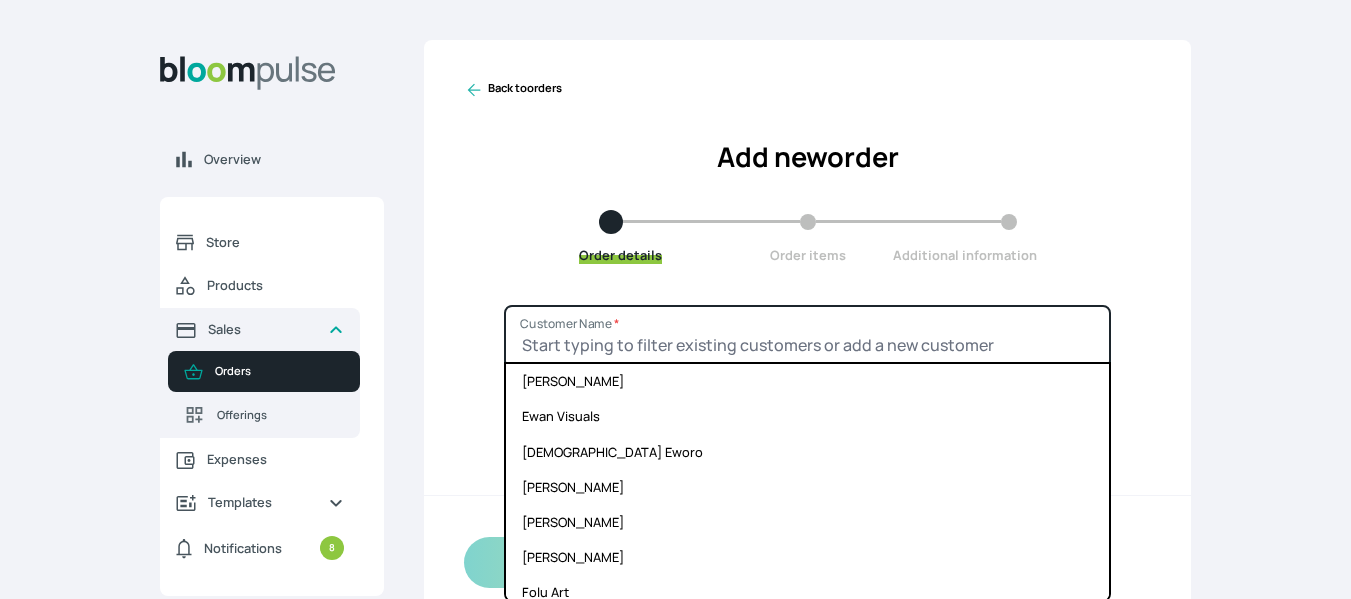 click on "Customer Name    *" at bounding box center (807, 337) 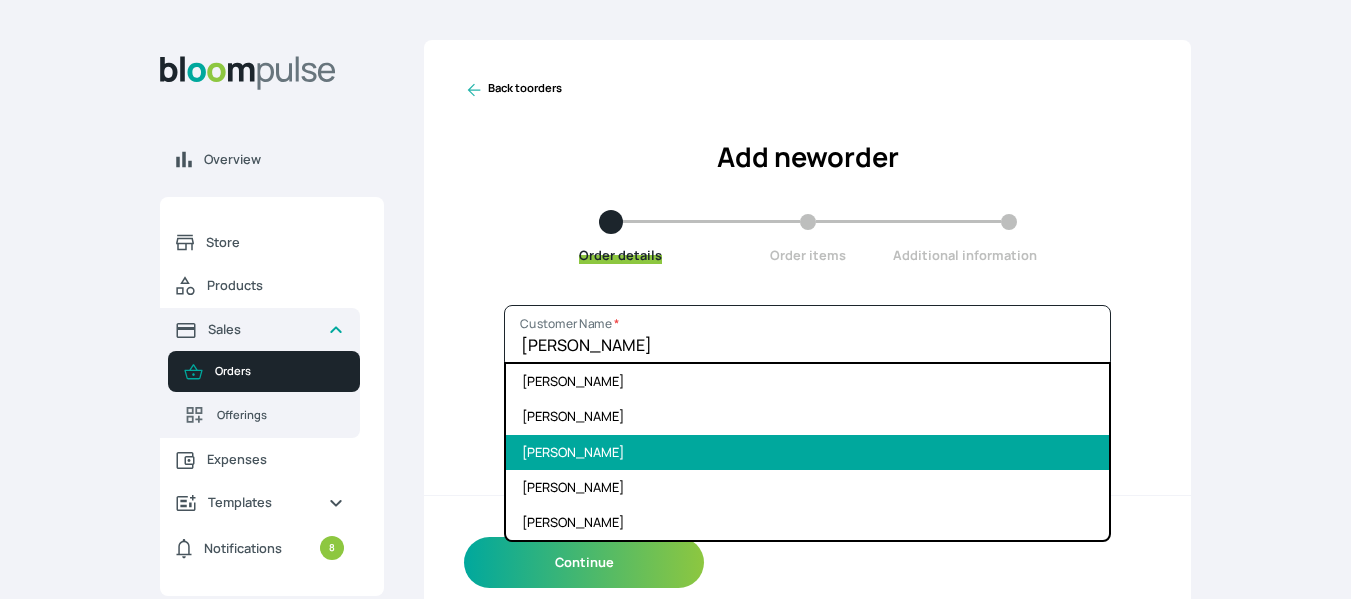 click on "[PERSON_NAME]" at bounding box center (807, 452) 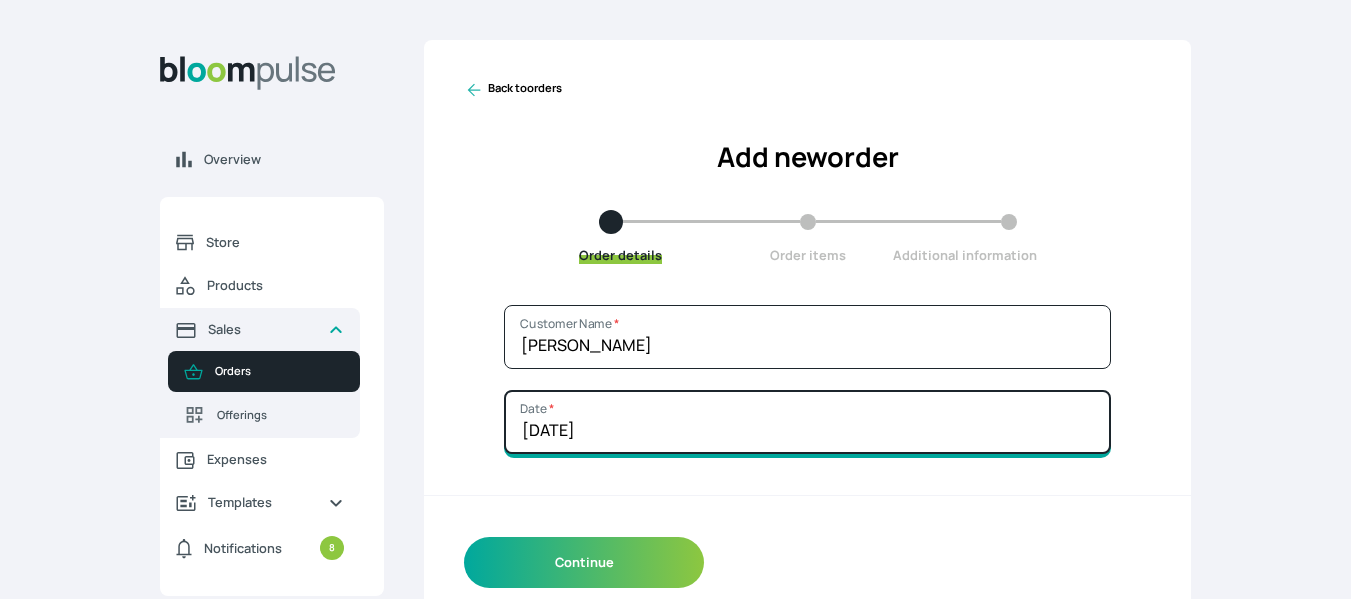 click on "[DATE]" at bounding box center (807, 422) 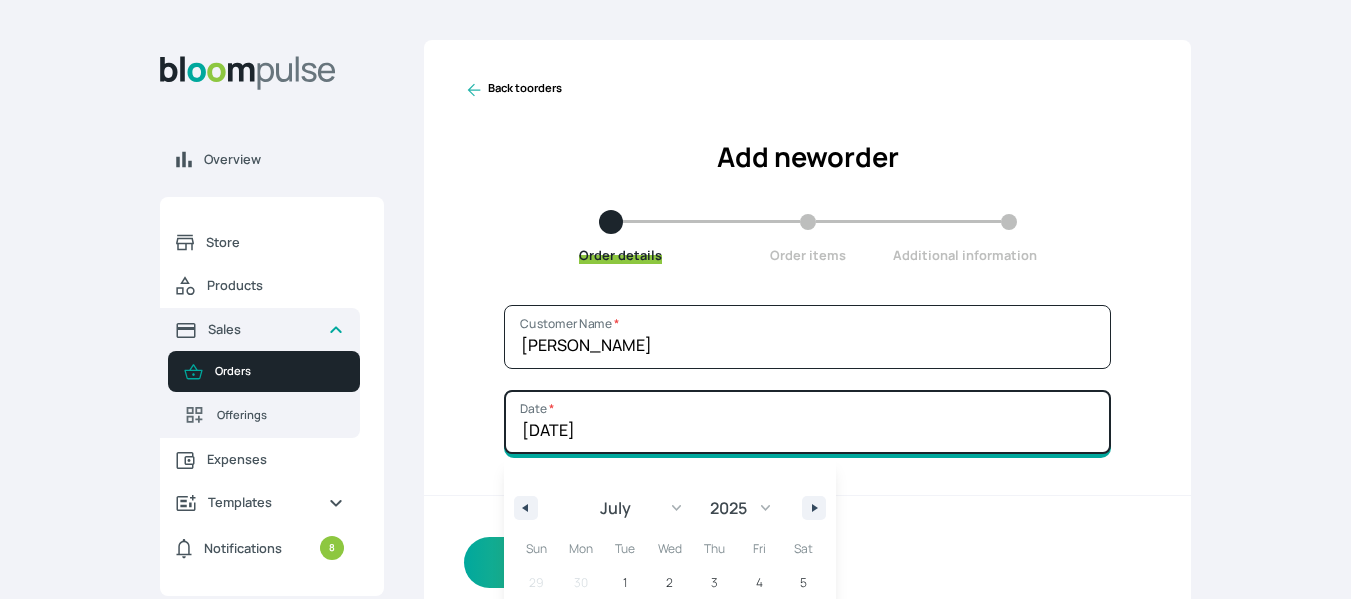 scroll, scrollTop: 166, scrollLeft: 0, axis: vertical 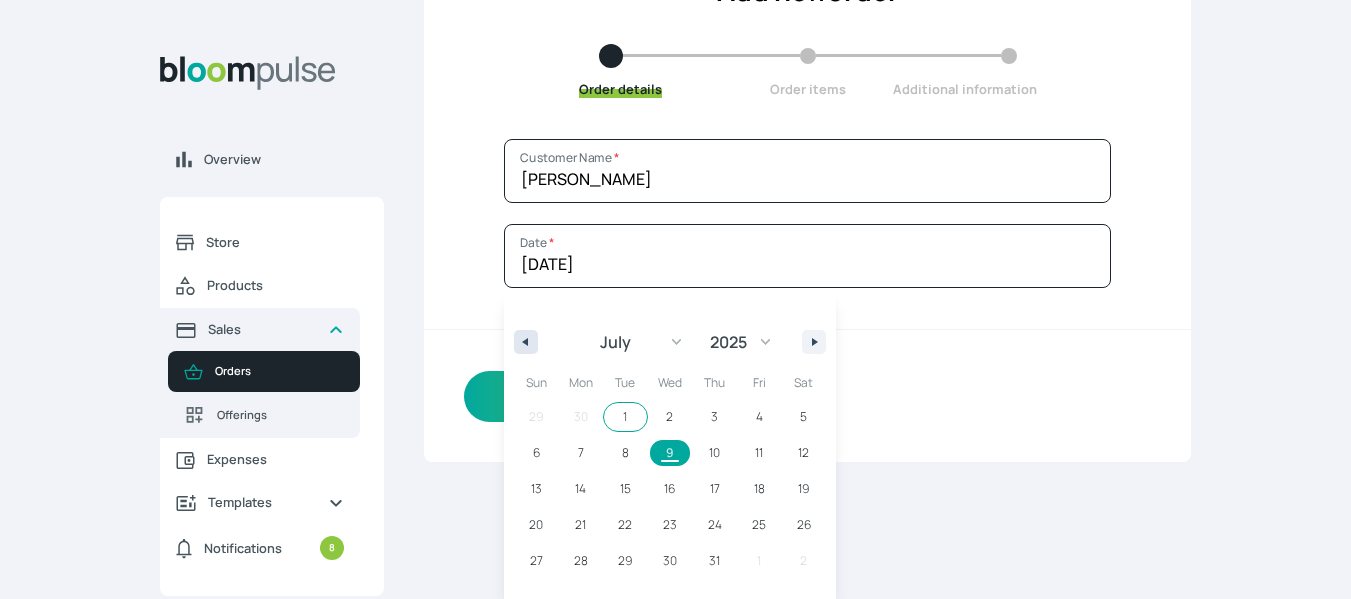 click at bounding box center (526, 342) 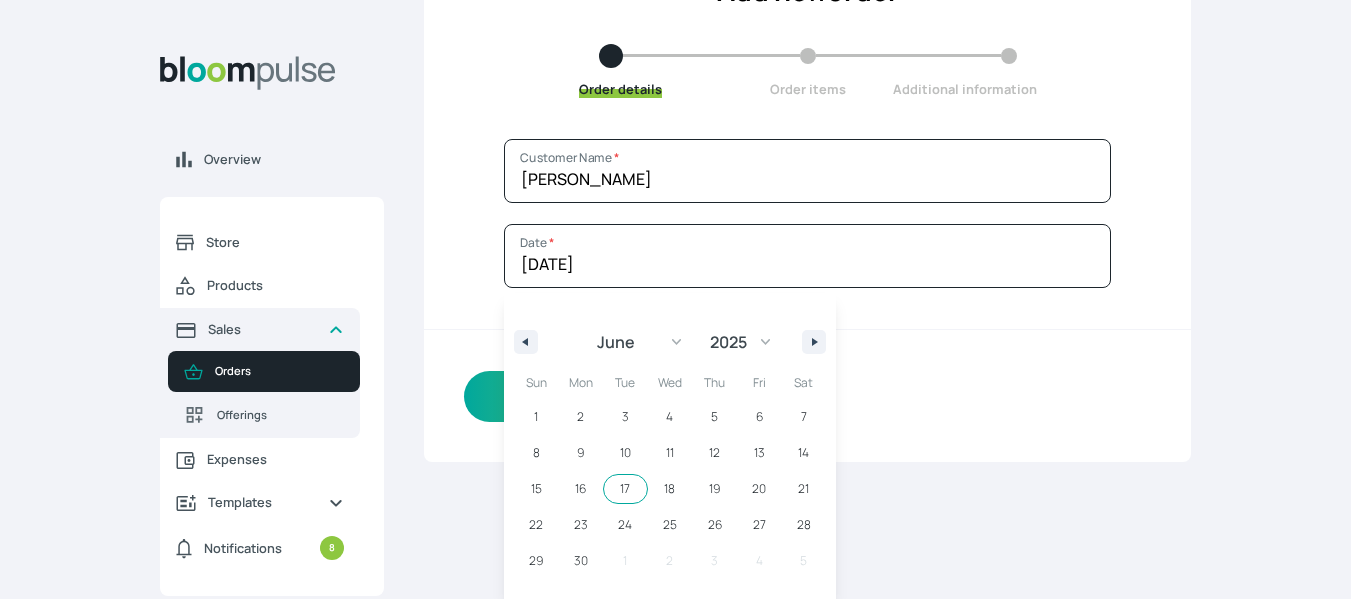 click on "17" at bounding box center [625, 489] 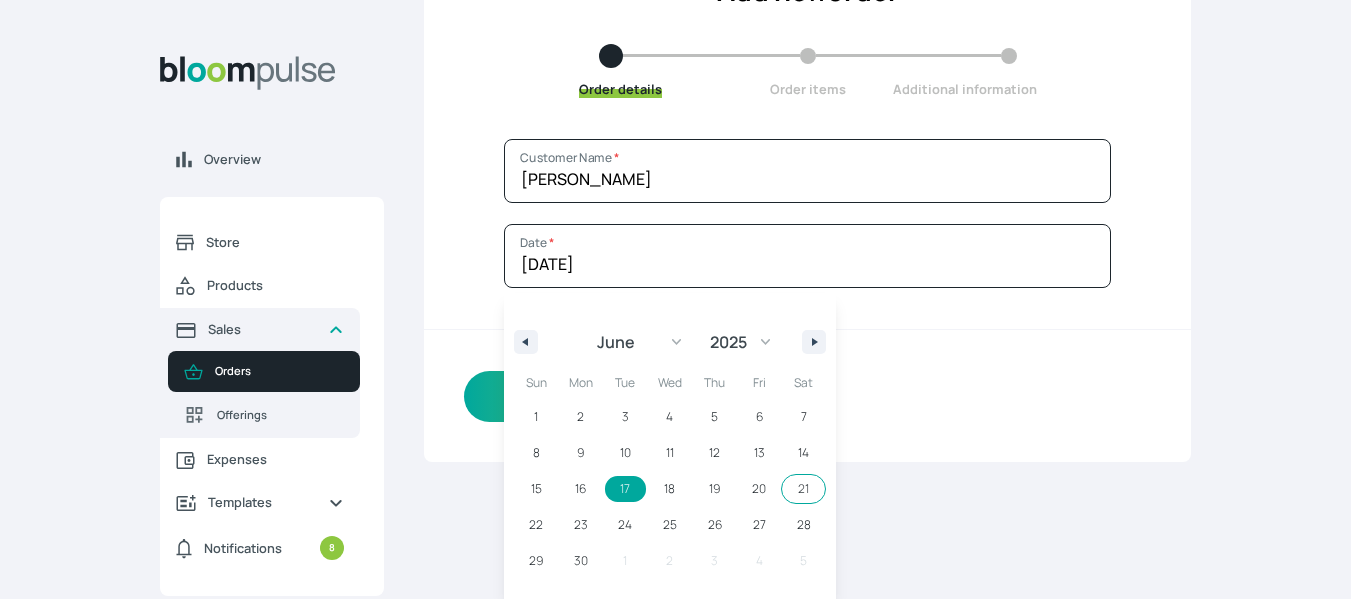 click on "Continue" at bounding box center [807, 396] 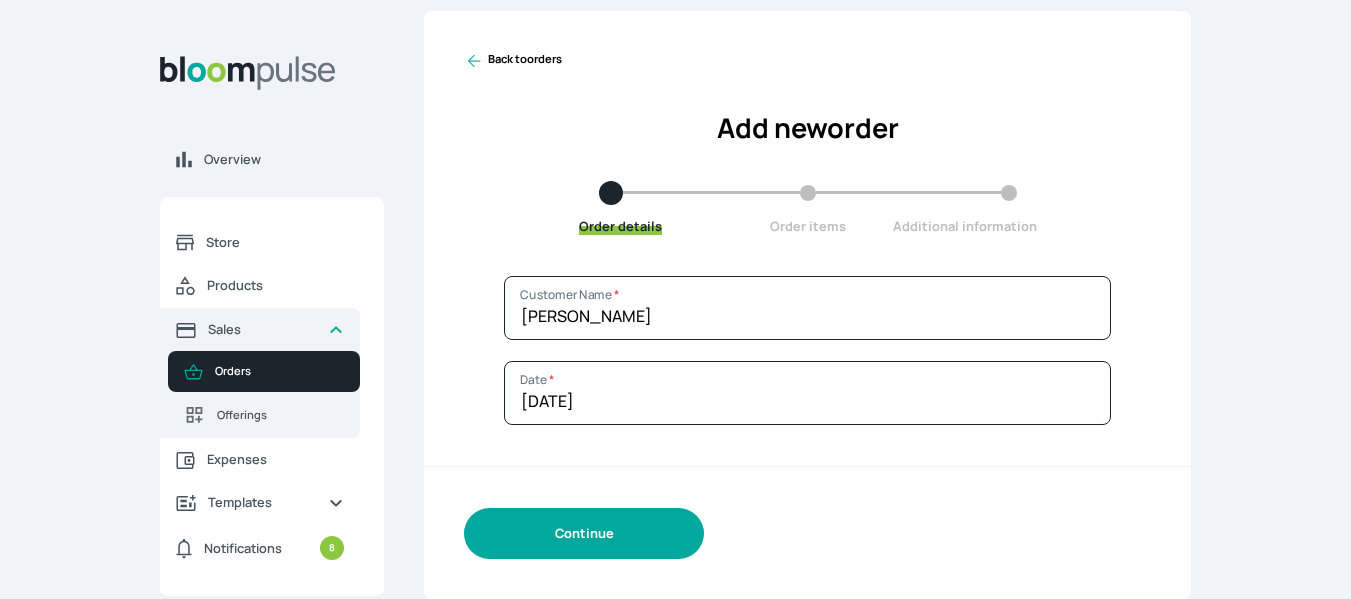 click on "Continue" at bounding box center (584, 533) 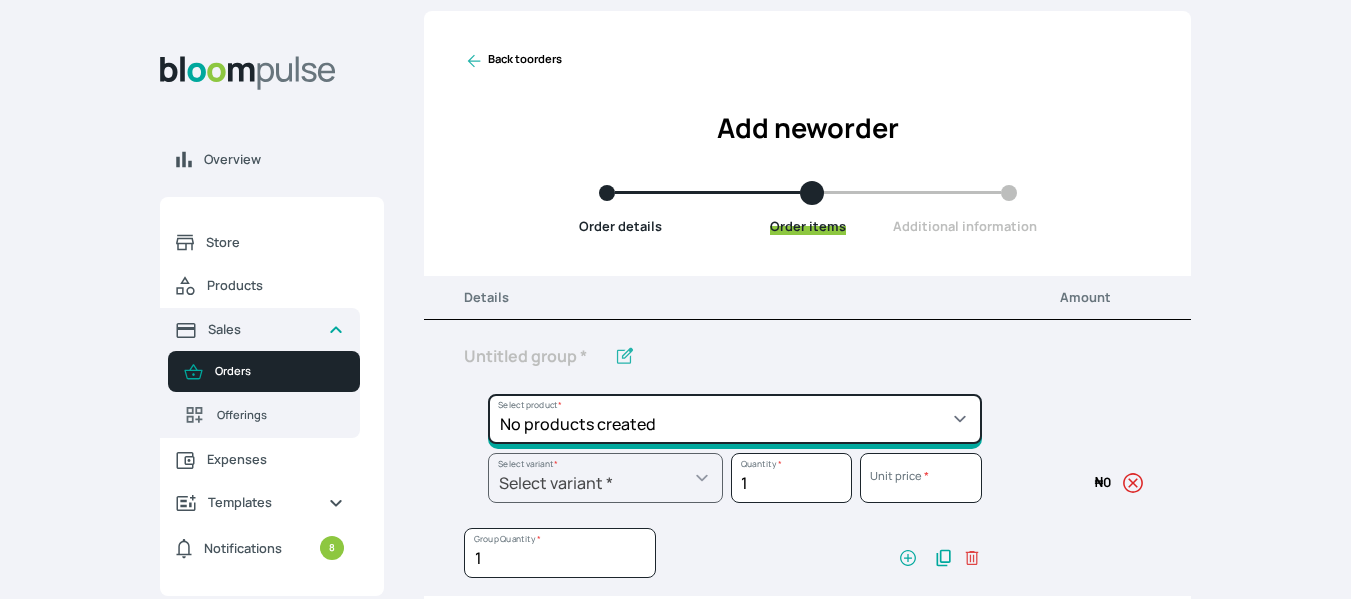 click on "No products created" at bounding box center [735, 419] 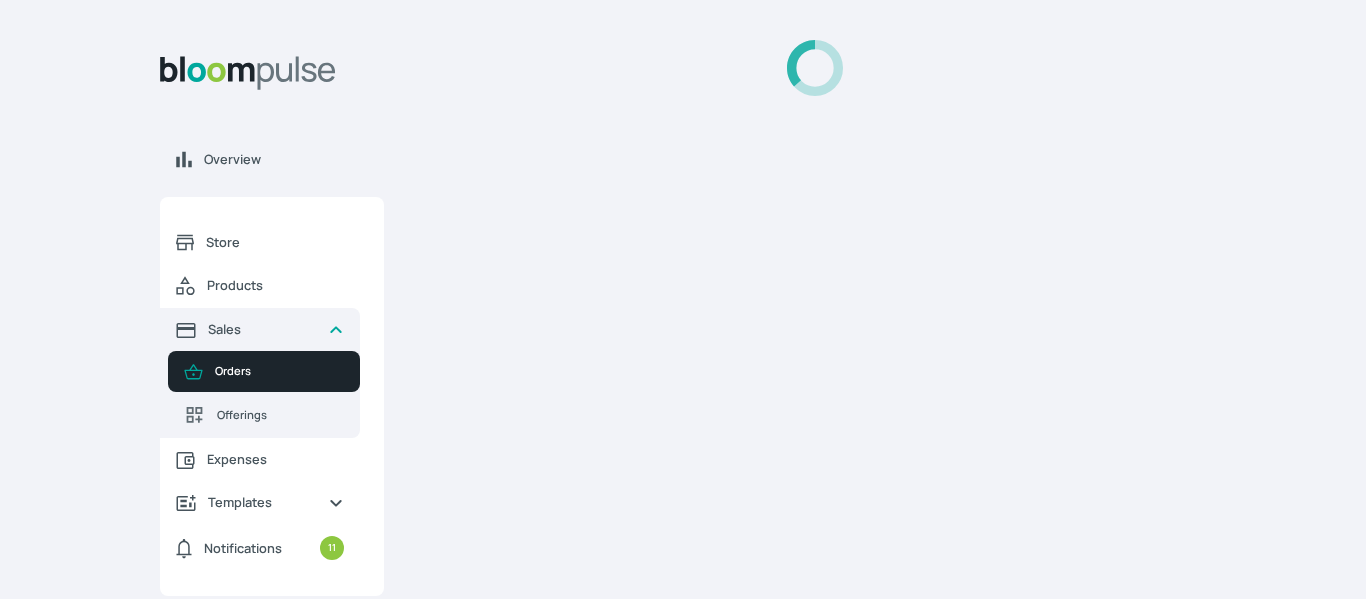 scroll, scrollTop: 0, scrollLeft: 0, axis: both 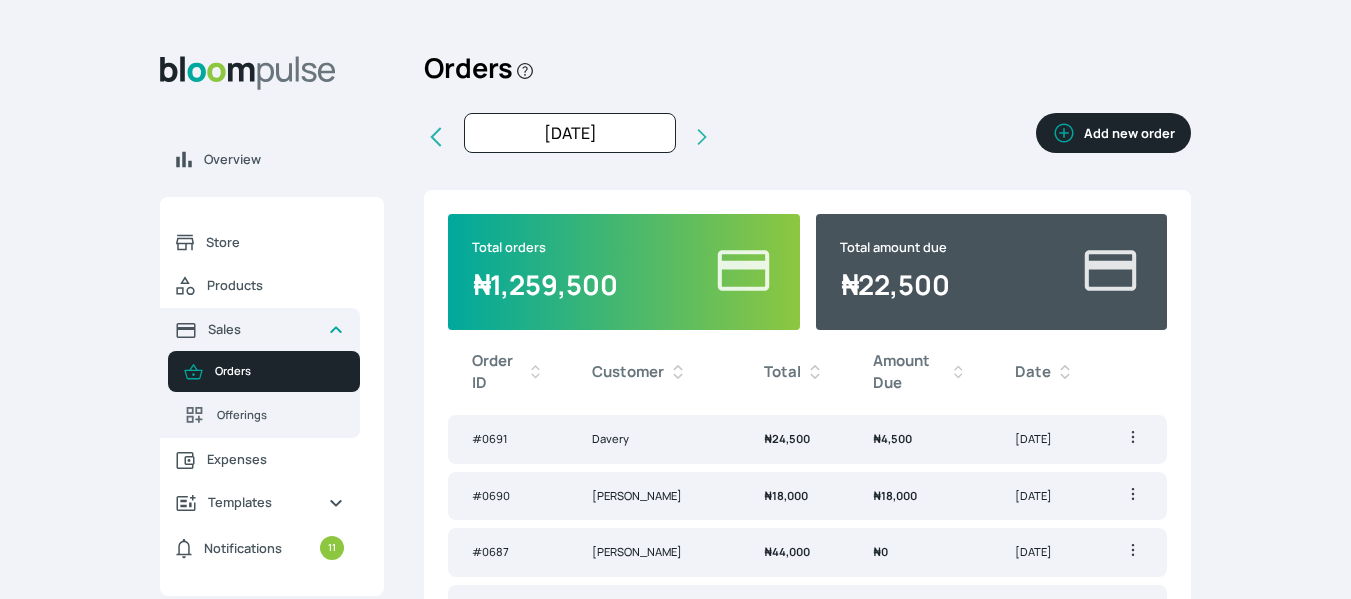 click on "Add new order" at bounding box center (1113, 133) 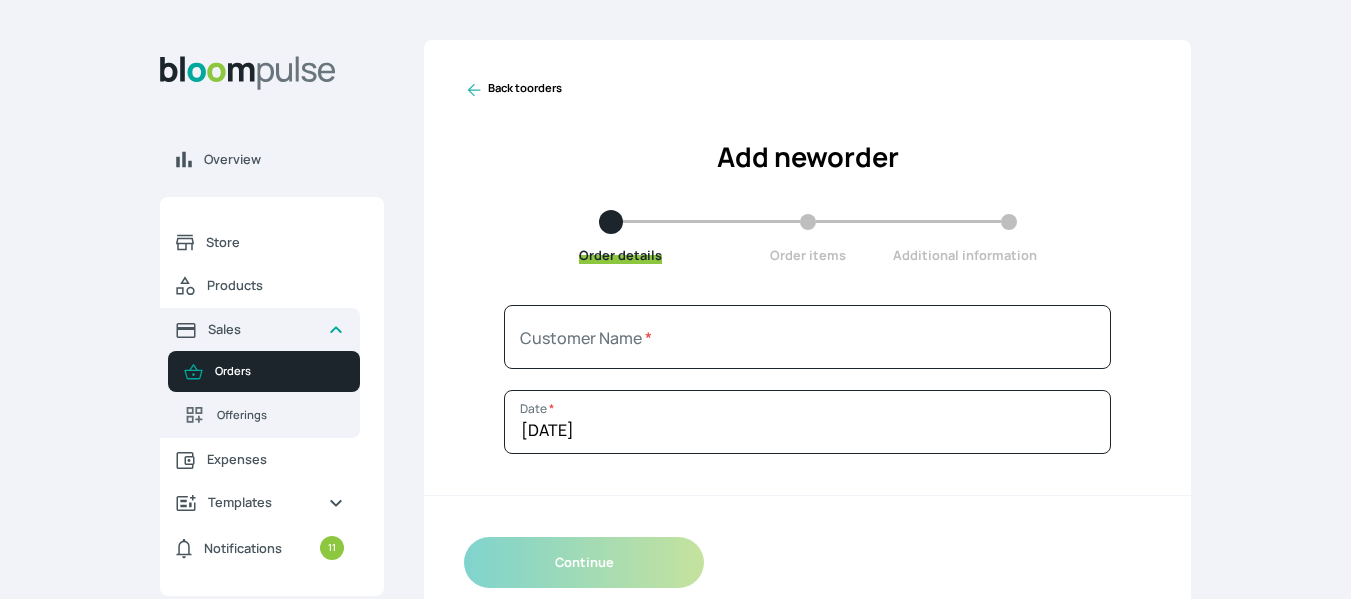click on "Back to  orders Add new  order Order details Order items Additional information" at bounding box center [807, 172] 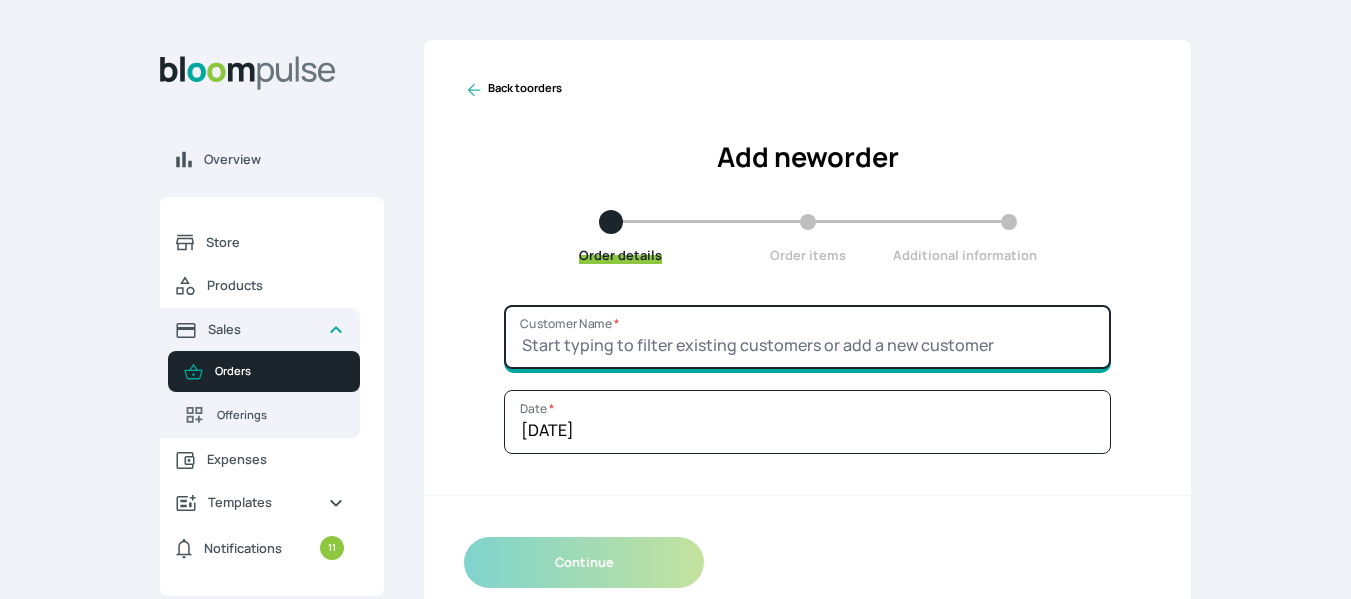 click on "Customer Name    *" at bounding box center (807, 337) 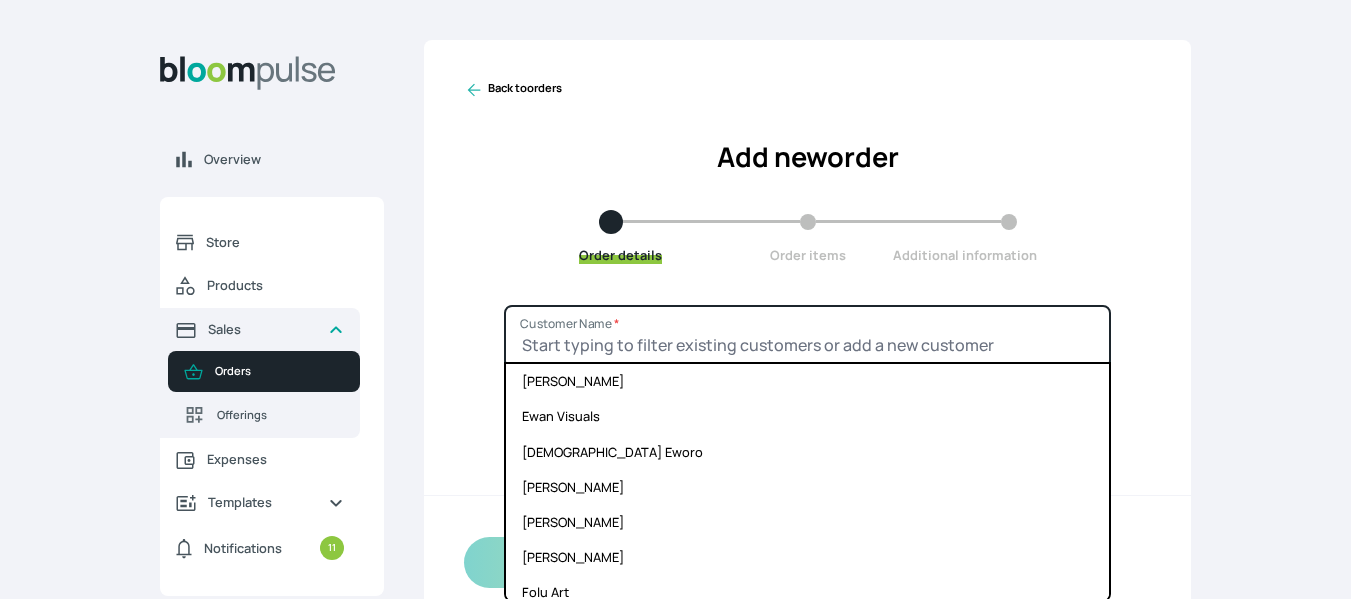 drag, startPoint x: 701, startPoint y: 336, endPoint x: 721, endPoint y: 348, distance: 23.323807 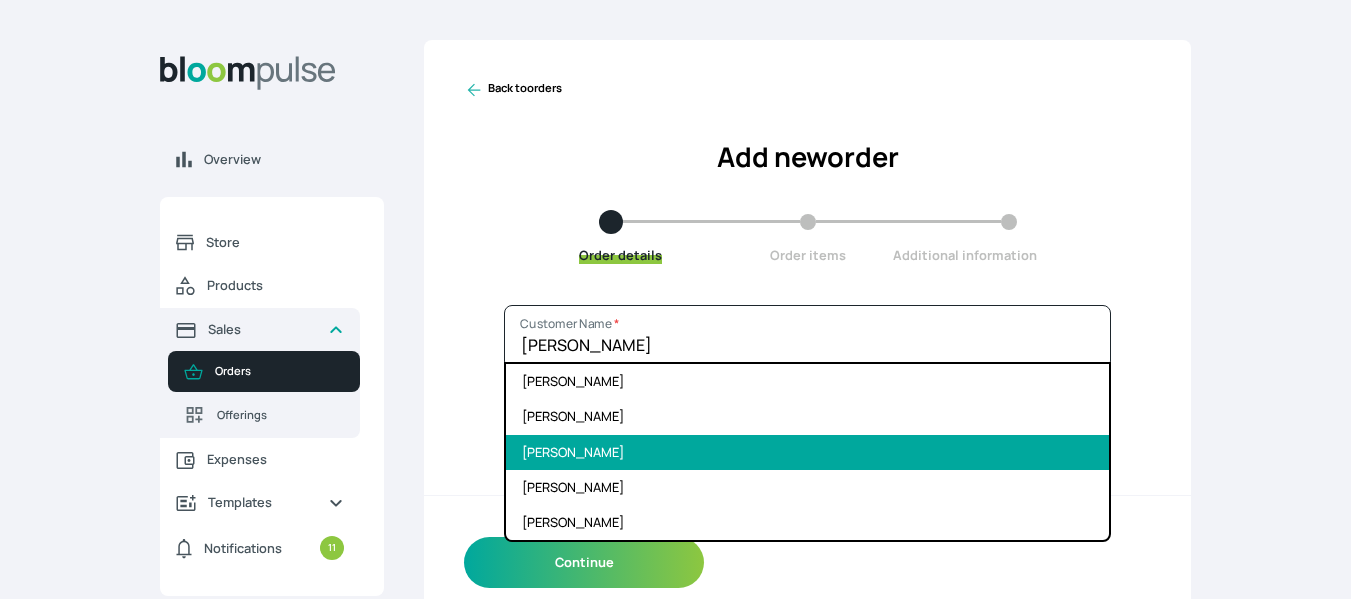 click on "[PERSON_NAME]" at bounding box center [807, 452] 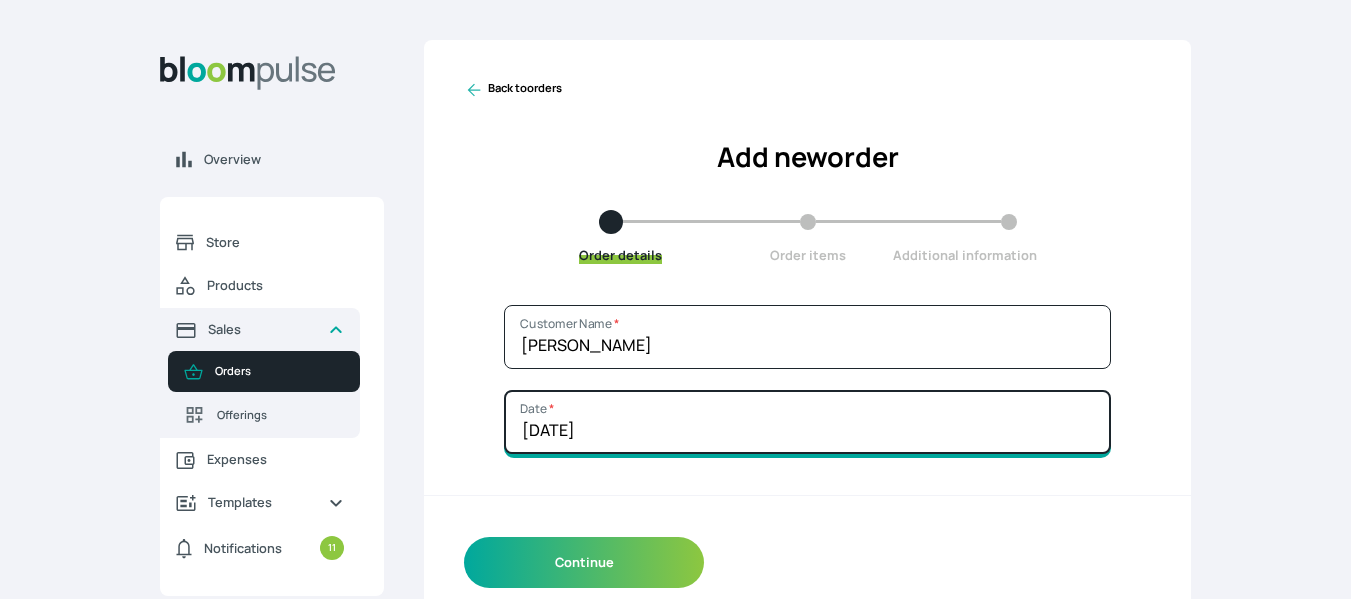 click on "[DATE]" at bounding box center (807, 422) 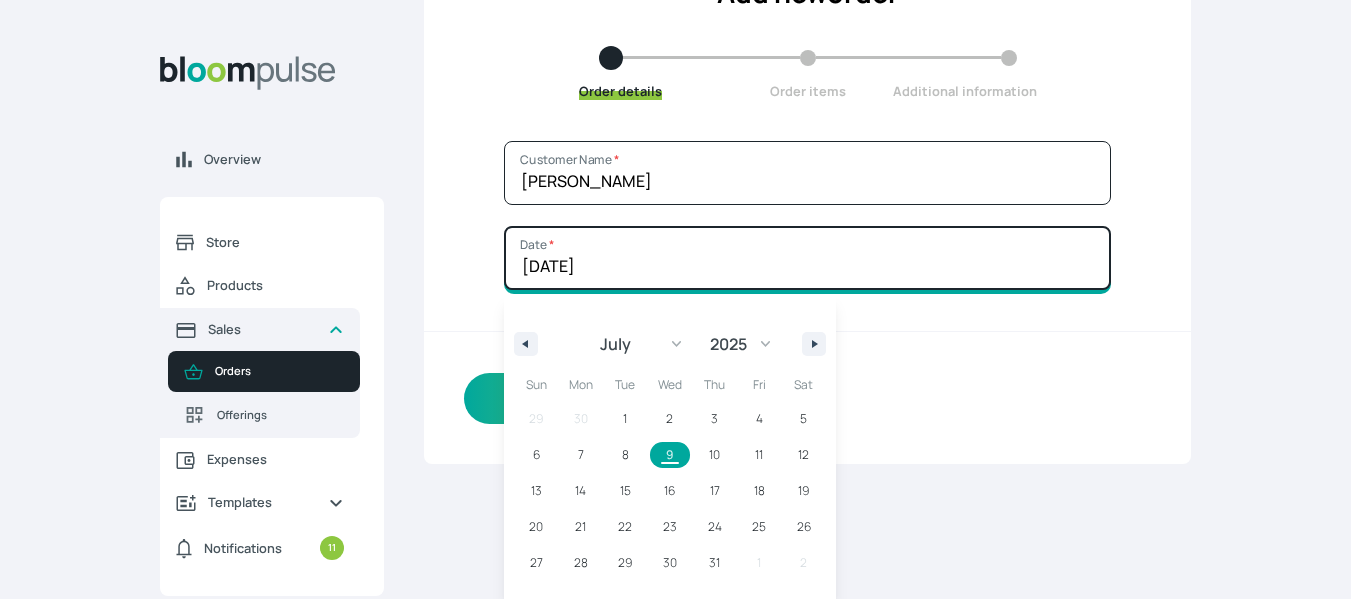 scroll, scrollTop: 166, scrollLeft: 0, axis: vertical 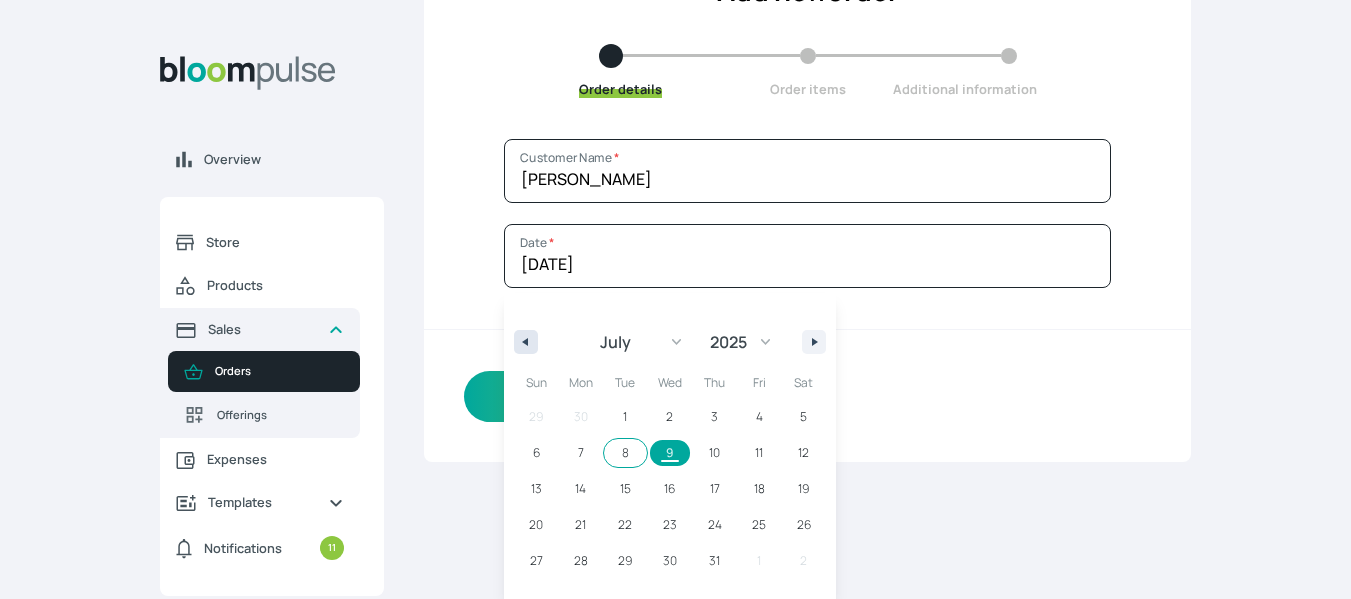 click at bounding box center [526, 342] 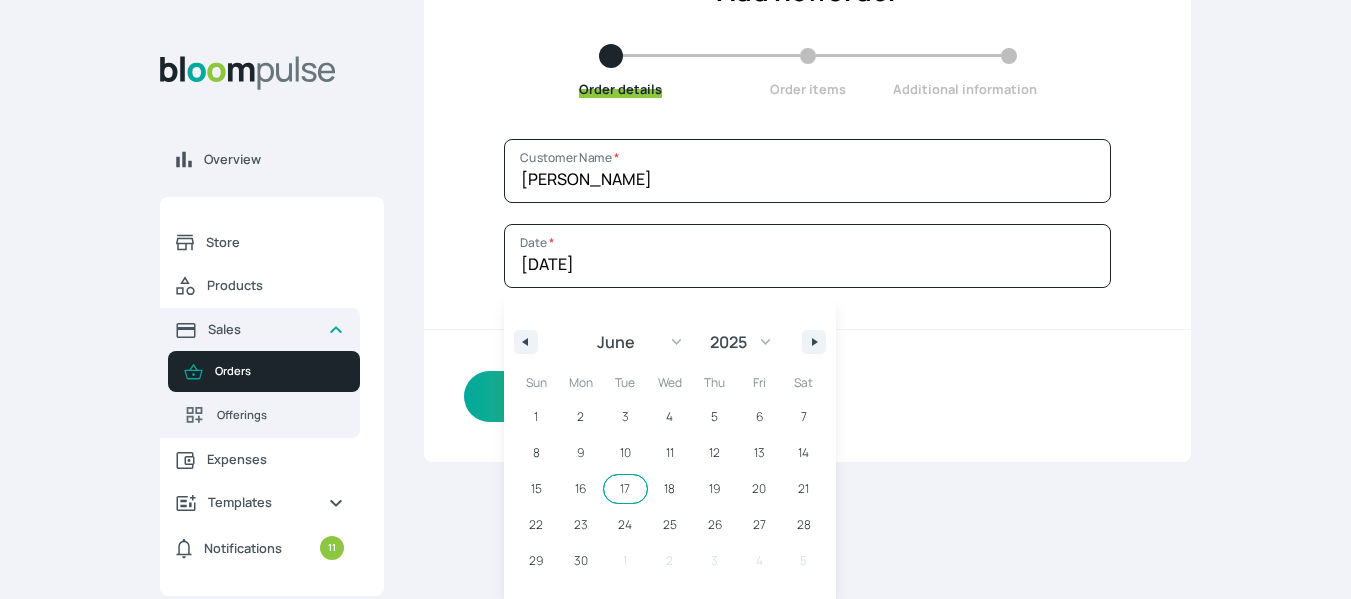 click on "17" at bounding box center (625, 489) 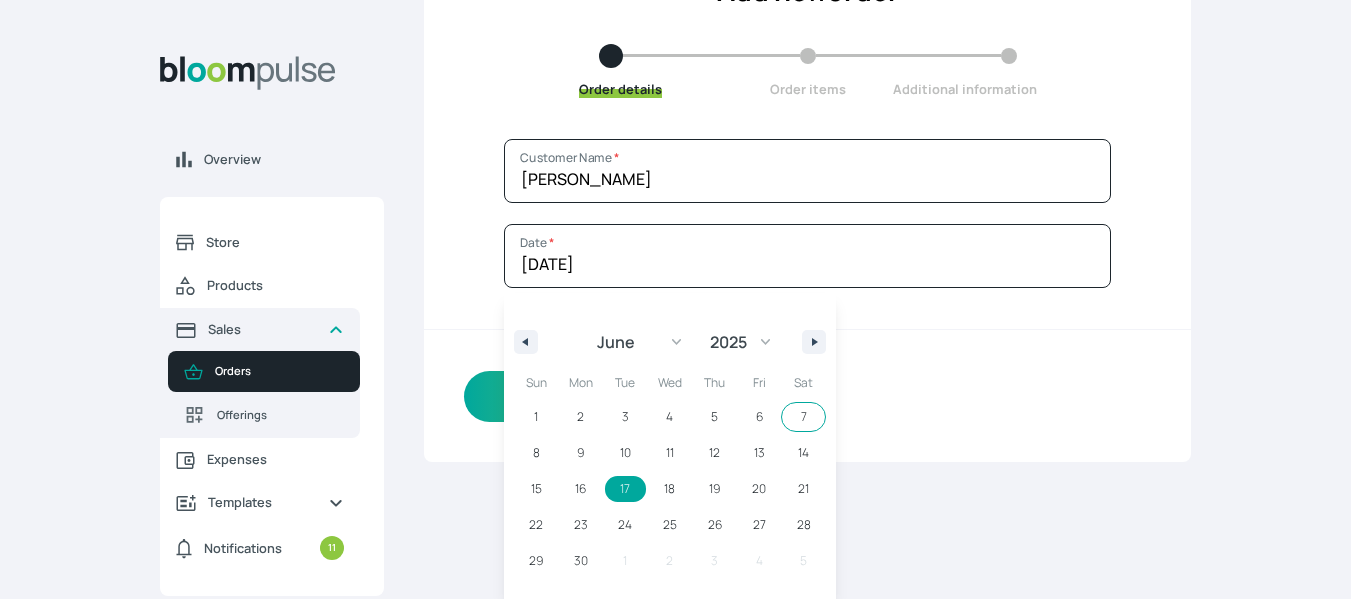 click on "Continue" at bounding box center [807, 396] 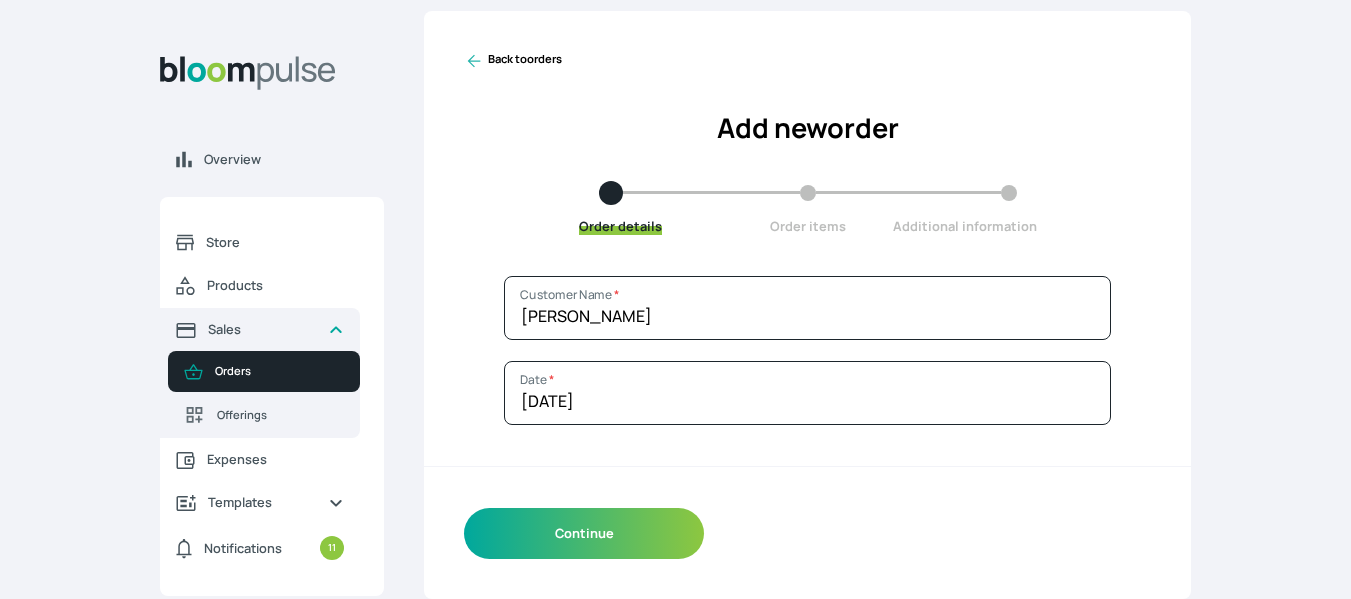 scroll, scrollTop: 29, scrollLeft: 0, axis: vertical 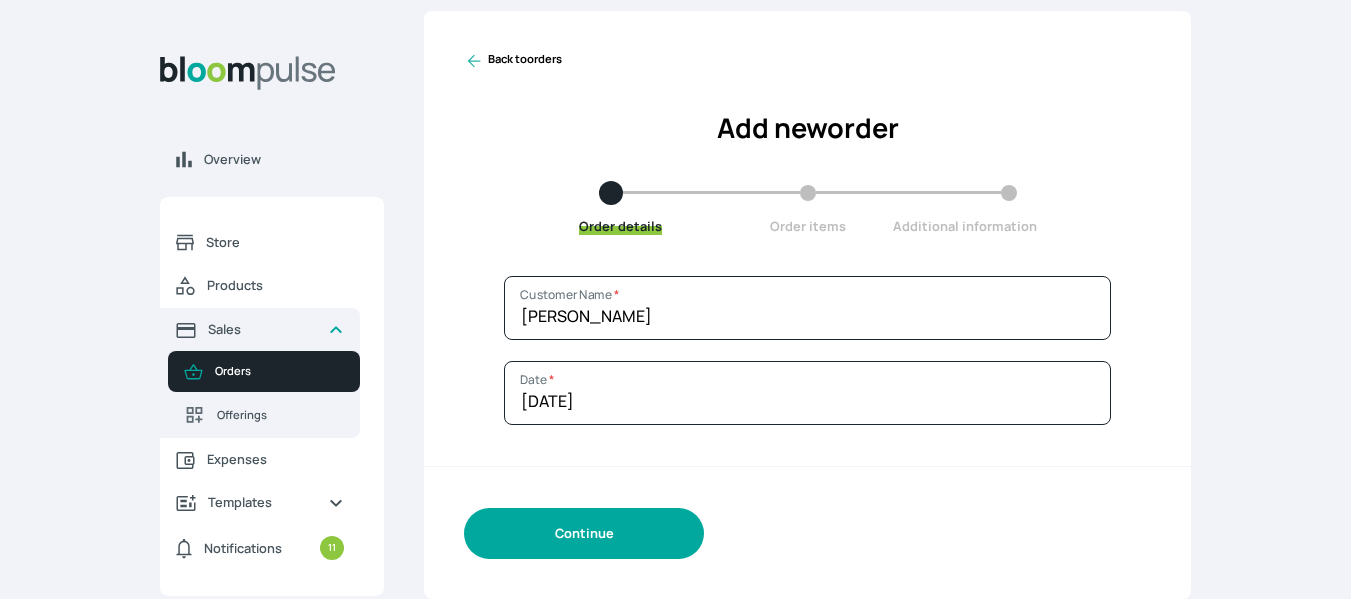 click on "Continue" at bounding box center (584, 533) 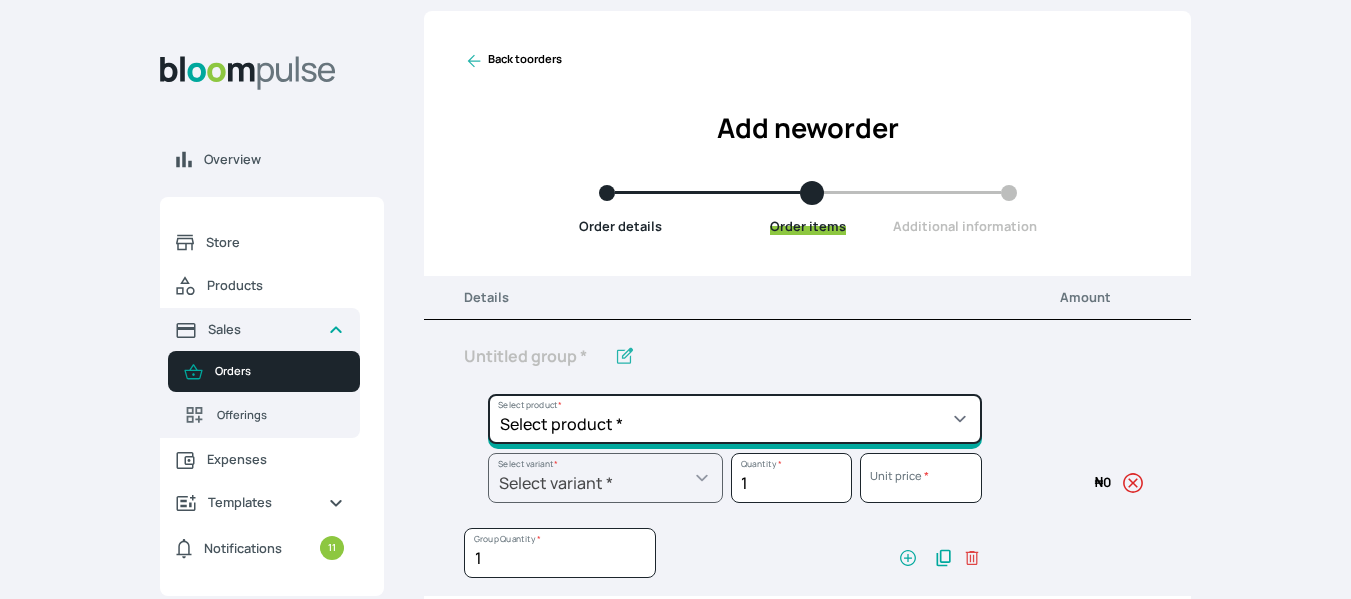 click on "Select product * Big Frame (Black) Canvas Print Canvas Print - Standard Canvas Stretching Certificate Printing Dry Mount Lamination Express Order Floating Frame Foam board mount with Matting Folio Box Frame Bracing Frame Stand Gallery Frame - Black Gallery Frame - Brown Gallery Frame - Cream Gallery Frame - White Gallery Rental Lustre Print - PRO Lustre Print - Standard Photowood Print Lamination Slim Gallery Frame - Black White Matting White Mount Board 5mm Wooden Frame" at bounding box center (735, 419) 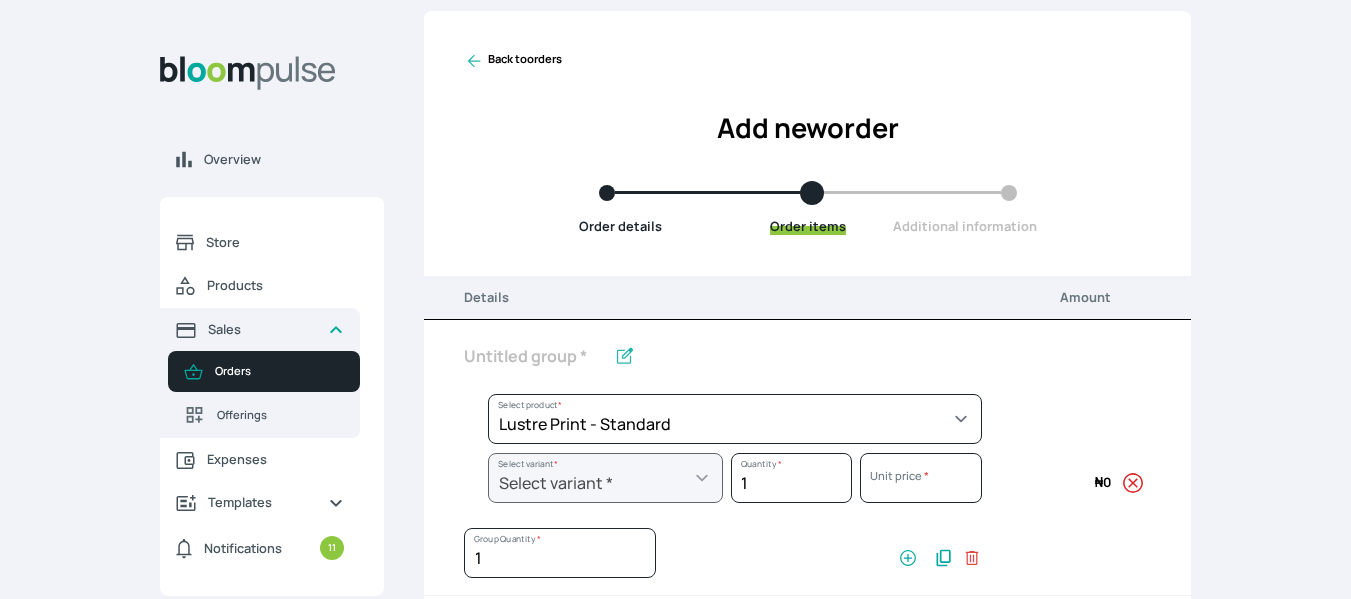 select on "a9f19bd2-f1a8-4b74-ae51-3a75659f3a28" 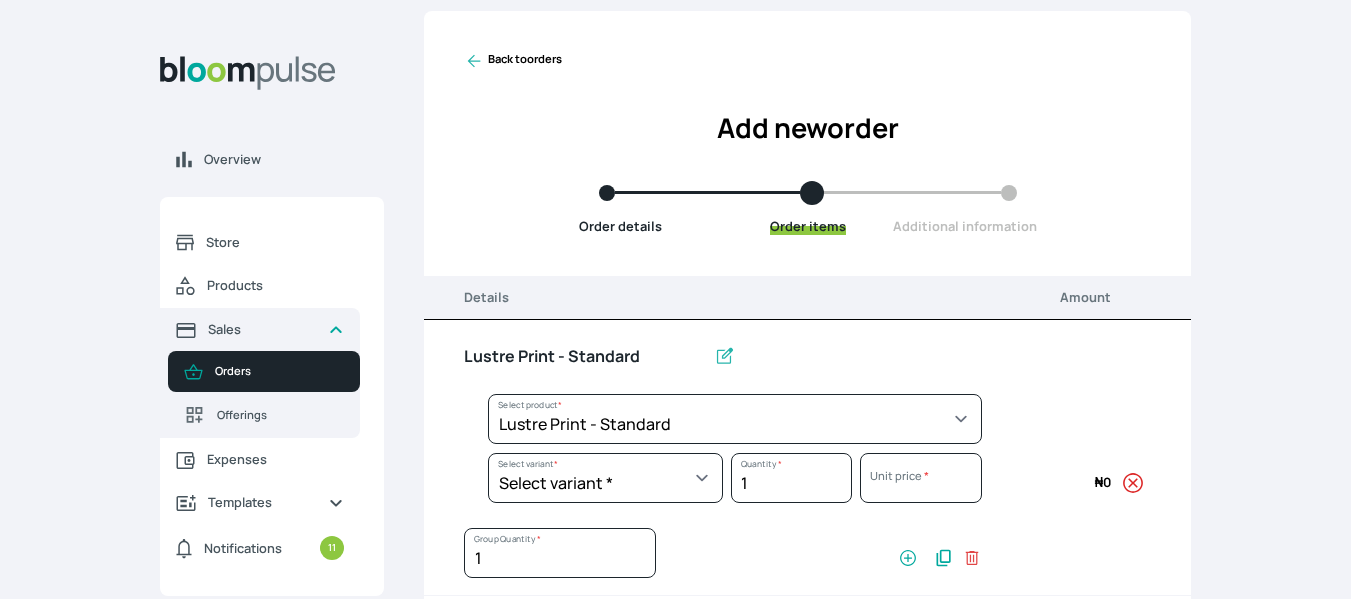 scroll, scrollTop: 298, scrollLeft: 0, axis: vertical 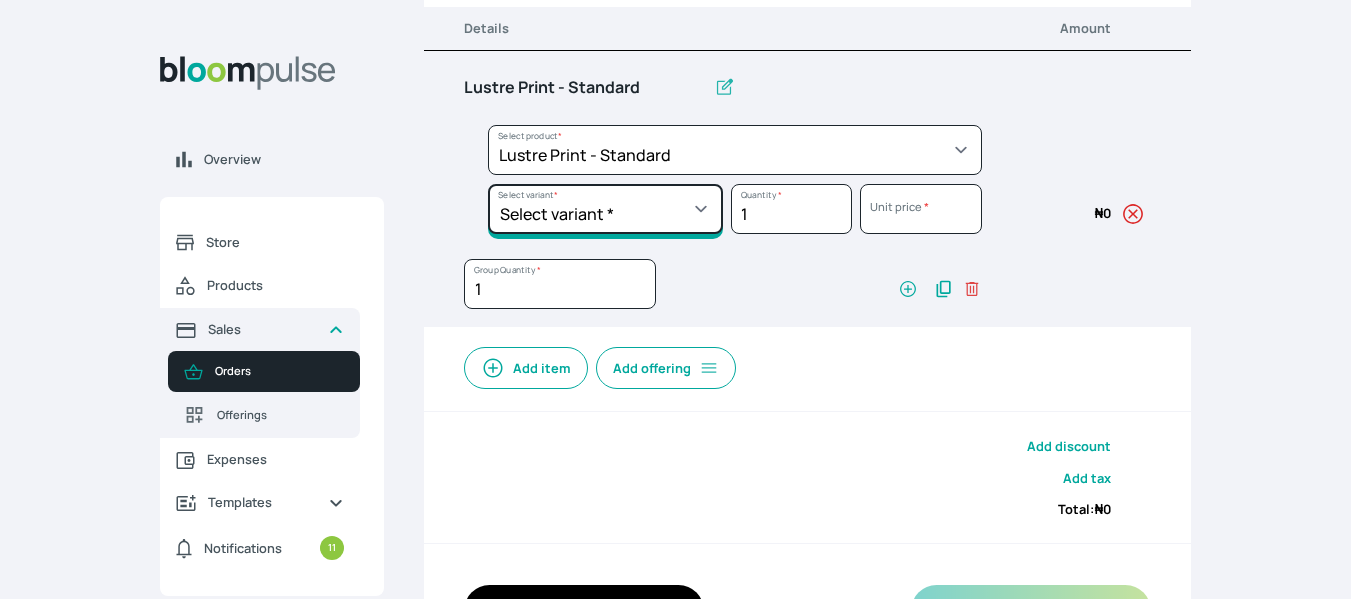 click on "Select variant * 10 by 10 10 by 12 10 by 15 10 by 16 11 by 12 11 by 14 11.7 by 16.5 12 by 12 12 by 13 12 by 14 12 by 15 12 by 16 12 by 18 12 by 20 14 by 18 14 by 20 14 by 24 14 by 8 16 by 16 16 by 20 16 by 22 16 by 24 16 by 29 18 by 18 18 by 22 18 by 24 18 by 26 18 by 27 18 x 28 2.5 by 3.5 20 by 20 20 by 24 20 by 25 20 by 26 20 by 28 20 by 30 20 by 36 20 by 40 22 by 28 24 by 30 24 by 34 24 by 36 24 by 40 24 by 6 26 by 28 26 by 36 26 by 38 27 by 39 27 by 48 28 by 52 3 by 8 30 by 36 30 by 40 30 by 60 32 by 48 33 by 45 36 by 44 36 by 48 39 by 47 4 by 4 40 by 50 41 by 48 48 by 72 5 by 7 50 by 70 51 by 34 6 by 7 6 by 8 72 by 36 8 by 10 8 by 12 8 by 15 8.3 by 11.7 9 by 7" at bounding box center (605, 209) 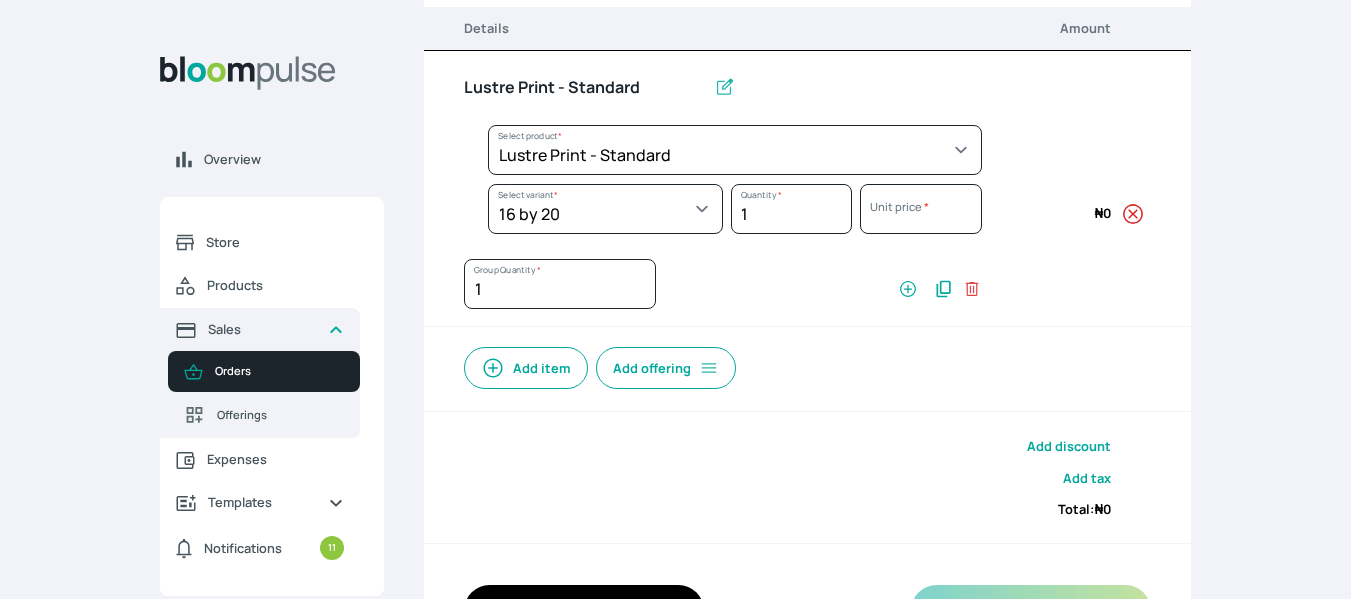 select on "a9f19bd2-f1a8-4b74-ae51-3a75659f3a28" 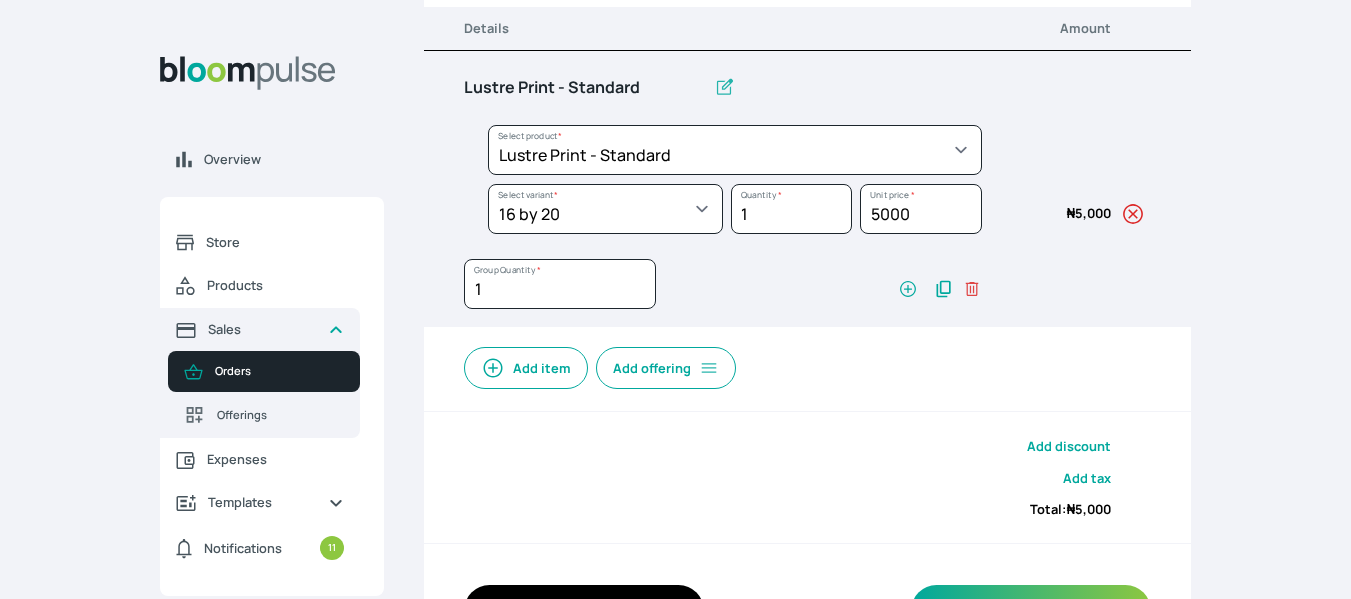click 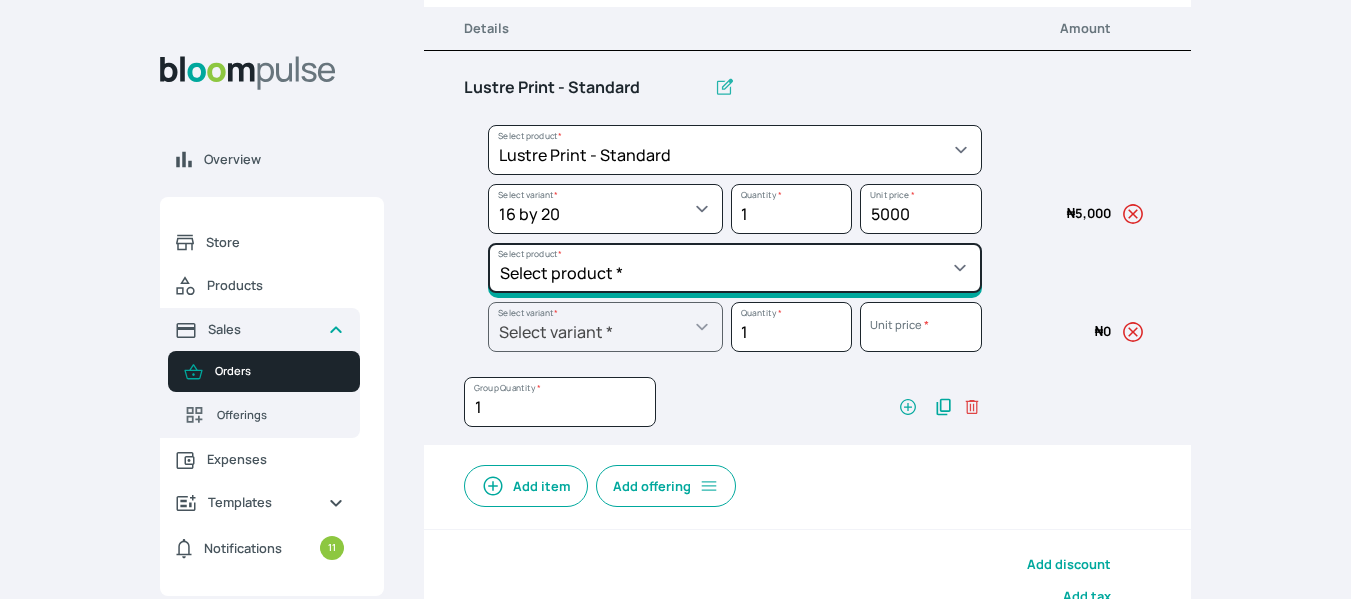 click on "Select product * Big Frame (Black) Canvas Print Canvas Print - Standard Canvas Stretching Certificate Printing Dry Mount Lamination Express Order Floating Frame Foam board mount with Matting Folio Box Frame Bracing Frame Stand Gallery Frame - Black Gallery Frame - Brown Gallery Frame - Cream Gallery Frame - White Gallery Rental Lustre Print - PRO Lustre Print - Standard Photowood Print Lamination Slim Gallery Frame - Black White Matting White Mount Board 5mm Wooden Frame" at bounding box center [735, 150] 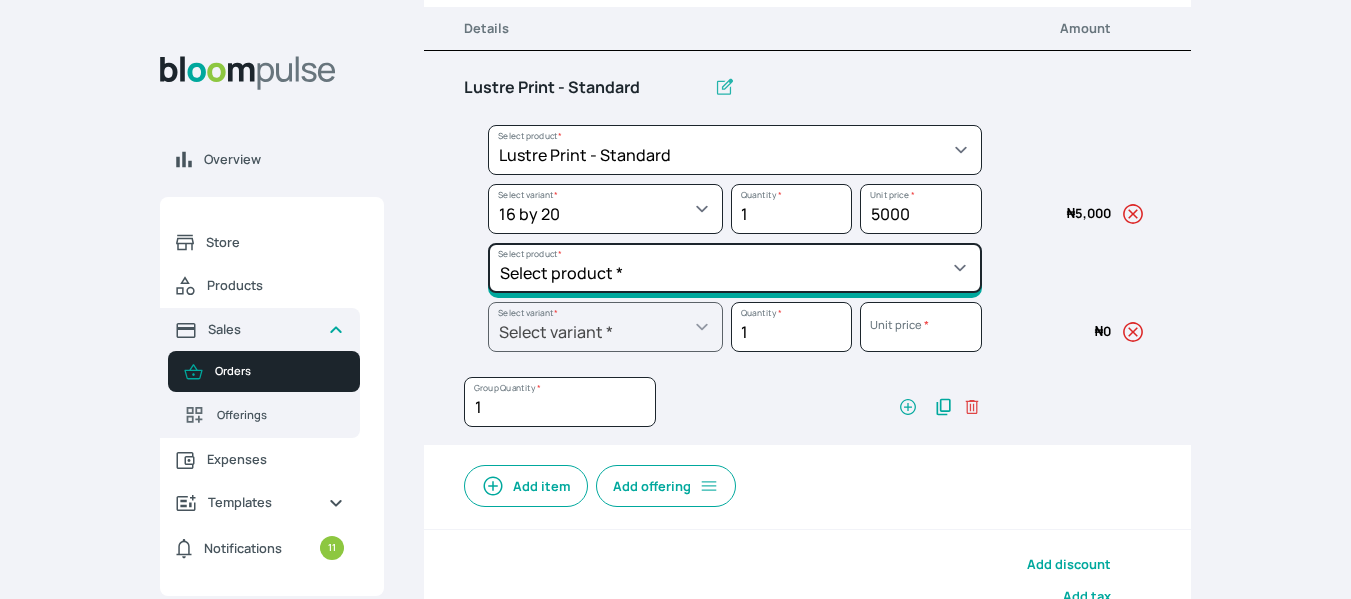 select on "5fa67804-61d7-459d-93b4-9e8949636f1b" 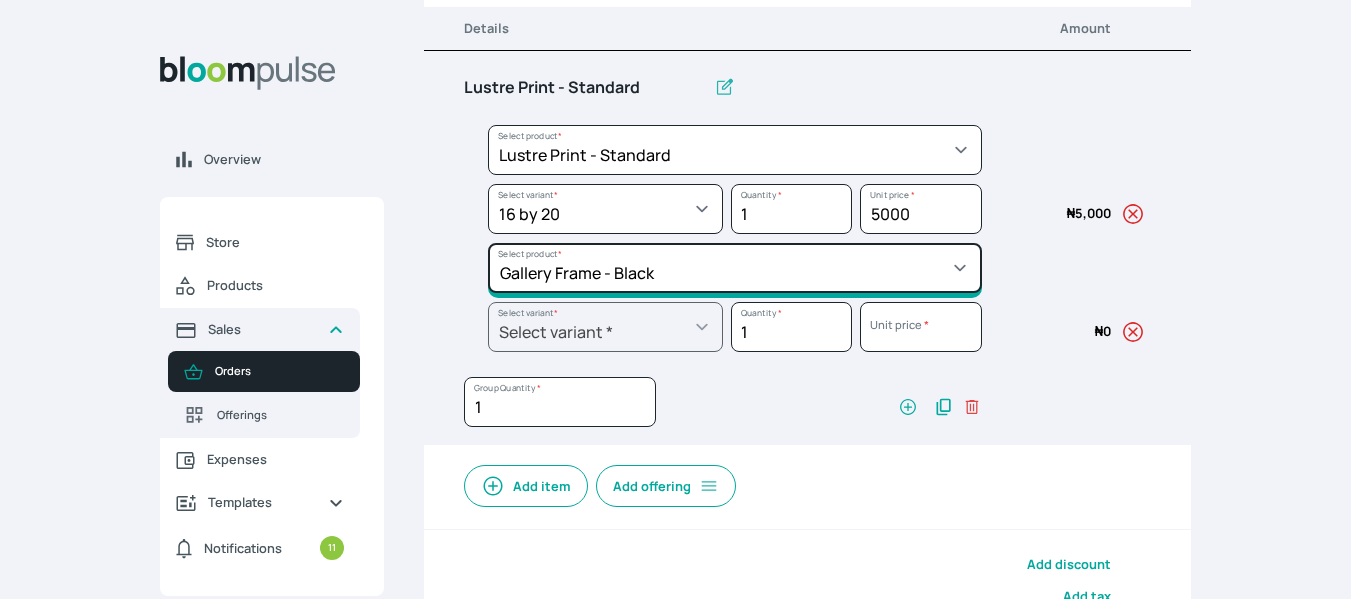click on "Select product * Big Frame (Black) Canvas Print Canvas Print - Standard Canvas Stretching Certificate Printing Dry Mount Lamination Express Order Floating Frame Foam board mount with Matting Folio Box Frame Bracing Frame Stand Gallery Frame - Black Gallery Frame - Brown Gallery Frame - Cream Gallery Frame - White Gallery Rental Lustre Print - PRO Lustre Print - Standard Photowood Print Lamination Slim Gallery Frame - Black White Matting White Mount Board 5mm Wooden Frame" at bounding box center [735, 150] 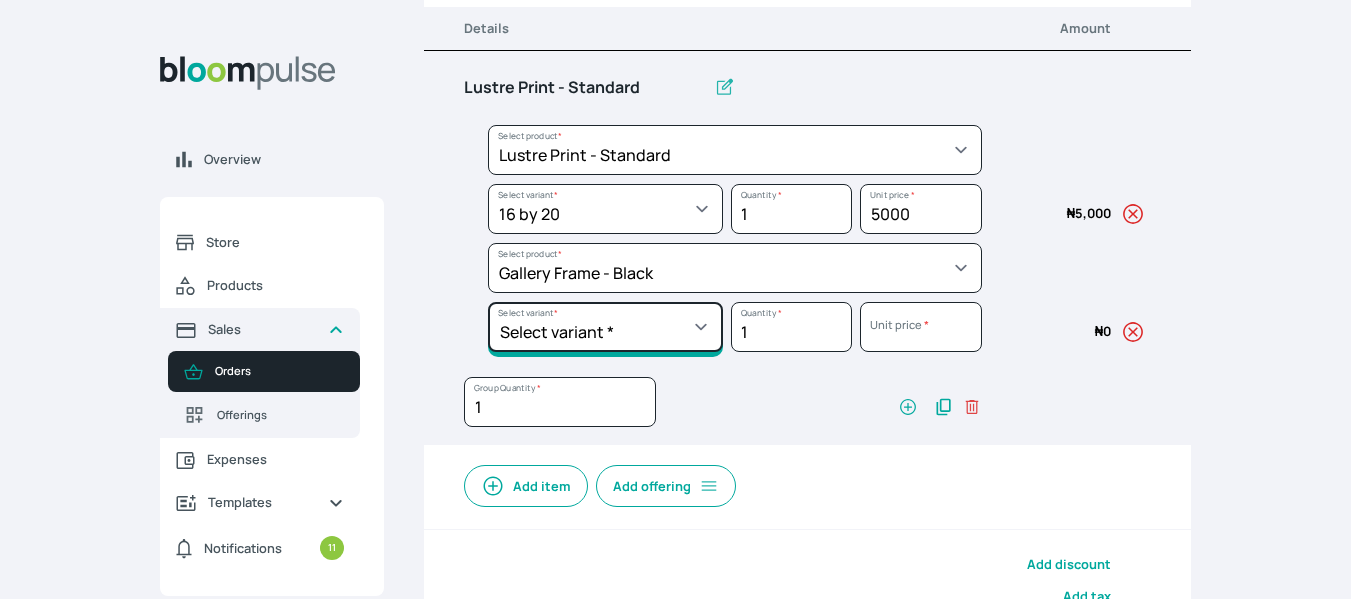 click on "Select variant * 10 by 10 10 by 12 10 by 13 10 by 15 10 by 16 11 by 12 11 by 14 12 by 12 12 by 13 12 by 14 12 by 15 12 by 16 12 by 18 12 by 20 14 by 18 14 by 20 14 by 24 14 by 8 16 by 16 16 by 20 16 by 22 16 by 24 16 by 29 18 by 18 18 by 22 18 by 24 18 by 26 18 by 28 20 by 20 20 by 22 20 by 24 20 by 25 20 by 26 20 by 28 20 by 30 20 by 36 20 by 40 21 by 9 24 by 30 24 by 34 24 by 36 24 by 40 26 by 36 26 by 38 27 by 39 27 by 48 28 by 14 28 by 35 28 by 52 30 by 36 30 by 40 30 by 45 30 by 60 32 by 48 33 by 45 34 by 45 36 by 34 36 by 44 36 by 48 36 by 72 38 by 48 39 by 47 40 by 50 41 by 48 48 by 72 5 by 7 50 by 70 51 by 34 6 by 7 6 by 8 60 by 40 72 by 36 8 by 10 8 by 12 8.3 by 11.7 84 by 32 9 by 8 9.5 by 11.5" at bounding box center [605, 209] 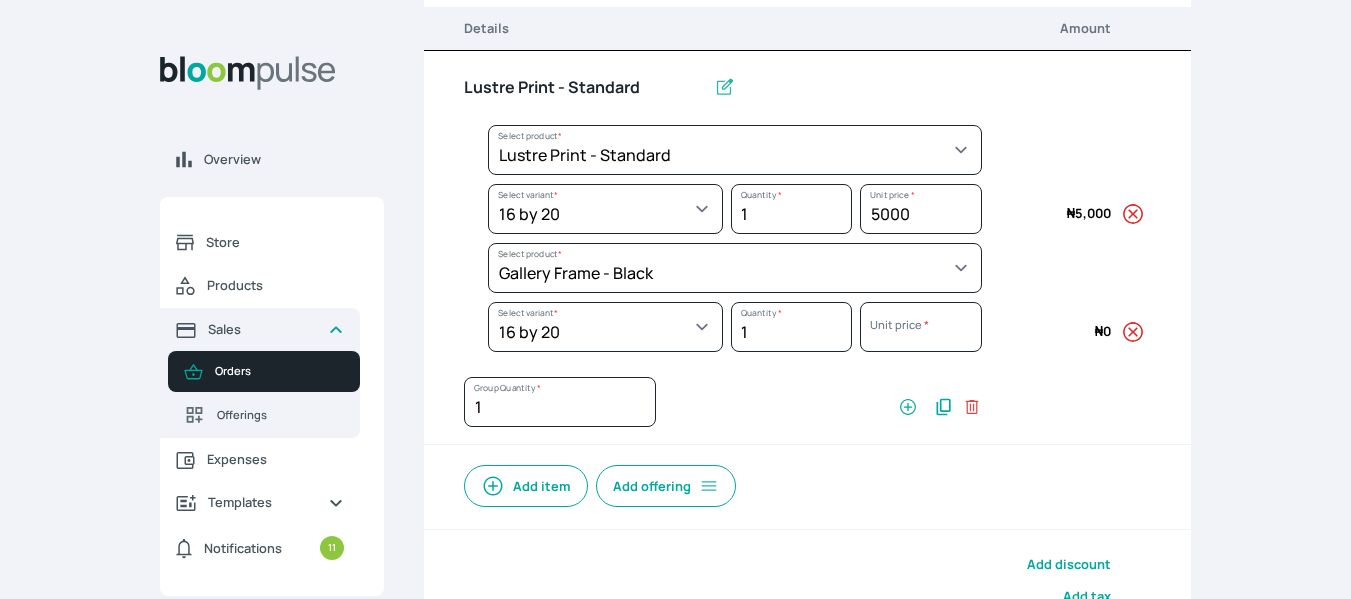 select on "5fa67804-61d7-459d-93b4-9e8949636f1b" 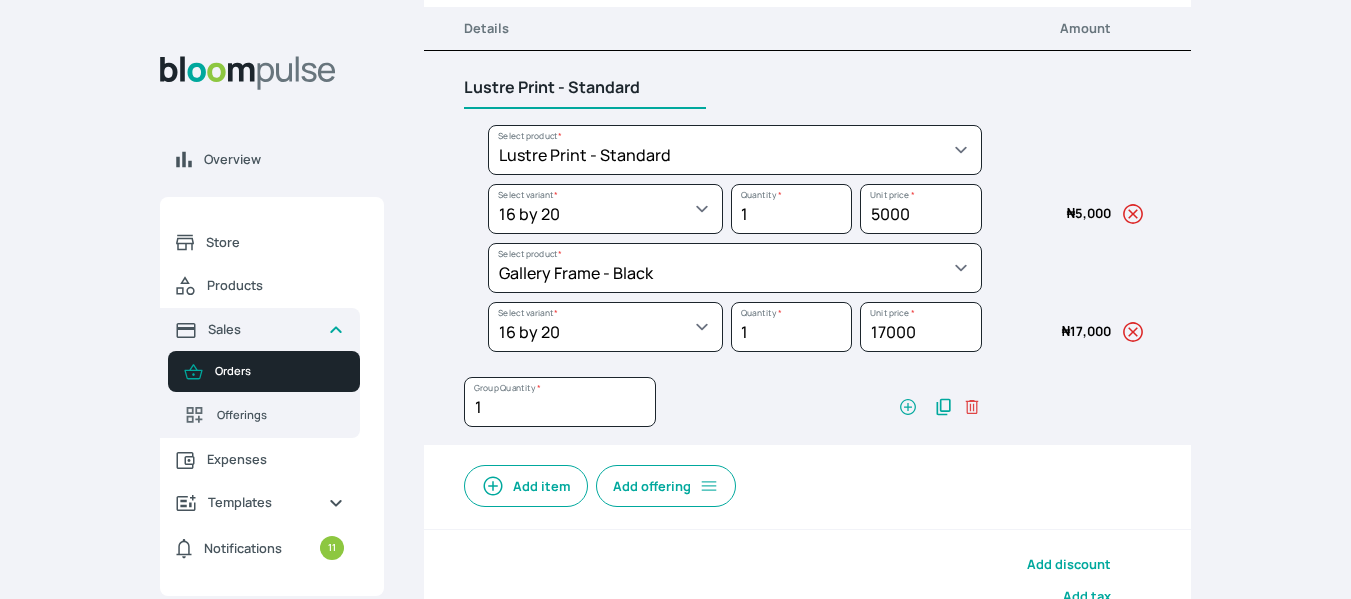 click on "Lustre Print - Standard" at bounding box center (585, 88) 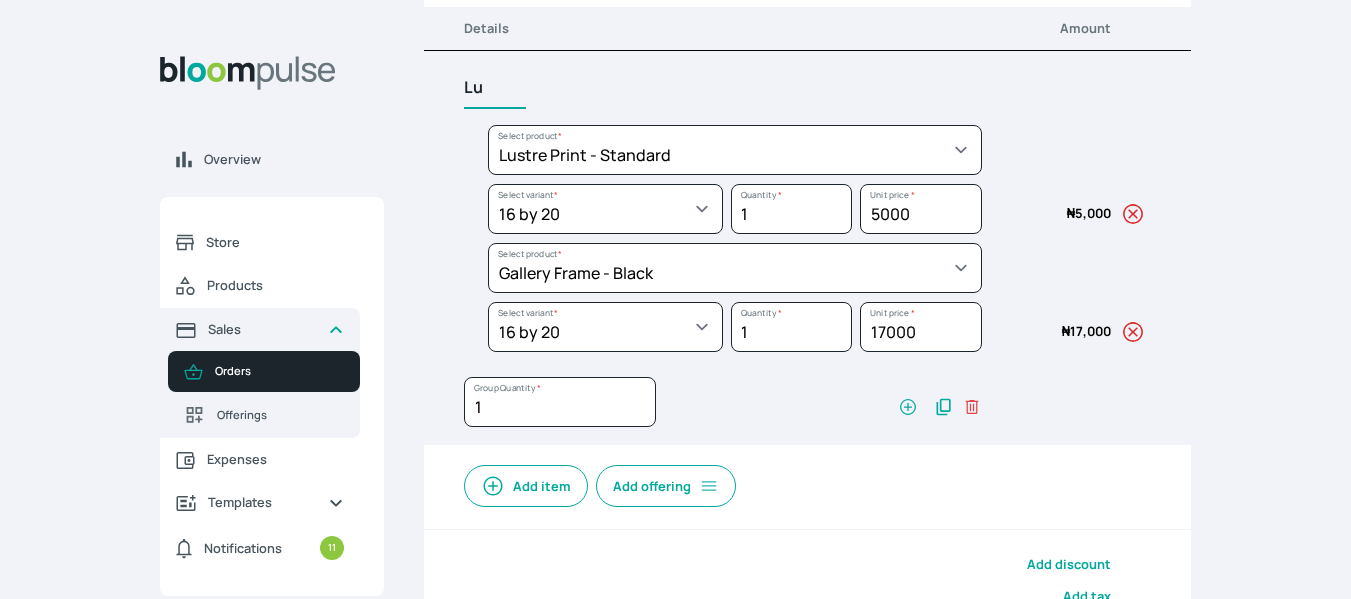 type on "L" 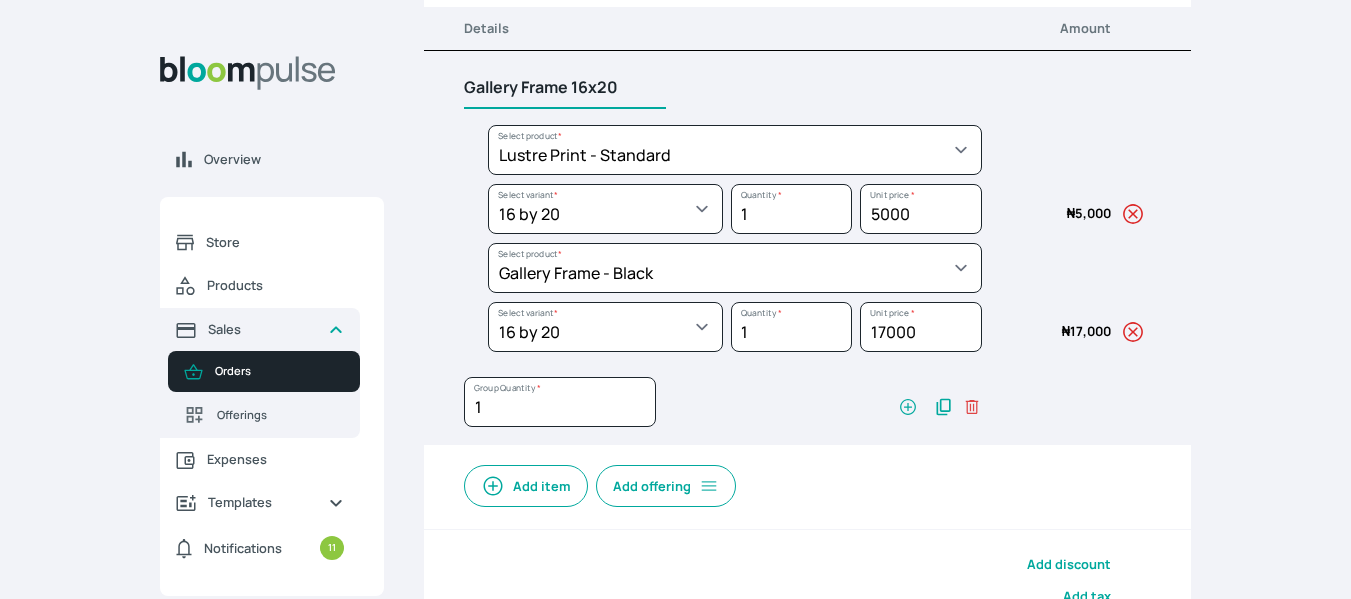 type on "Gallery Frame 16x20" 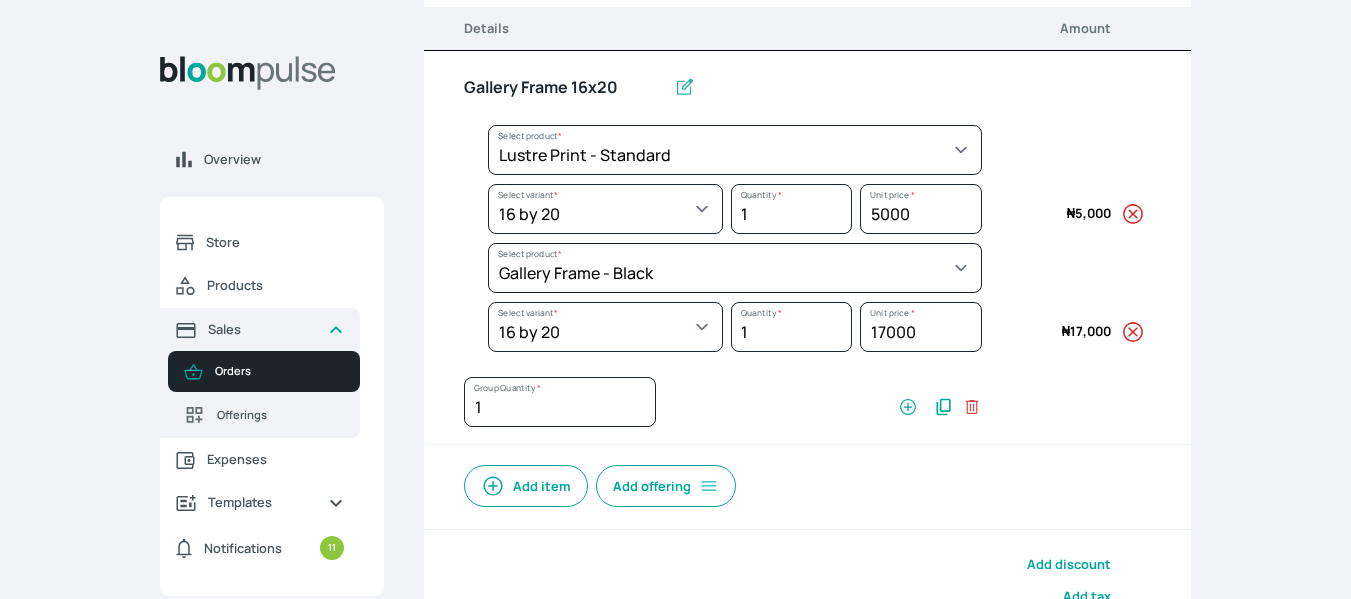 click on "Overview Store Products Sales Orders Offerings Expenses Templates Notifications 11 Atirira    Add business Sign out Atirira   Add business   Sign out [PERSON_NAME] Atirira Back to  orders Add new  order Order details Order items Additional information Details Amount Gallery Frame 16x20 Select product * Big Frame (Black) Canvas Print Canvas Print - Standard Canvas Stretching Certificate Printing Dry Mount Lamination Express Order Floating Frame Foam board mount with Matting Folio Box Frame Bracing Frame Stand Gallery Frame - Black Gallery Frame - Brown Gallery Frame - Cream Gallery Frame - White Gallery Rental Lustre Print - PRO Lustre Print - Standard Photowood Print Lamination Slim Gallery Frame - Black White Matting White Mount Board 5mm Wooden Frame Select product  * Select variant * 10 by 10 10 by 12 10 by 15 10 by 16 11 by 12 11 by 14 11.7 by 16.5 12 by 12 12 by 13 12 by 14 12 by 15 12 by 16 12 by 18 12 by 20 14 by 18 14 by 20 14 by 24 14 by 8 16 by 16 16 by 20 16 by 22 16 by 24 16 by 29 18 by 18  * 1" at bounding box center [675, 1] 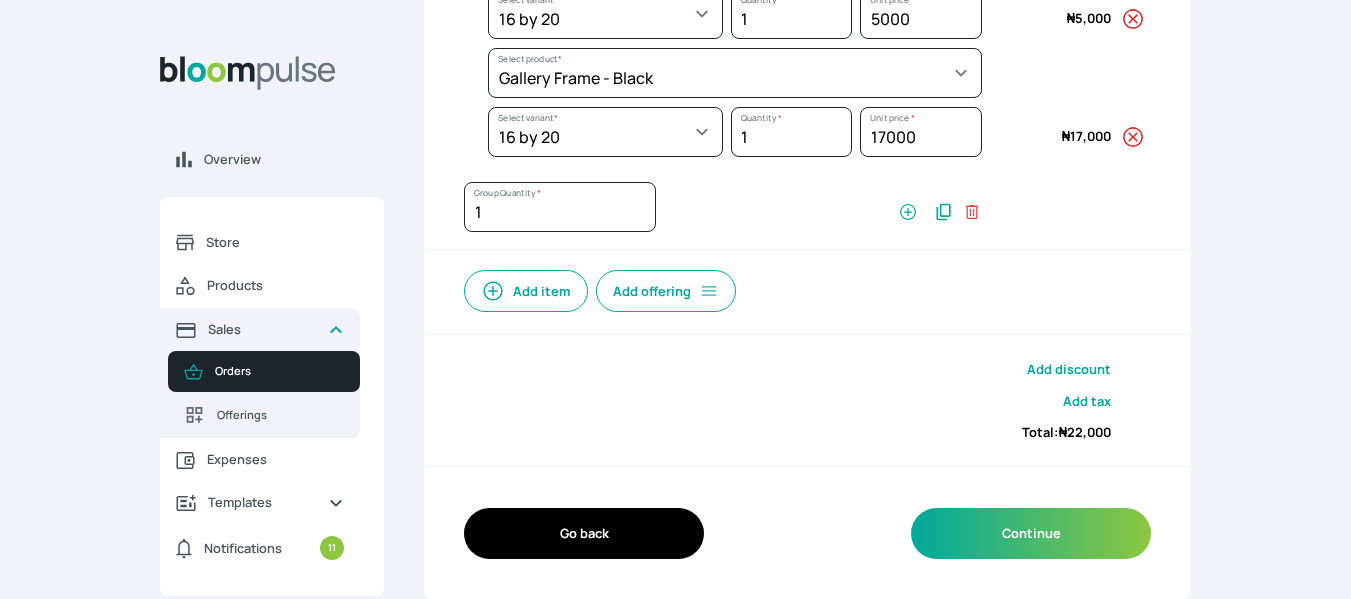click on "Add discount Add tax Total:  ₦ 22,000" at bounding box center [807, 401] 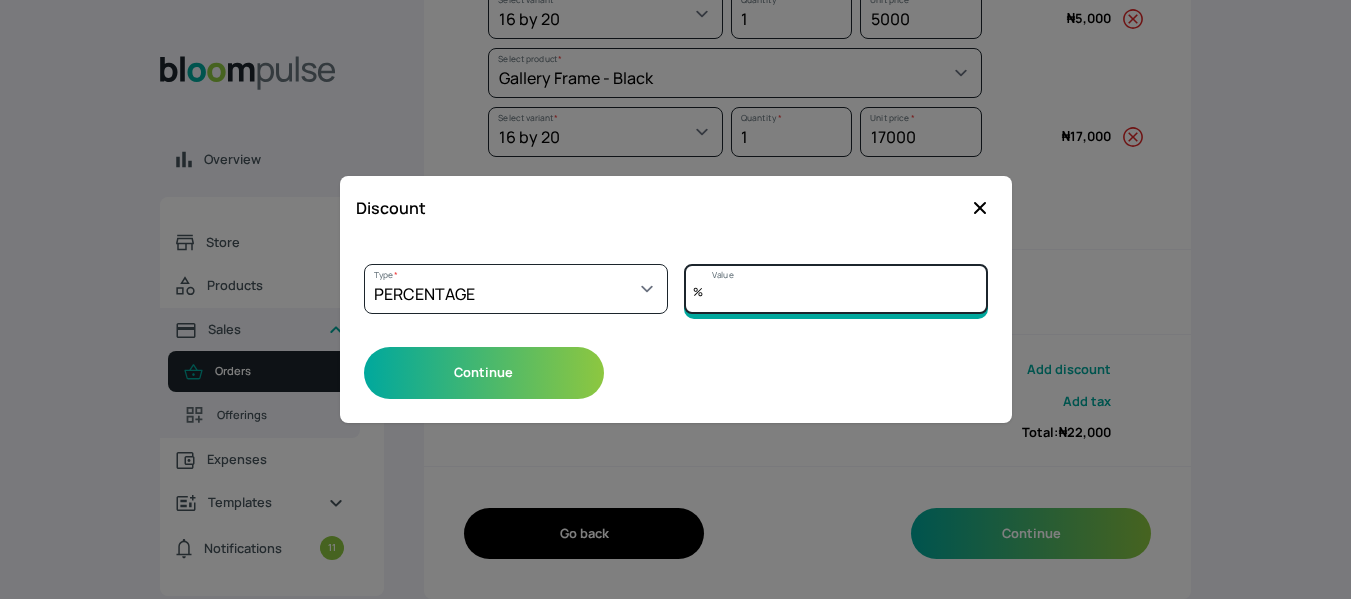 click on "Value" at bounding box center (836, 289) 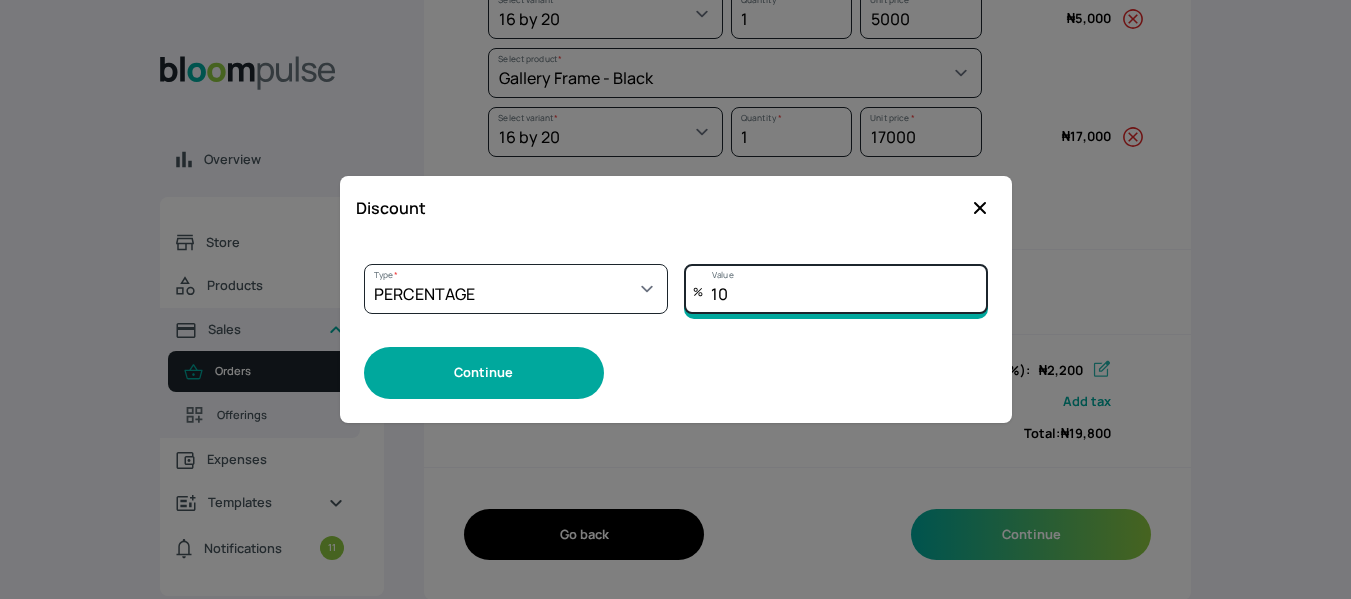 type on "10" 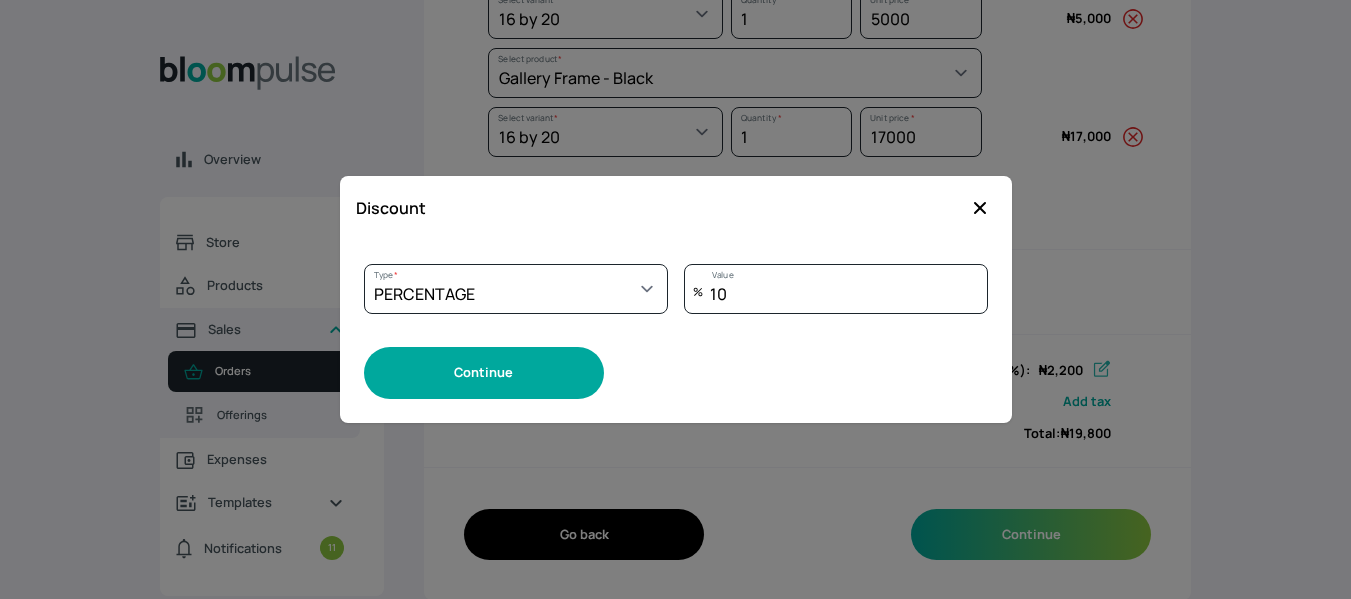click on "Continue" at bounding box center (484, 372) 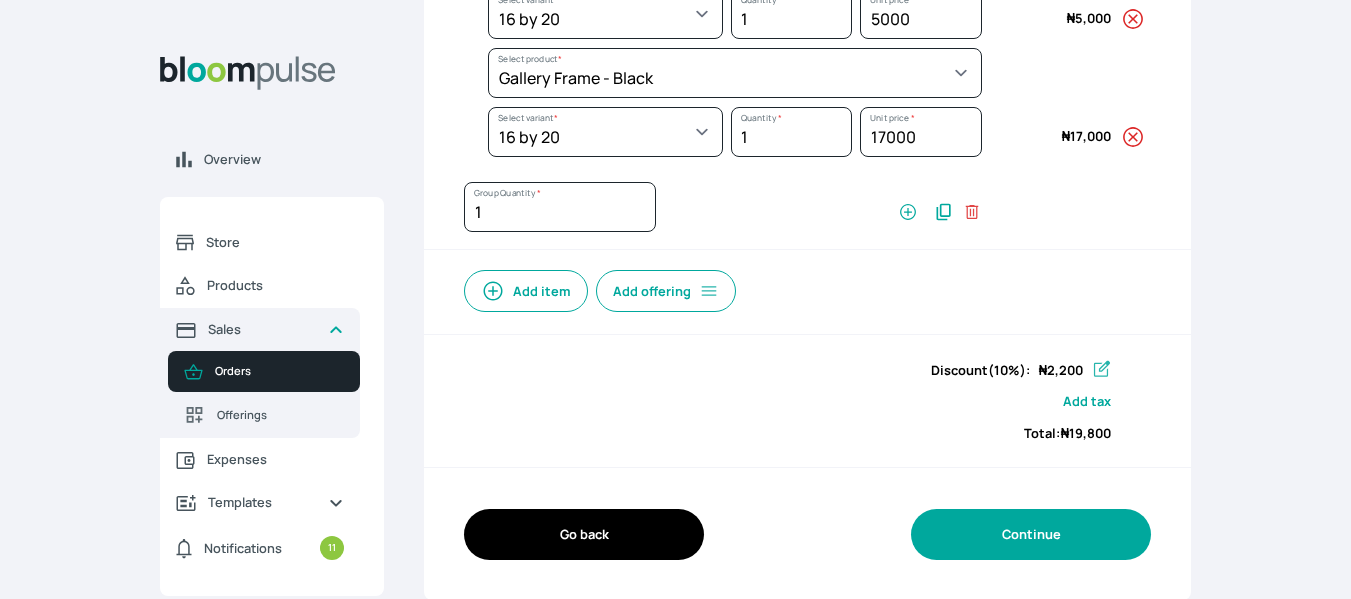 click on "Continue" at bounding box center [1031, 534] 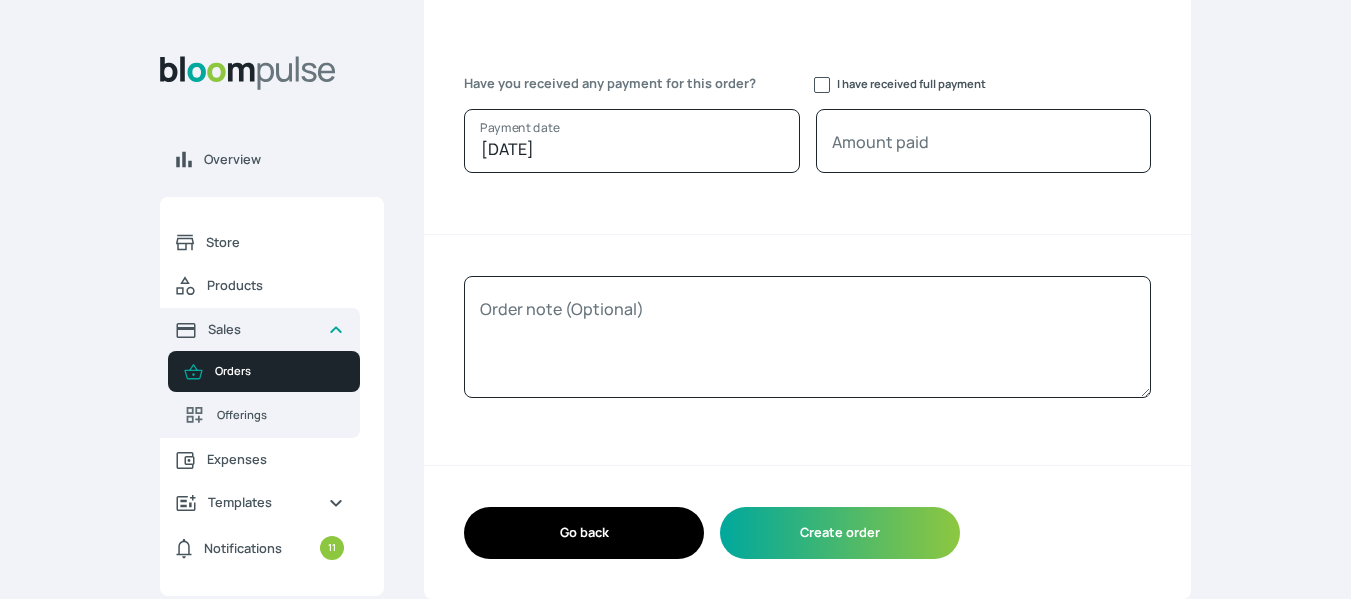 scroll, scrollTop: 271, scrollLeft: 0, axis: vertical 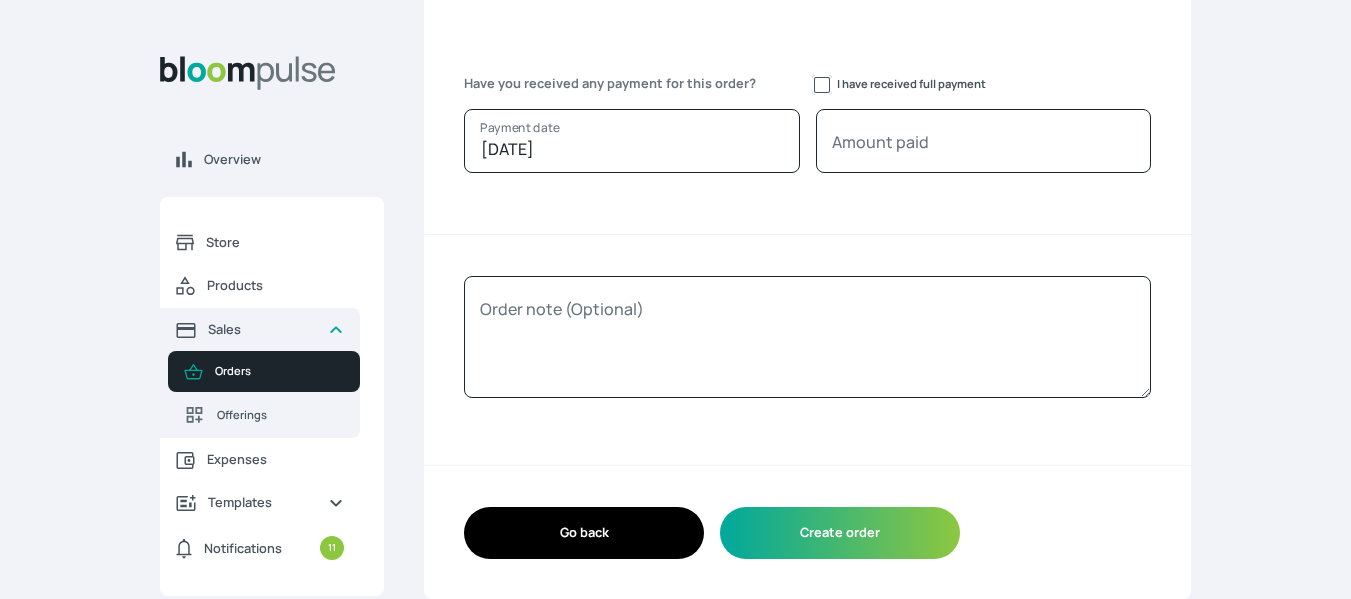click on "I have received full payment" at bounding box center [822, 85] 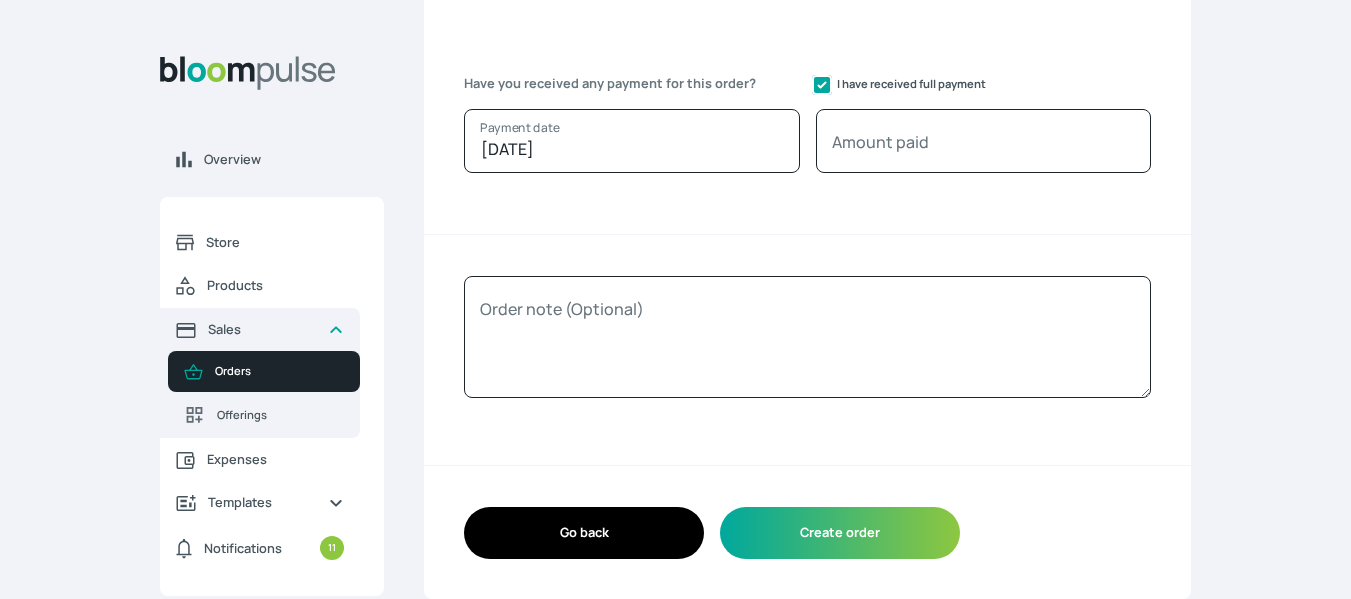 checkbox on "true" 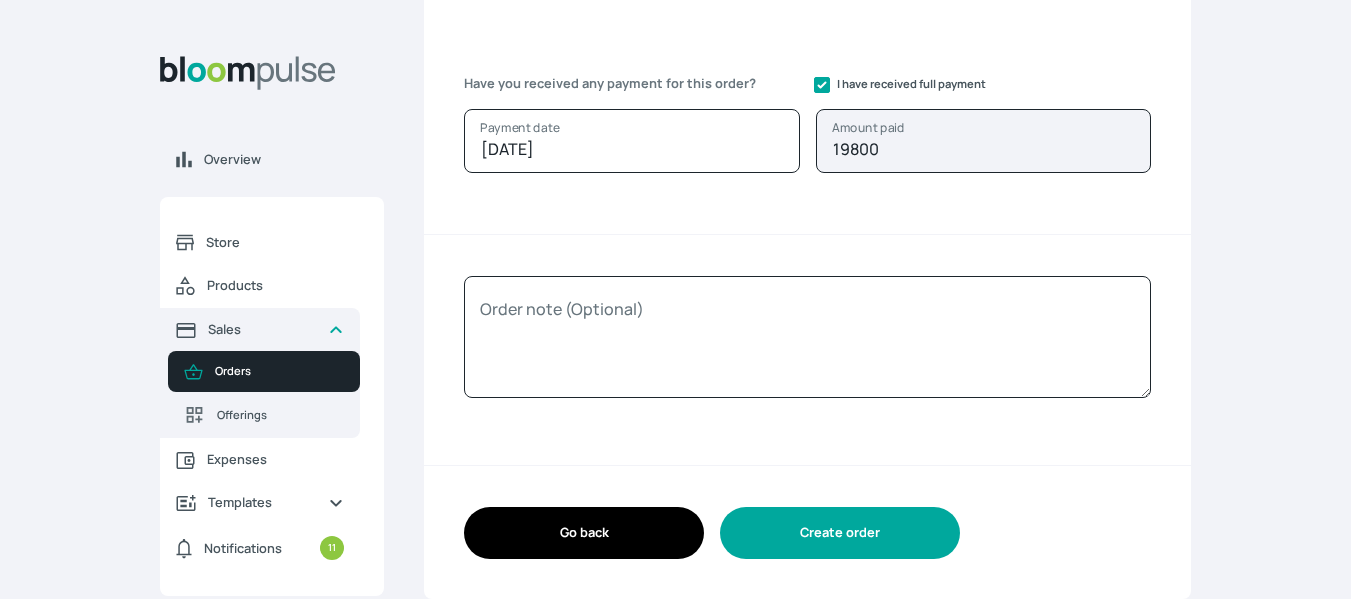click on "Create order" at bounding box center (840, 532) 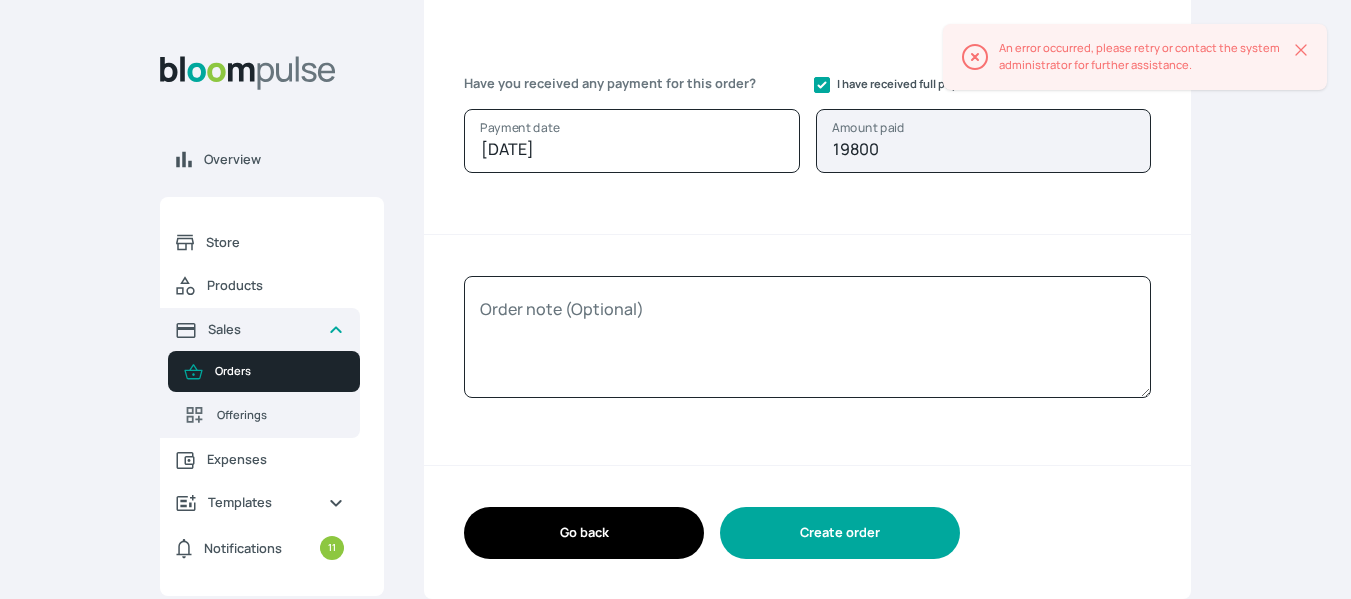 click on "Create order" at bounding box center [840, 532] 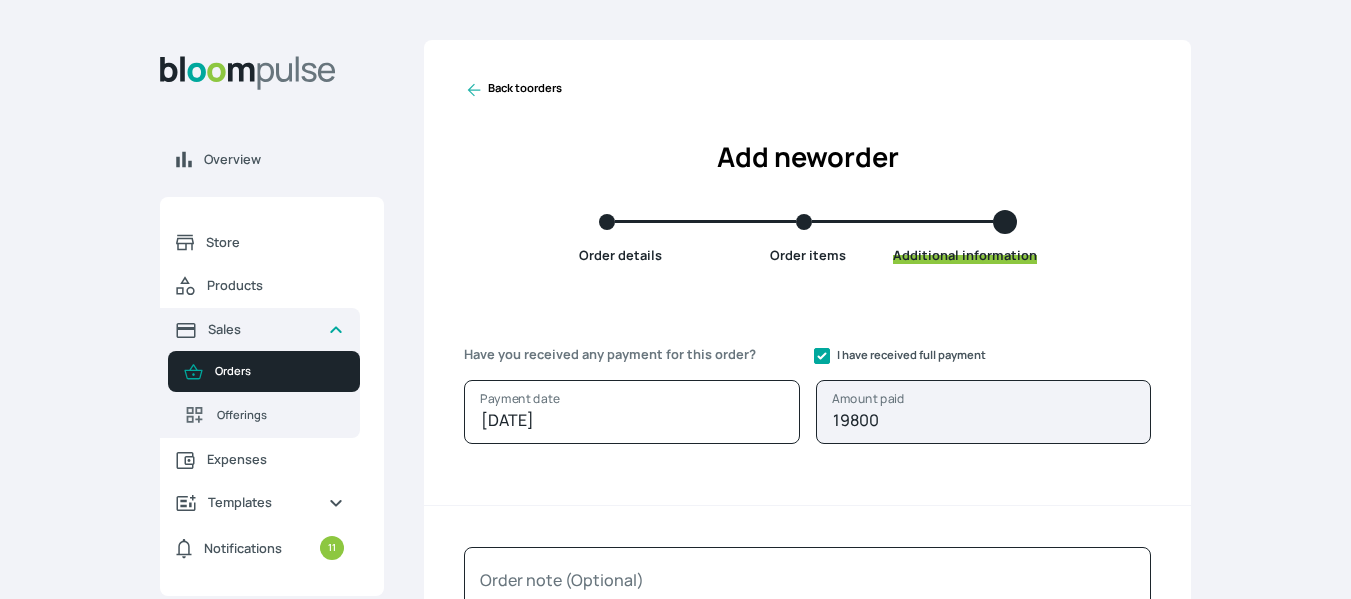 scroll, scrollTop: 271, scrollLeft: 0, axis: vertical 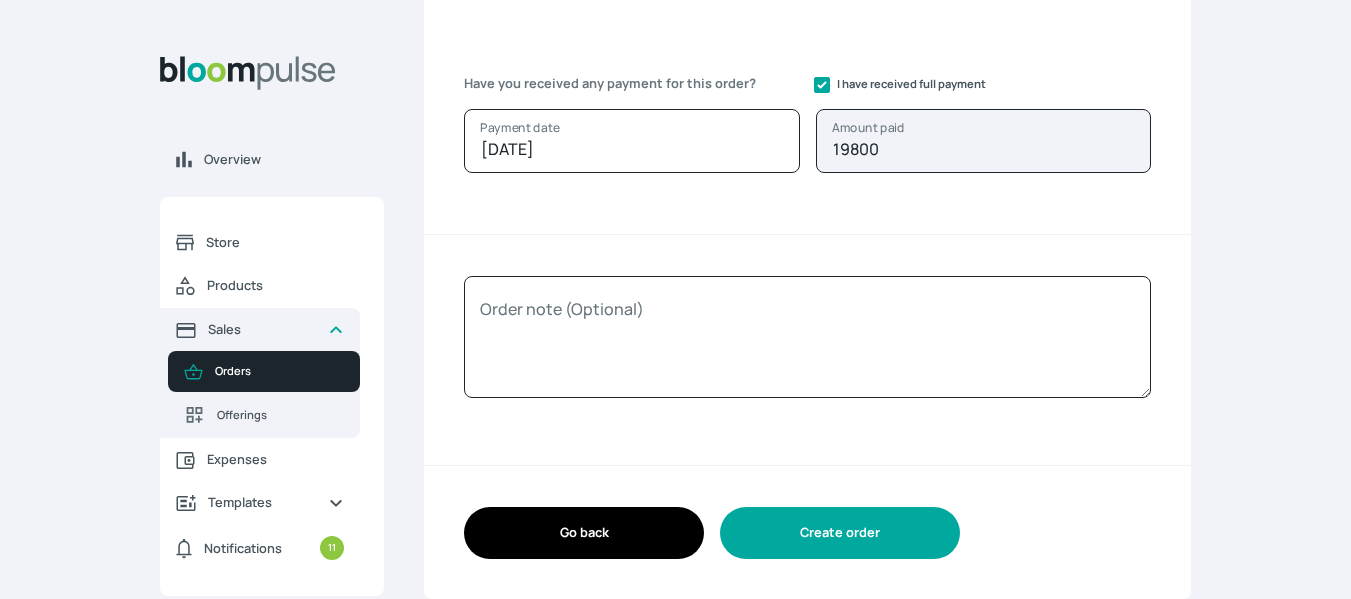 click on "Create order" at bounding box center (840, 532) 